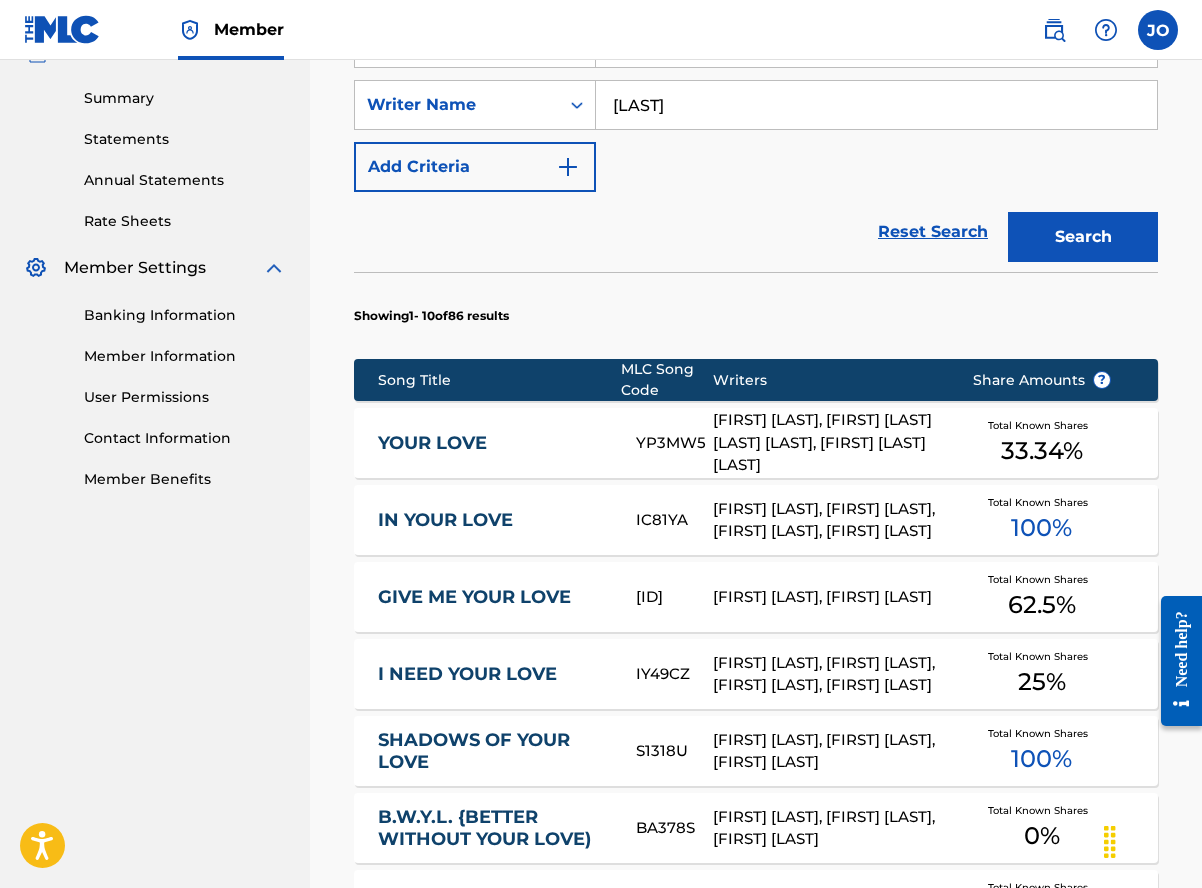 scroll, scrollTop: 0, scrollLeft: 0, axis: both 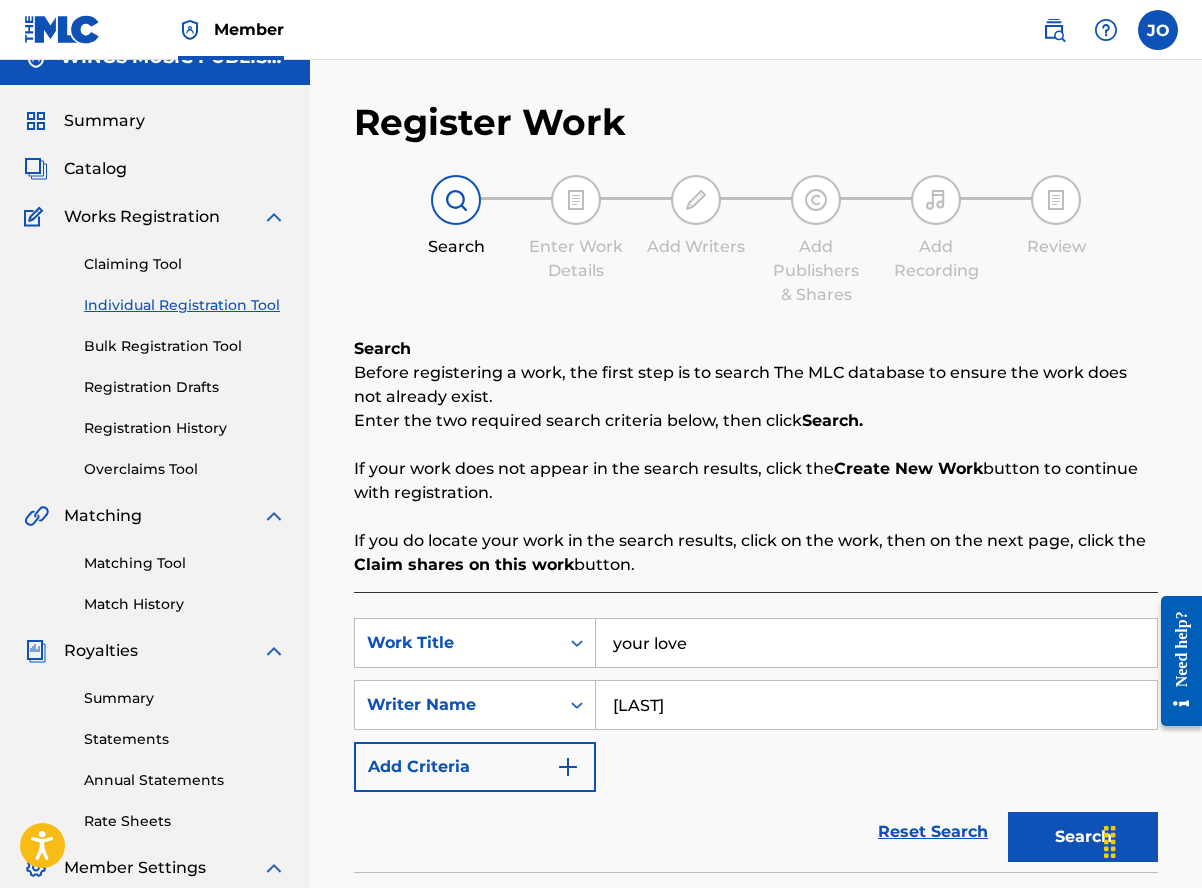 click on "Registration History" at bounding box center (185, 428) 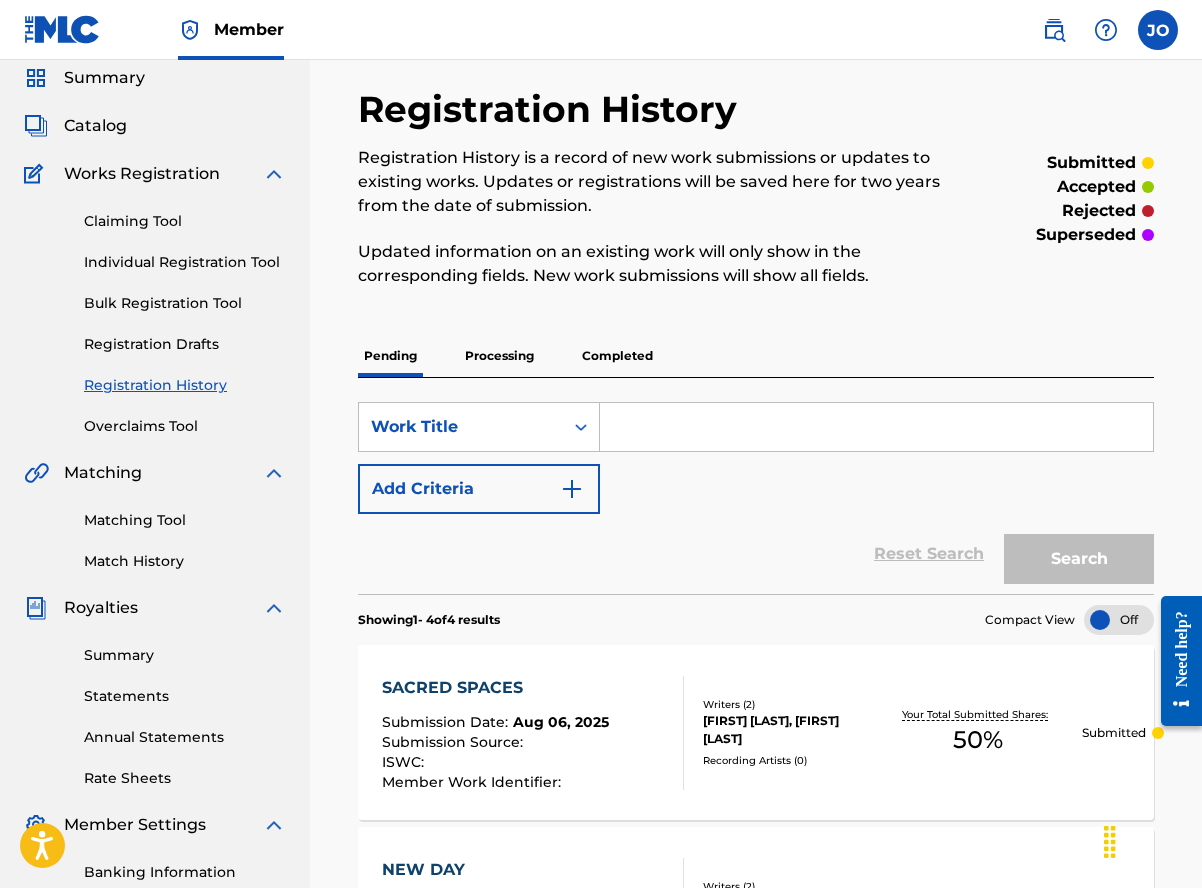 scroll, scrollTop: 0, scrollLeft: 0, axis: both 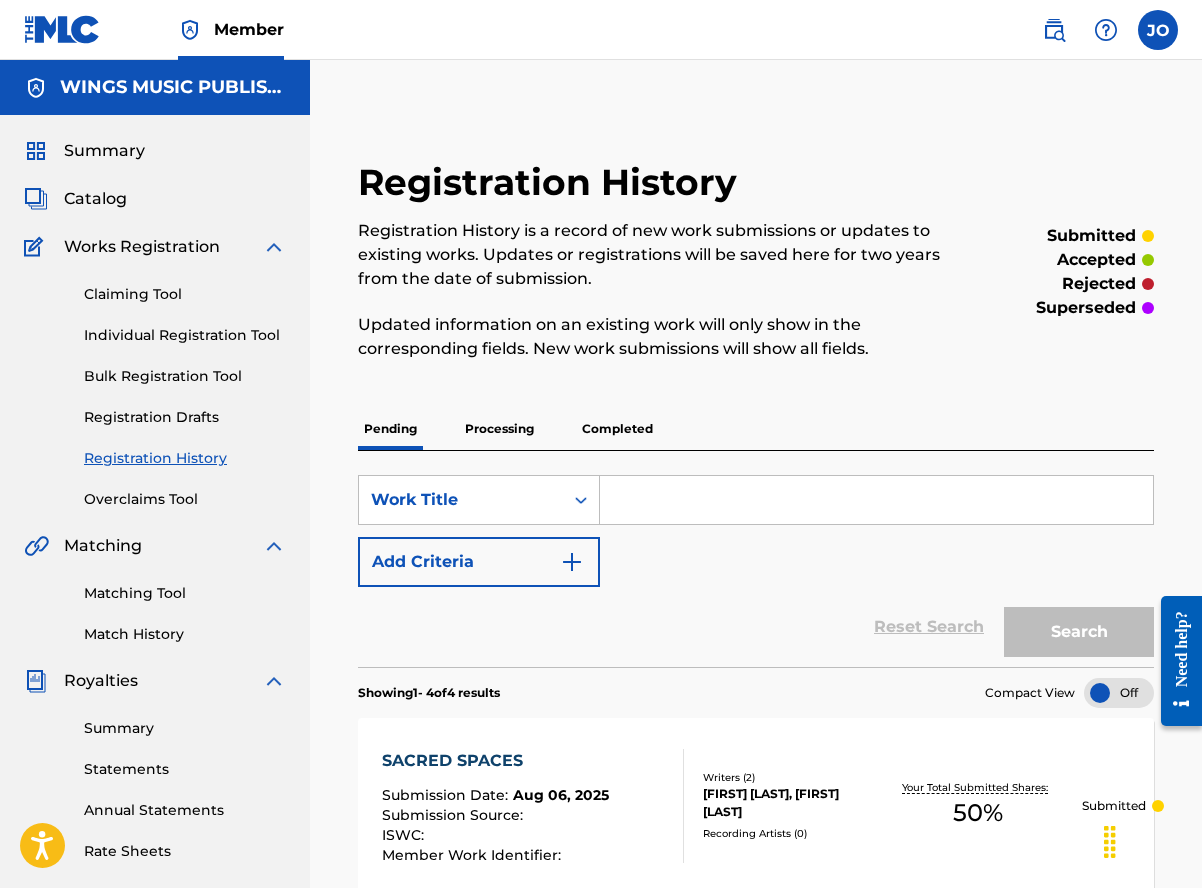 click on "Processing" at bounding box center [499, 429] 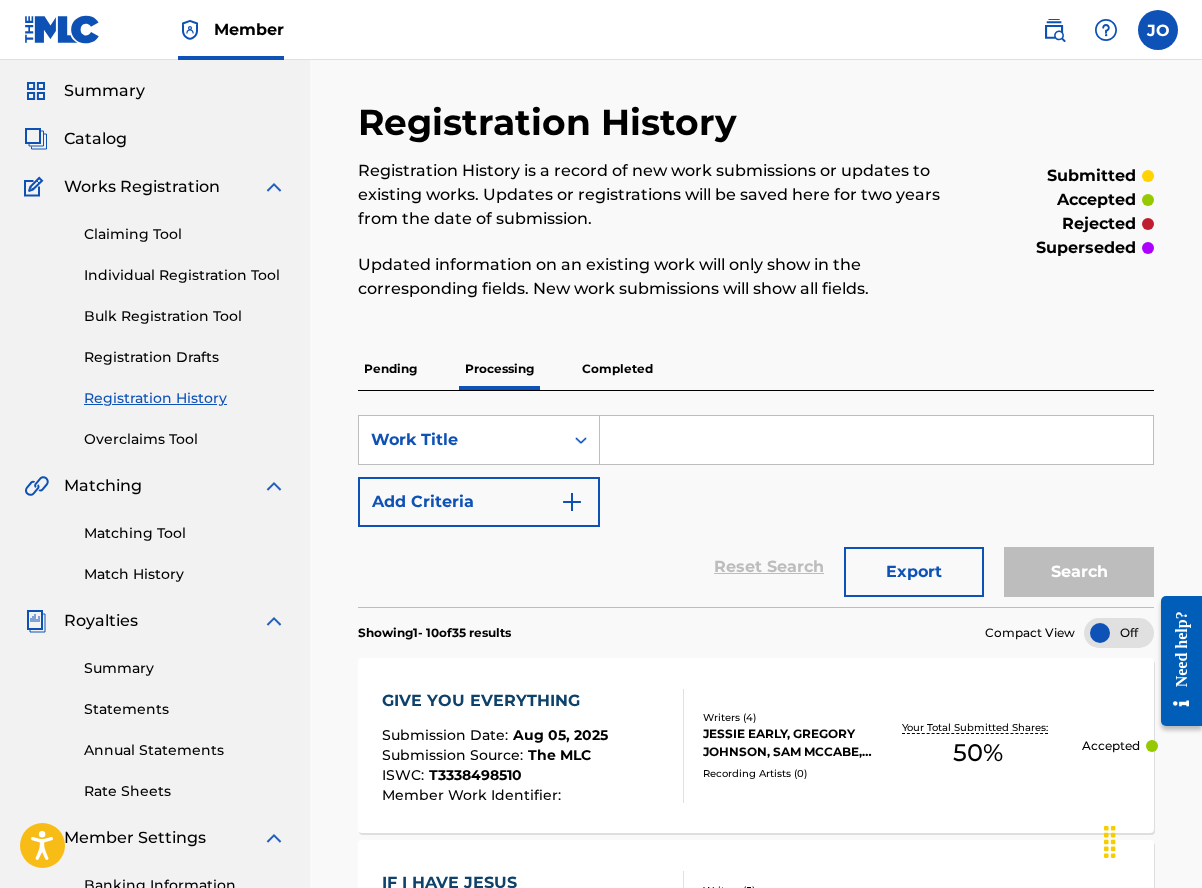 scroll, scrollTop: 0, scrollLeft: 0, axis: both 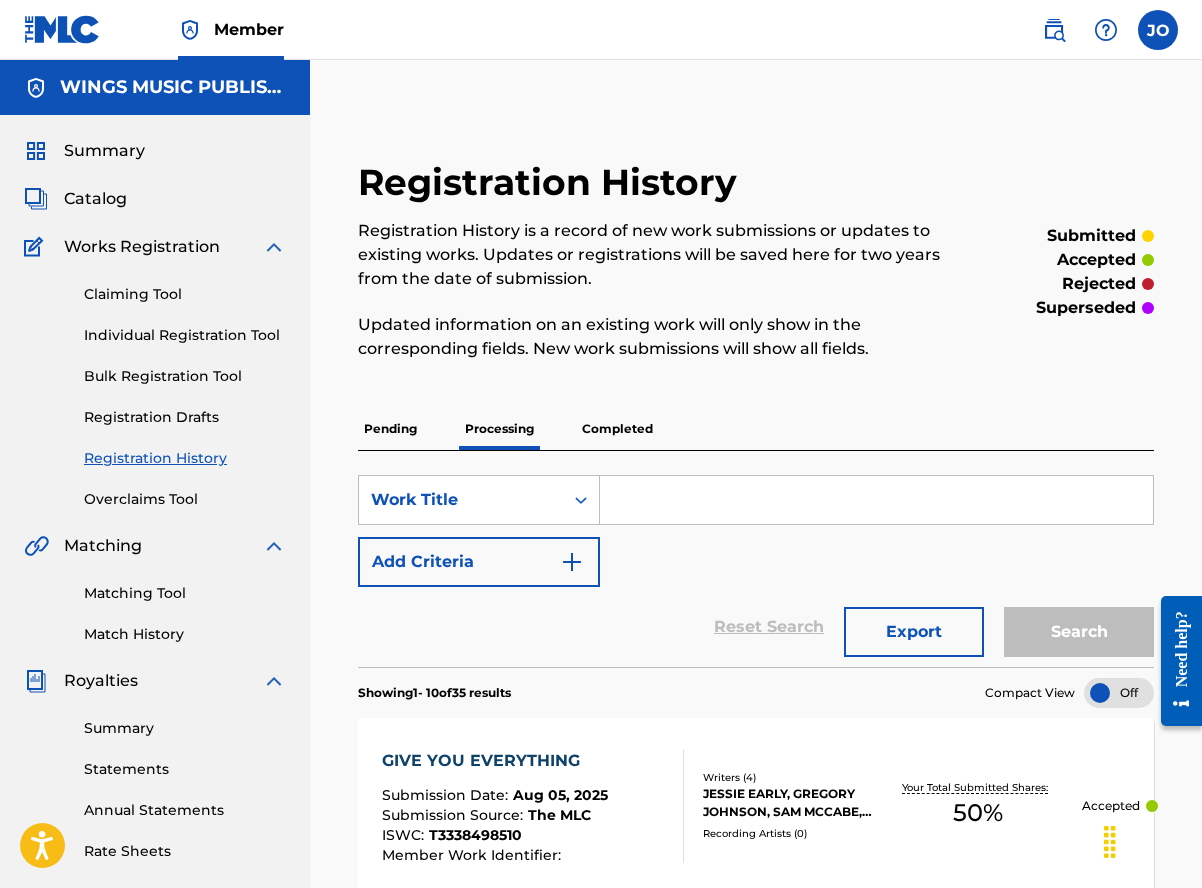 click on "Completed" at bounding box center (617, 429) 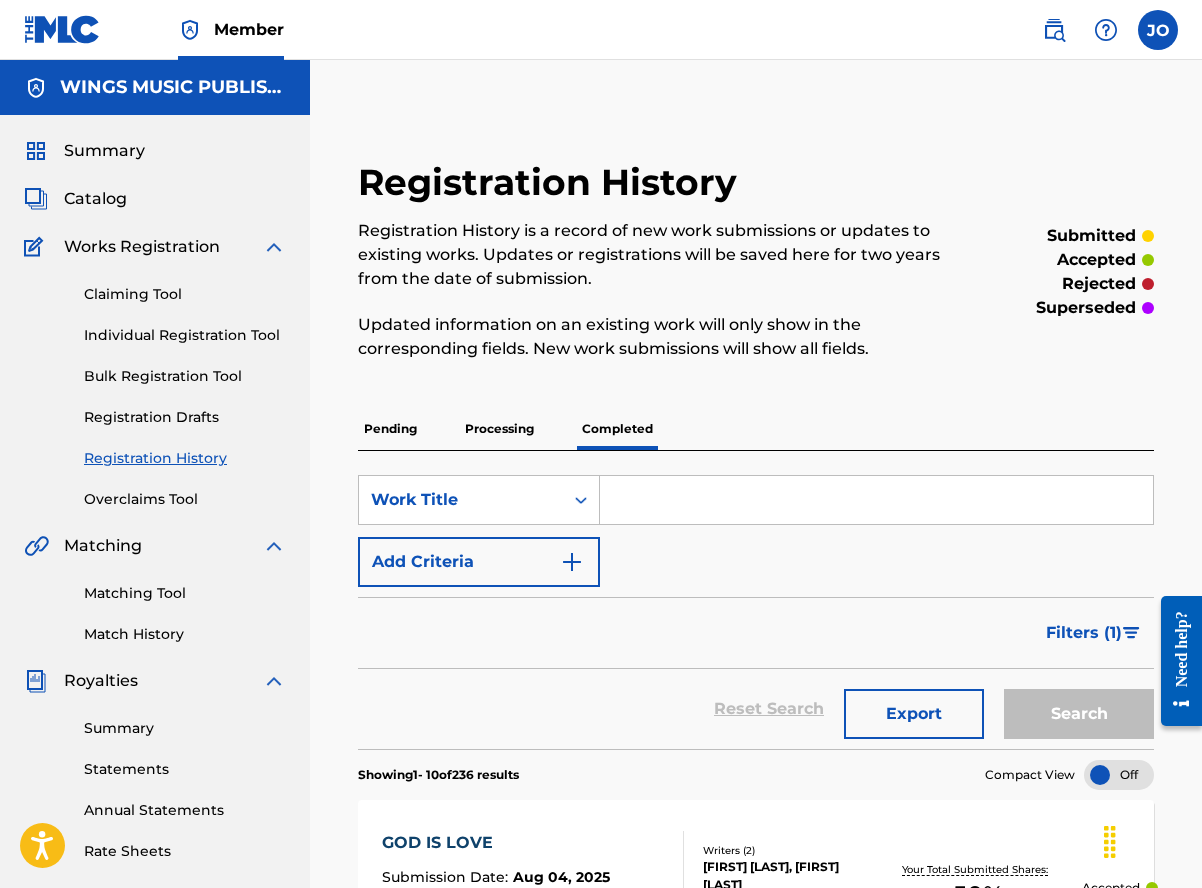 click at bounding box center [877, 500] 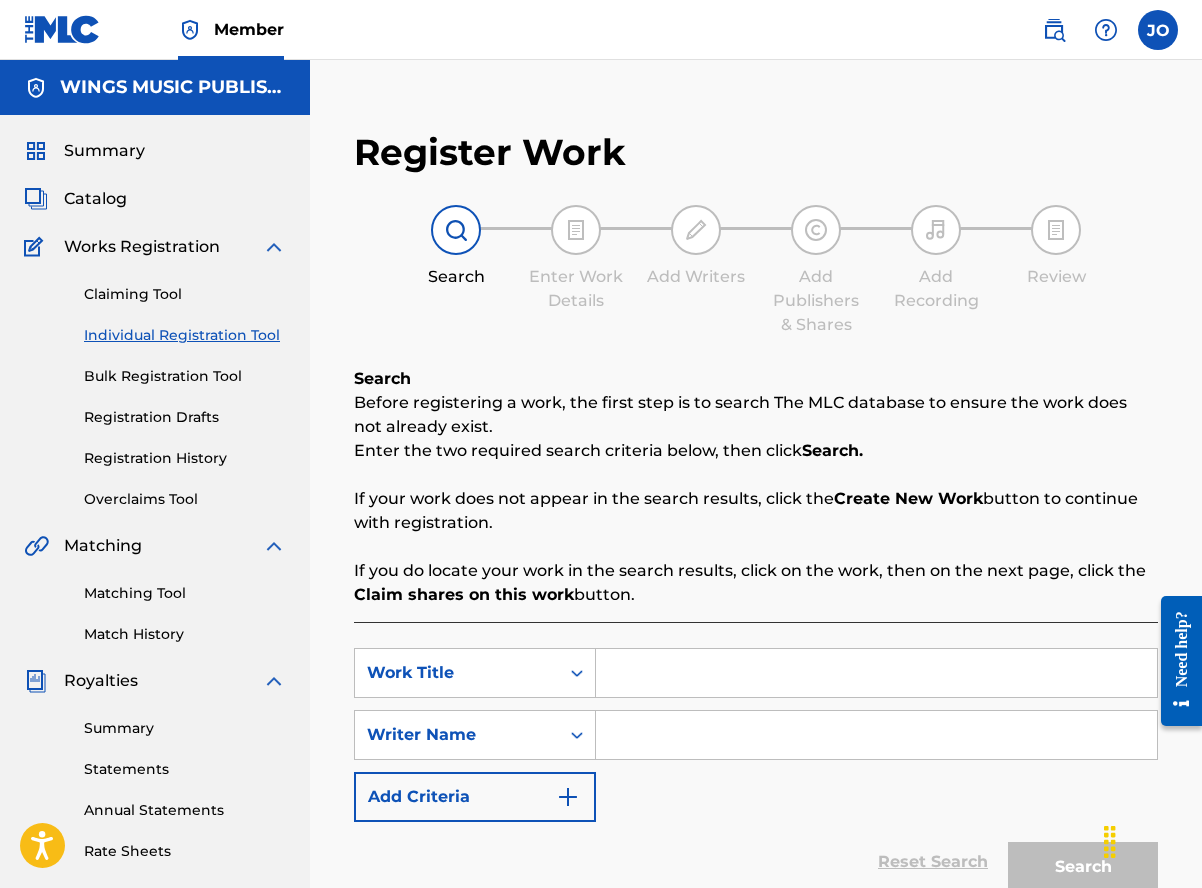 click at bounding box center [876, 673] 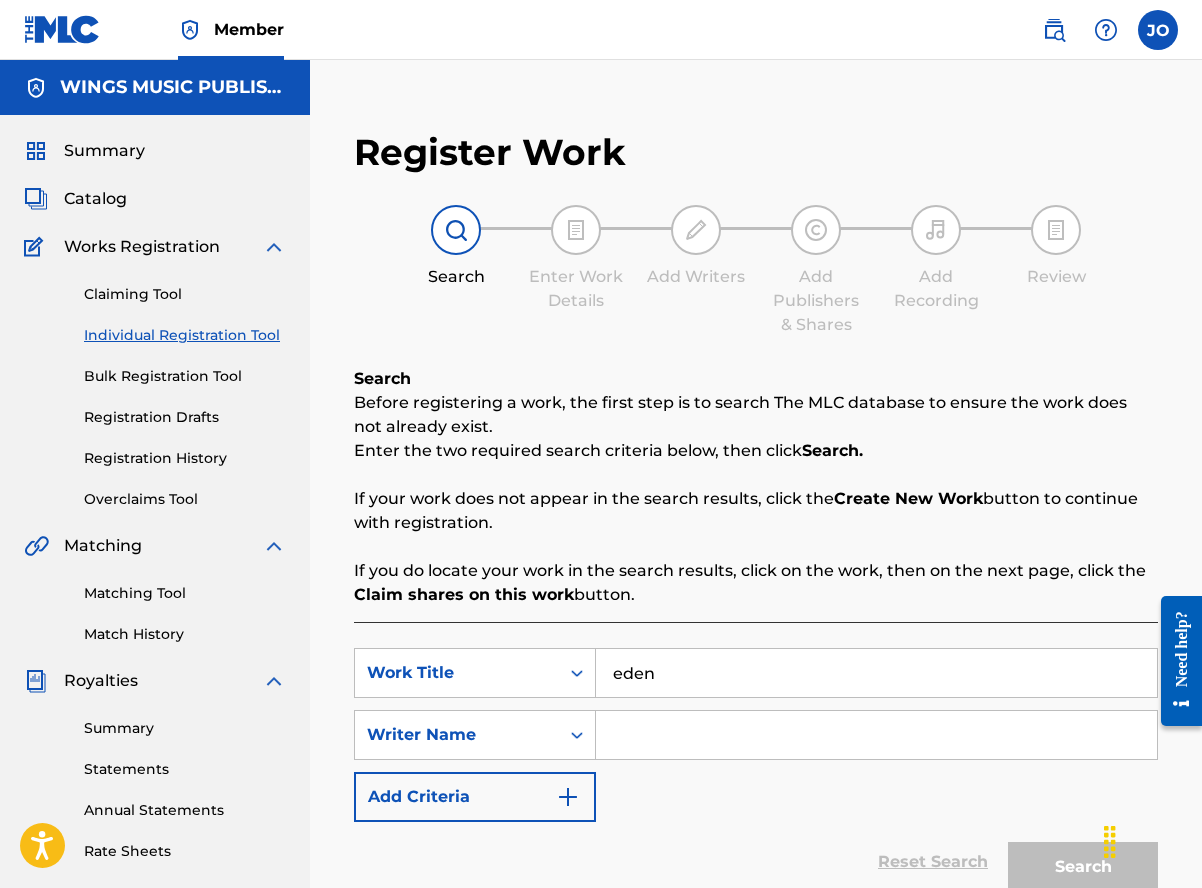 type on "eden" 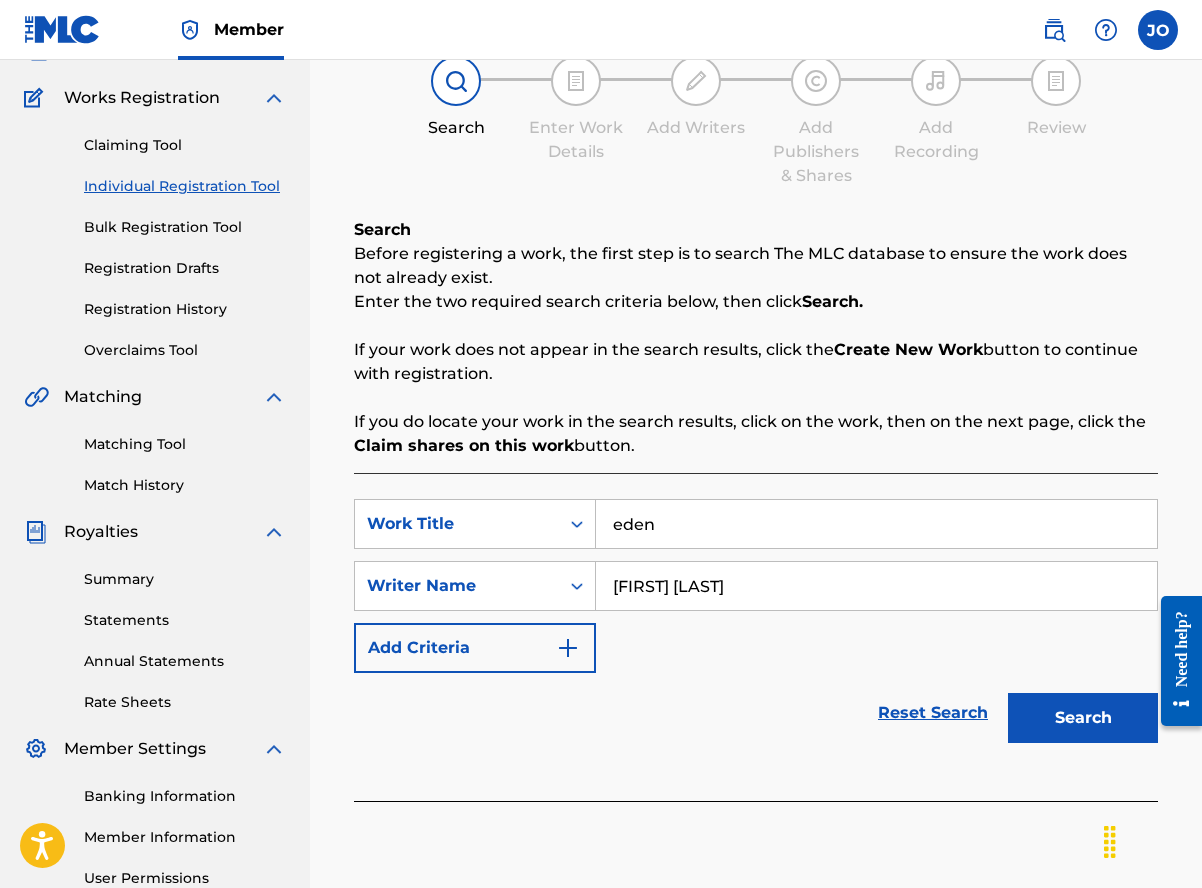 scroll, scrollTop: 200, scrollLeft: 0, axis: vertical 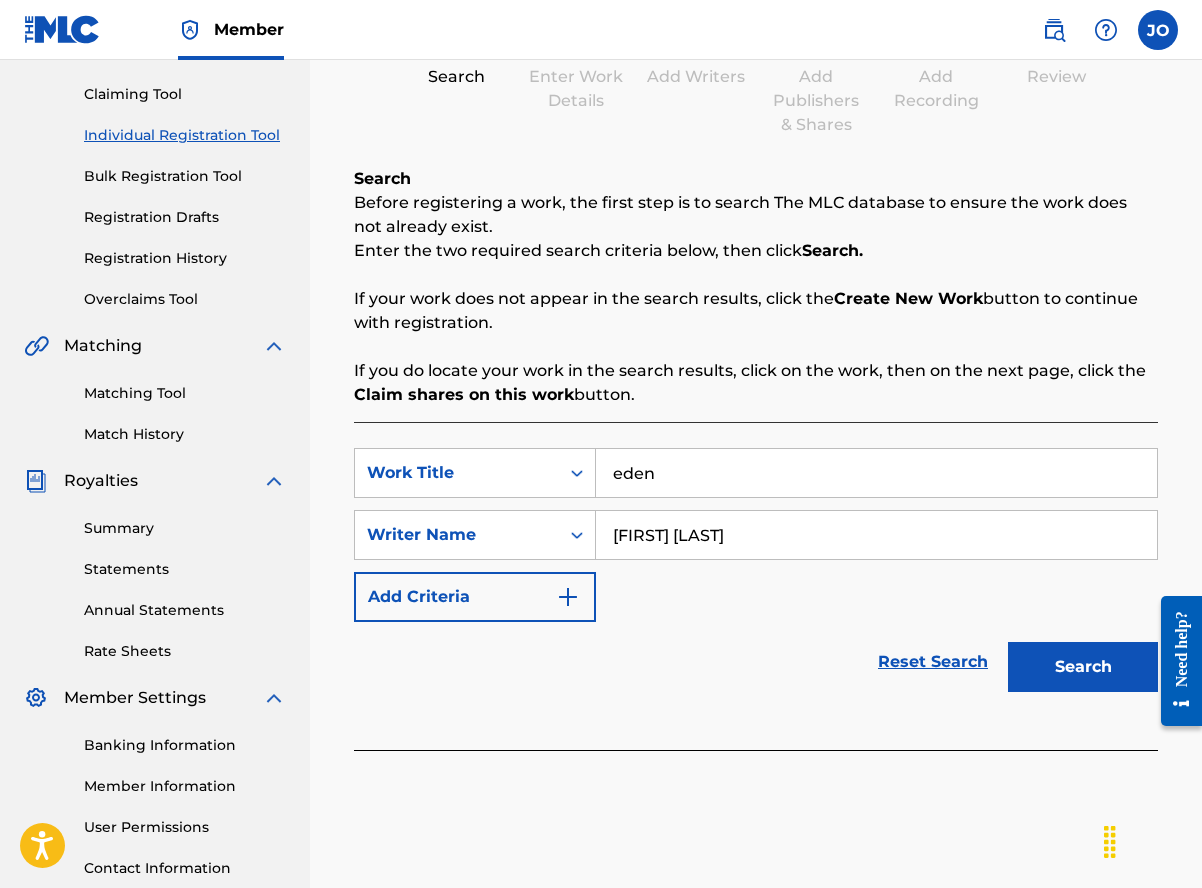 type on "[FIRST] [LAST]" 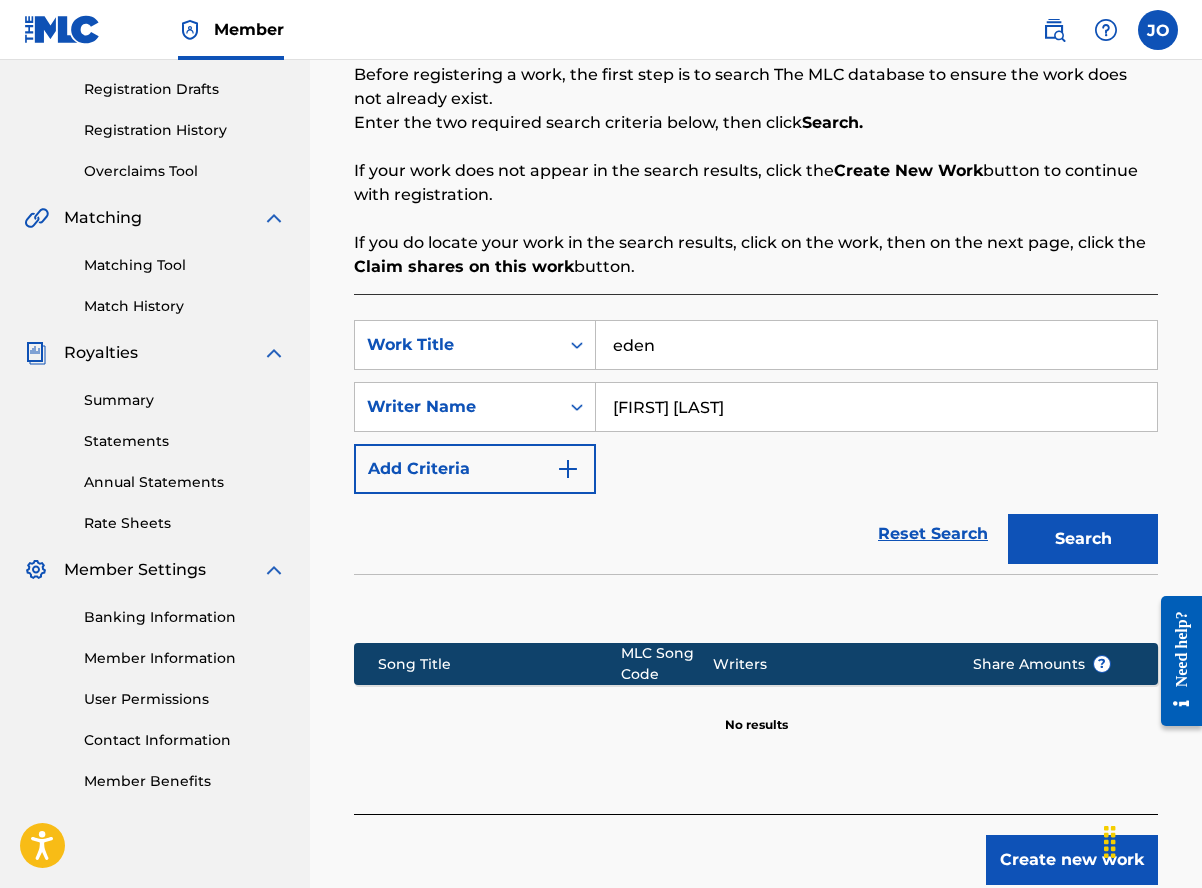 scroll, scrollTop: 441, scrollLeft: 0, axis: vertical 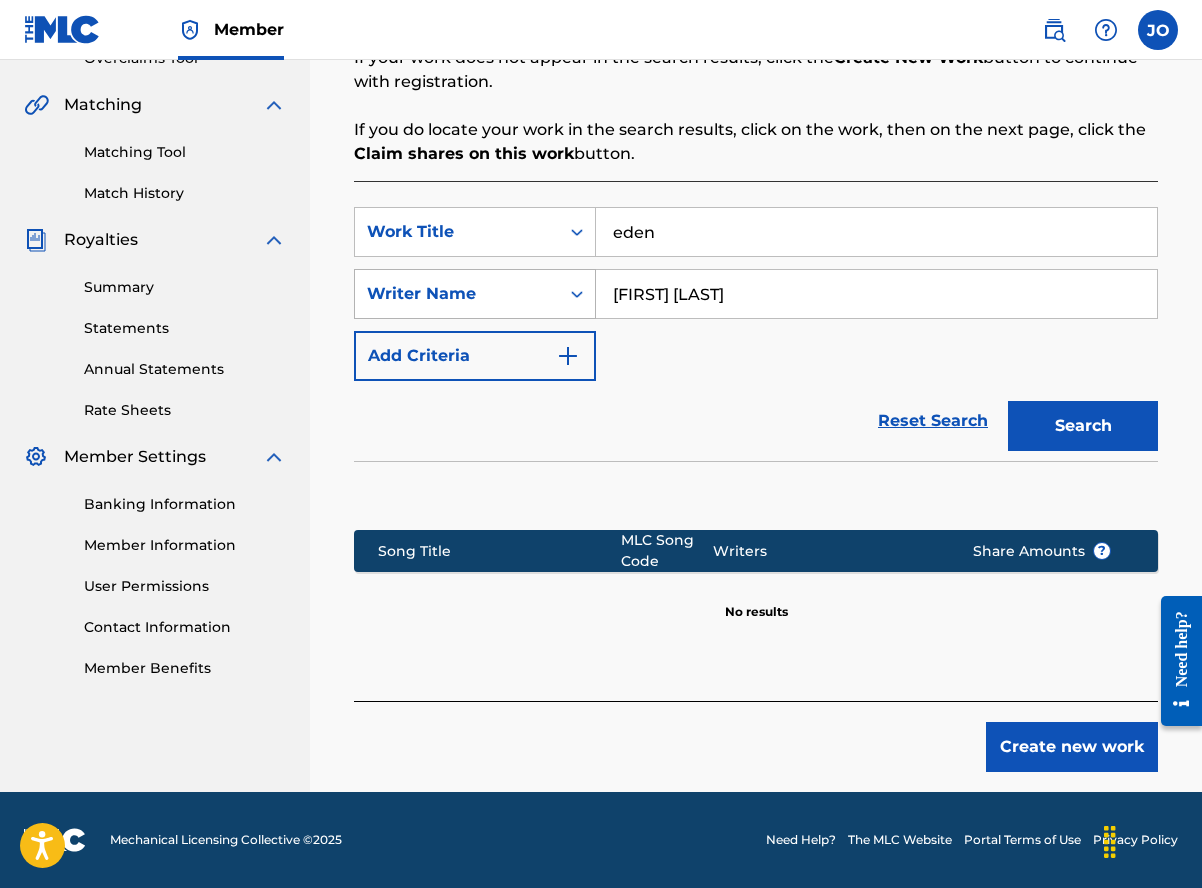 drag, startPoint x: 761, startPoint y: 304, endPoint x: 524, endPoint y: 303, distance: 237.0021 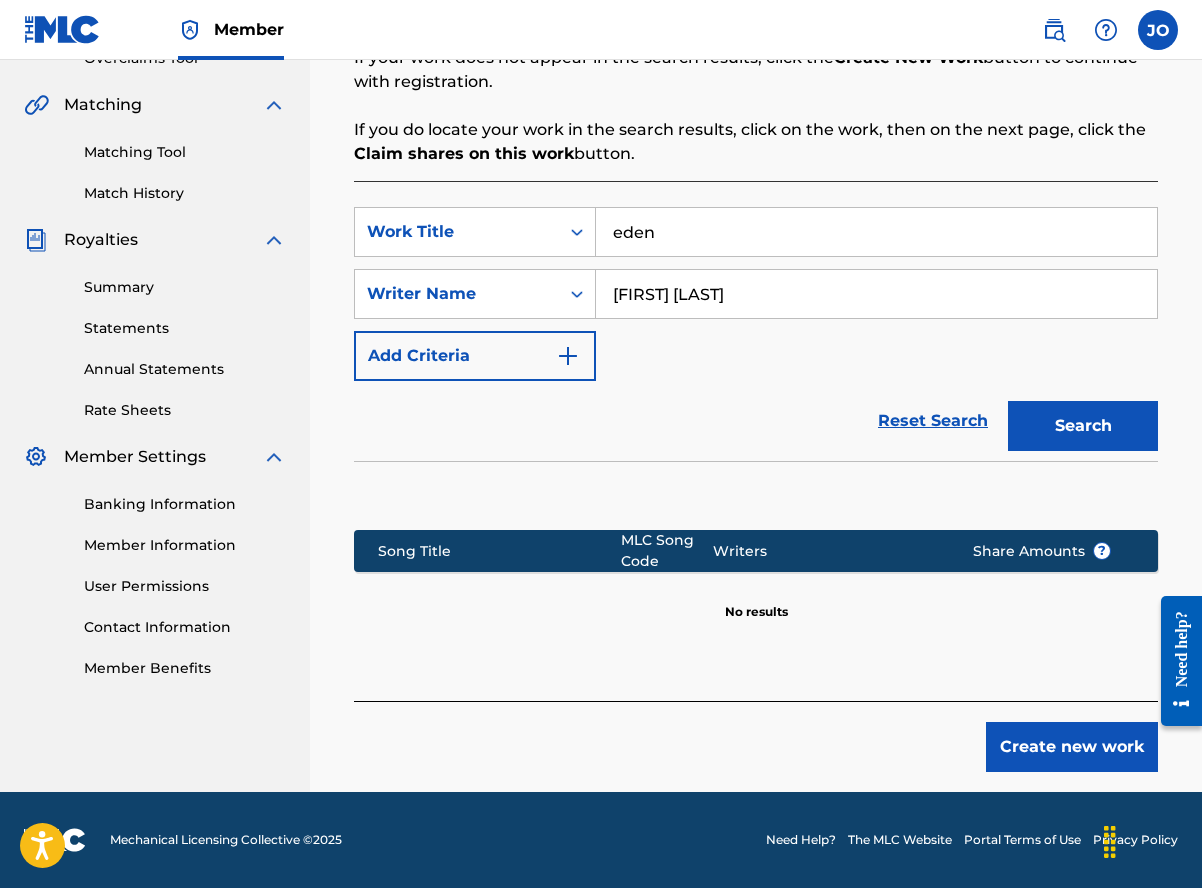 type on "[FIRST] [LAST]" 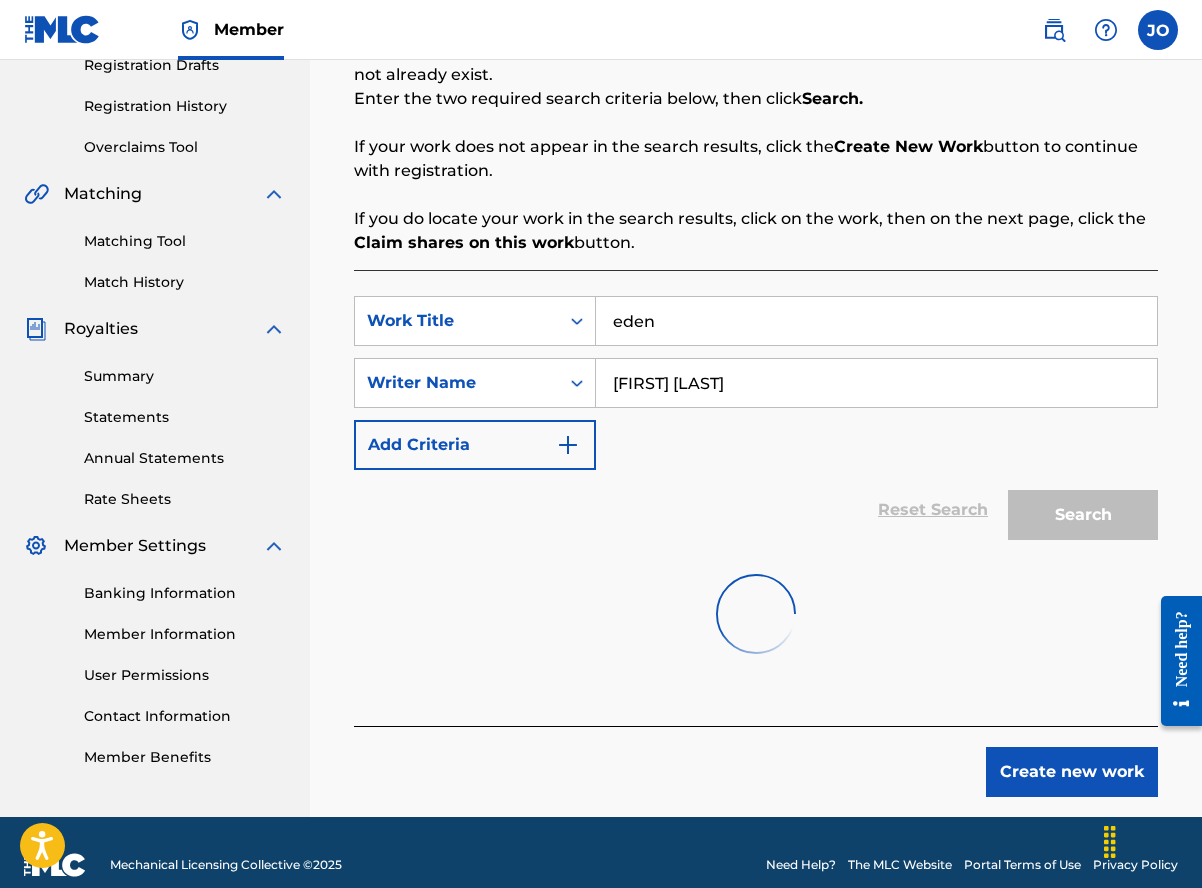 scroll, scrollTop: 441, scrollLeft: 0, axis: vertical 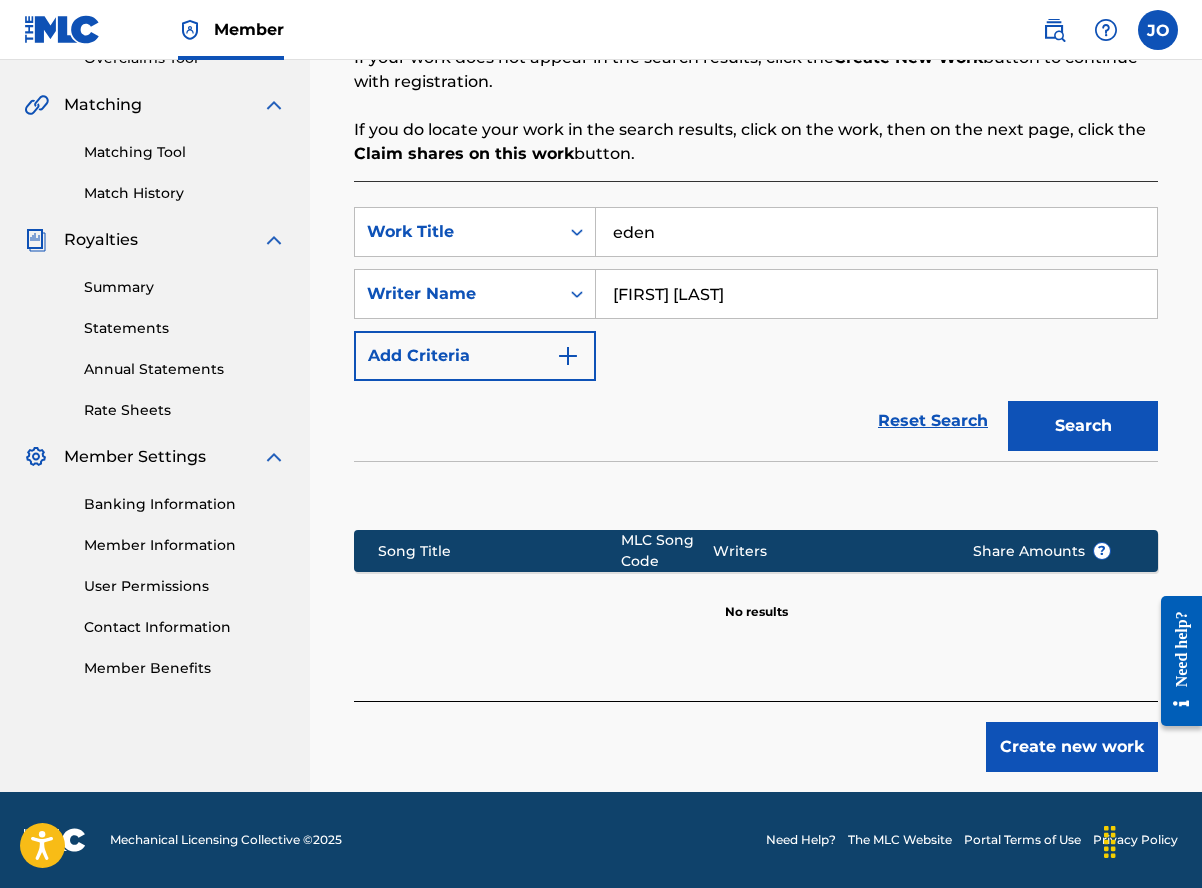 click on "Create new work" at bounding box center [1072, 747] 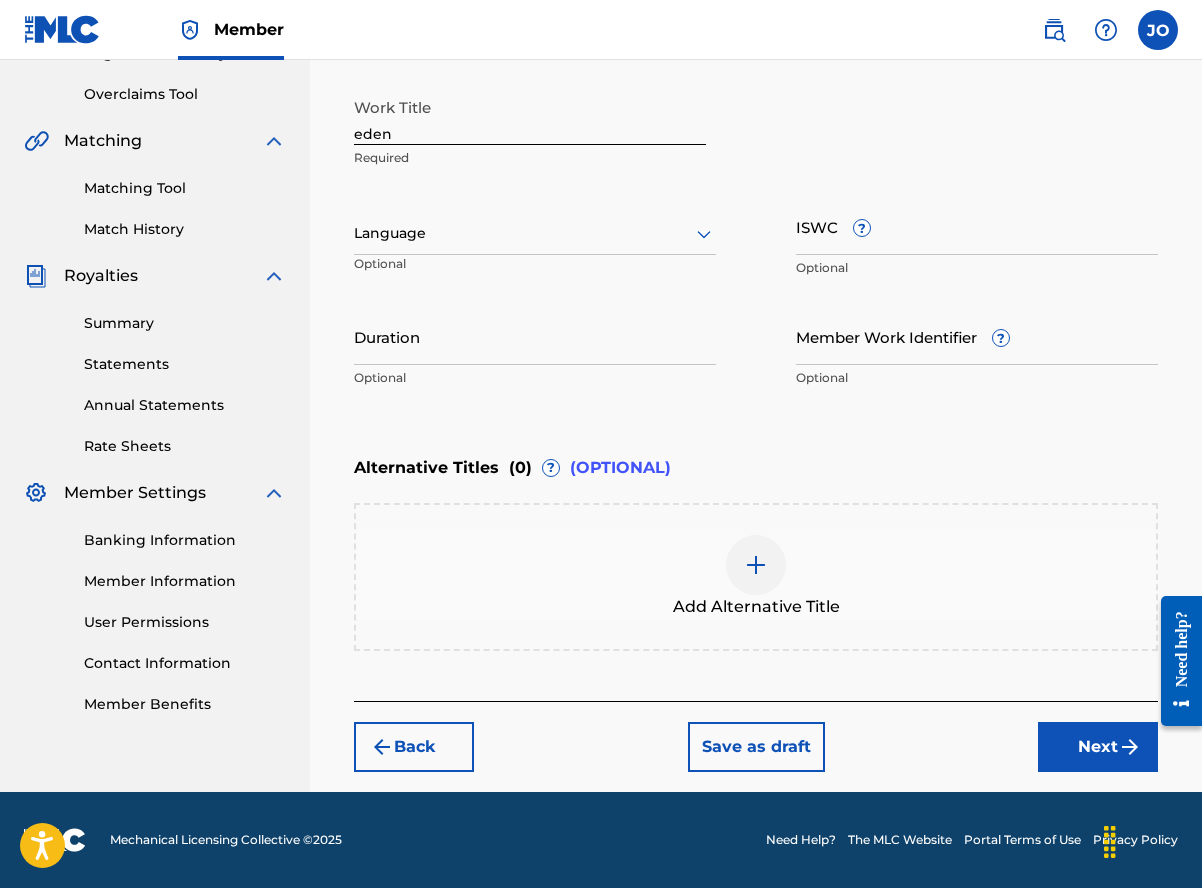 scroll, scrollTop: 405, scrollLeft: 0, axis: vertical 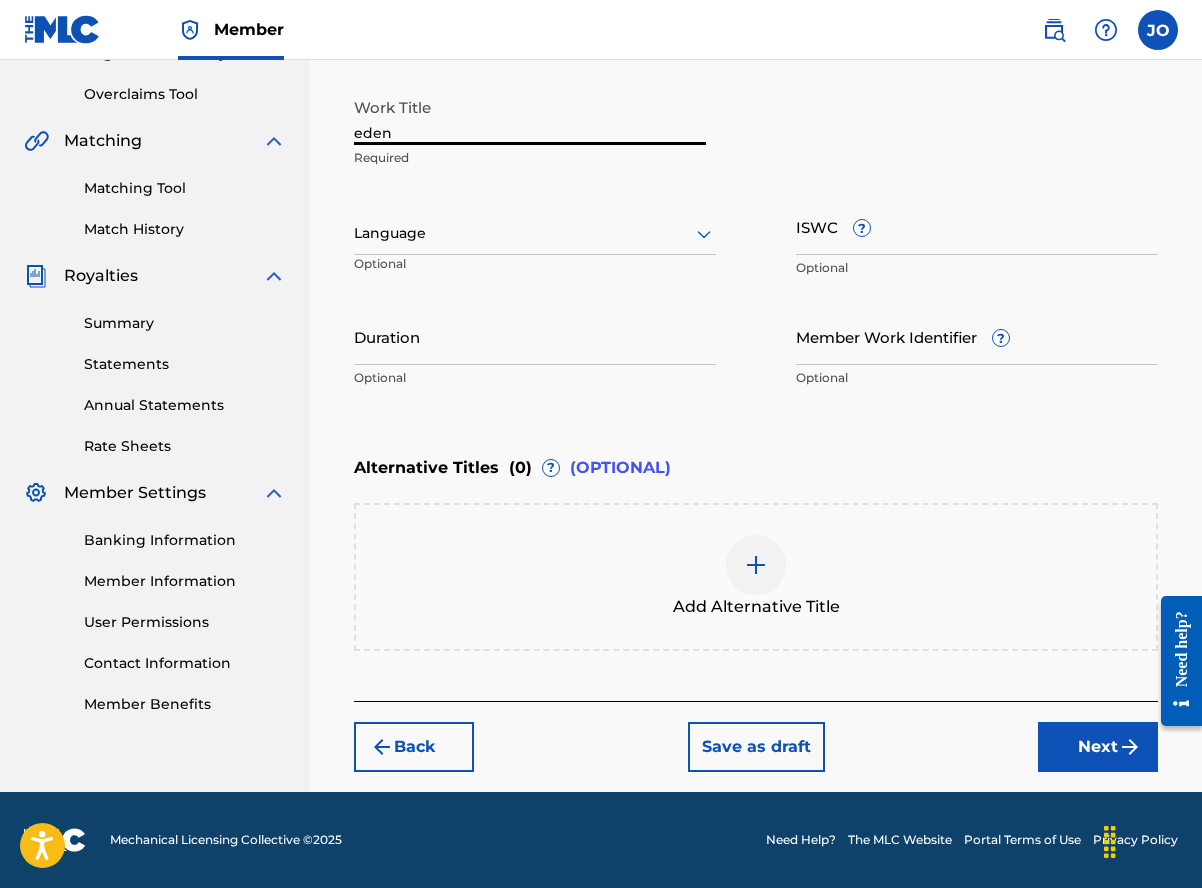 click on "eden" at bounding box center [530, 116] 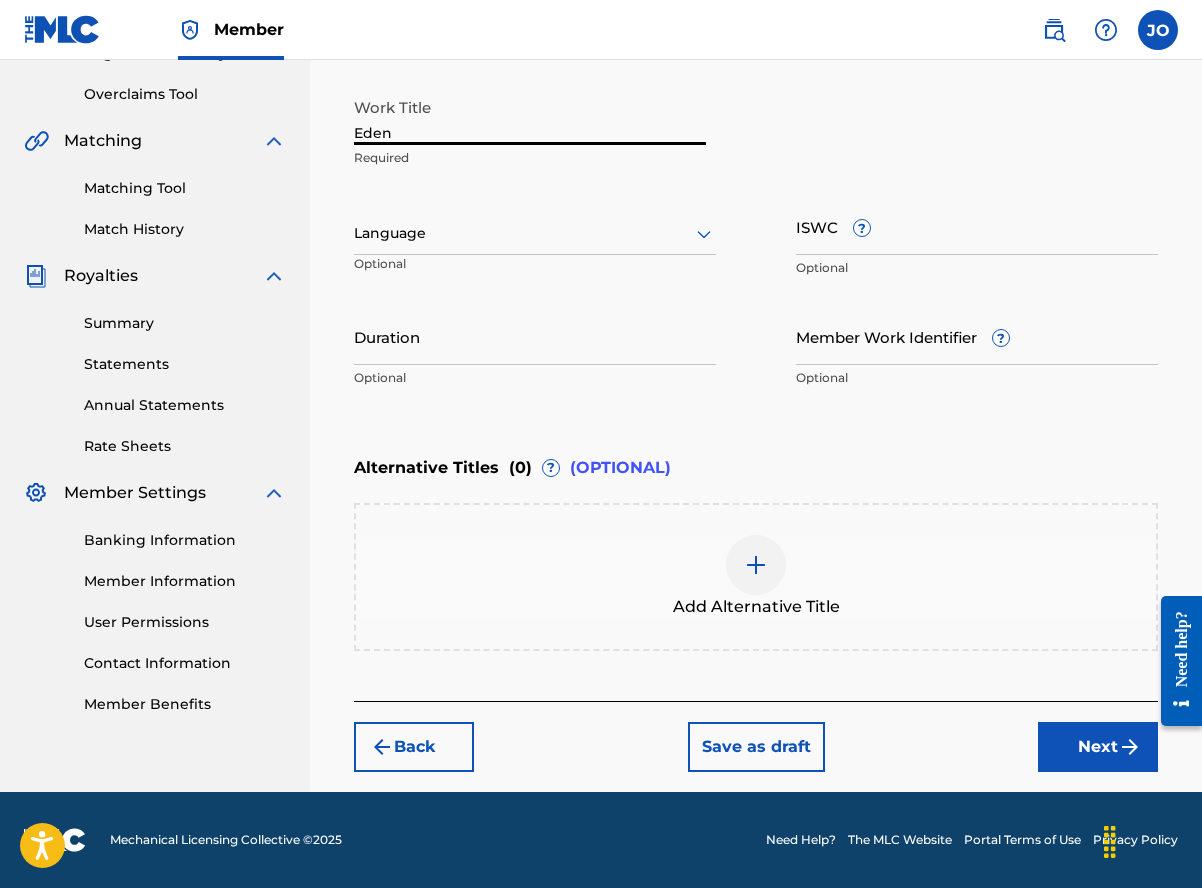 type on "Eden" 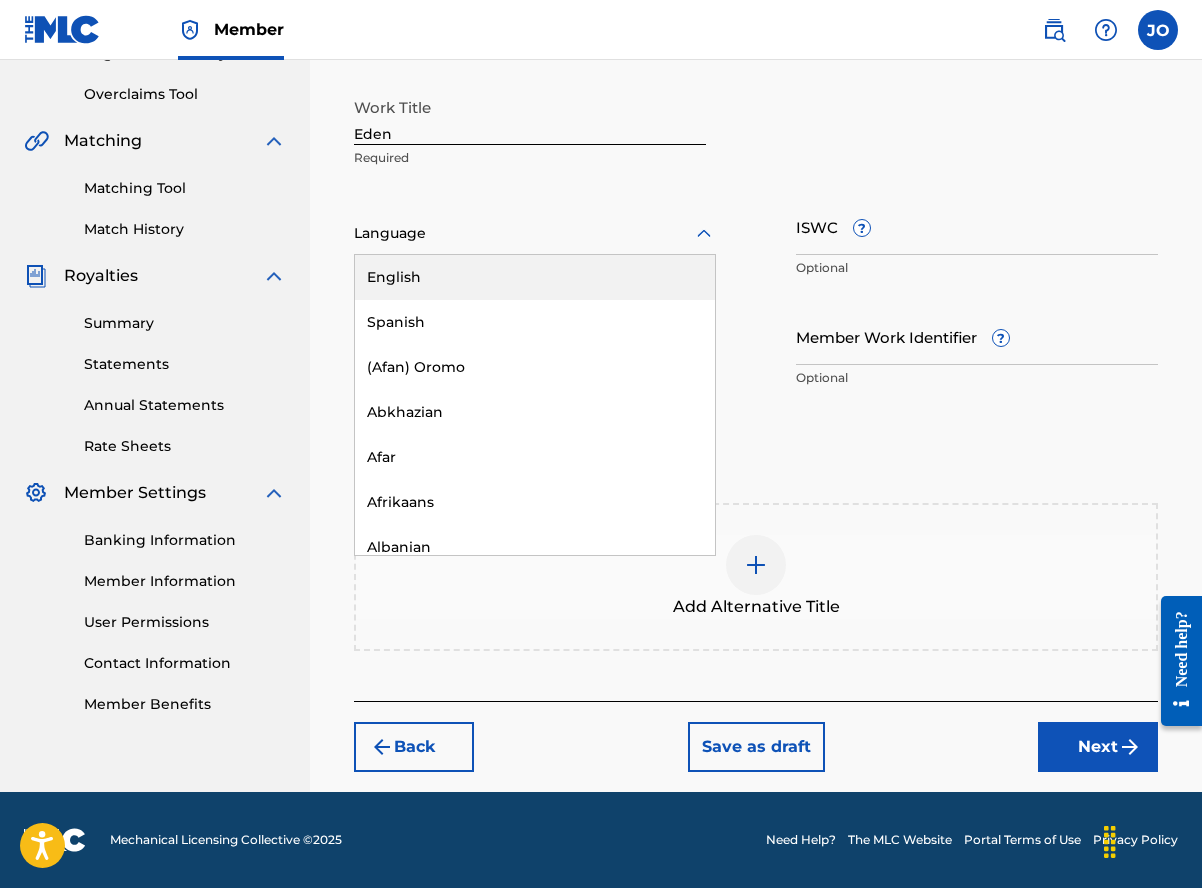 click on "English" at bounding box center (535, 277) 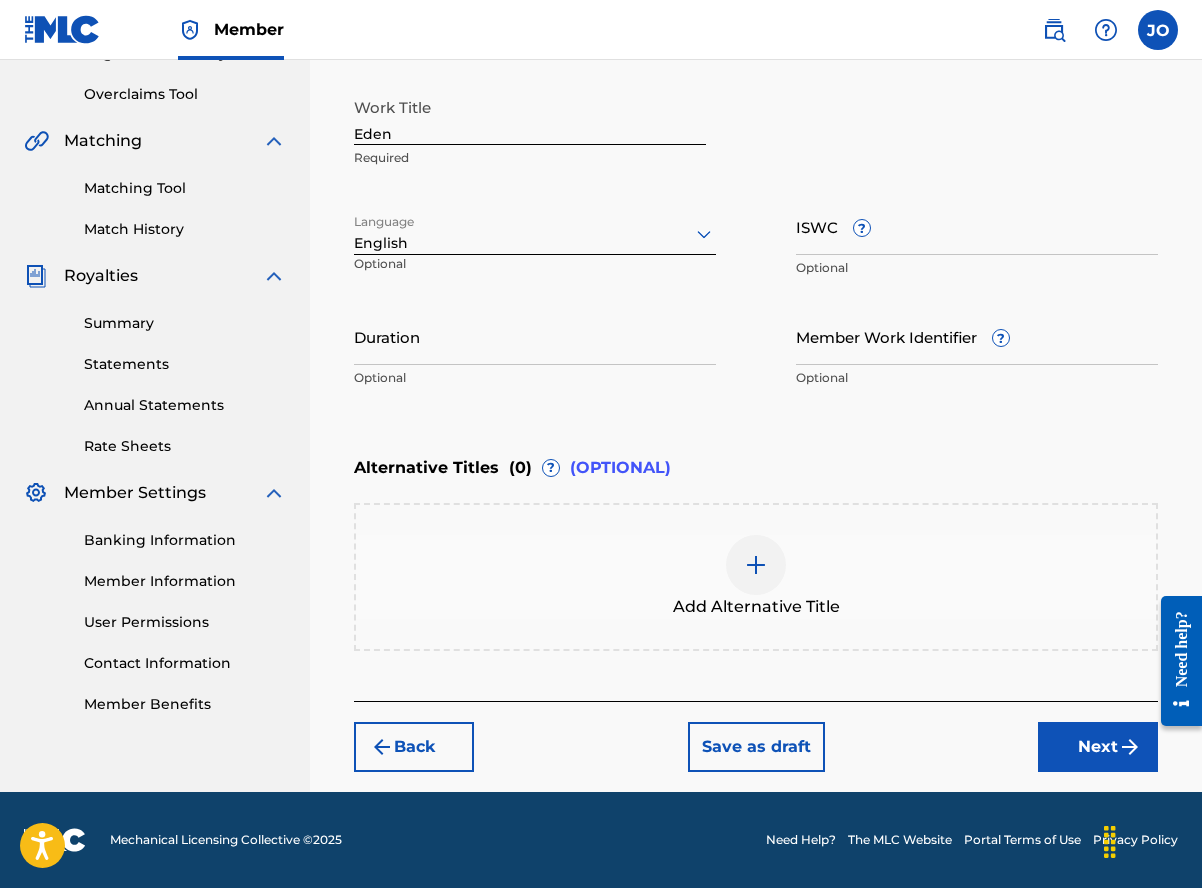 click on "Duration" at bounding box center (535, 336) 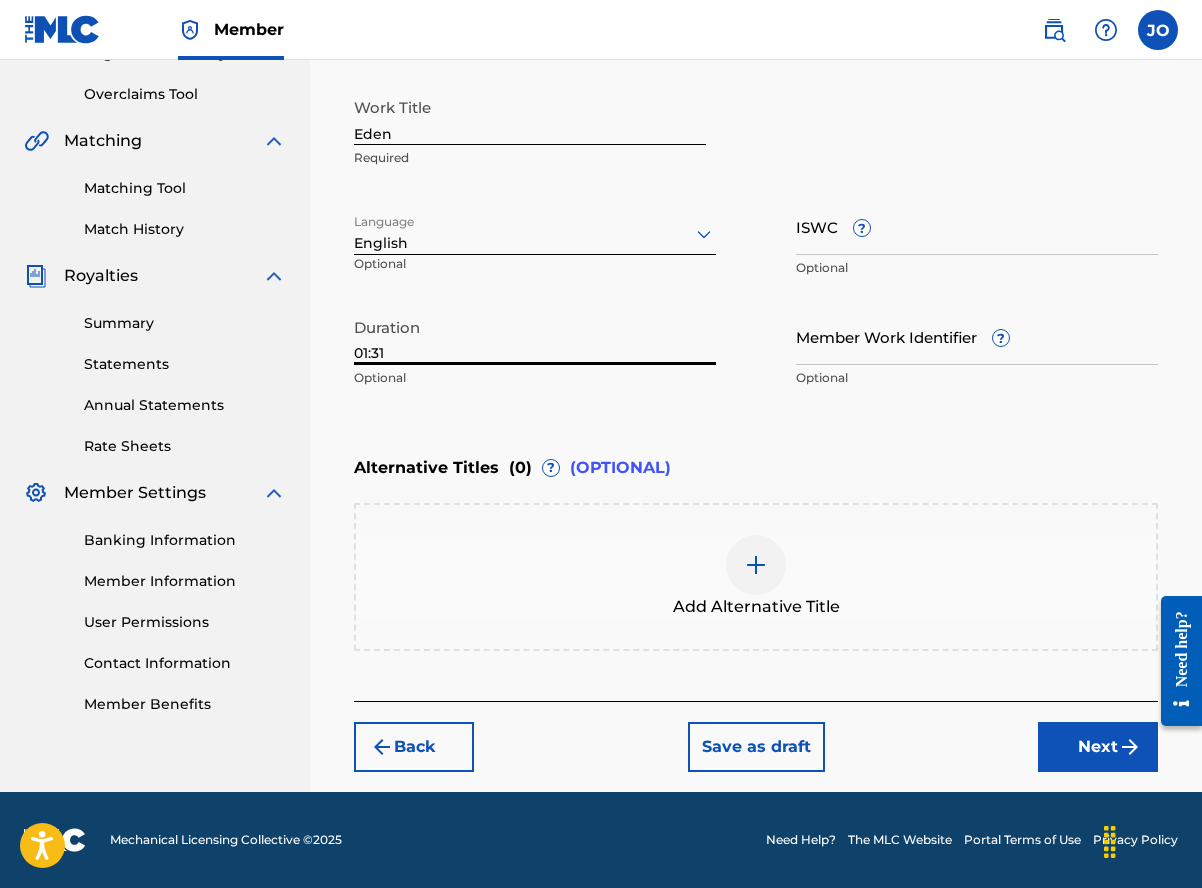 type on "01:31" 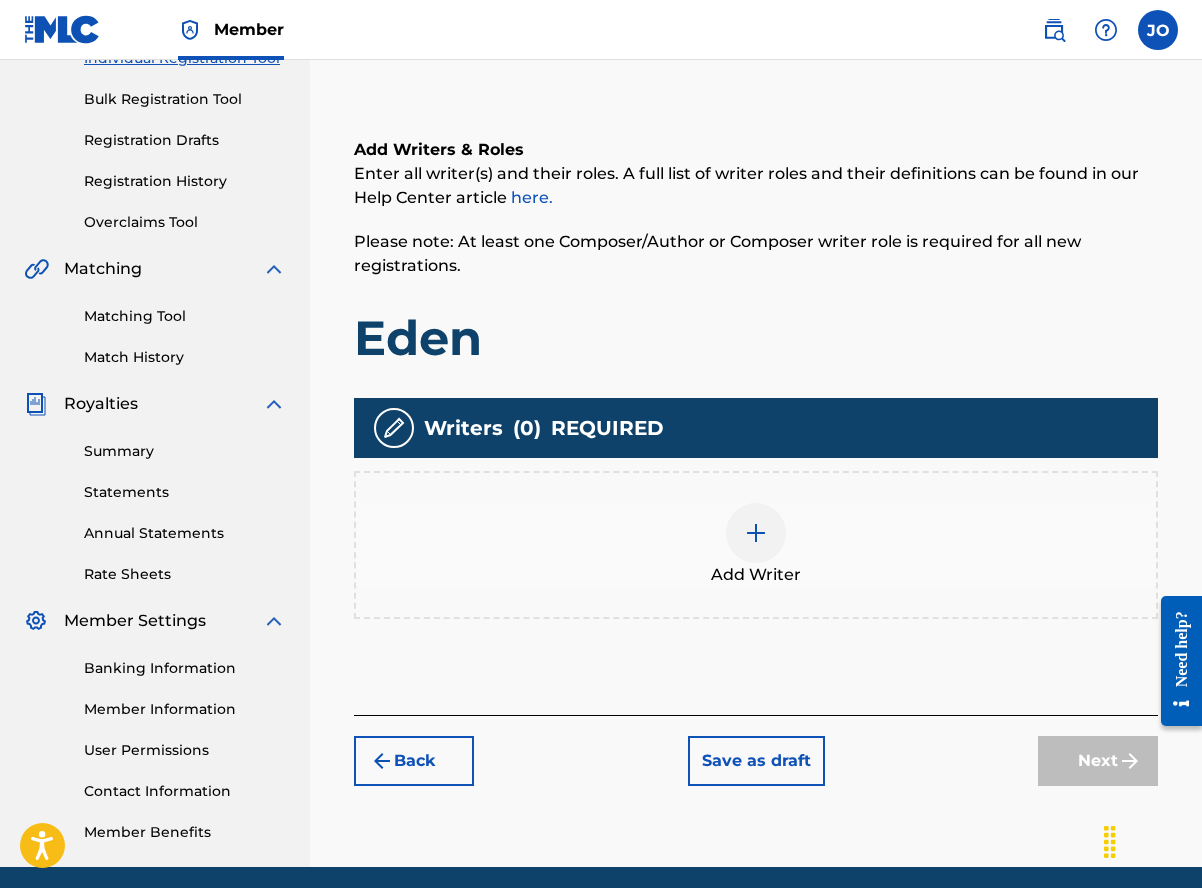 scroll, scrollTop: 90, scrollLeft: 0, axis: vertical 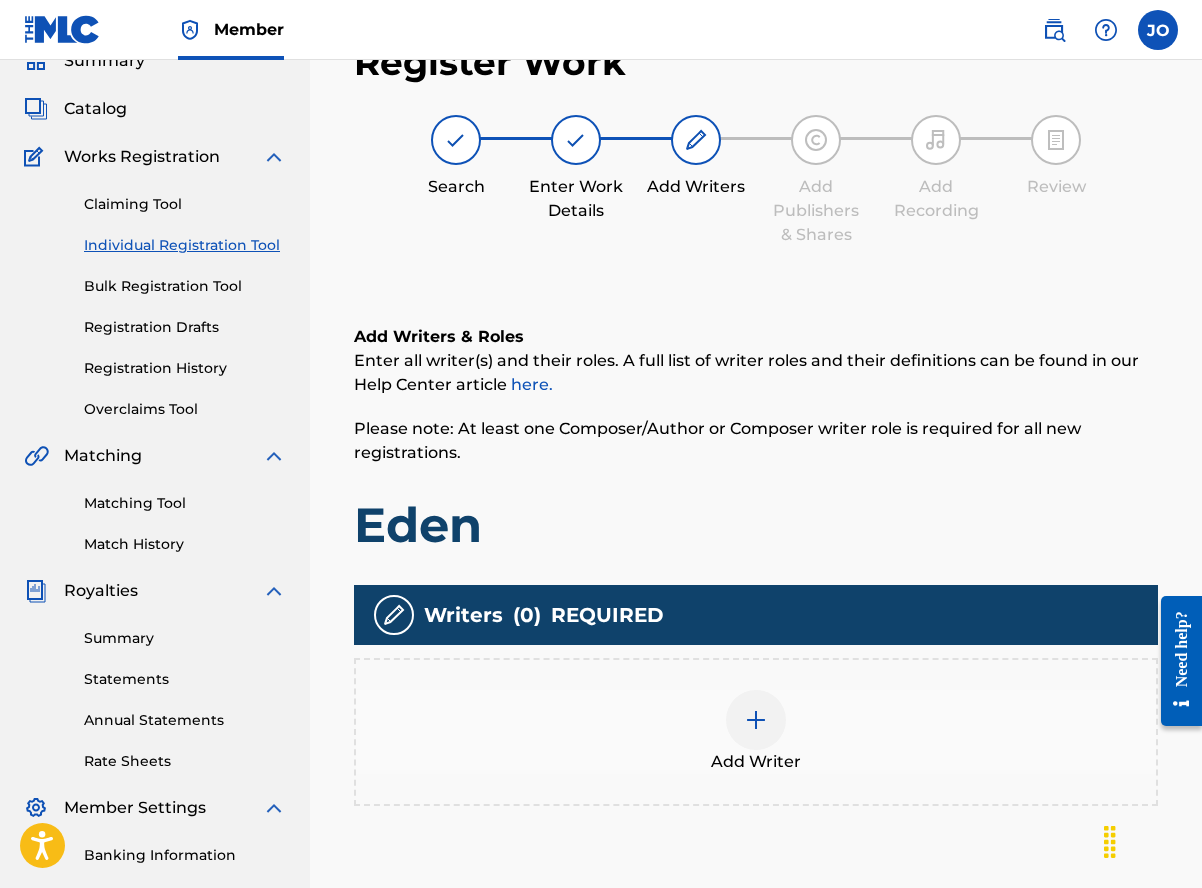 click at bounding box center (756, 720) 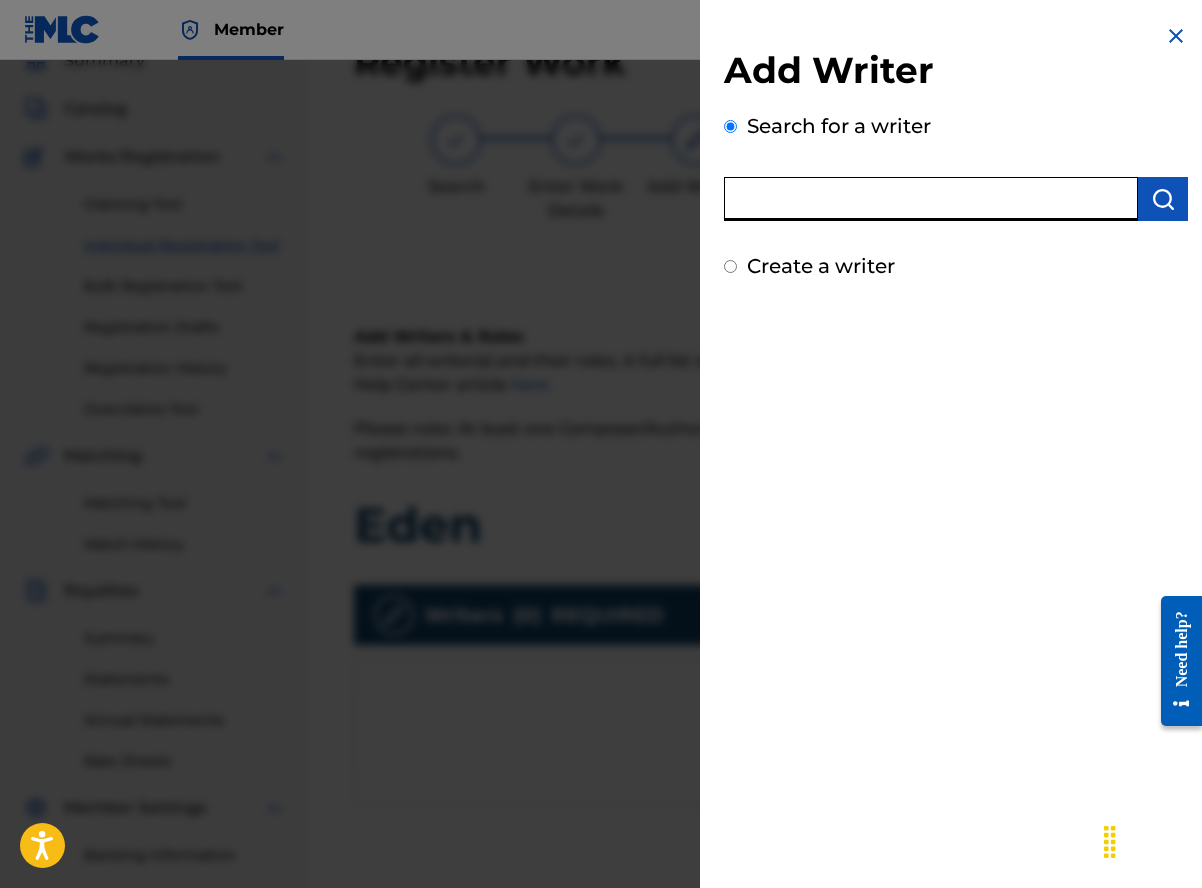 click at bounding box center (931, 199) 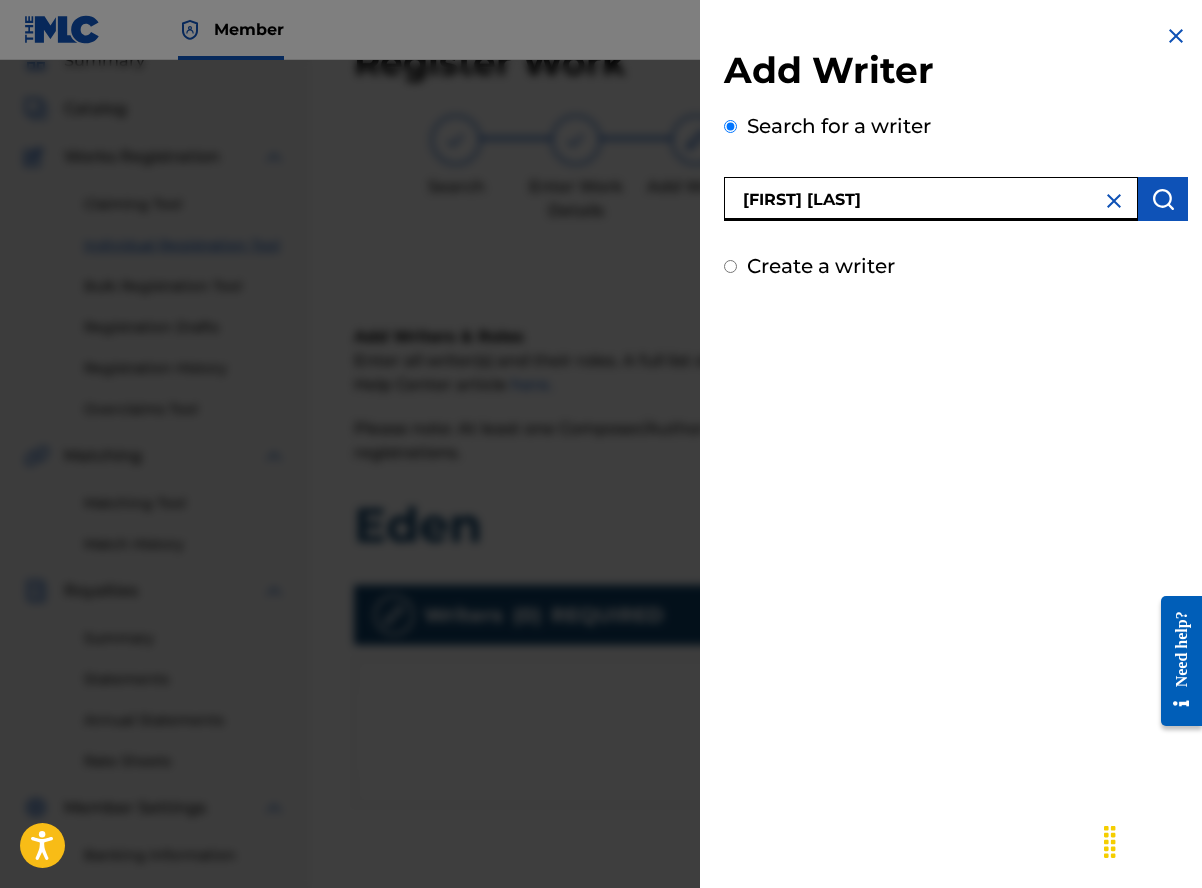 type on "[FIRST] [LAST]" 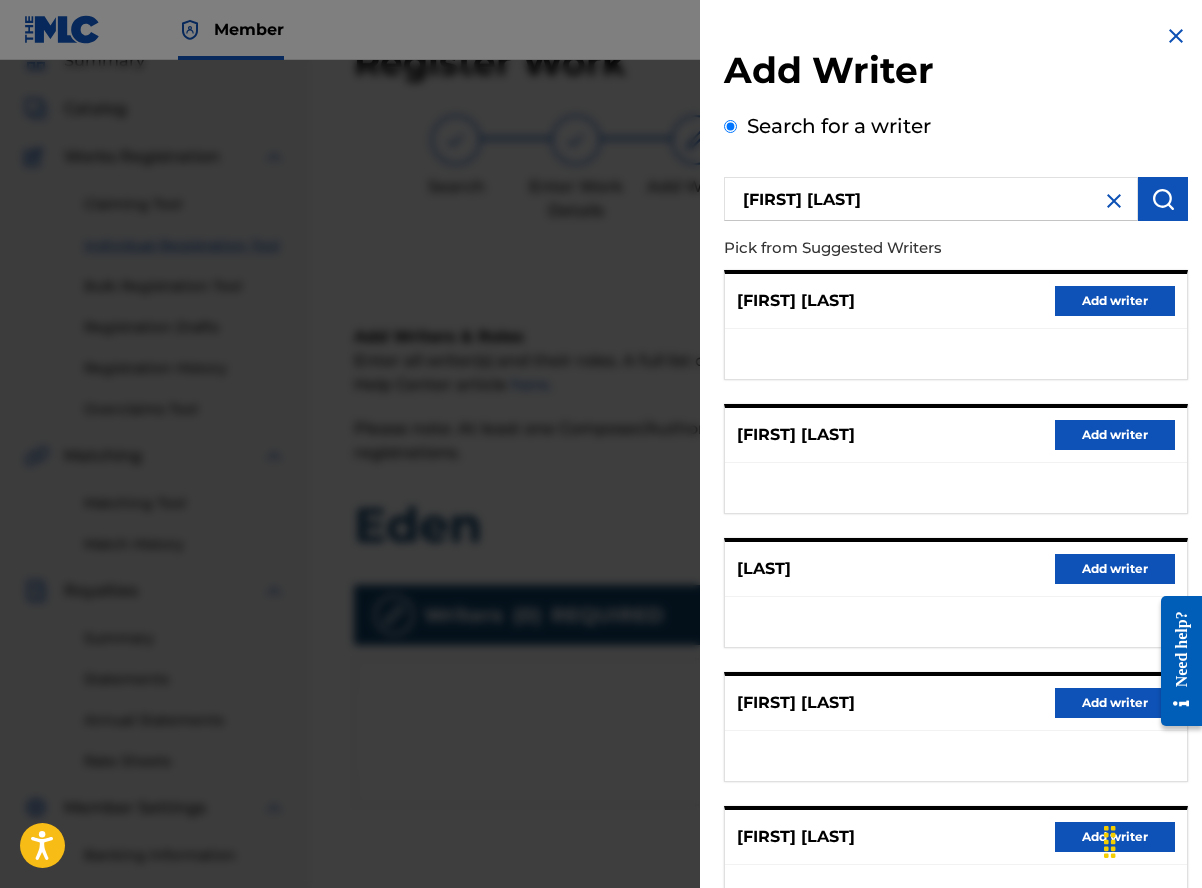 click on "Add writer" at bounding box center (1115, 703) 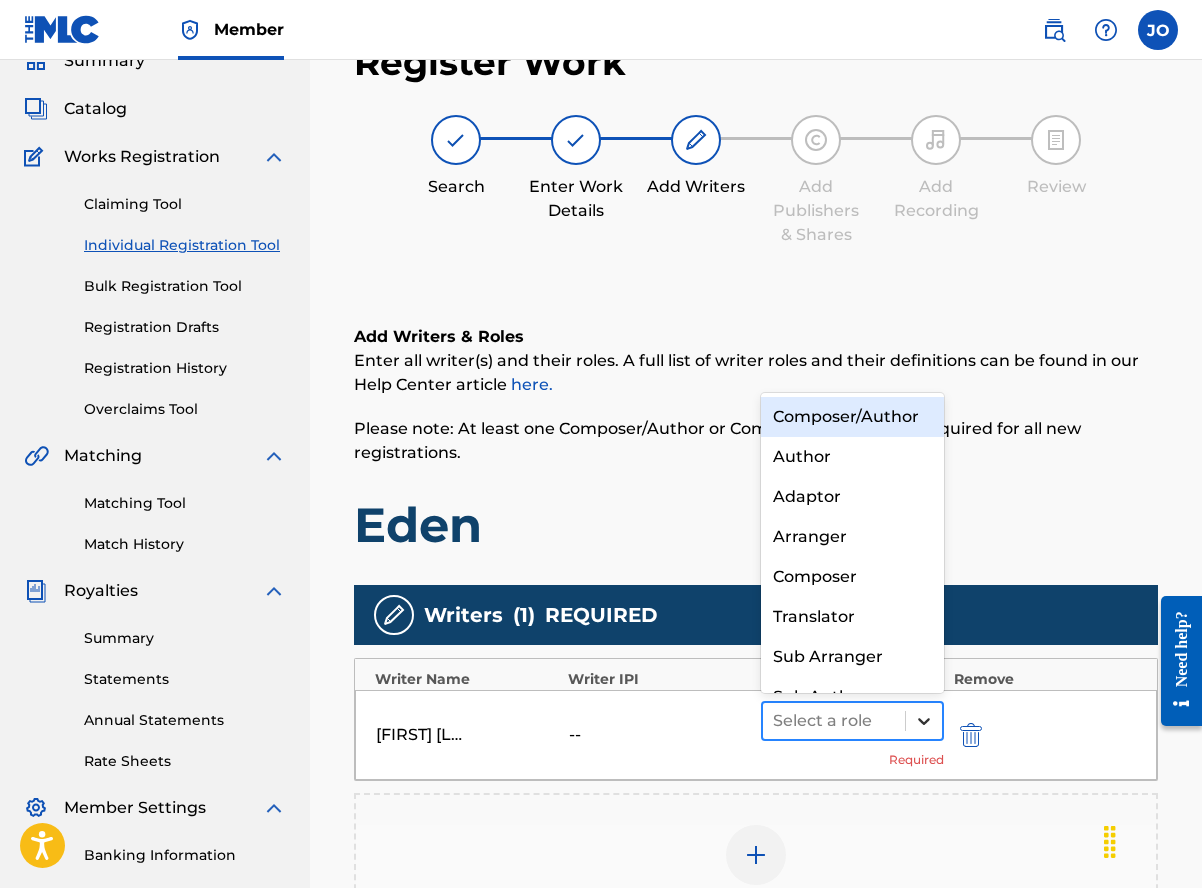 click 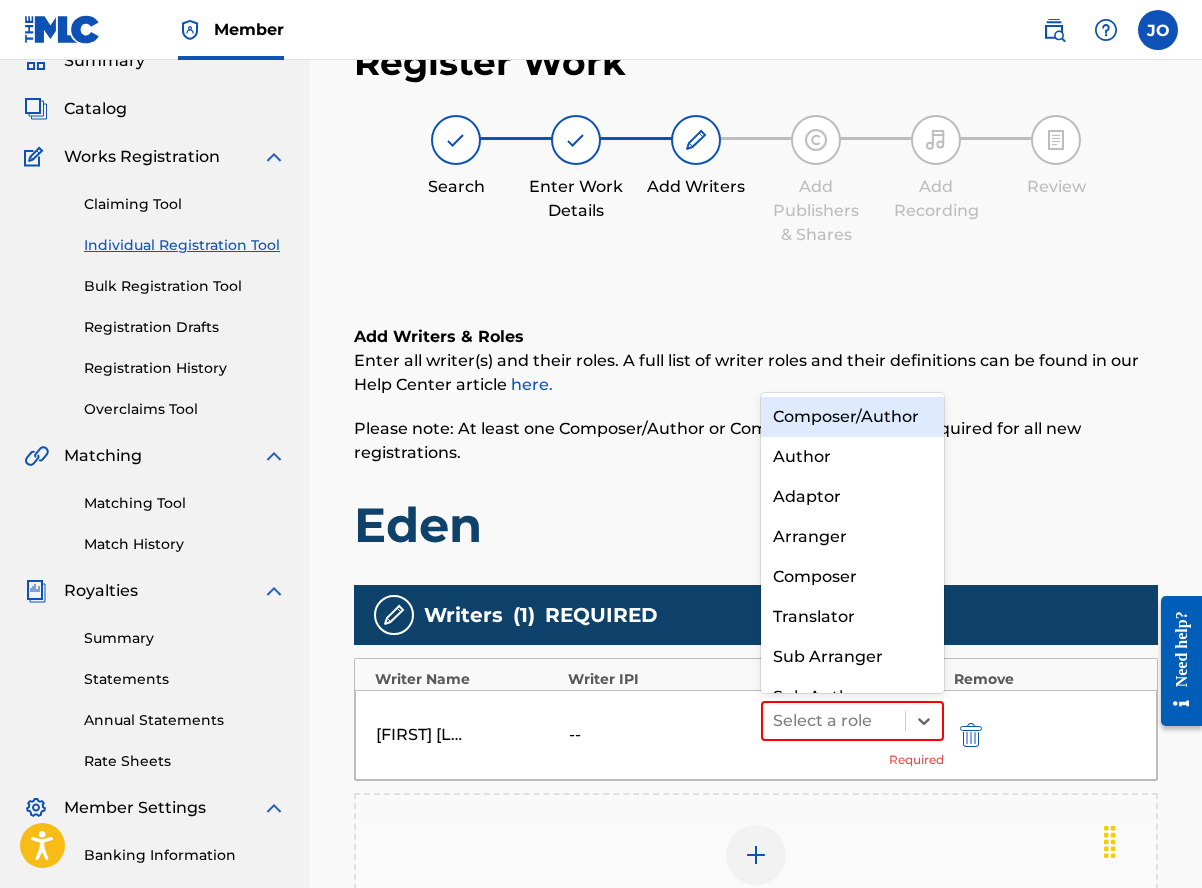 scroll, scrollTop: 21, scrollLeft: 0, axis: vertical 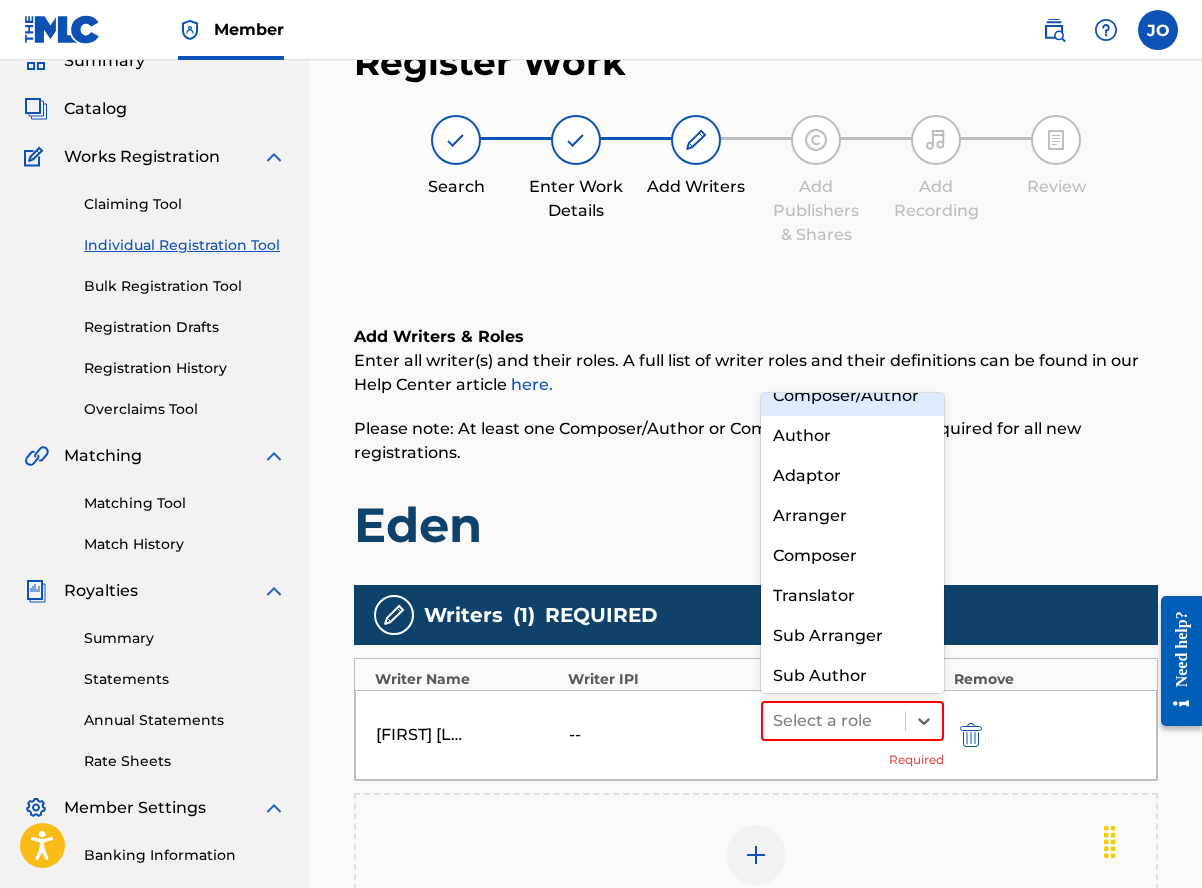 click on "Composer/Author" at bounding box center (852, 396) 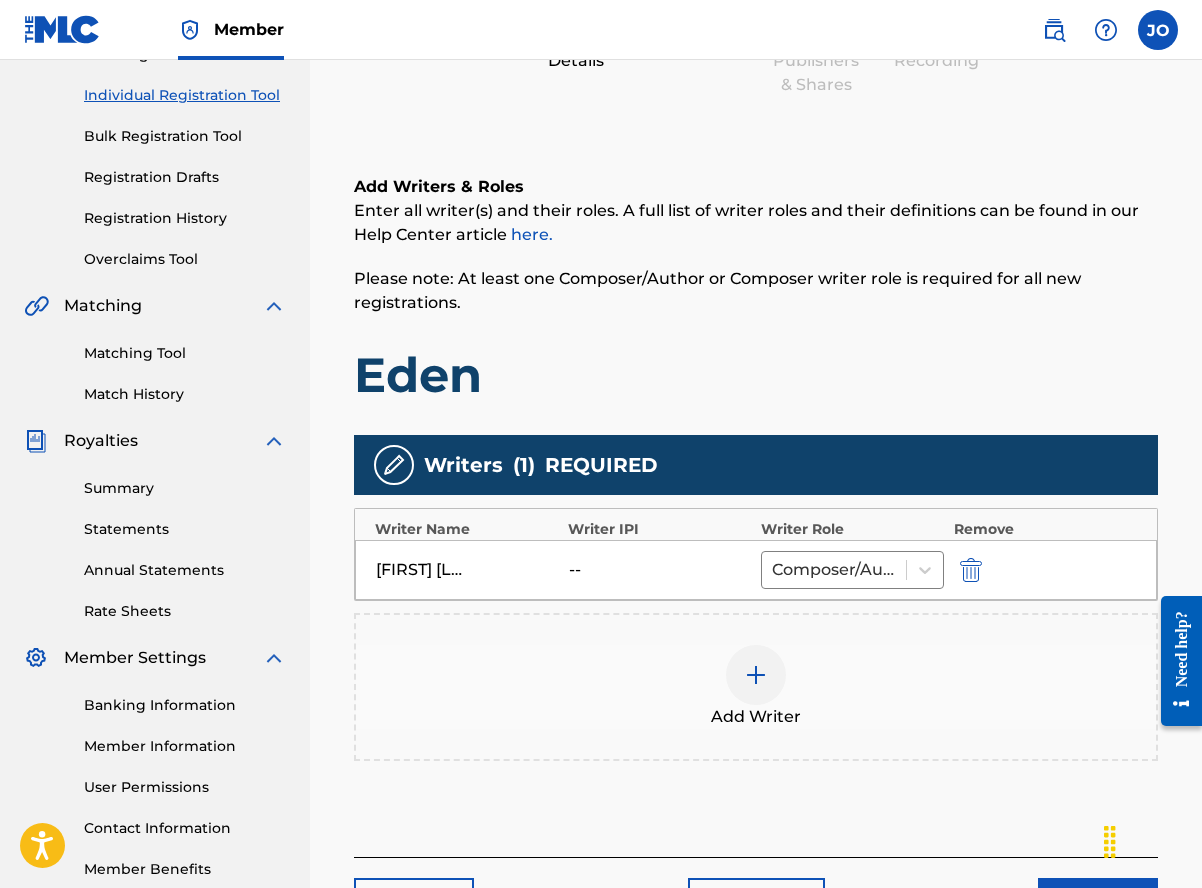 scroll, scrollTop: 396, scrollLeft: 0, axis: vertical 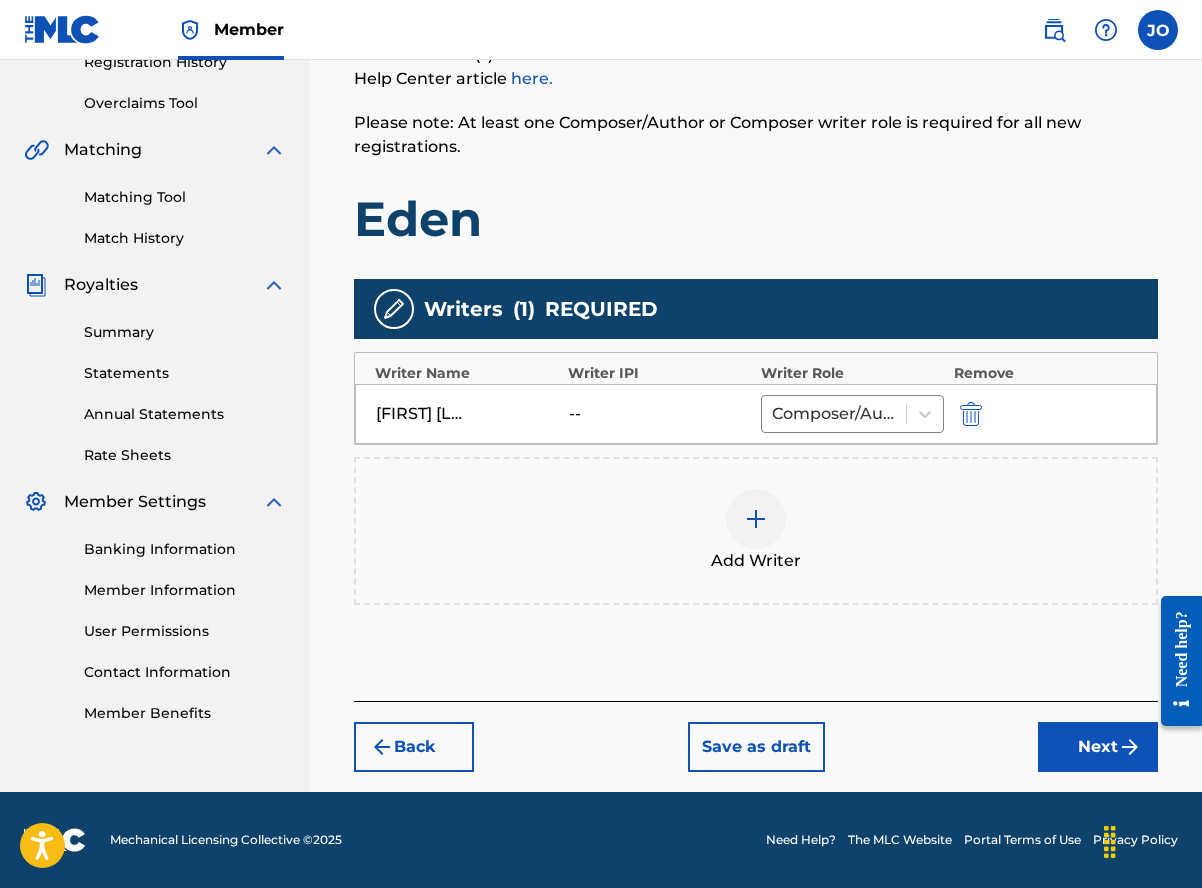 click at bounding box center [756, 519] 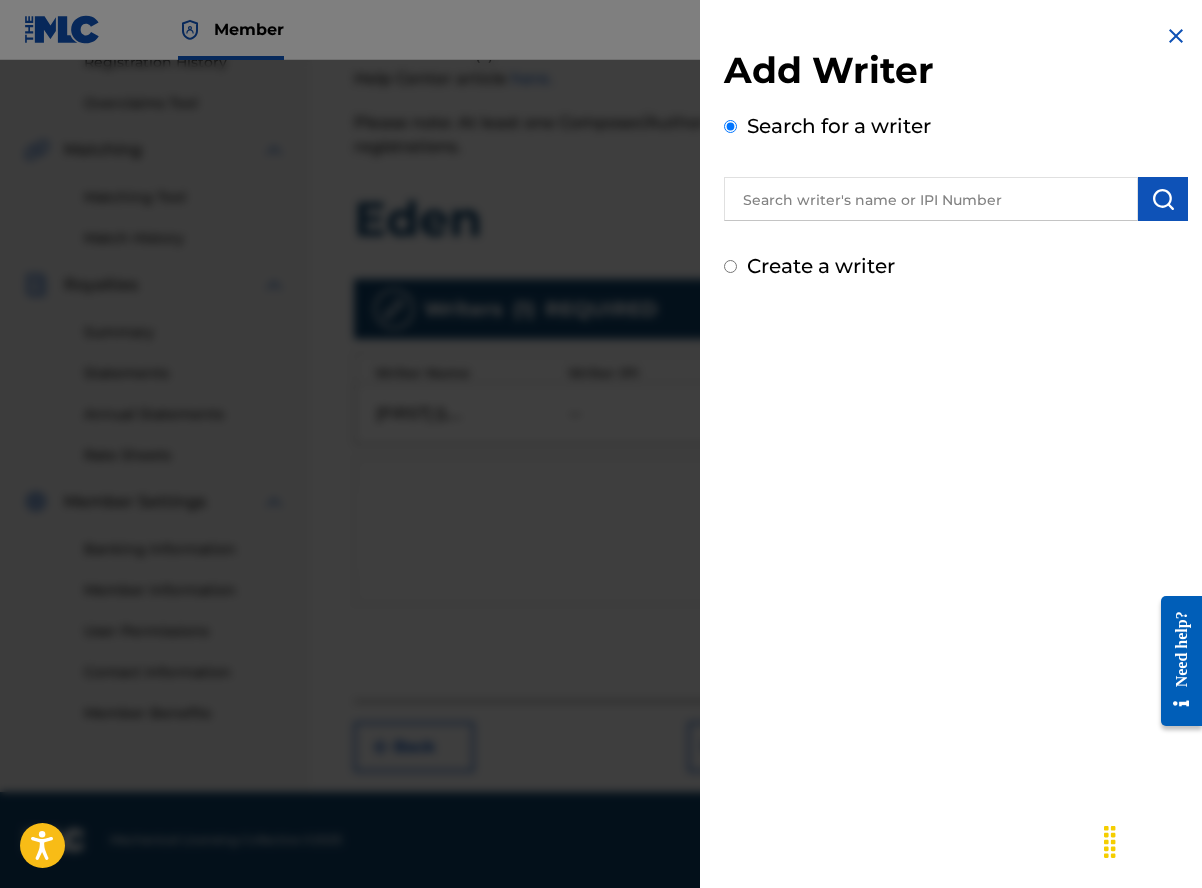 click at bounding box center (931, 199) 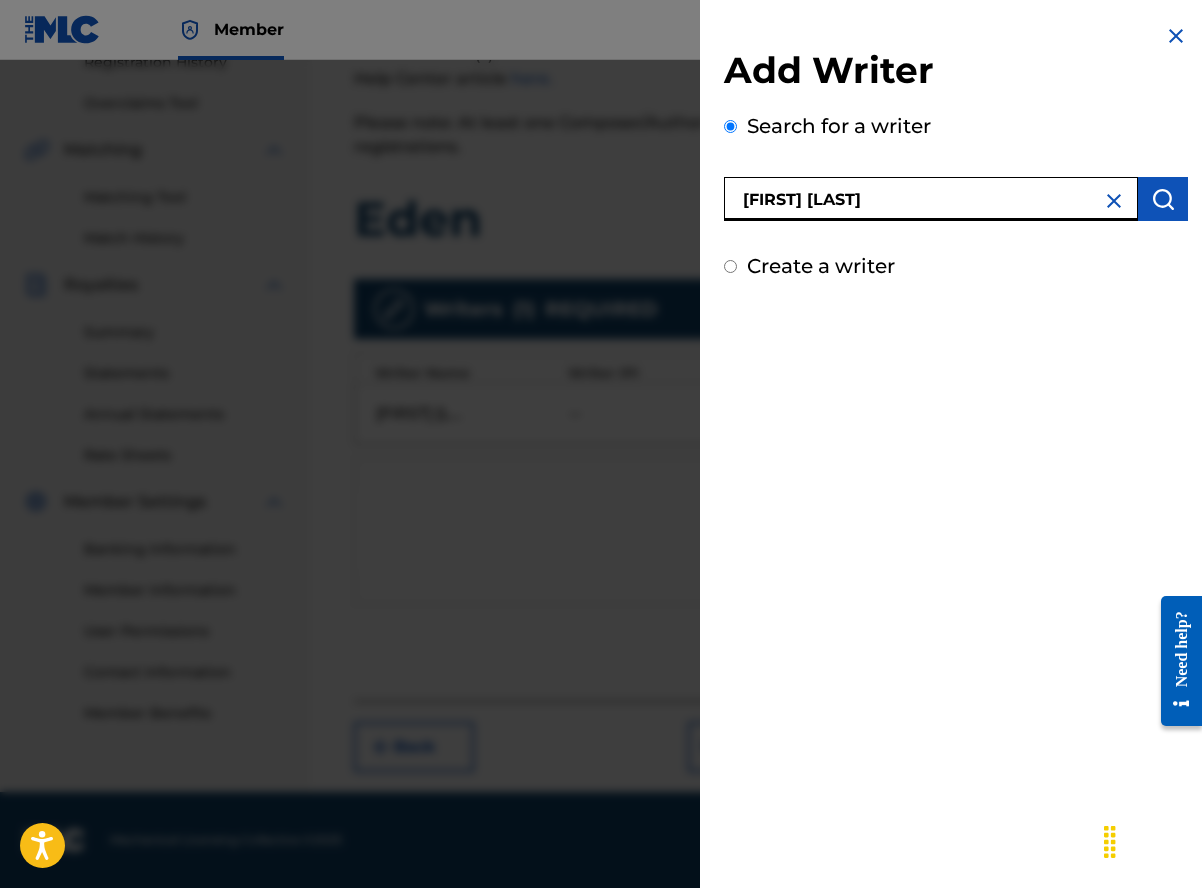 type on "[FIRST] [LAST]" 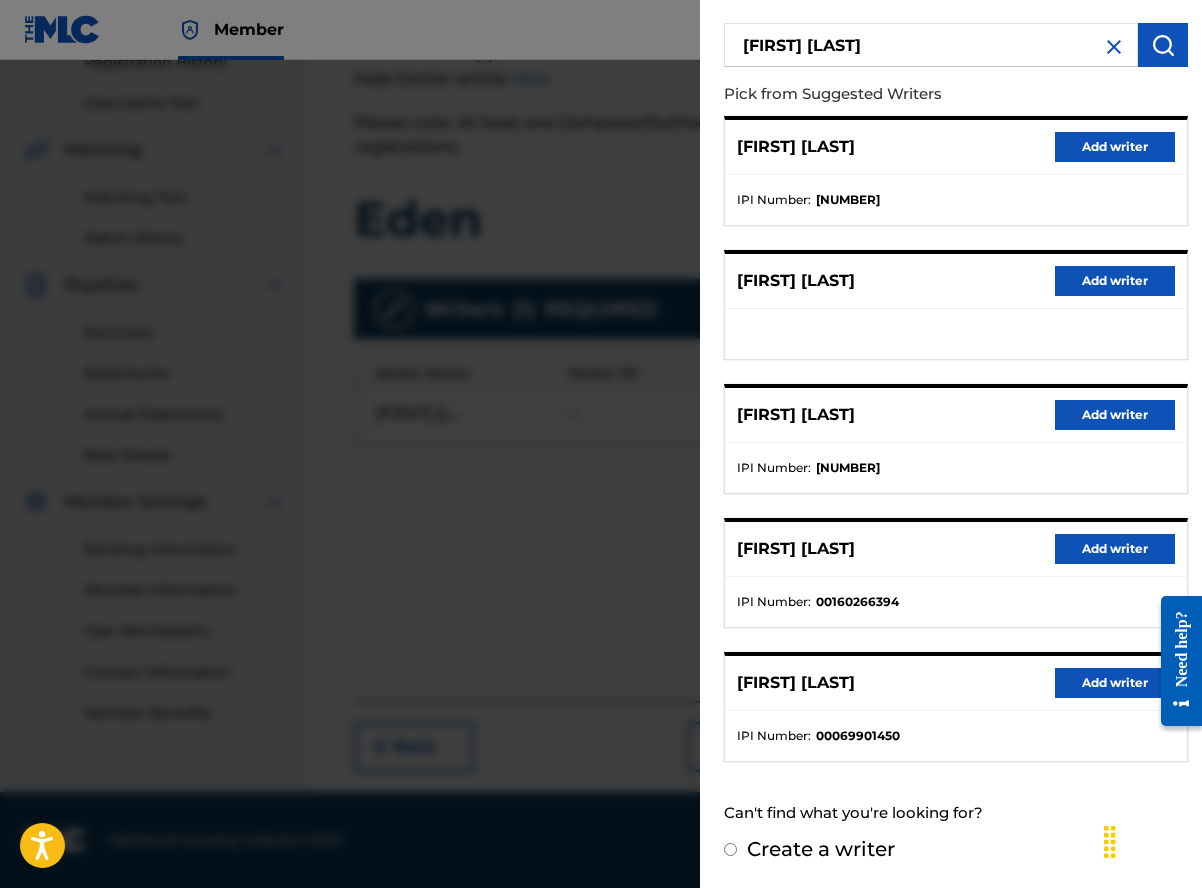 scroll, scrollTop: 0, scrollLeft: 0, axis: both 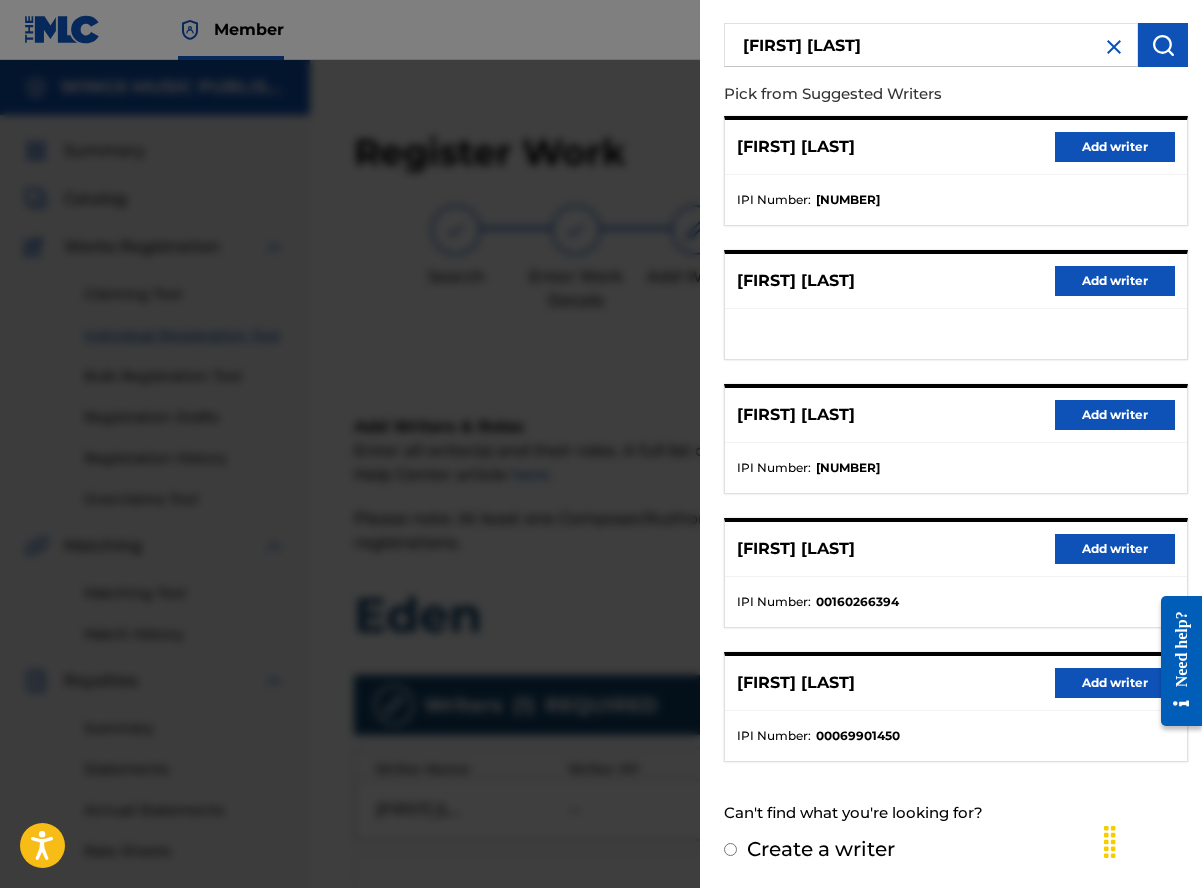 click at bounding box center [601, 504] 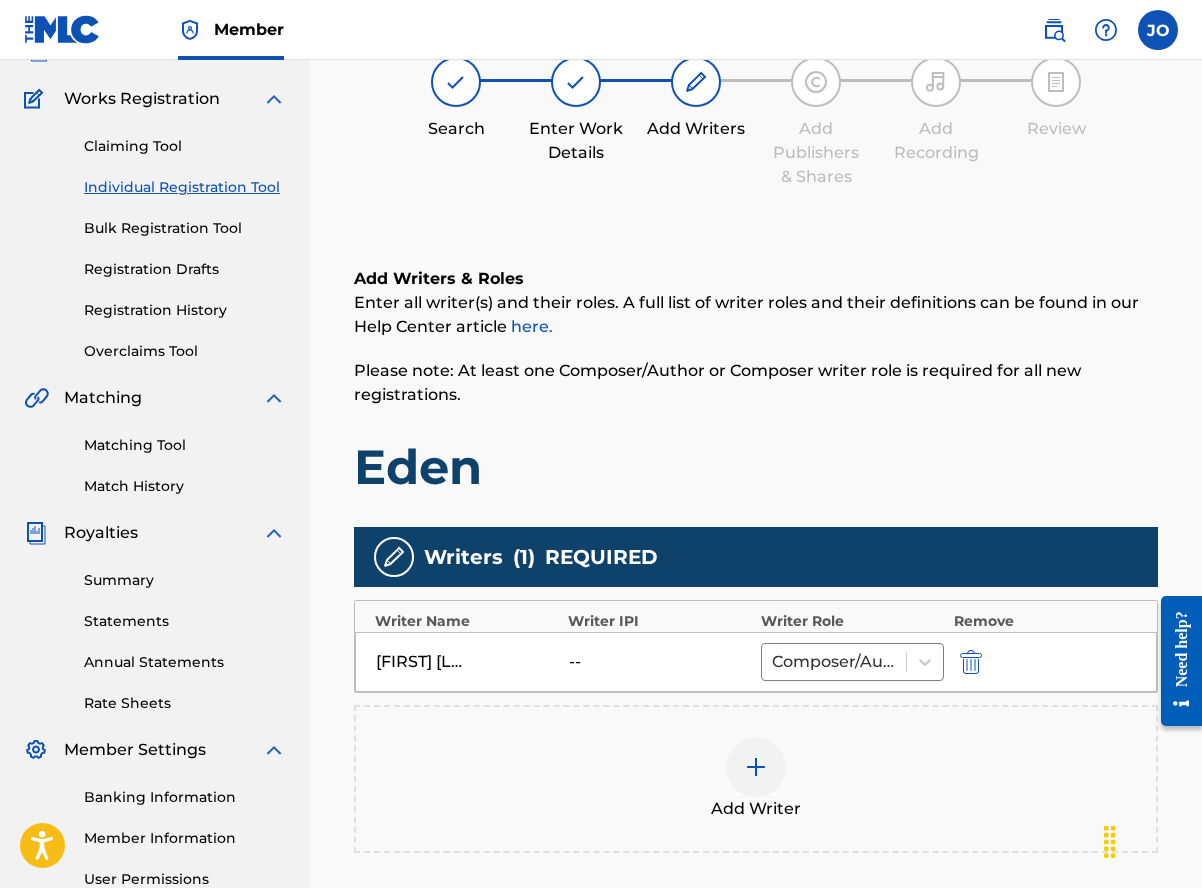 scroll, scrollTop: 300, scrollLeft: 0, axis: vertical 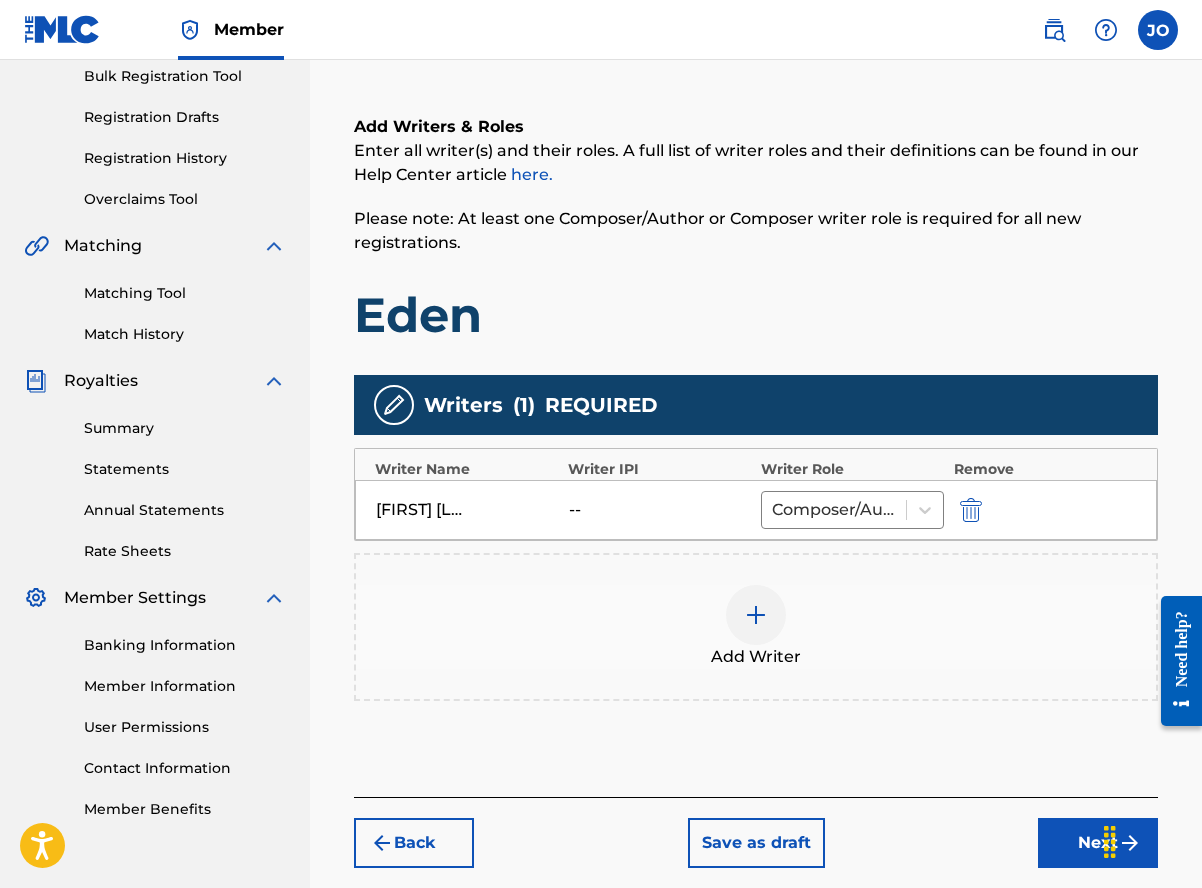click at bounding box center (756, 615) 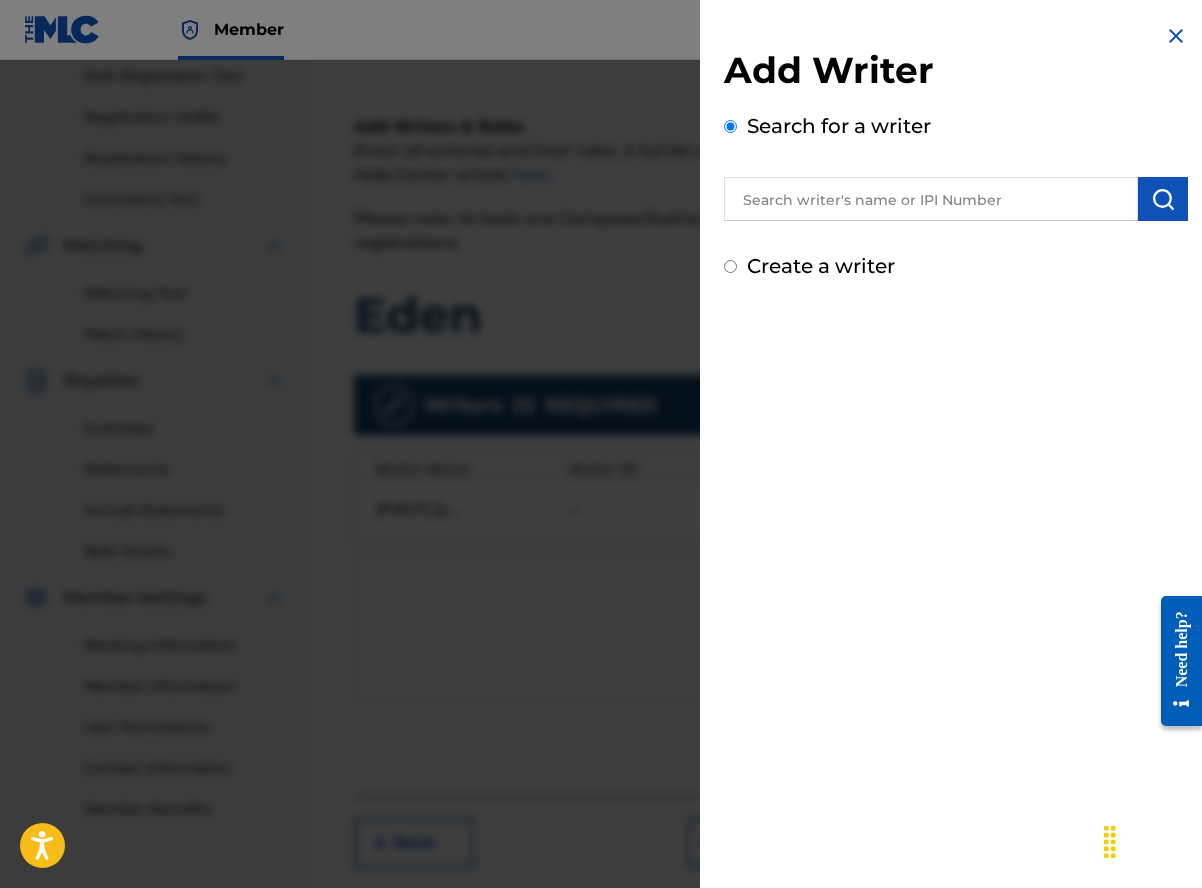 click at bounding box center (931, 199) 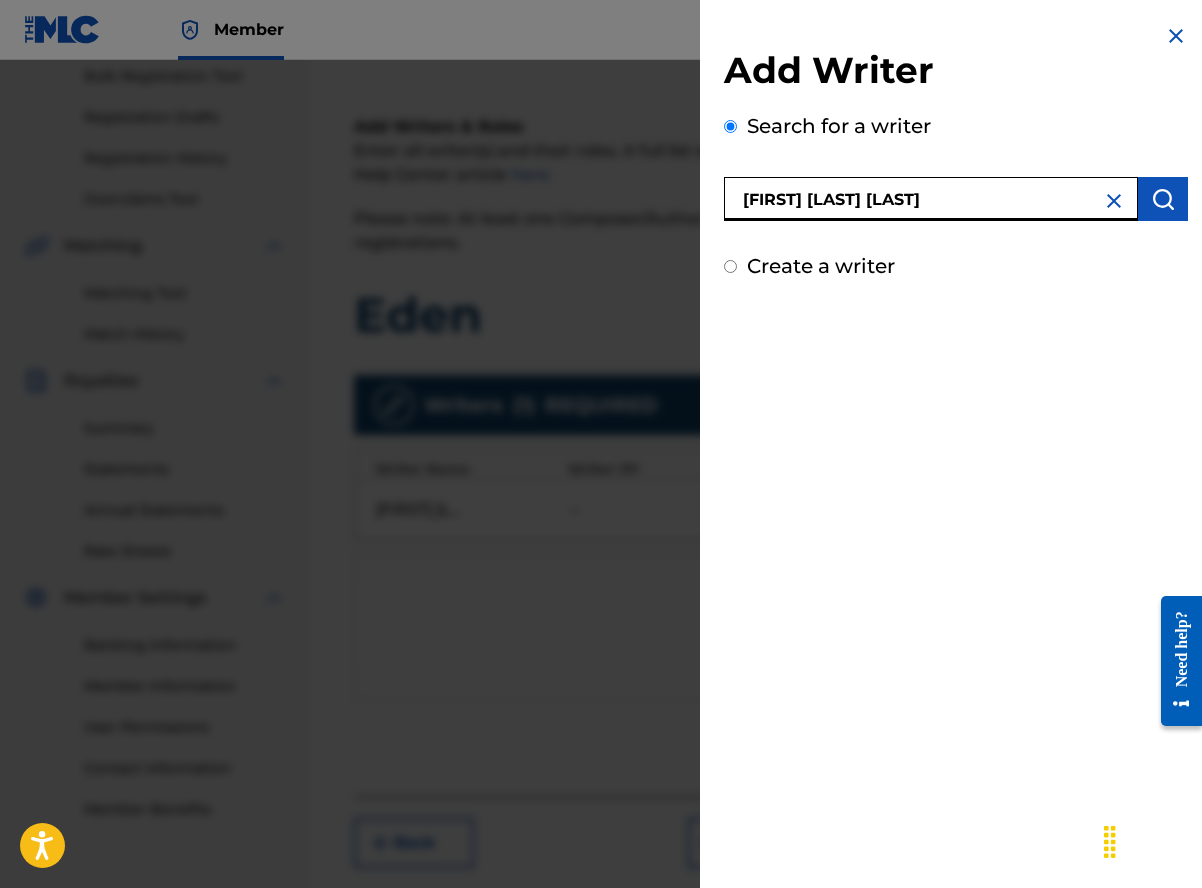 type on "[FIRST] [LAST] [LAST]" 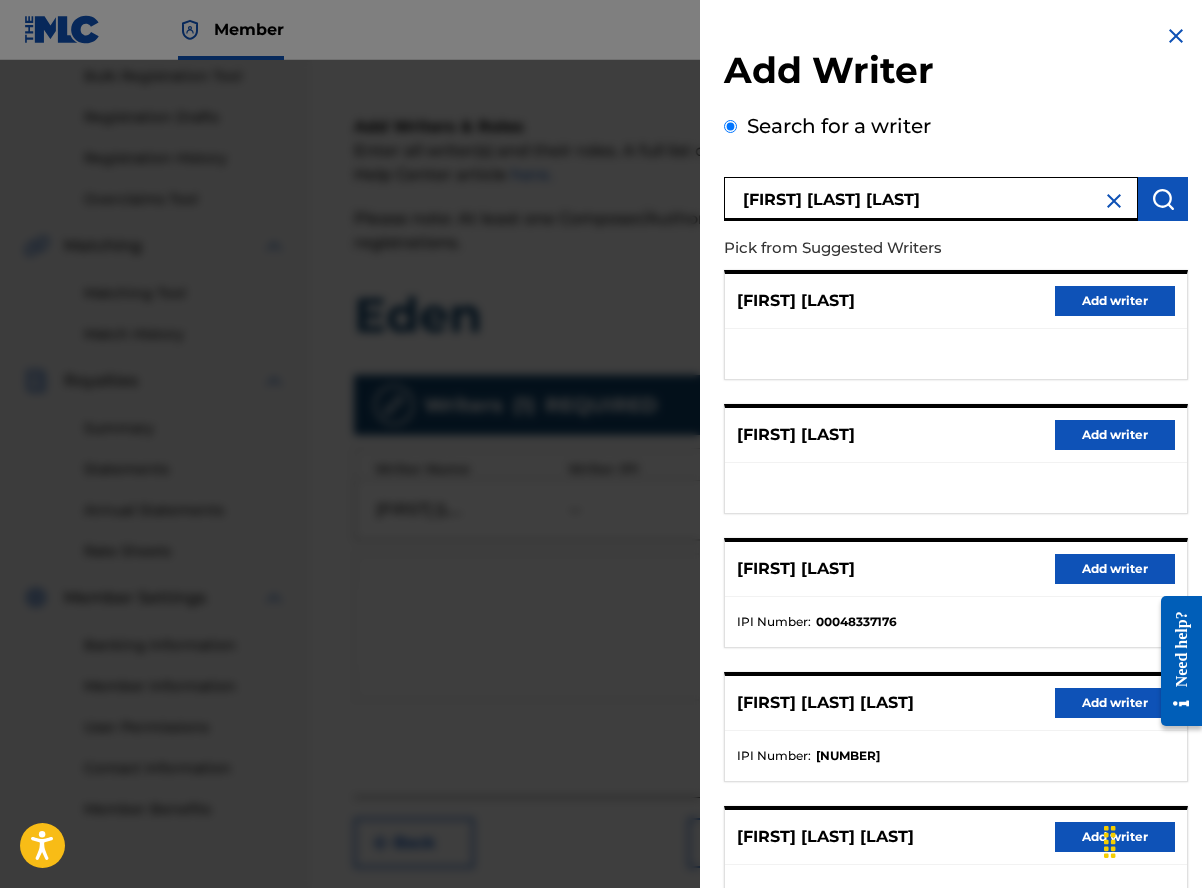 click on "Add writer" at bounding box center (1115, 703) 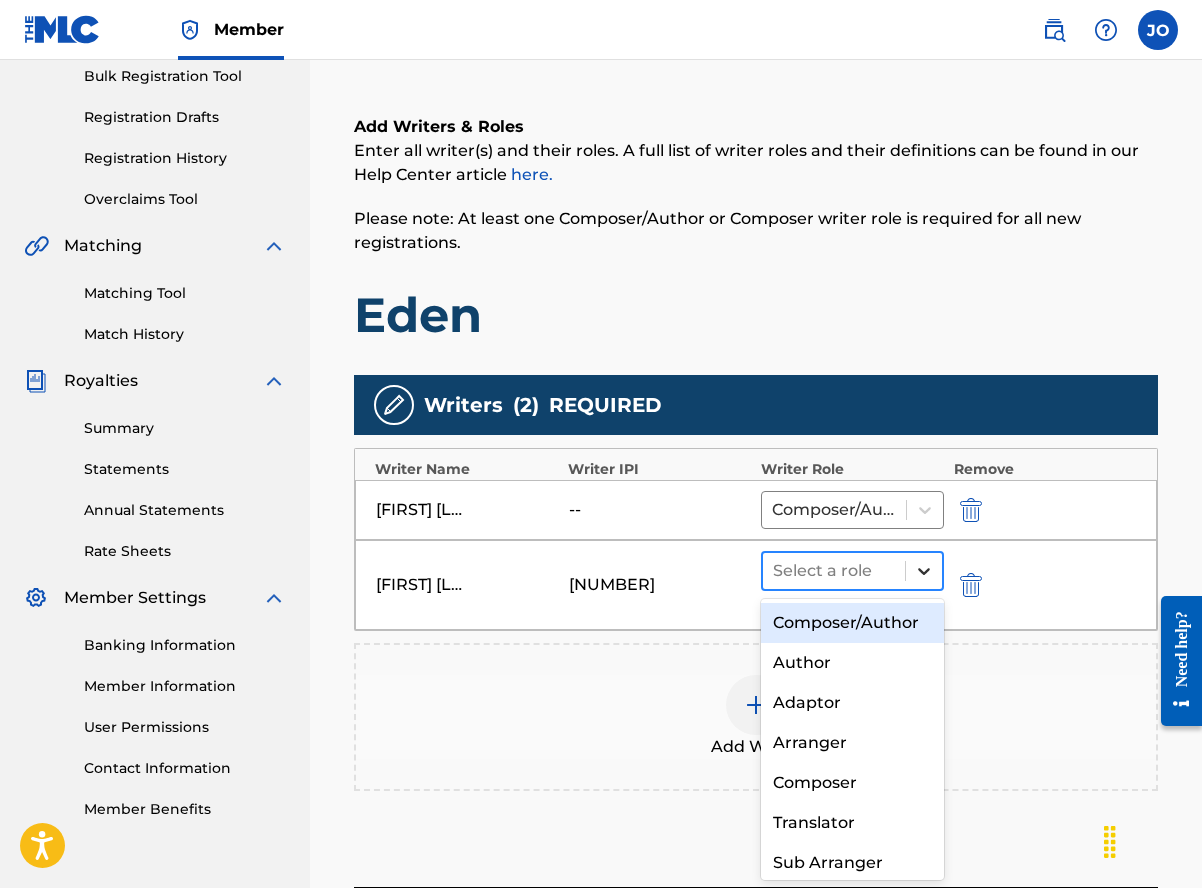 click 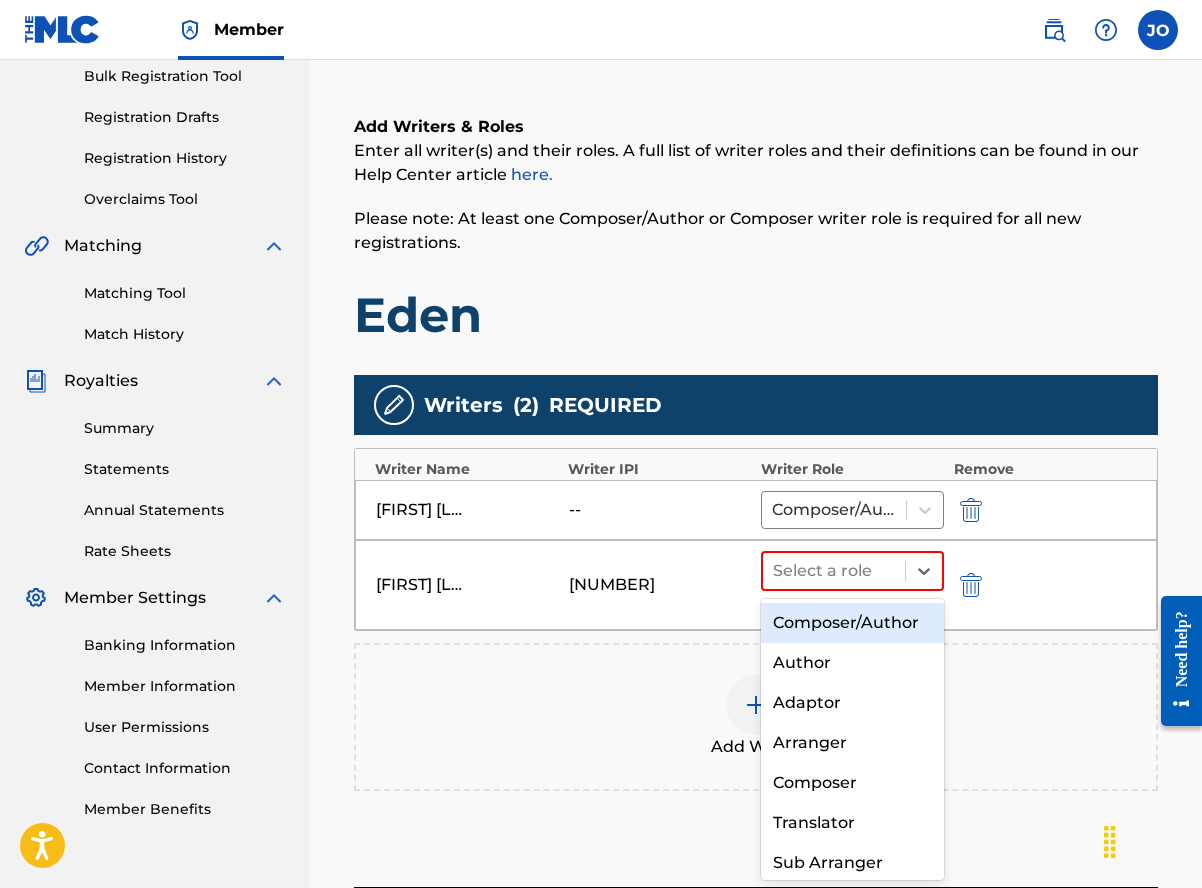 click on "Composer/Author" at bounding box center (852, 623) 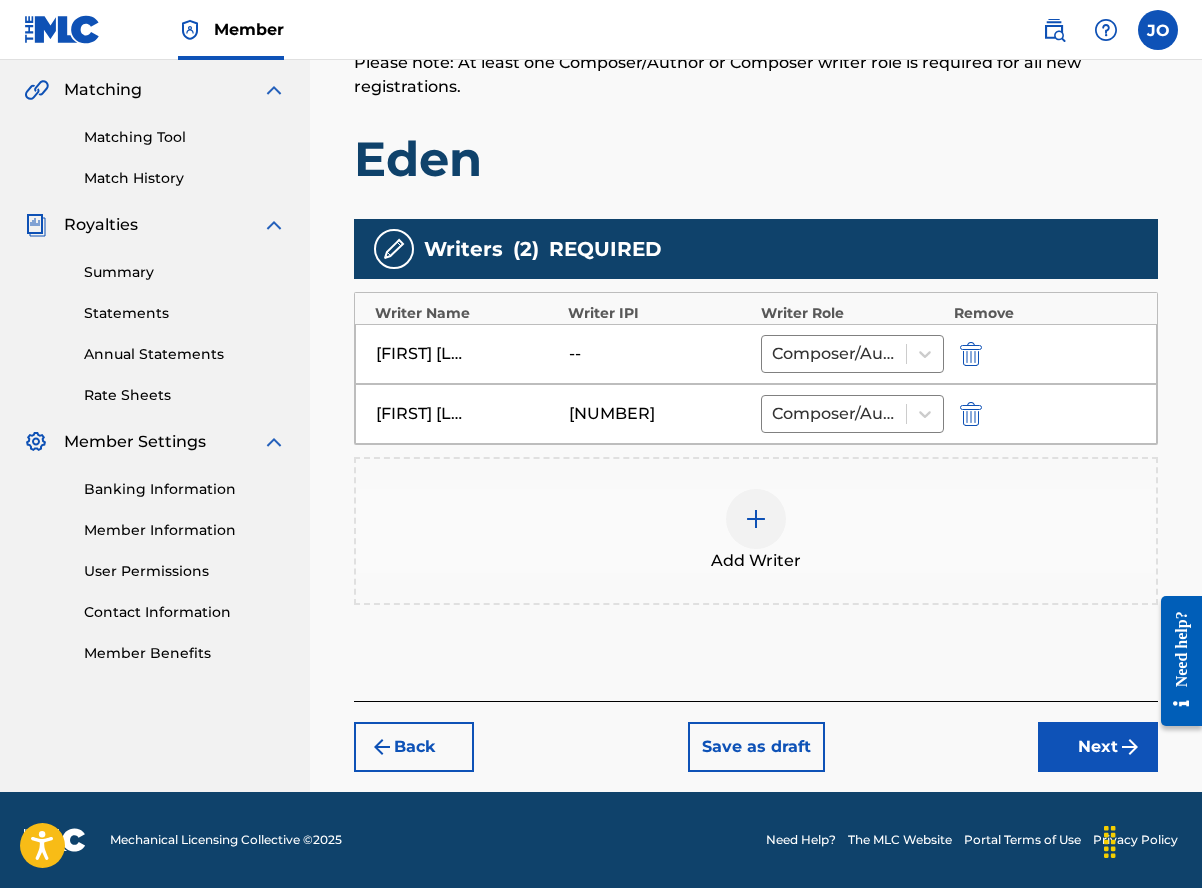 click on "Next" at bounding box center (1098, 747) 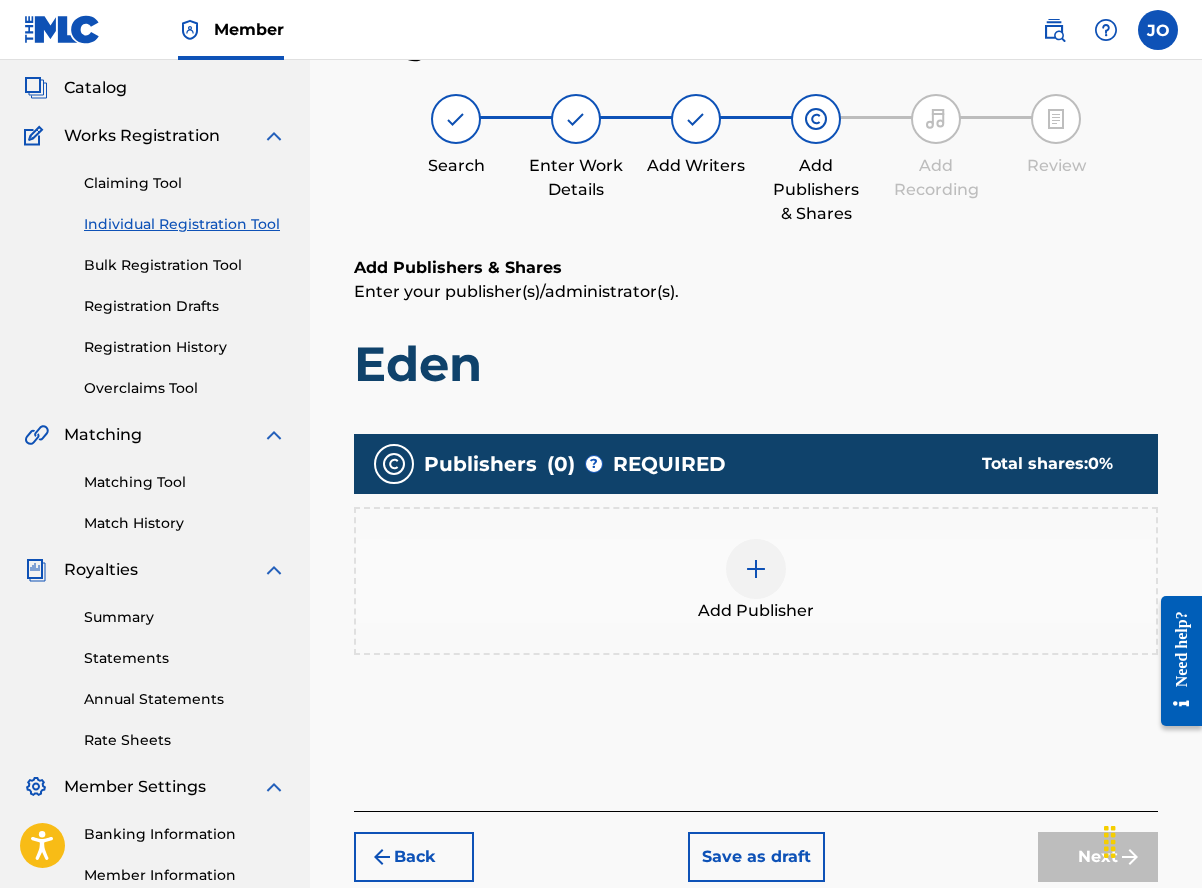 scroll, scrollTop: 90, scrollLeft: 0, axis: vertical 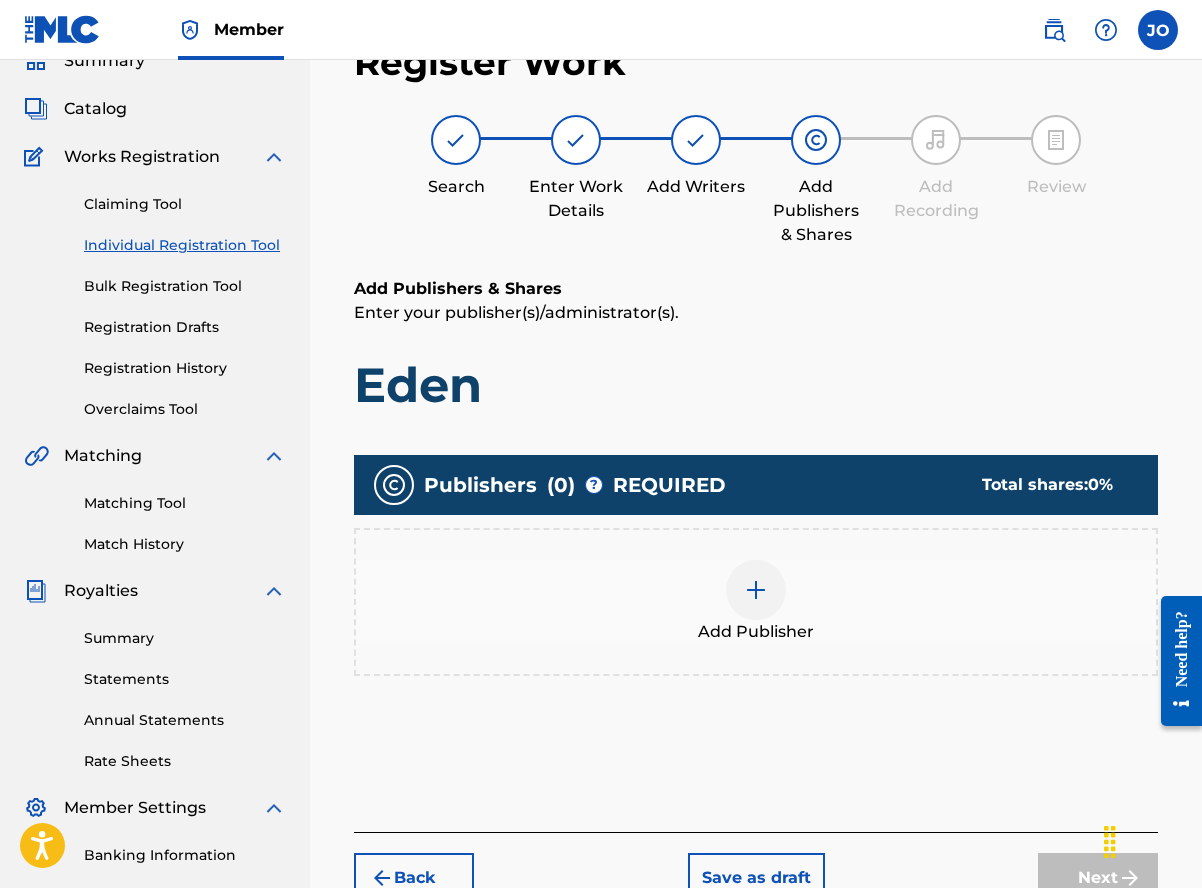 click at bounding box center [756, 590] 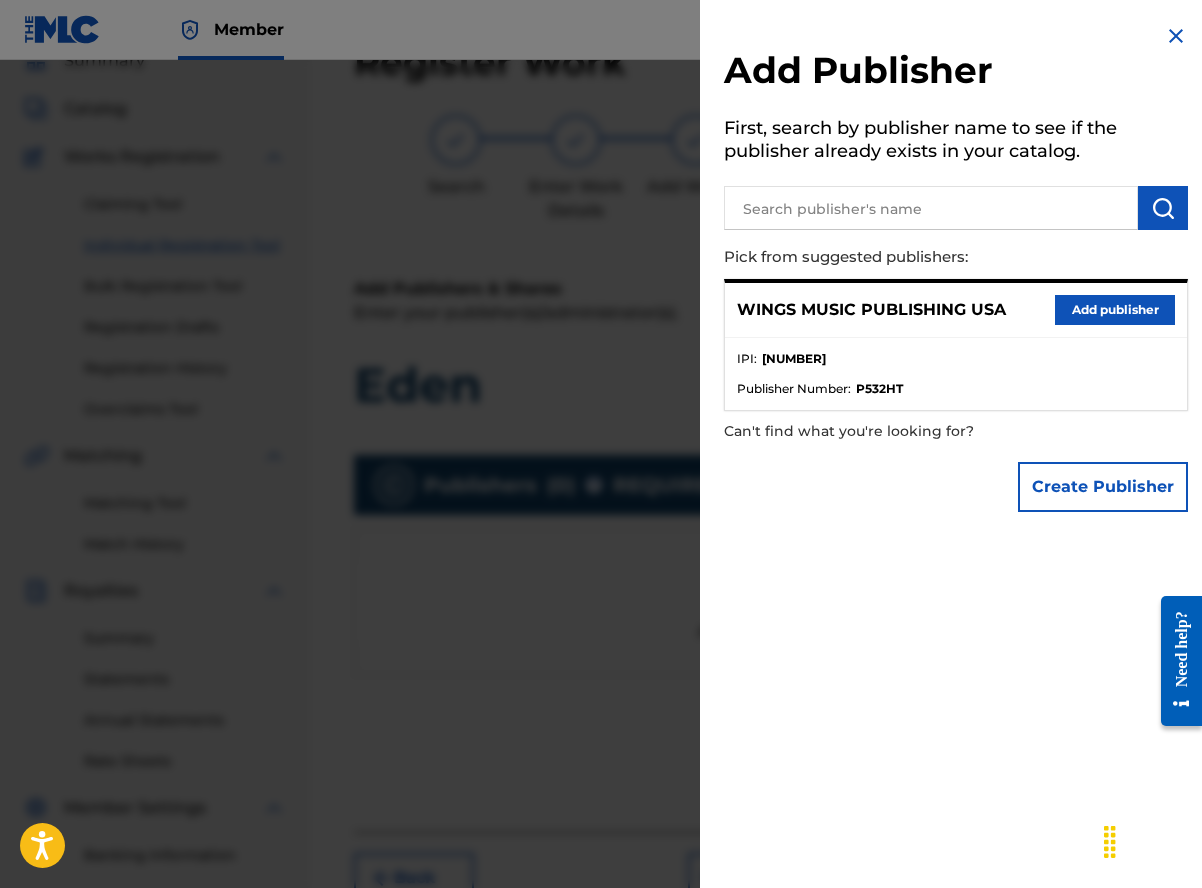click on "Add publisher" at bounding box center [1115, 310] 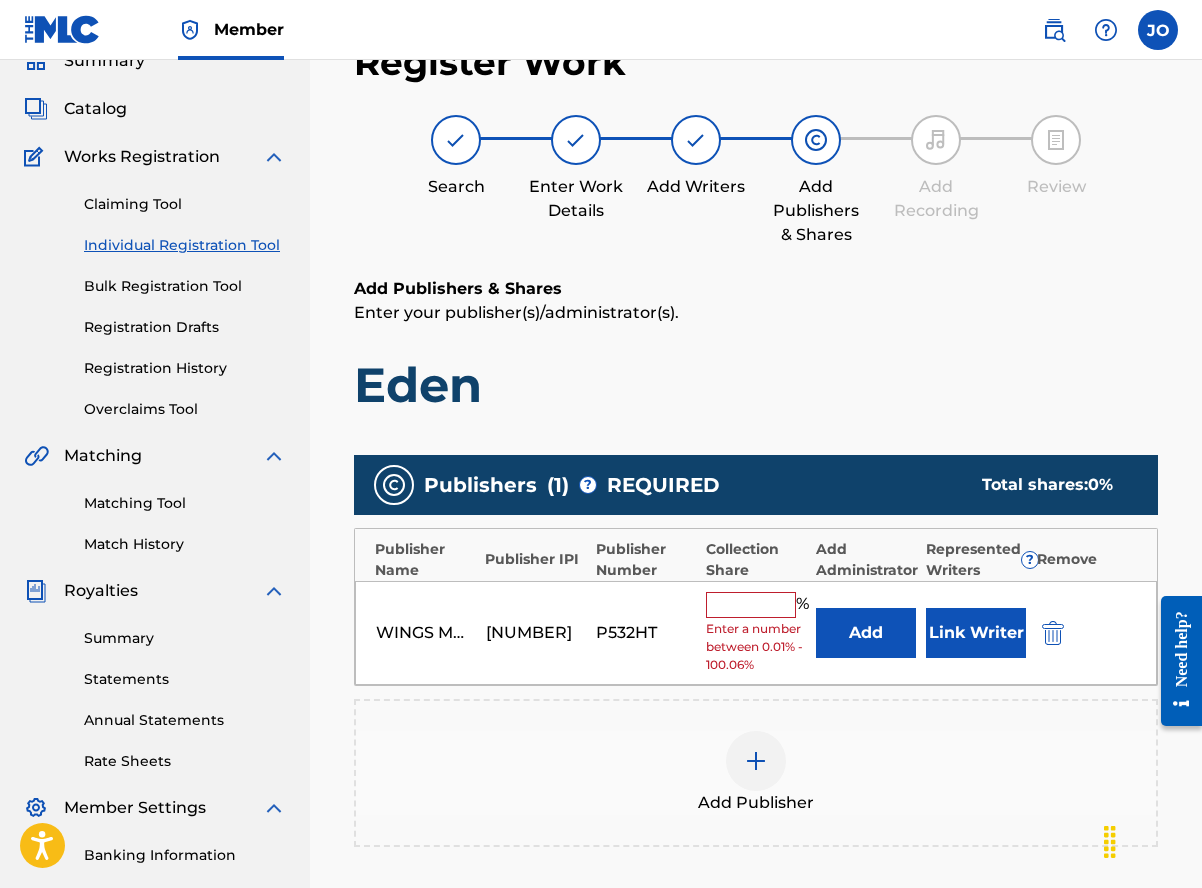 click at bounding box center [751, 605] 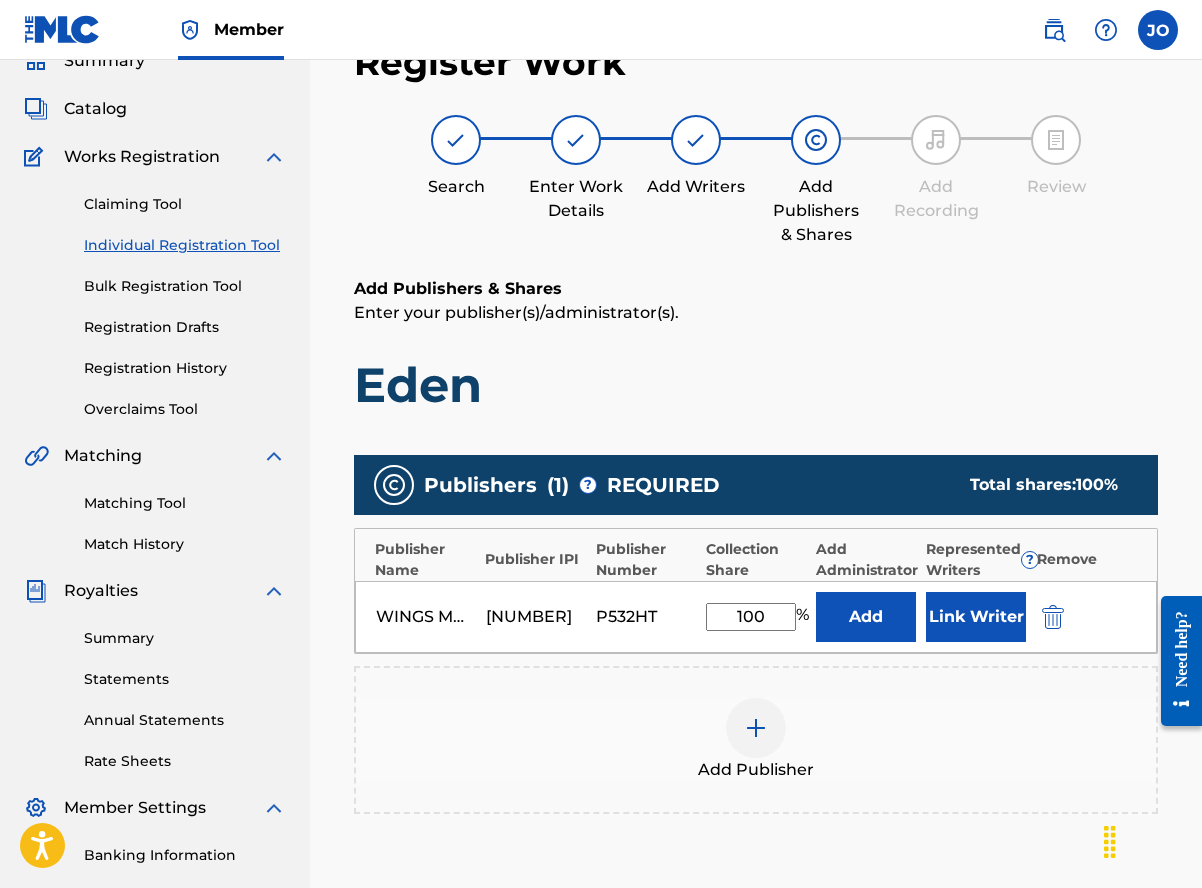click on "Link Writer" at bounding box center [976, 617] 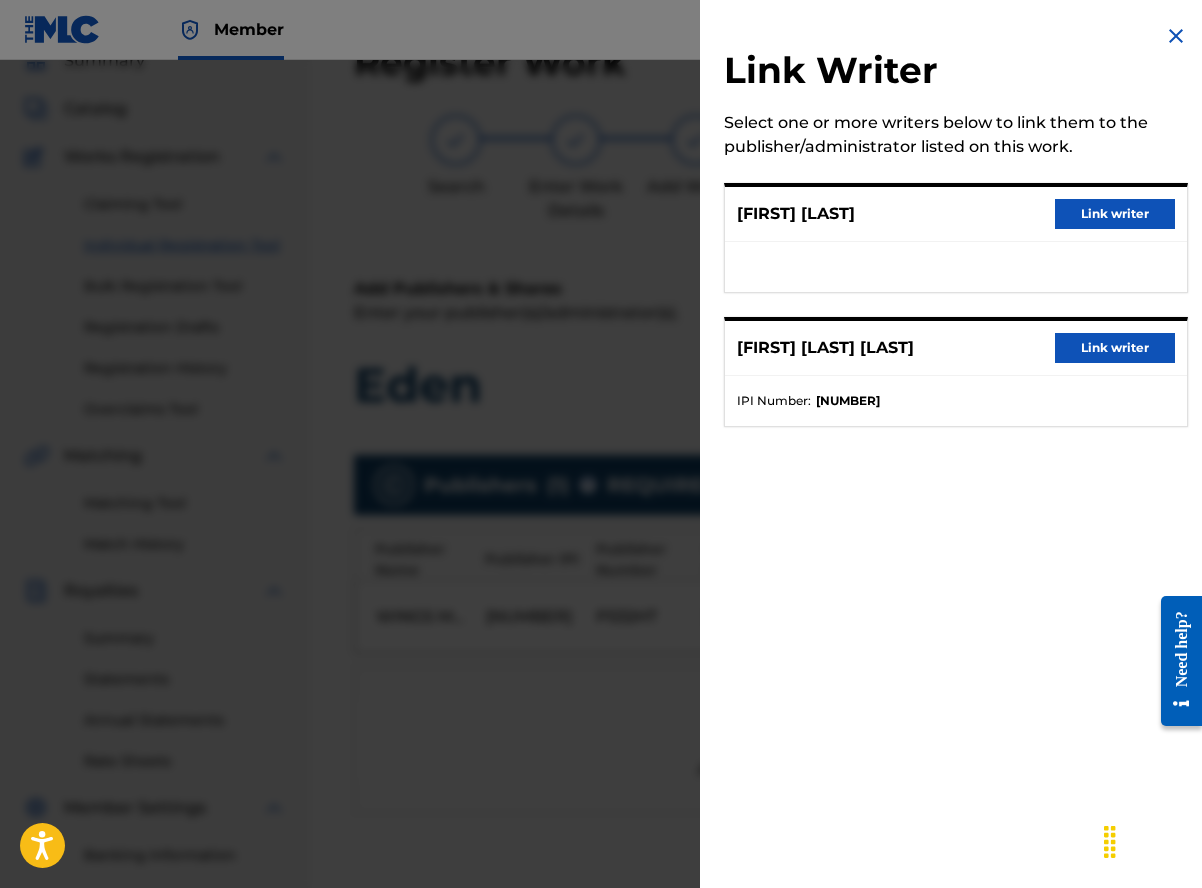 click on "Link writer" at bounding box center (1115, 214) 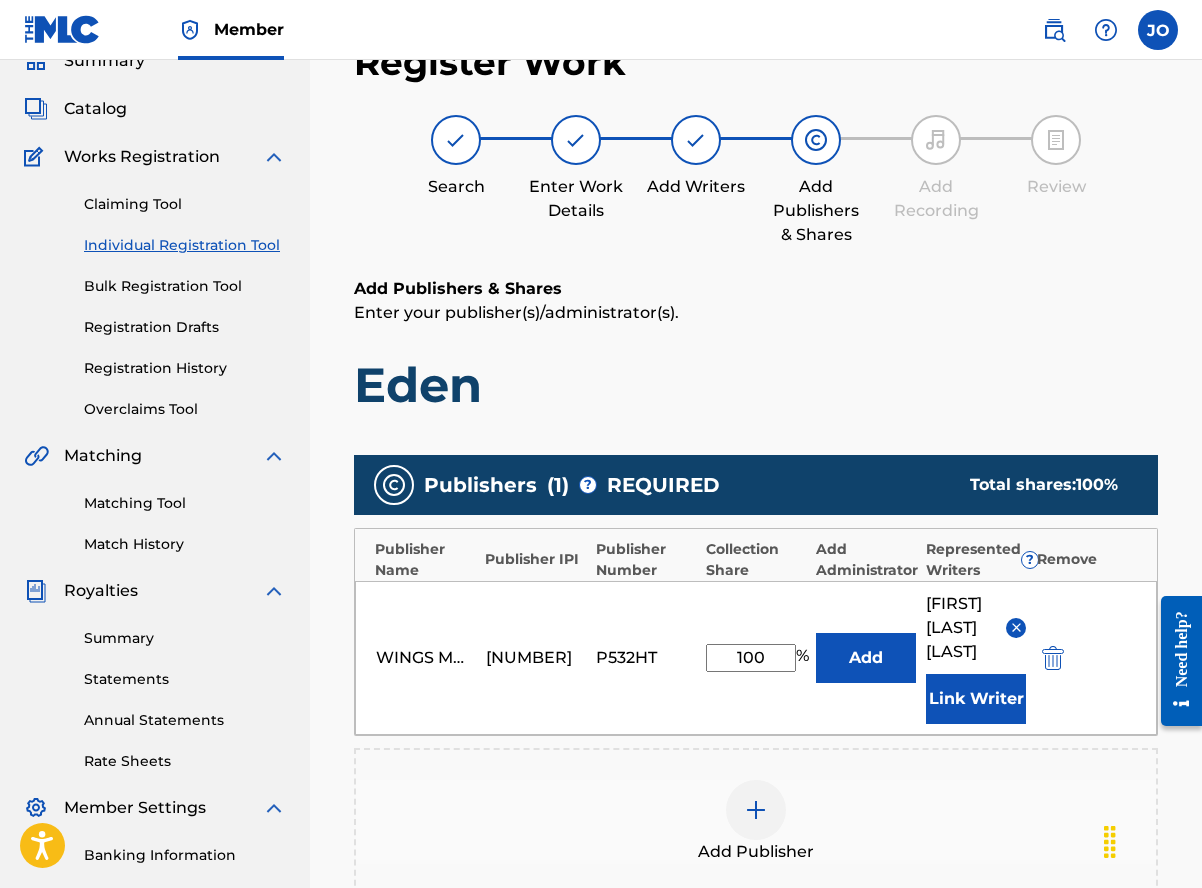 click on "Link Writer" at bounding box center [976, 699] 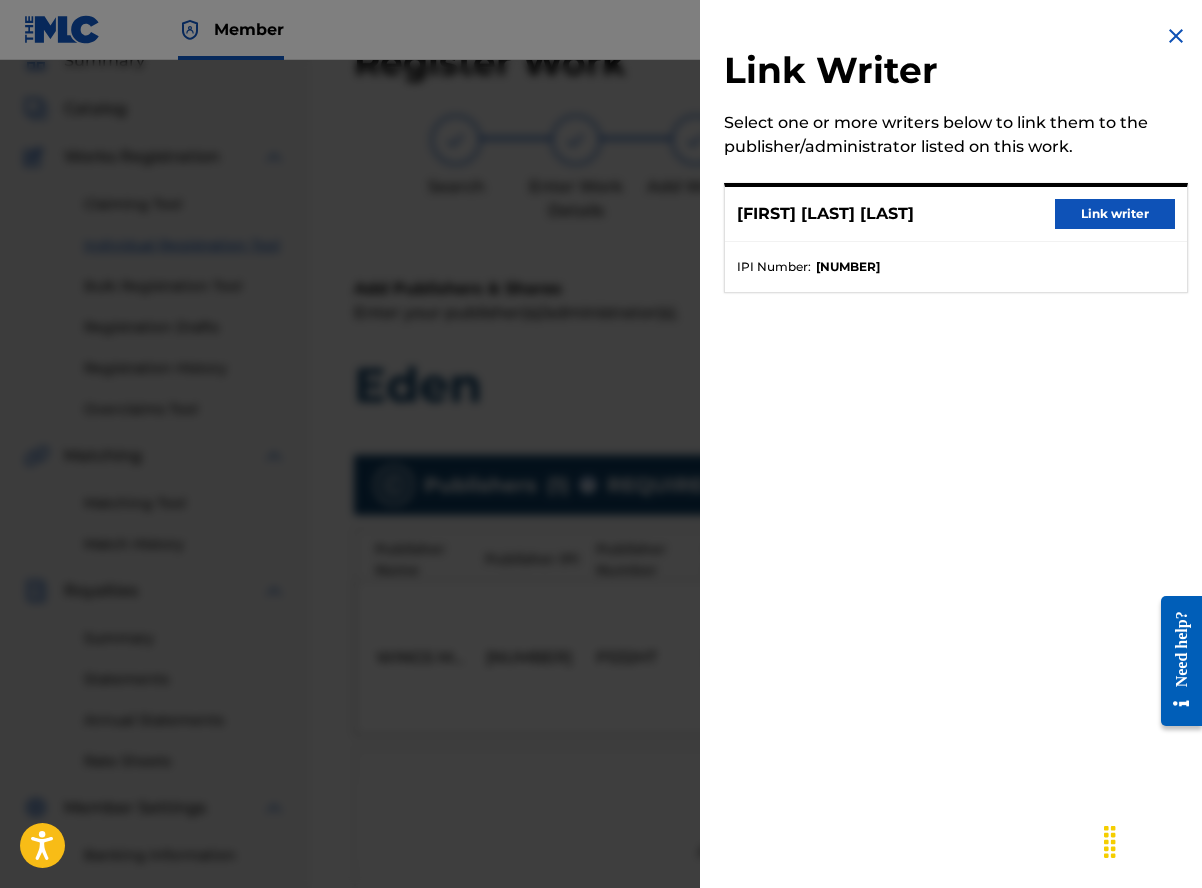click on "Link writer" at bounding box center (1115, 214) 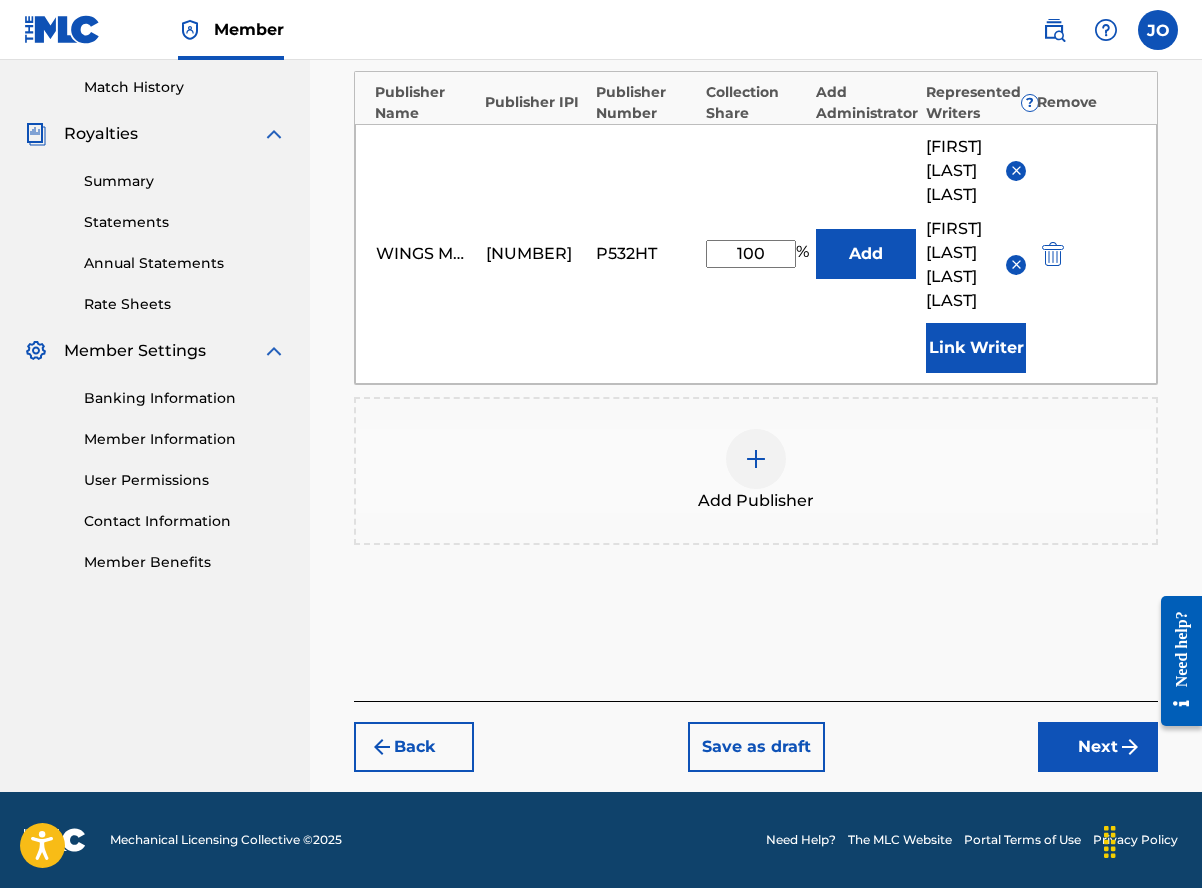 click on "Next" at bounding box center [1098, 747] 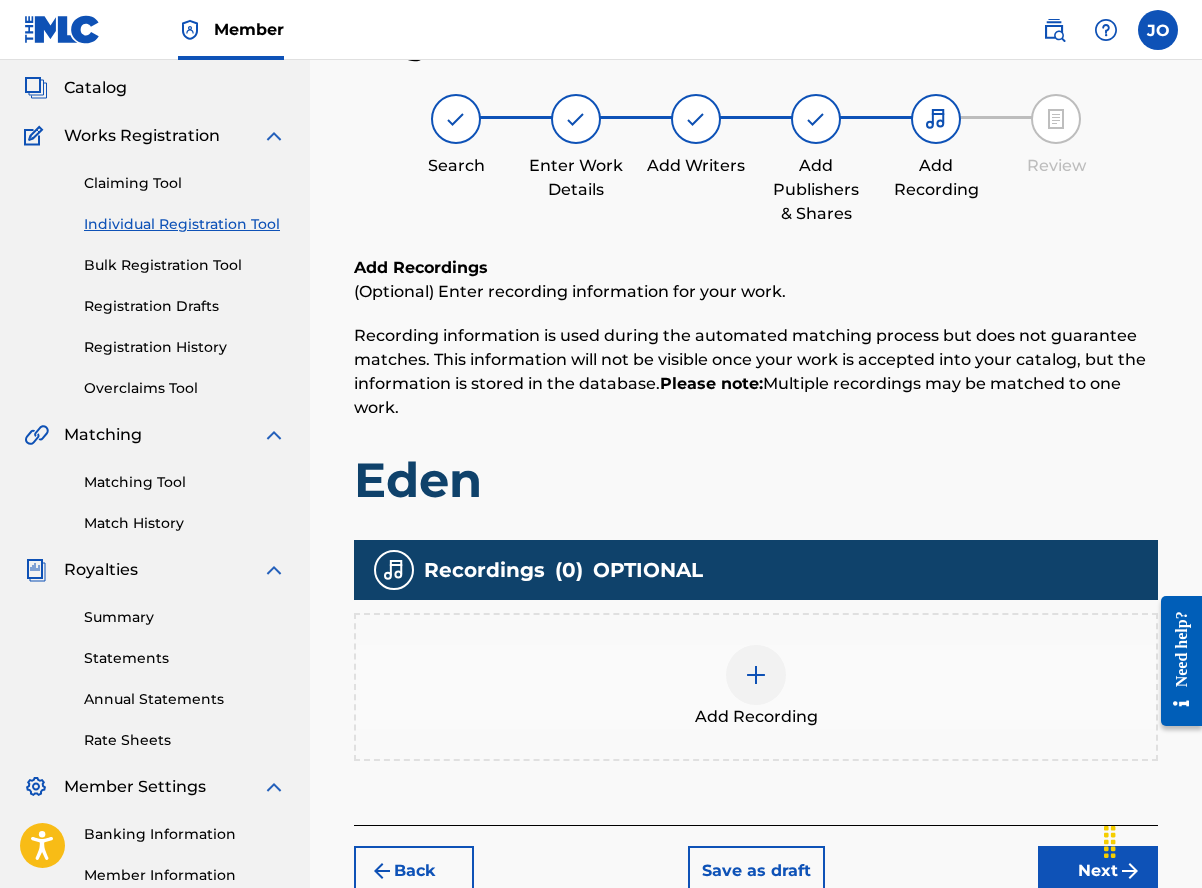 scroll, scrollTop: 90, scrollLeft: 0, axis: vertical 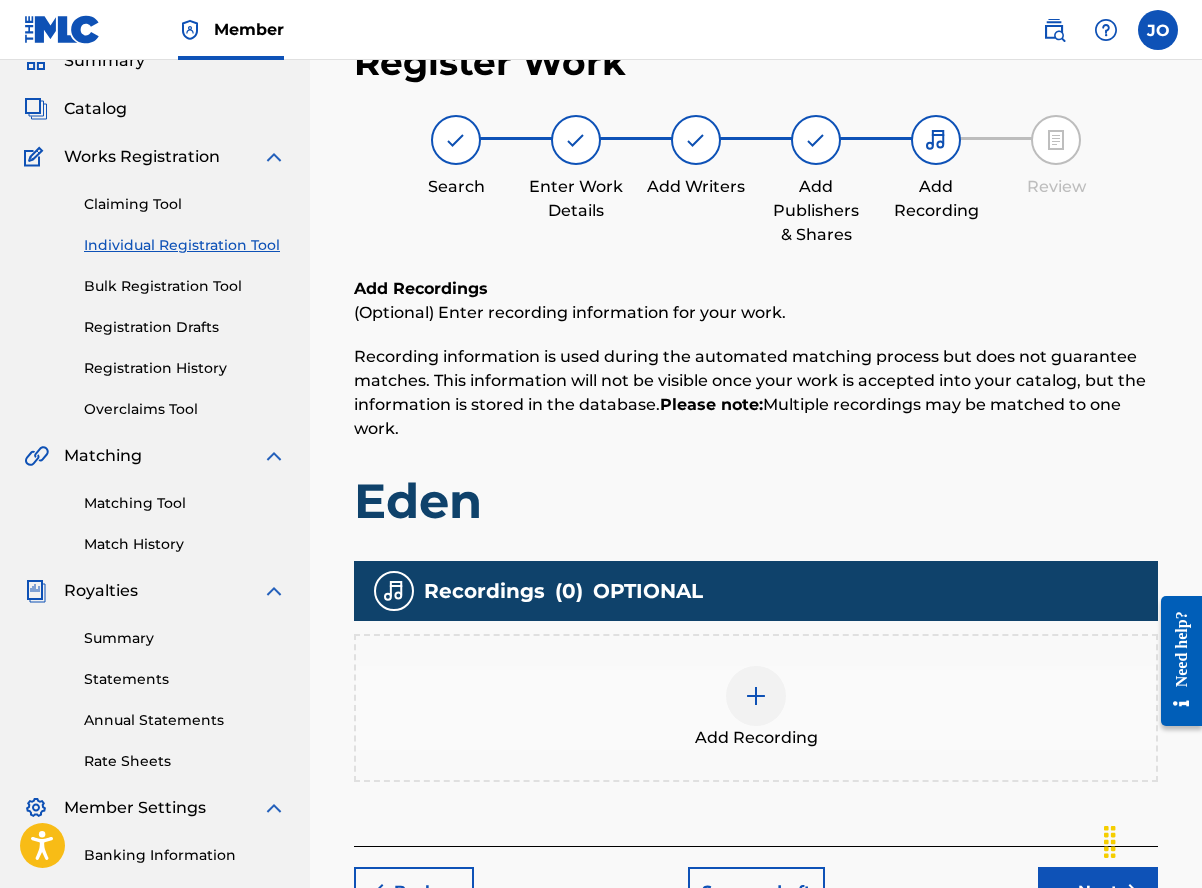 click on "Add Recording" at bounding box center [756, 738] 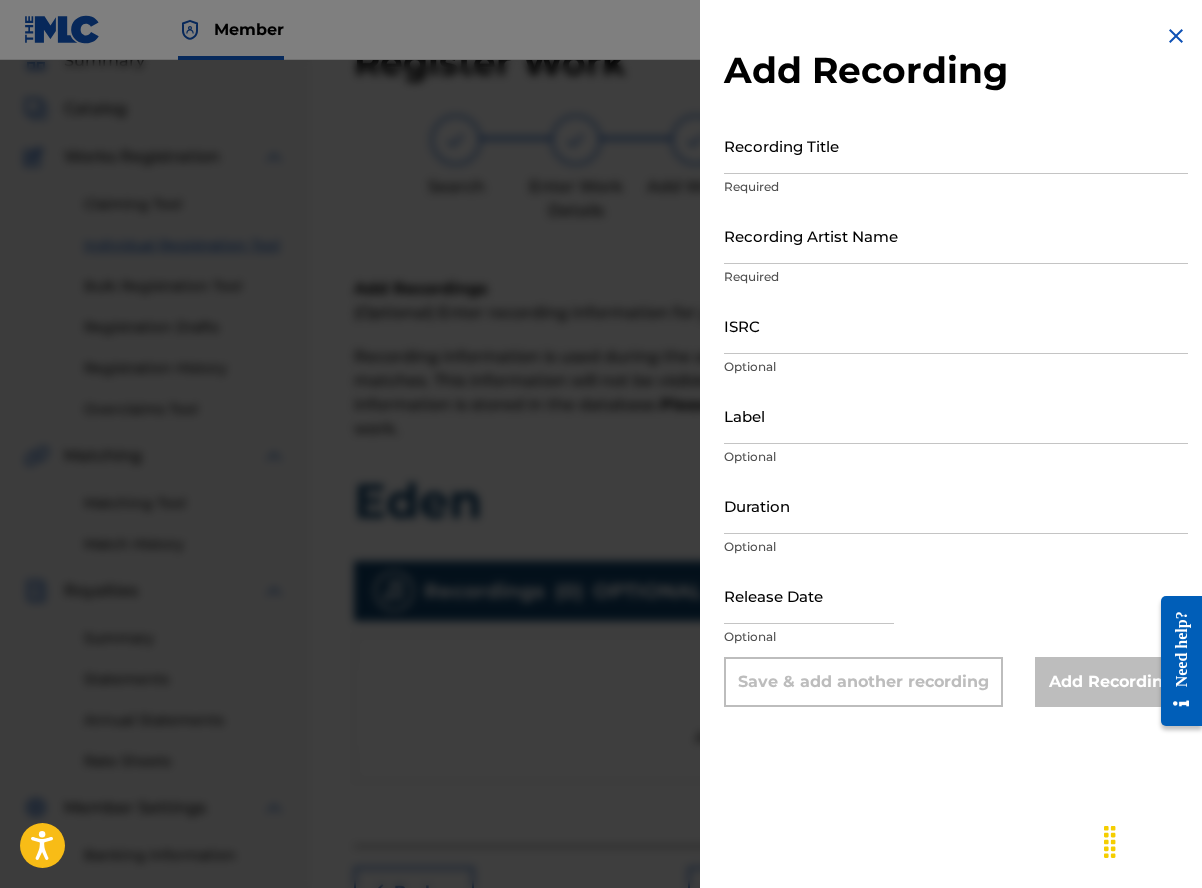 click on "Recording Title" at bounding box center [956, 145] 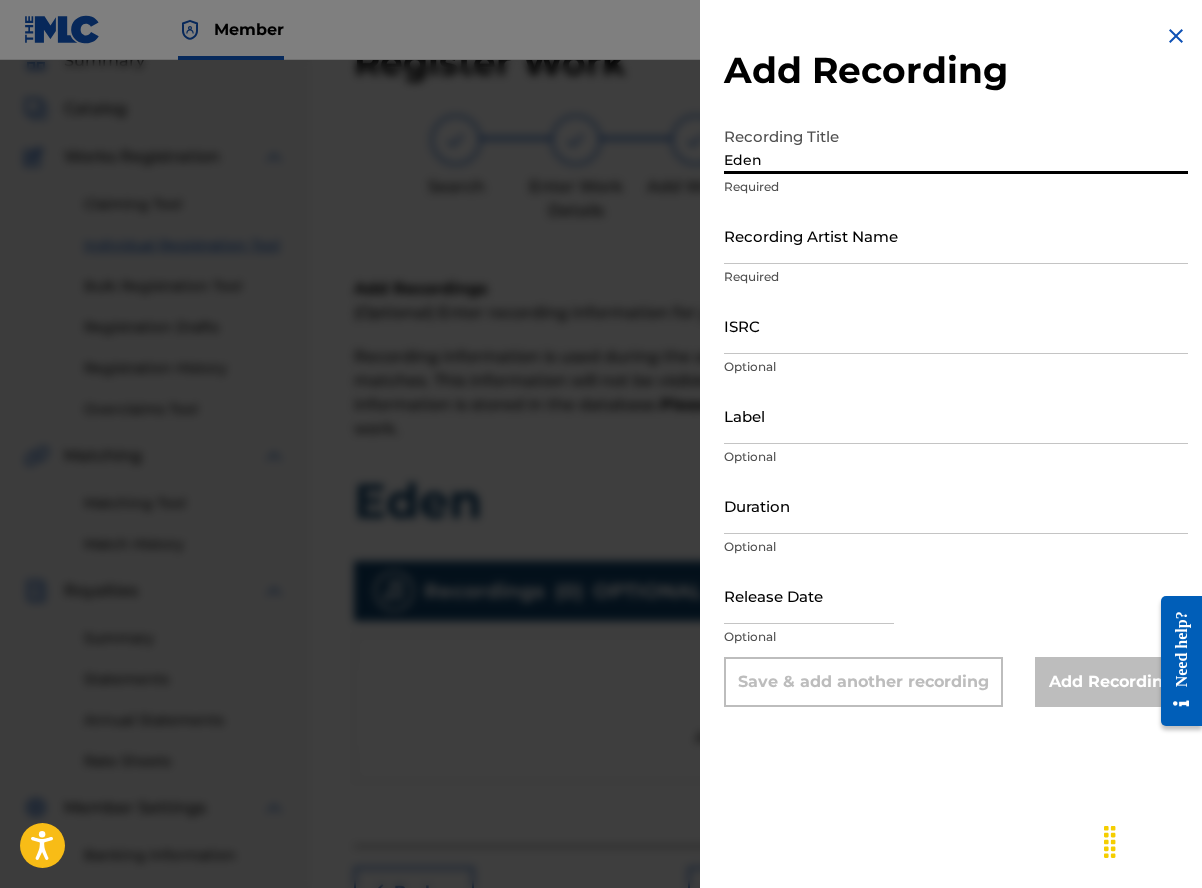 type on "Eden" 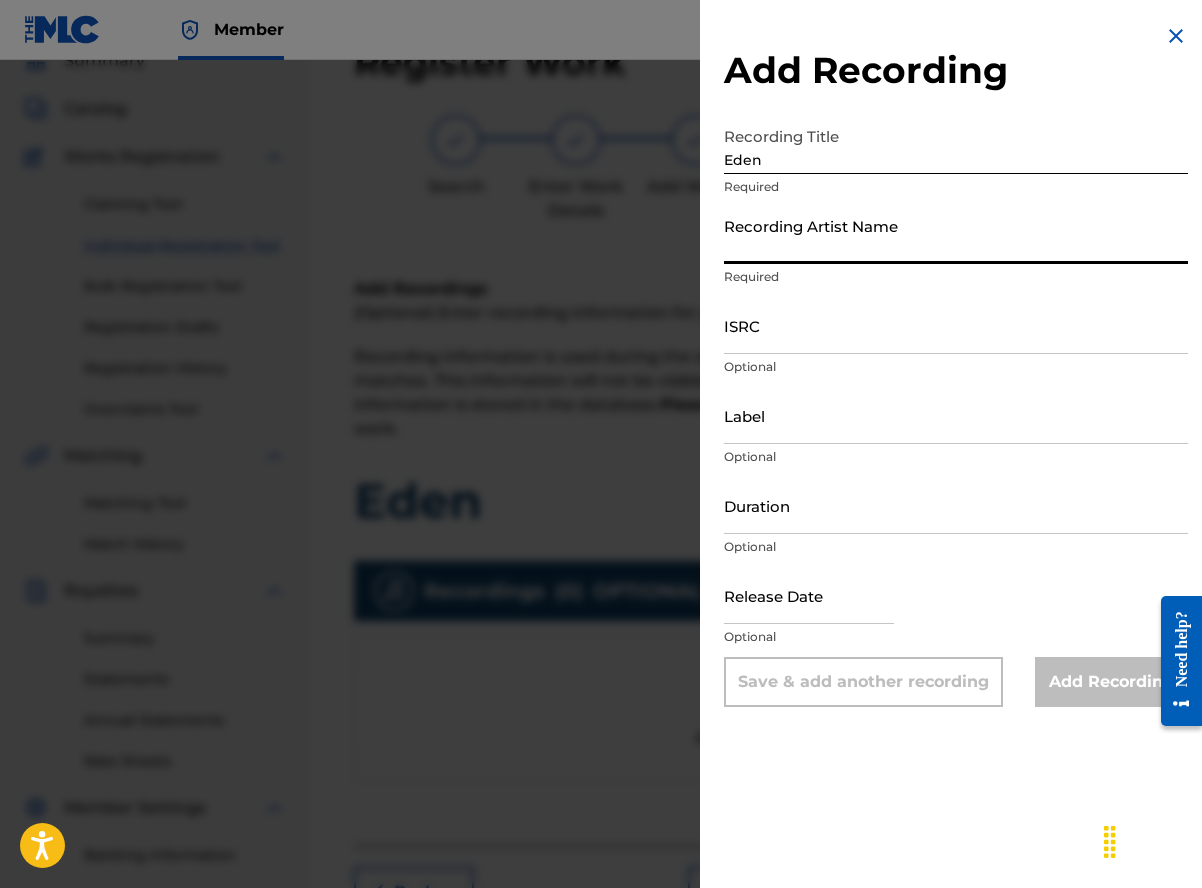 click on "Recording Artist Name" at bounding box center [956, 235] 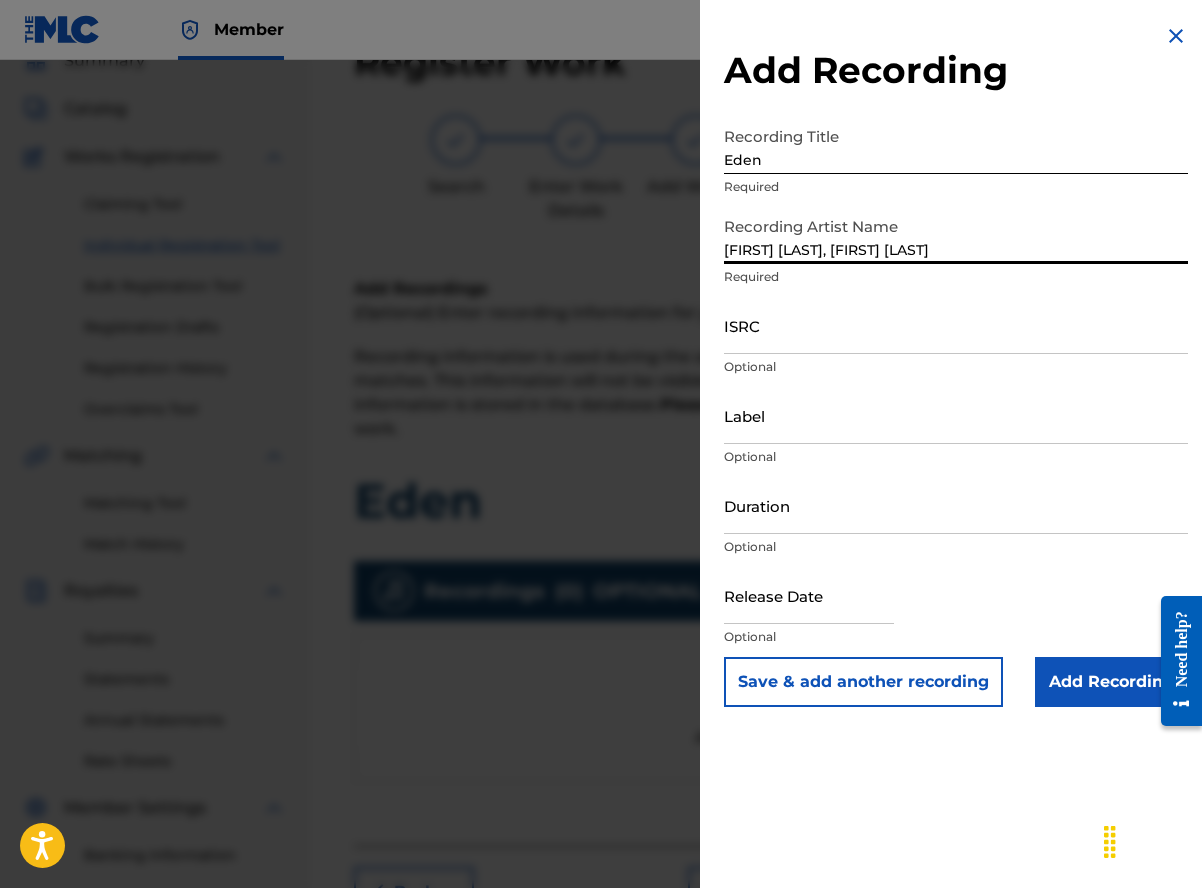 type on "[FIRST] [LAST], [FIRST] [LAST]" 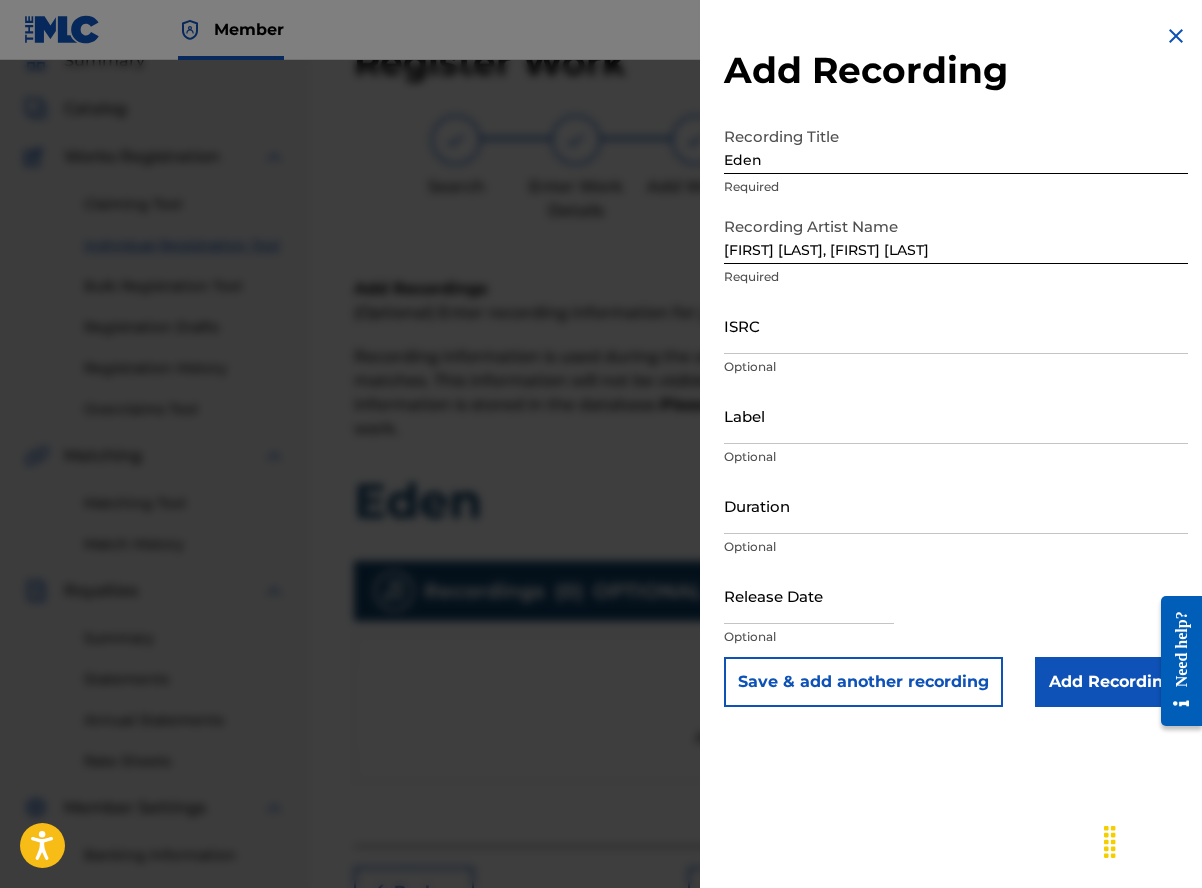 click at bounding box center (601, 504) 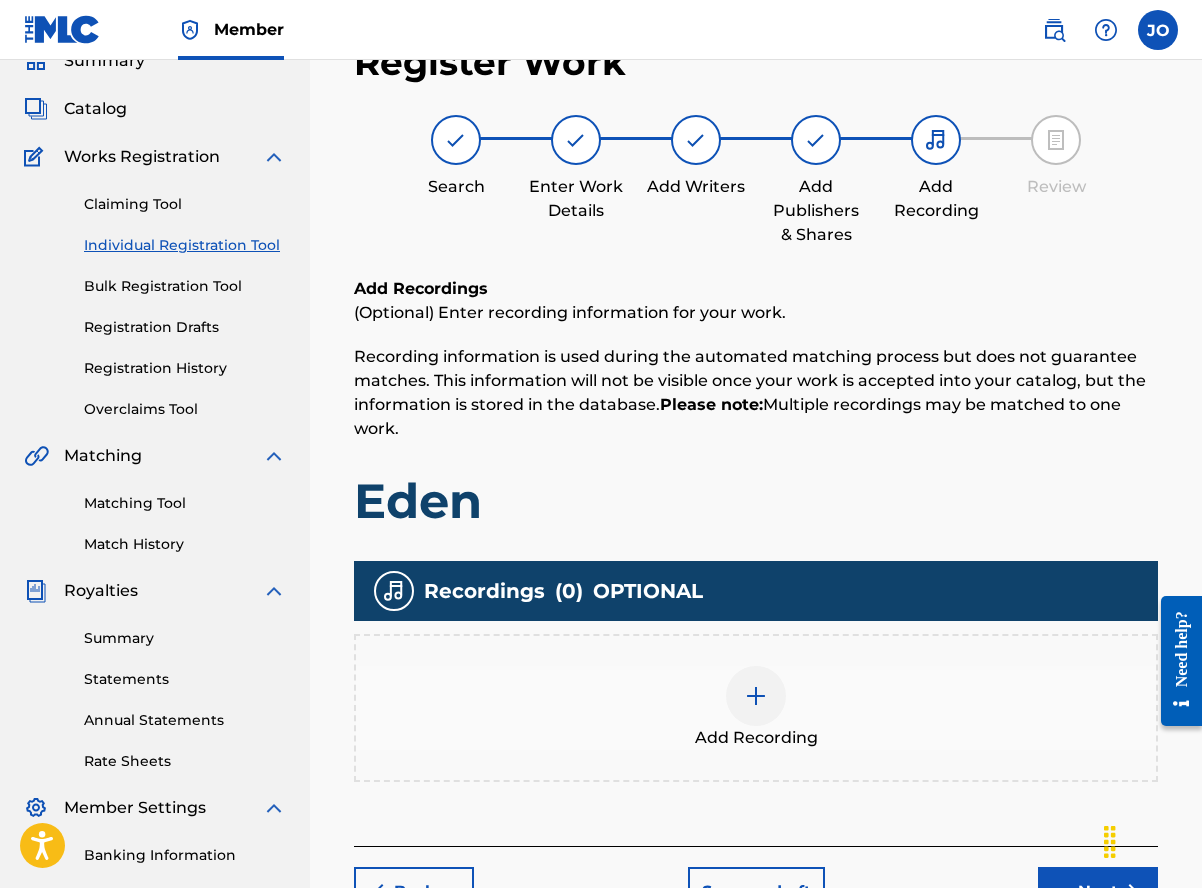 click at bounding box center [756, 696] 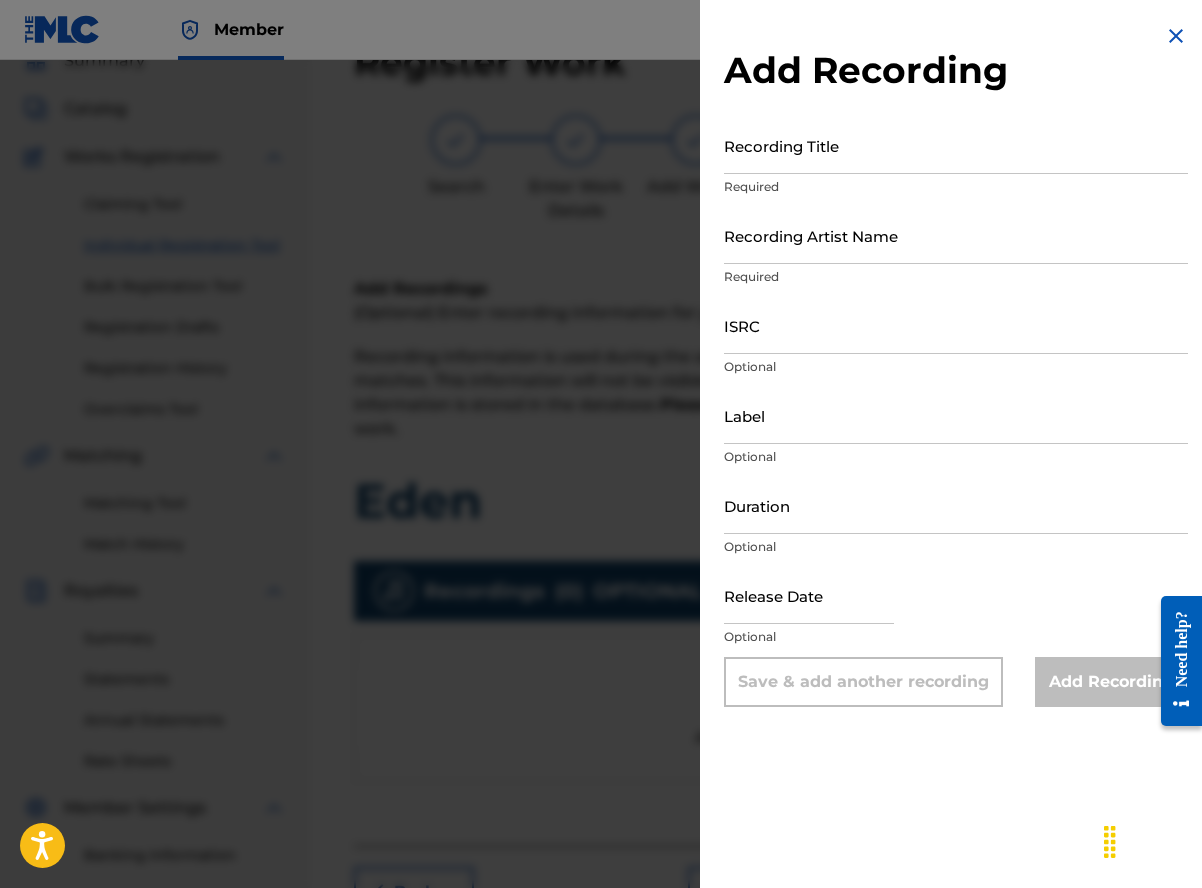 click on "ISRC" at bounding box center [956, 325] 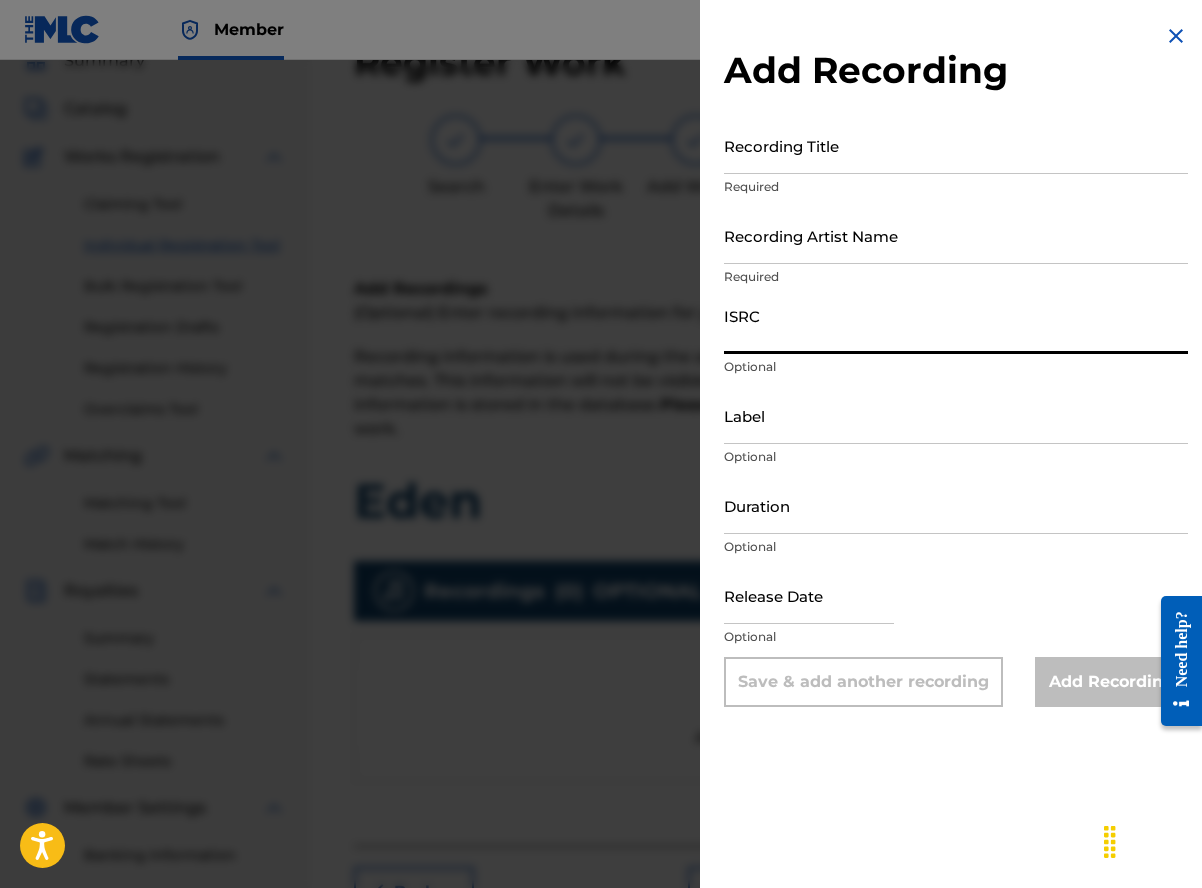paste on "[ID]" 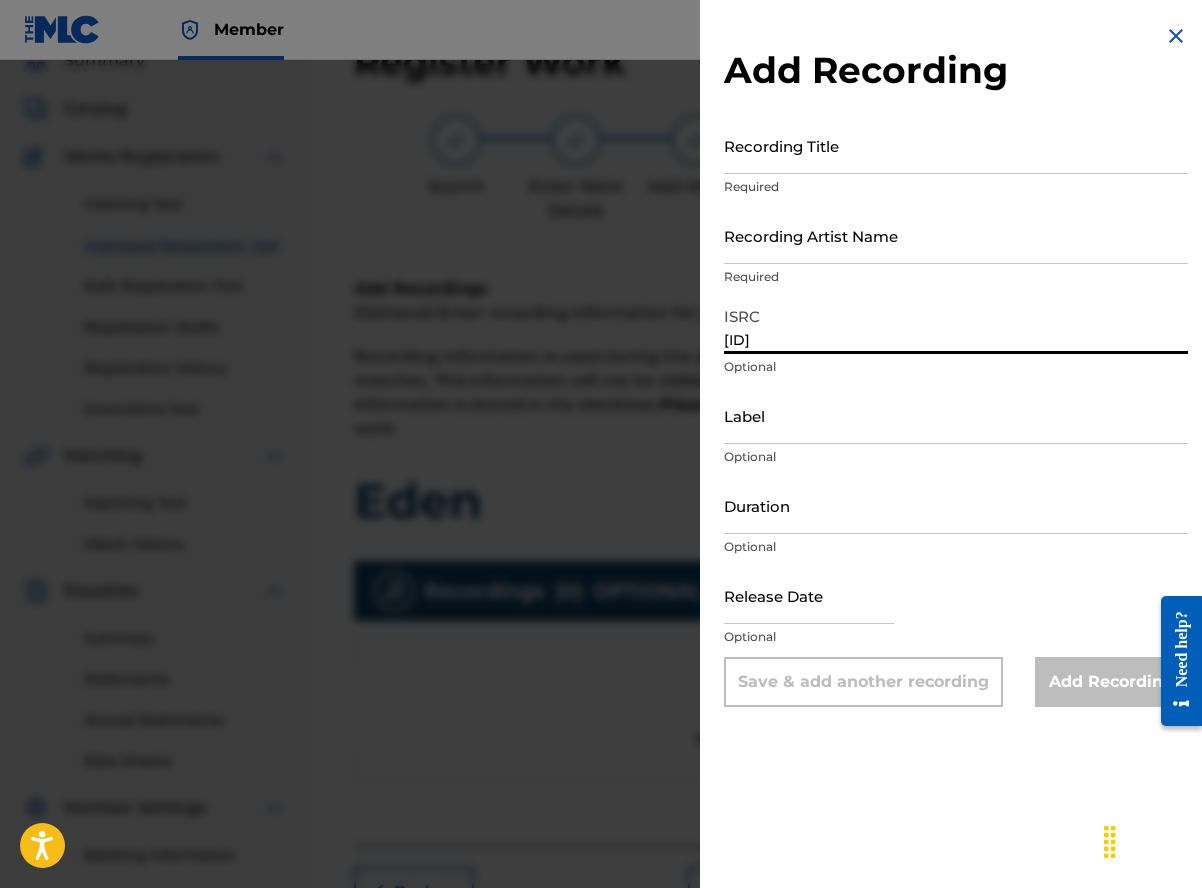 type on "[ID]" 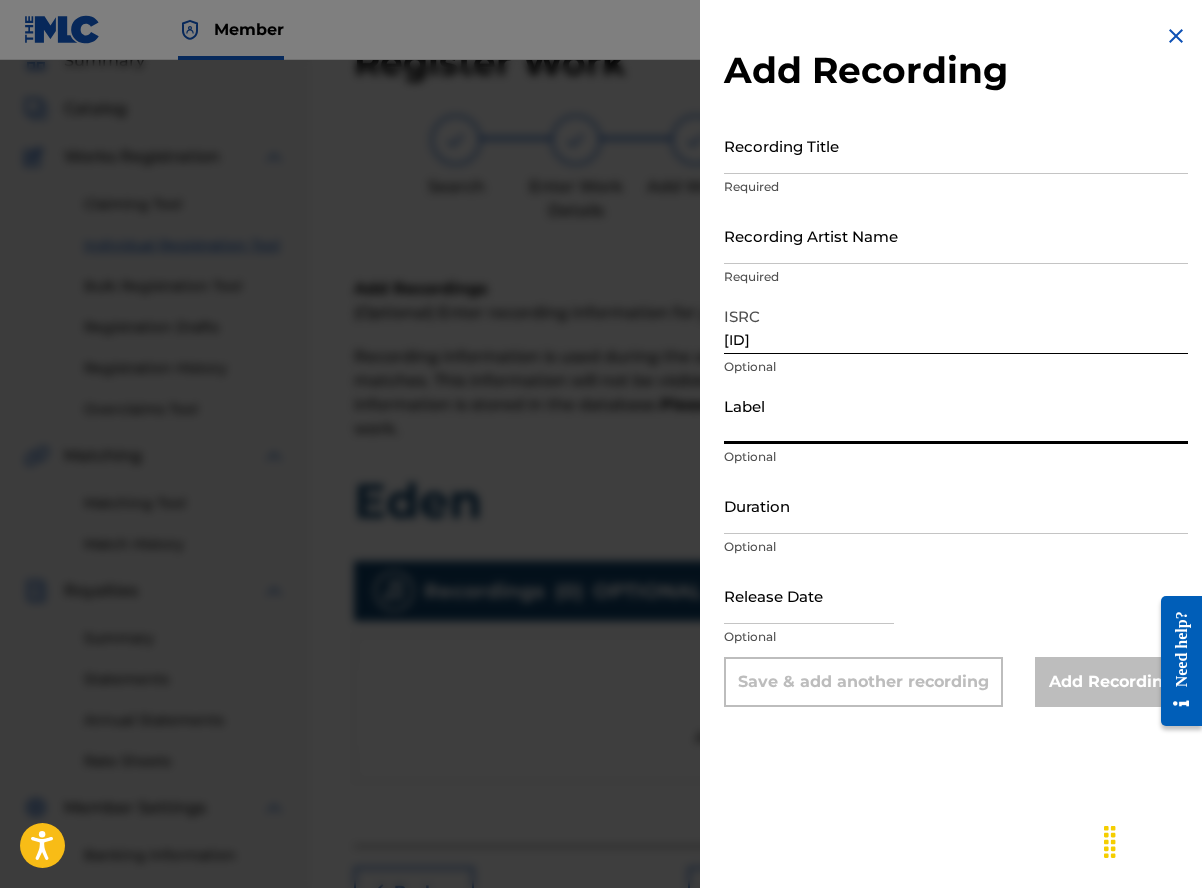type on "Wings Music Group" 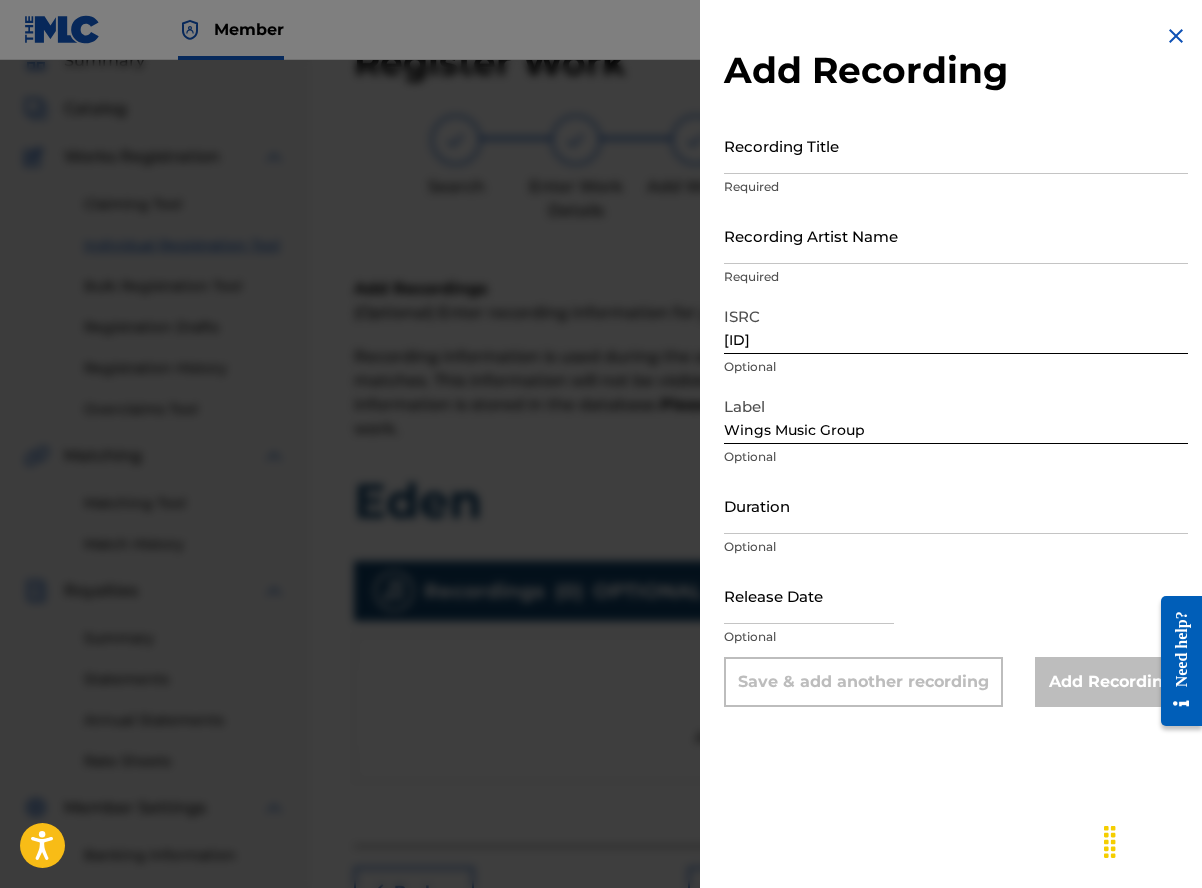 drag, startPoint x: 813, startPoint y: 828, endPoint x: 773, endPoint y: 587, distance: 244.29695 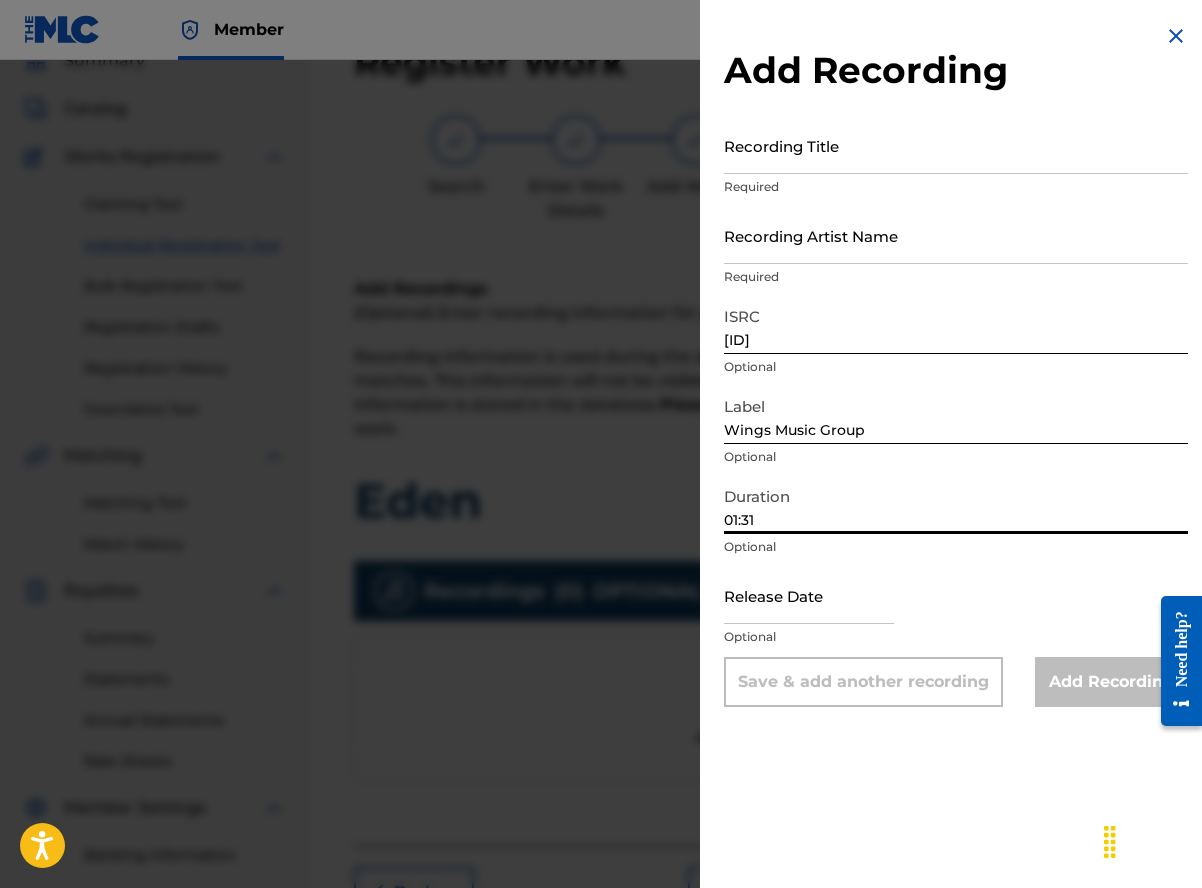 type on "01:31" 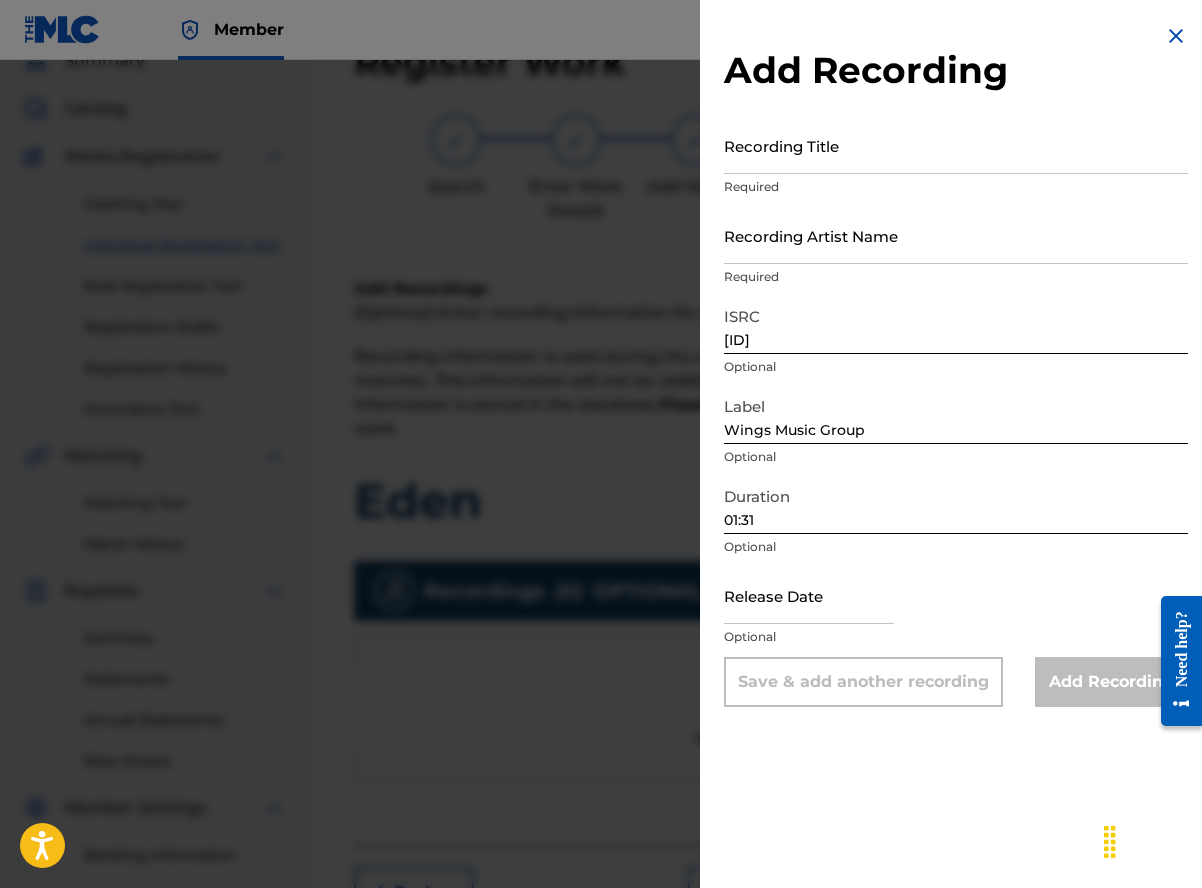 click on "Add Recording Recording Title Required Recording Artist Name Required ISRC UKW3Z2501935 Optional Label Wings Music Group Optional Duration 01:31 Optional Release Date Optional Save & add another recording Add Recording" at bounding box center (956, 365) 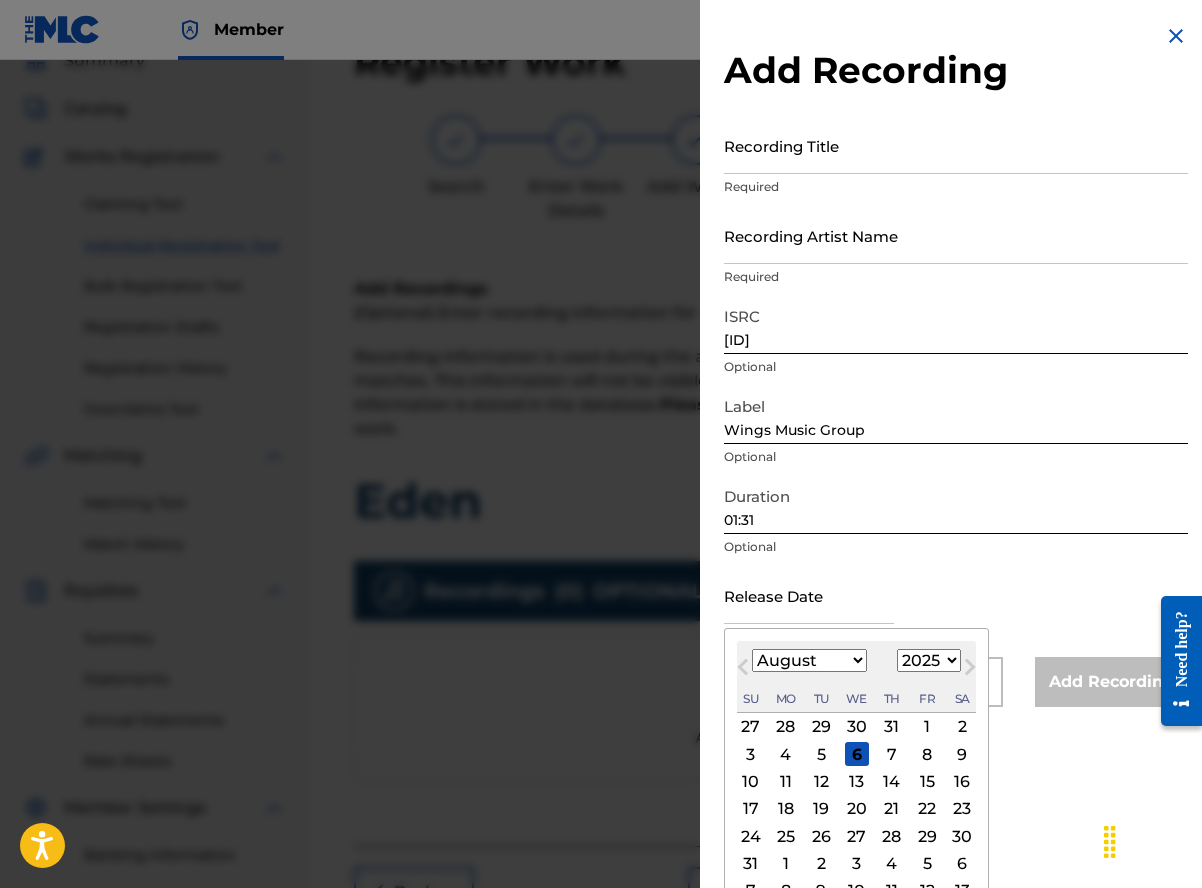 click on "August 2025 January February March April May June July August September October November December 1900 1901 1902 1903 1904 1905 1906 1907 1908 1909 1910 1911 1912 1913 1914 1915 1916 1917 1918 1919 1920 1921 1922 1923 1924 1925 1926 1927 1928 1929 1930 1931 1932 1933 1934 1935 1936 1937 1938 1939 1940 1941 1942 1943 1944 1945 1946 1947 1948 1949 1950 1951 1952 1953 1954 1955 1956 1957 1958 1959 1960 1961 1962 1963 1964 1965 1966 1967 1968 1969 1970 1971 1972 1973 1974 1975 1976 1977 1978 1979 1980 1981 1982 1983 1984 1985 1986 1987 1988 1989 1990 1991 1992 1993 1994 1995 1996 1997 1998 1999 2000 2001 2002 2003 2004 2005 2006 2007 2008 2009 2010 2011 2012 2013 2014 2015 2016 2017 2018 2019 2020 2021 2022 2023 2024 2025 2026 2027 2028 2029 2030 2031 2032 2033 2034 2035 2036 2037 2038 2039 2040 2041 2042 2043 2044 2045 2046 2047 2048 2049 2050 2051 2052 2053 2054 2055 2056 2057 2058 2059 2060 2061 2062 2063 2064 2065 2066 2067 2068 2069 2070 2071 2072 2073 2074 2075 2076 2077 2078 2079 2080 2081 2082 2083 2084" at bounding box center [856, 677] 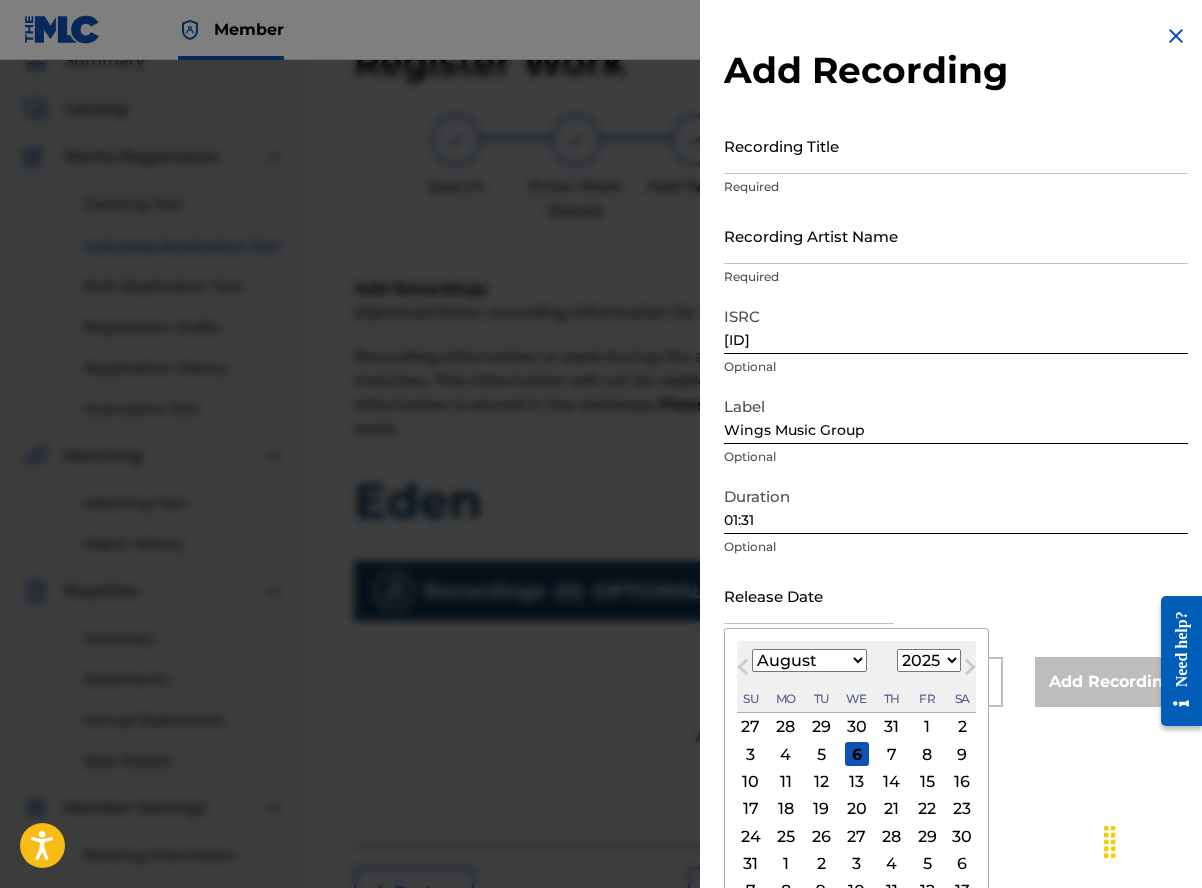 click on "January February March April May June July August September October November December" at bounding box center [809, 660] 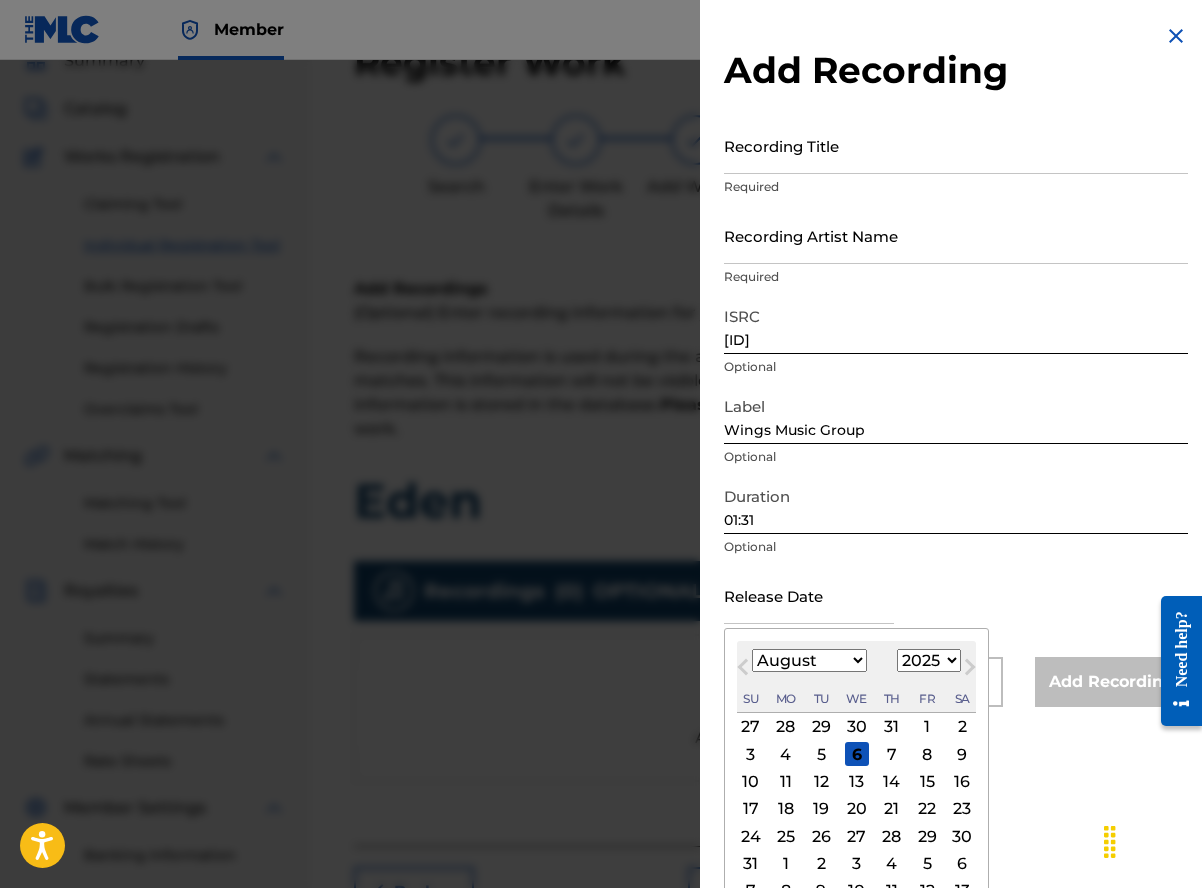 select on "6" 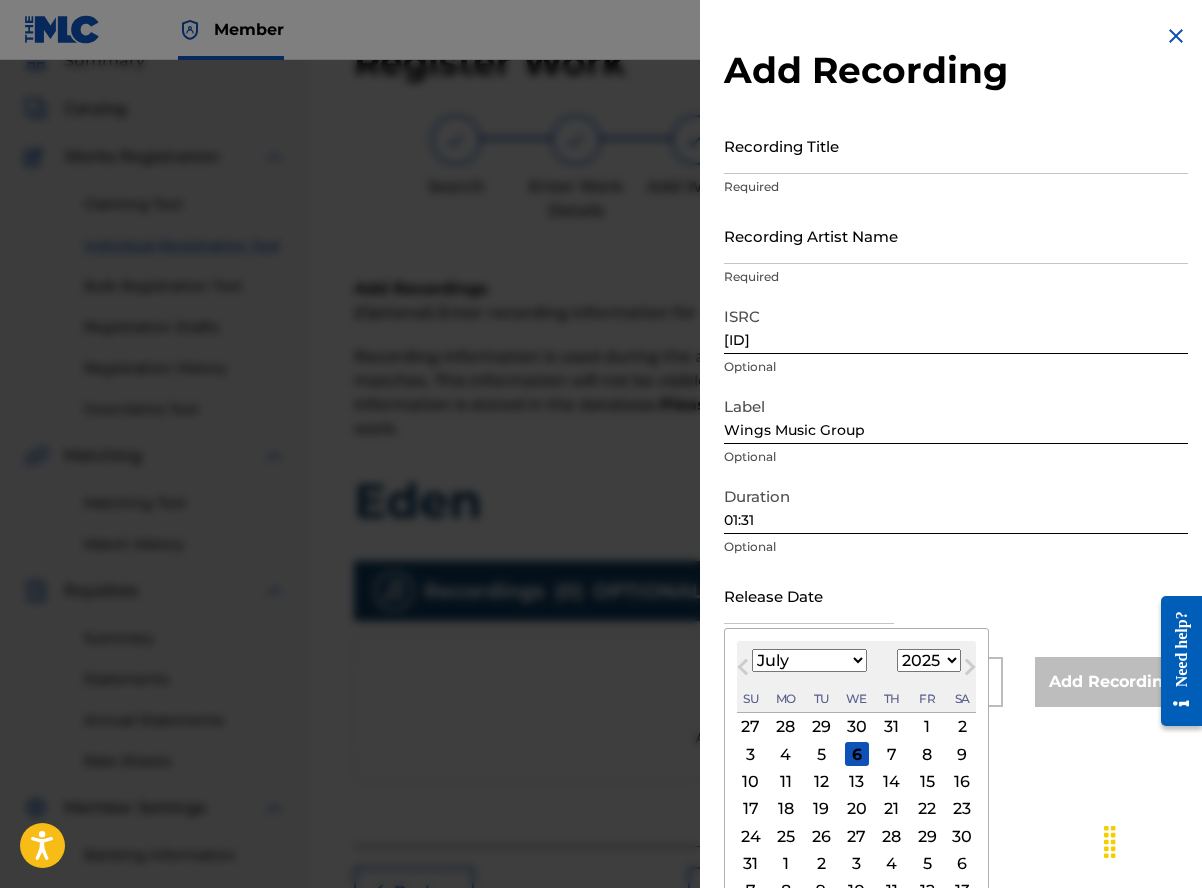 click on "January February March April May June July August September October November December" at bounding box center [809, 660] 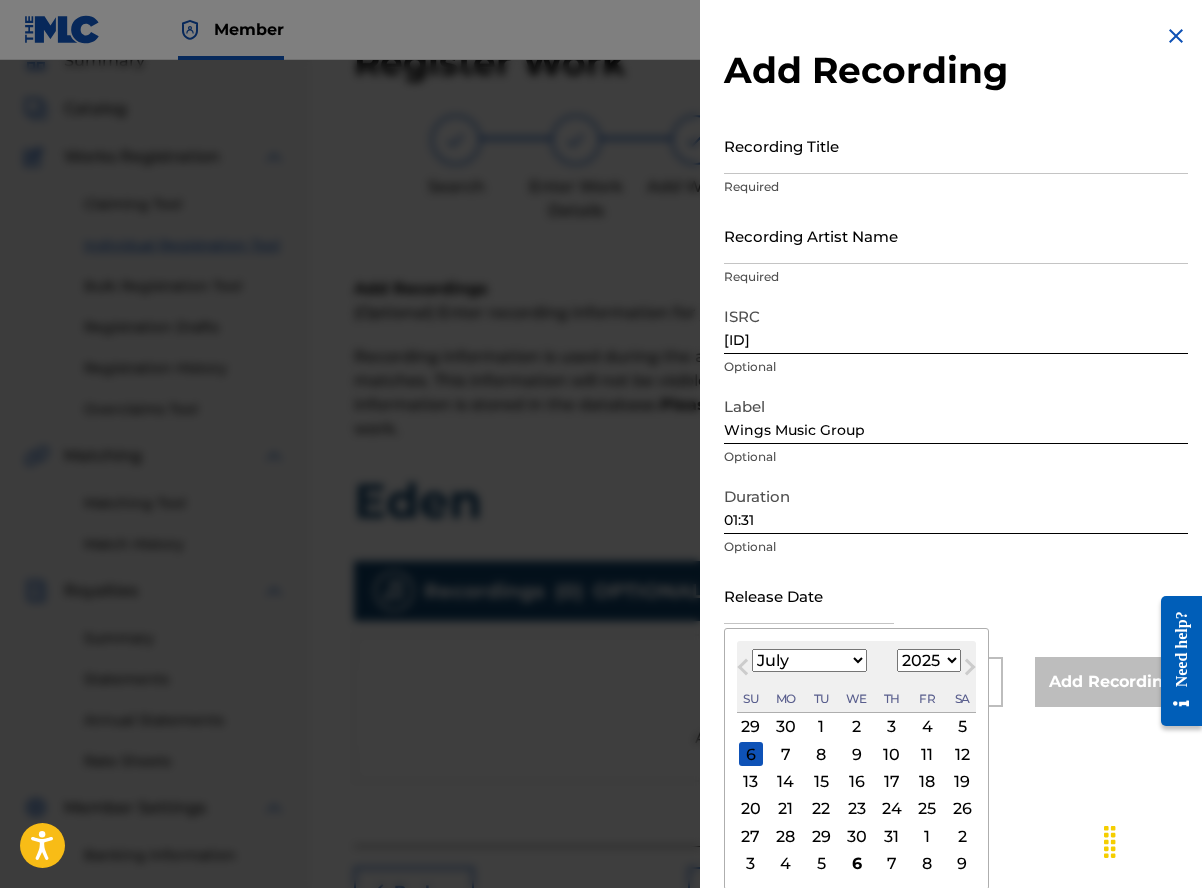 click on "11" at bounding box center [927, 754] 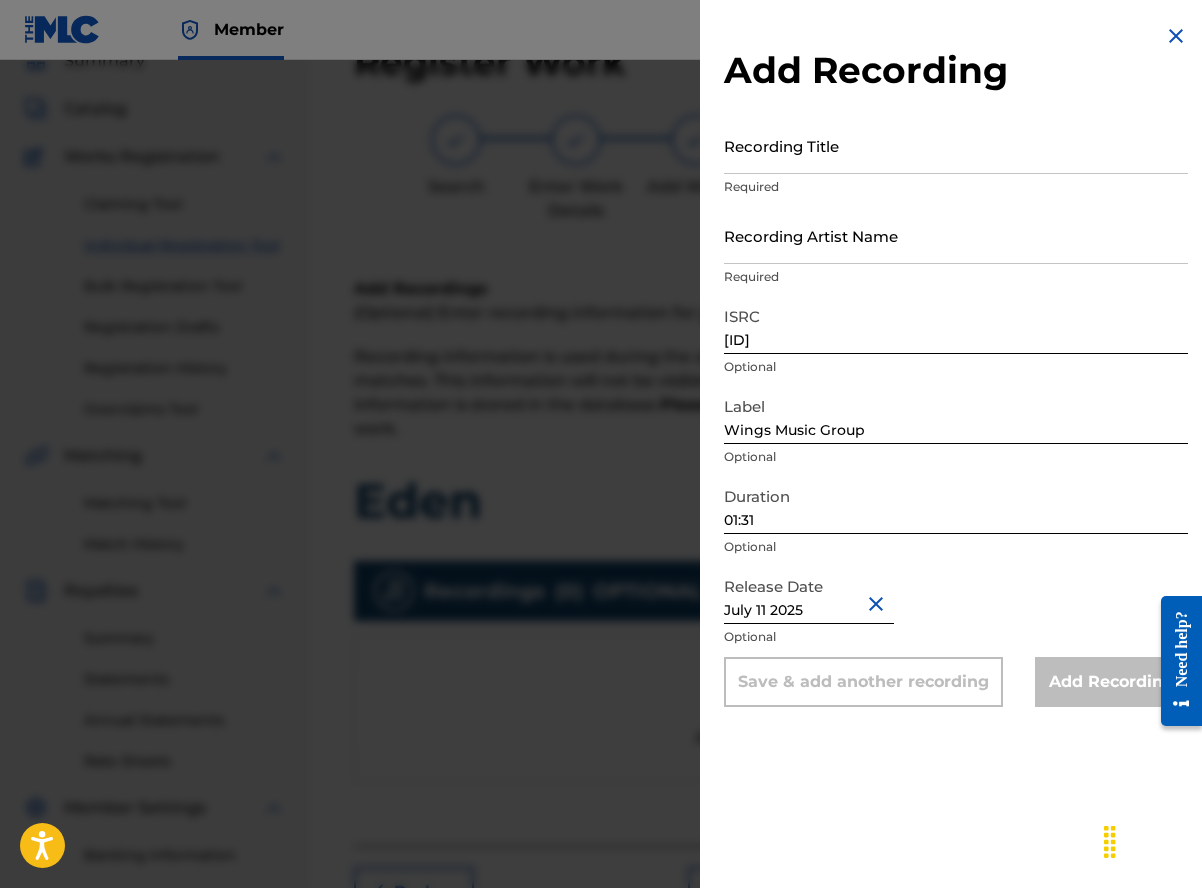 click on "Recording Title" at bounding box center (956, 145) 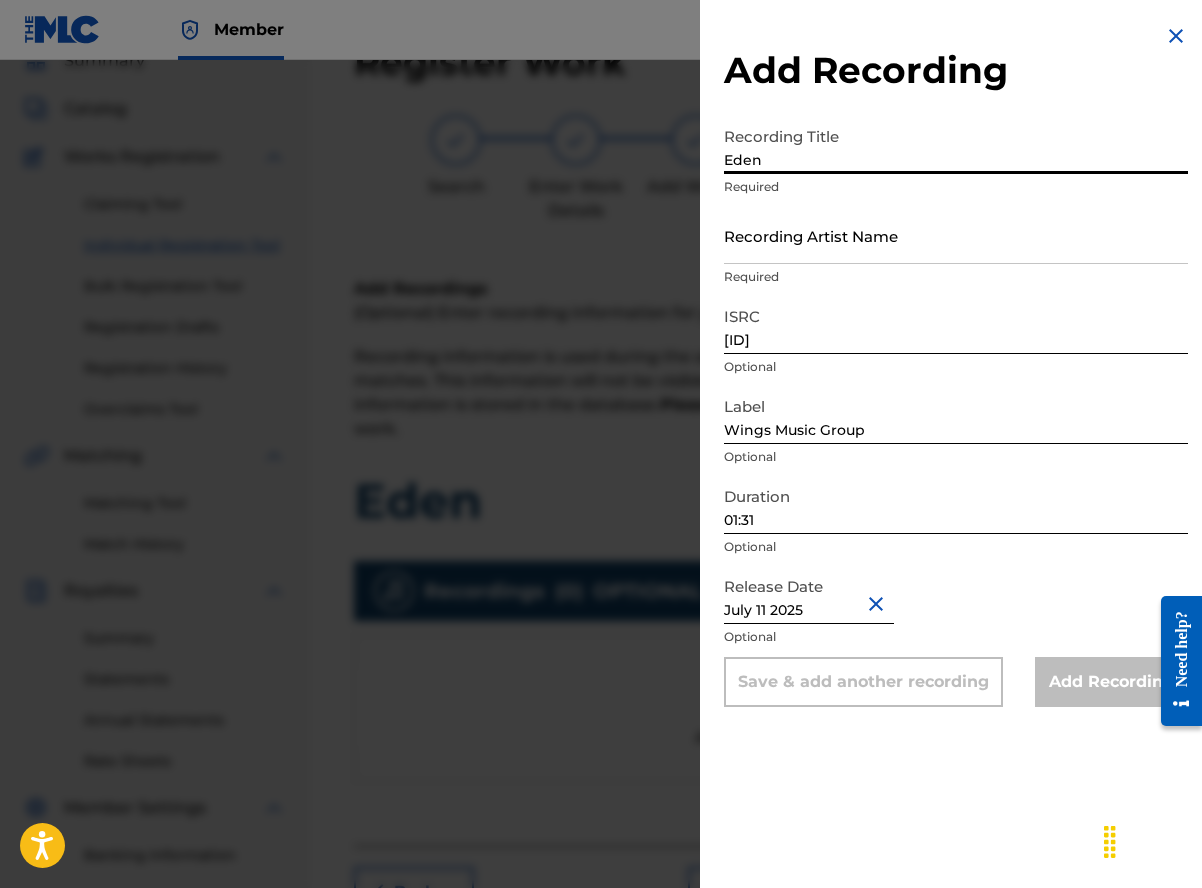 type on "Eden" 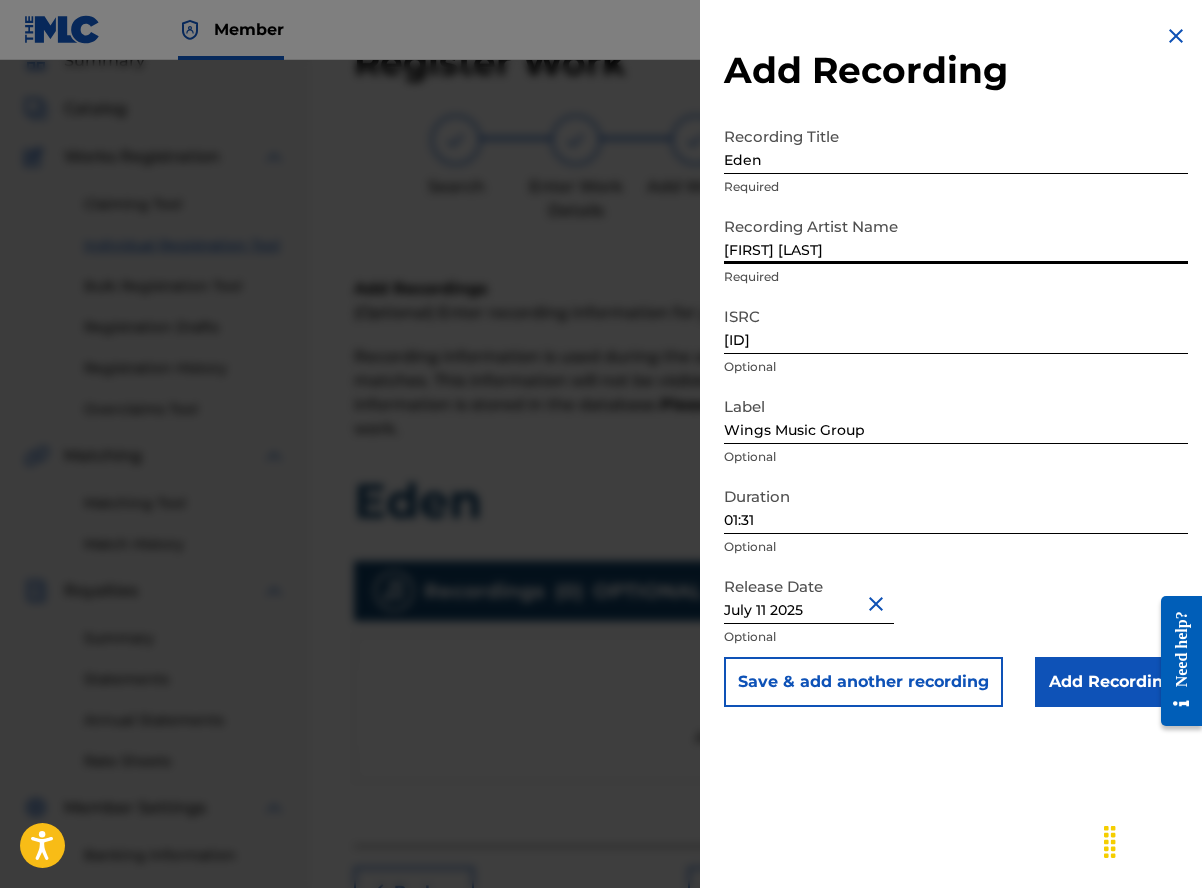 type on "[FIRST] [LAST], [FIRST] [LAST]" 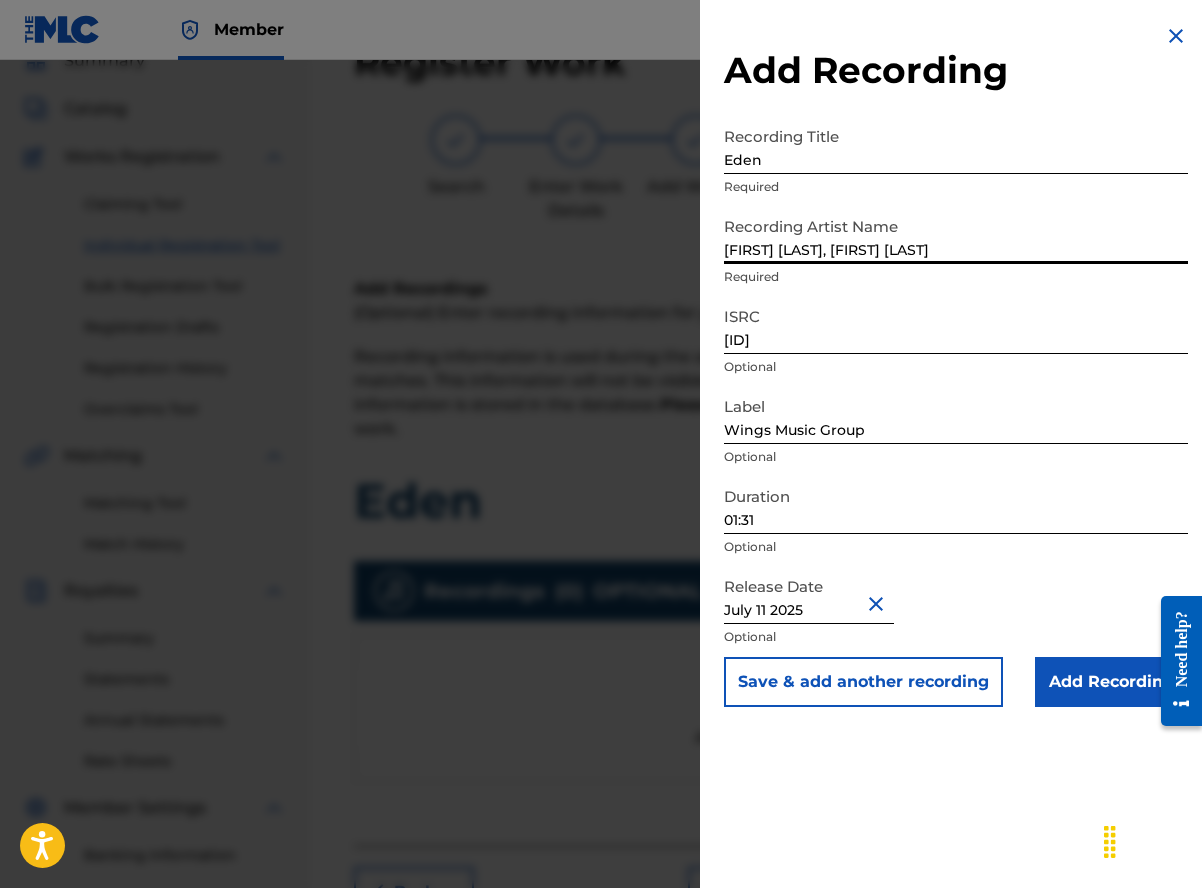 click on "Add Recording" at bounding box center [1111, 682] 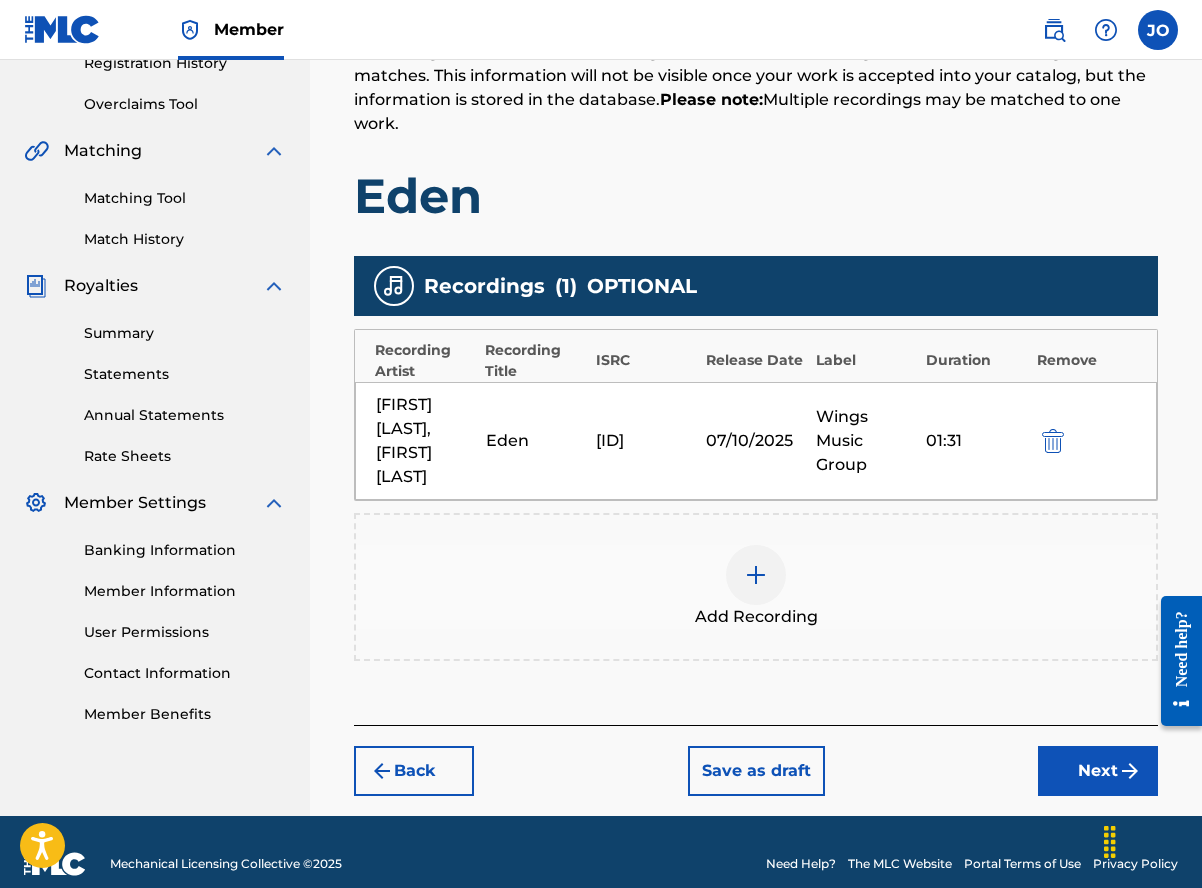 click on "Next" at bounding box center (1098, 771) 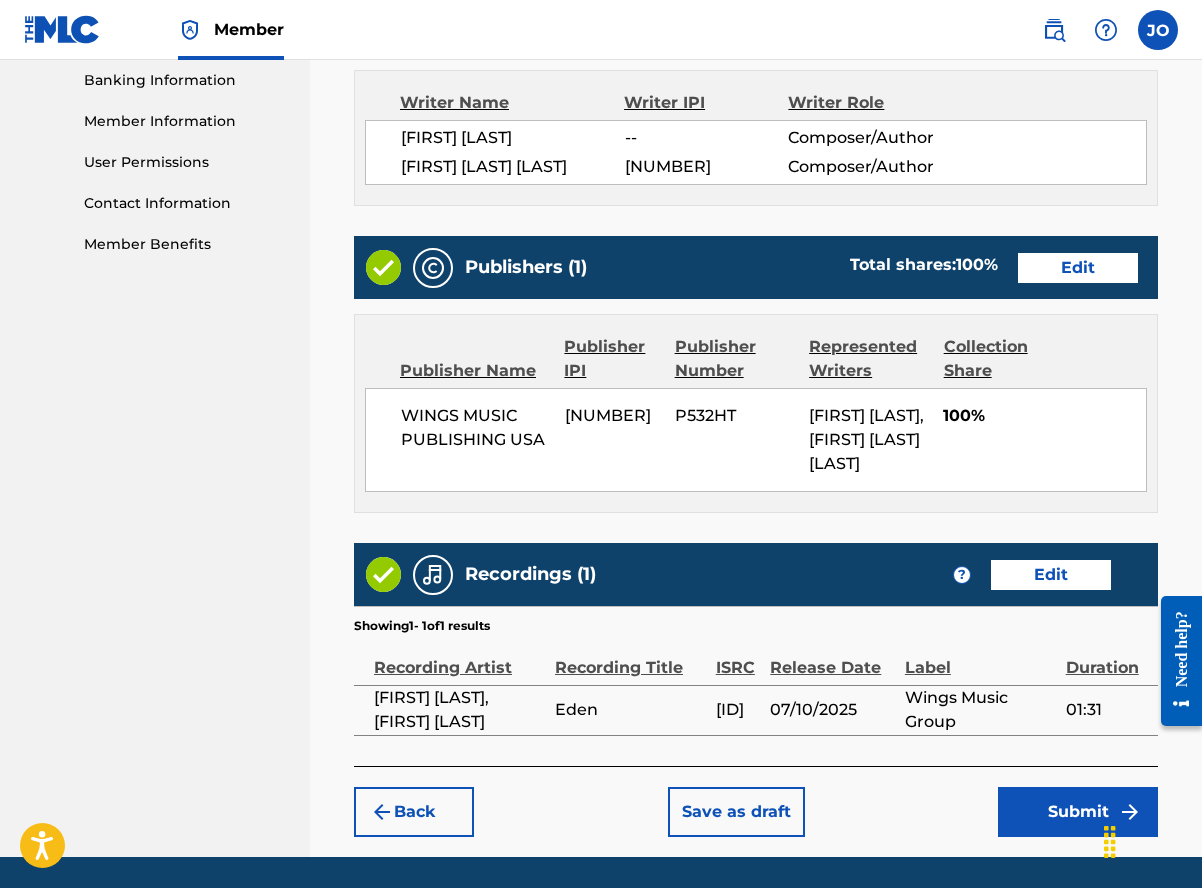 scroll, scrollTop: 1002, scrollLeft: 0, axis: vertical 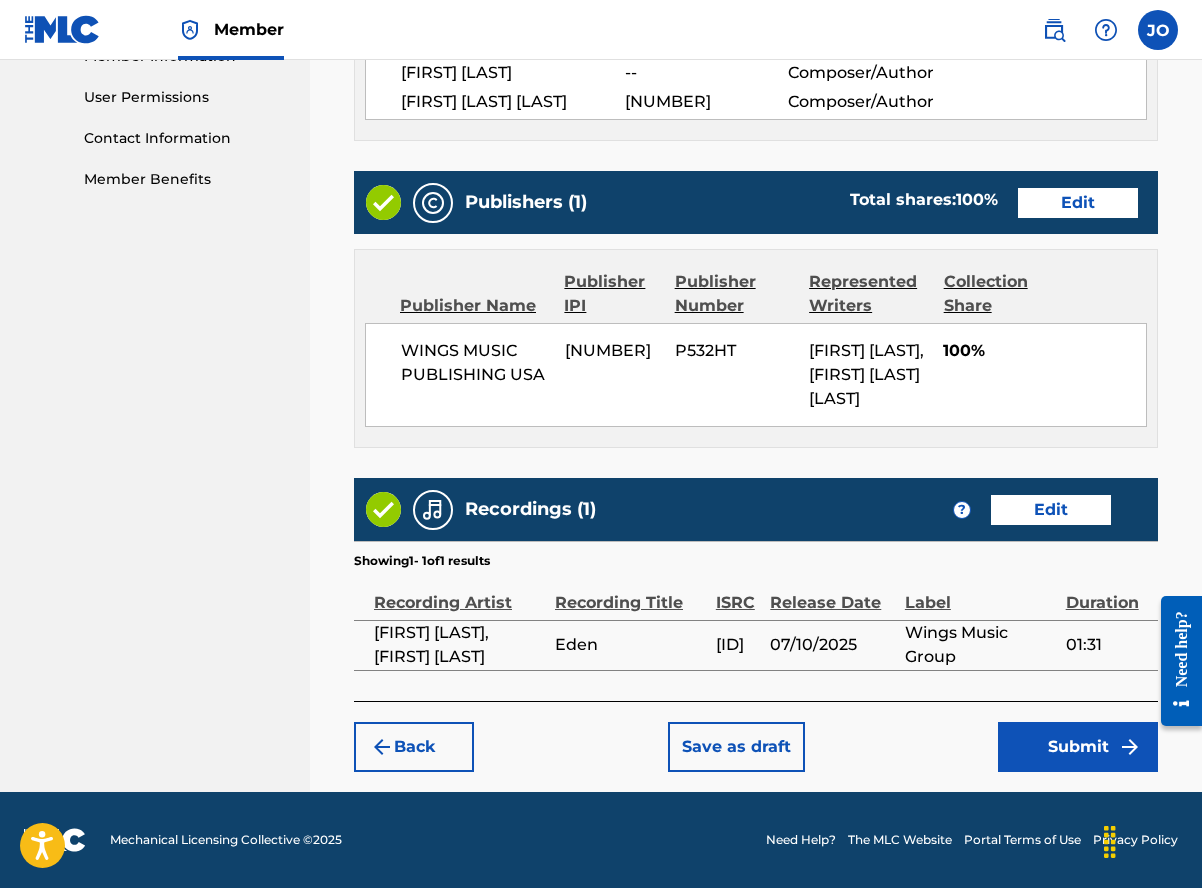 click on "Submit" at bounding box center [1078, 747] 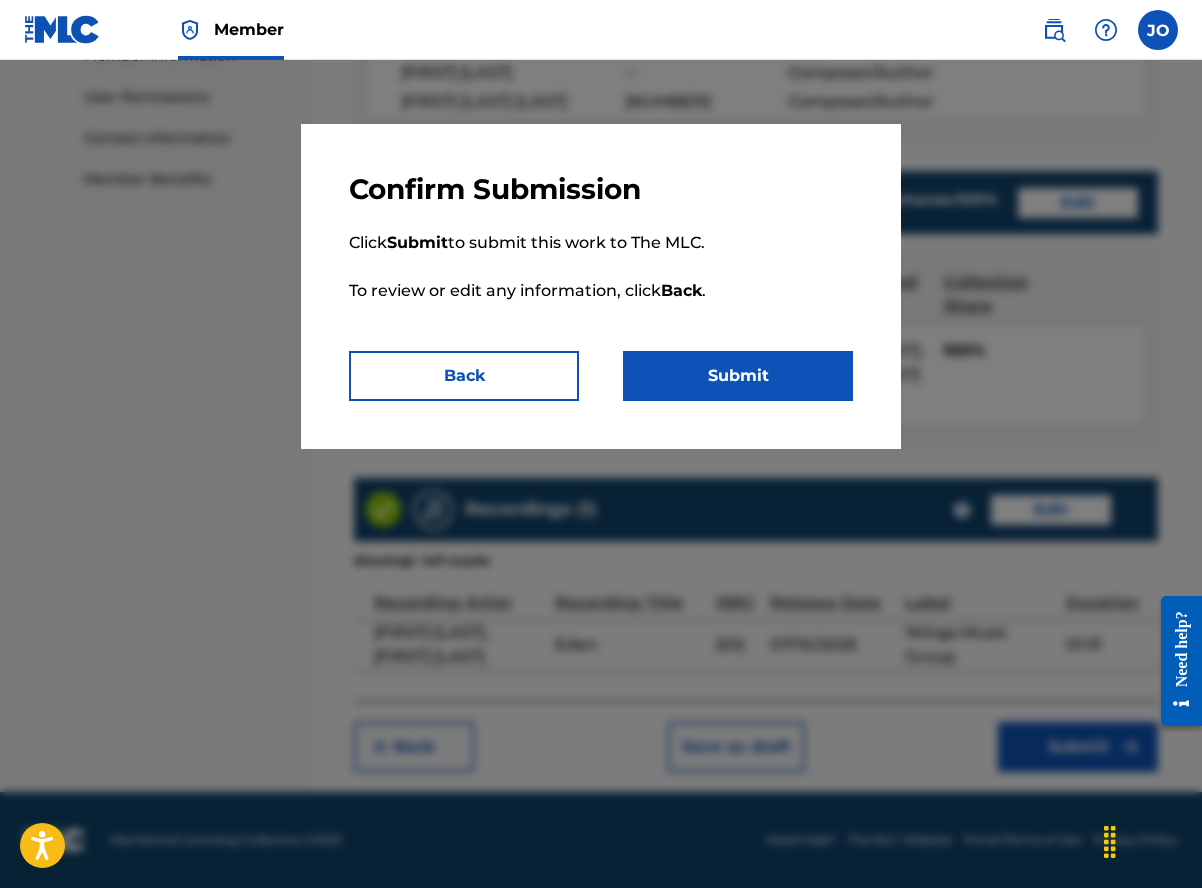 click on "Submit" at bounding box center (738, 376) 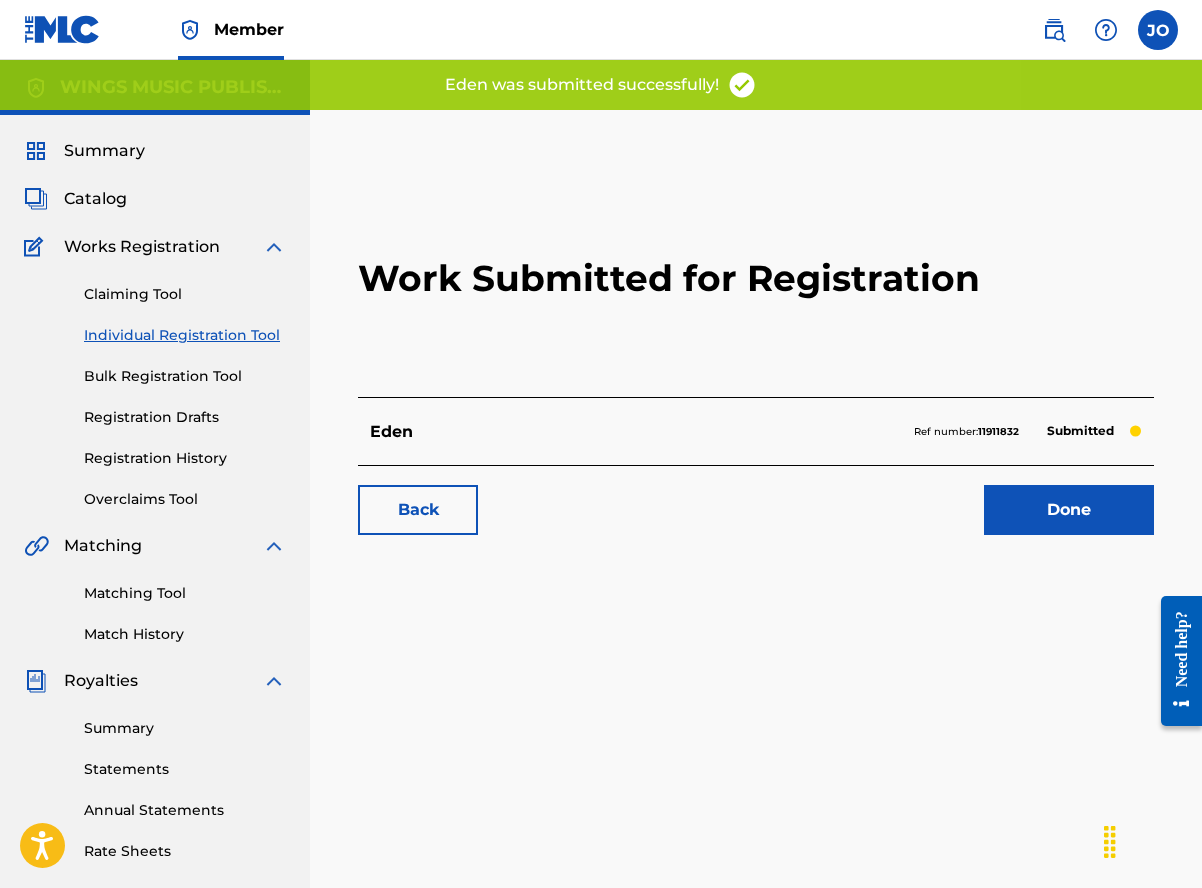 click on "Done" at bounding box center (1069, 510) 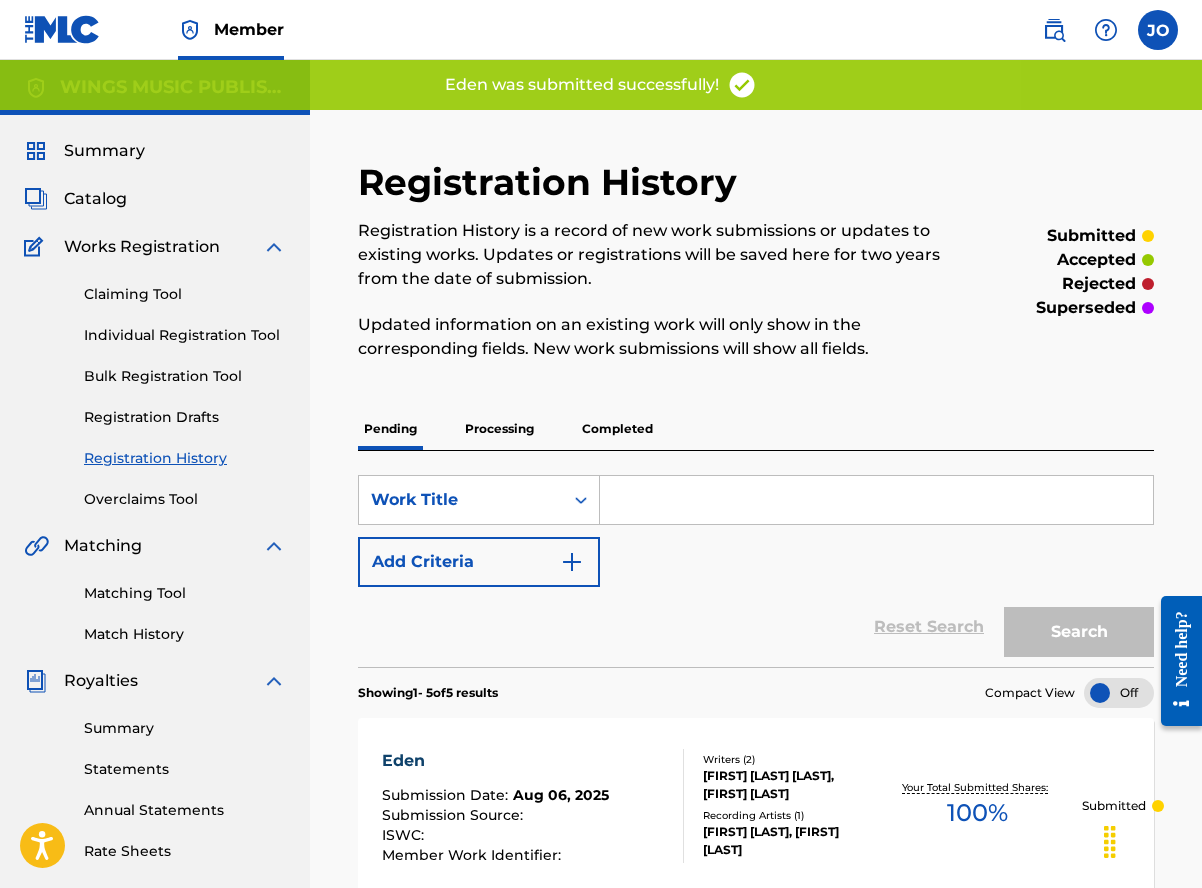 click on "Individual Registration Tool" at bounding box center [185, 335] 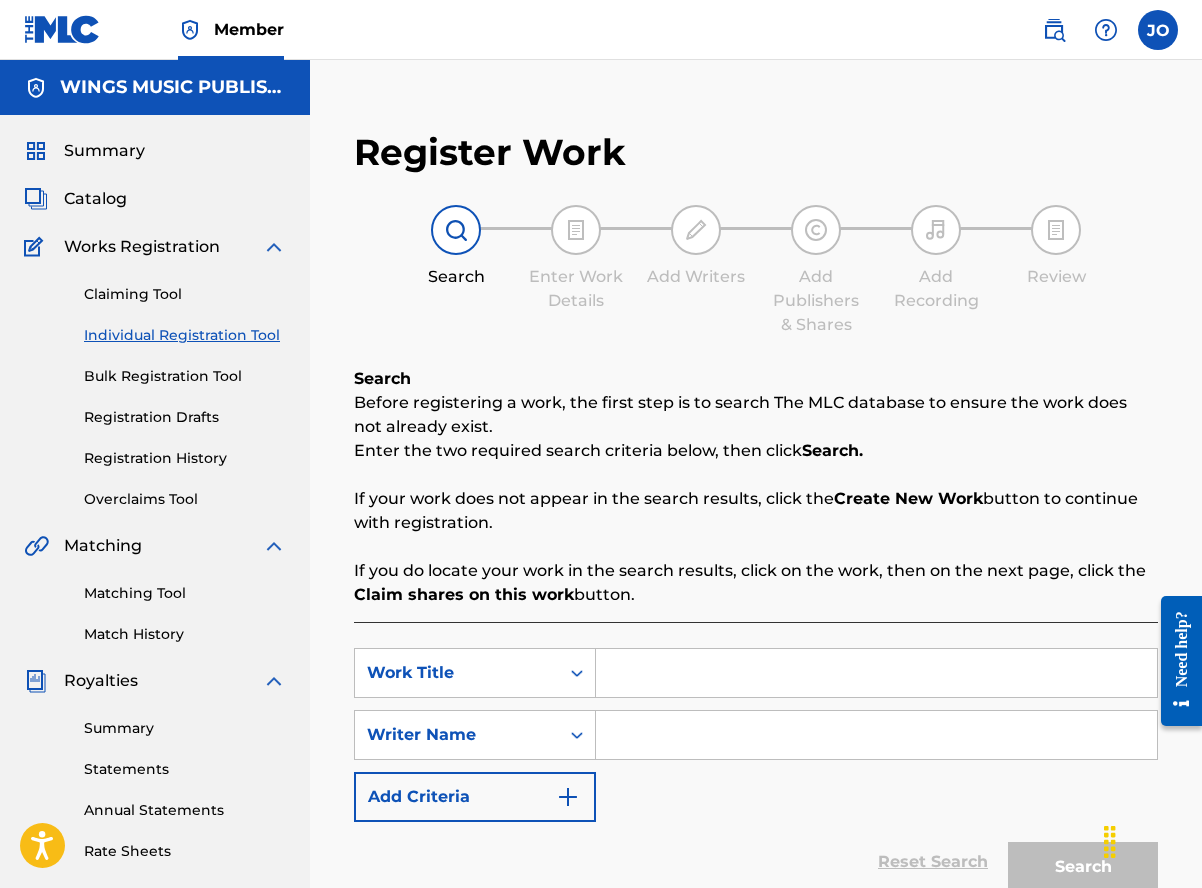 click on "Search Enter Work Details Add Writers Add Publishers & Shares Add Recording Review" at bounding box center [756, 271] 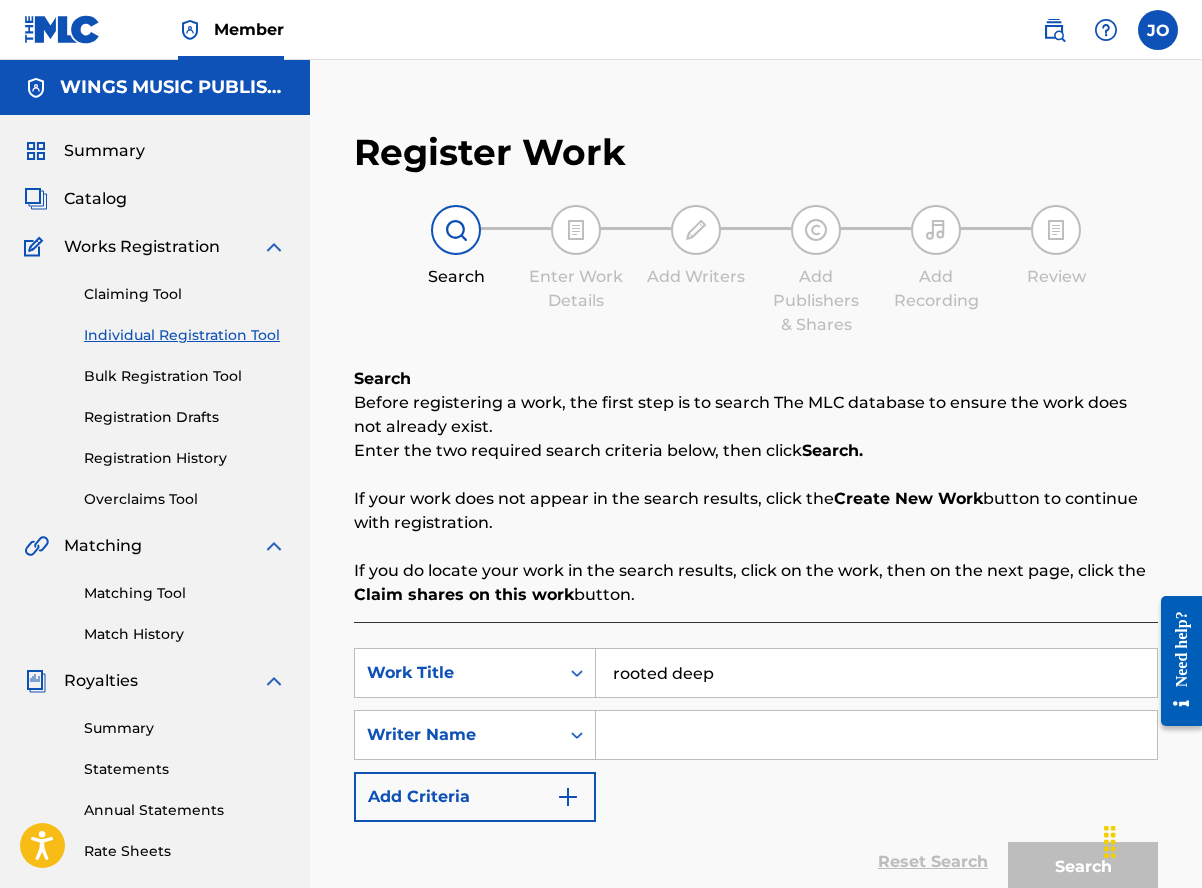 type on "rooted deep" 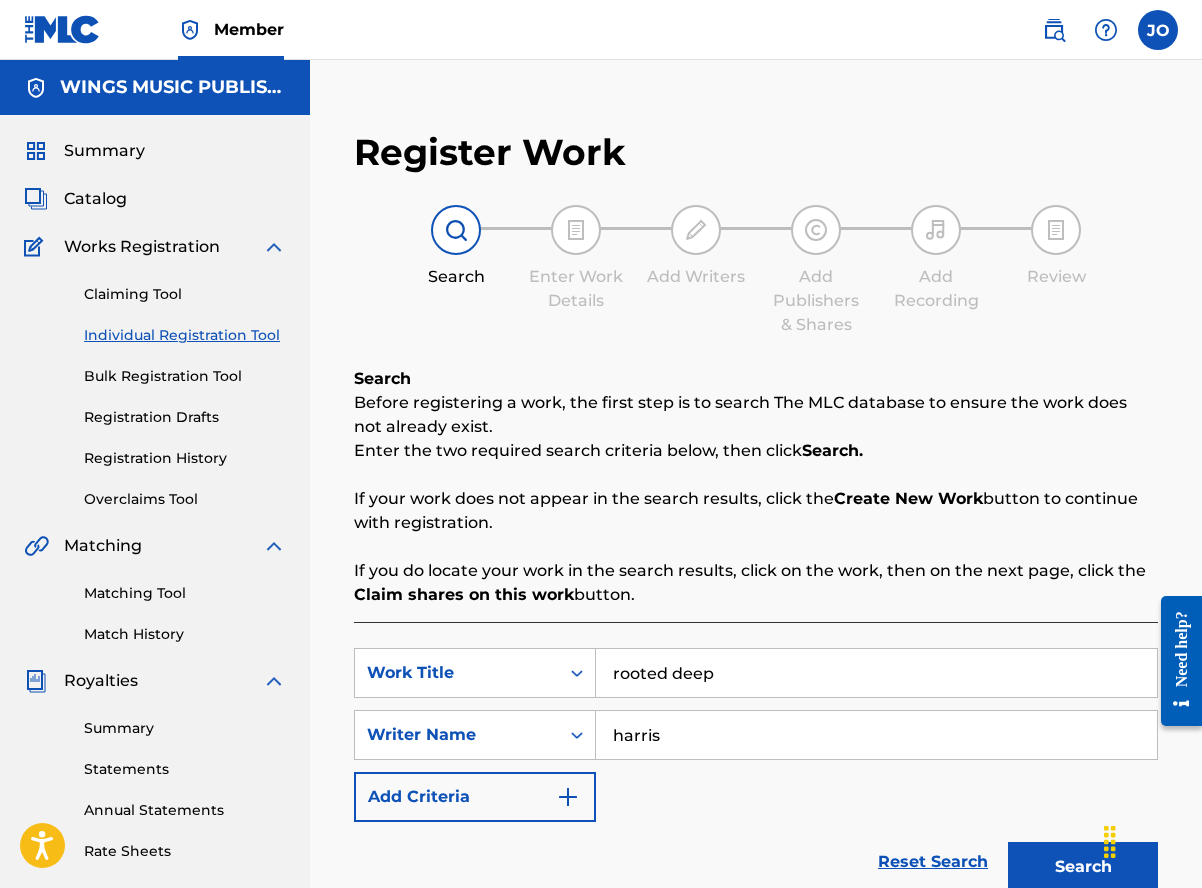 type on "harris" 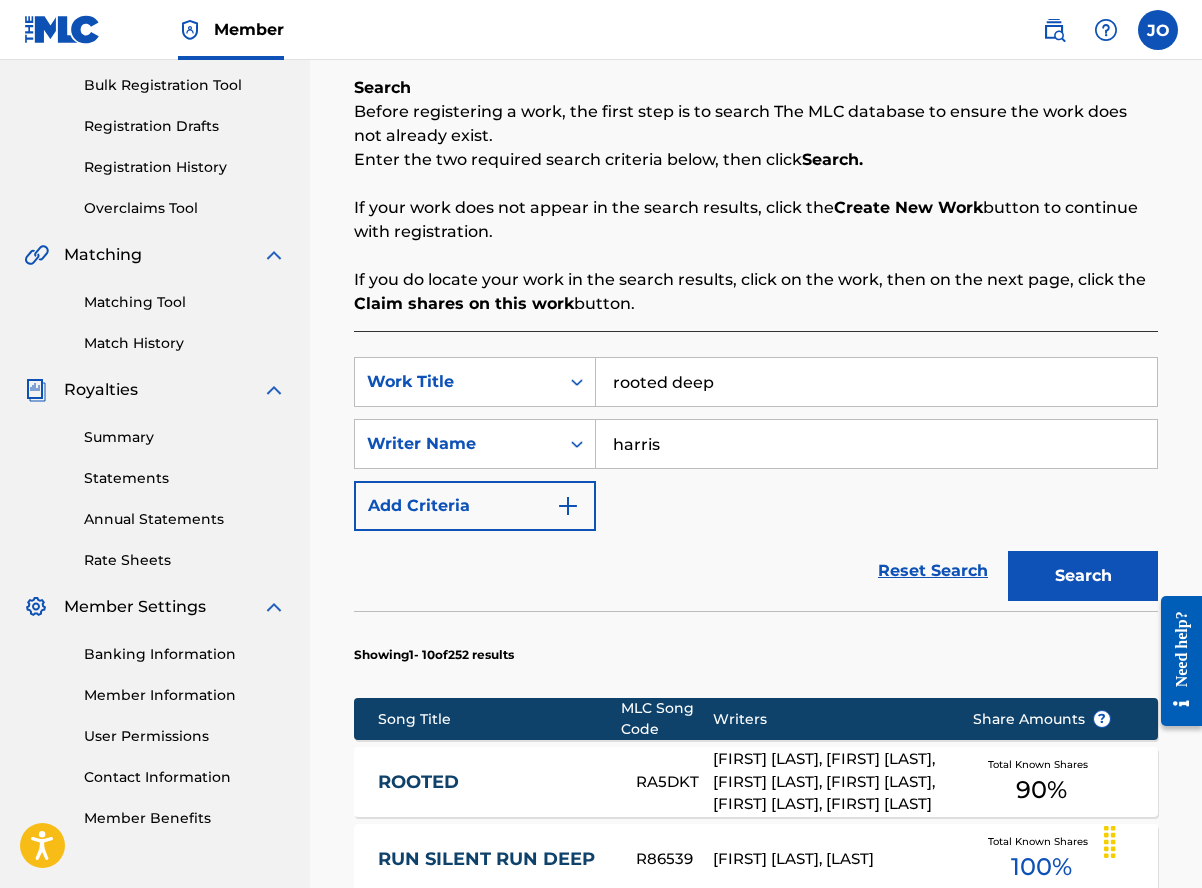 scroll, scrollTop: 152, scrollLeft: 0, axis: vertical 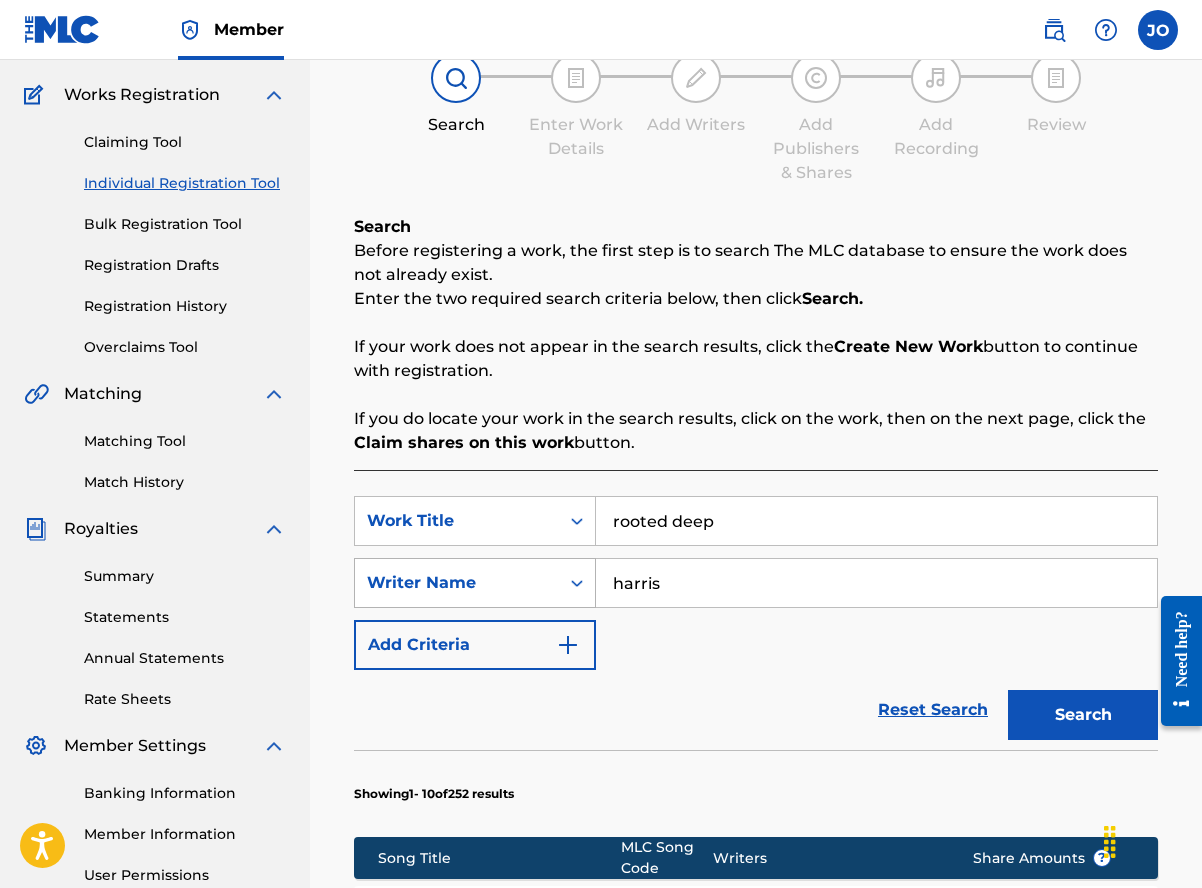 drag, startPoint x: 707, startPoint y: 590, endPoint x: 591, endPoint y: 566, distance: 118.45674 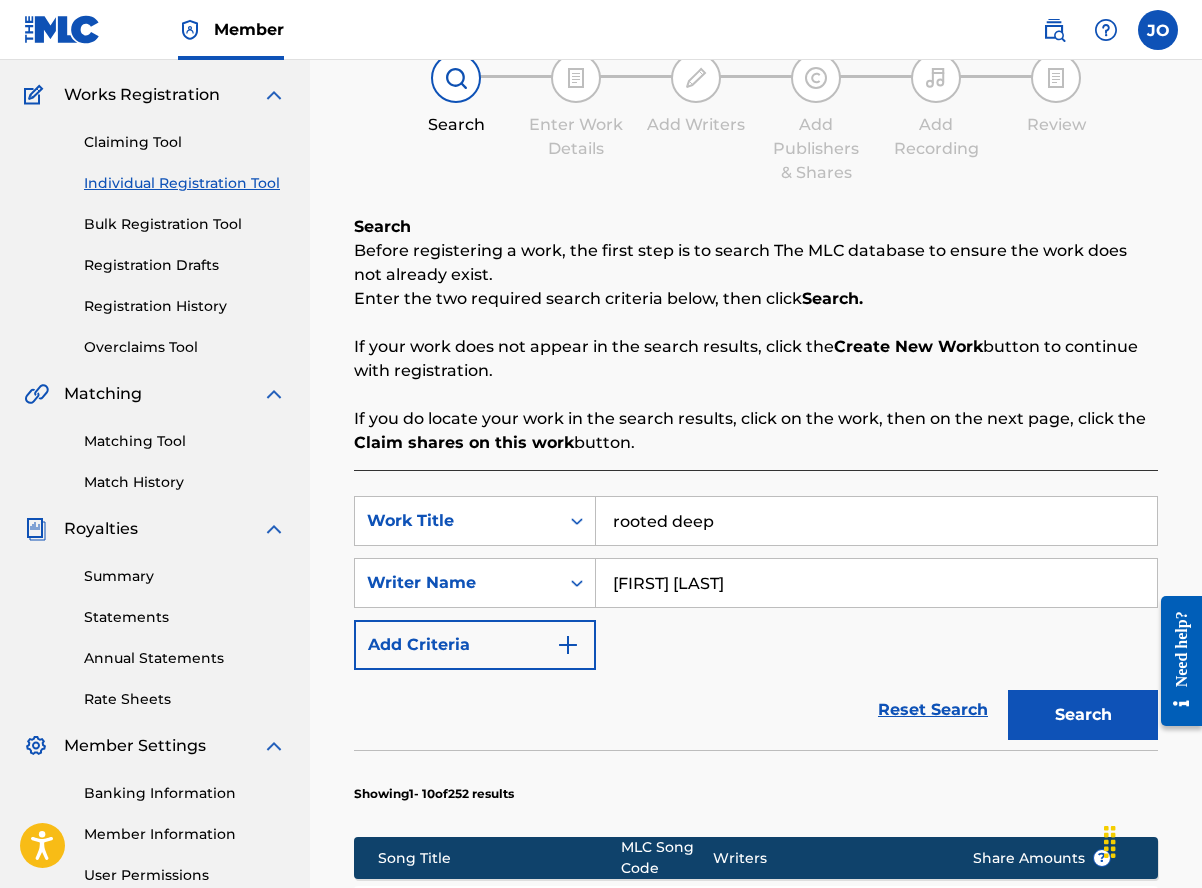 type on "[FIRST] [LAST]" 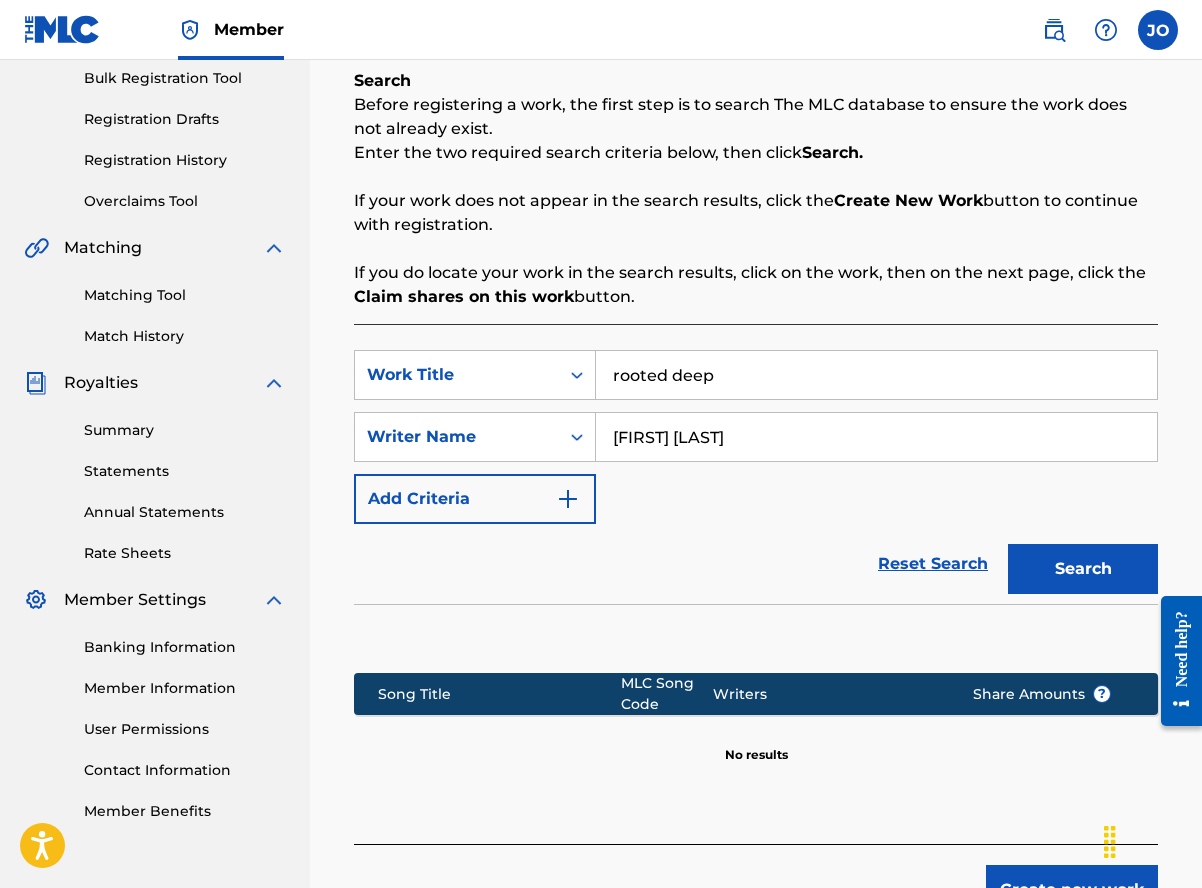 scroll, scrollTop: 441, scrollLeft: 0, axis: vertical 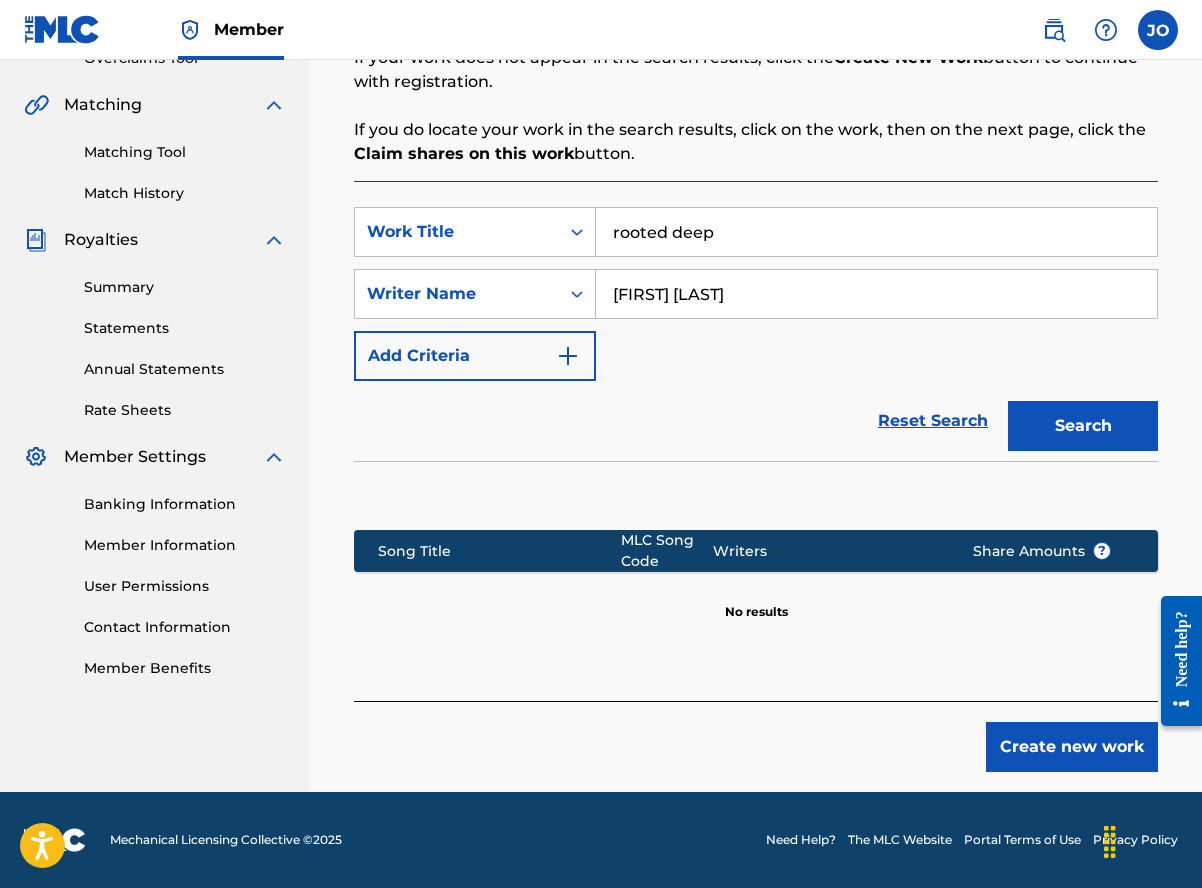 click on "Create new work" at bounding box center [1072, 747] 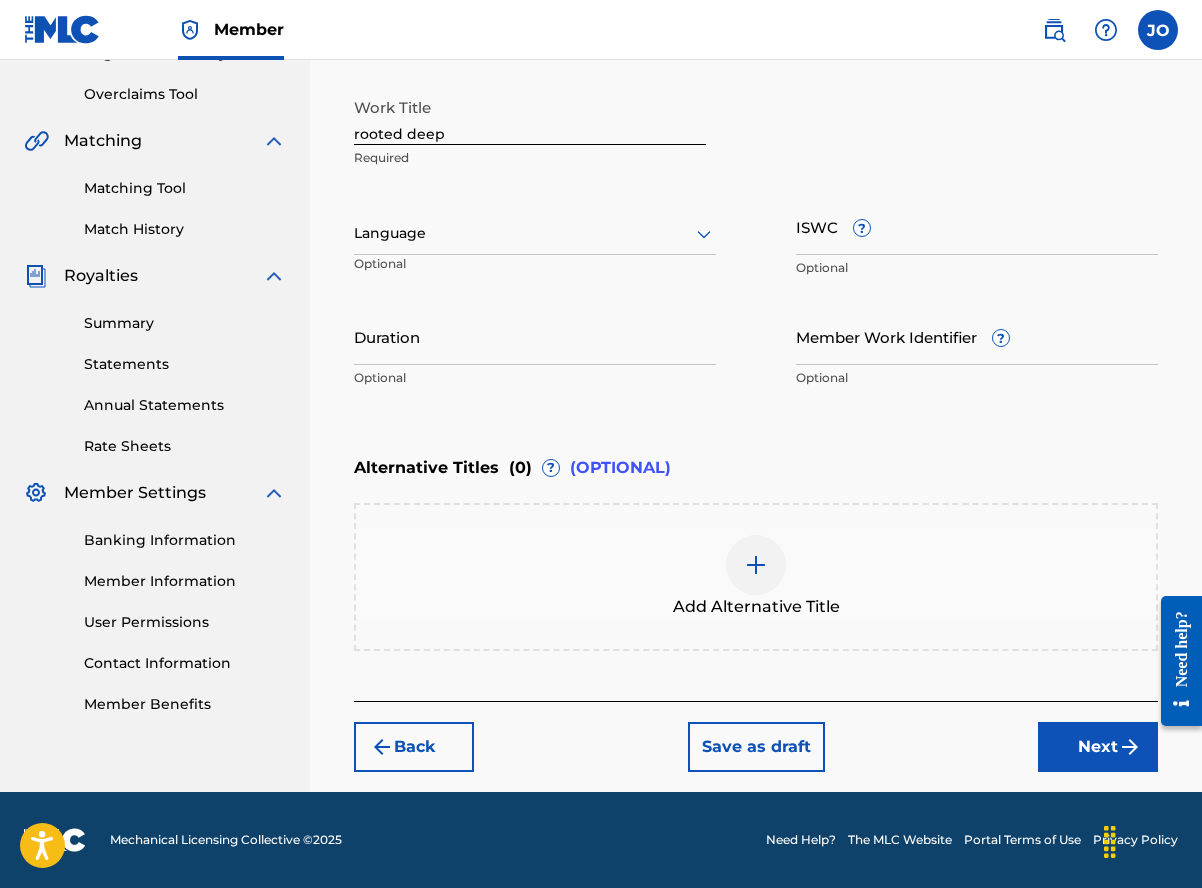 click on "rooted deep" at bounding box center (530, 116) 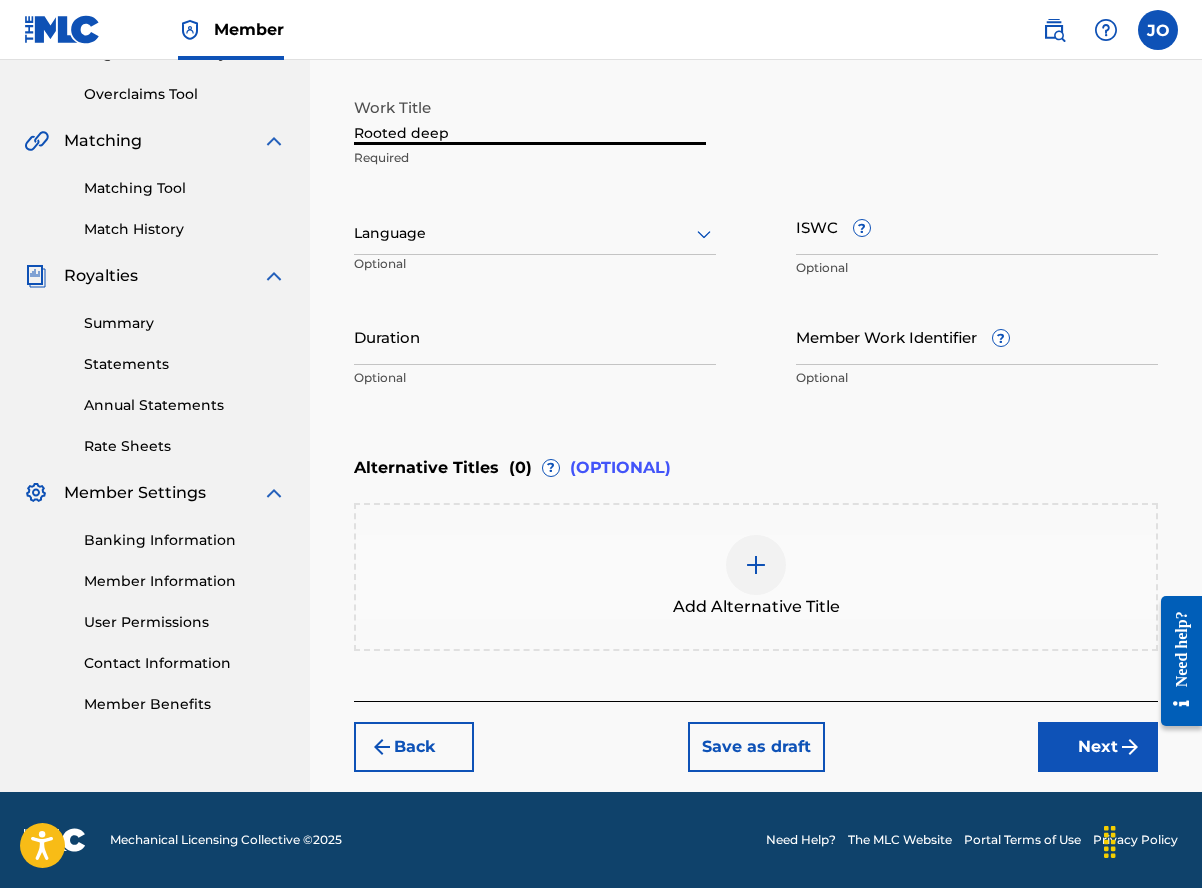 click on "Rooted deep" at bounding box center (530, 116) 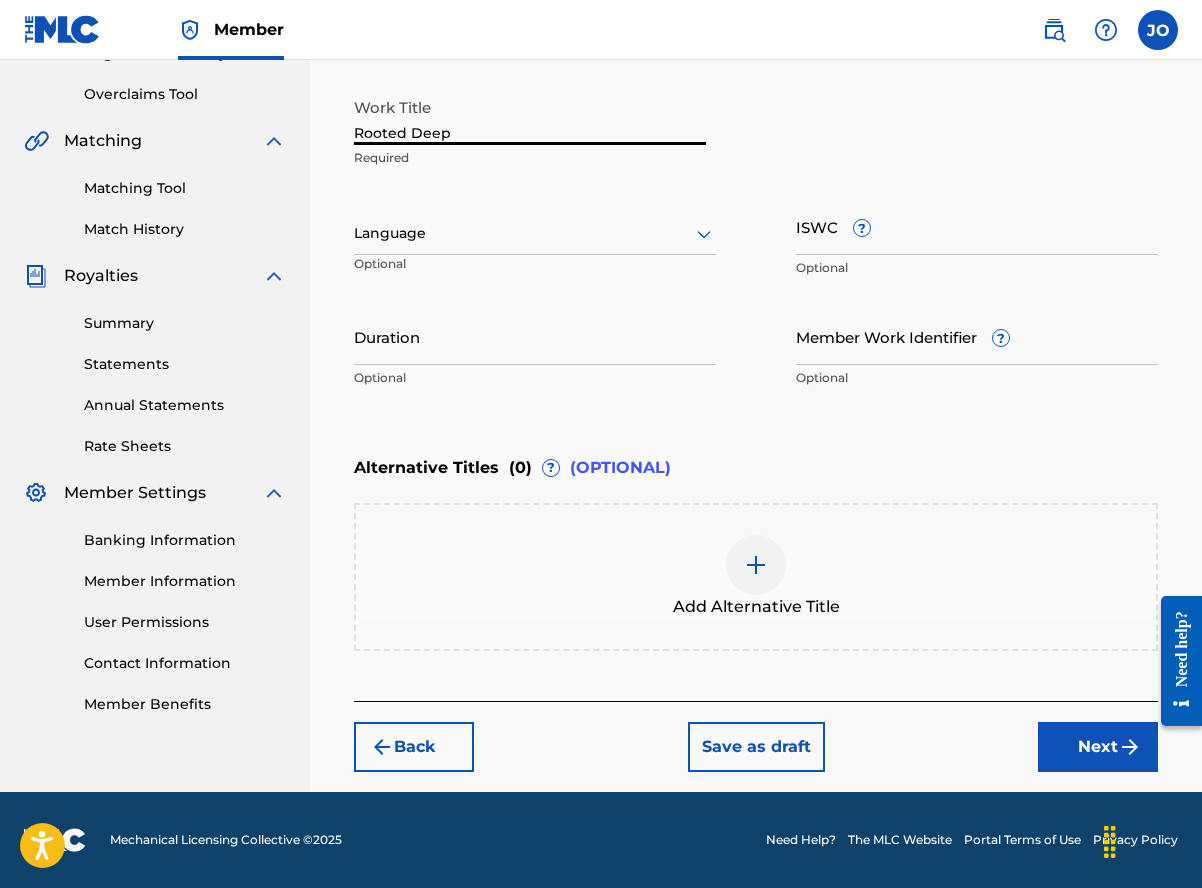 type on "Rooted Deep" 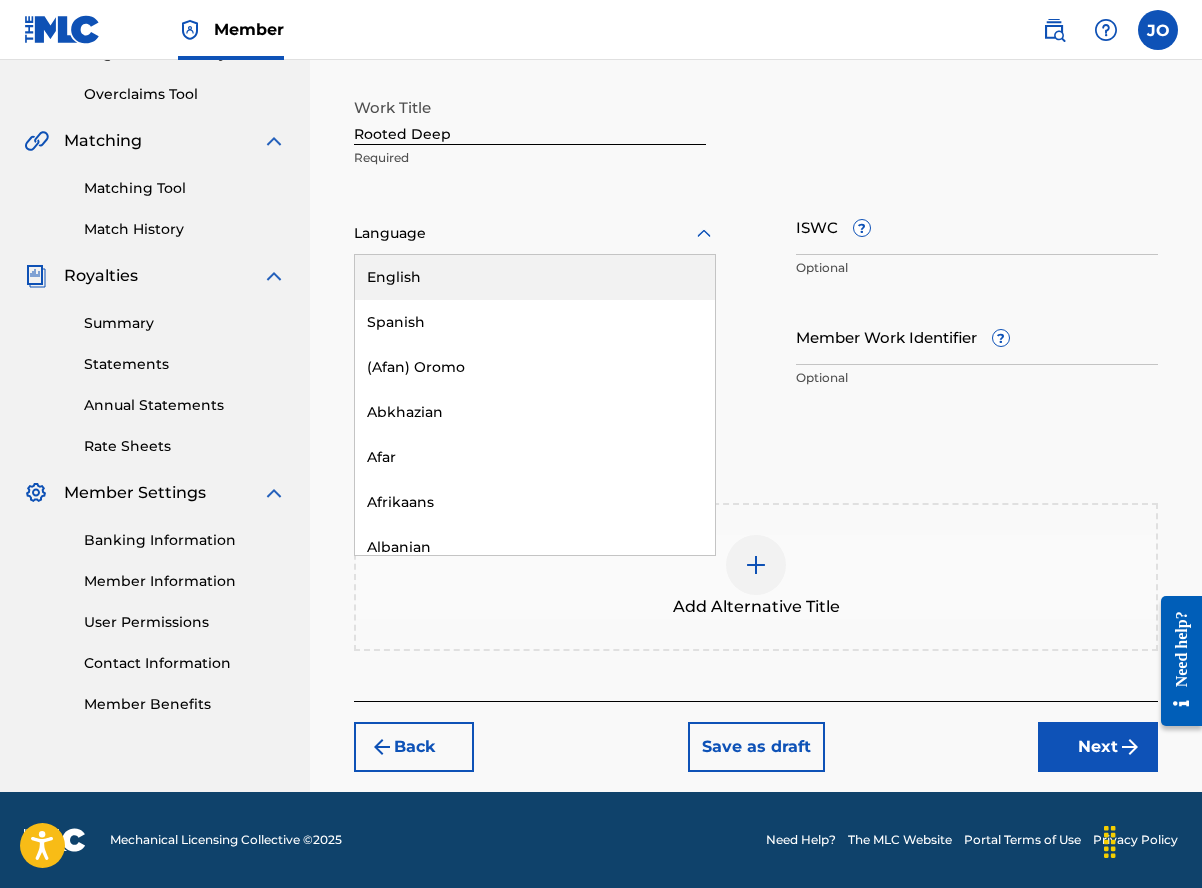 click 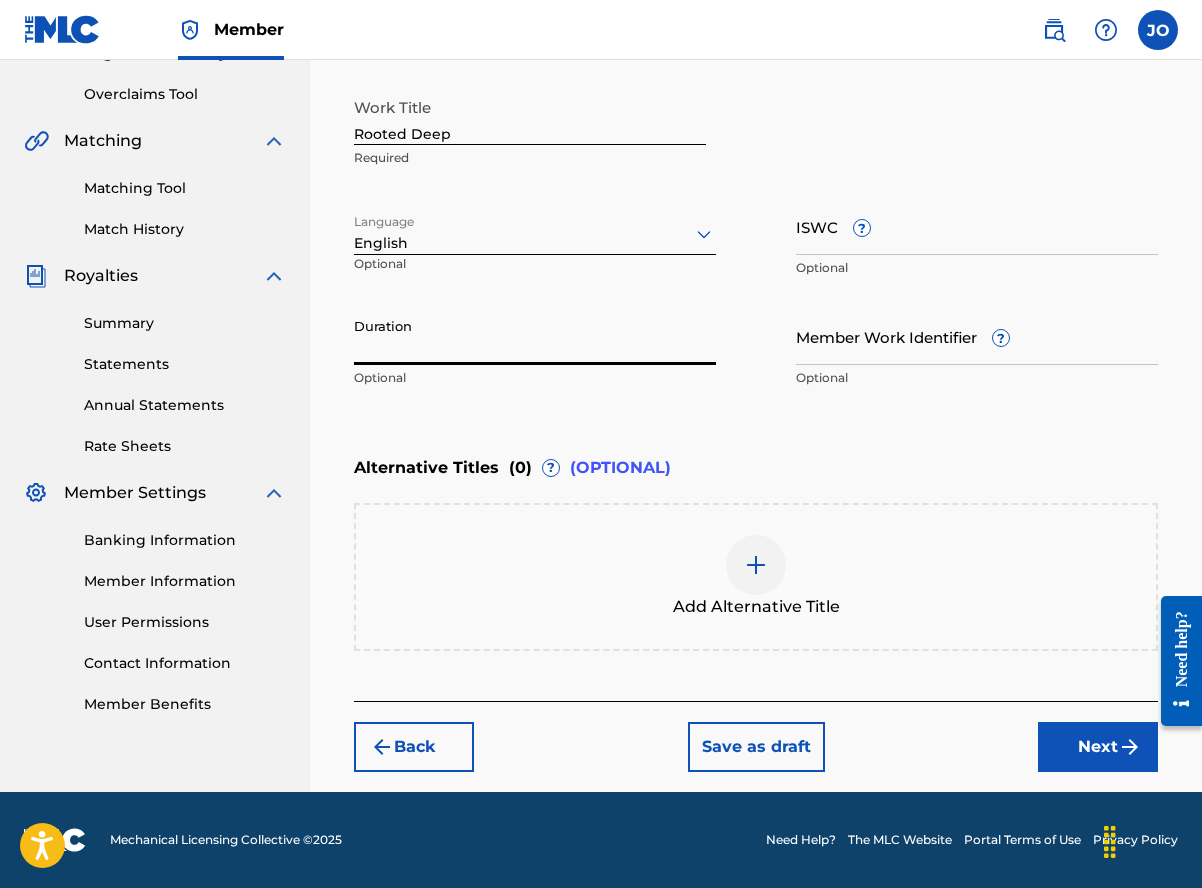click on "Duration" at bounding box center (535, 336) 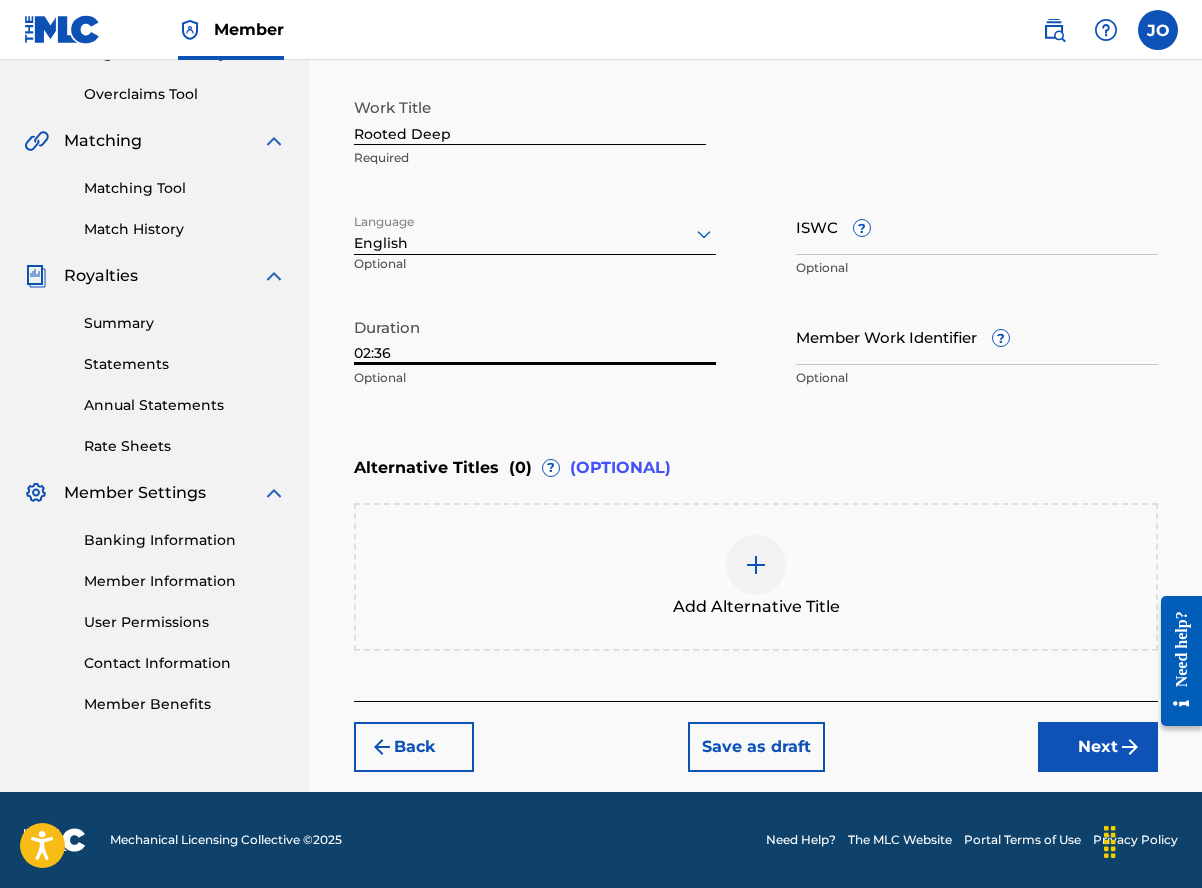type on "02:36" 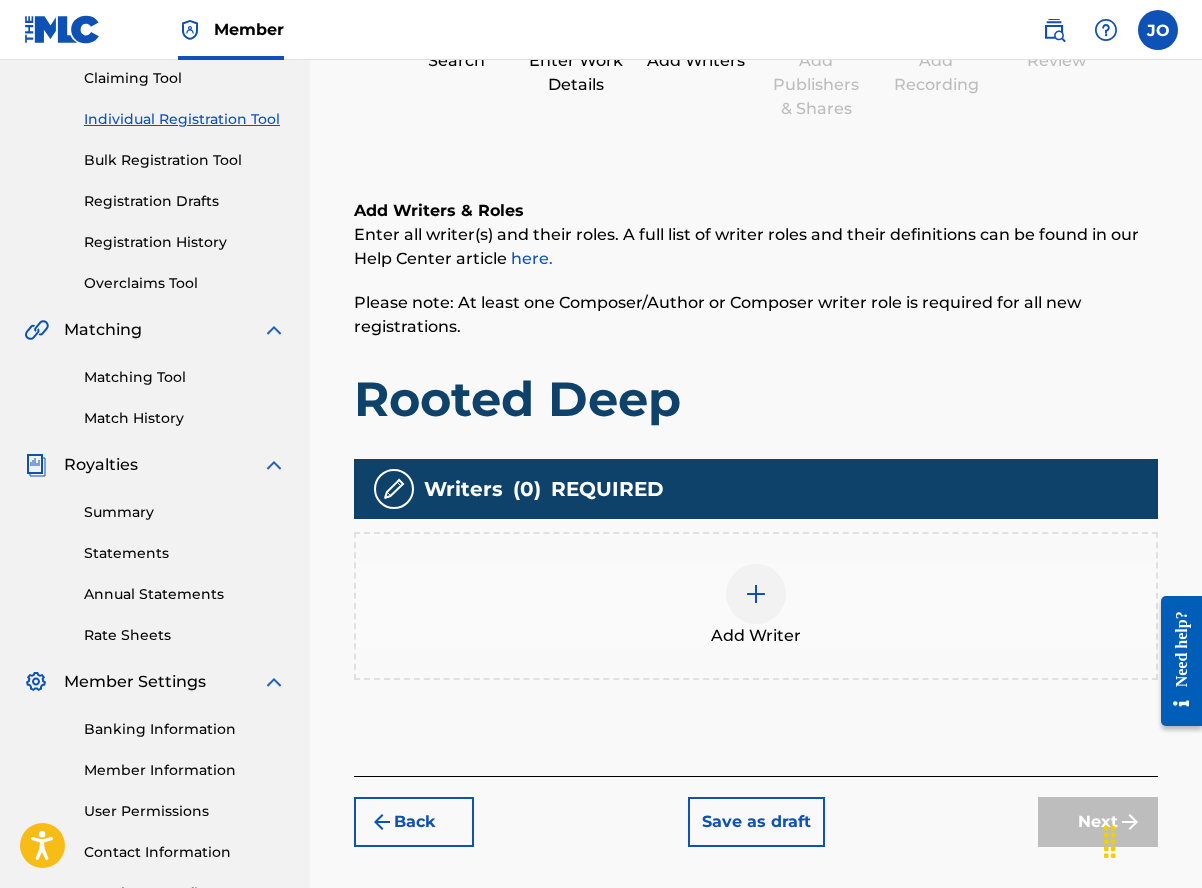 scroll, scrollTop: 352, scrollLeft: 0, axis: vertical 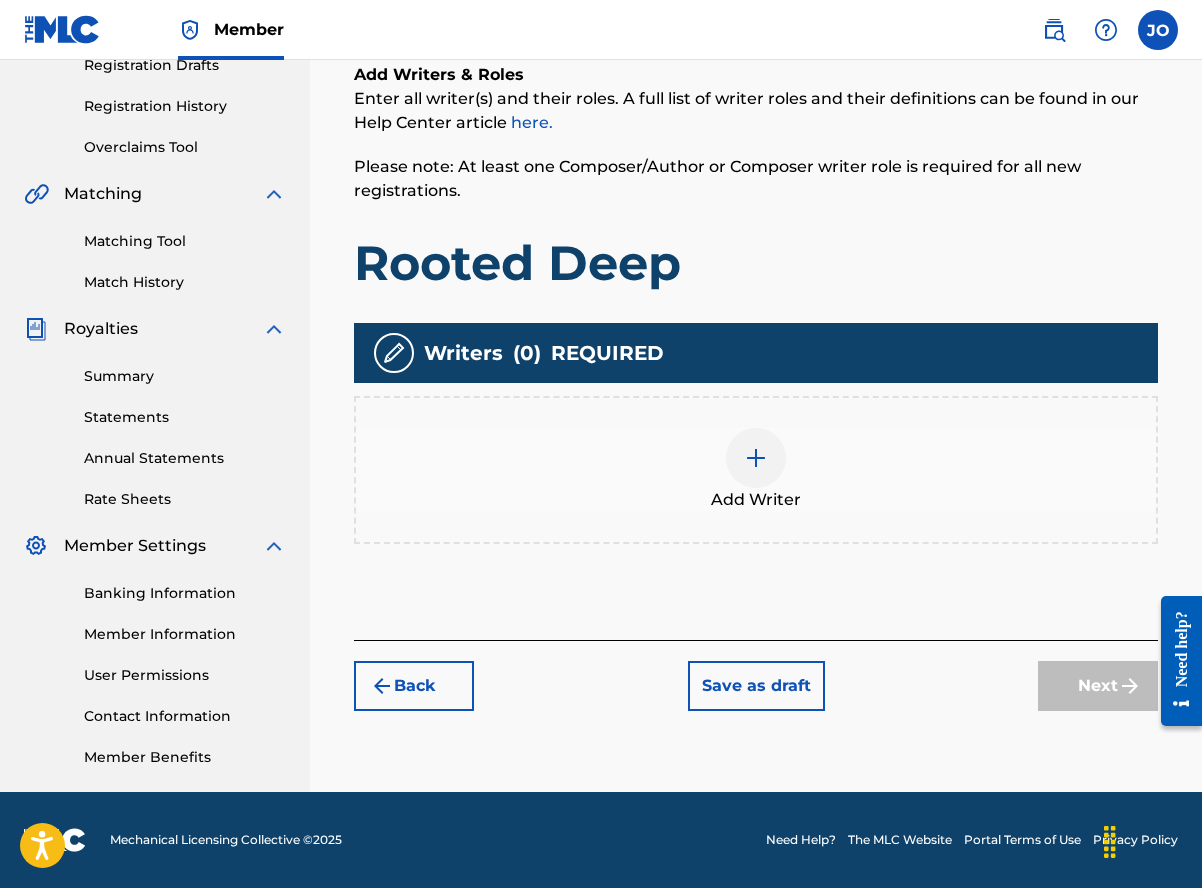click on "Add Writers & Roles Enter all writer(s) and their roles. A full list of writer roles and their definitions can be found in our Help Center article   here. Please note: At least one Composer/Author or Composer writer role is required for all new registrations. Rooted Deep Writers ( 0 ) REQUIRED Add Writer" at bounding box center [756, 327] 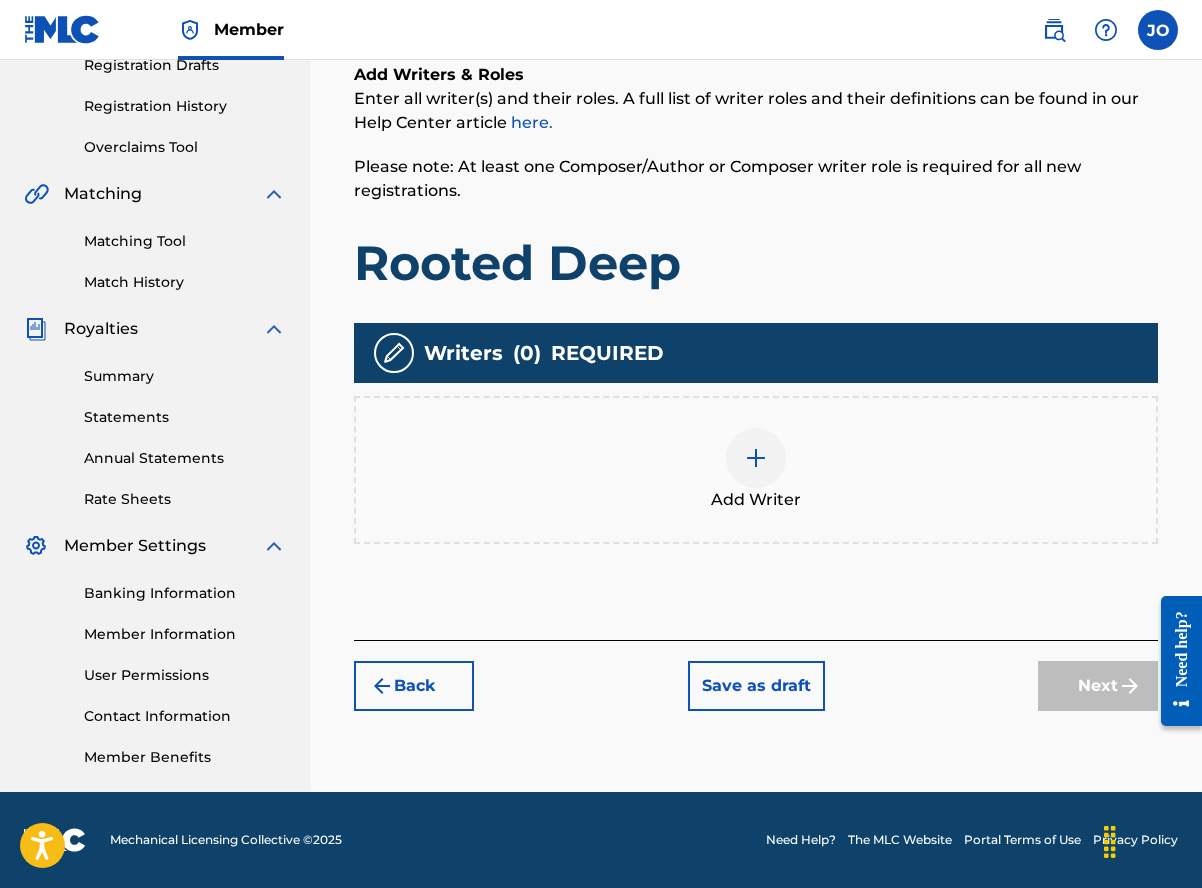 click at bounding box center (756, 458) 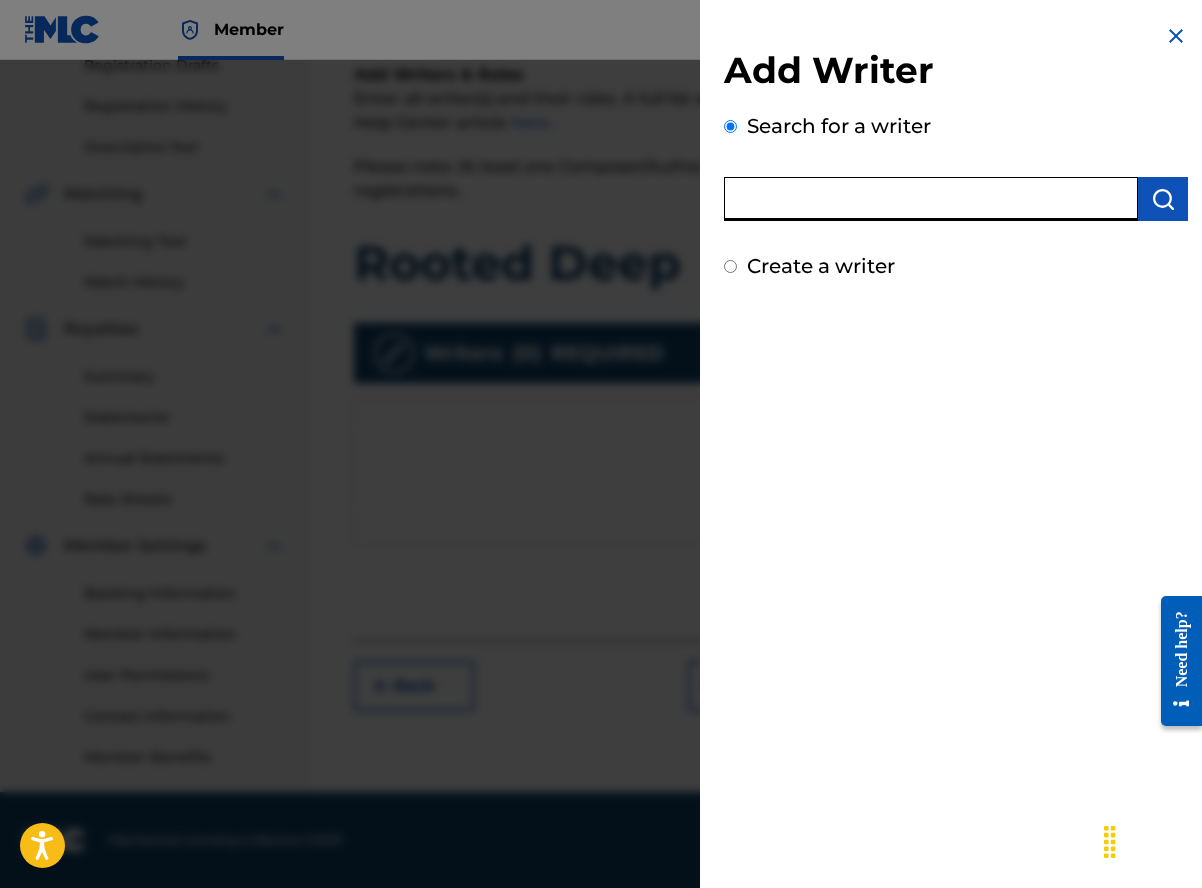click at bounding box center [931, 199] 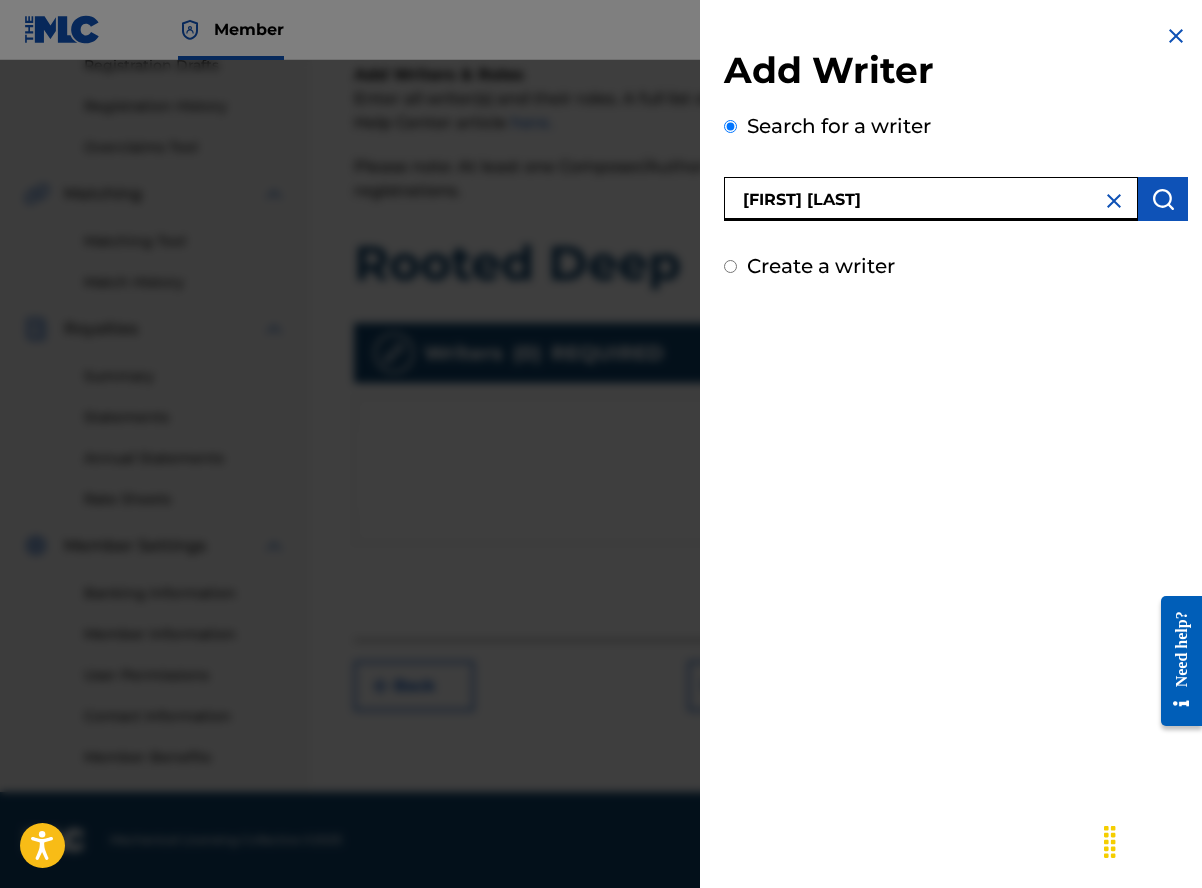 type on "[FIRST] [LAST]" 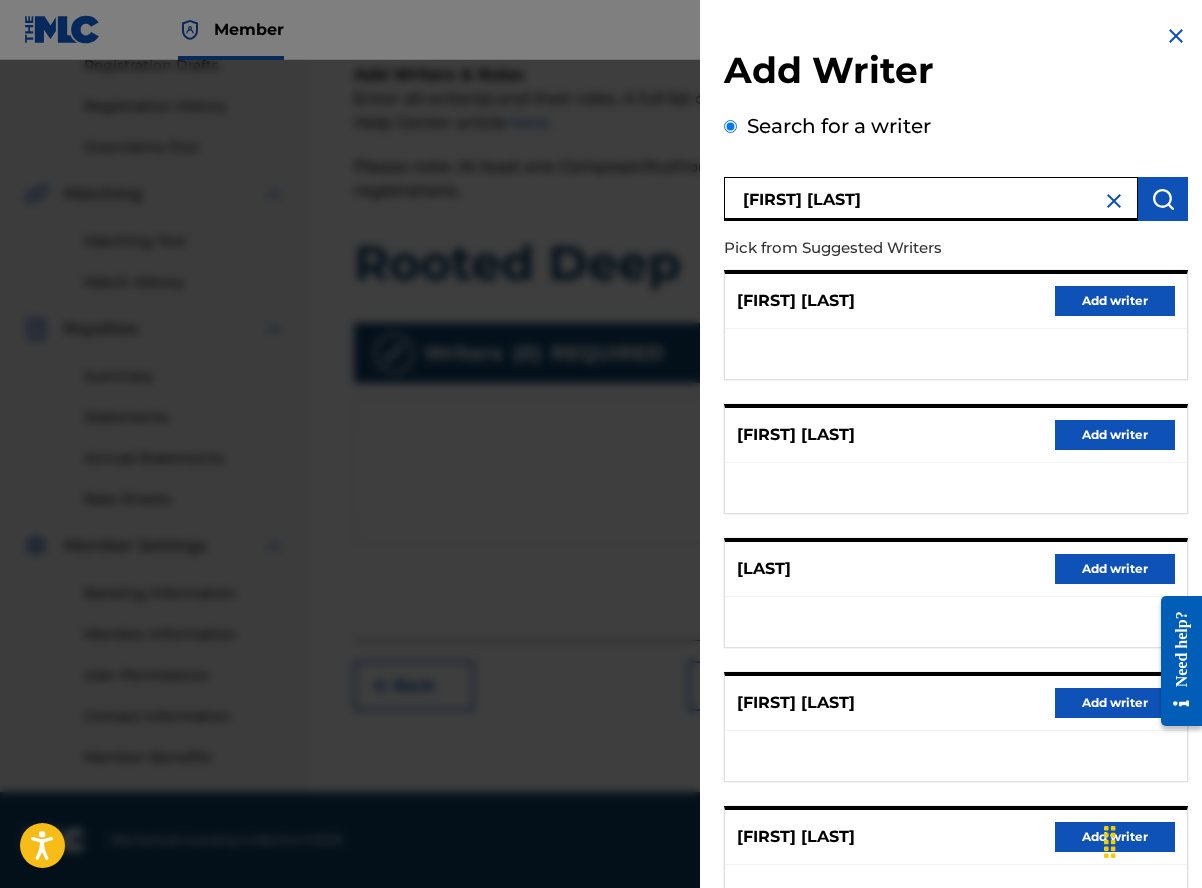 click on "Add writer" at bounding box center [1115, 703] 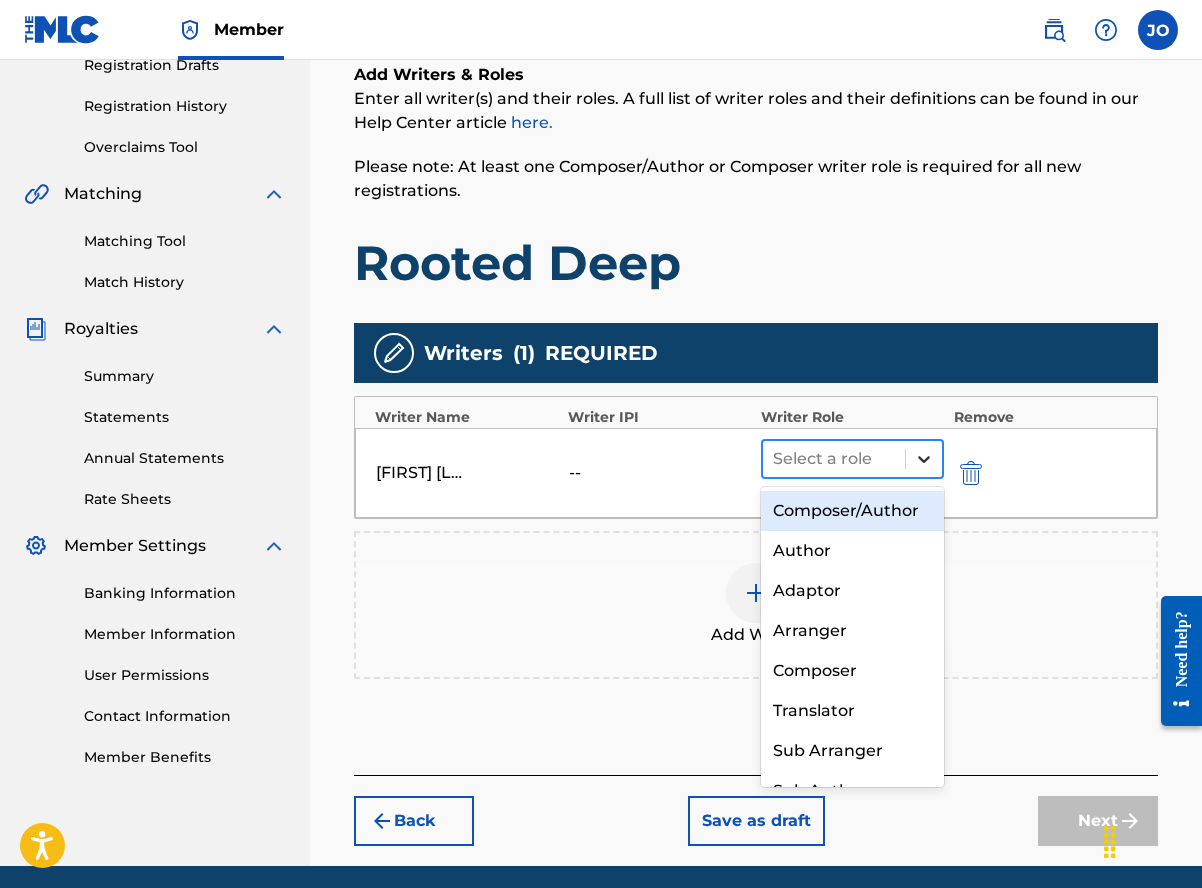 click 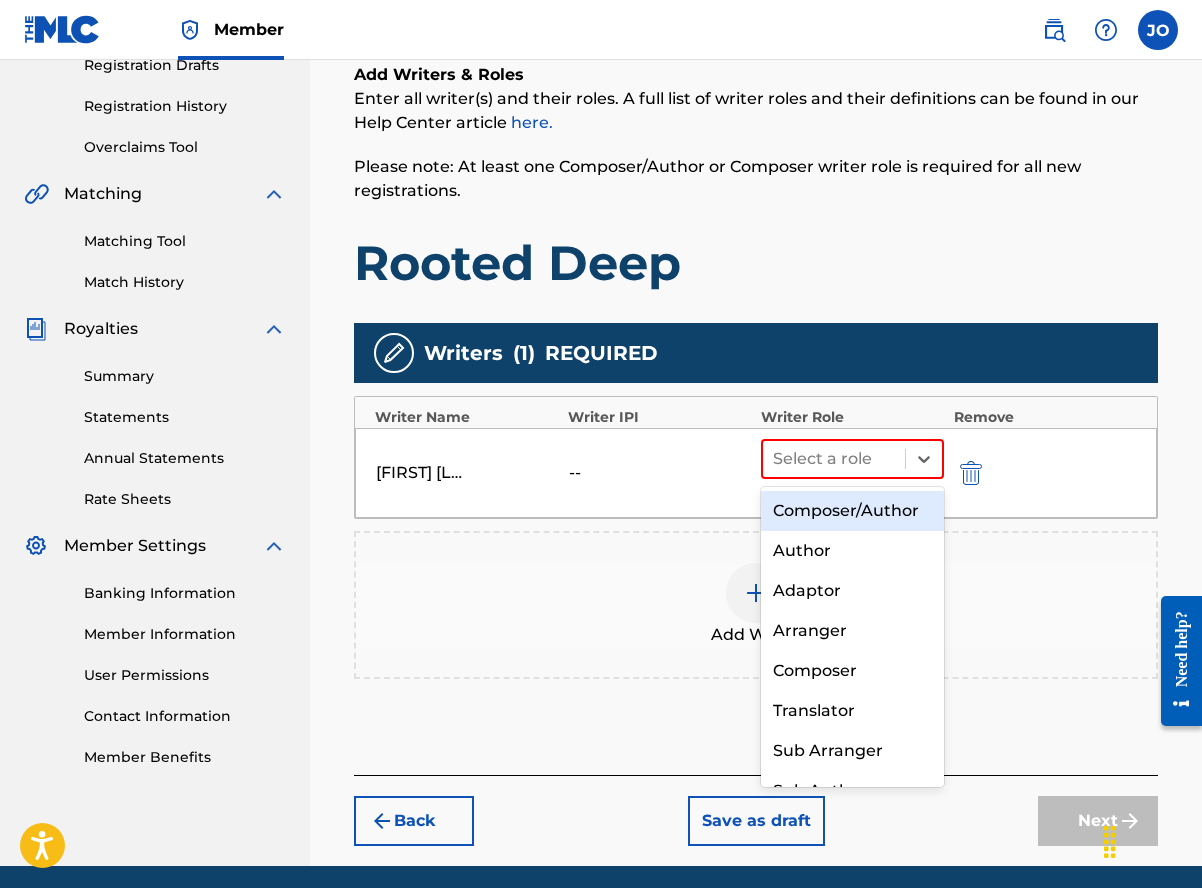 click on "Composer/Author" at bounding box center [852, 511] 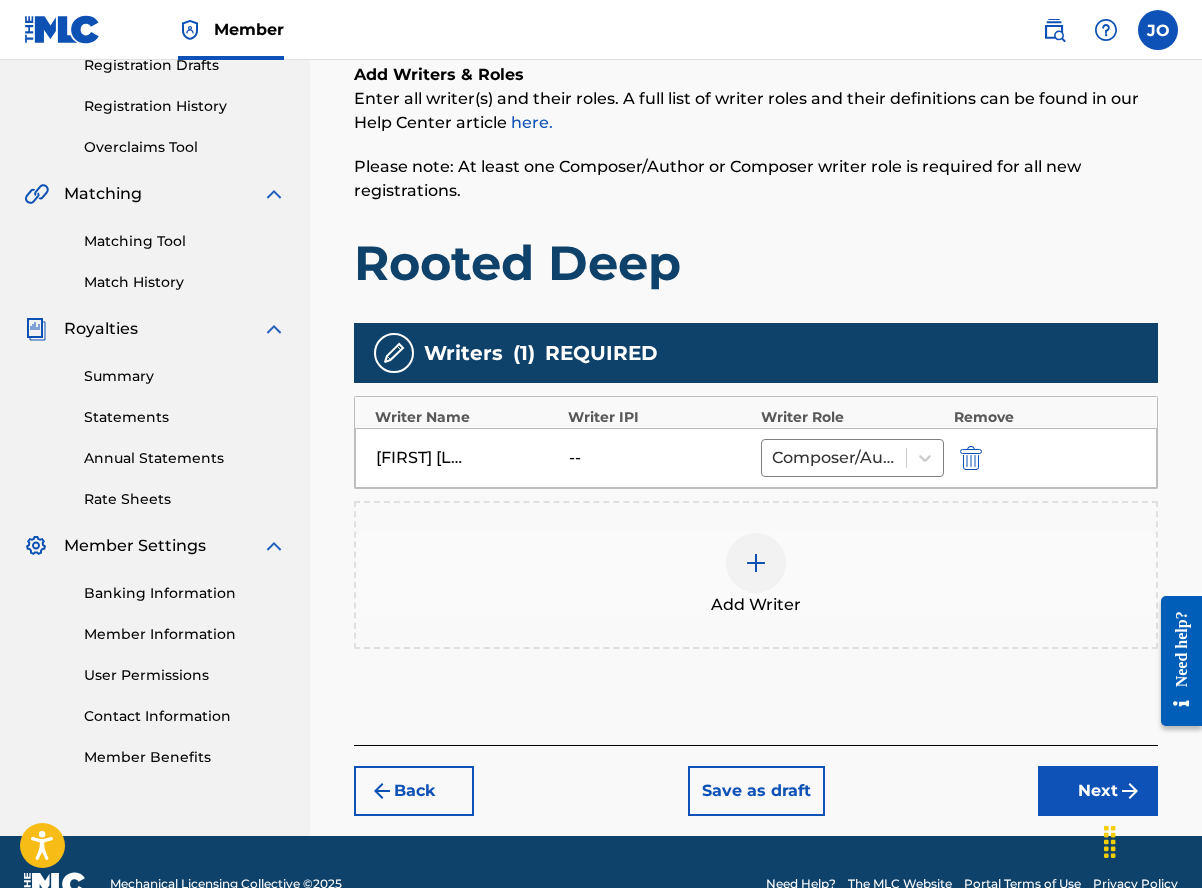 click at bounding box center (756, 563) 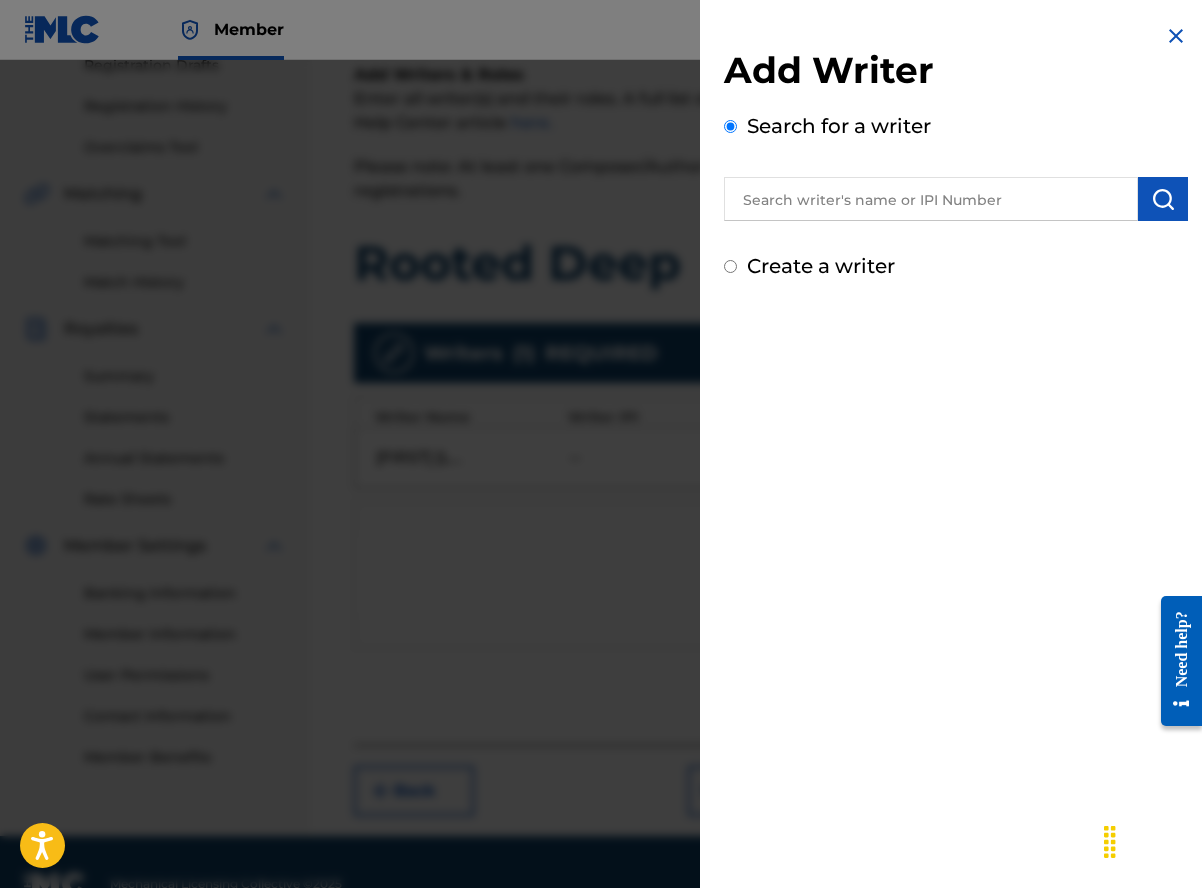 click at bounding box center (931, 199) 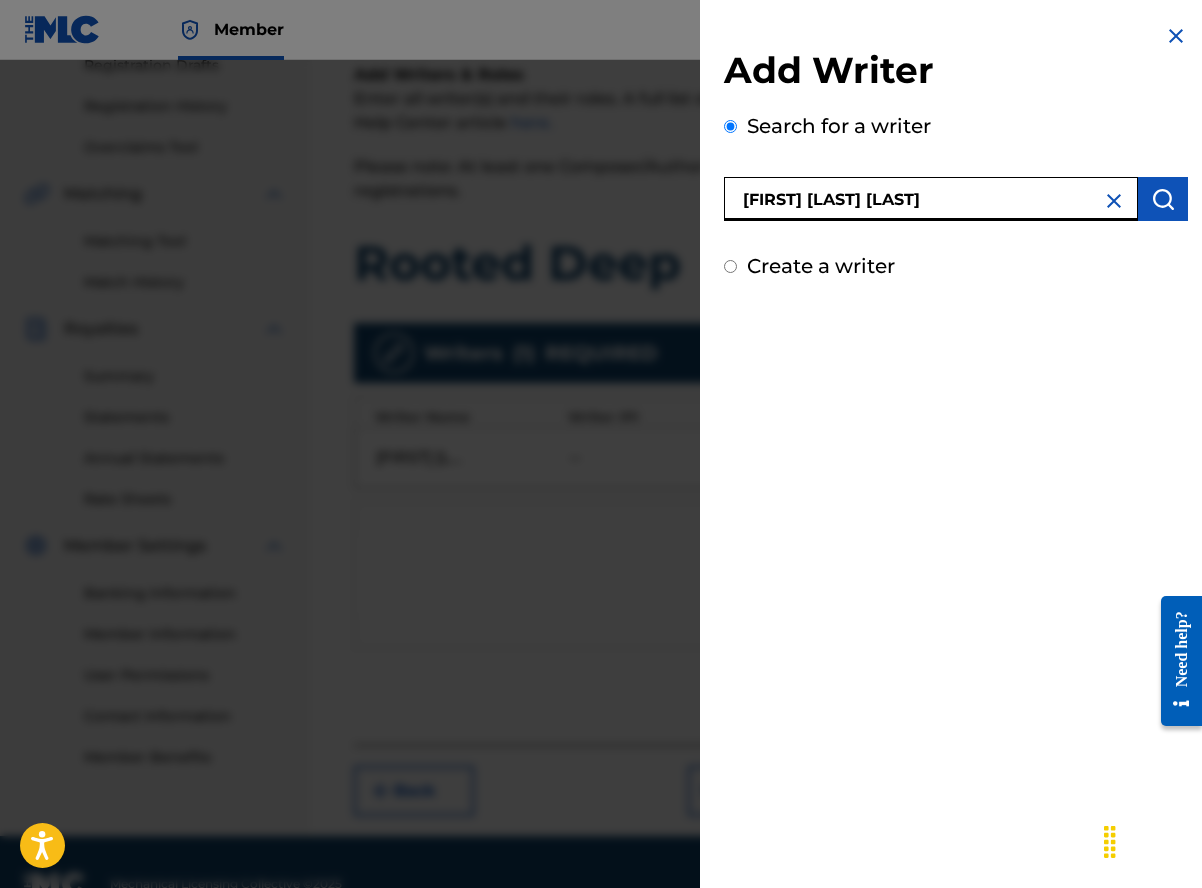 type on "[FIRST] [LAST] [LAST]" 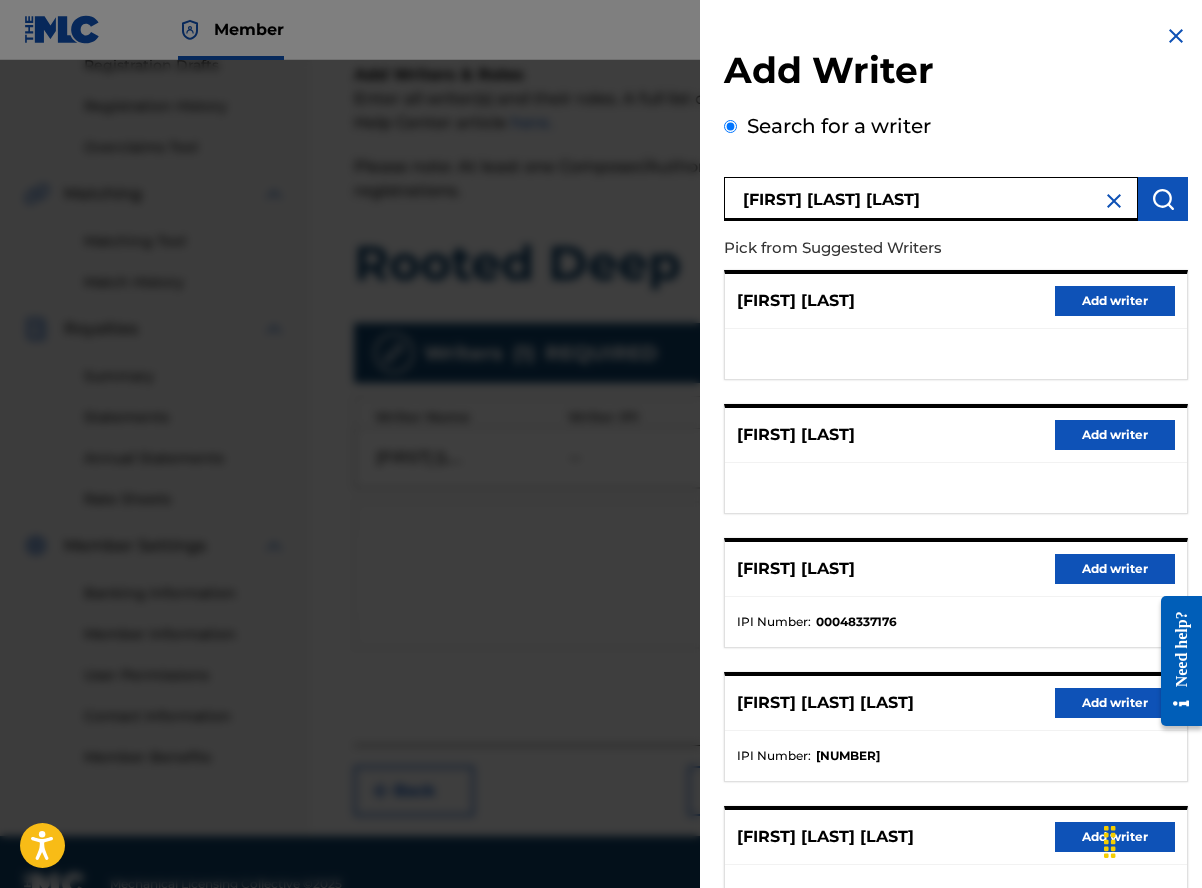 click on "Add writer" at bounding box center [1115, 703] 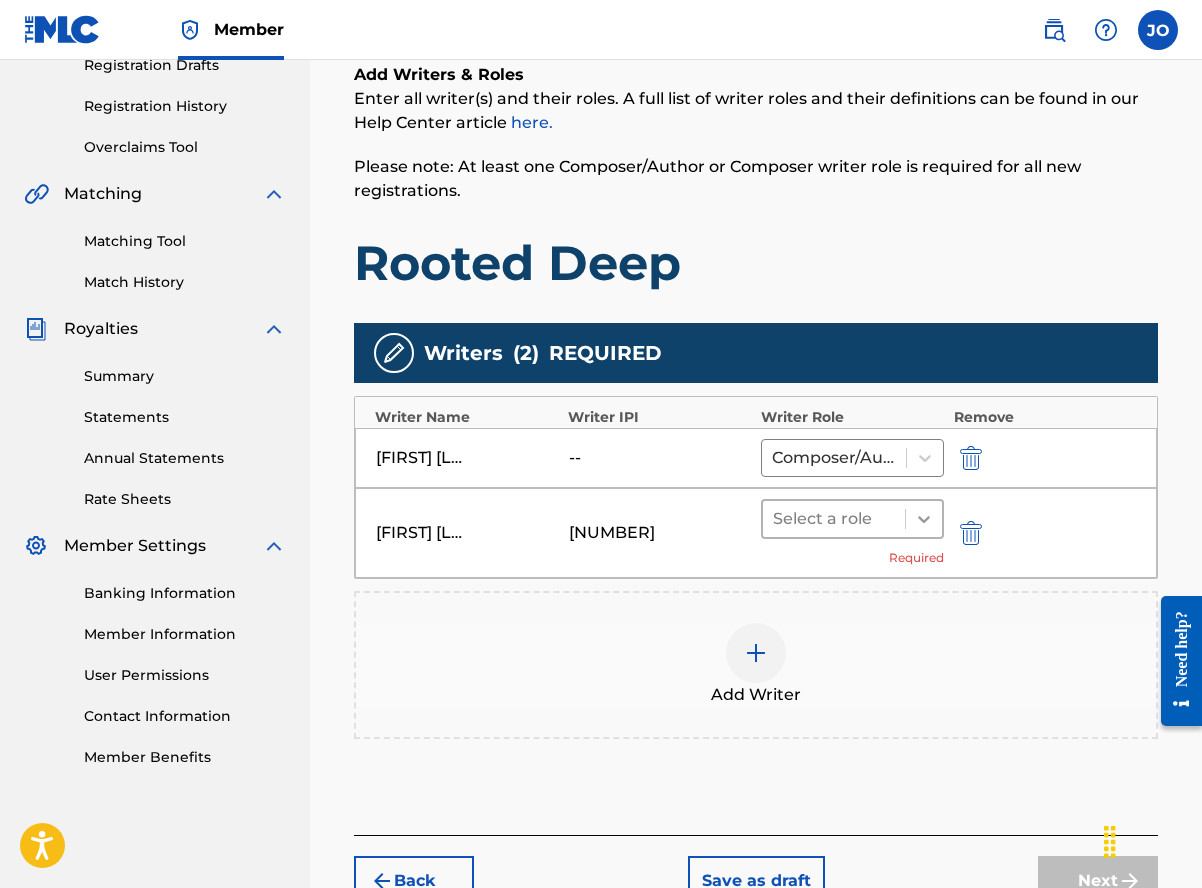 click 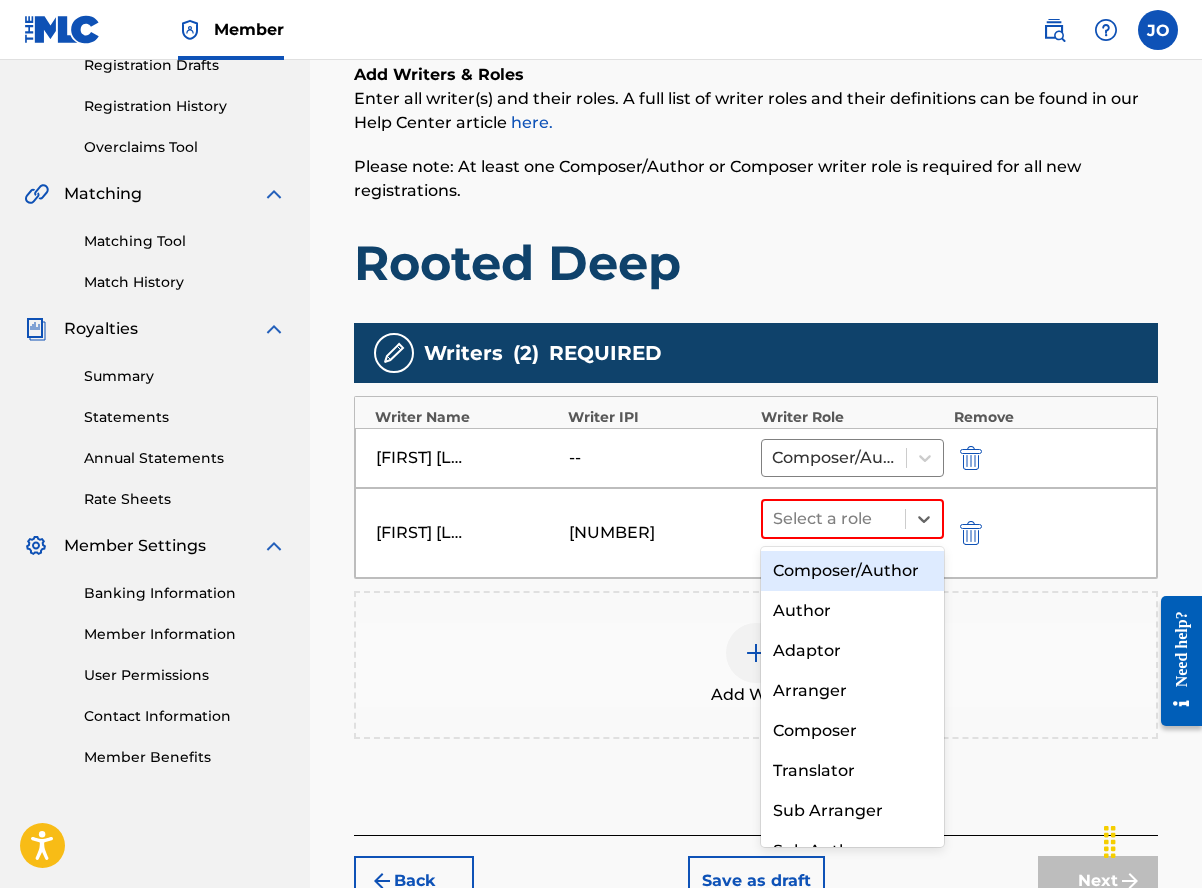 click on "Composer/Author" at bounding box center [852, 571] 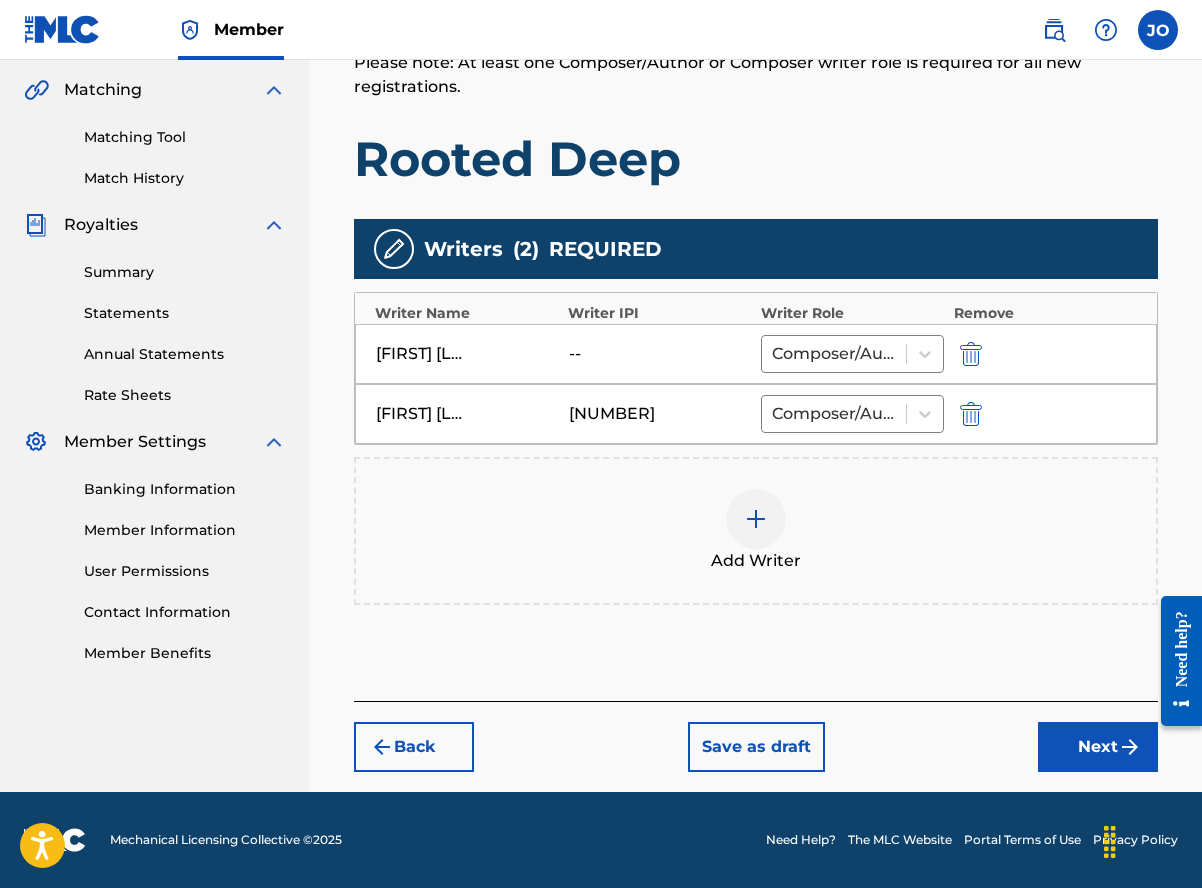 click on "Next" at bounding box center [1098, 747] 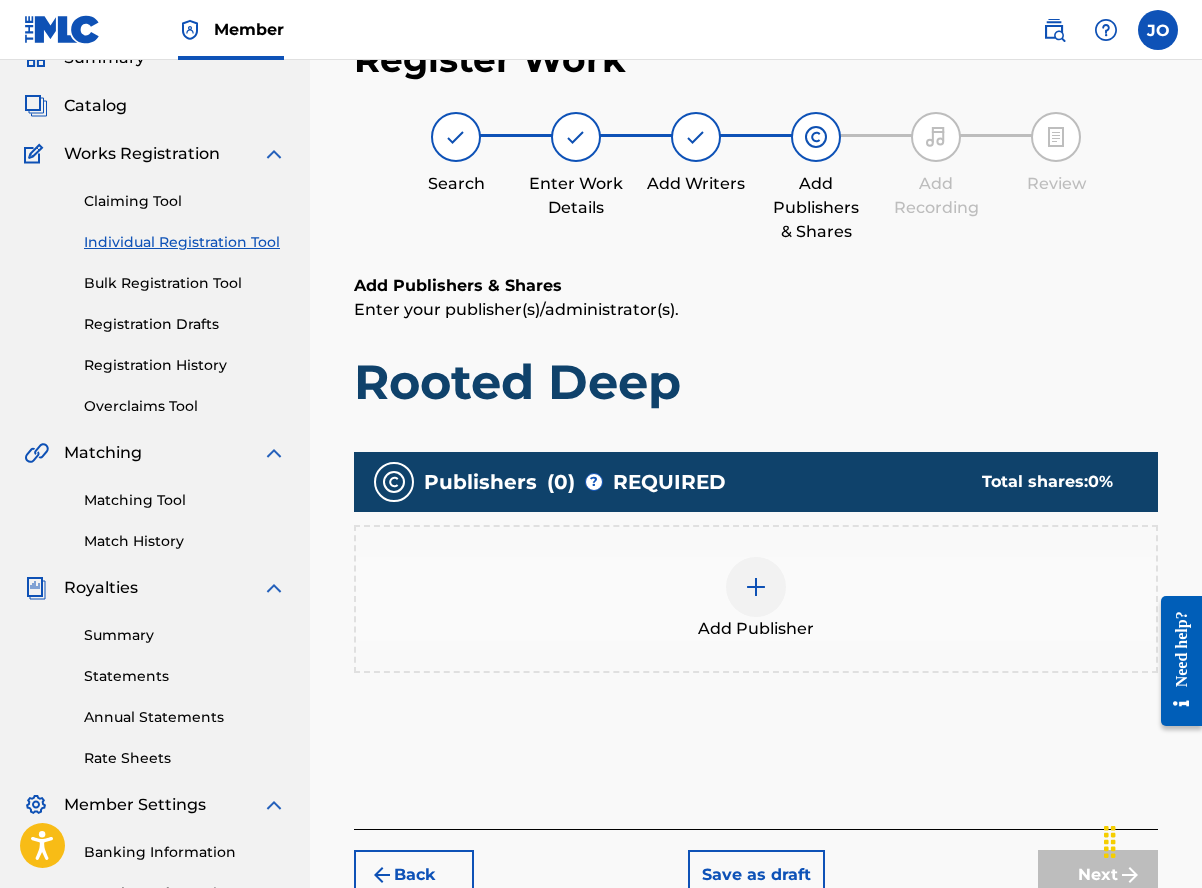 scroll, scrollTop: 90, scrollLeft: 0, axis: vertical 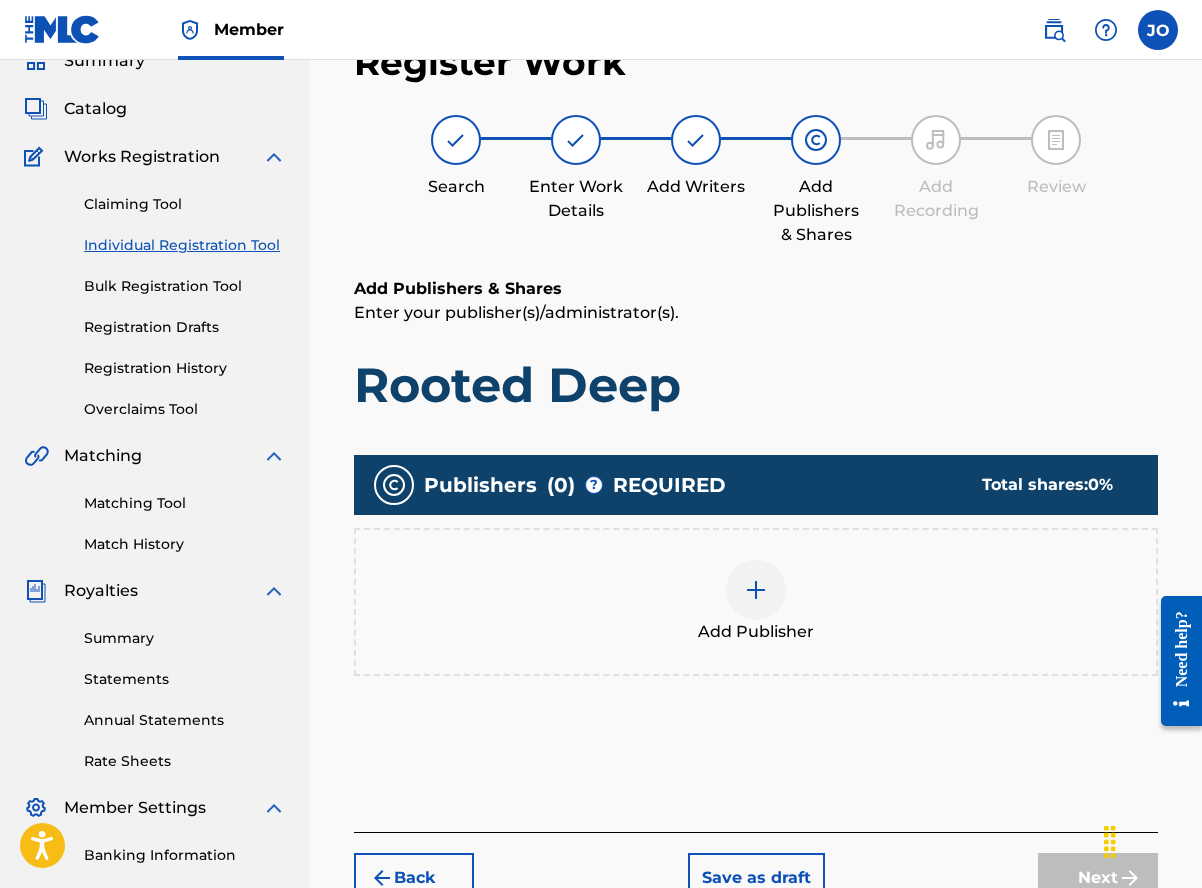 click at bounding box center [756, 590] 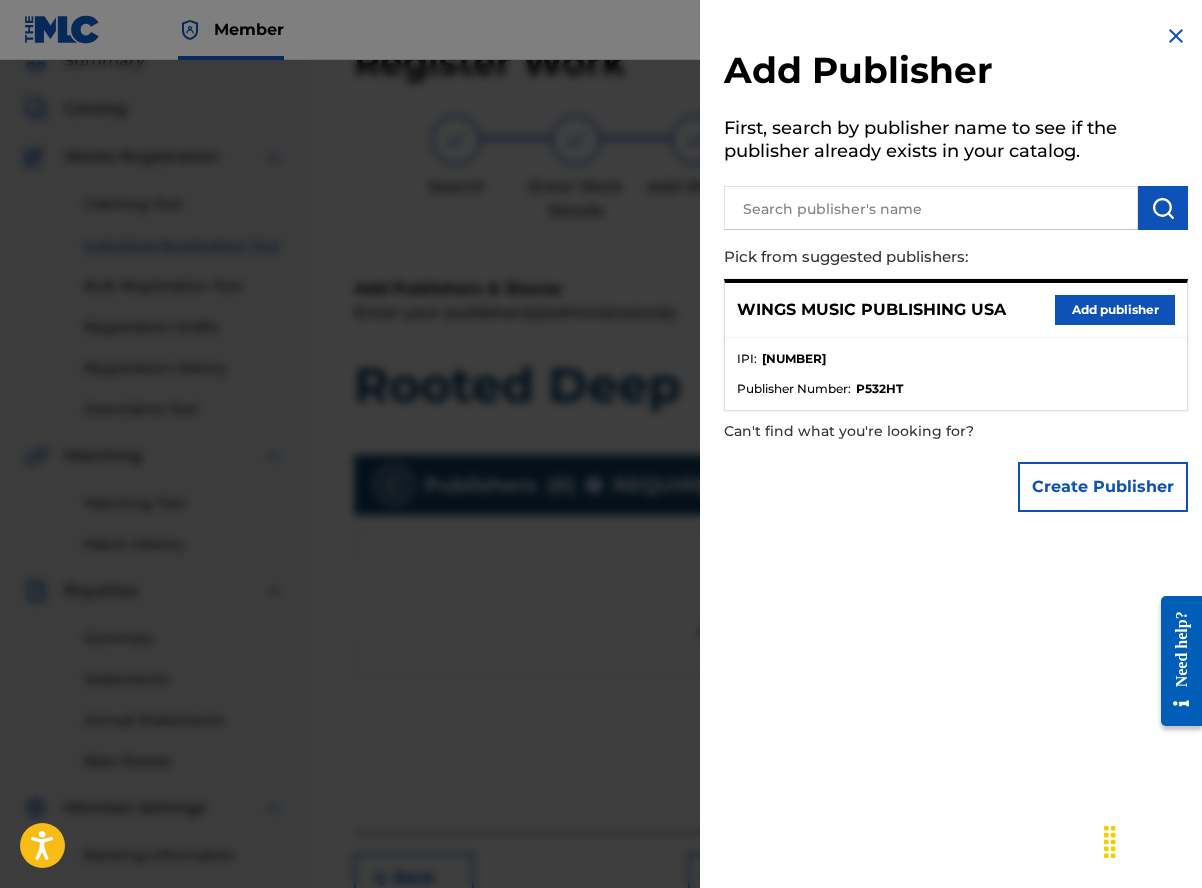 click on "Add publisher" at bounding box center (1115, 310) 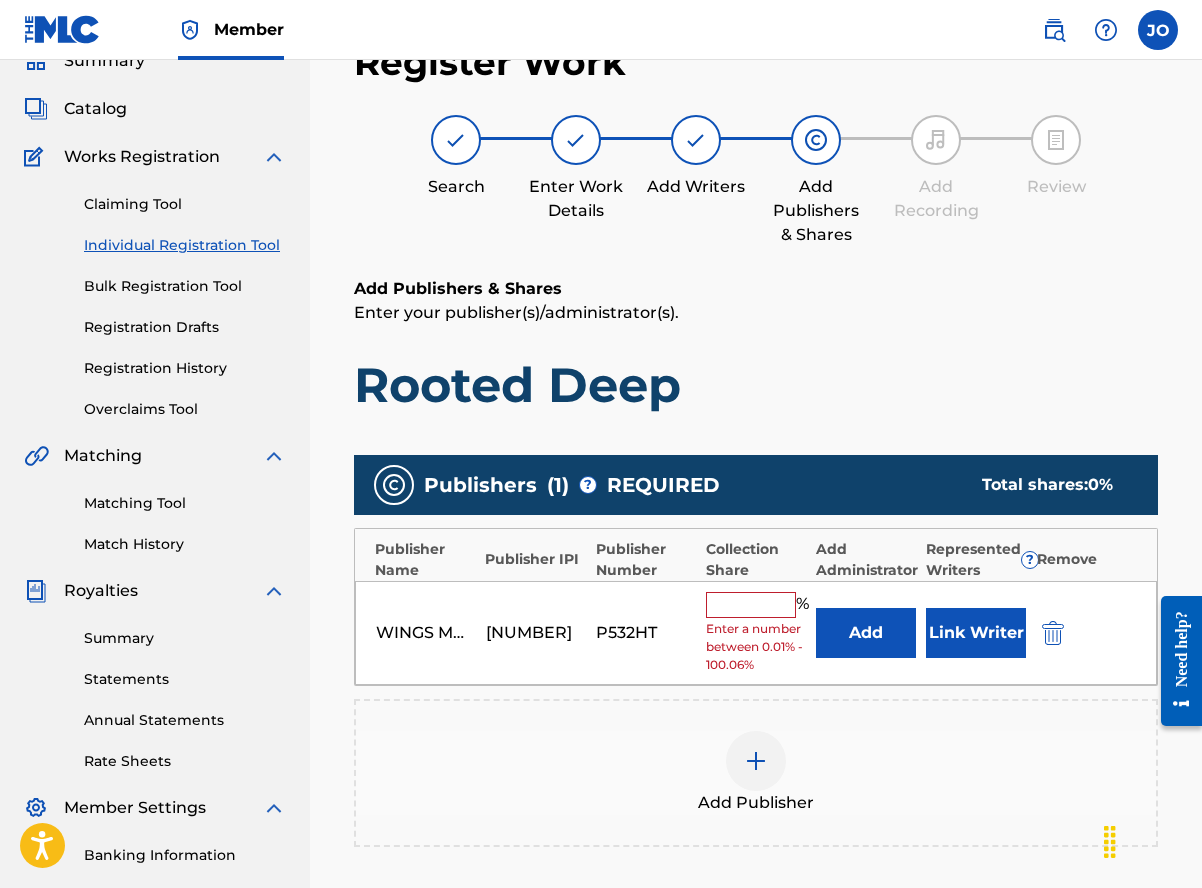 click at bounding box center [751, 605] 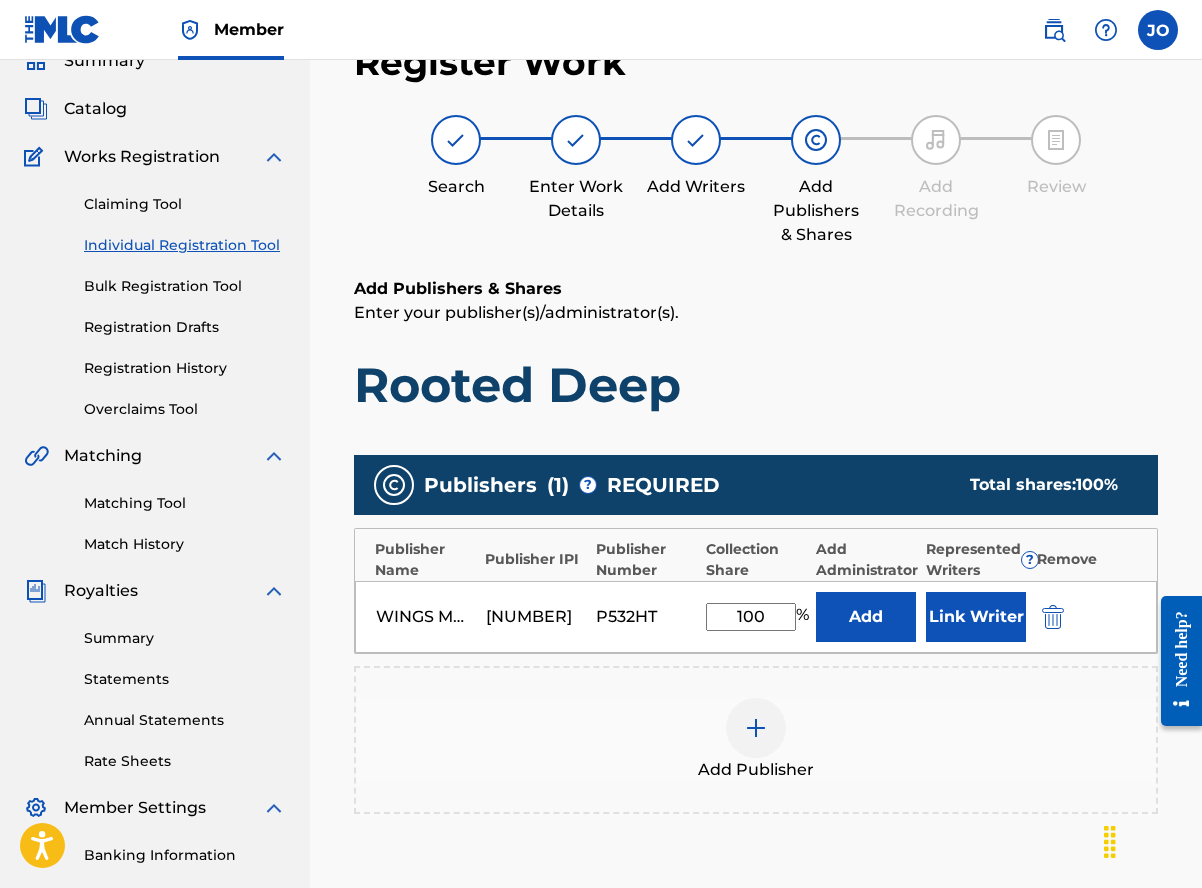 type on "100" 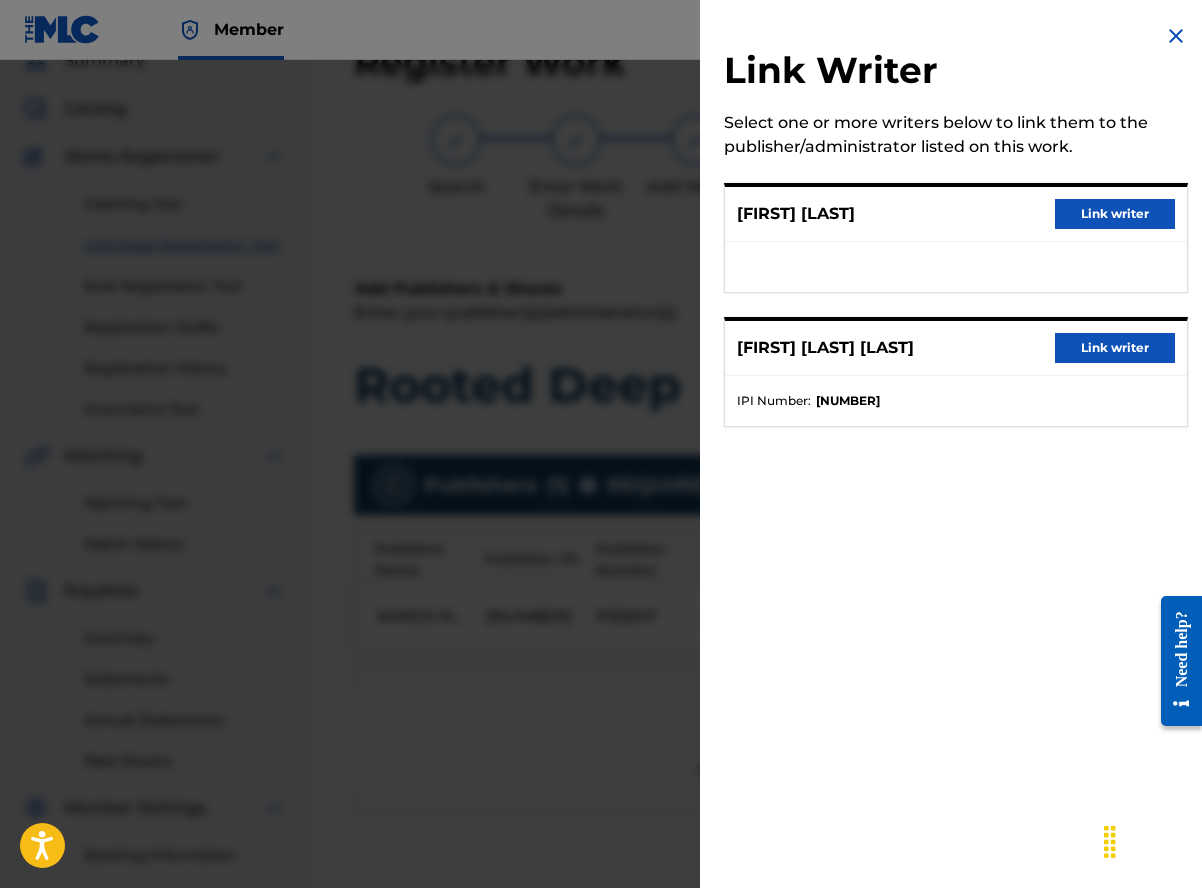 click on "Link writer" at bounding box center [1115, 214] 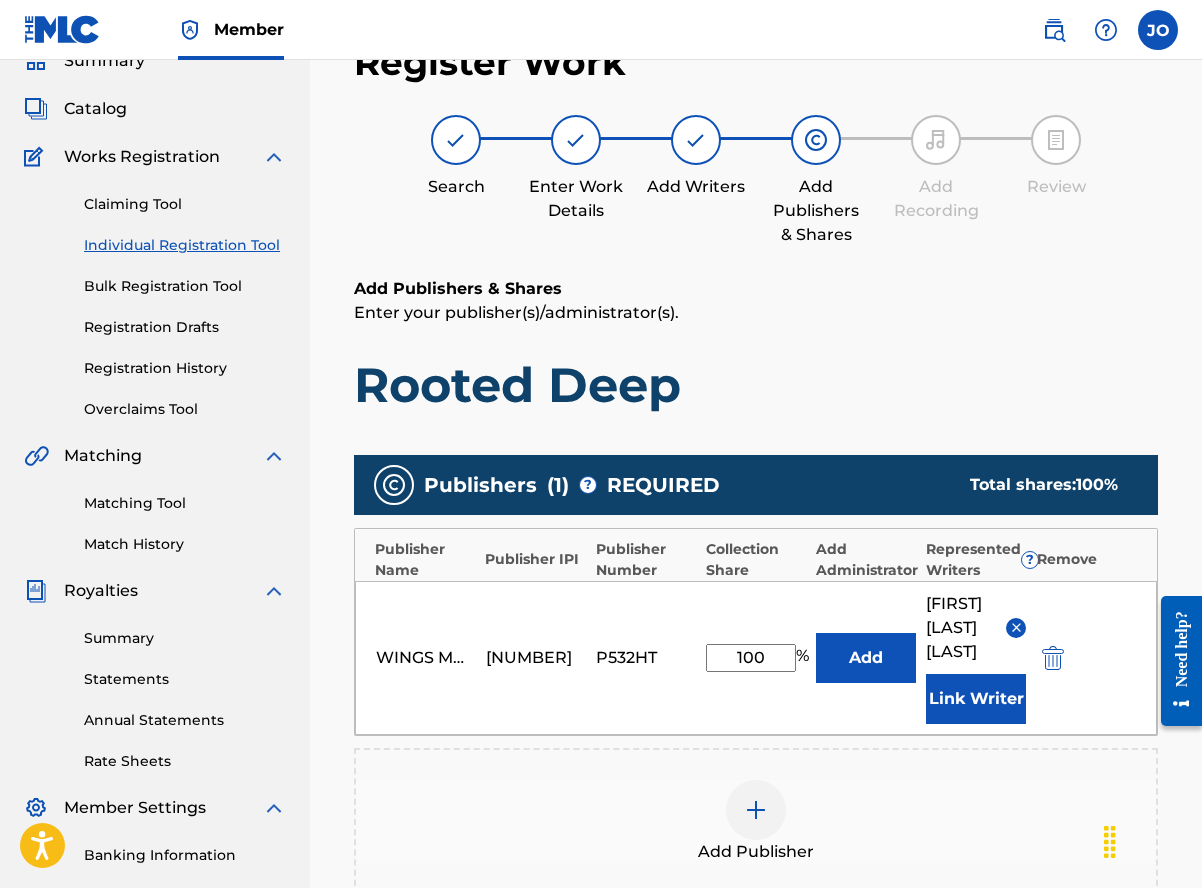 click on "Link Writer" at bounding box center (976, 699) 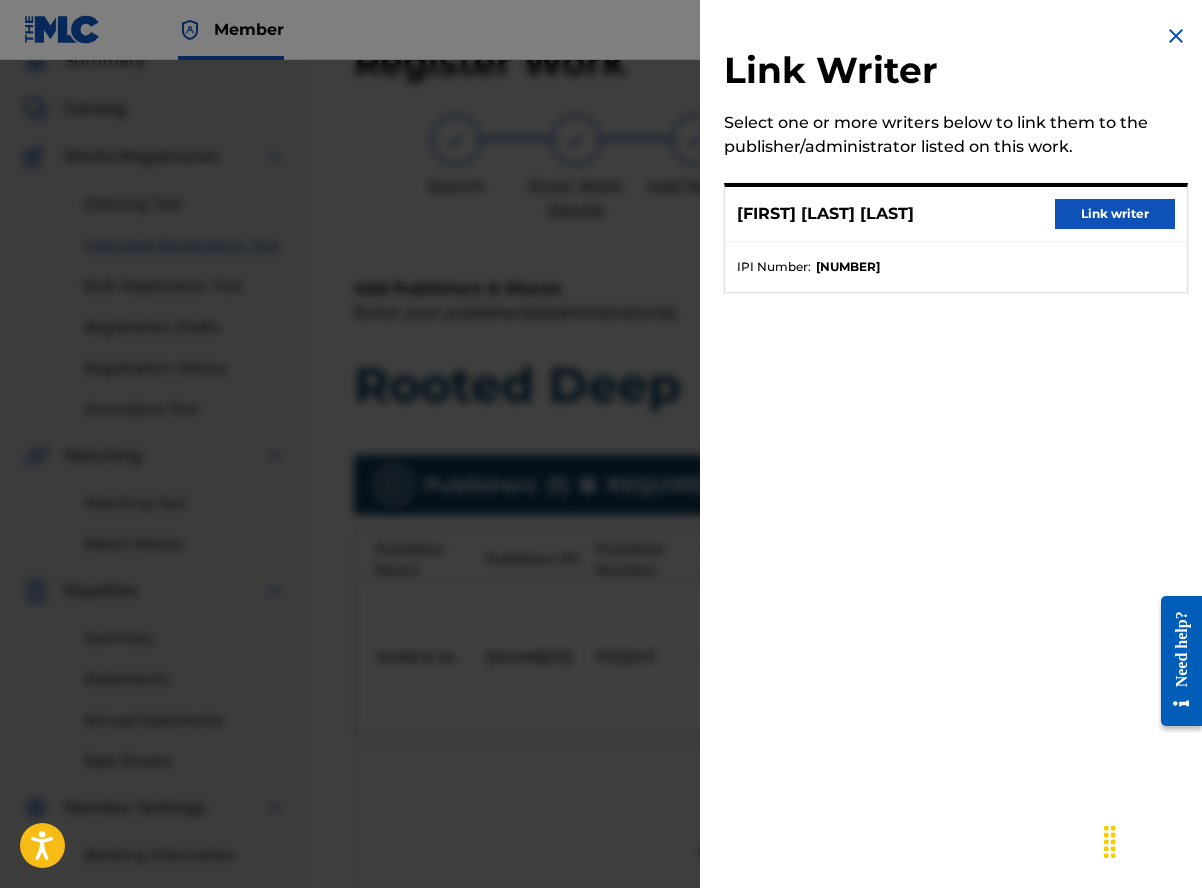 click on "Link writer" at bounding box center (1115, 214) 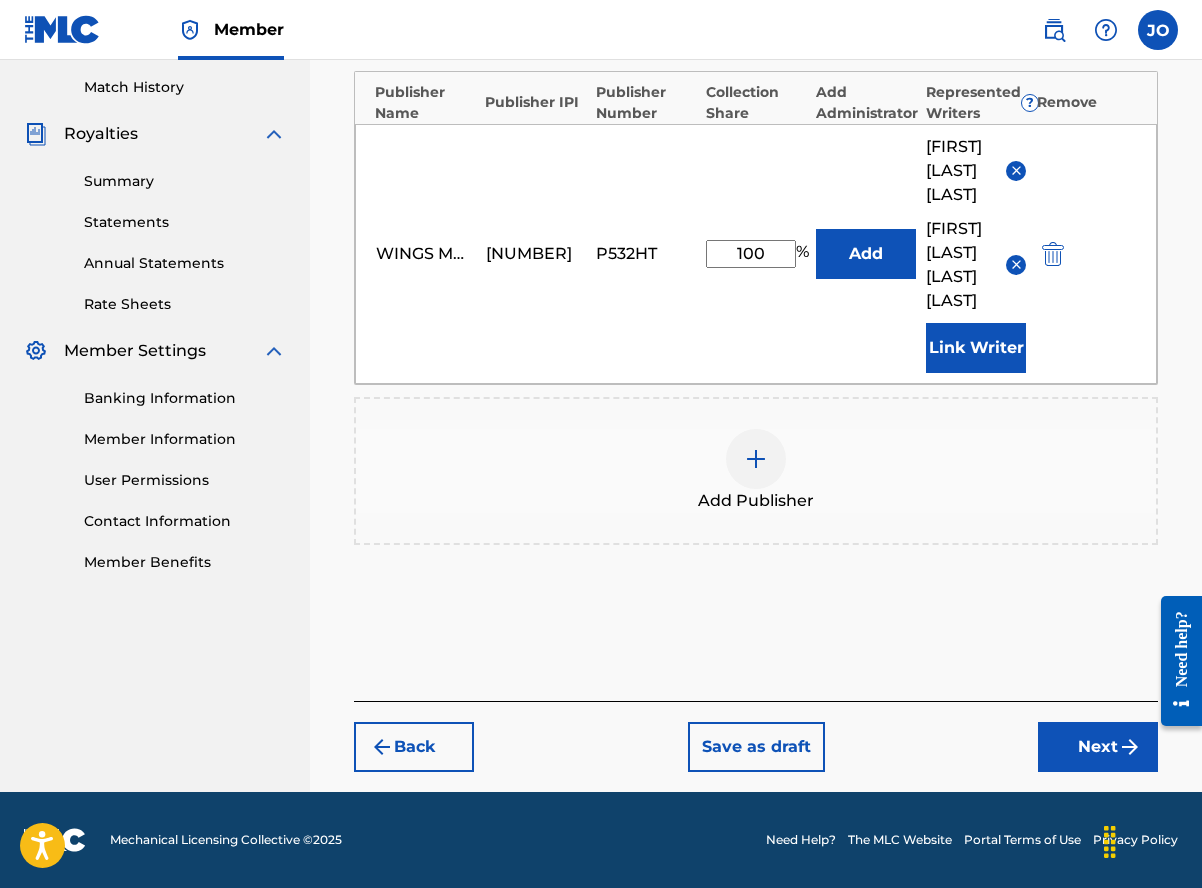 click on "Next" at bounding box center [1098, 747] 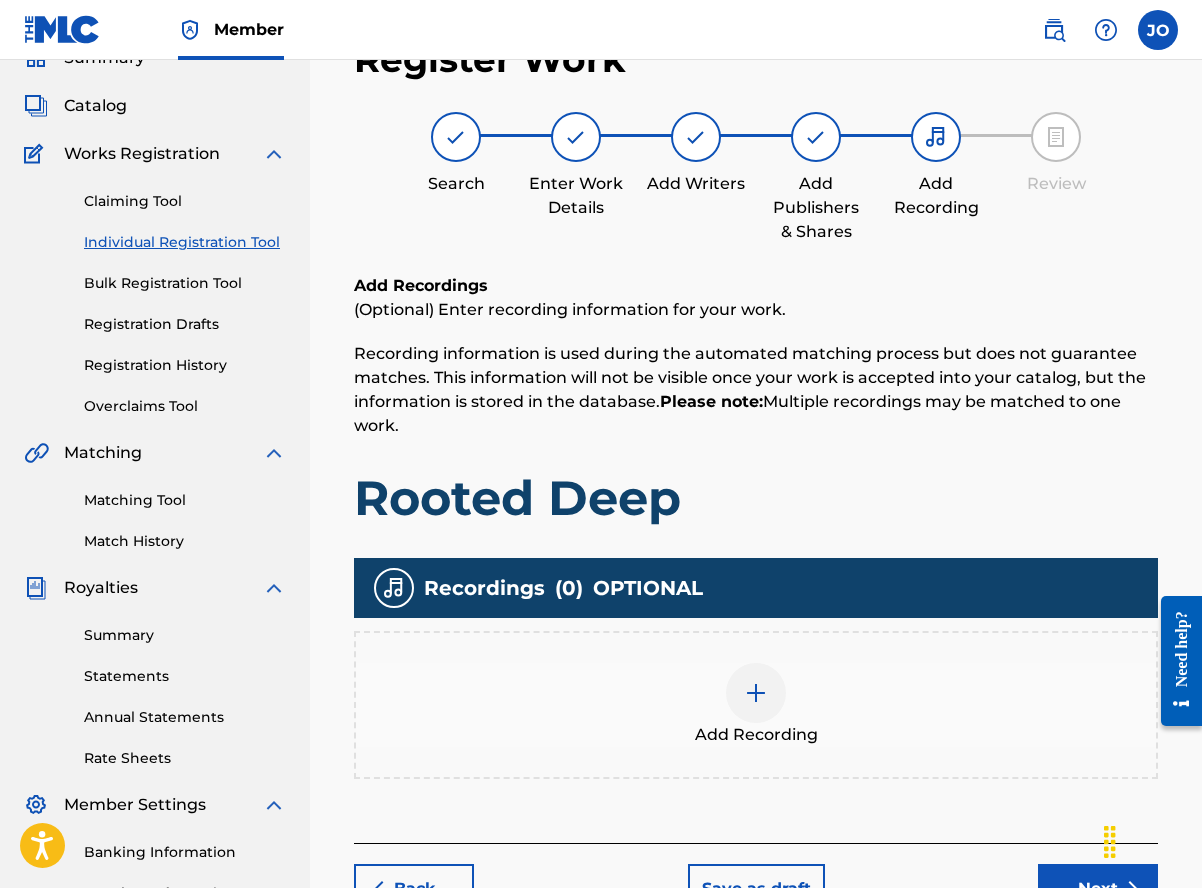 scroll, scrollTop: 90, scrollLeft: 0, axis: vertical 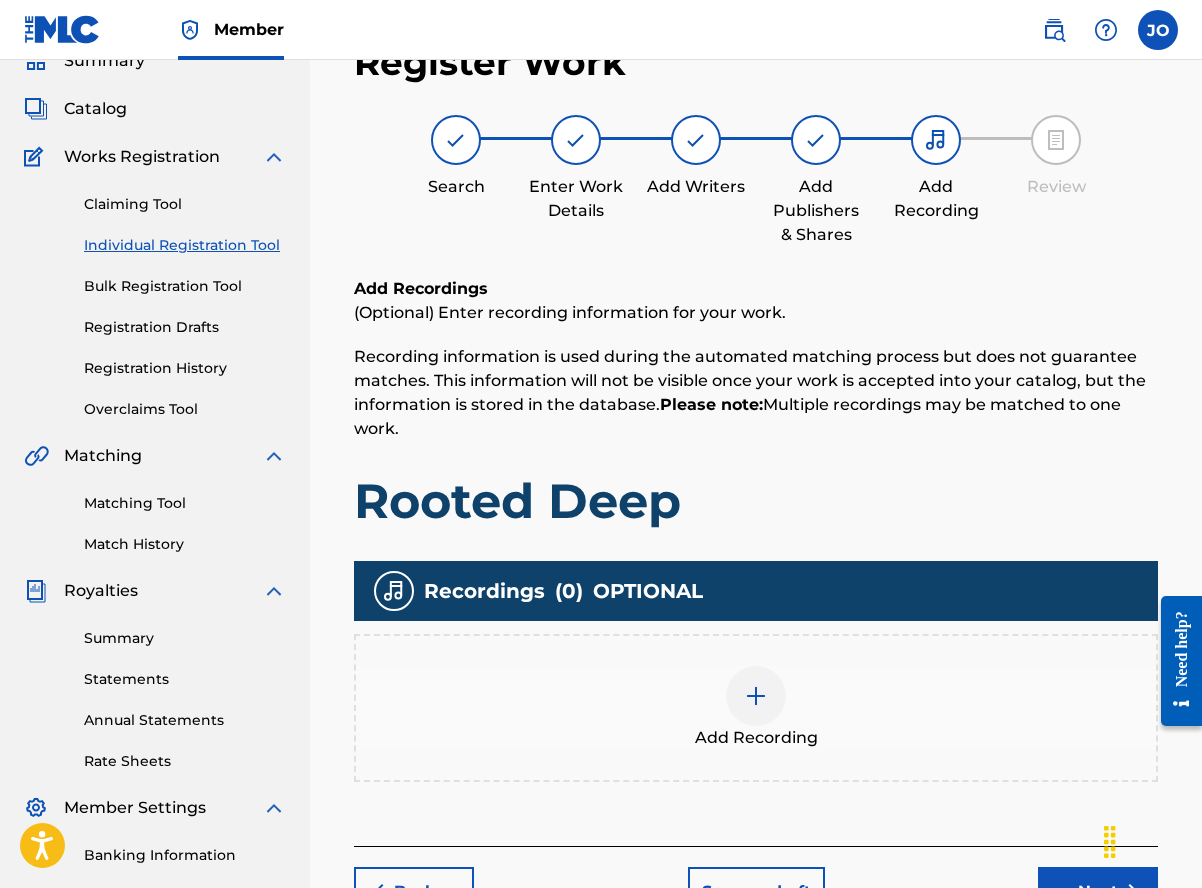 click at bounding box center (756, 696) 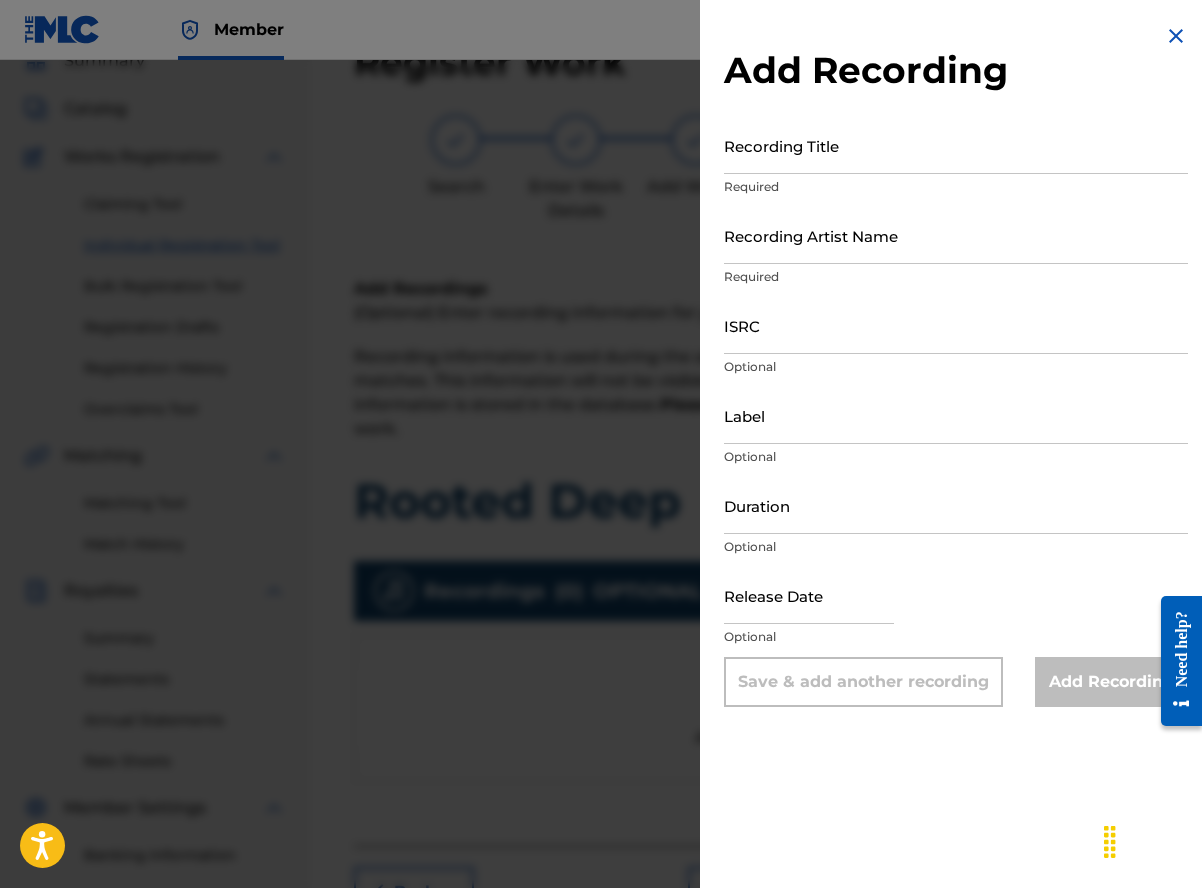 click on "Recording Title" at bounding box center (956, 145) 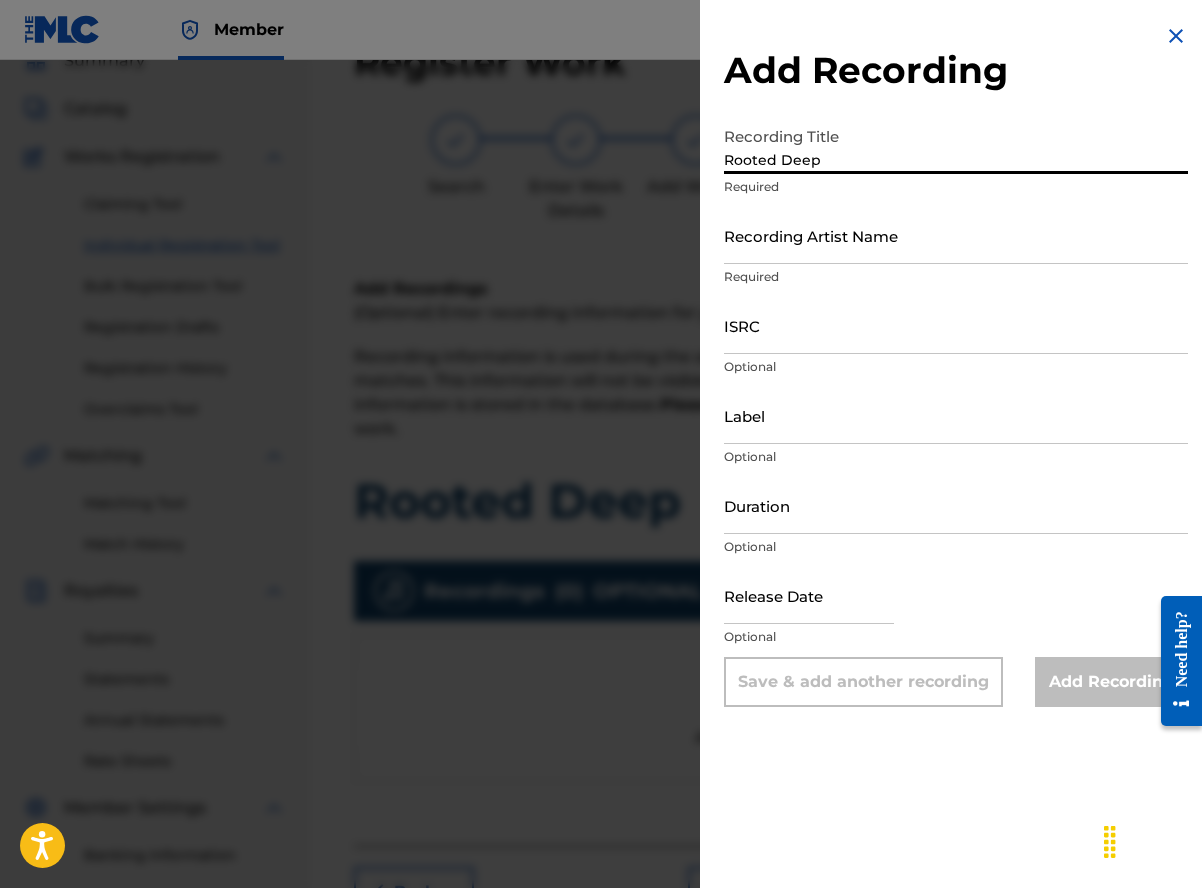 type on "Rooted Deep" 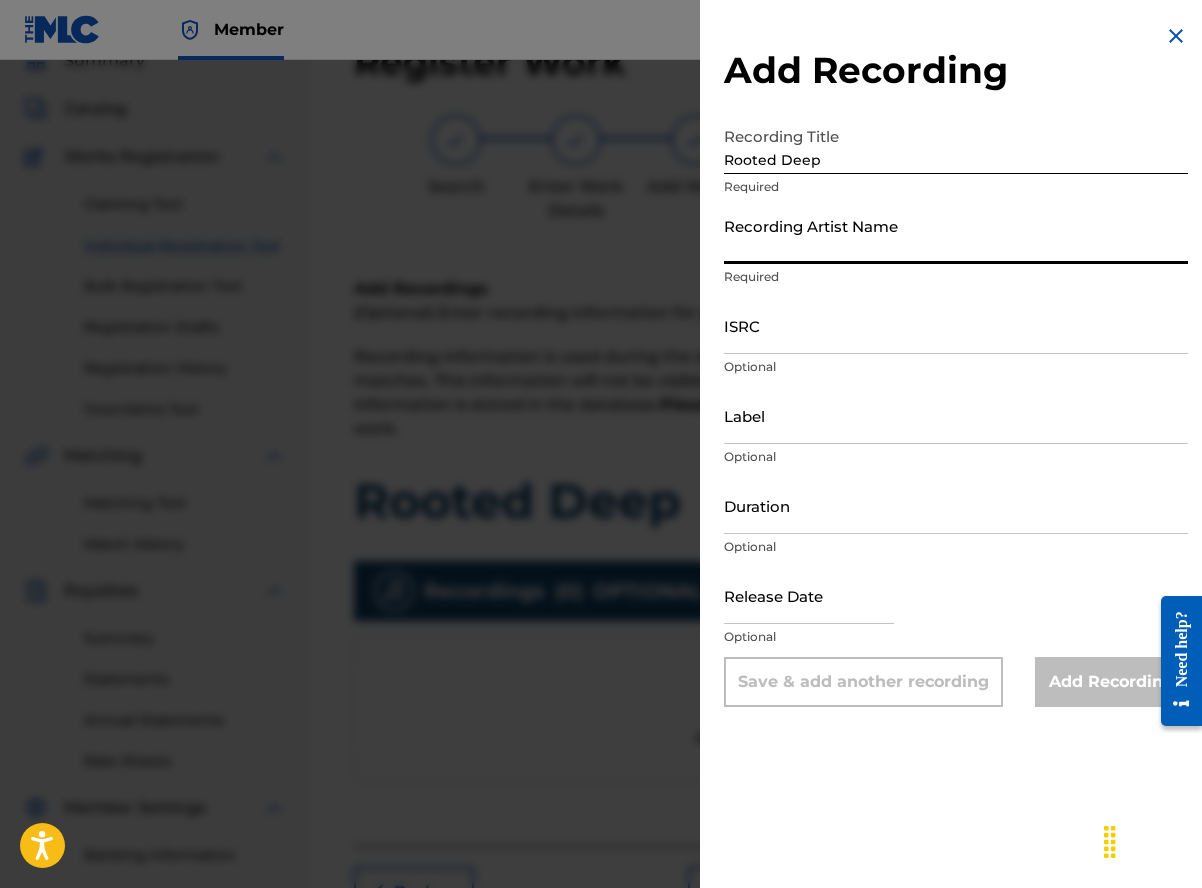 click on "Recording Artist Name" at bounding box center (956, 235) 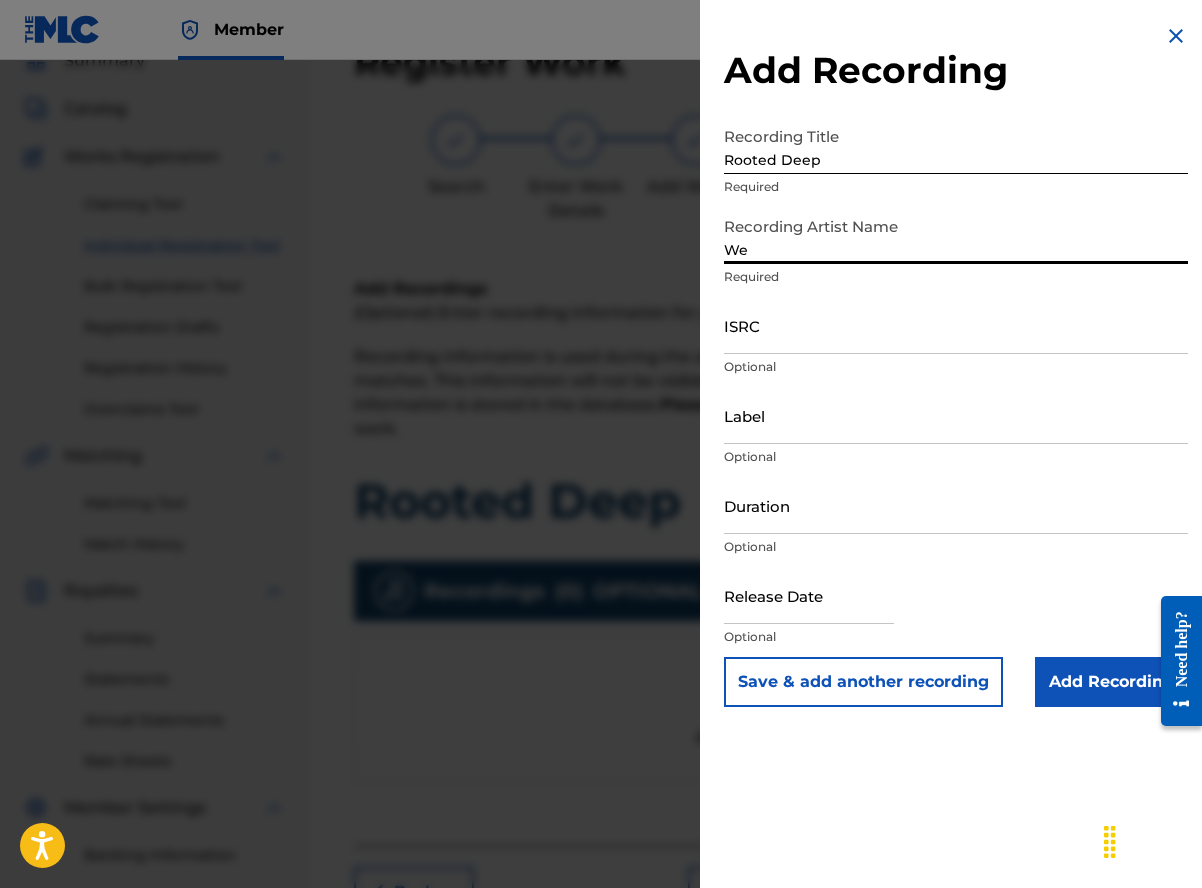 type on "[FIRST] [LAST], [FIRST] [LAST]" 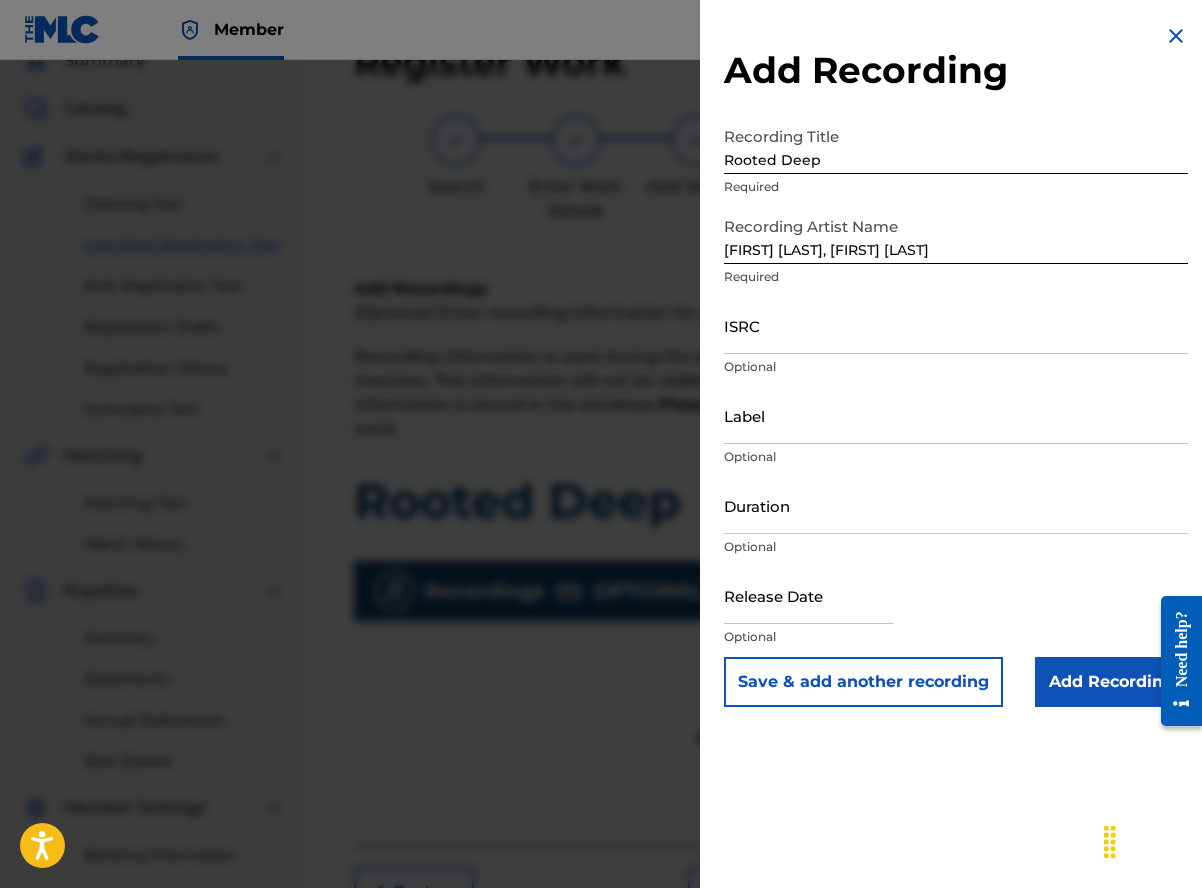 click on "Add Recording Recording Title Rooted Deep Required Recording Artist Name [FIRST] [LAST], [FIRST] [LAST] Required ISRC Optional Label Optional Duration Optional Release Date Optional Save & add another recording Add Recording" at bounding box center [956, 365] 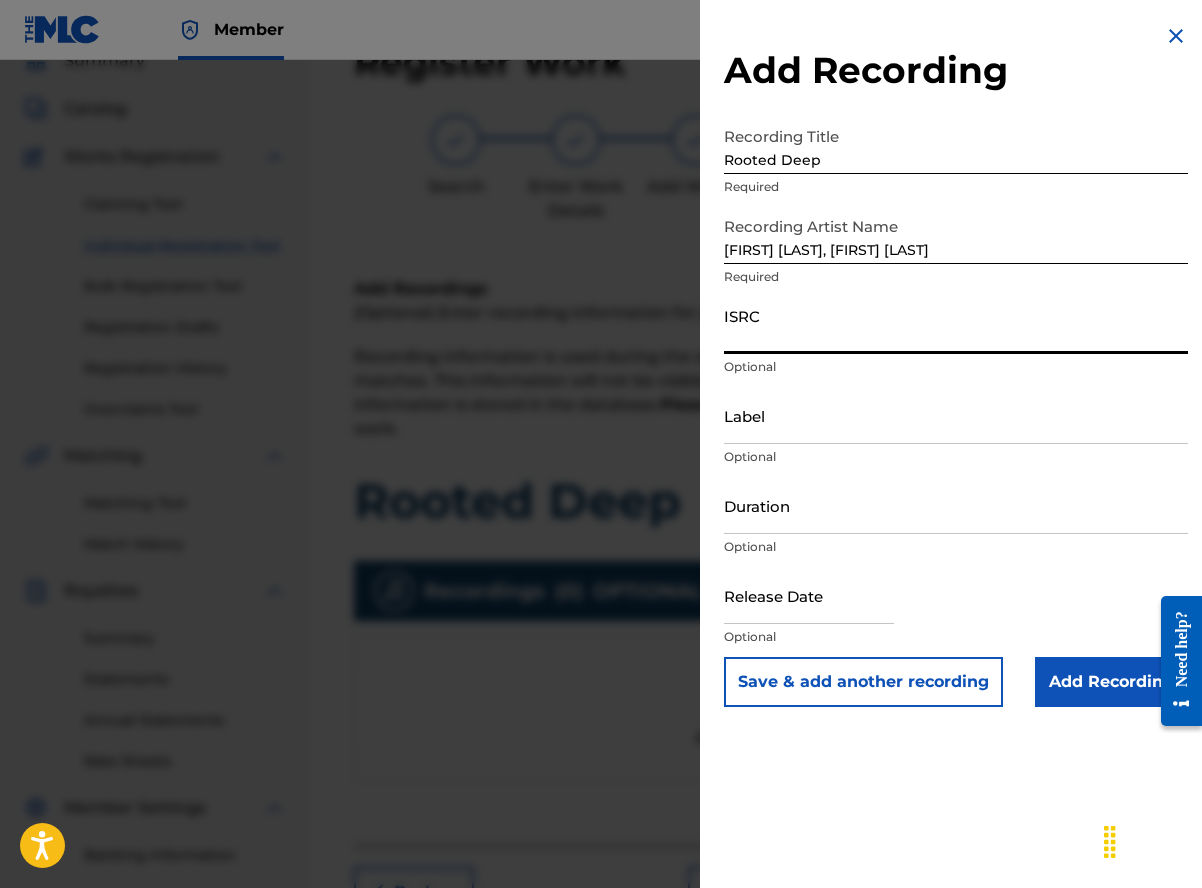 click on "ISRC" at bounding box center (956, 325) 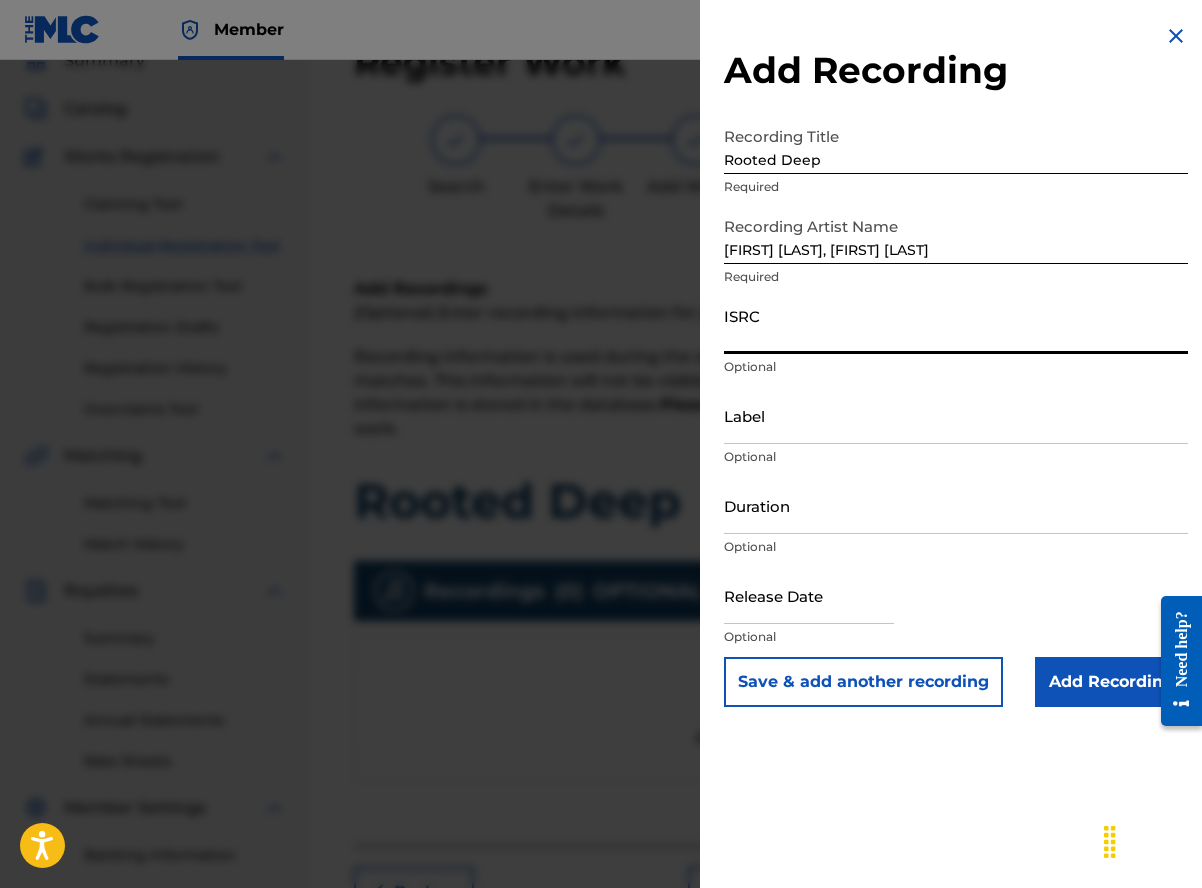 paste on "UKW3Z2501936" 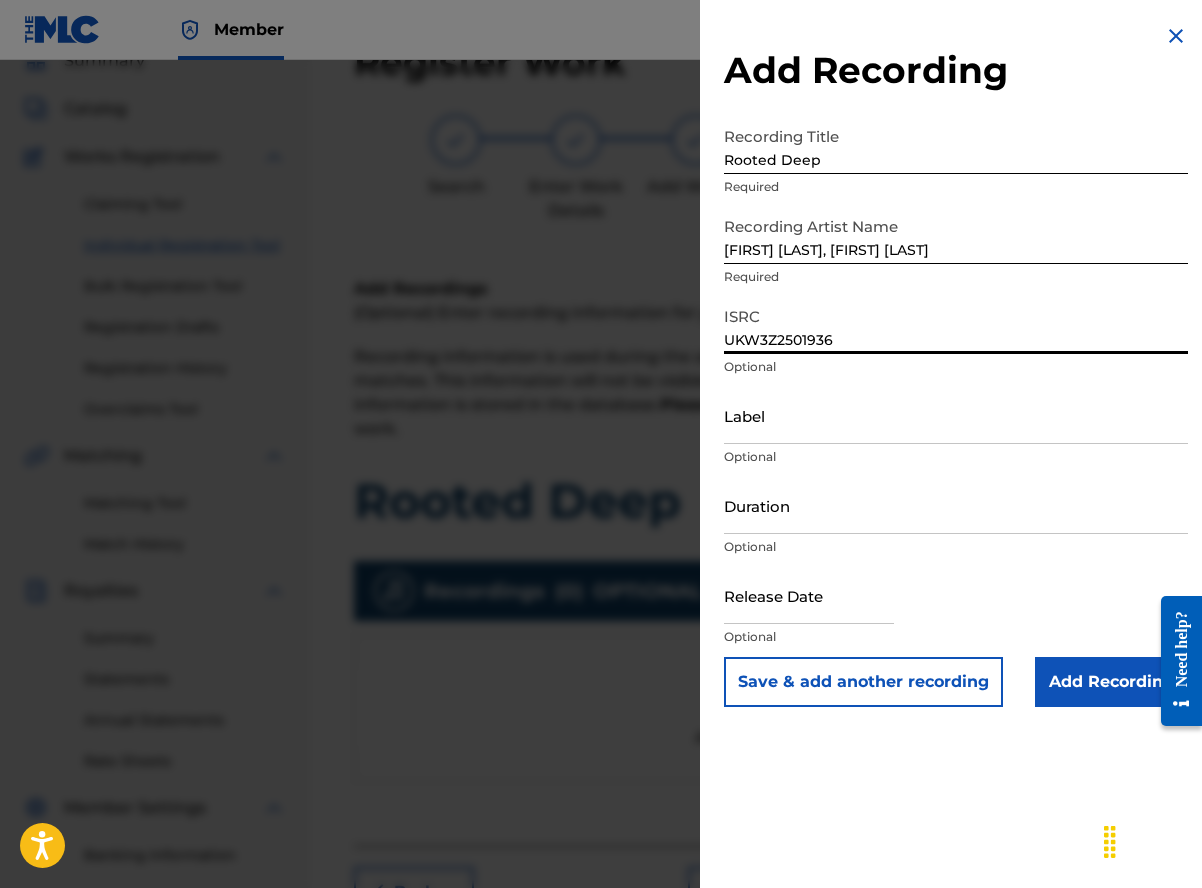 type on "UKW3Z2501936" 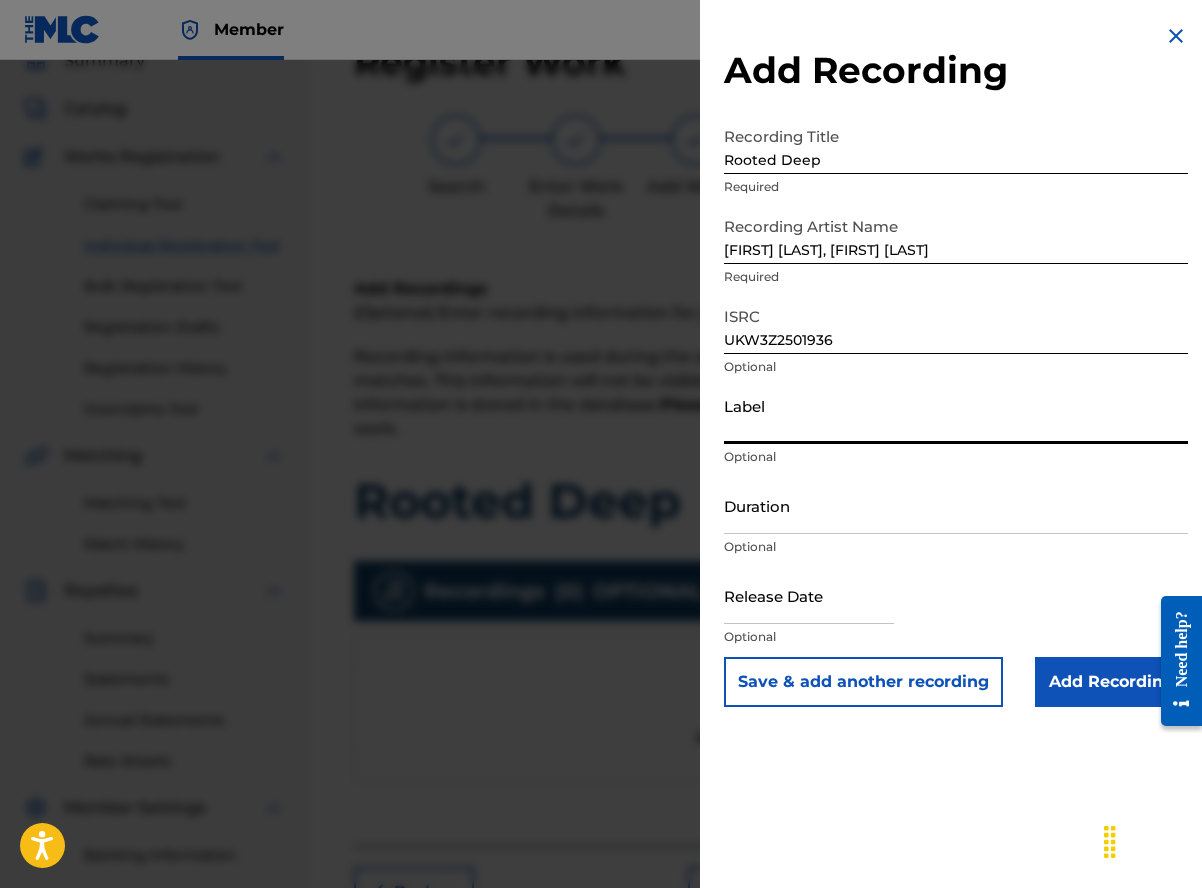 type on "Wings Music Group" 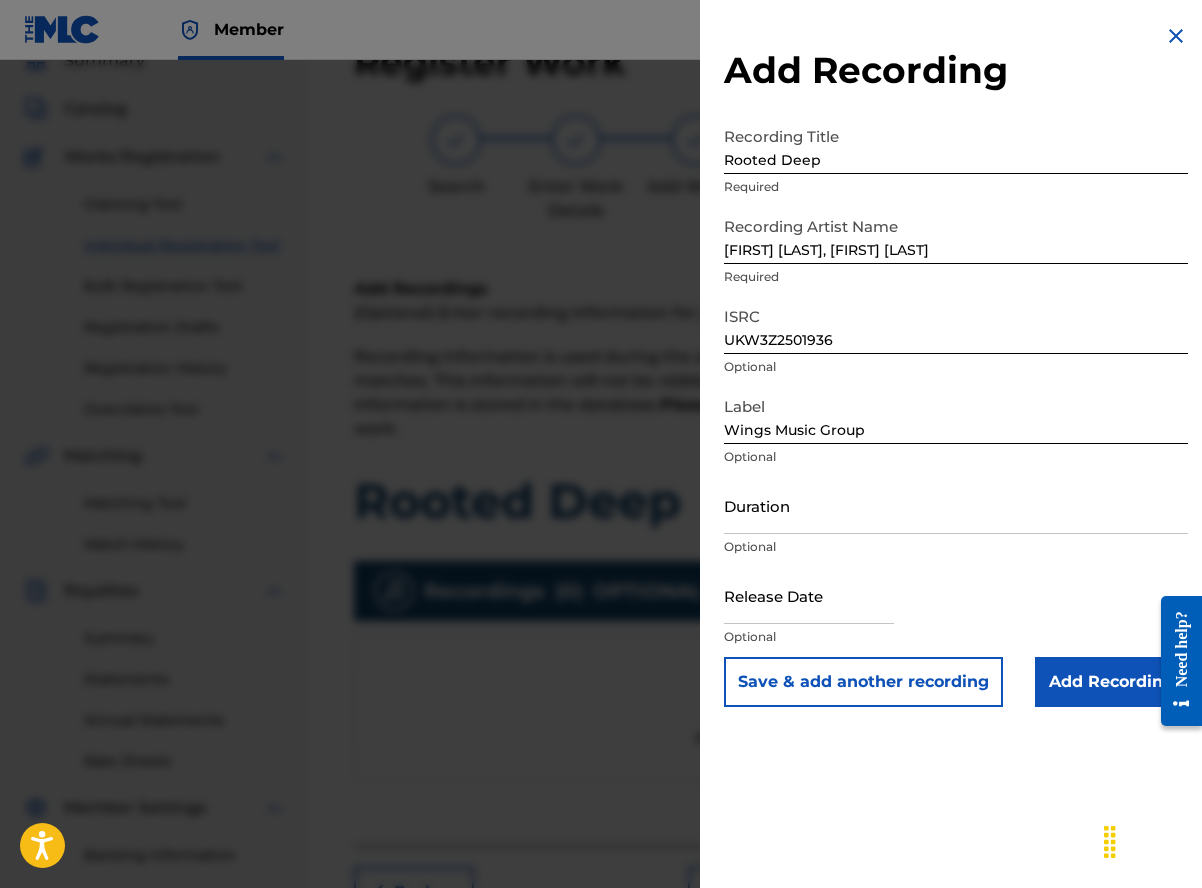click on "Duration" at bounding box center [956, 505] 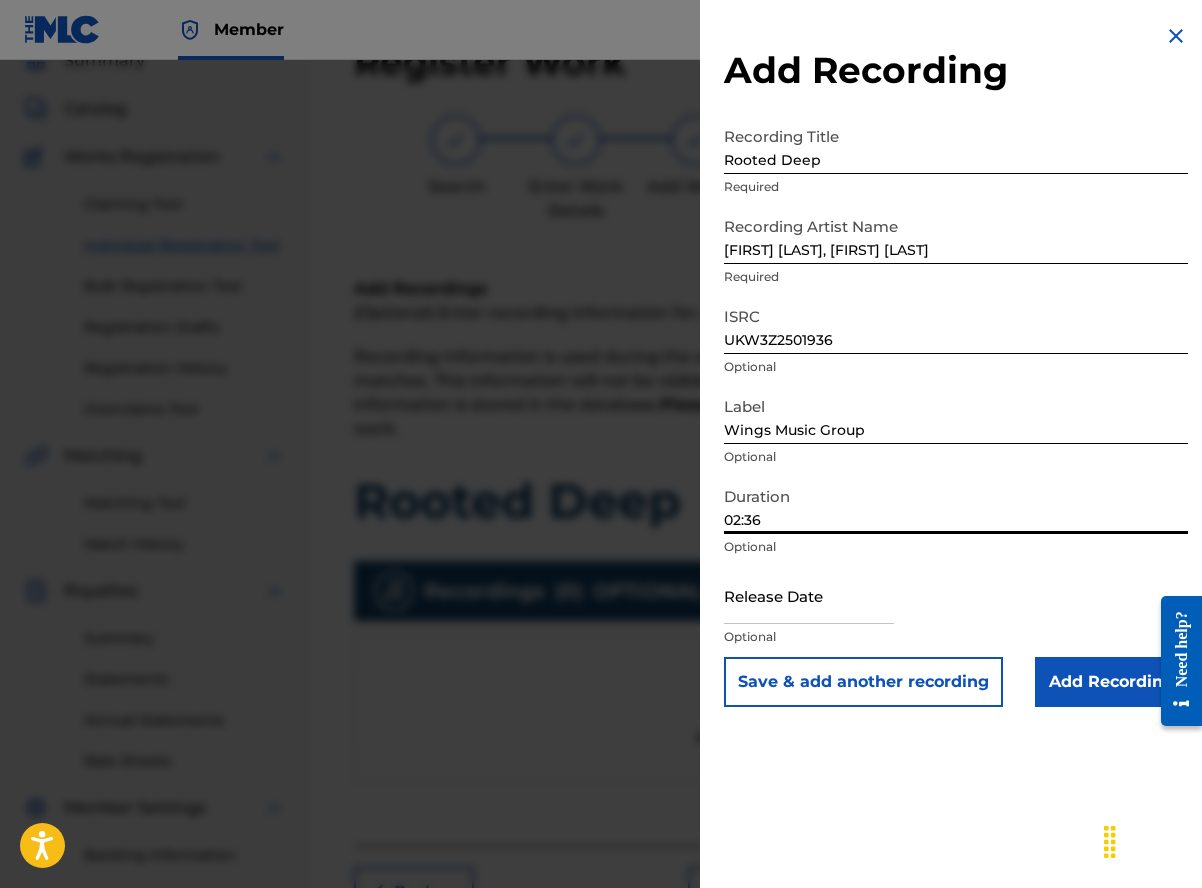 type on "02:36" 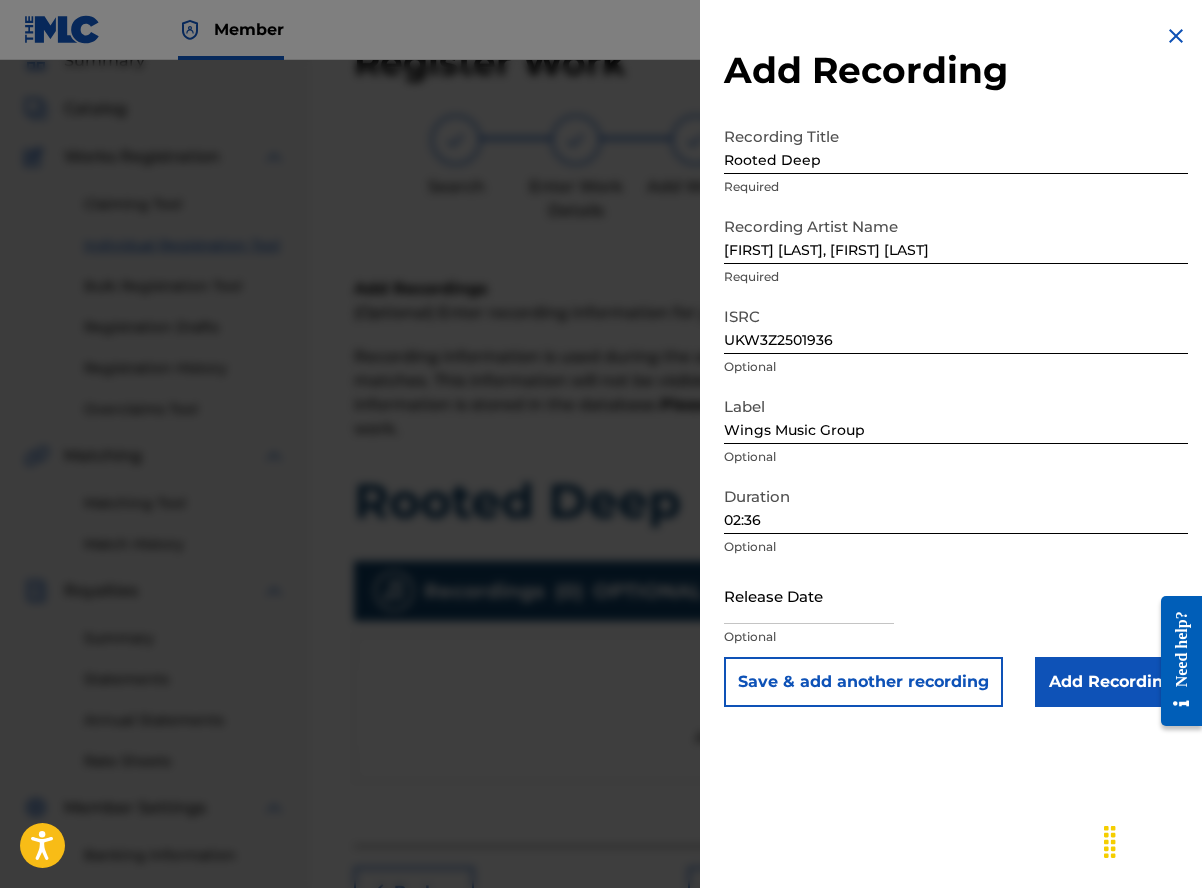 click on "Add Recording Recording Title Rooted Deep Required Recording Artist Name [FIRST] [LAST], [FIRST] [LAST] Required ISRC [ID] Optional Label [BRAND] Optional Duration 02:36 Optional Release Date Optional Save & add another recording Add Recording" at bounding box center (956, 444) 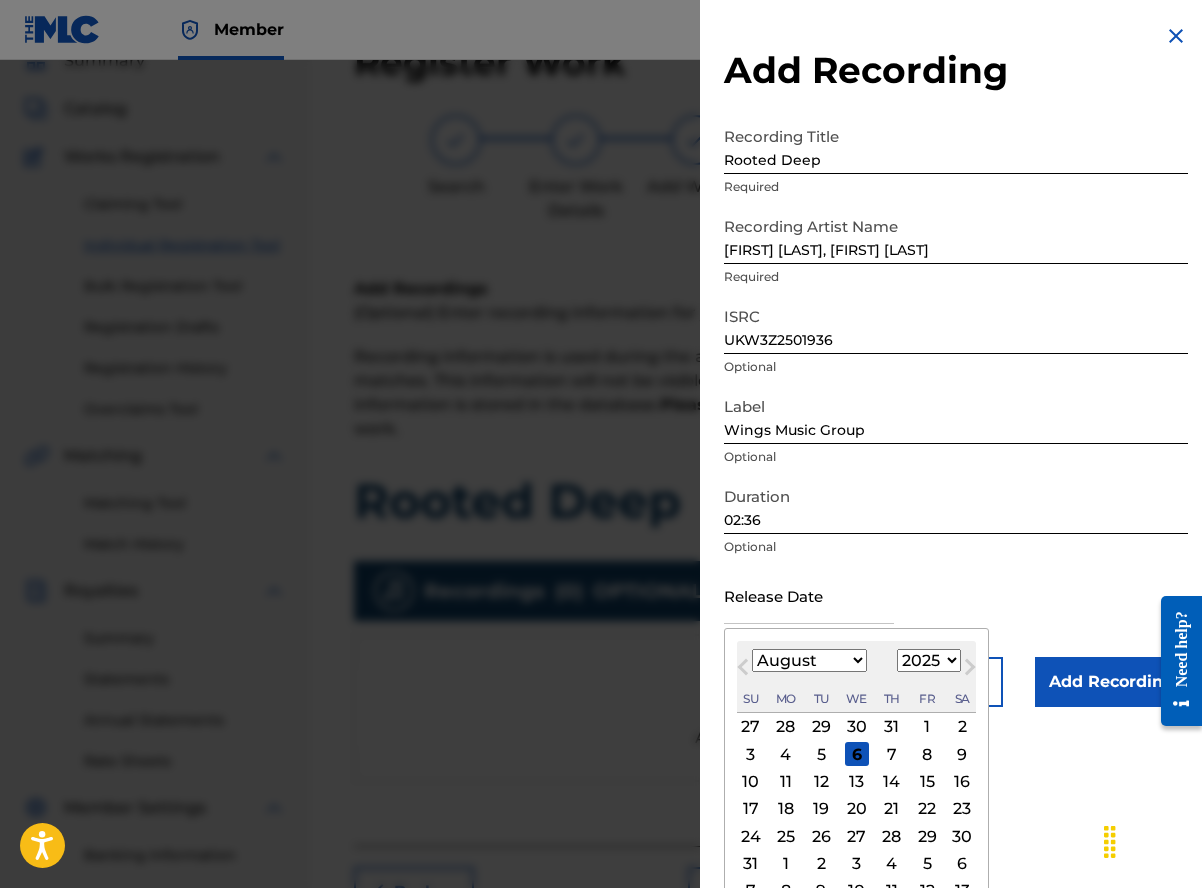 click at bounding box center (809, 595) 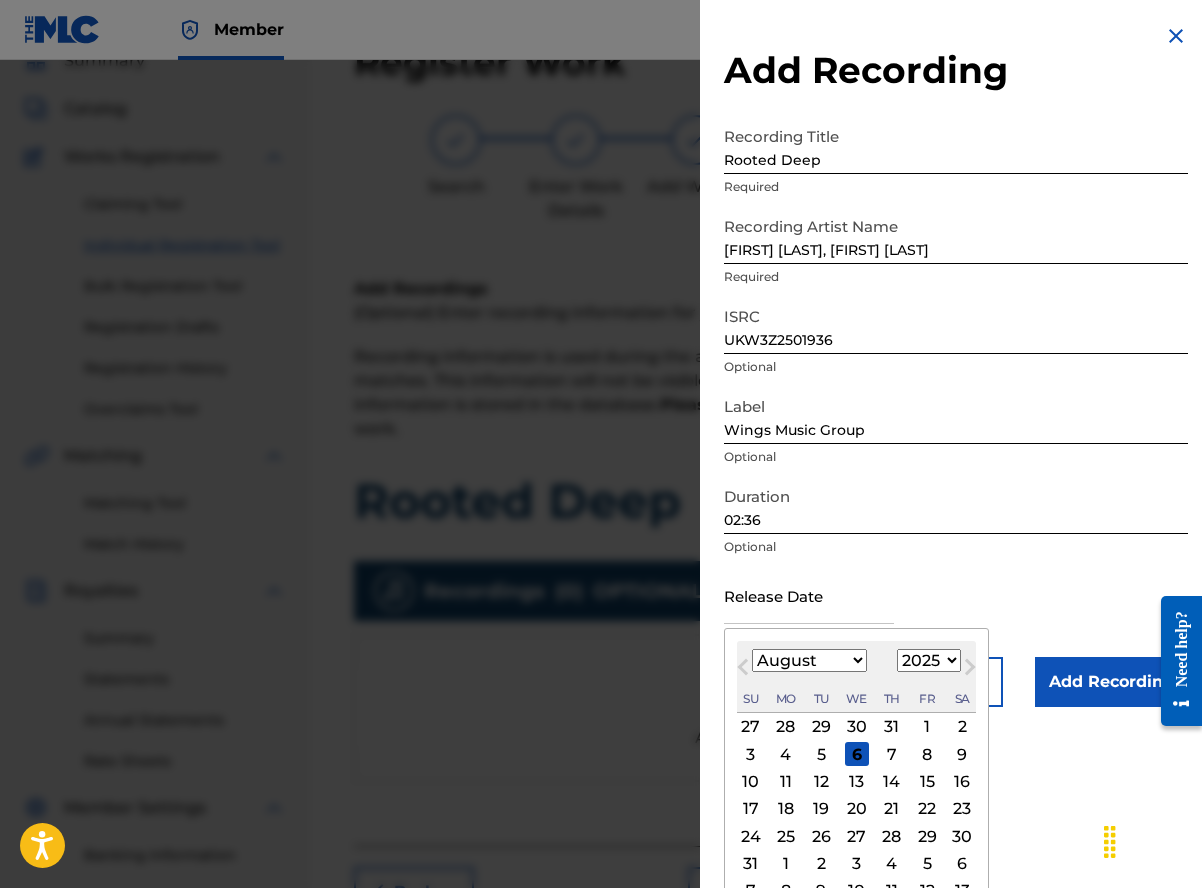 click on "January February March April May June July August September October November December" at bounding box center (809, 660) 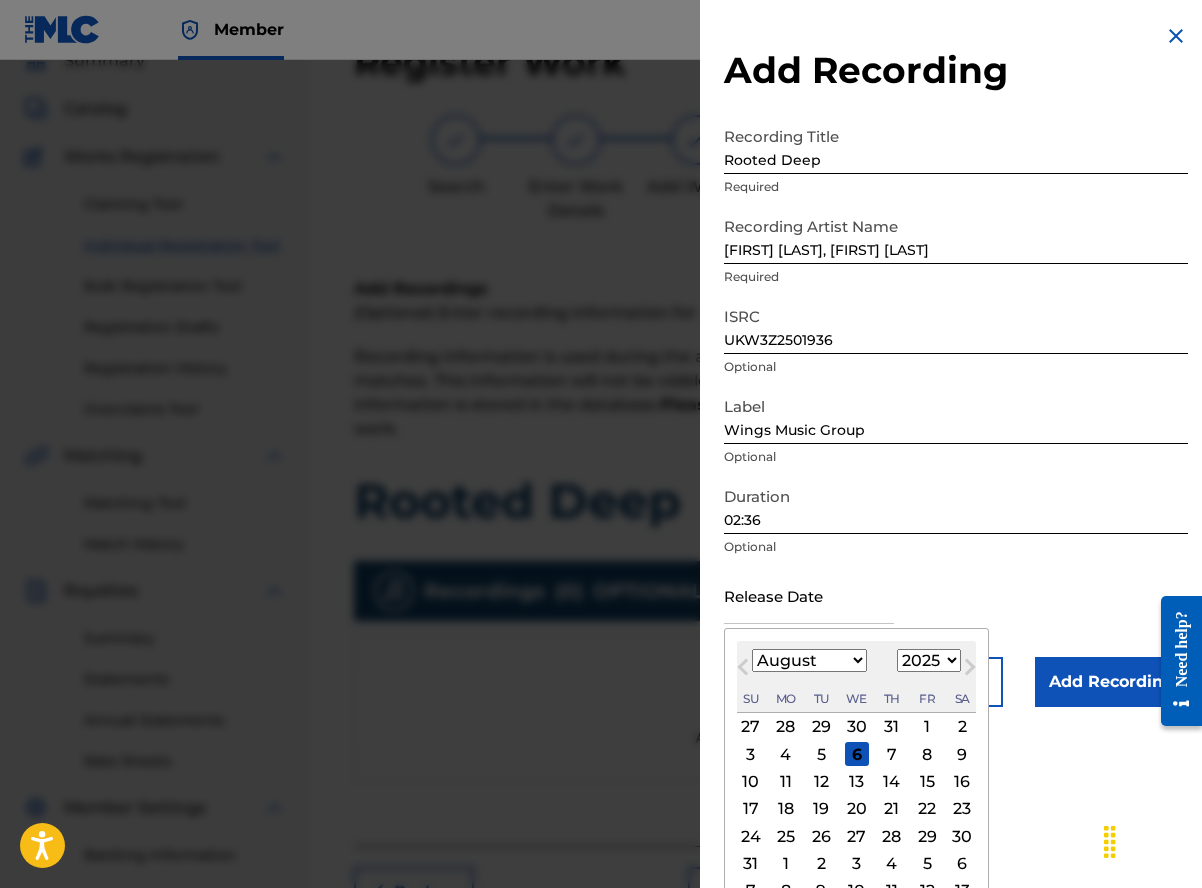 select on "6" 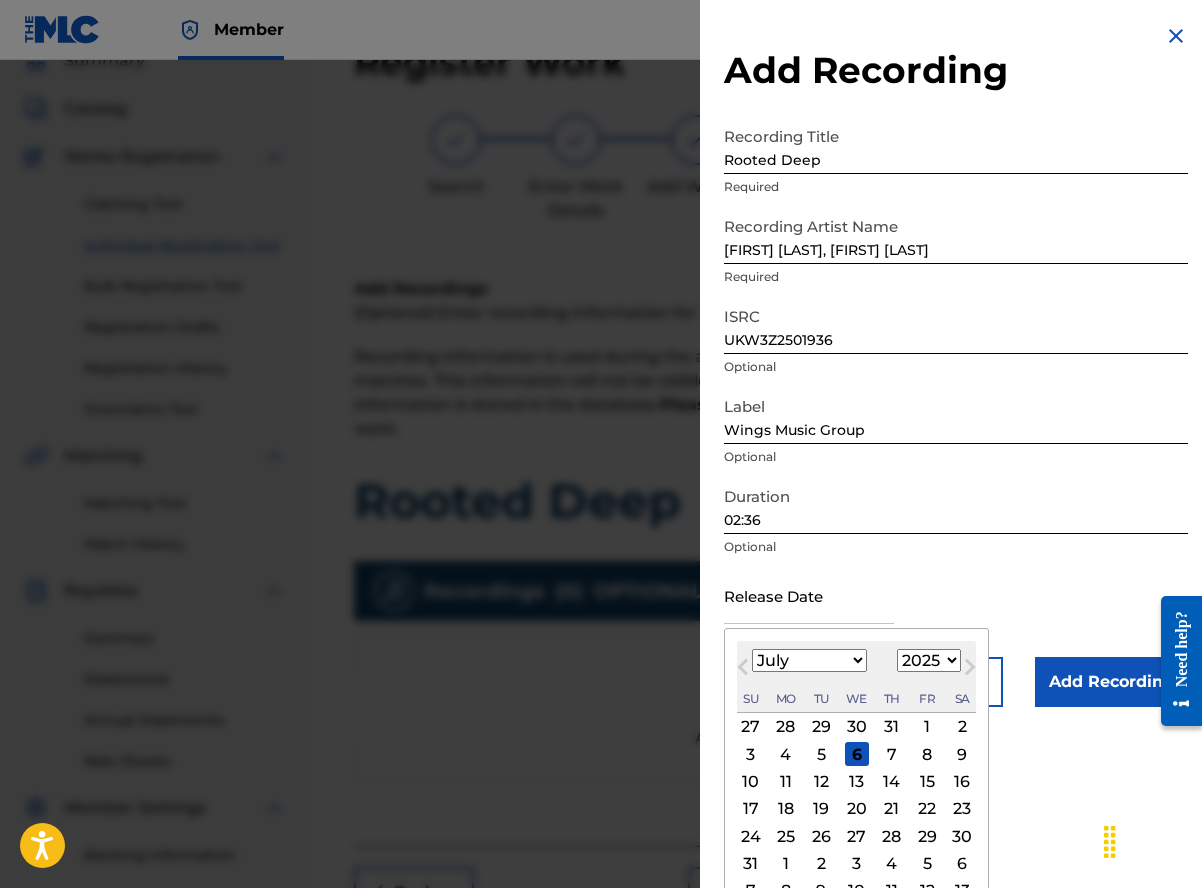 click on "January February March April May June July August September October November December" at bounding box center (809, 660) 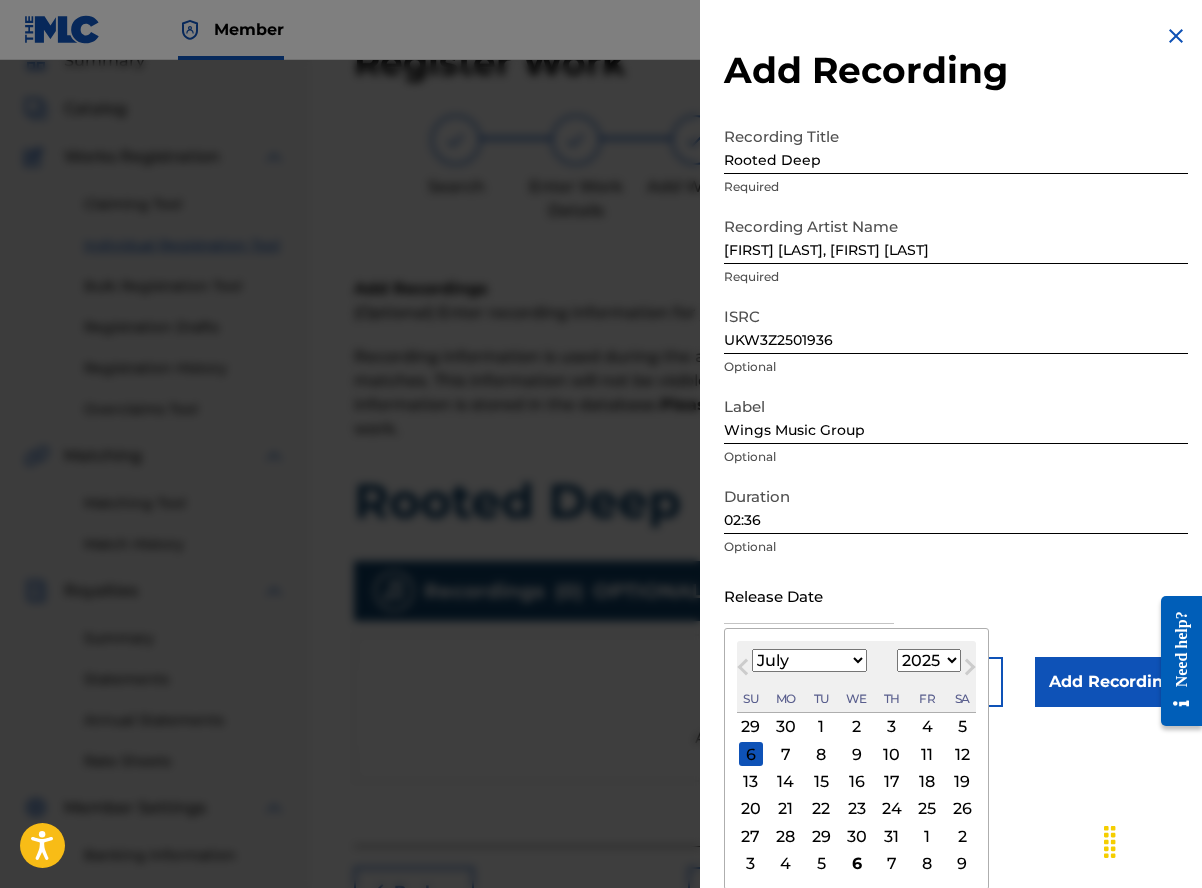 click on "11" at bounding box center [927, 754] 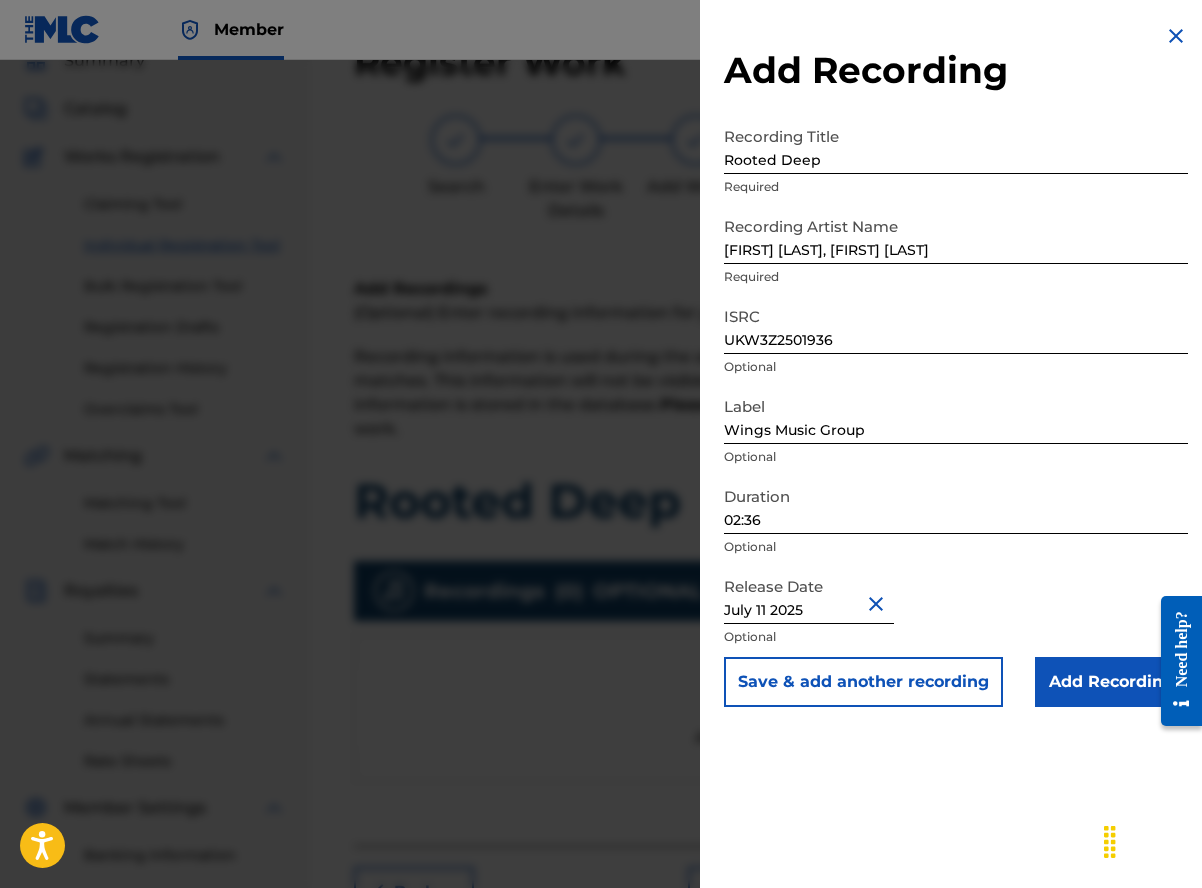 click on "Add Recording" at bounding box center [1111, 682] 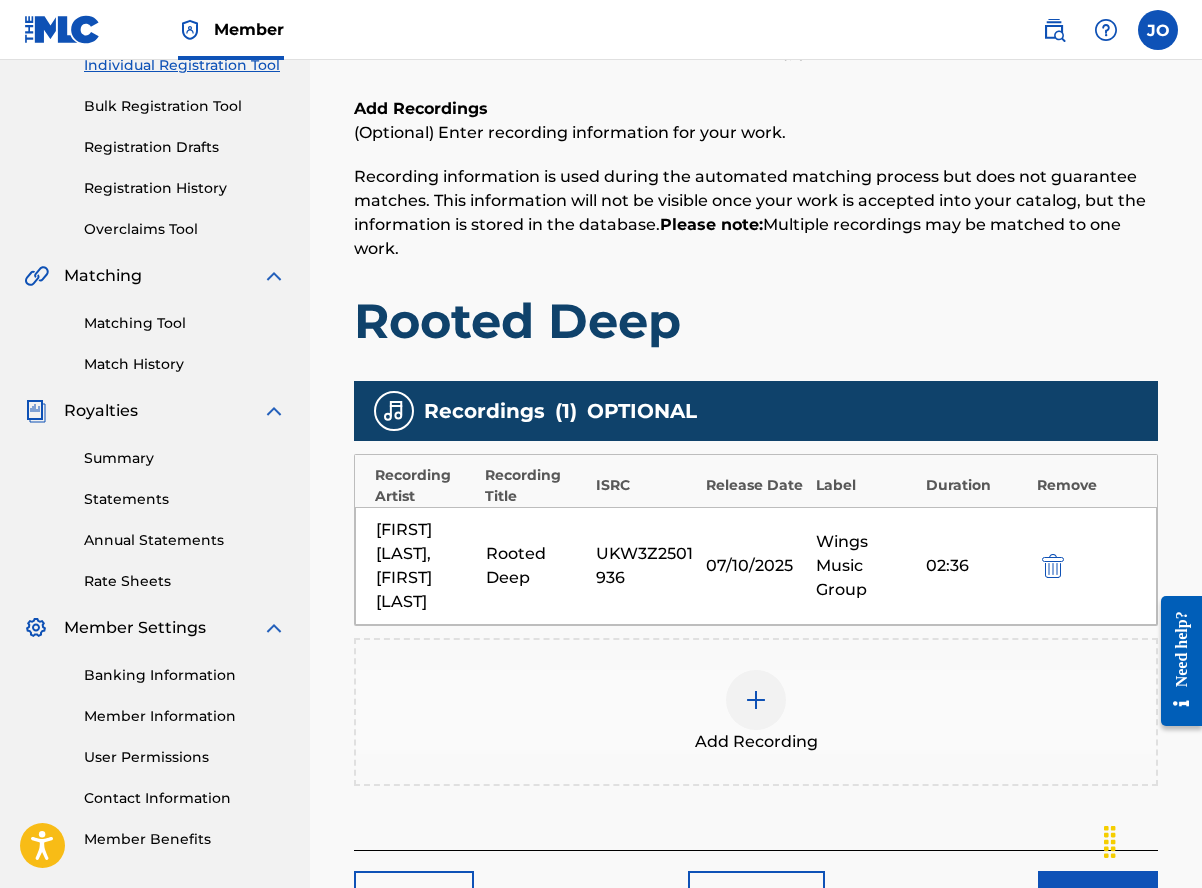 scroll, scrollTop: 395, scrollLeft: 0, axis: vertical 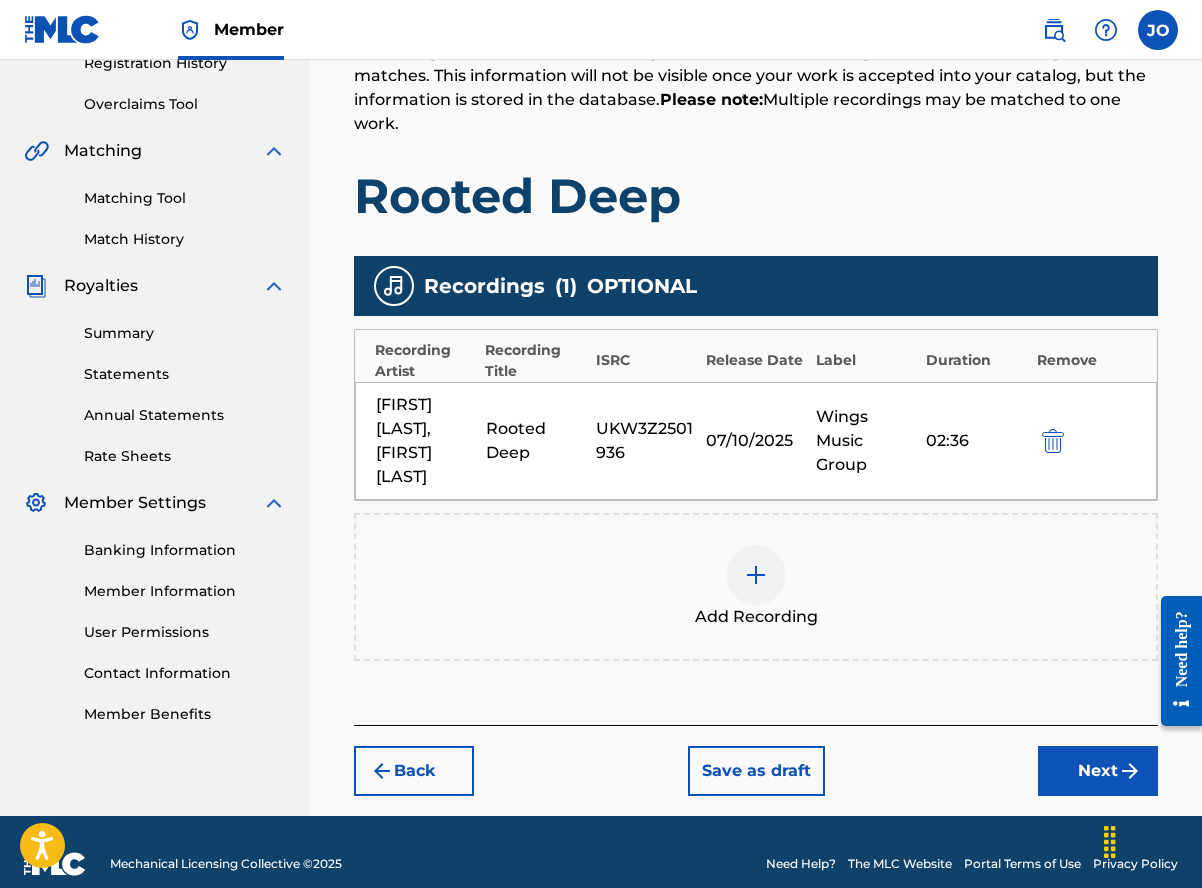 click on "Next" at bounding box center [1098, 771] 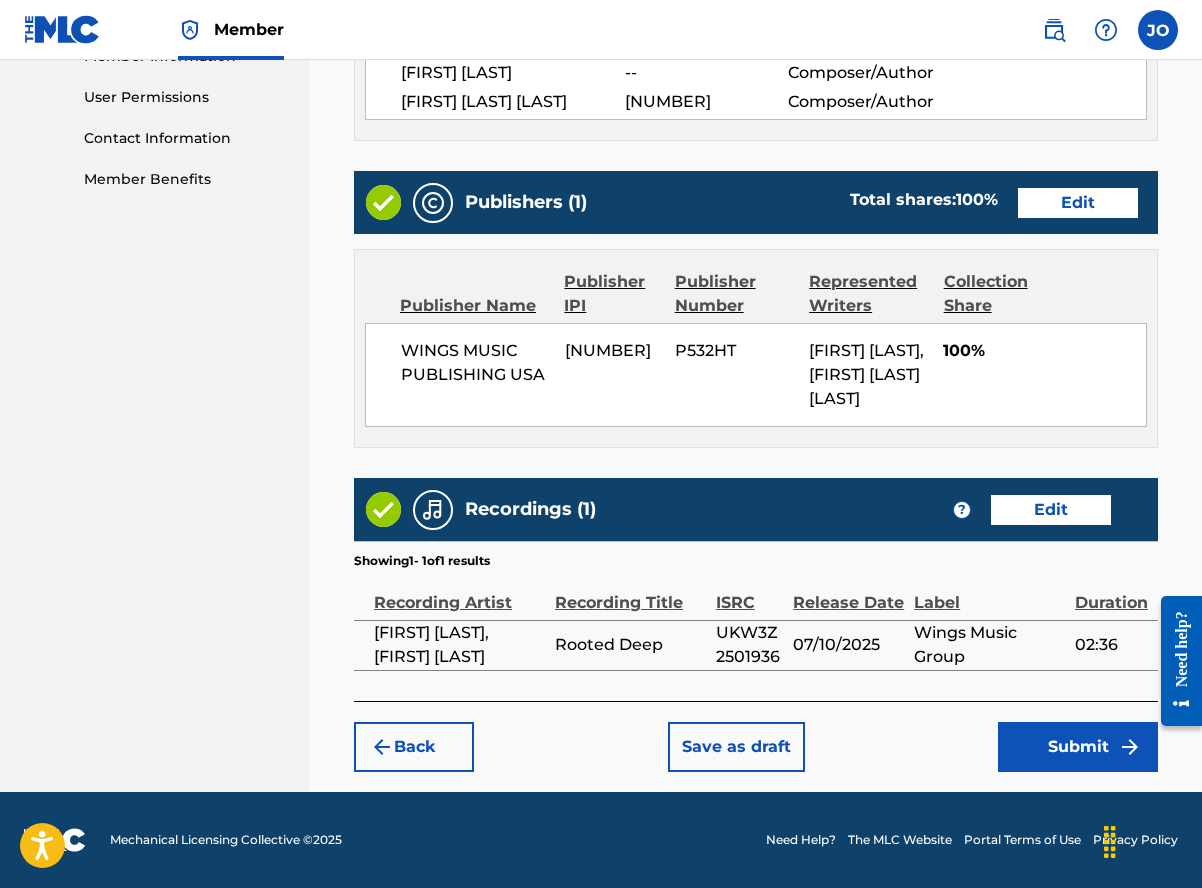 scroll, scrollTop: 1002, scrollLeft: 0, axis: vertical 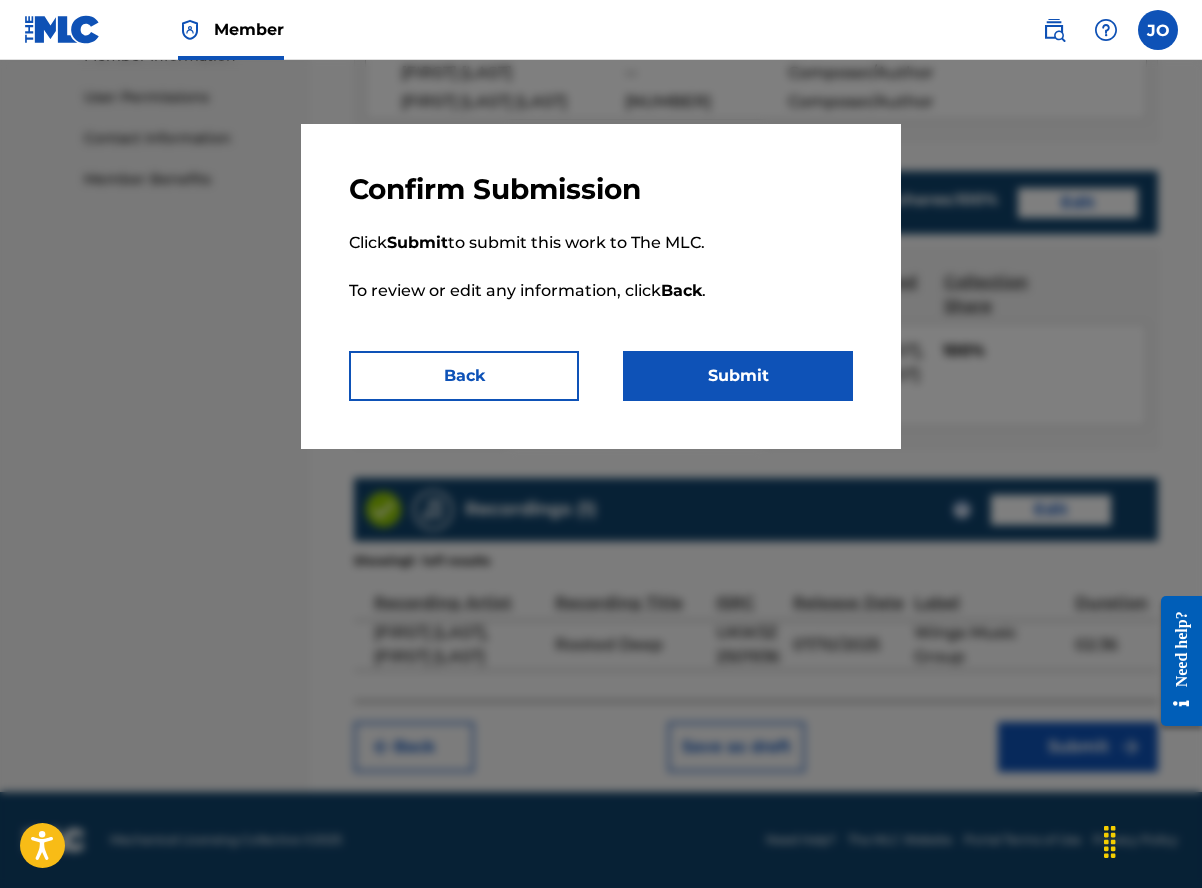 click on "Submit" at bounding box center (738, 376) 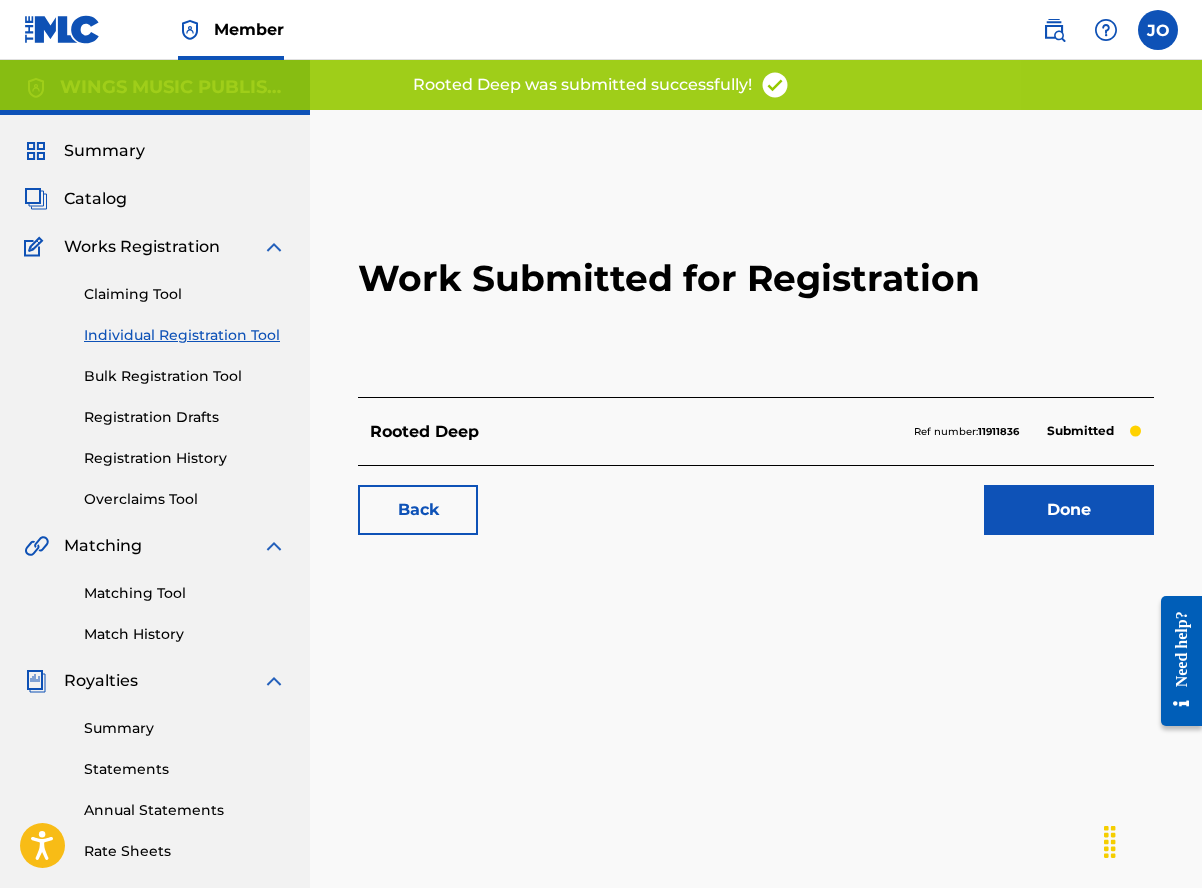 click on "Done" at bounding box center [1069, 510] 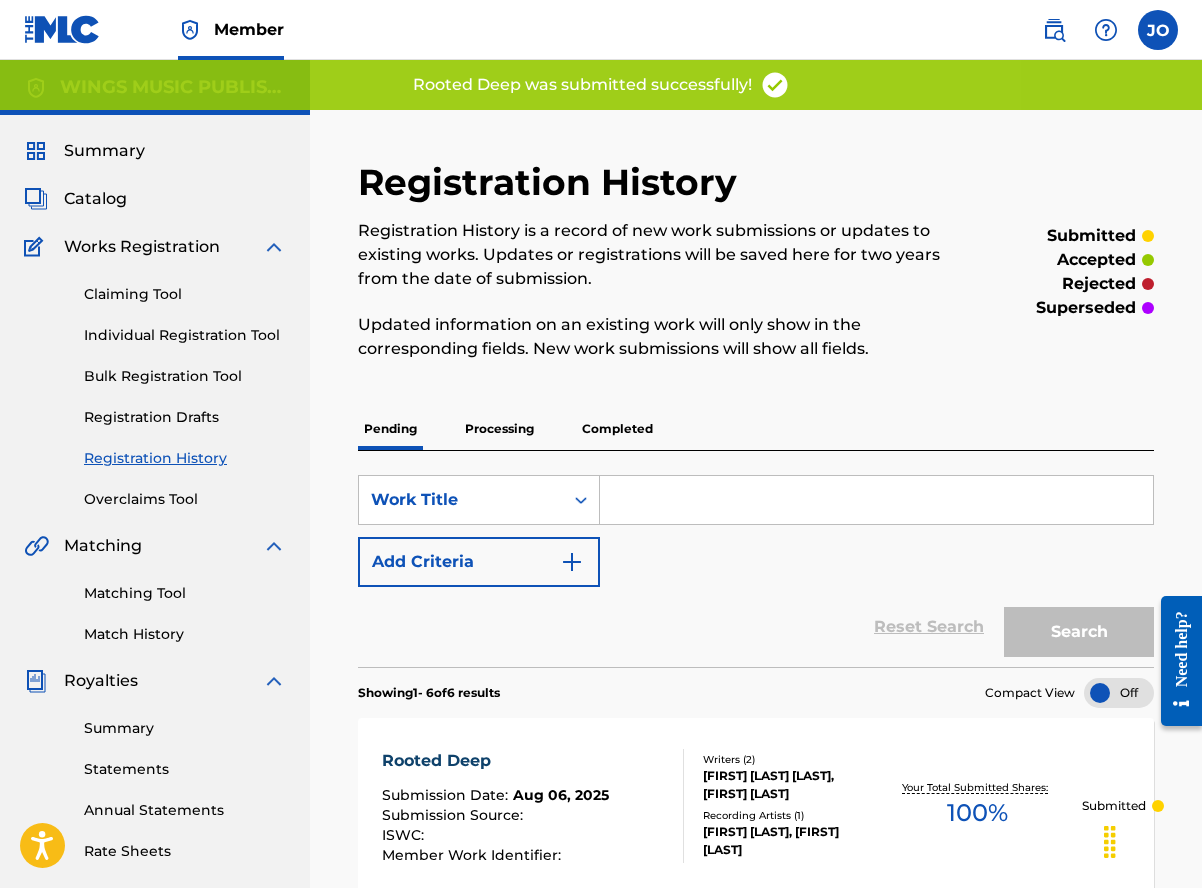 click on "Individual Registration Tool" at bounding box center [185, 335] 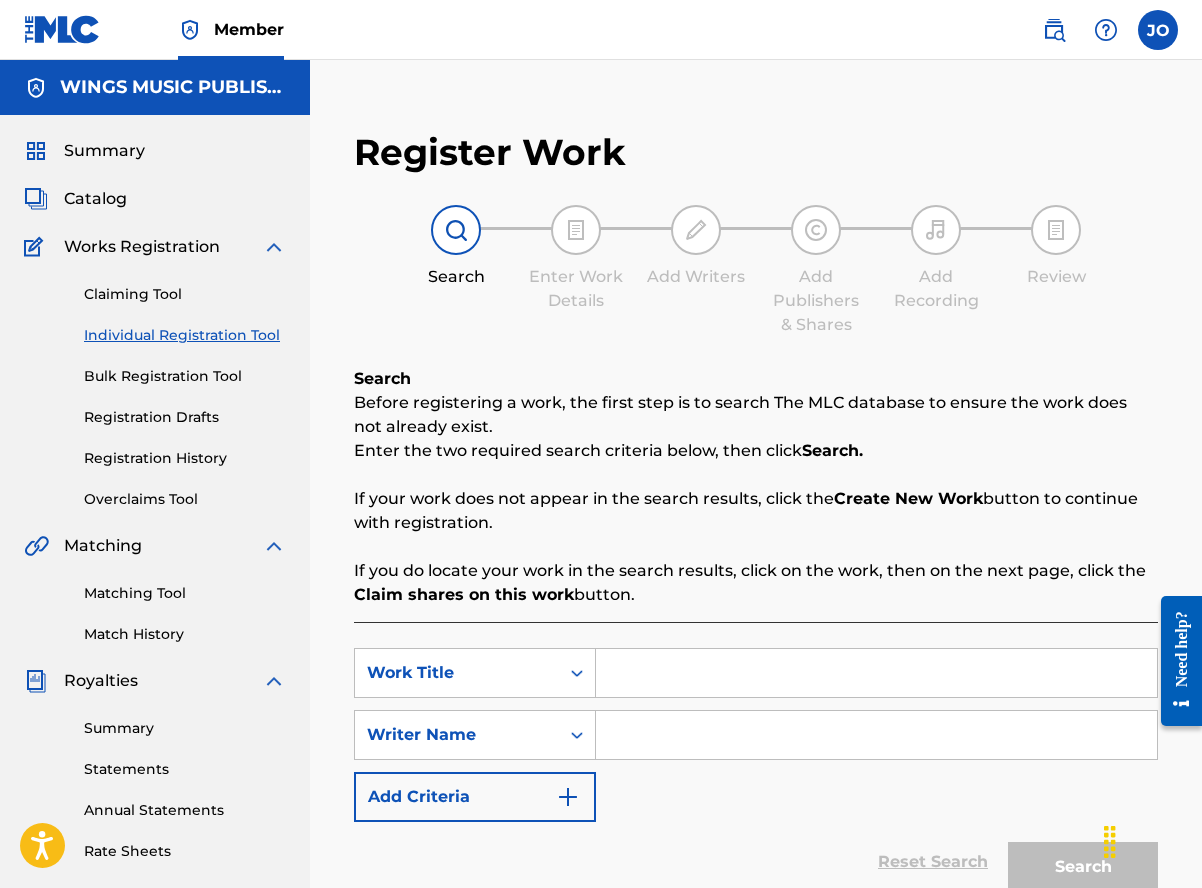 click at bounding box center [876, 673] 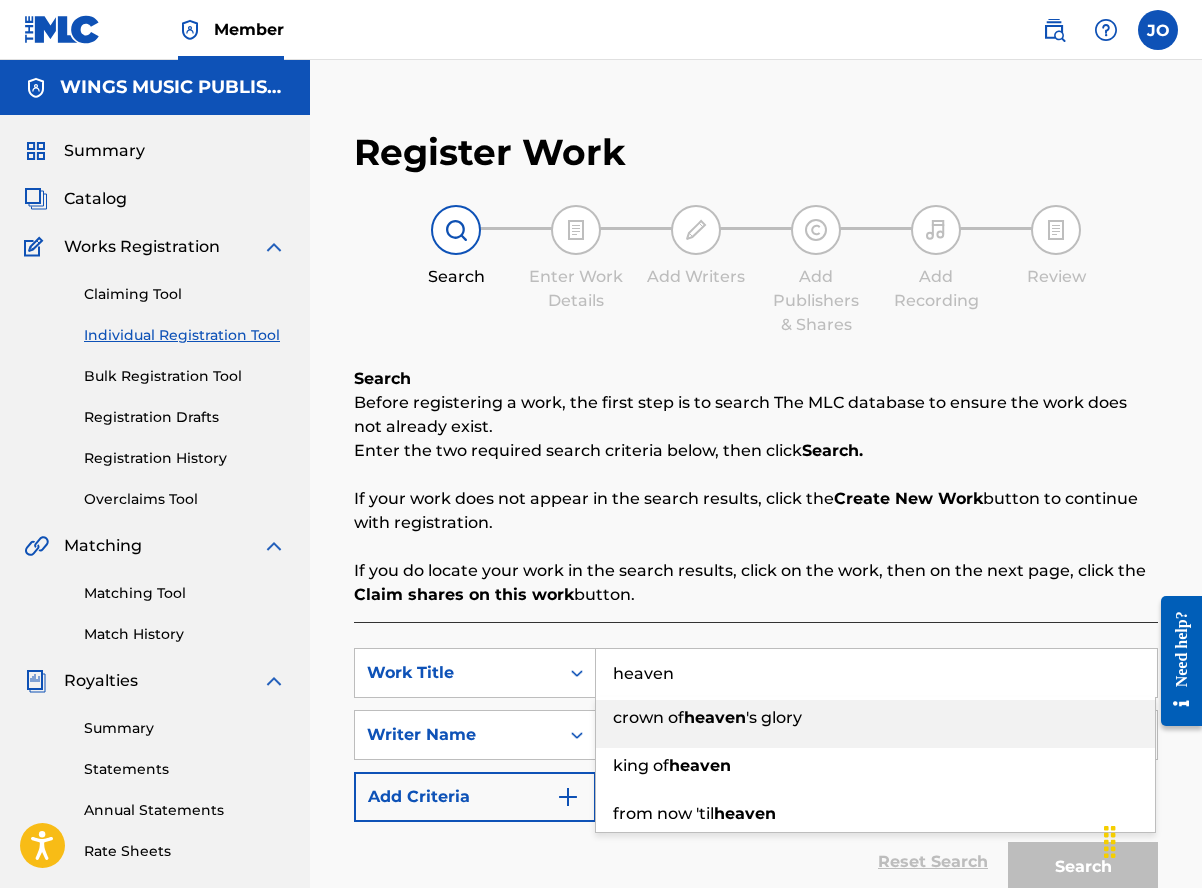 type on "heaven" 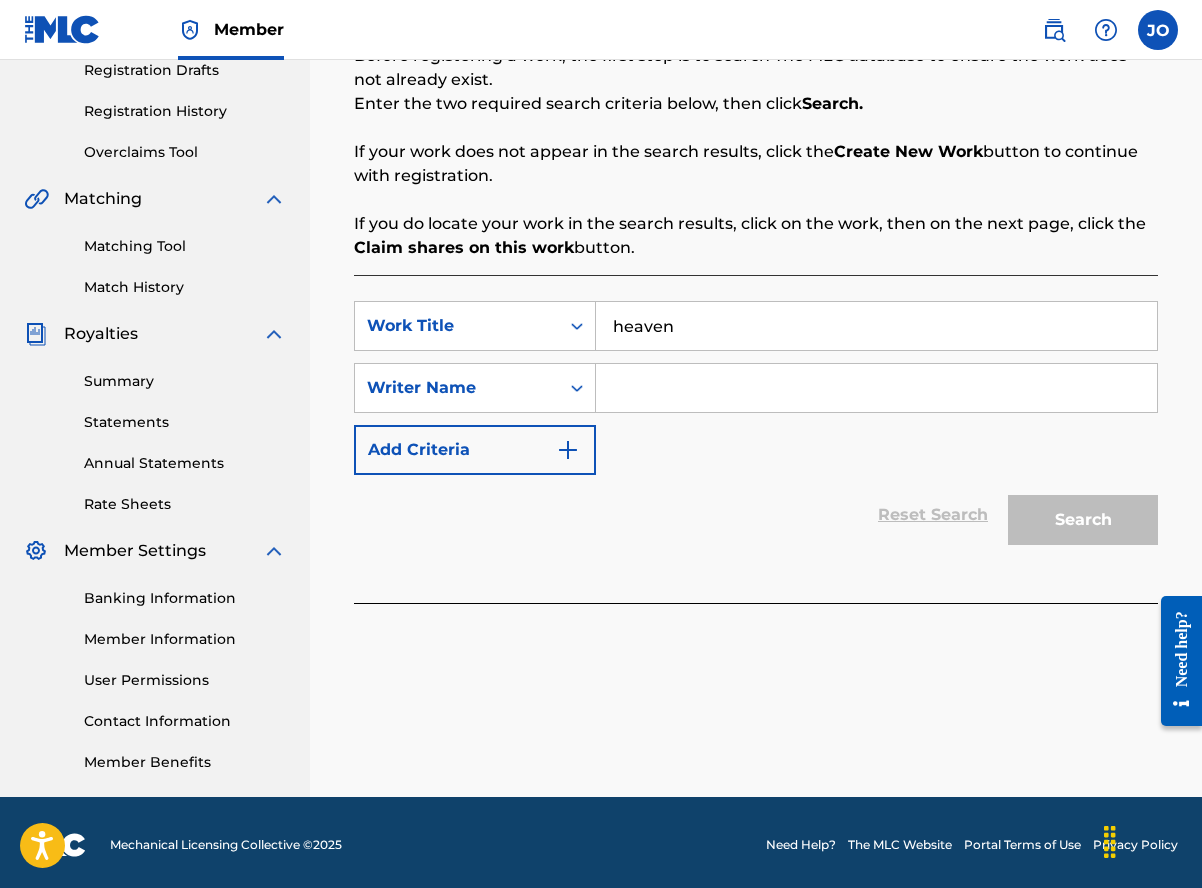 scroll, scrollTop: 352, scrollLeft: 0, axis: vertical 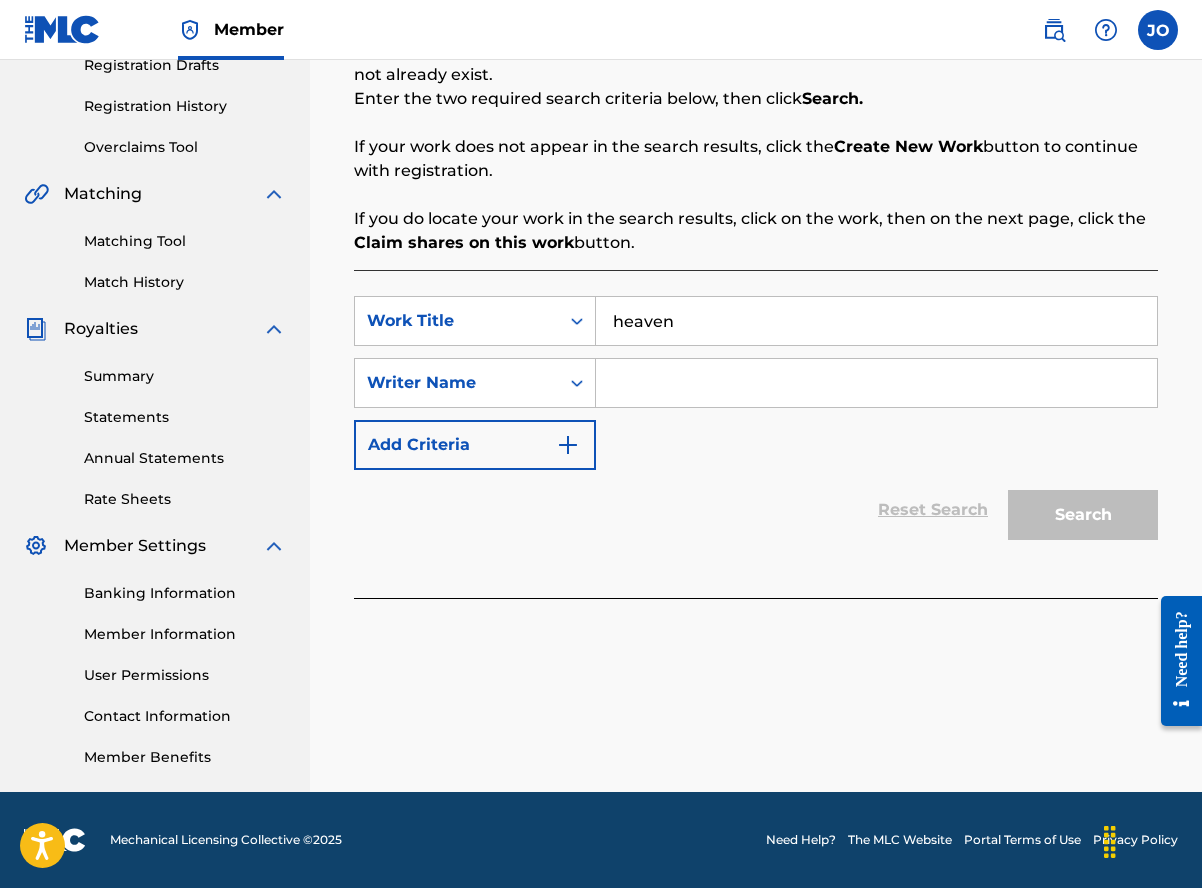 click at bounding box center [876, 383] 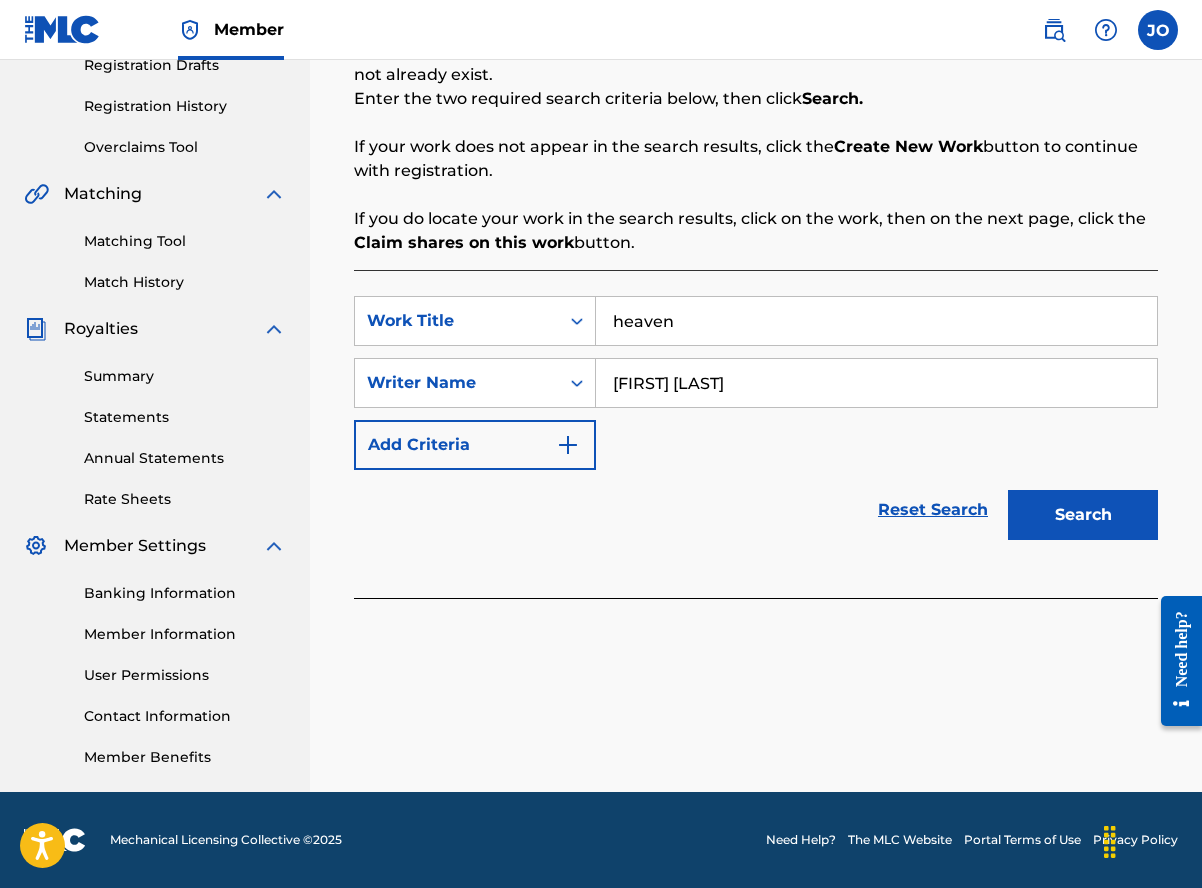 type on "[FIRST] [LAST]" 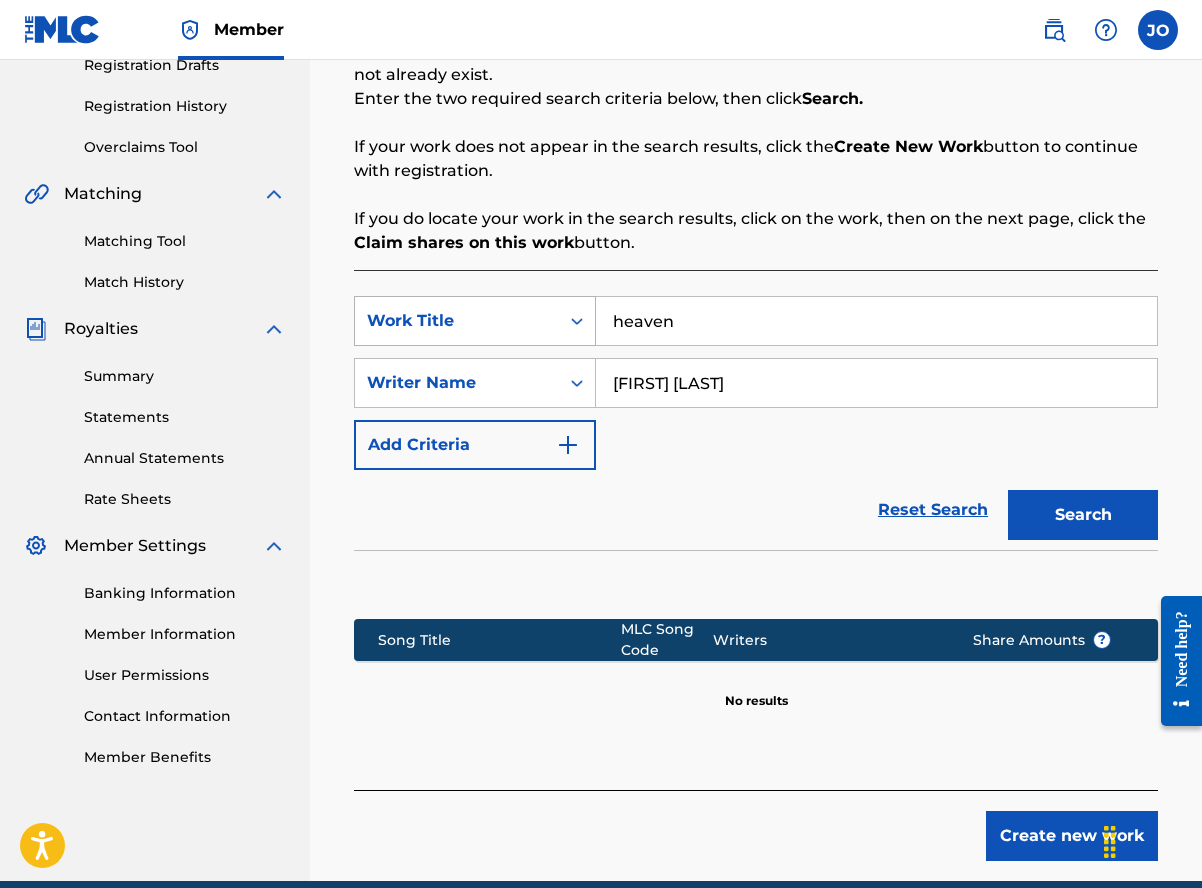 drag, startPoint x: 736, startPoint y: 380, endPoint x: 462, endPoint y: 337, distance: 277.35358 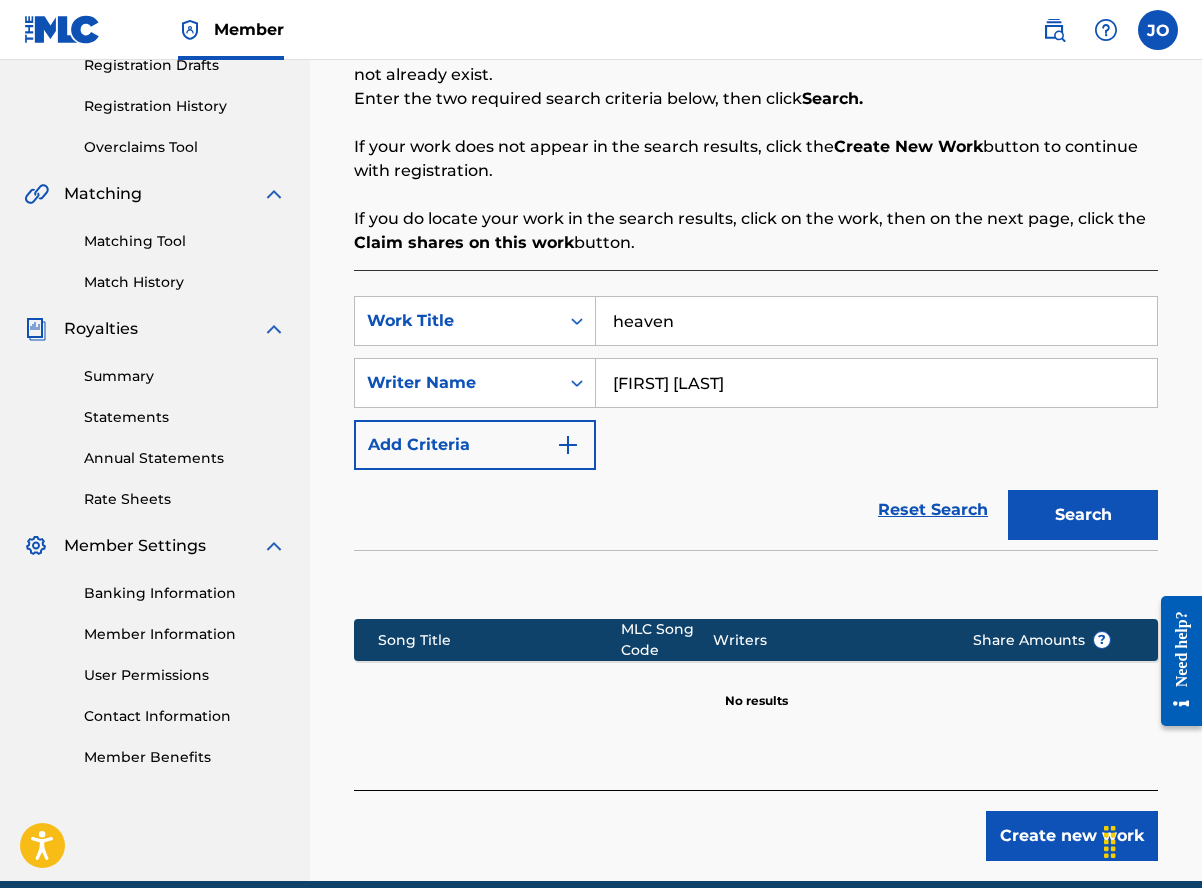 type on "[FIRST] [LAST]" 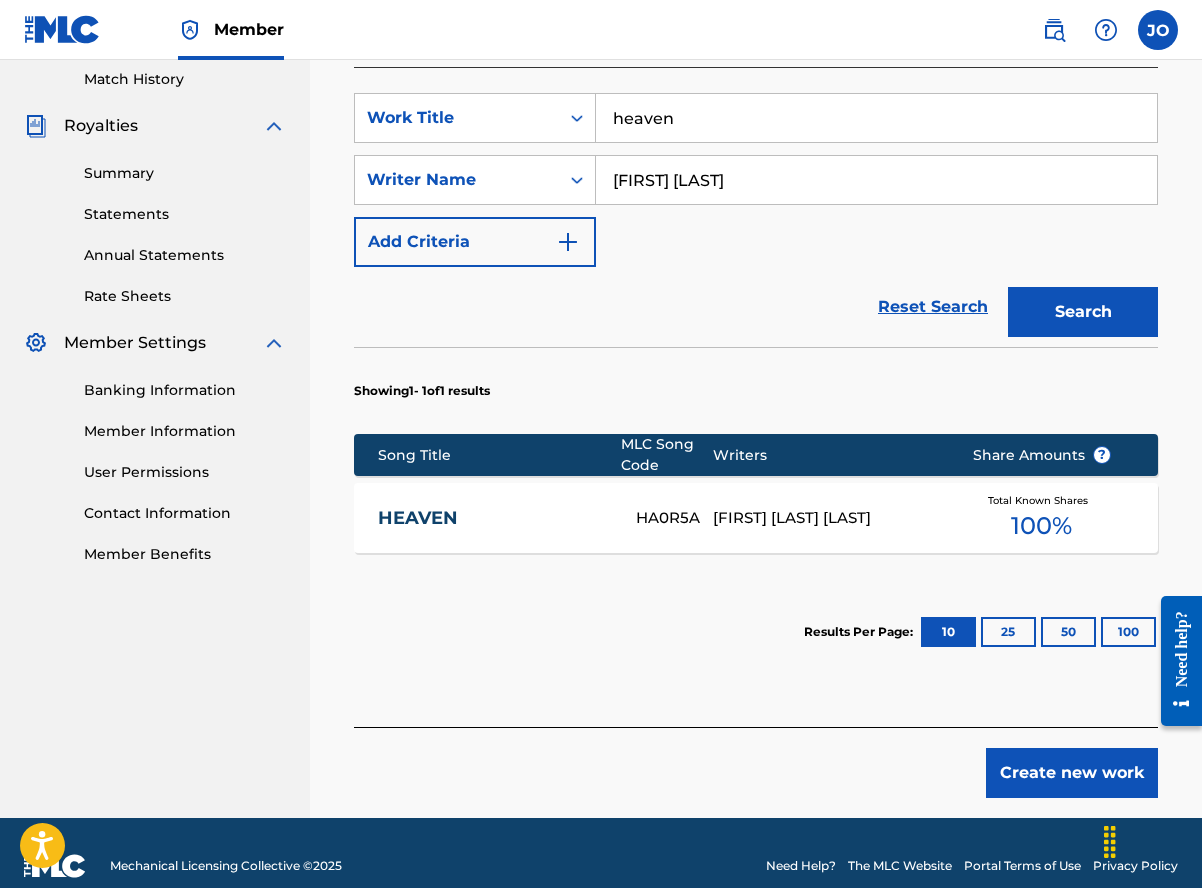 scroll, scrollTop: 581, scrollLeft: 0, axis: vertical 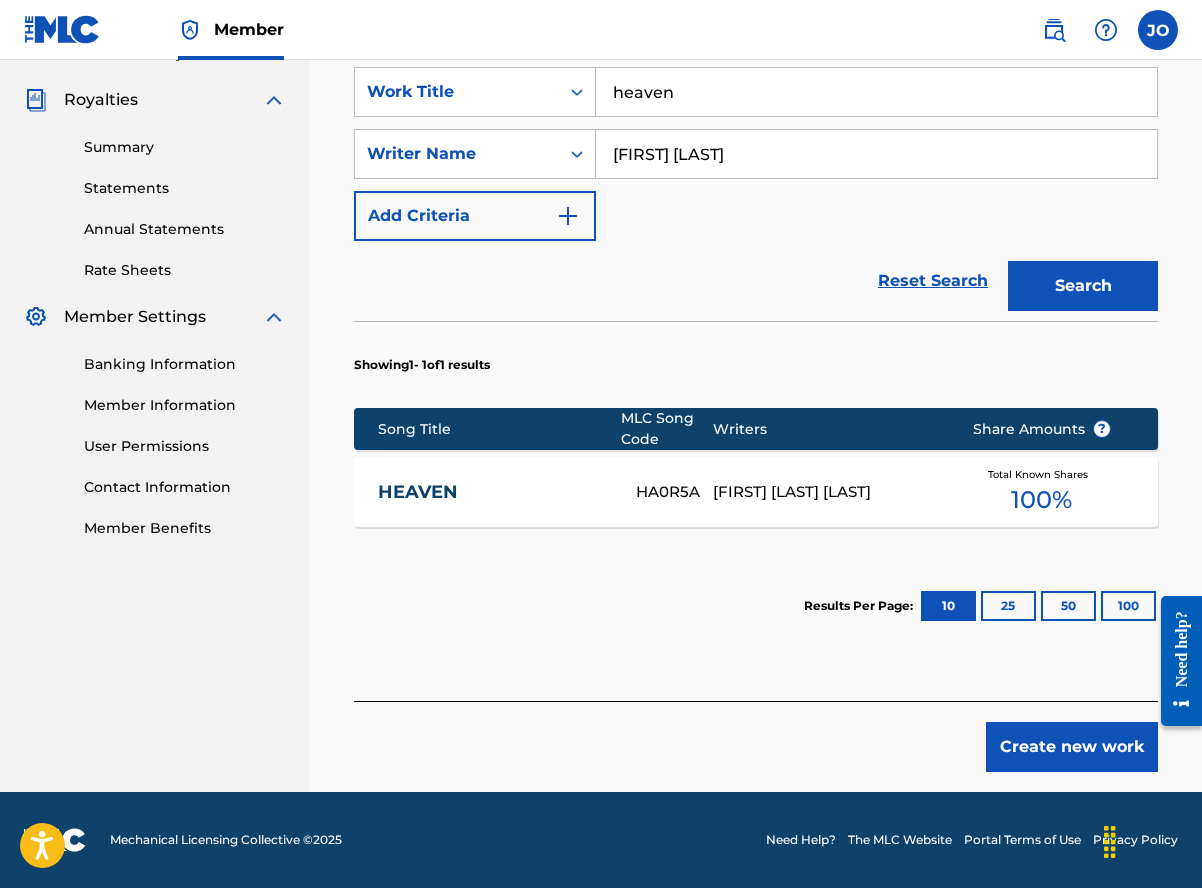click on "Create new work" at bounding box center [1072, 747] 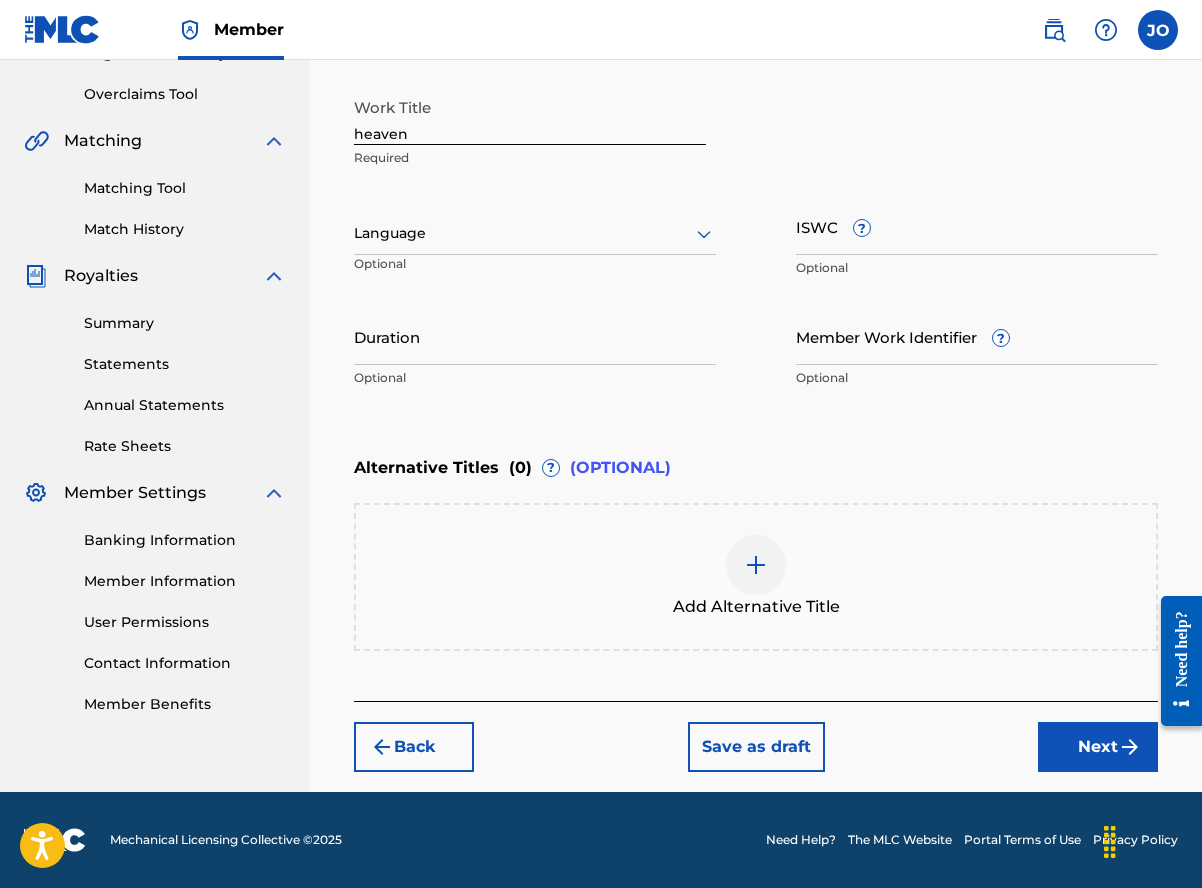 scroll, scrollTop: 405, scrollLeft: 0, axis: vertical 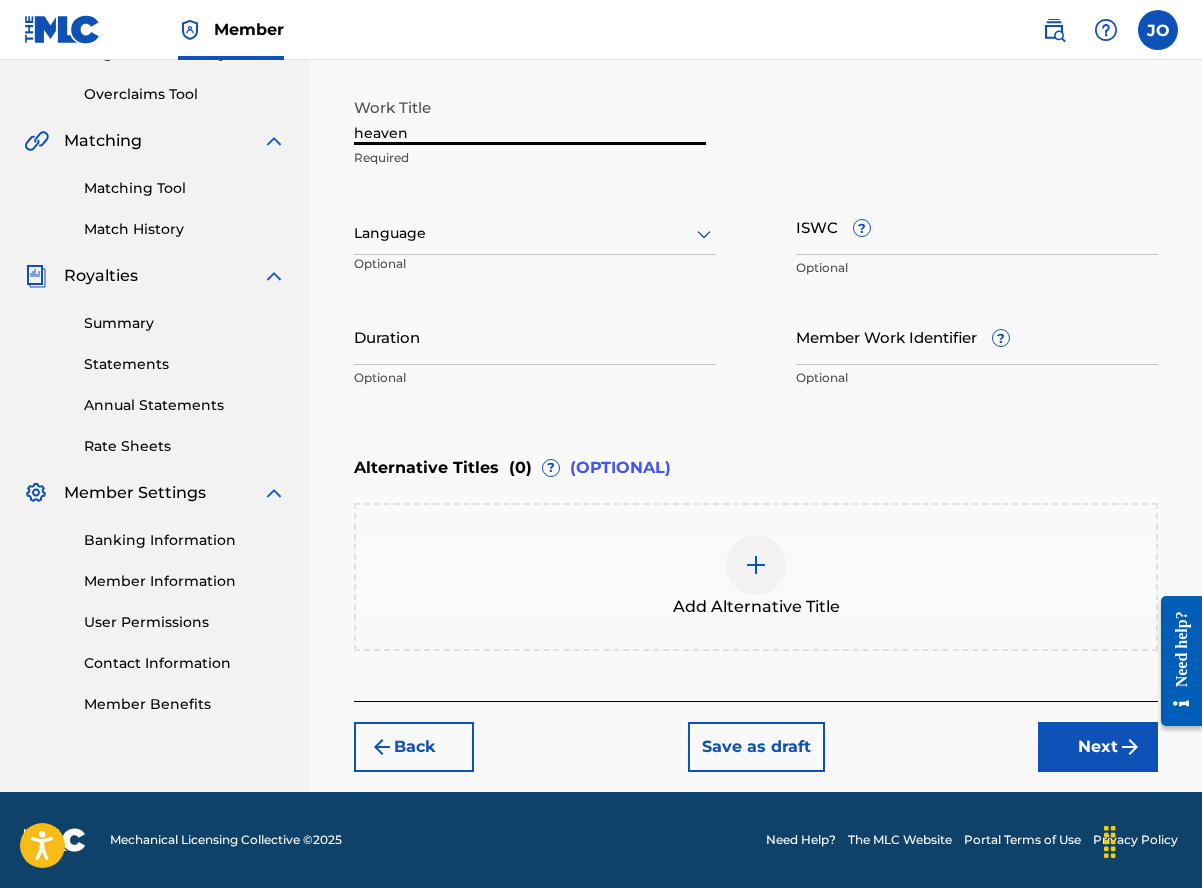 click on "heaven" at bounding box center (530, 116) 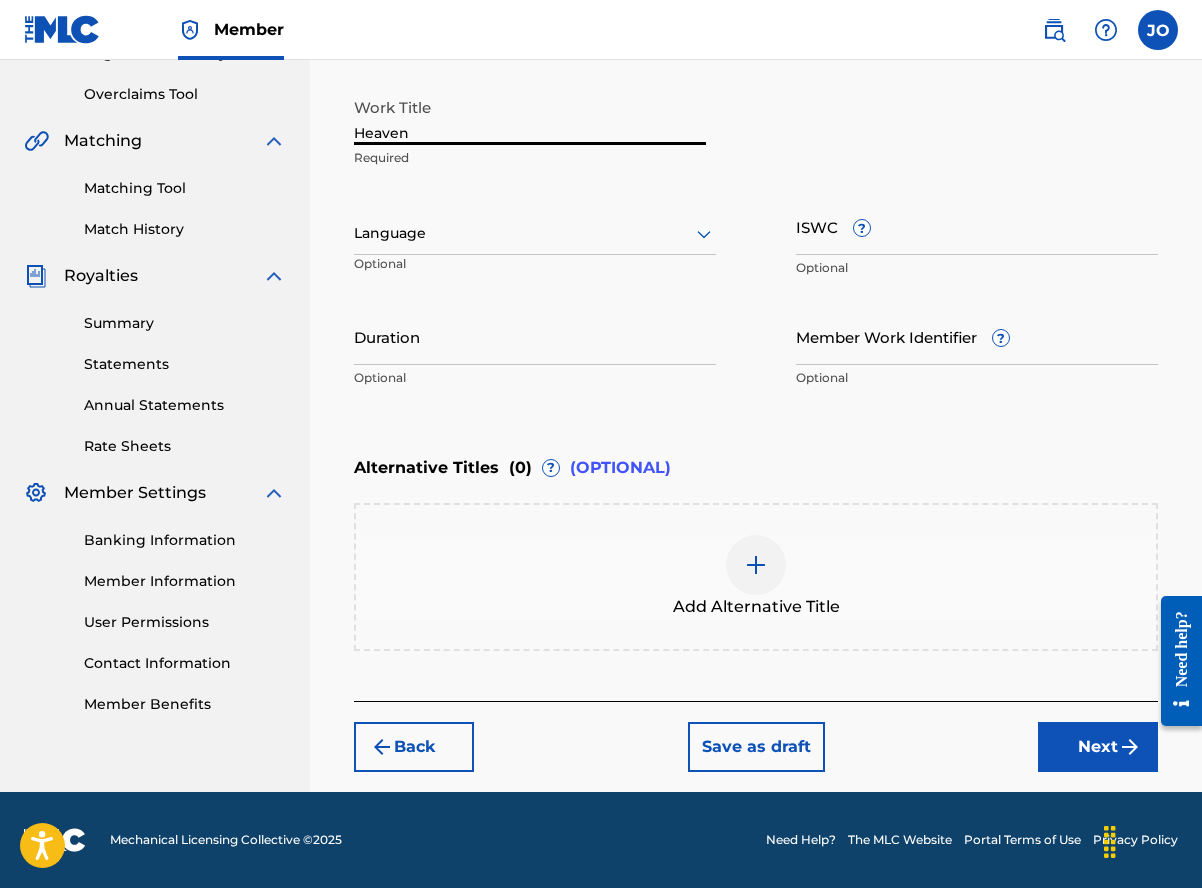 type on "Heaven" 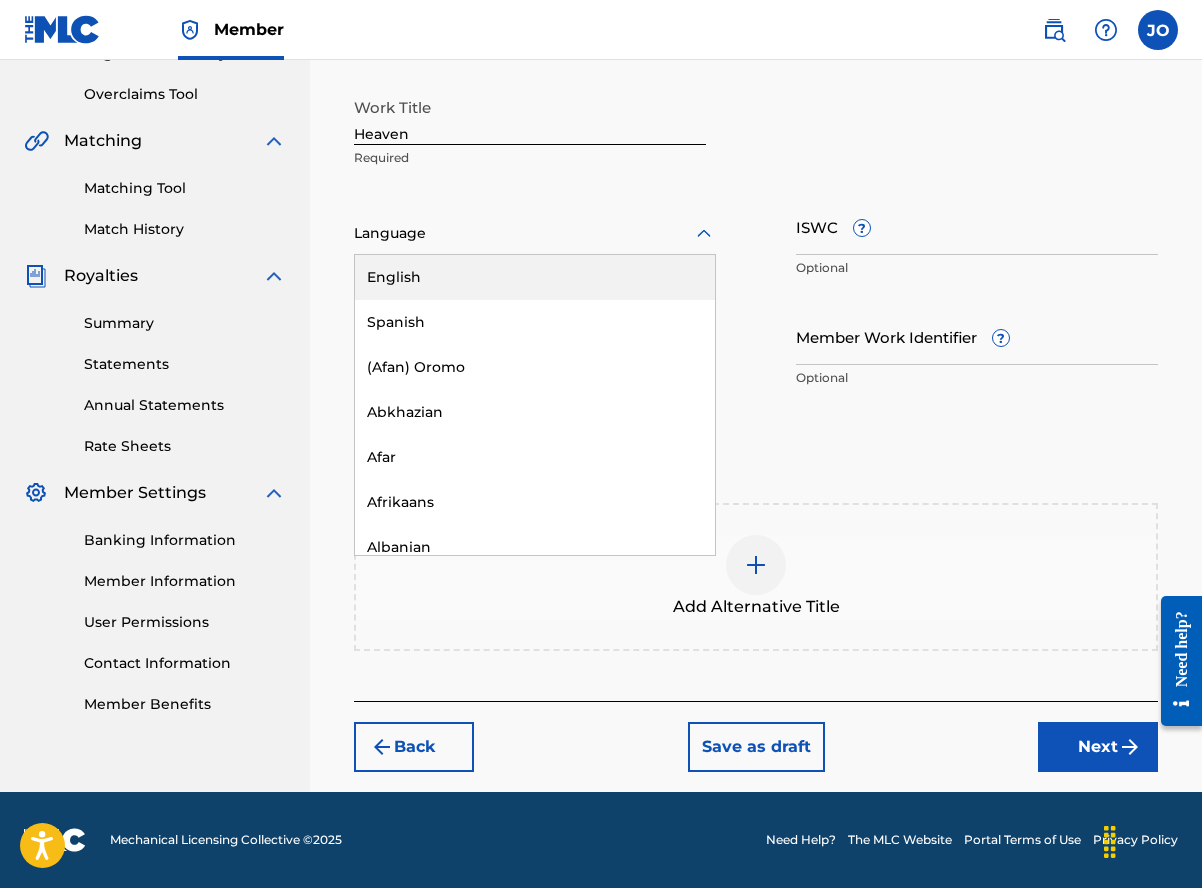 click at bounding box center [535, 233] 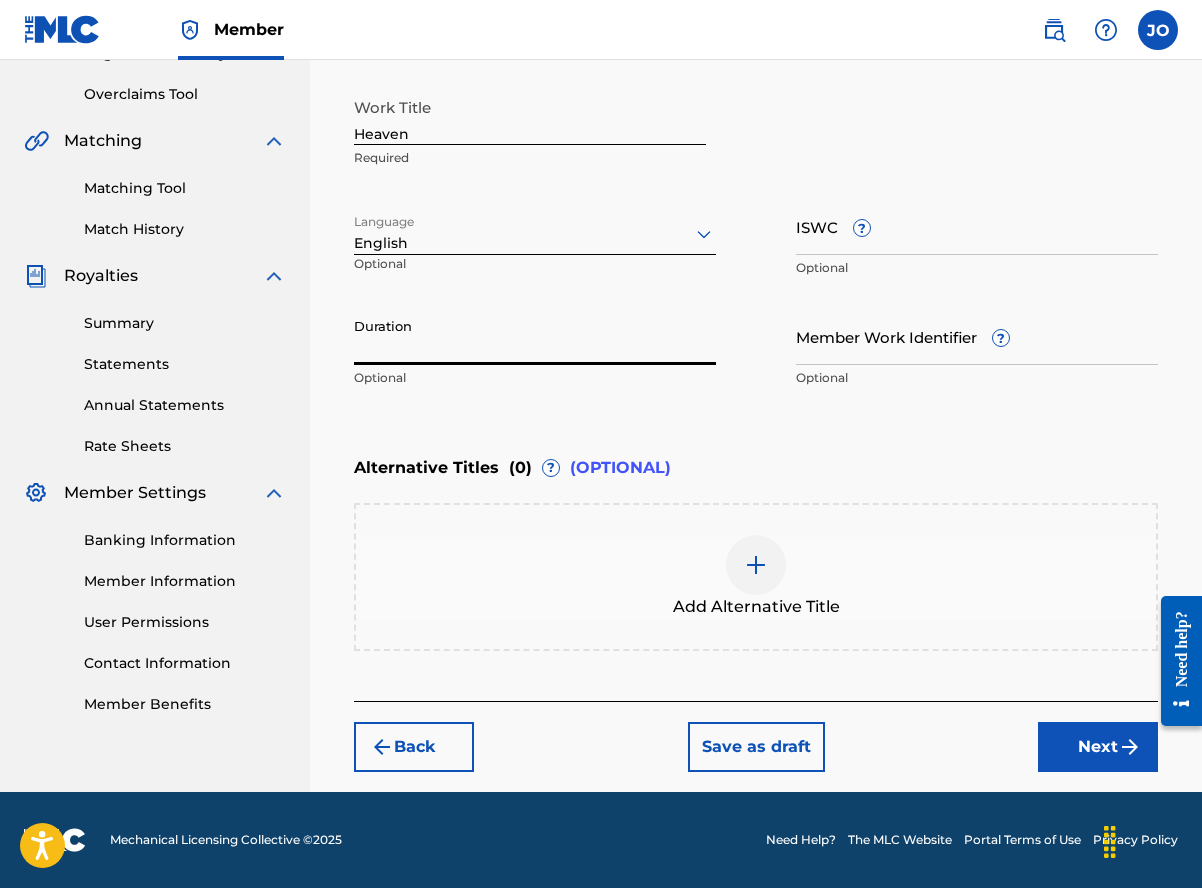 click on "Duration" at bounding box center [535, 336] 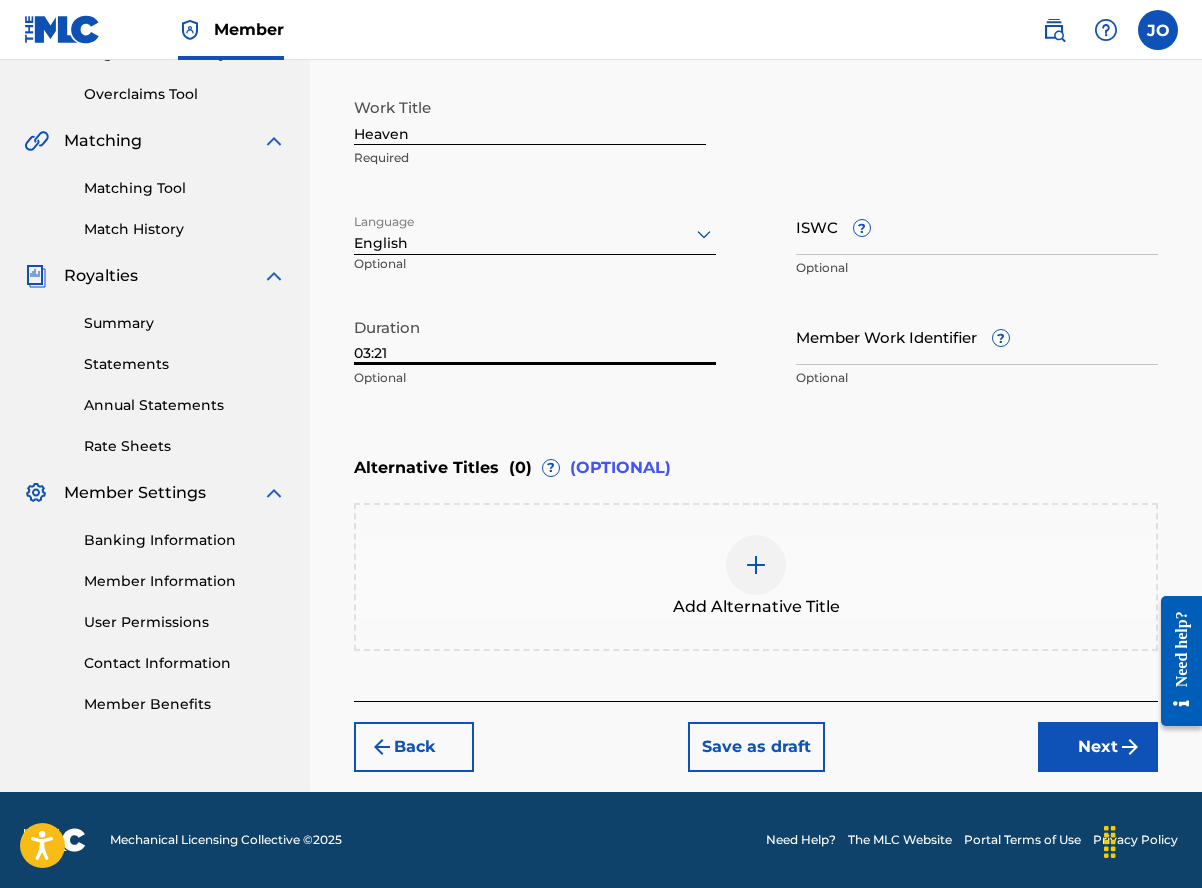 type on "03:21" 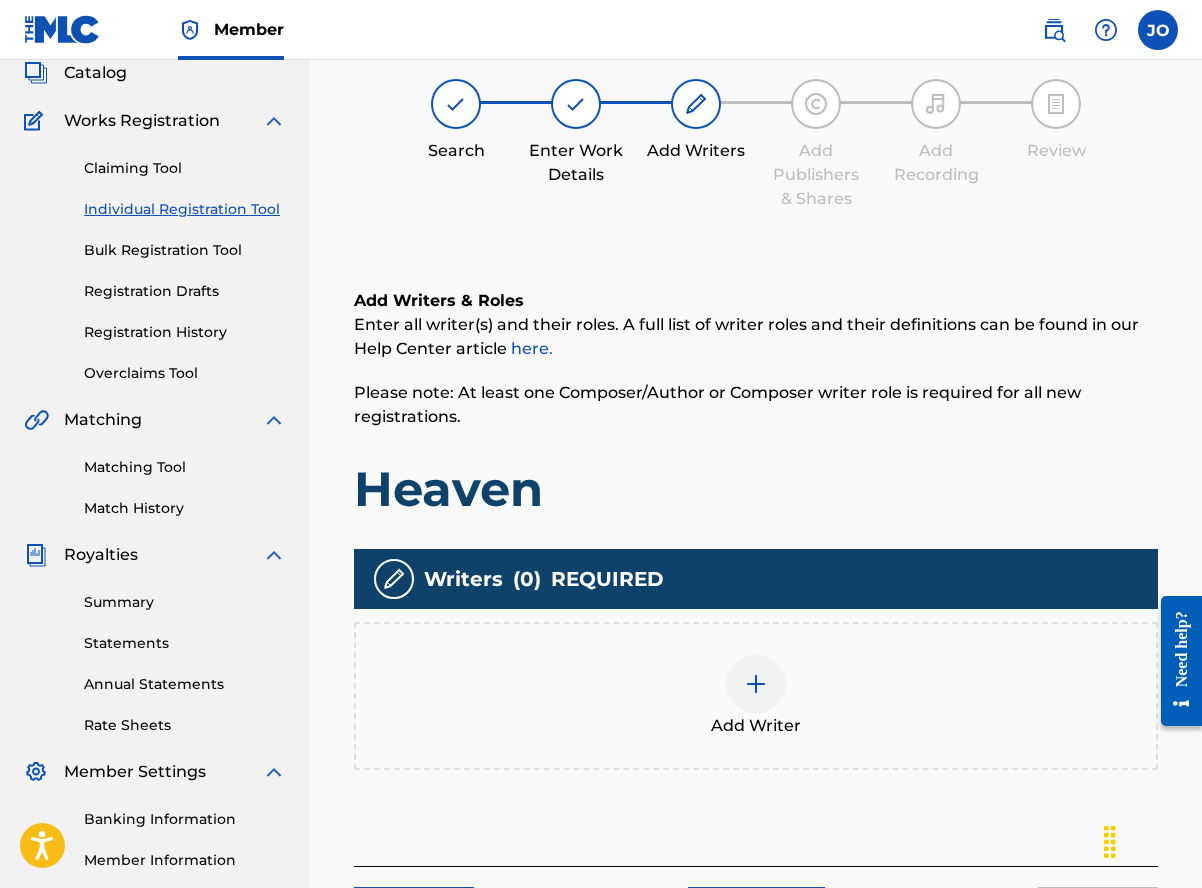 scroll, scrollTop: 90, scrollLeft: 0, axis: vertical 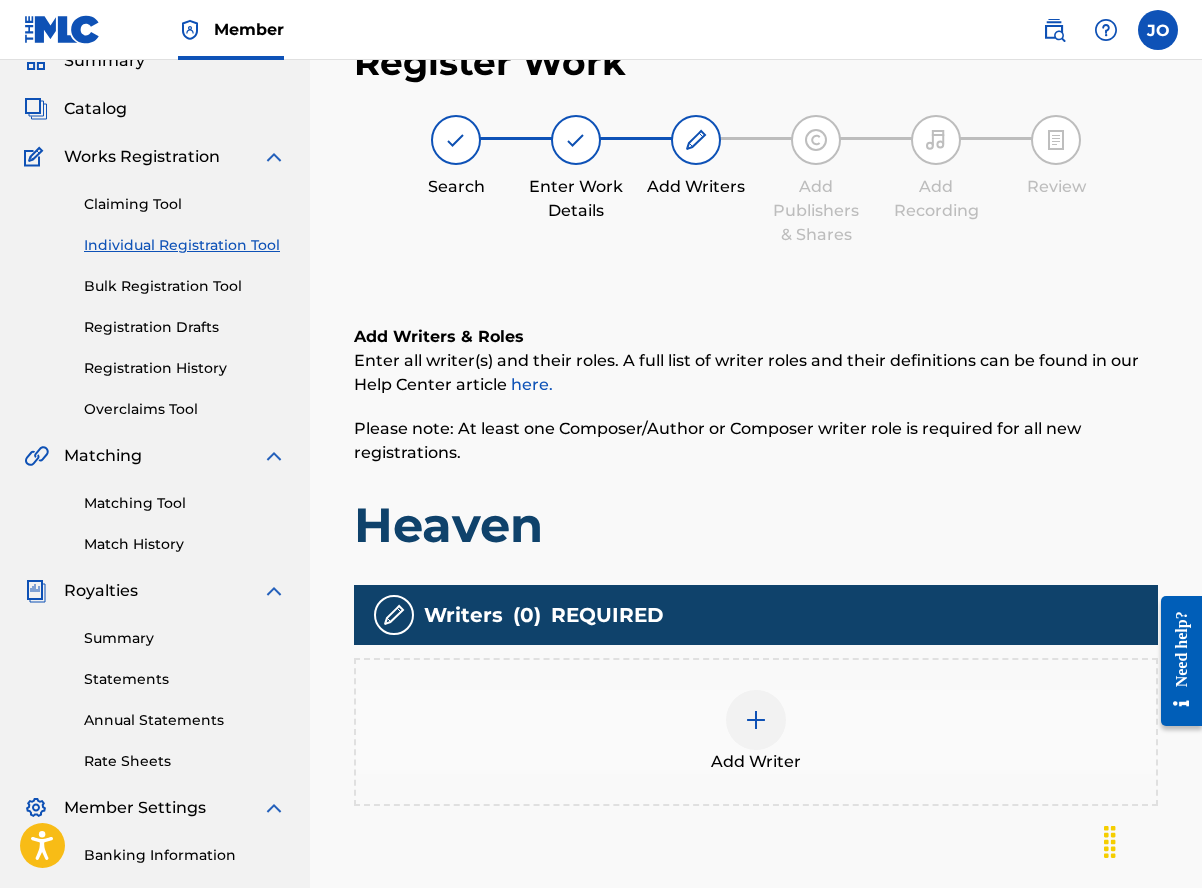 click at bounding box center [756, 720] 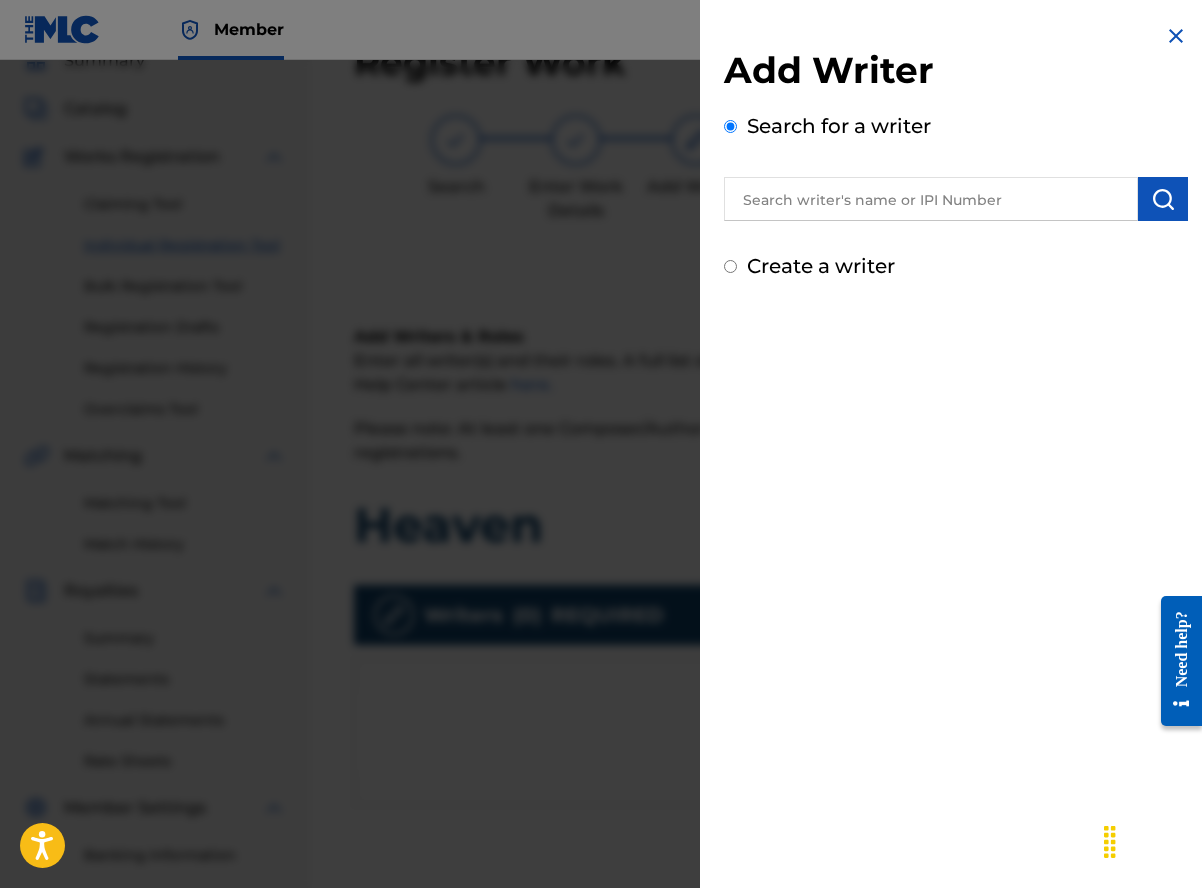 click at bounding box center (931, 199) 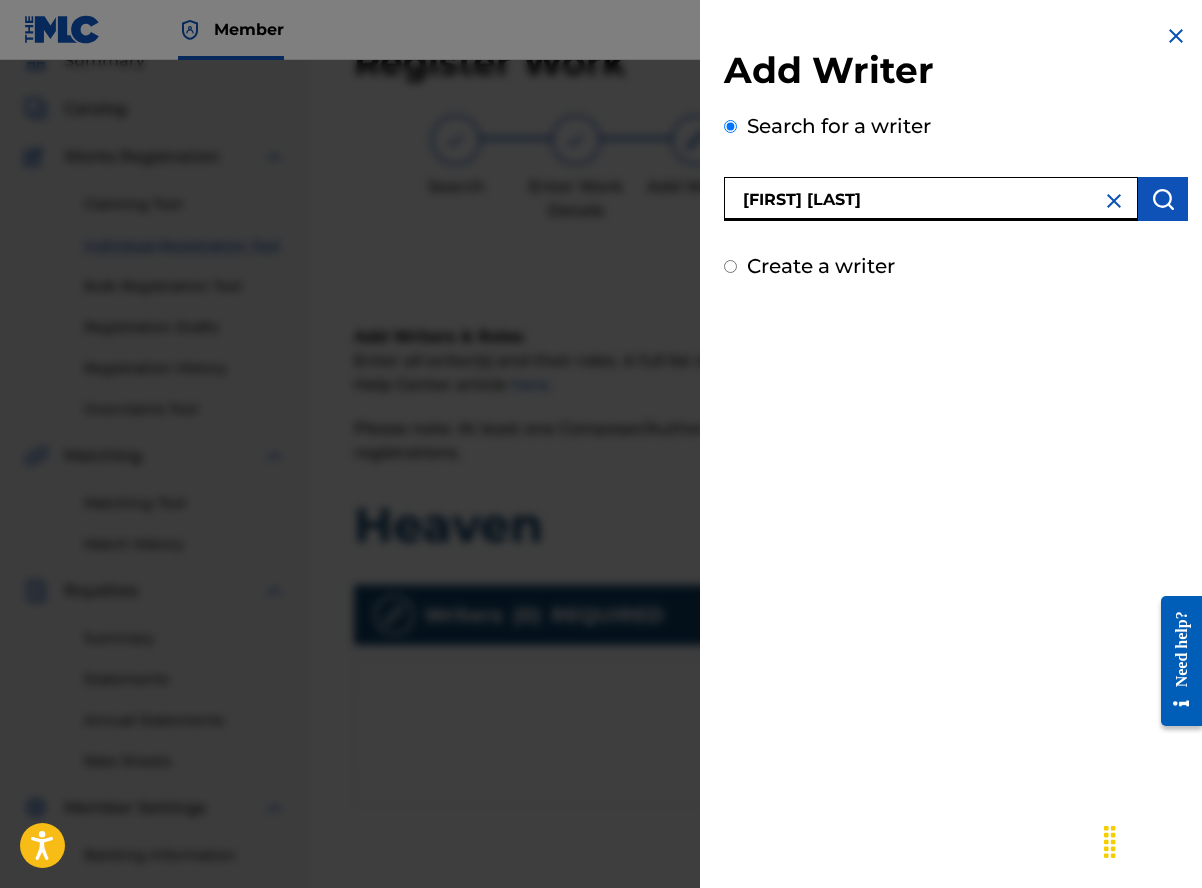 type on "[FIRST] [LAST]" 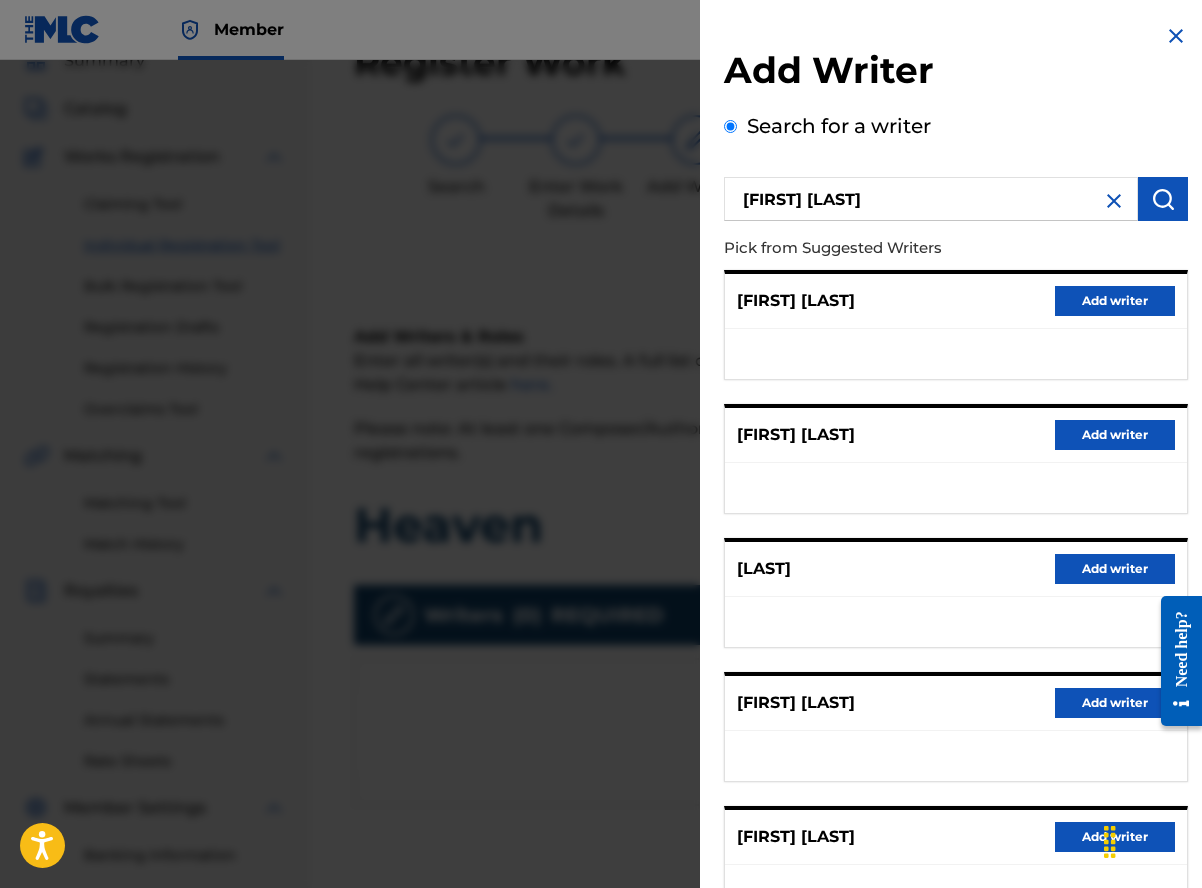 click on "Add writer" at bounding box center [1115, 703] 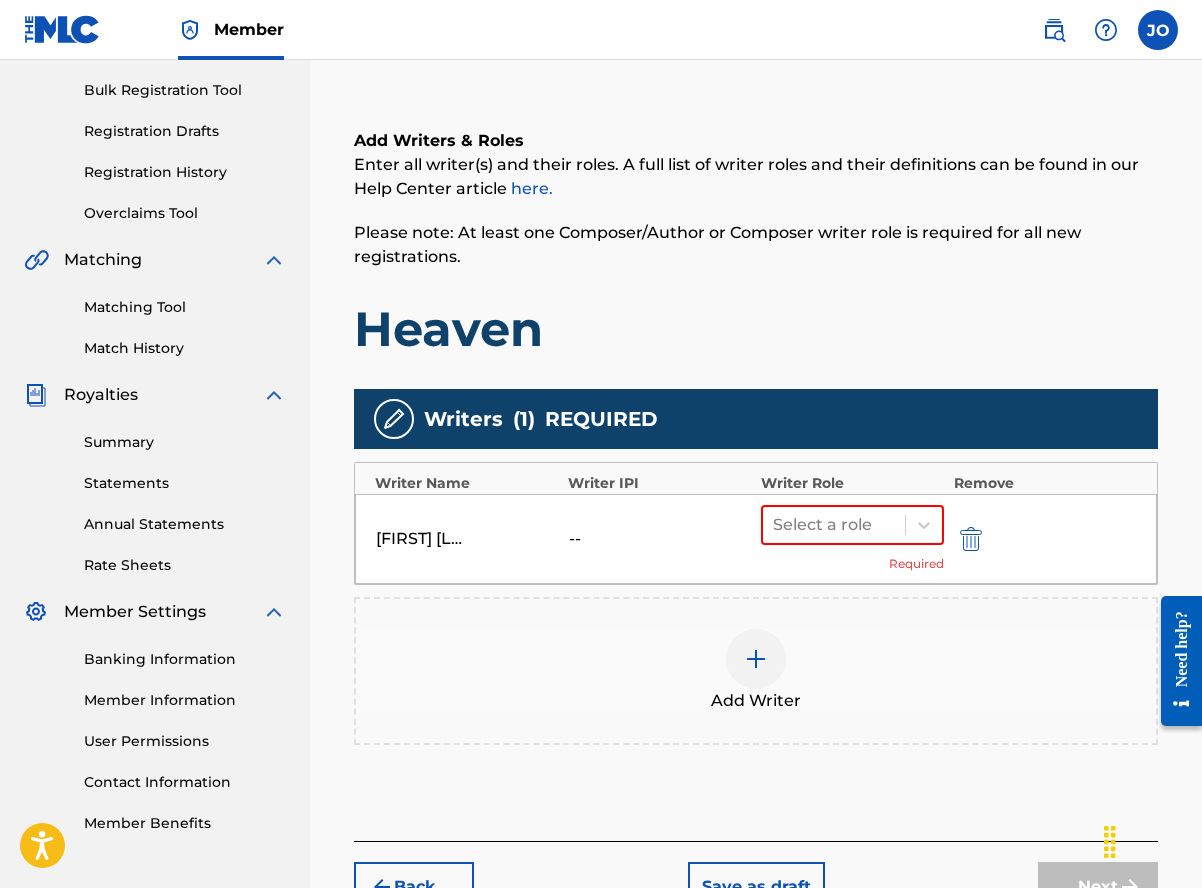 scroll, scrollTop: 290, scrollLeft: 0, axis: vertical 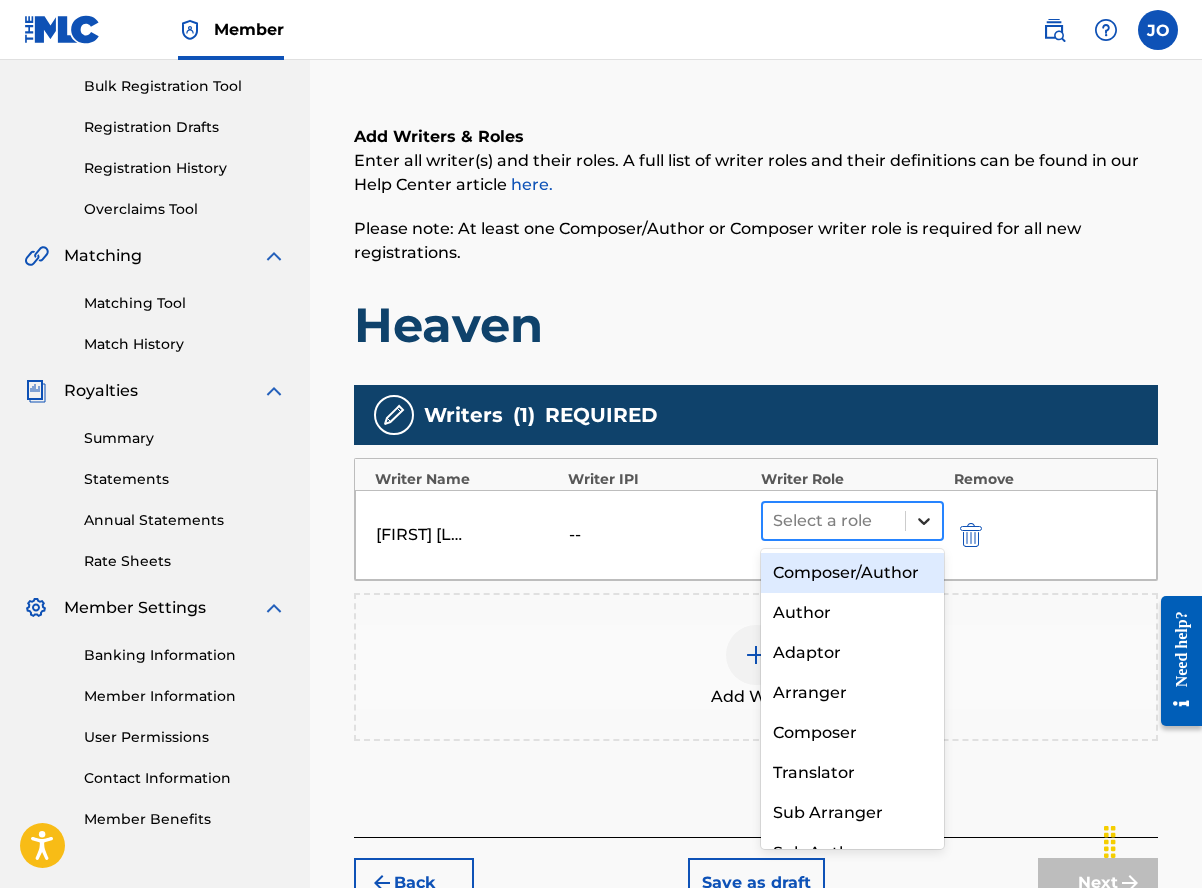 click at bounding box center [924, 521] 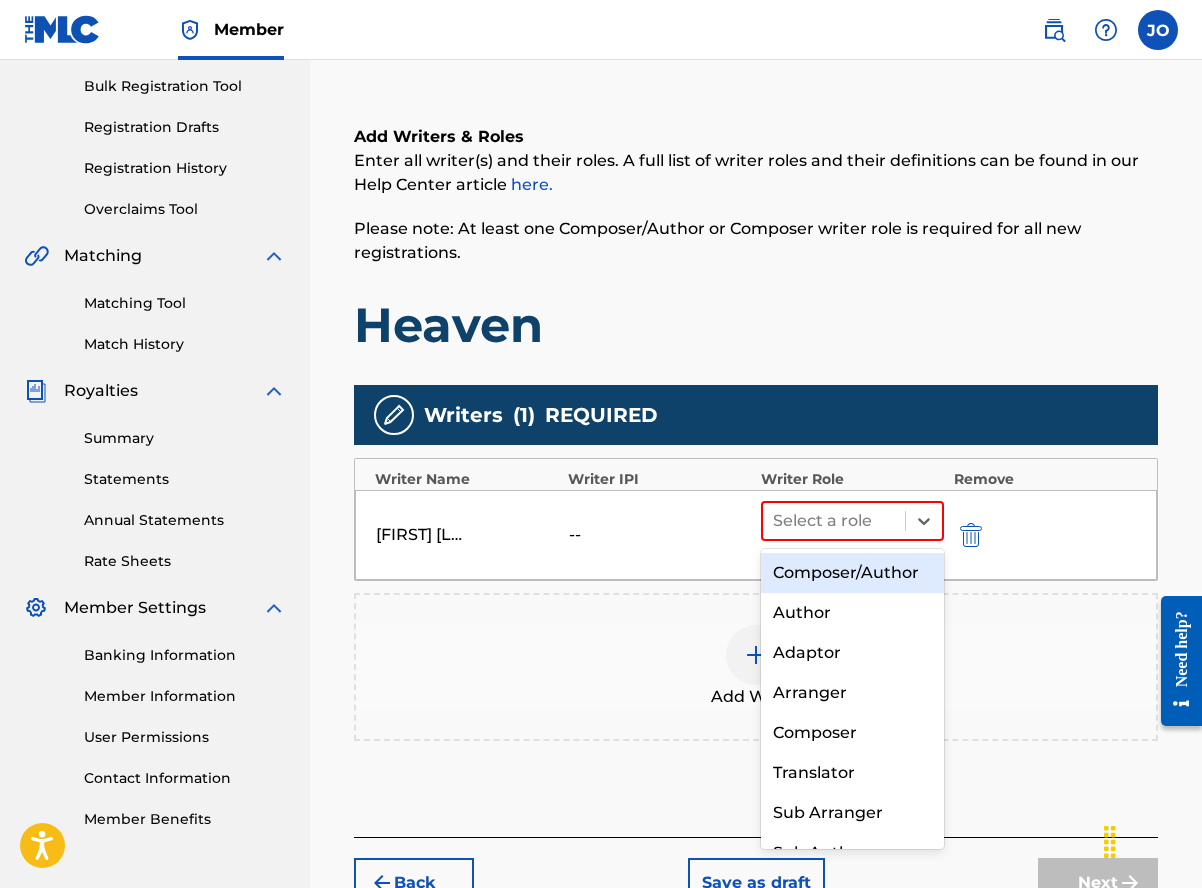 click on "Composer/Author" at bounding box center (852, 573) 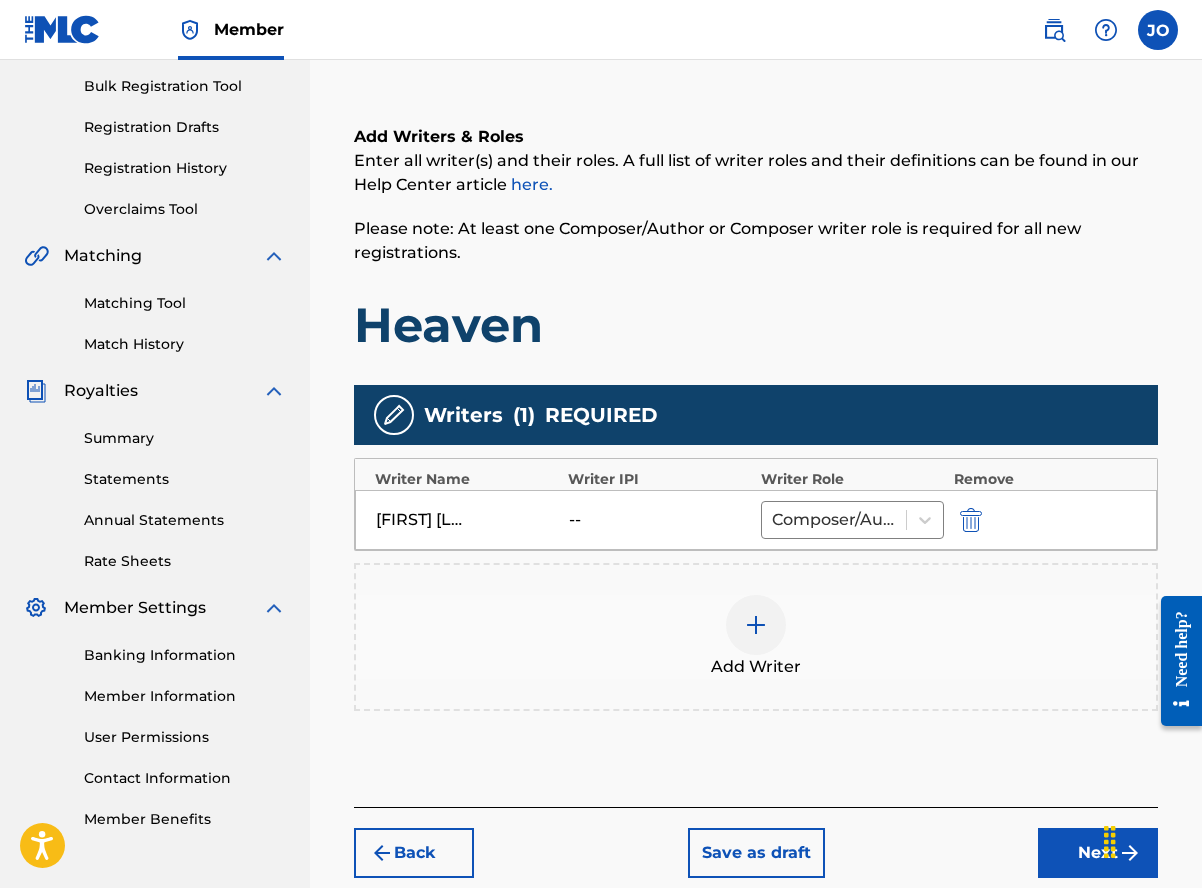 click at bounding box center (756, 625) 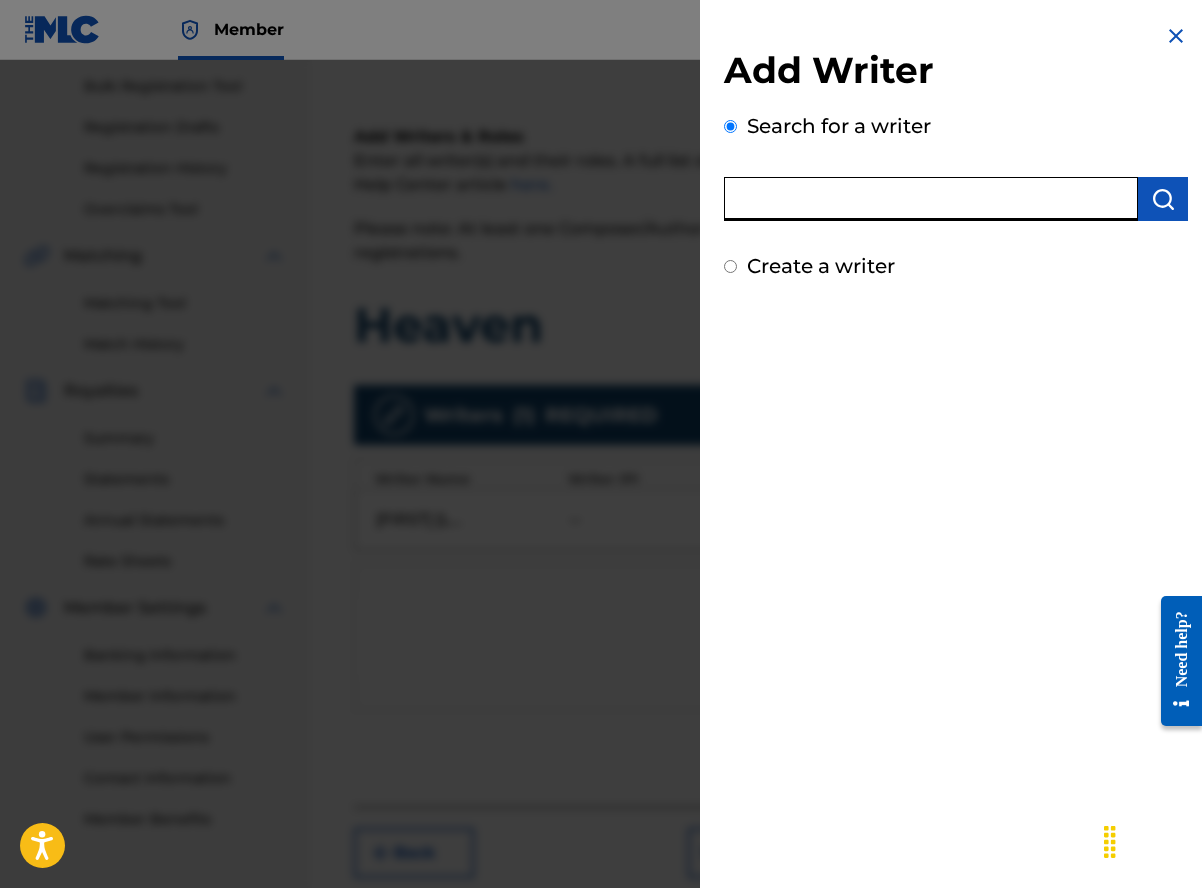 click at bounding box center (931, 199) 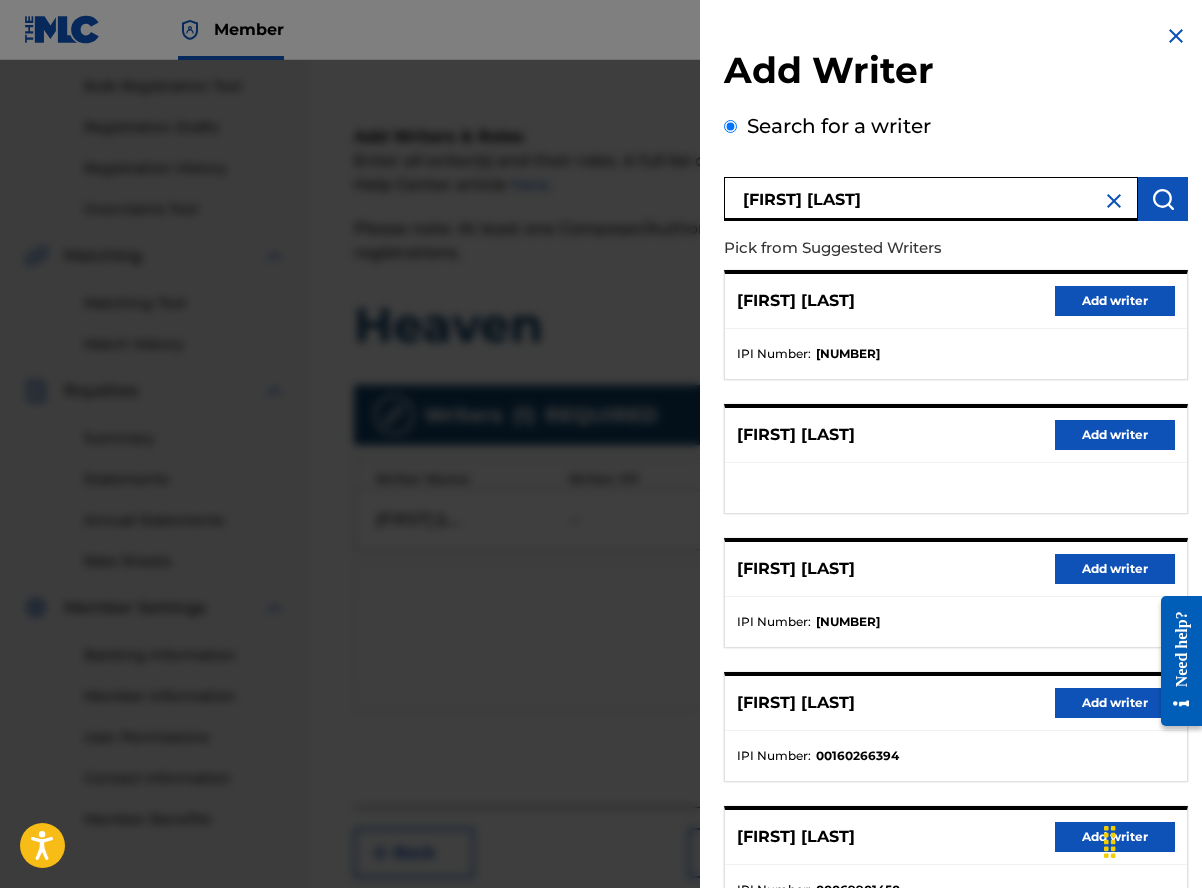 drag, startPoint x: 899, startPoint y: 199, endPoint x: 838, endPoint y: 200, distance: 61.008198 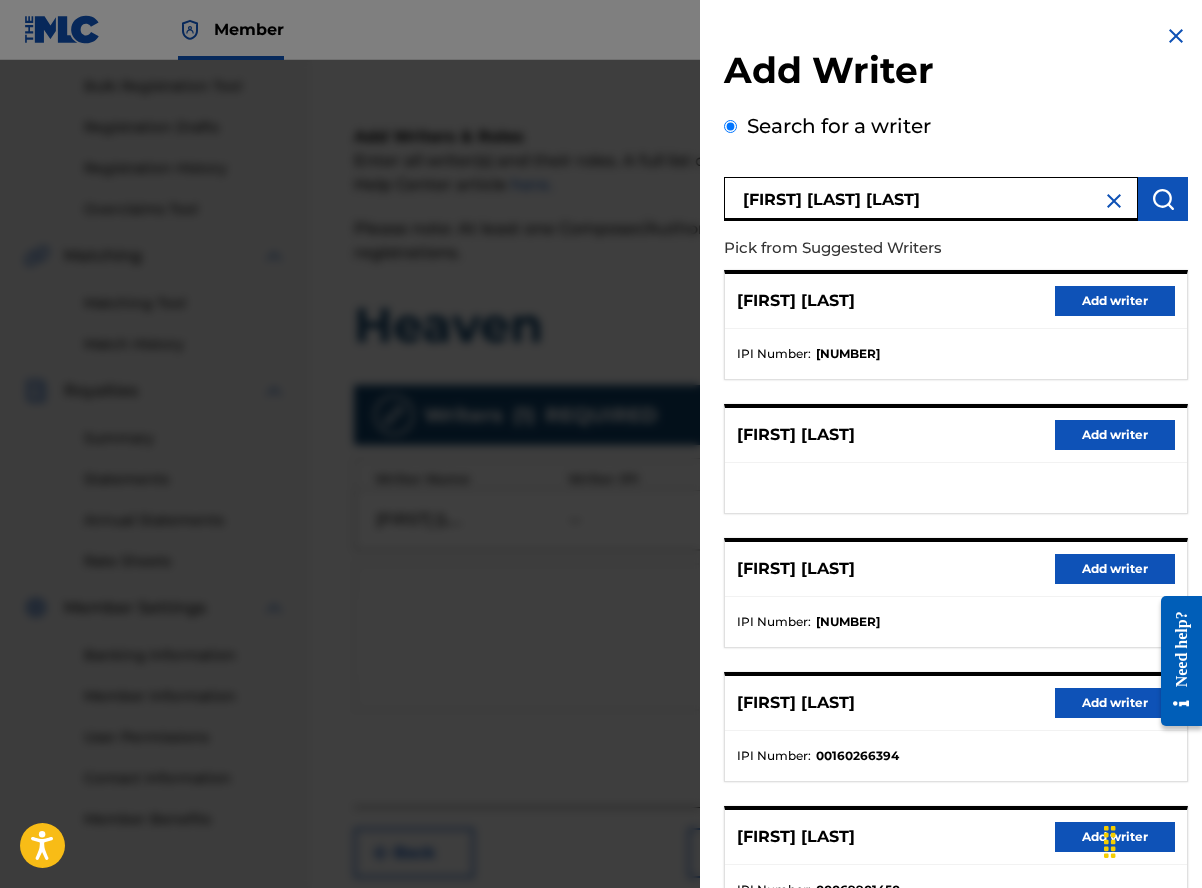 type on "[FIRST] [LAST] [LAST]" 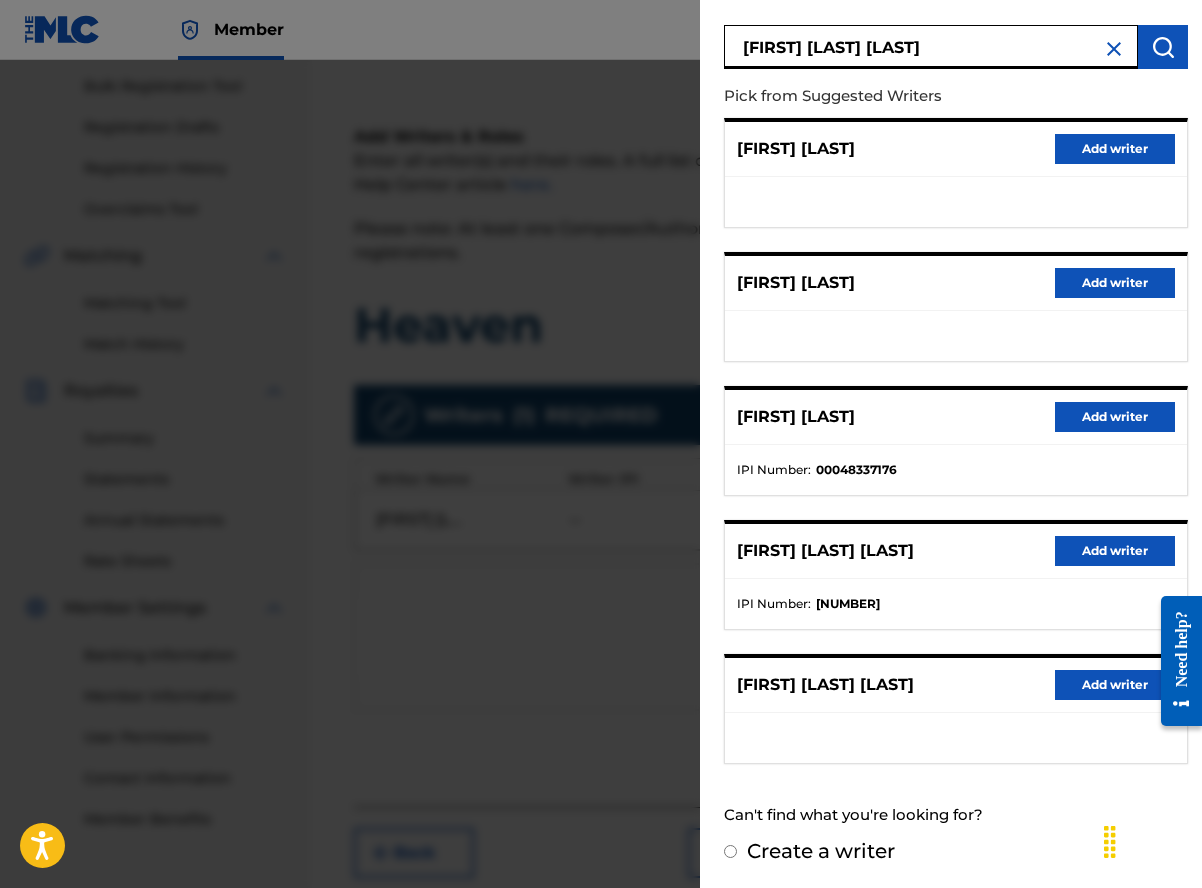 scroll, scrollTop: 154, scrollLeft: 0, axis: vertical 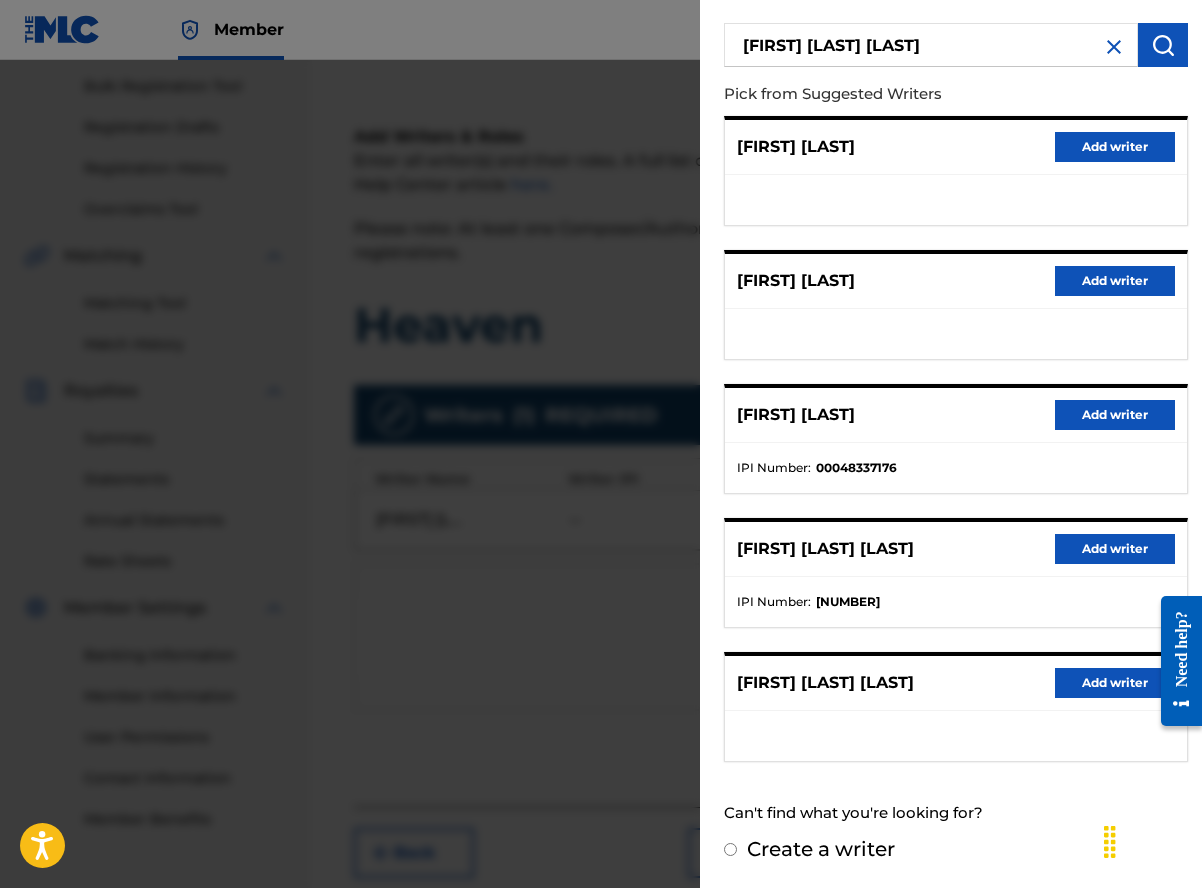 click on "Add writer" at bounding box center (1115, 549) 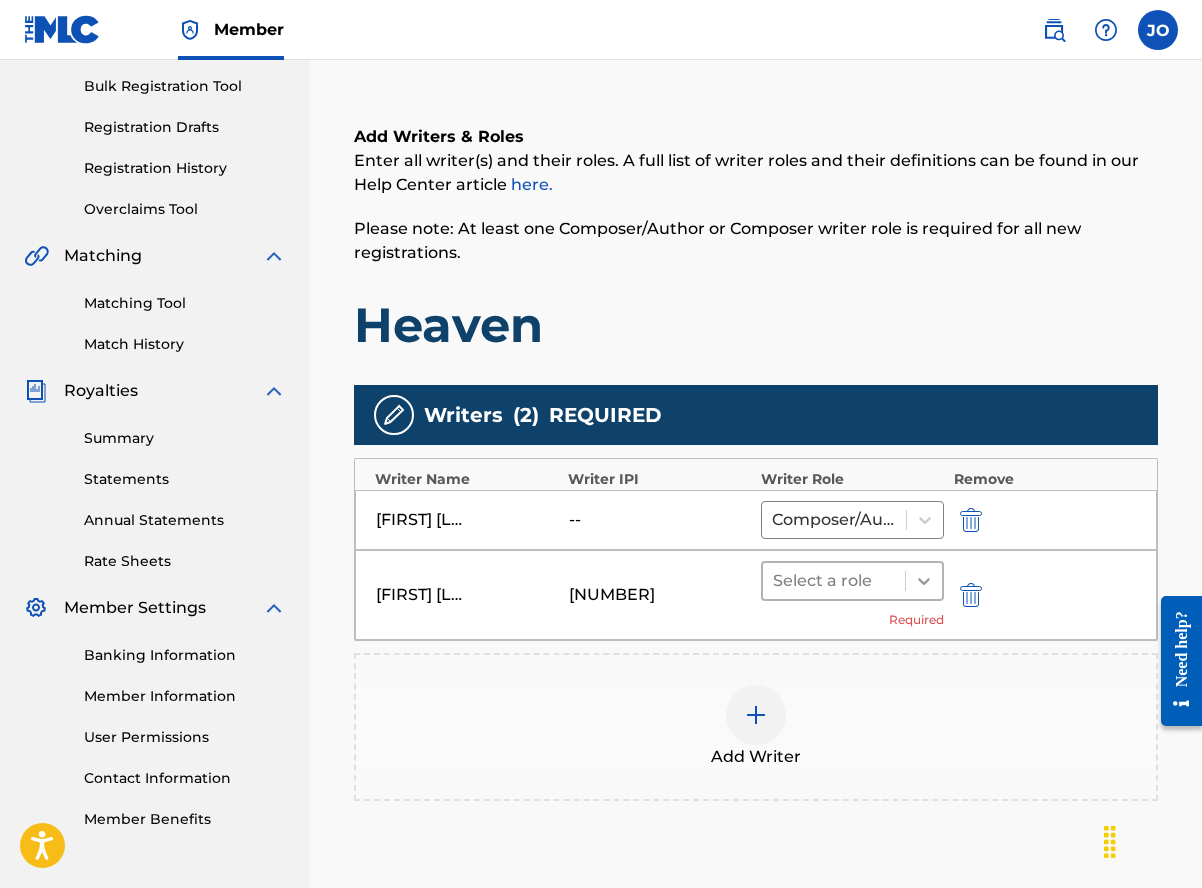 click 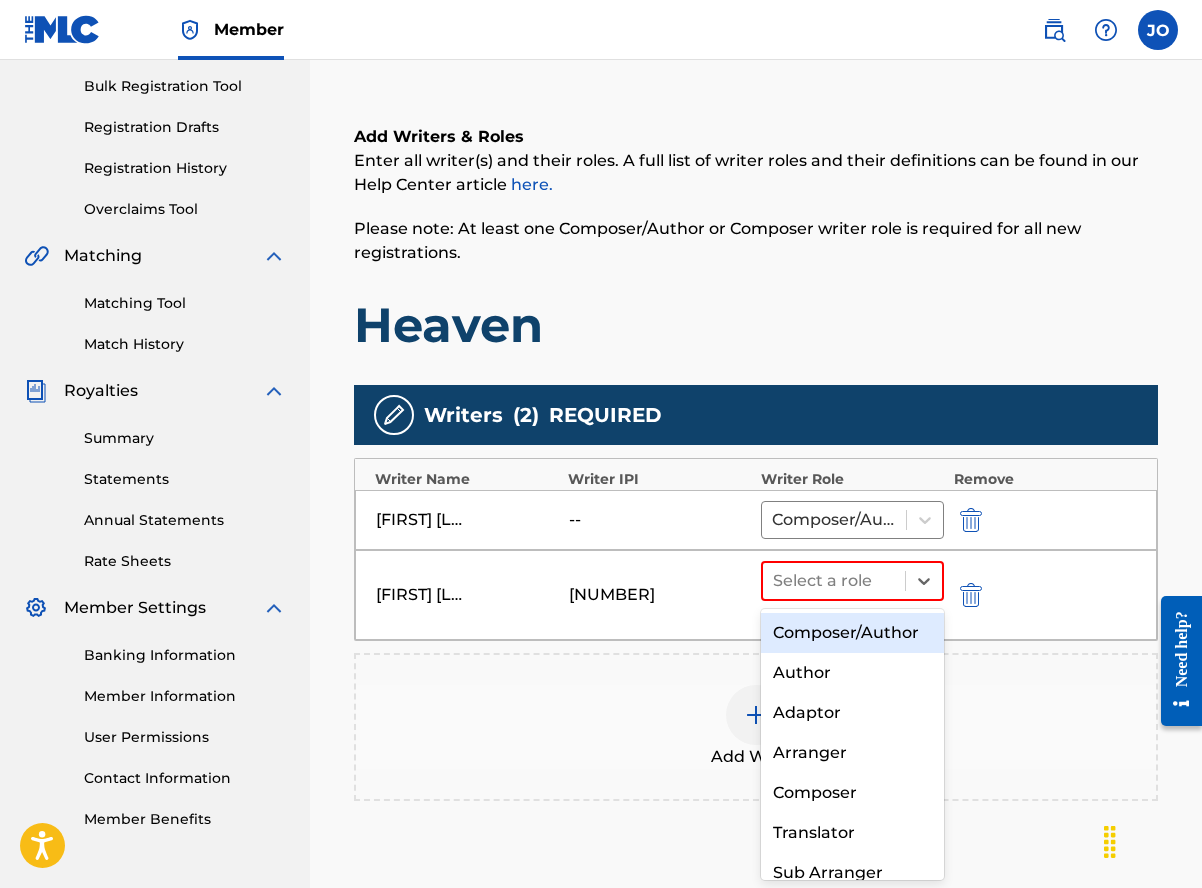 click on "Composer/Author" at bounding box center (852, 633) 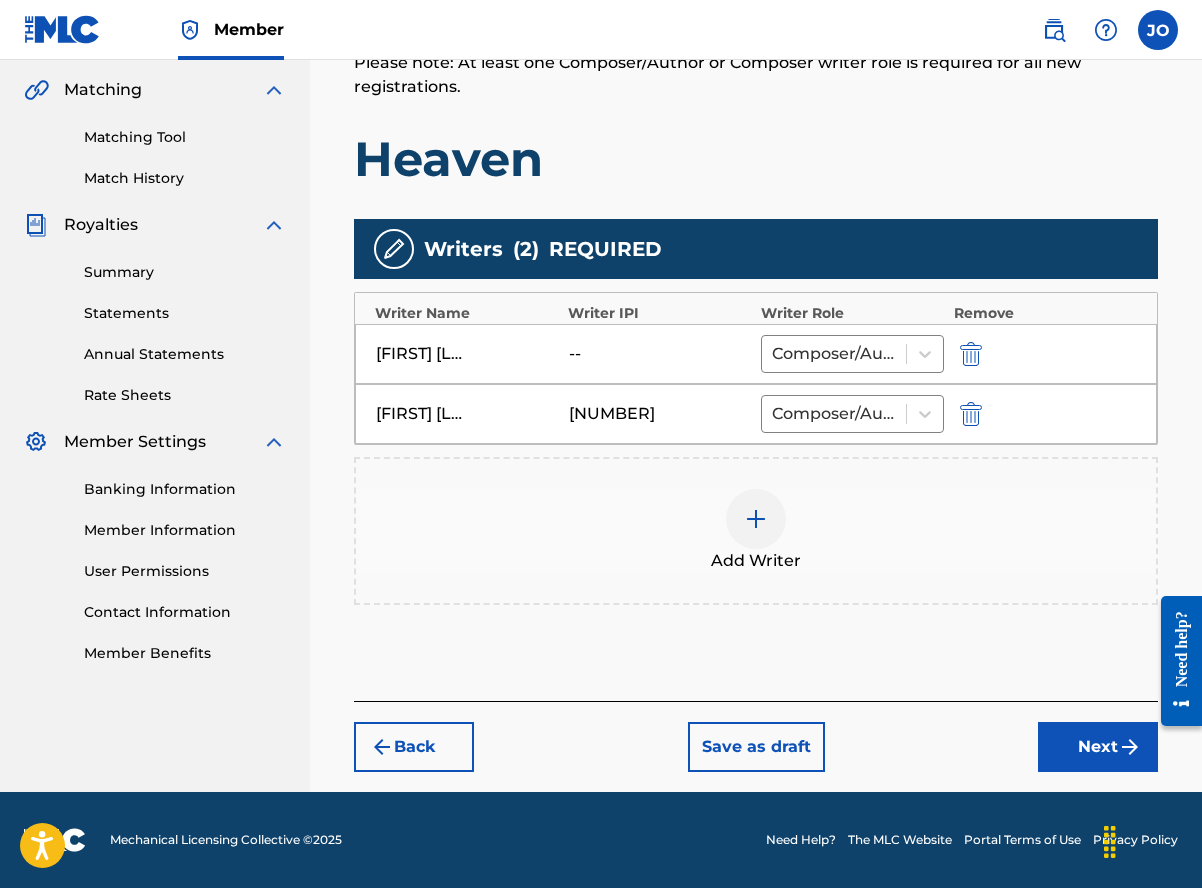 click on "Next" at bounding box center [1098, 747] 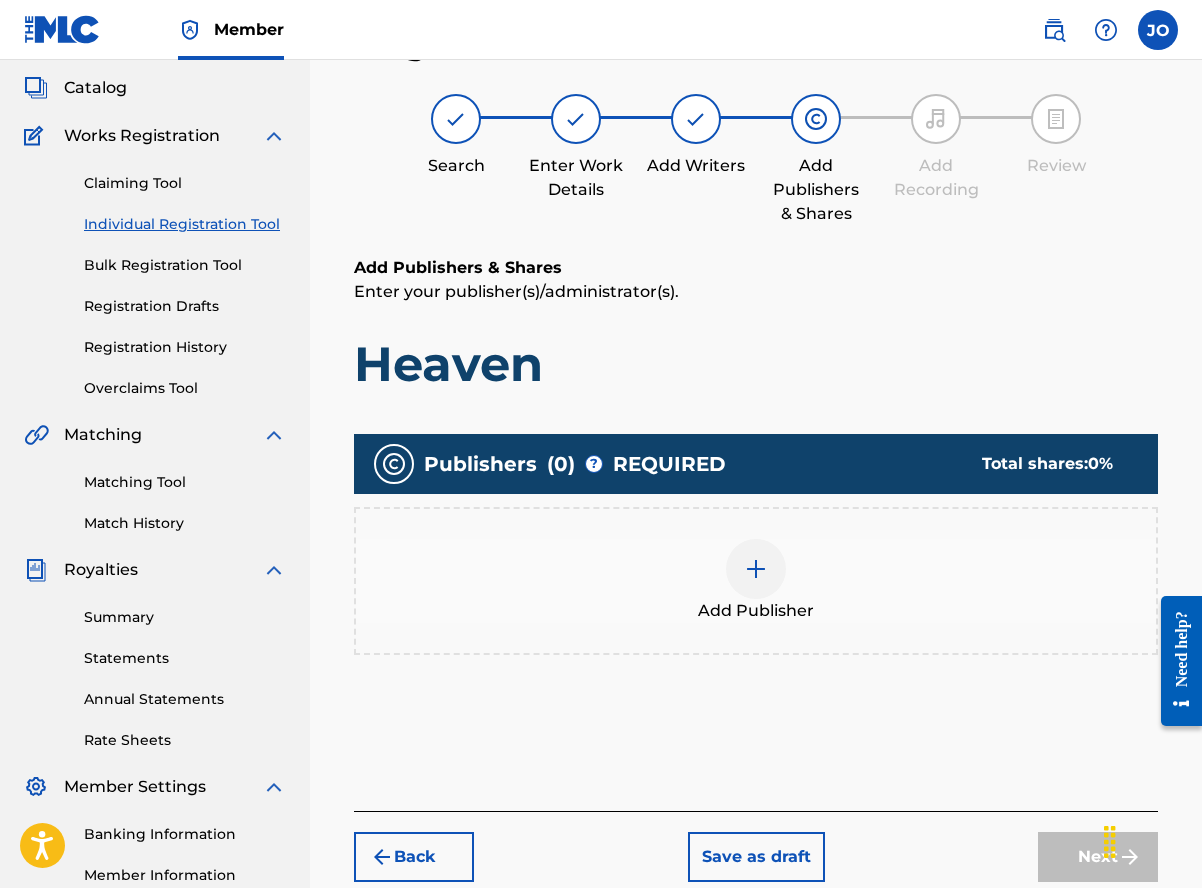 scroll, scrollTop: 90, scrollLeft: 0, axis: vertical 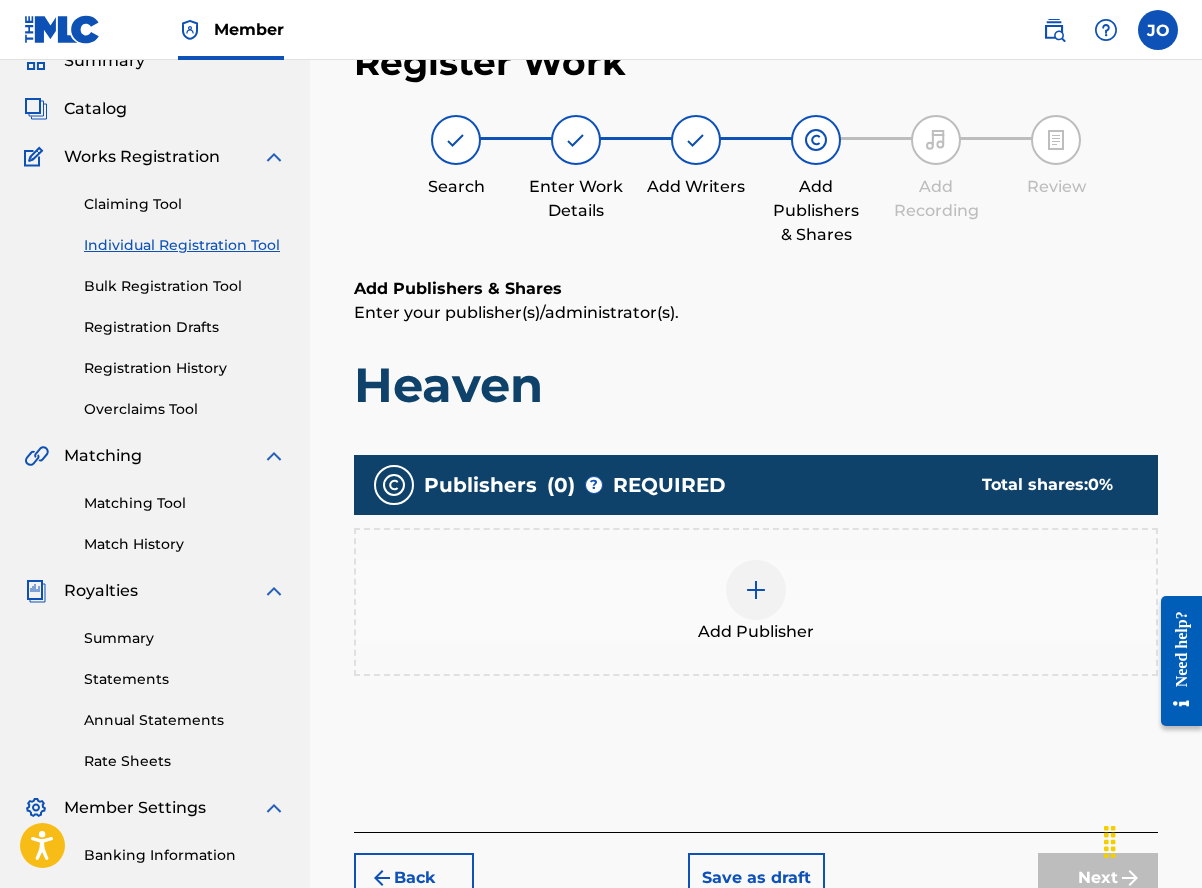 click at bounding box center (756, 590) 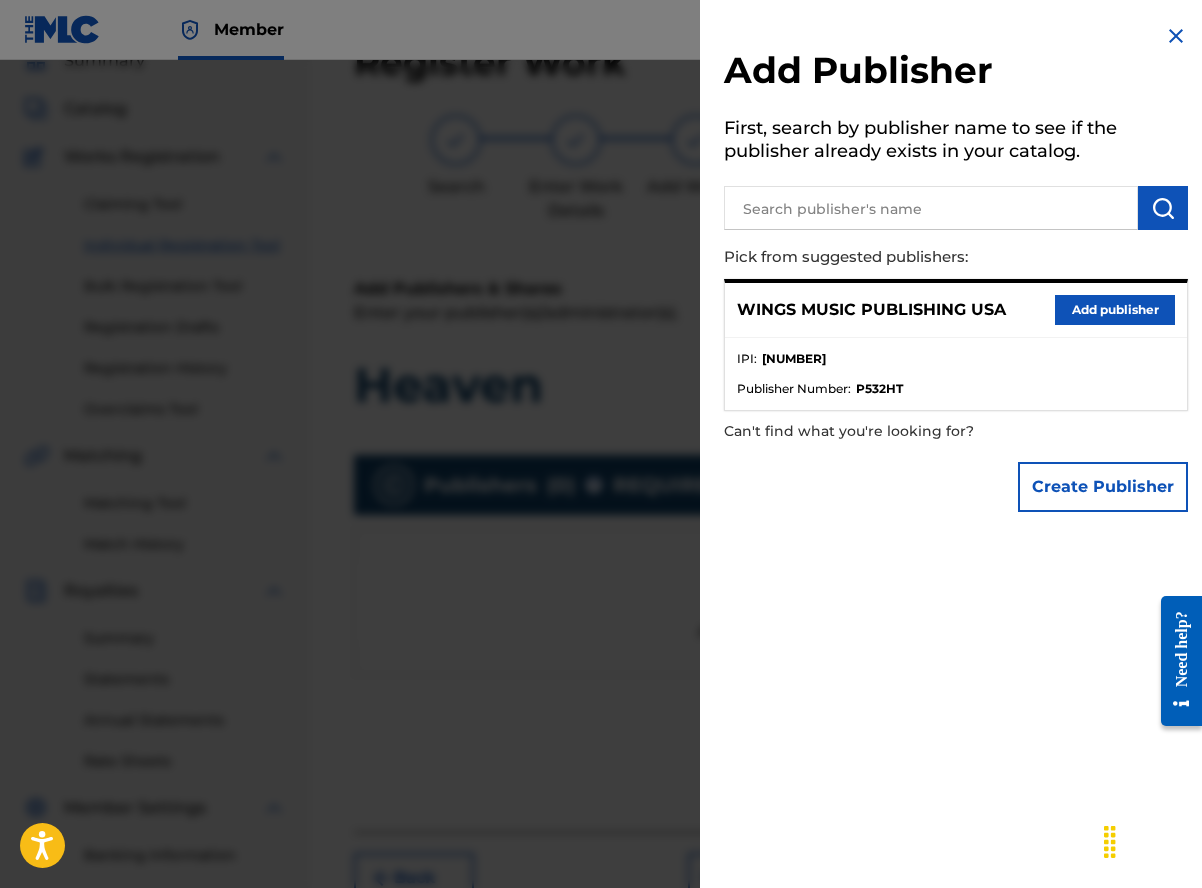 click on "Add publisher" at bounding box center (1115, 310) 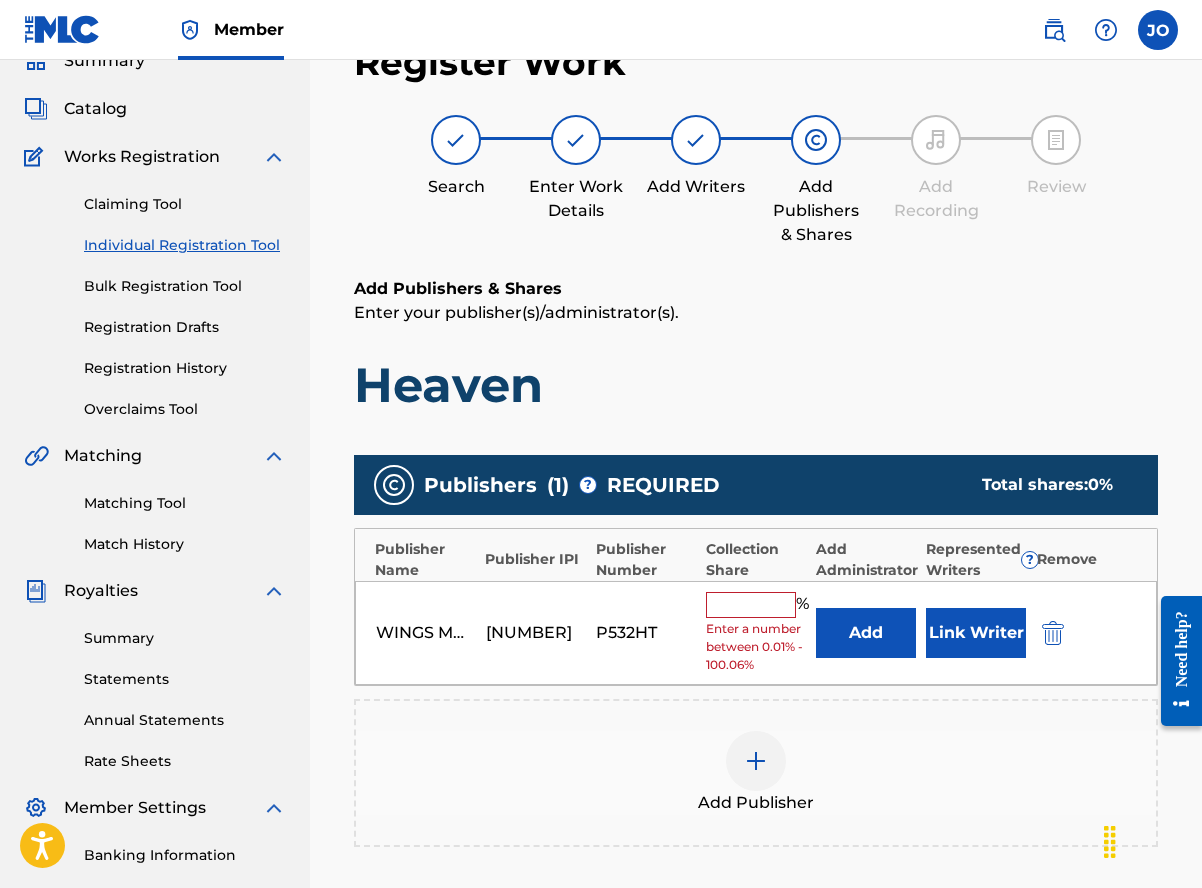 click at bounding box center [751, 605] 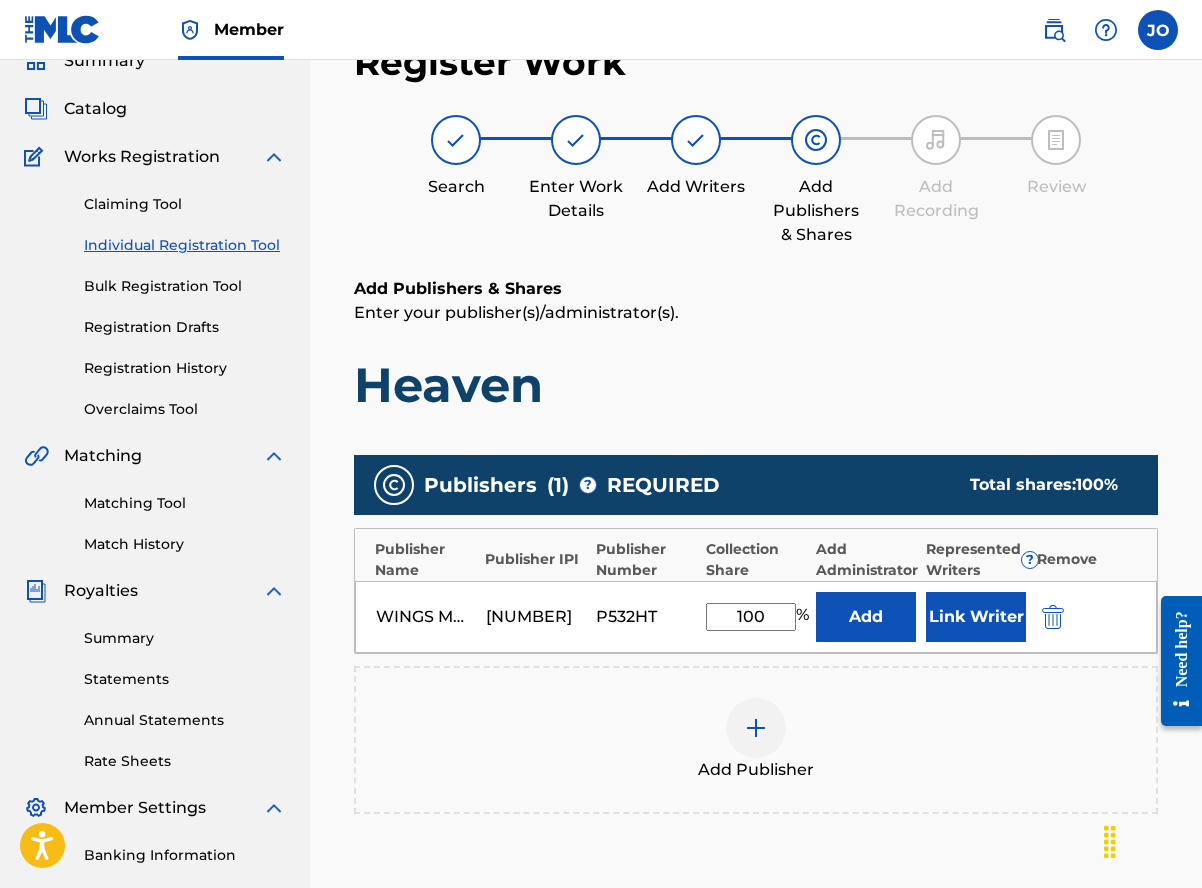 type on "100" 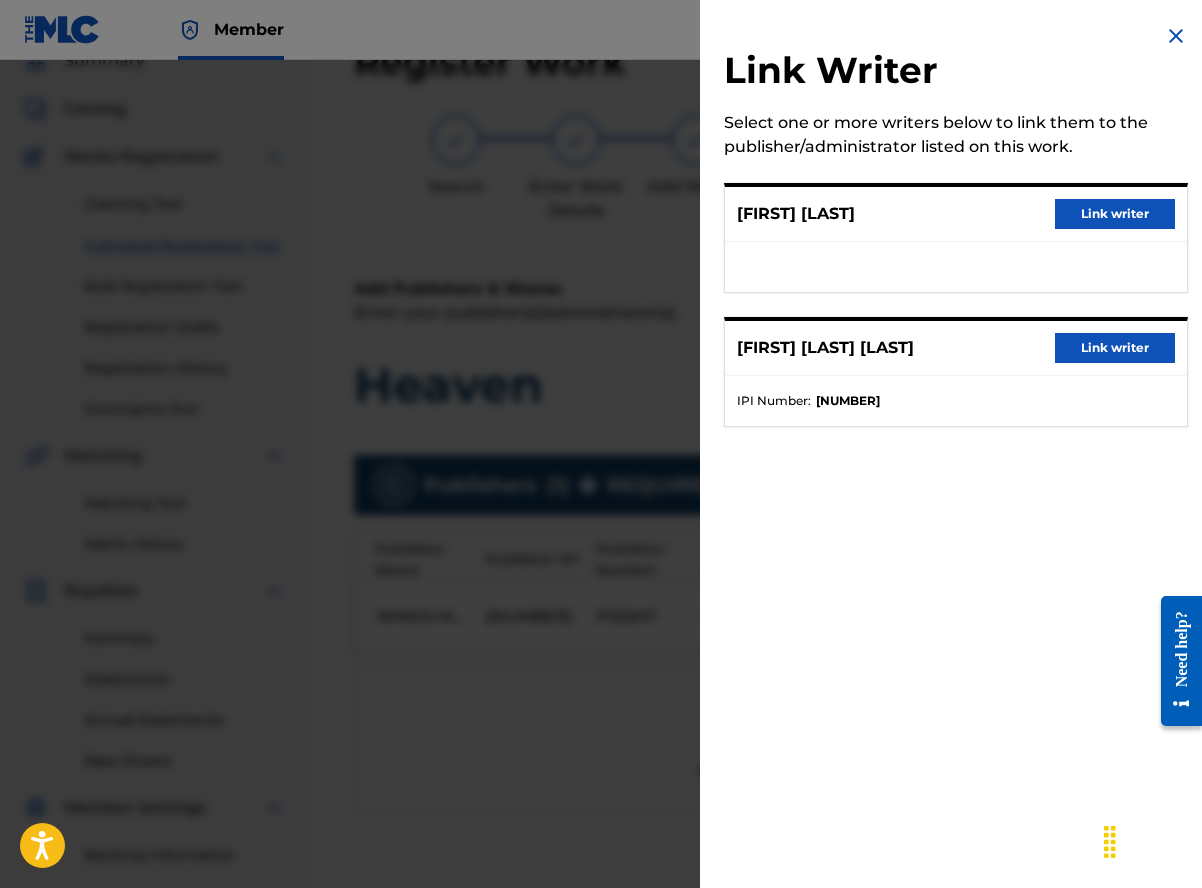 click on "Link writer" at bounding box center (1115, 214) 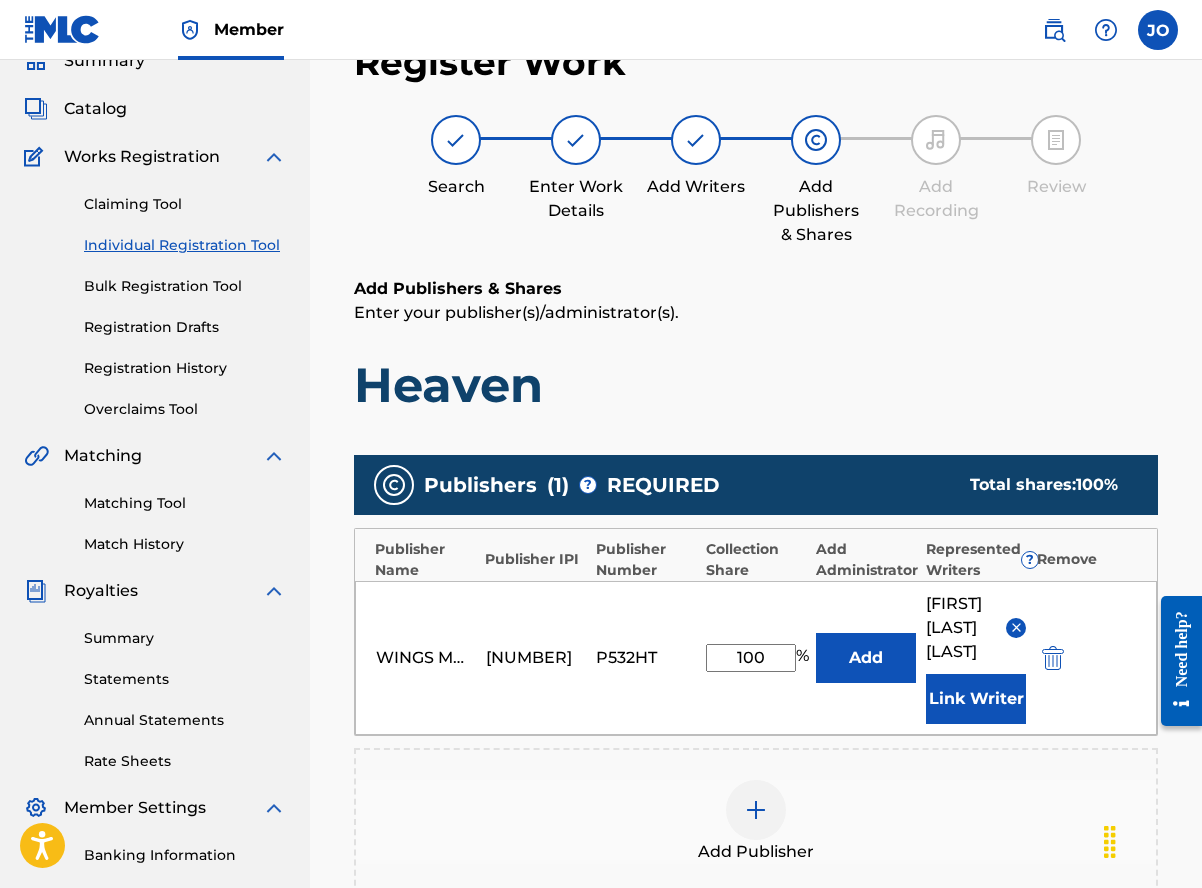 click on "Link Writer" at bounding box center [976, 699] 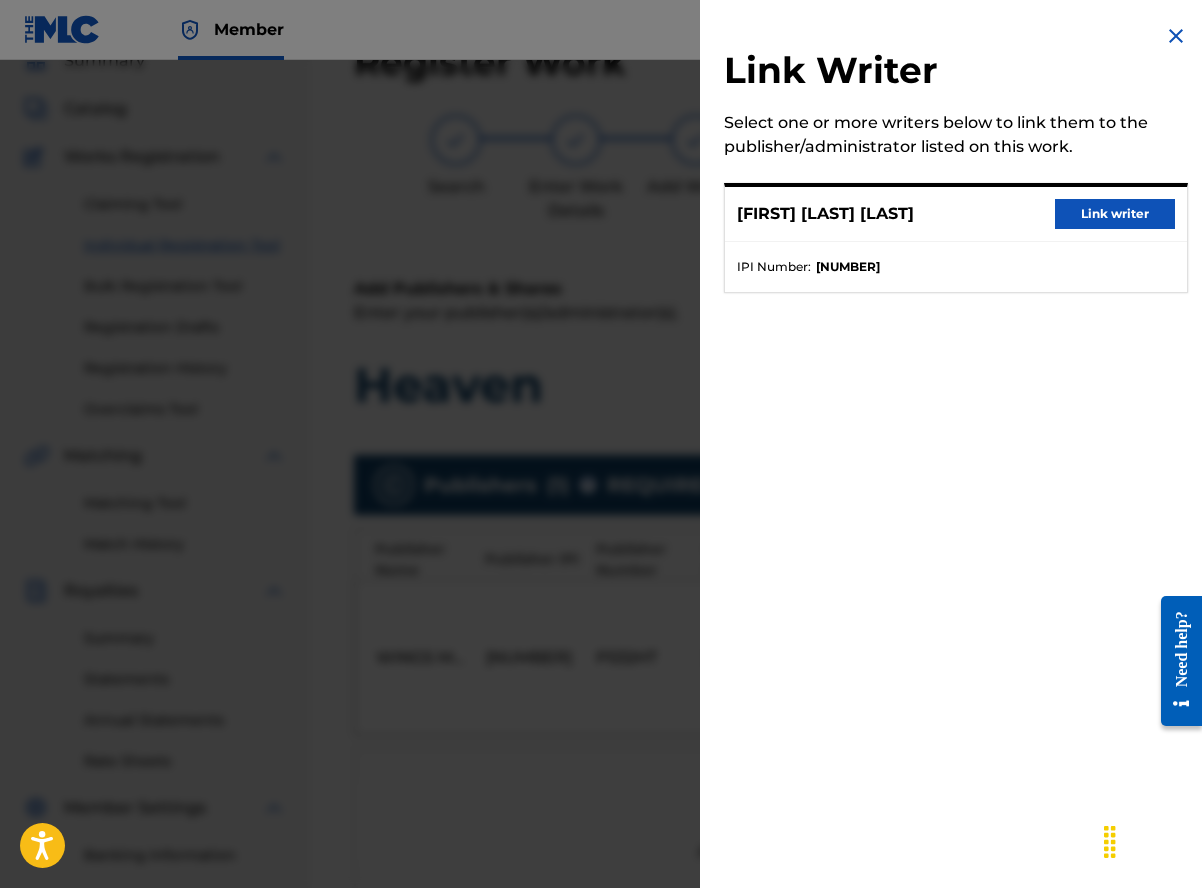 click on "Link writer" at bounding box center [1115, 214] 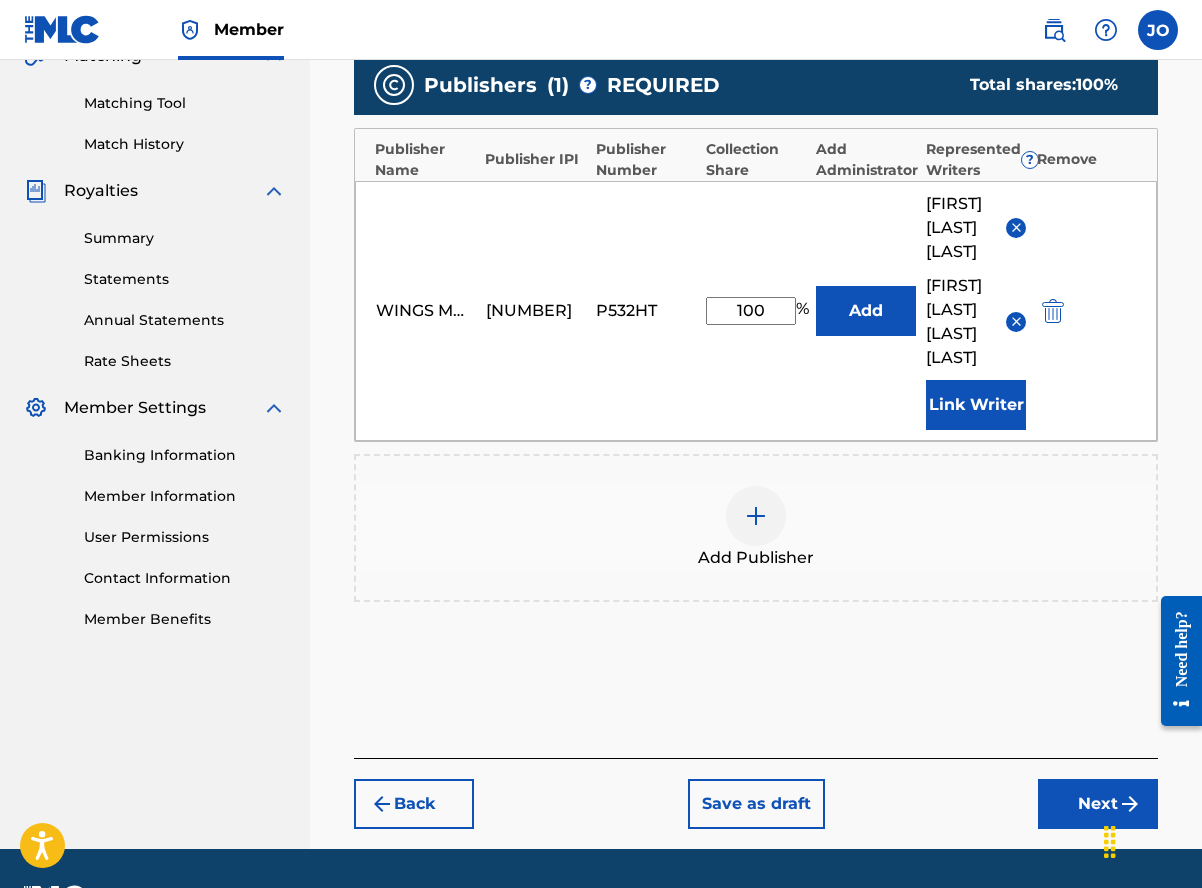 click on "Next" at bounding box center (1098, 804) 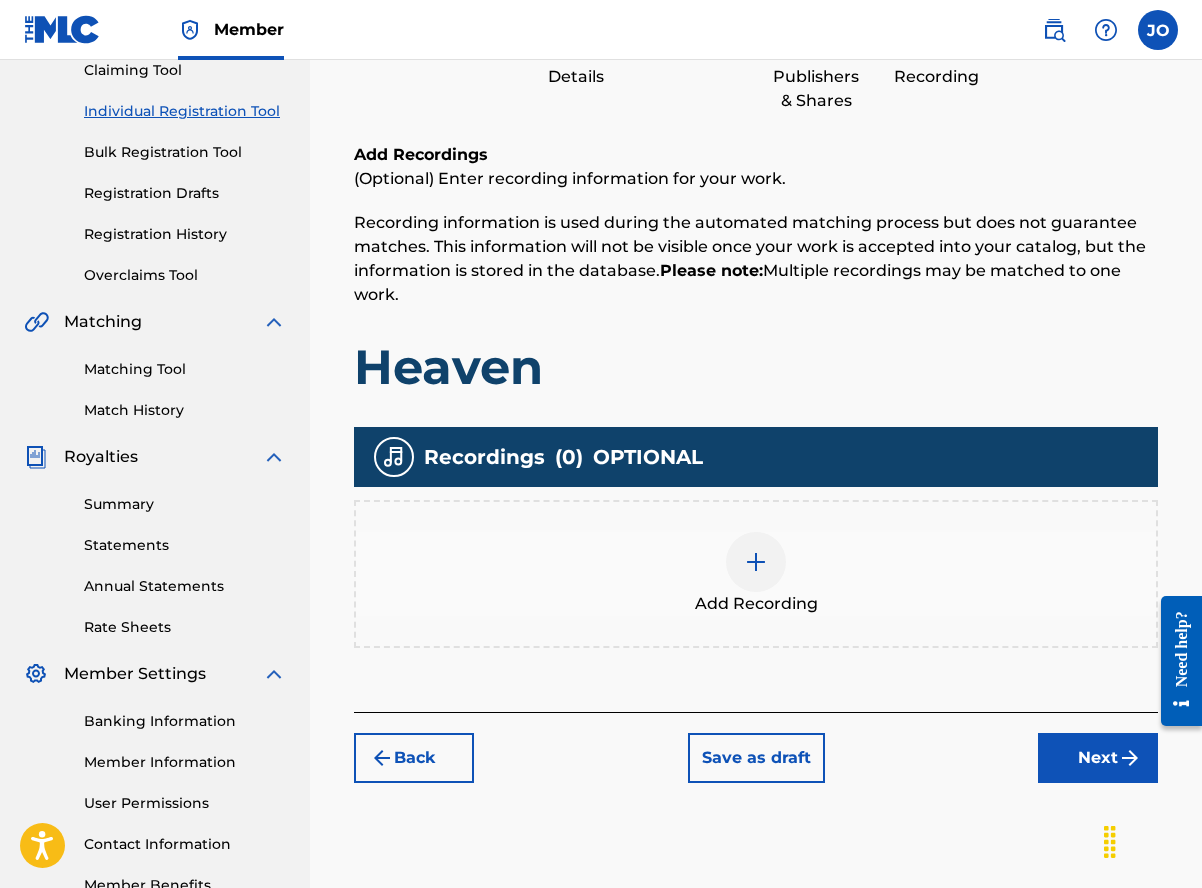 scroll, scrollTop: 90, scrollLeft: 0, axis: vertical 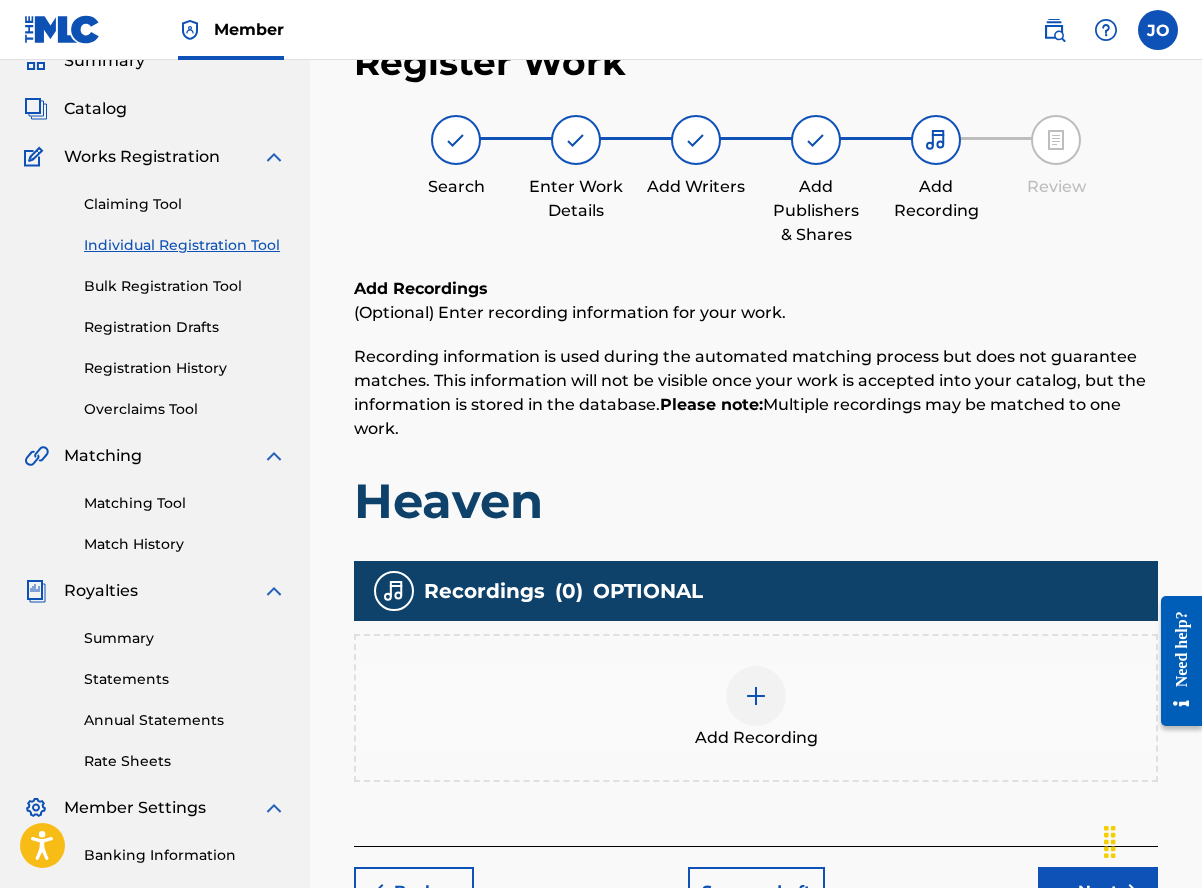 click at bounding box center (756, 696) 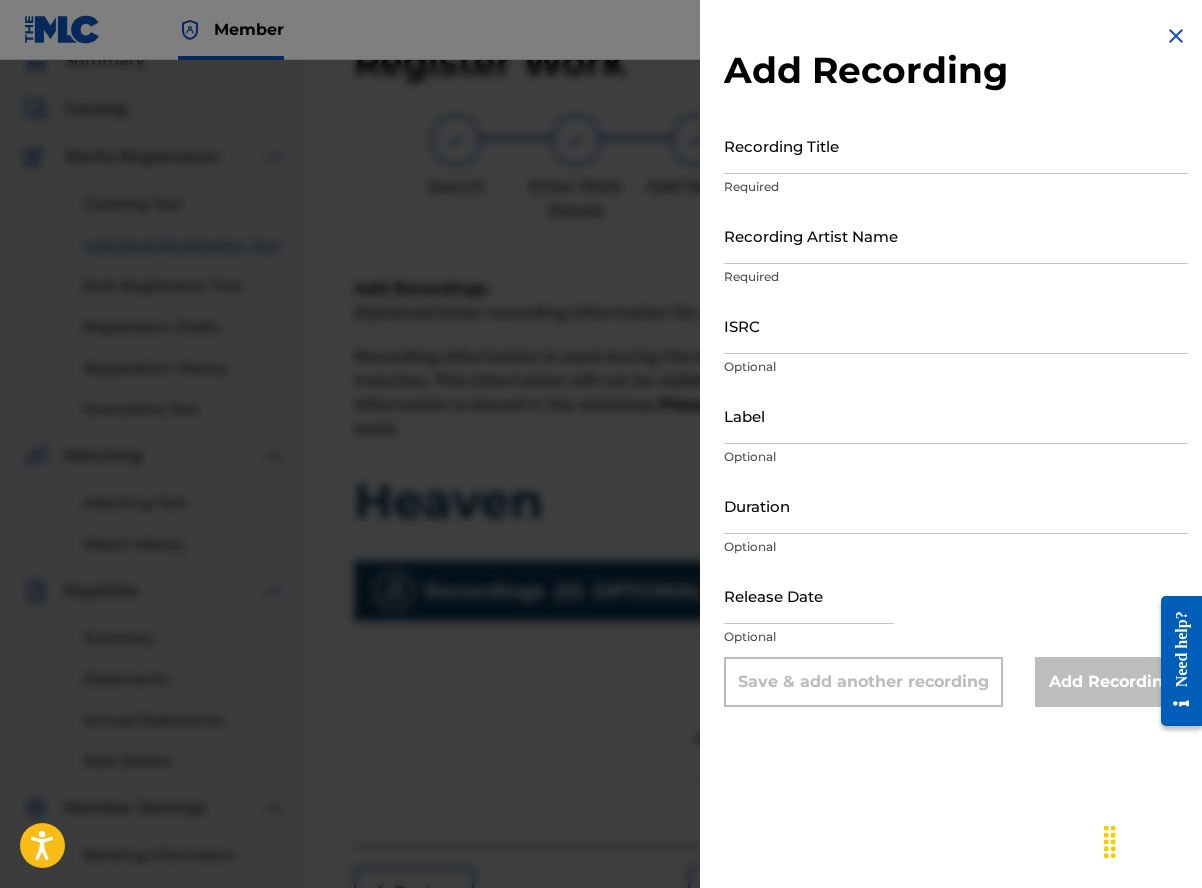 click on "Add Recording Recording Title Required Recording Artist Name Required ISRC Optional Label Optional Duration Optional Release Date Optional Save & add another recording Add Recording" at bounding box center [956, 444] 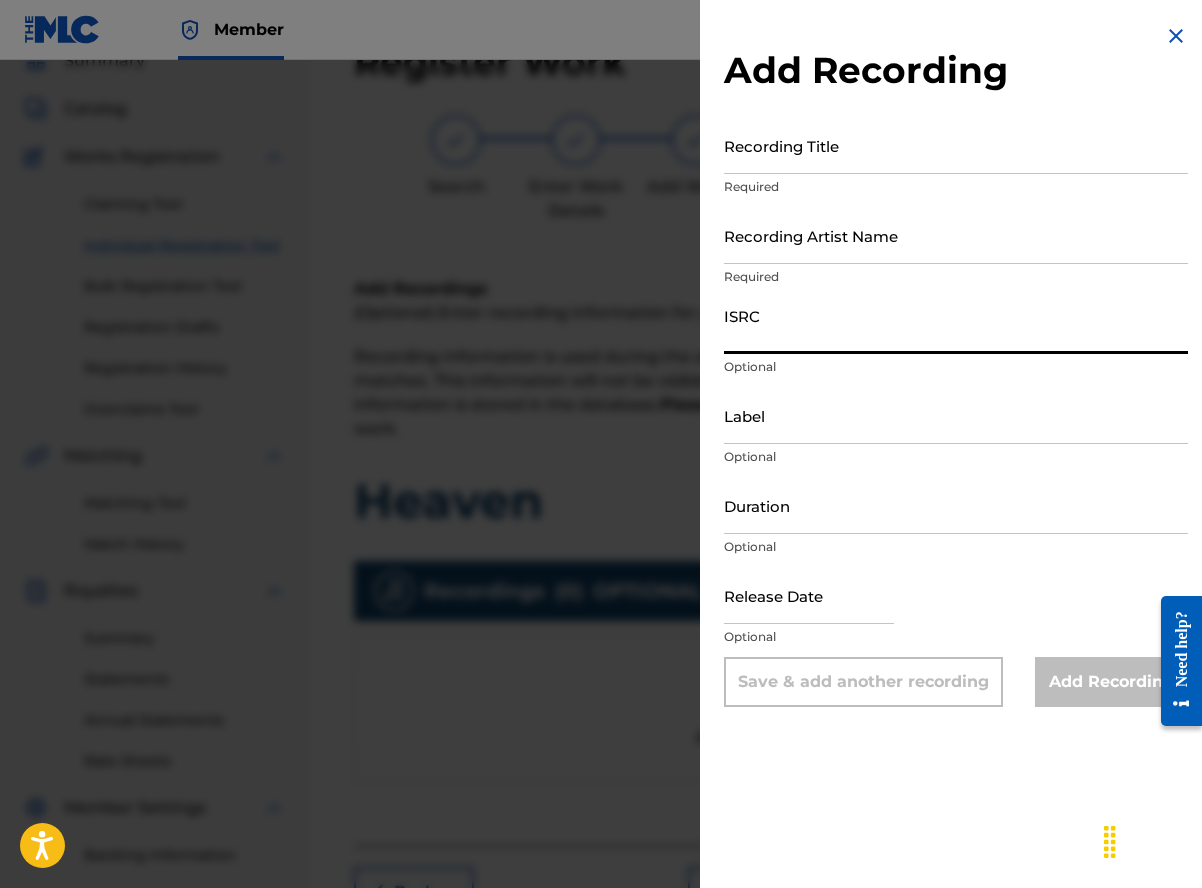 paste on "UKW3Z2501937" 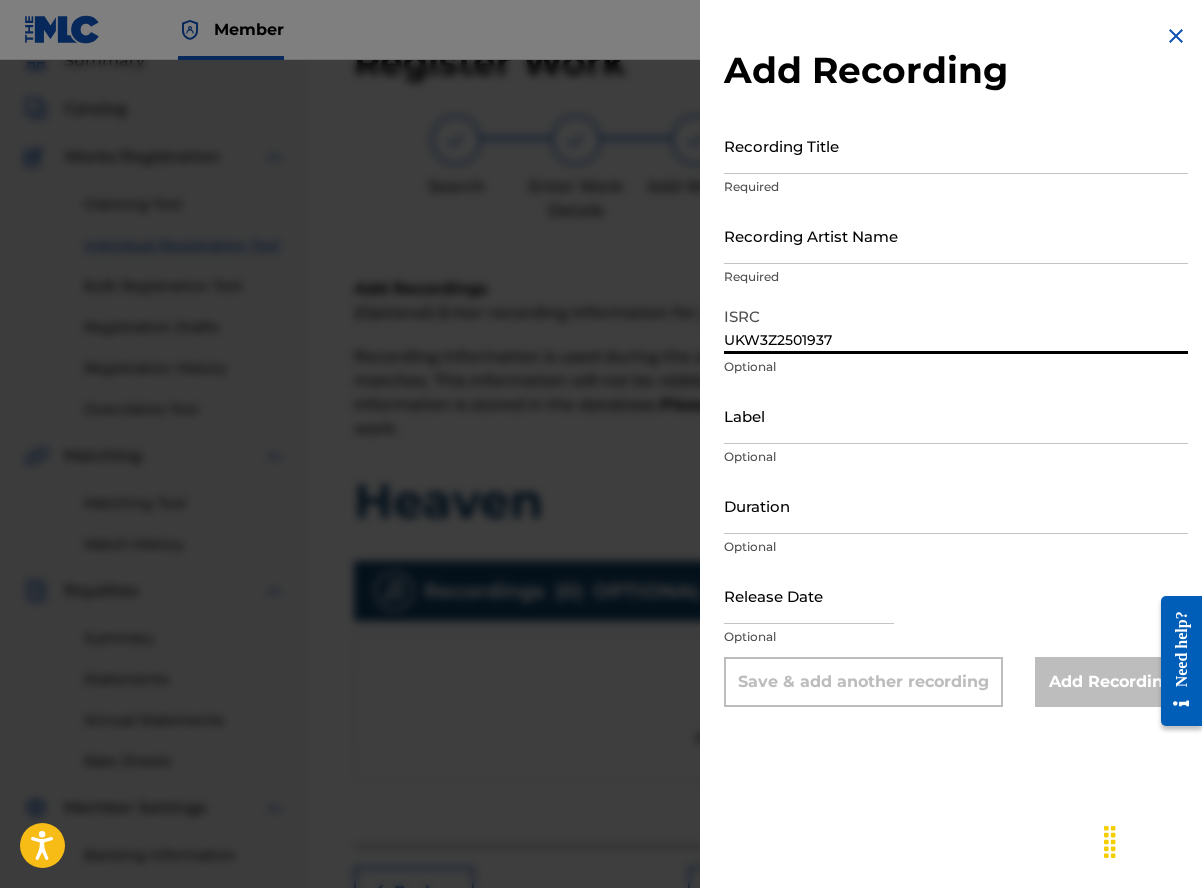 type on "UKW3Z2501937" 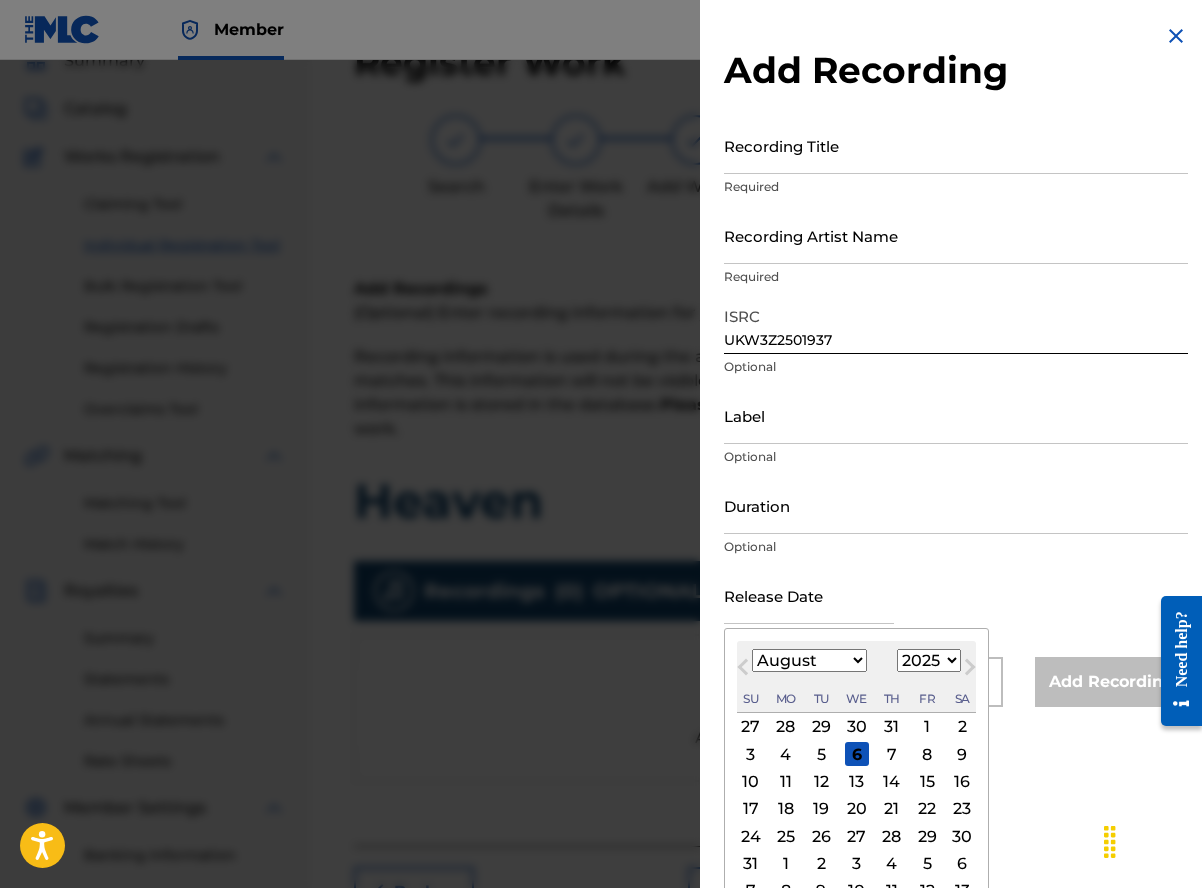 click on "August 2025 January February March April May June July August September October November December 1900 1901 1902 1903 1904 1905 1906 1907 1908 1909 1910 1911 1912 1913 1914 1915 1916 1917 1918 1919 1920 1921 1922 1923 1924 1925 1926 1927 1928 1929 1930 1931 1932 1933 1934 1935 1936 1937 1938 1939 1940 1941 1942 1943 1944 1945 1946 1947 1948 1949 1950 1951 1952 1953 1954 1955 1956 1957 1958 1959 1960 1961 1962 1963 1964 1965 1966 1967 1968 1969 1970 1971 1972 1973 1974 1975 1976 1977 1978 1979 1980 1981 1982 1983 1984 1985 1986 1987 1988 1989 1990 1991 1992 1993 1994 1995 1996 1997 1998 1999 2000 2001 2002 2003 2004 2005 2006 2007 2008 2009 2010 2011 2012 2013 2014 2015 2016 2017 2018 2019 2020 2021 2022 2023 2024 2025 2026 2027 2028 2029 2030 2031 2032 2033 2034 2035 2036 2037 2038 2039 2040 2041 2042 2043 2044 2045 2046 2047 2048 2049 2050 2051 2052 2053 2054 2055 2056 2057 2058 2059 2060 2061 2062 2063 2064 2065 2066 2067 2068 2069 2070 2071 2072 2073 2074 2075 2076 2077 2078 2079 2080 2081 2082 2083 2084" at bounding box center (856, 677) 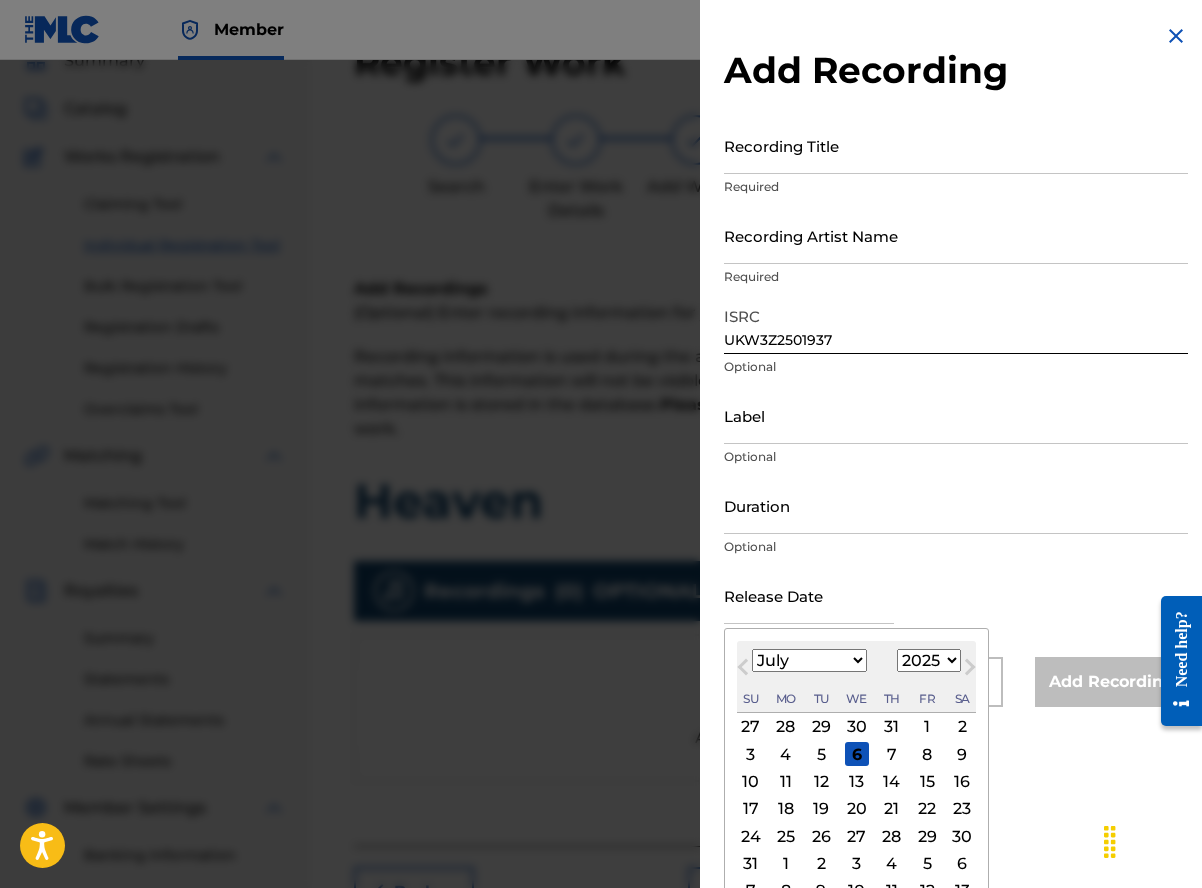 click on "January February March April May June July August September October November December" at bounding box center (809, 660) 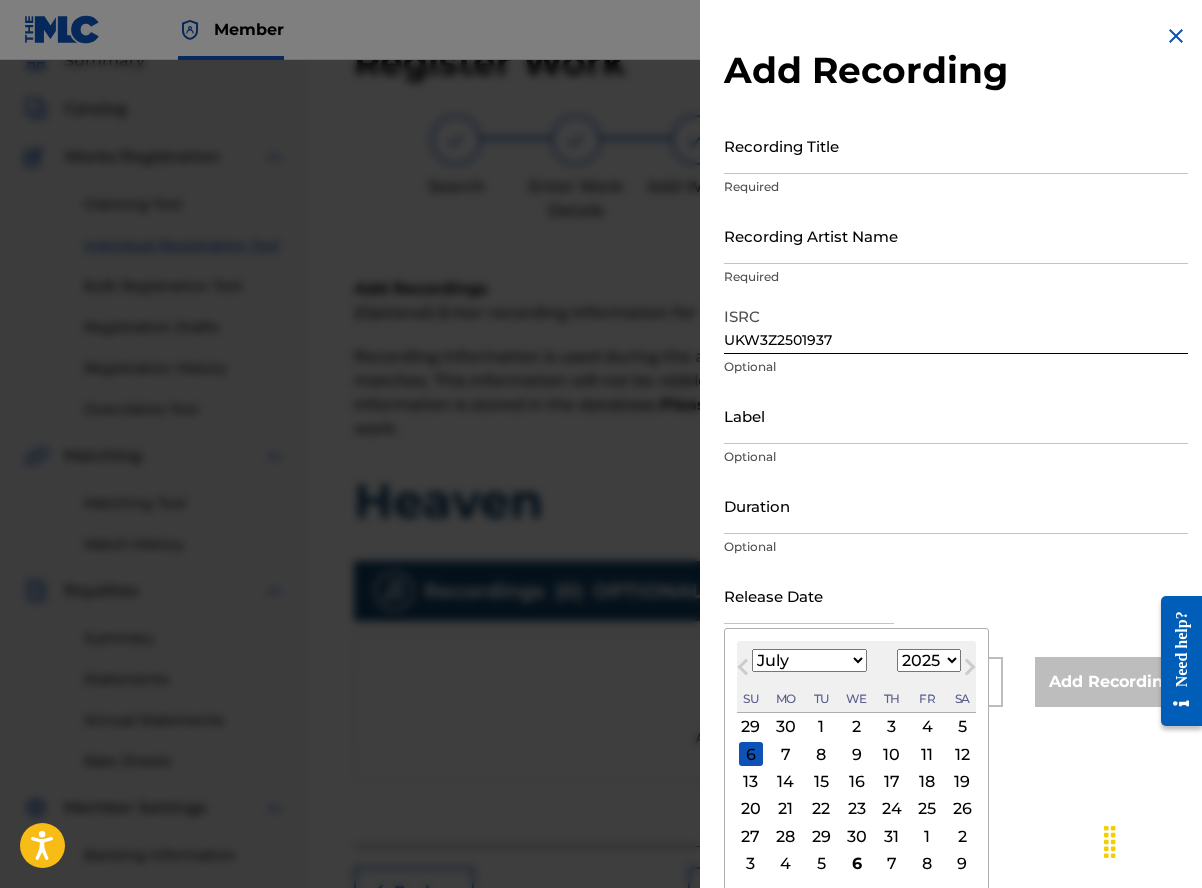 click on "11" at bounding box center (927, 754) 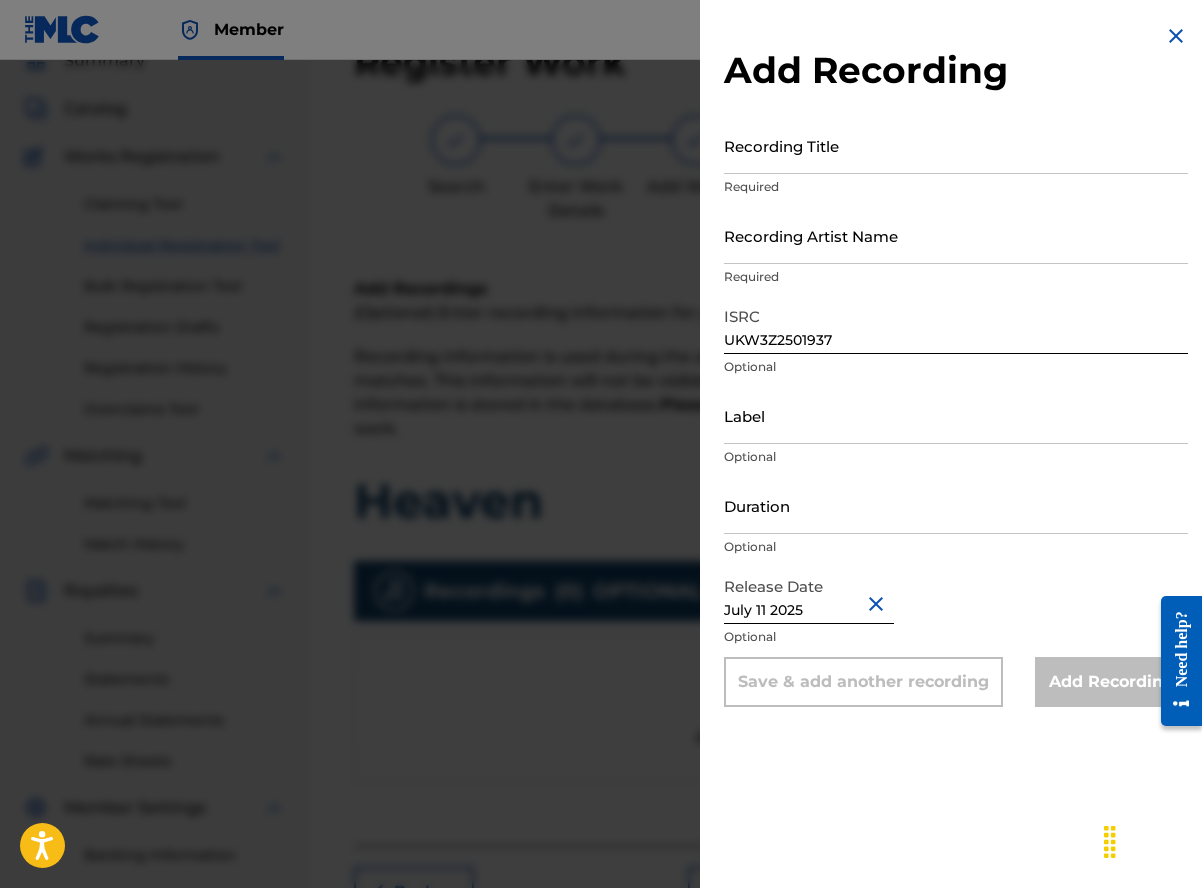 click on "Duration" at bounding box center [956, 505] 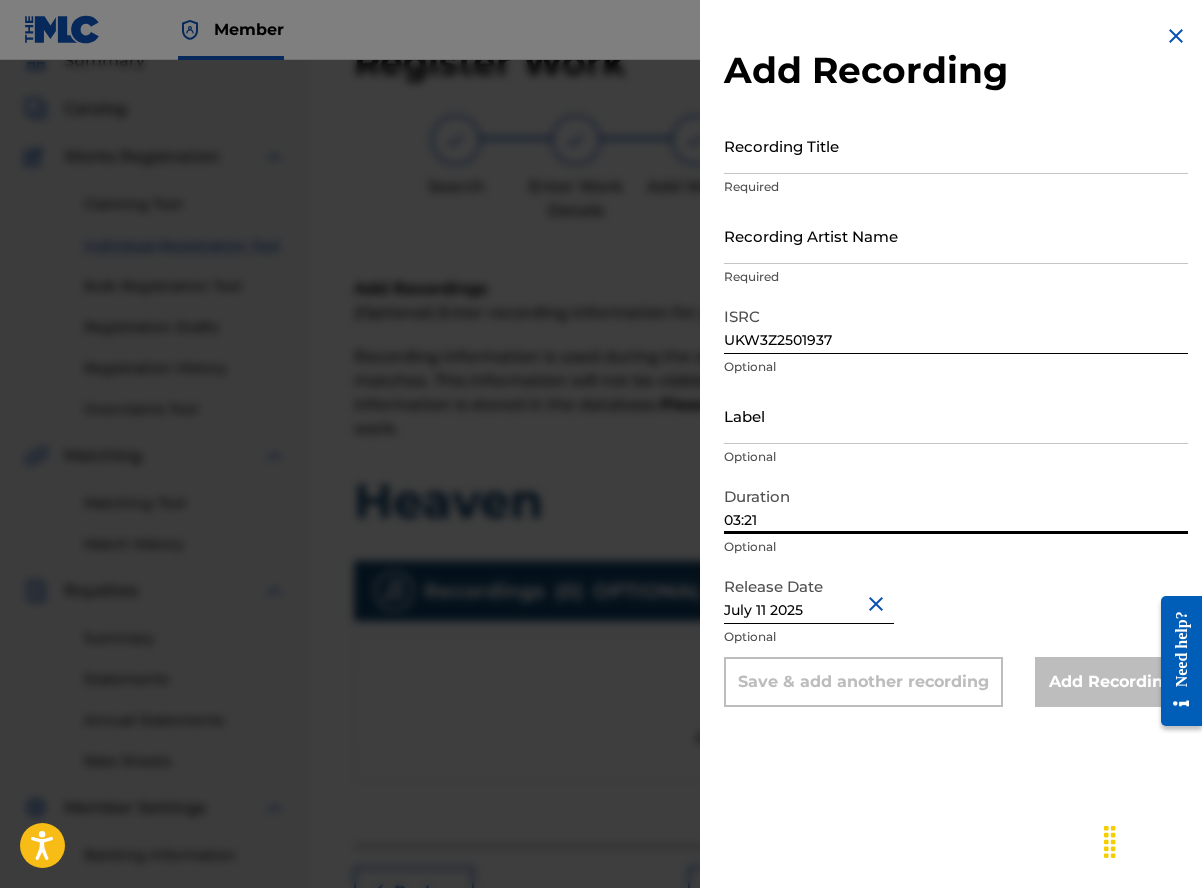 type on "03:21" 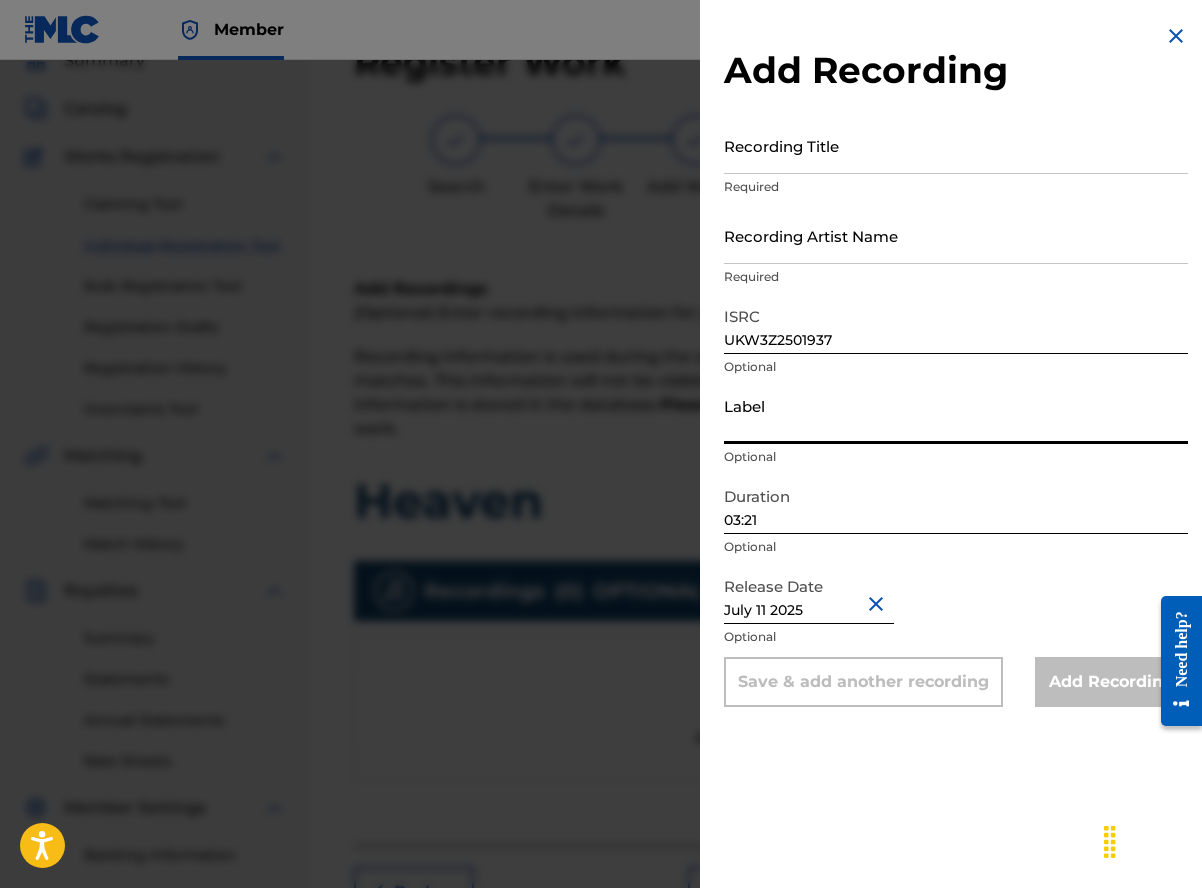 type on "Wings Music Group" 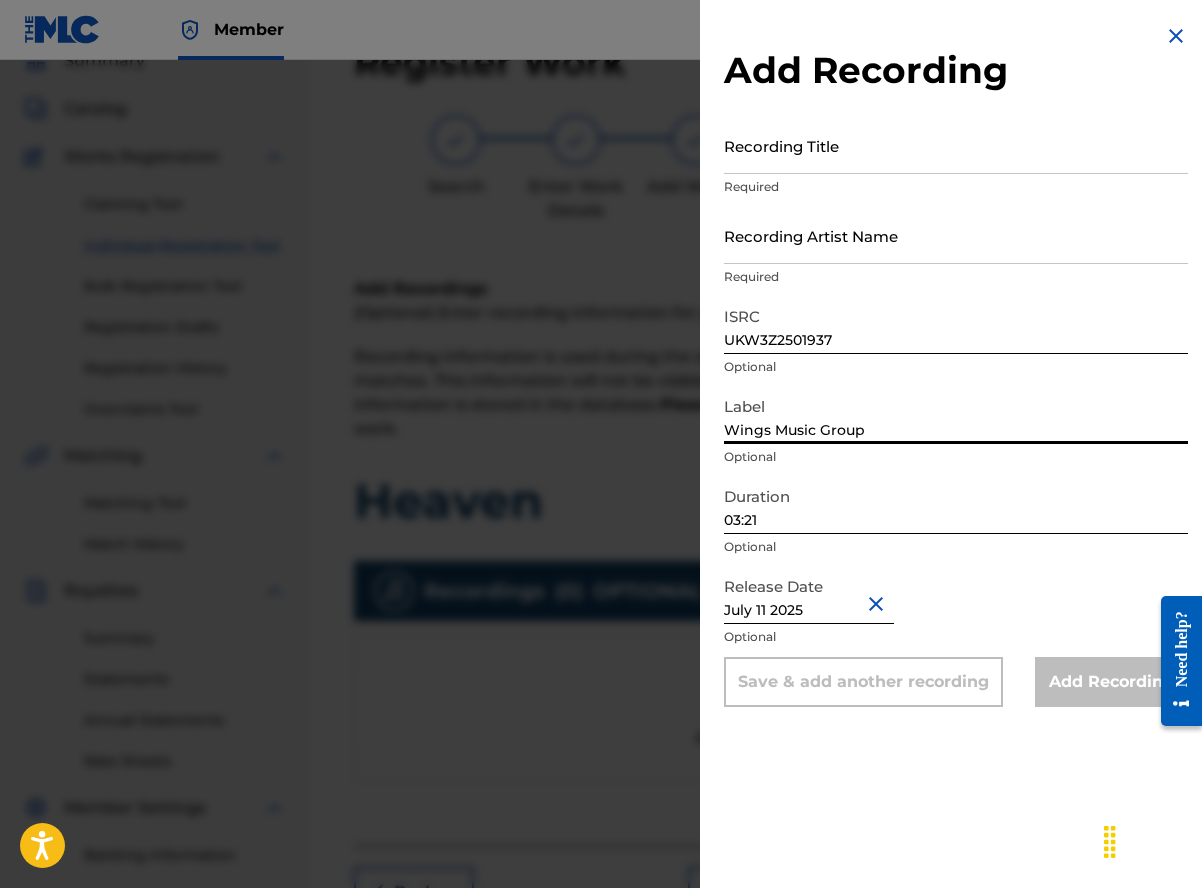 click on "Recording Artist Name" at bounding box center [956, 235] 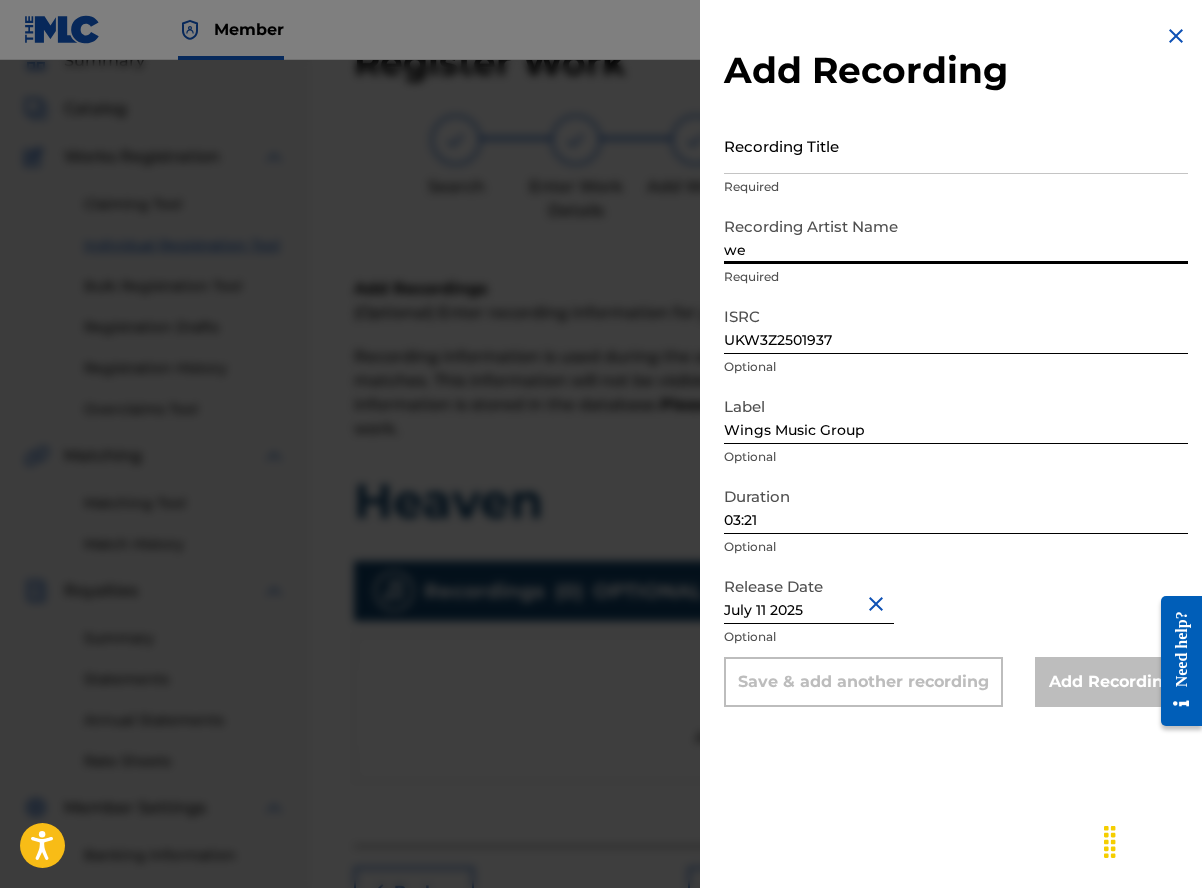 type on "[FIRST] [LAST], [FIRST] [LAST]" 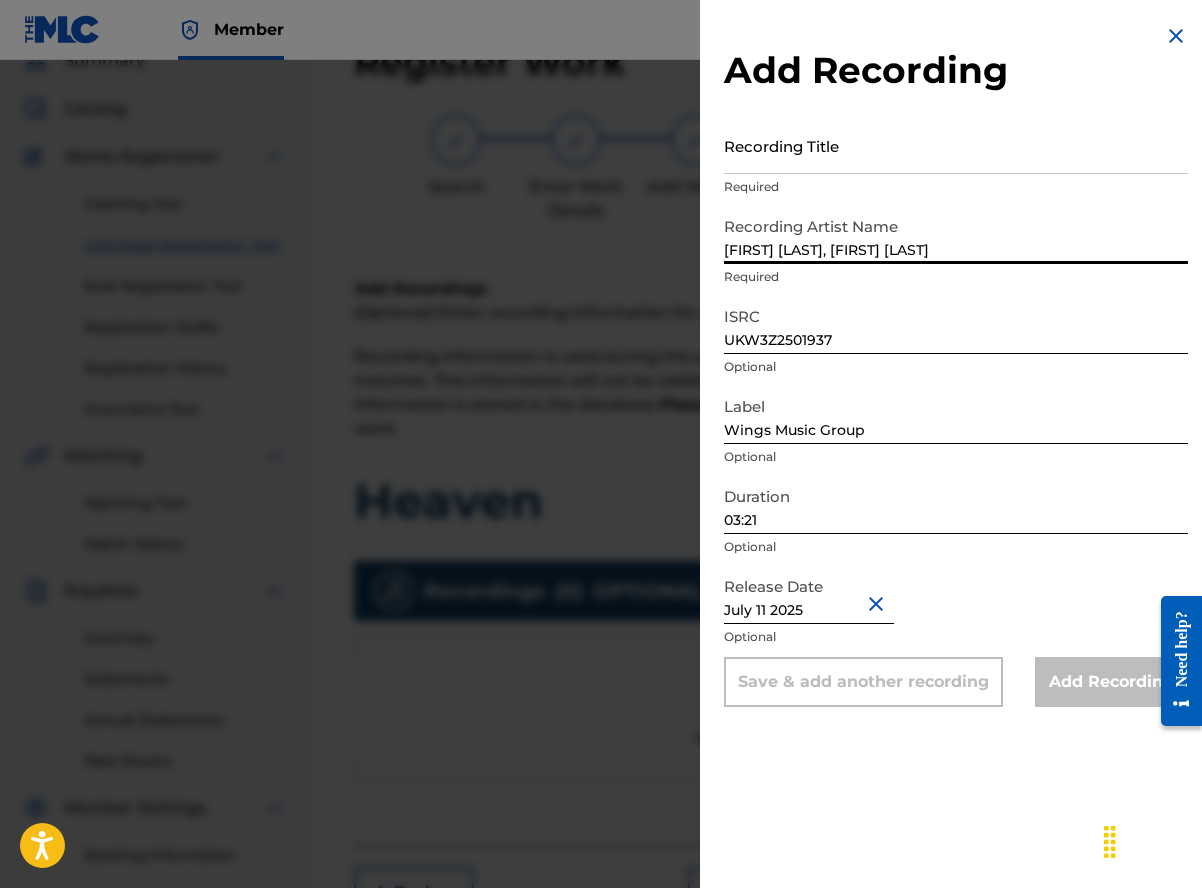 click on "Recording Title" at bounding box center (956, 145) 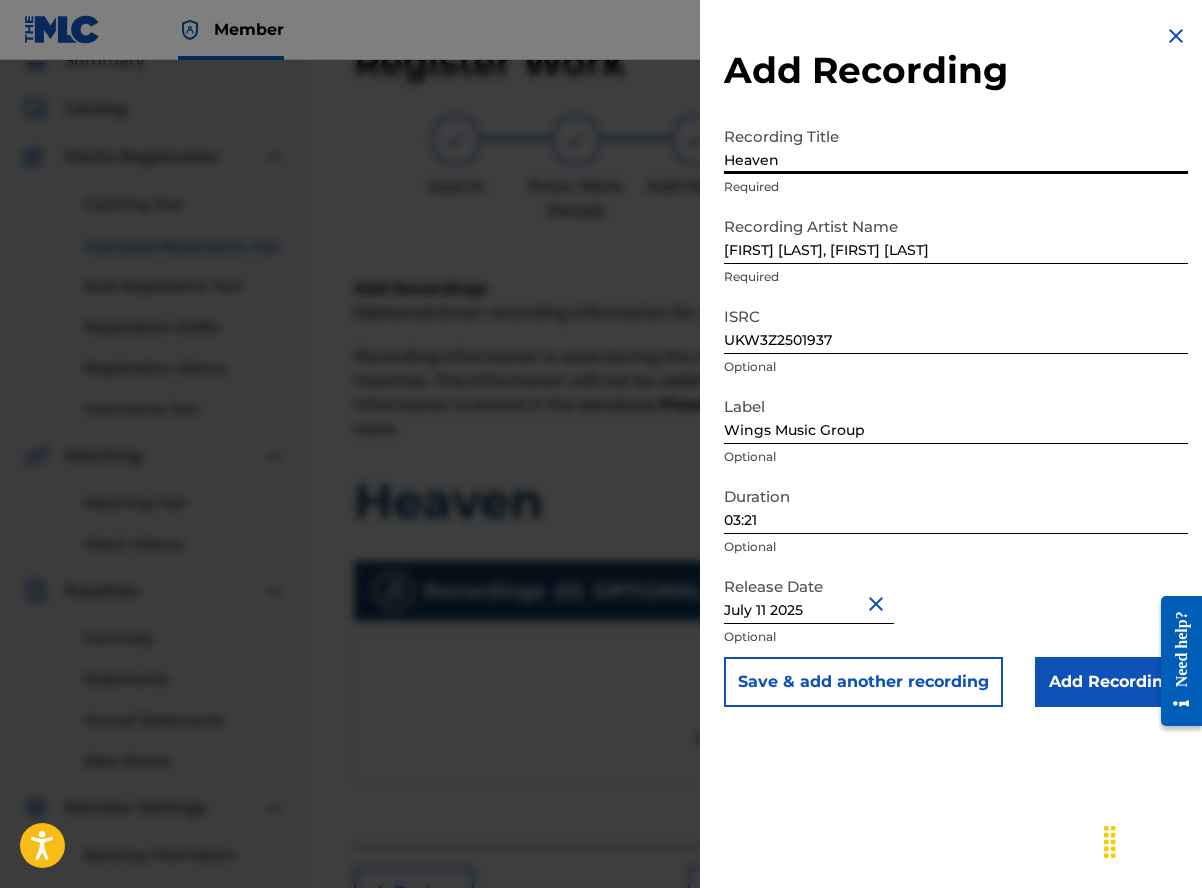 type on "Heaven" 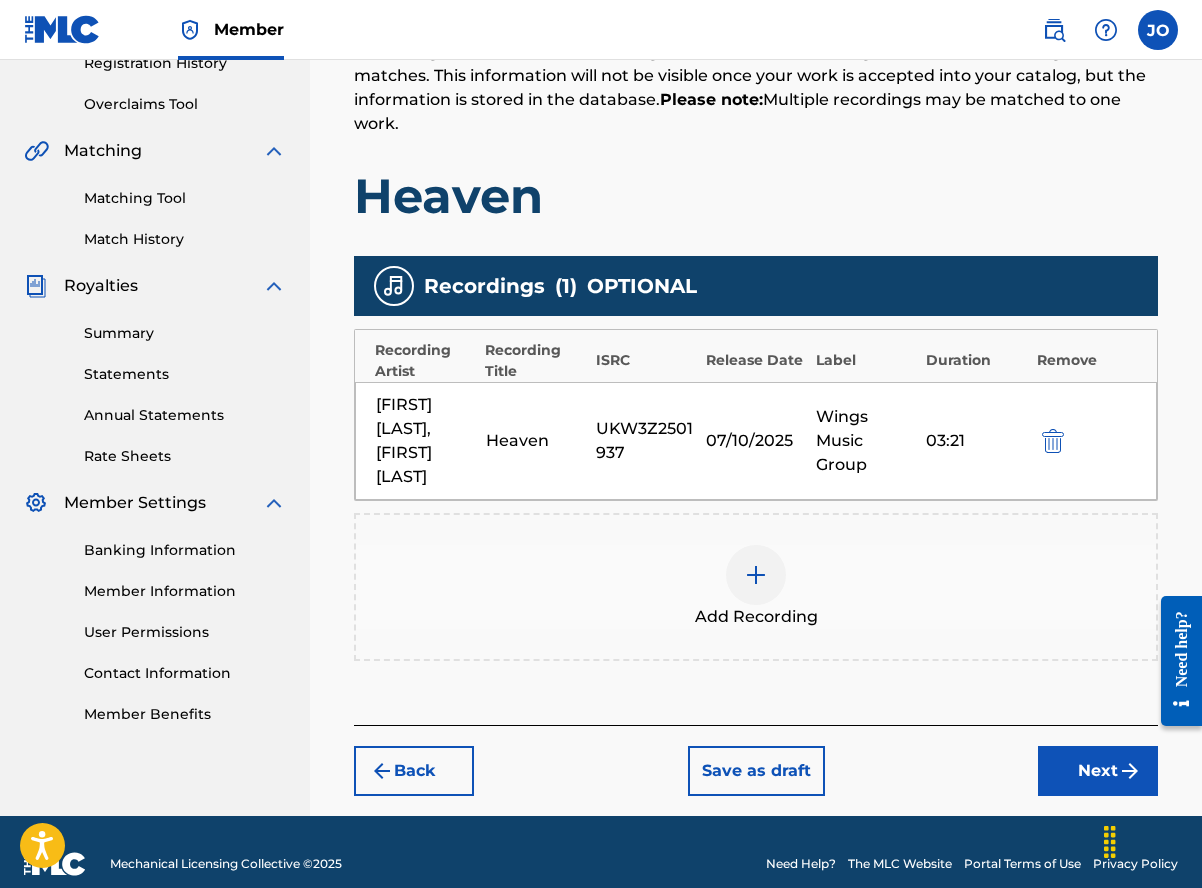 click on "Next" at bounding box center (1098, 771) 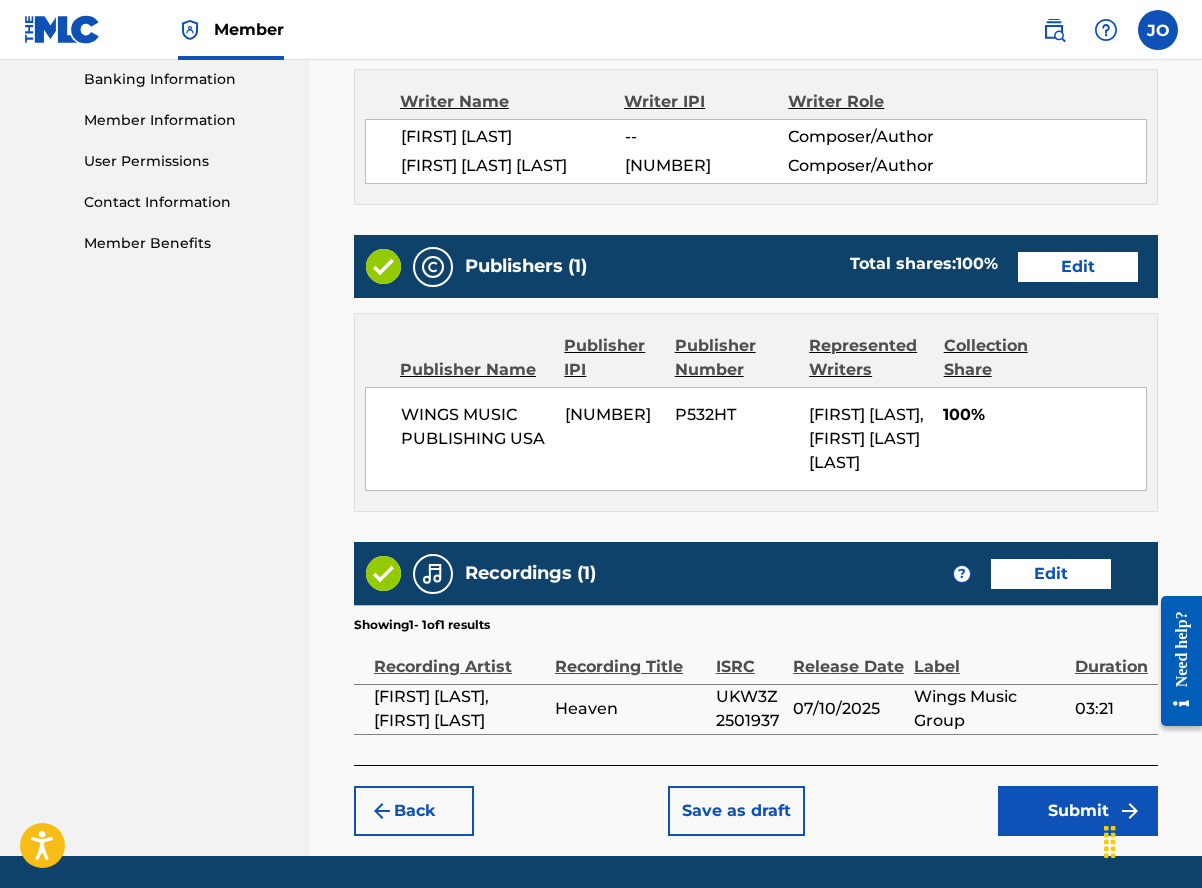 scroll, scrollTop: 1002, scrollLeft: 0, axis: vertical 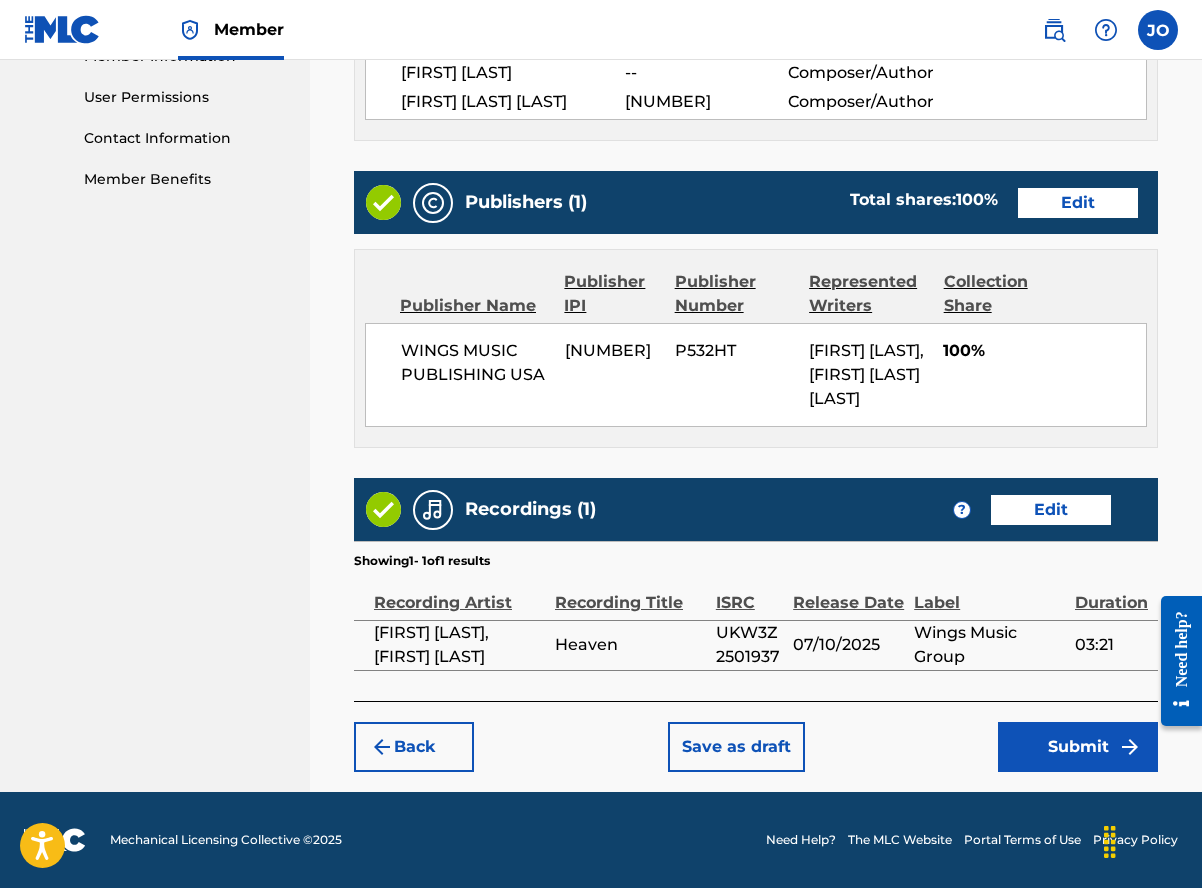 click on "Submit" at bounding box center [1078, 747] 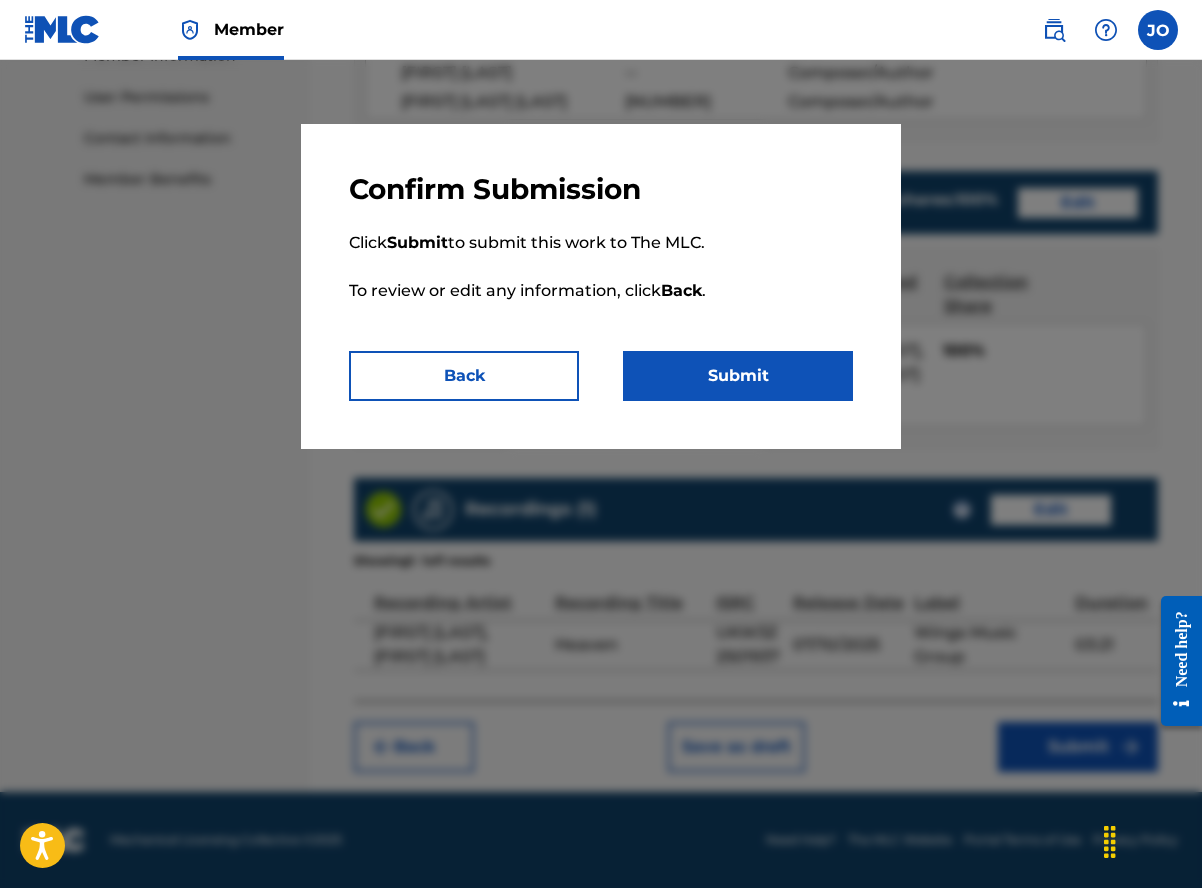 click on "Submit" at bounding box center [738, 376] 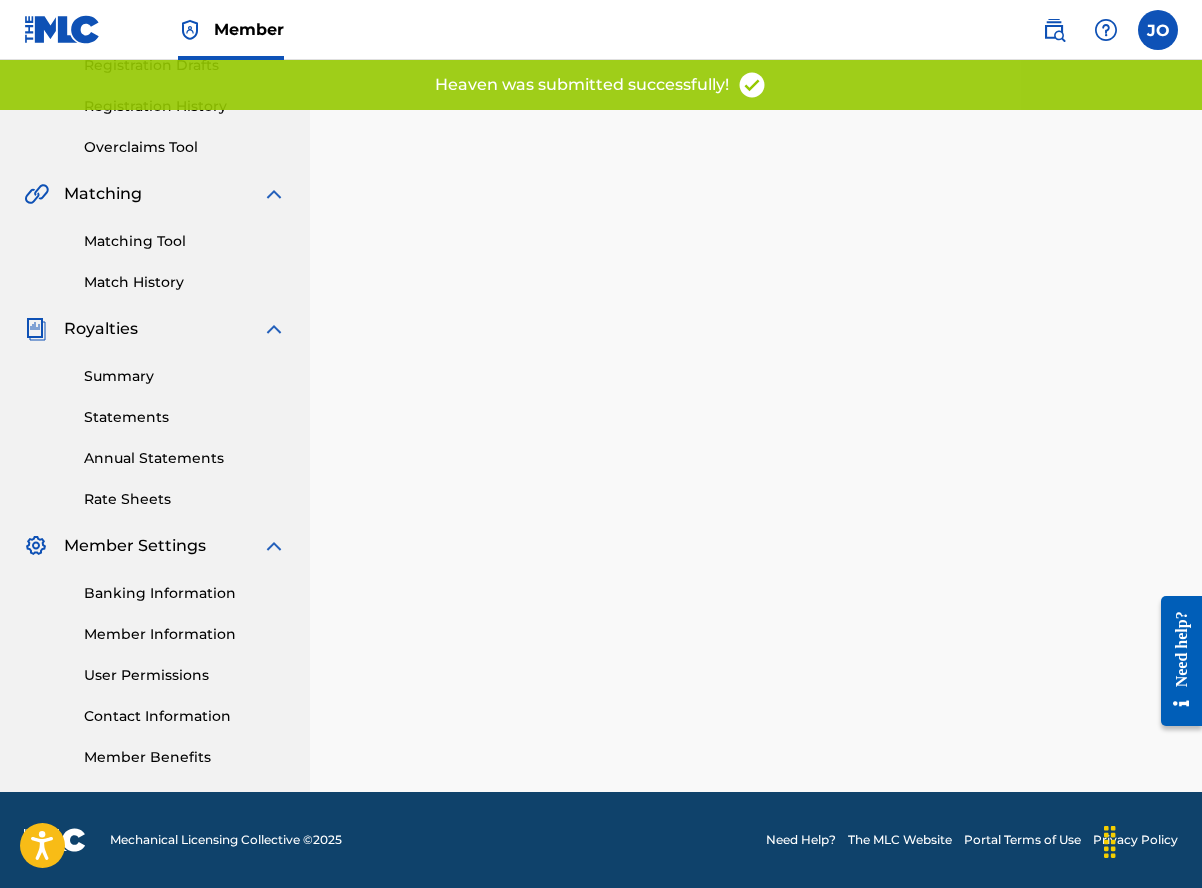 scroll, scrollTop: 0, scrollLeft: 0, axis: both 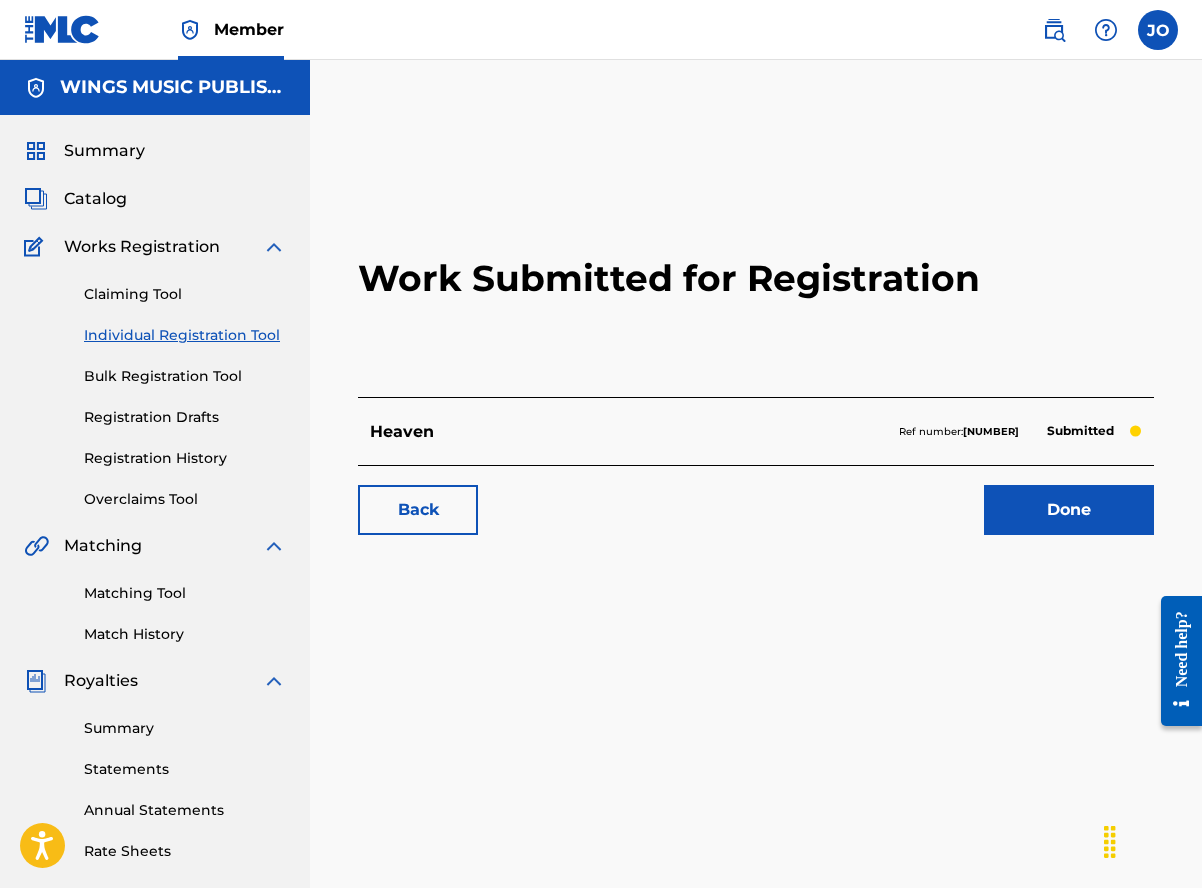 click on "Work Submitted for Registration" at bounding box center (756, 278) 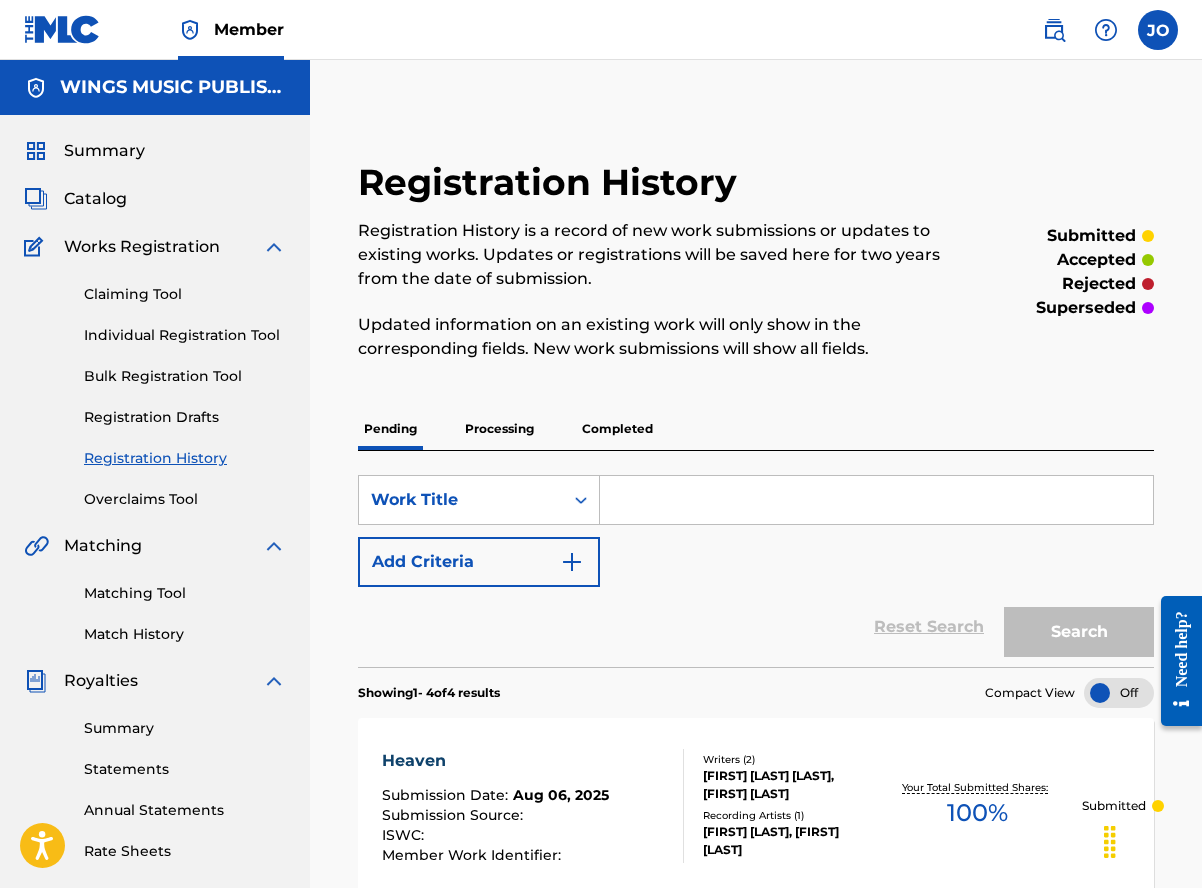 click on "Registration History Registration History is a record of new work submissions or updates to existing works. Updates or registrations will be saved here for two years from the date of submission. Updated information on an existing work will only show in the corresponding fields. New work submissions will show all fields.   submitted   accepted   rejected   superseded Pending Processing Completed SearchWithCriteria66820e40-fff1-42d8-a2b5-b34346a2823e Work Title Add Criteria Reset Search Search Showing  1  -   4  of  4   results   Compact View Heaven Submission Date : Aug 06, 2025 Submission Source : ISWC : Member Work Identifier : Writers ( 2 ) [FIRST] [LAST] [LAST], [FIRST] [LAST] Recording Artists ( 1 ) [FIRST] [LAST], [FIRST] [LAST] Your Total Submitted Shares: 100 %   Submitted Rooted Deep Submission Date : Aug 06, 2025 Submission Source : ISWC : Member Work Identifier : Writers ( 2 ) [FIRST] [LAST] [LAST], [FIRST] [LAST] Recording Artists ( 1 ) [FIRST] [LAST], [FIRST] [LAST] Your Total Submitted Shares: %" at bounding box center [756, 1110] 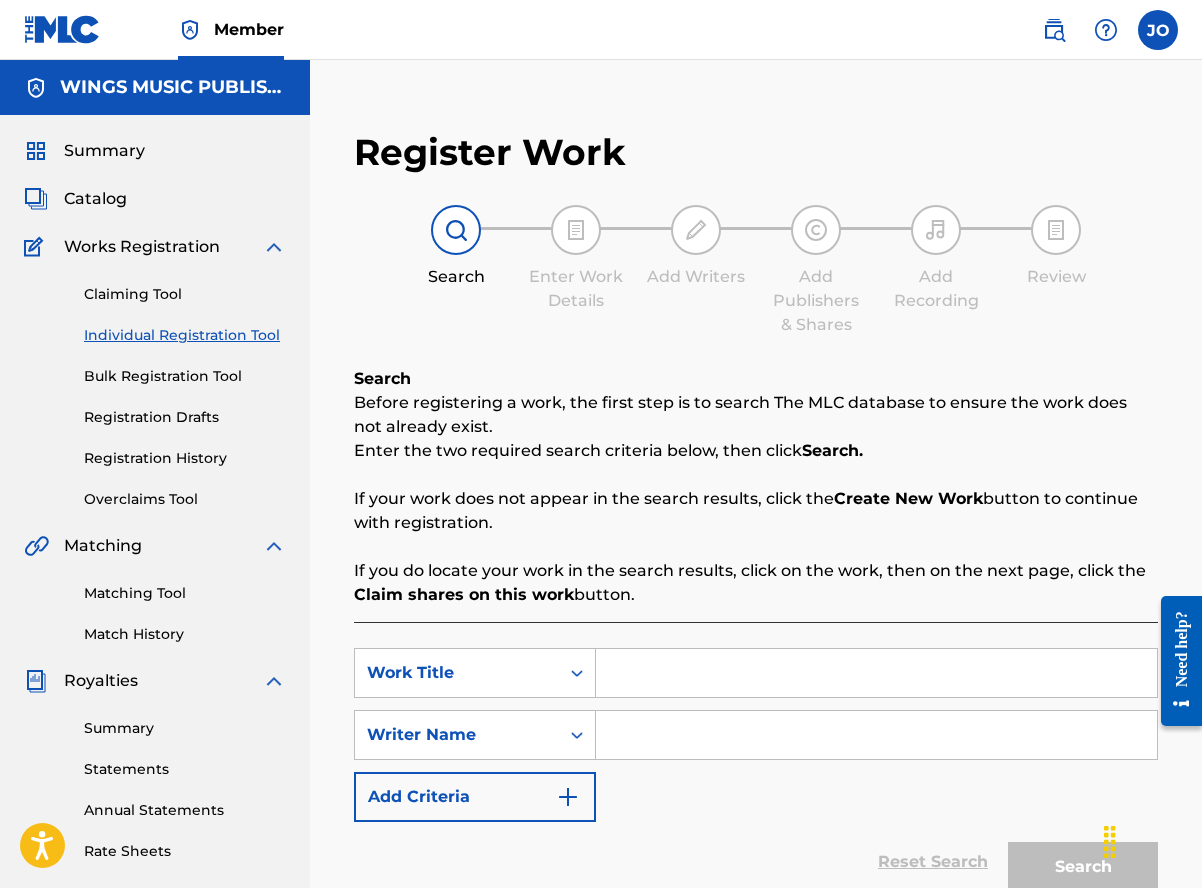 click at bounding box center [876, 673] 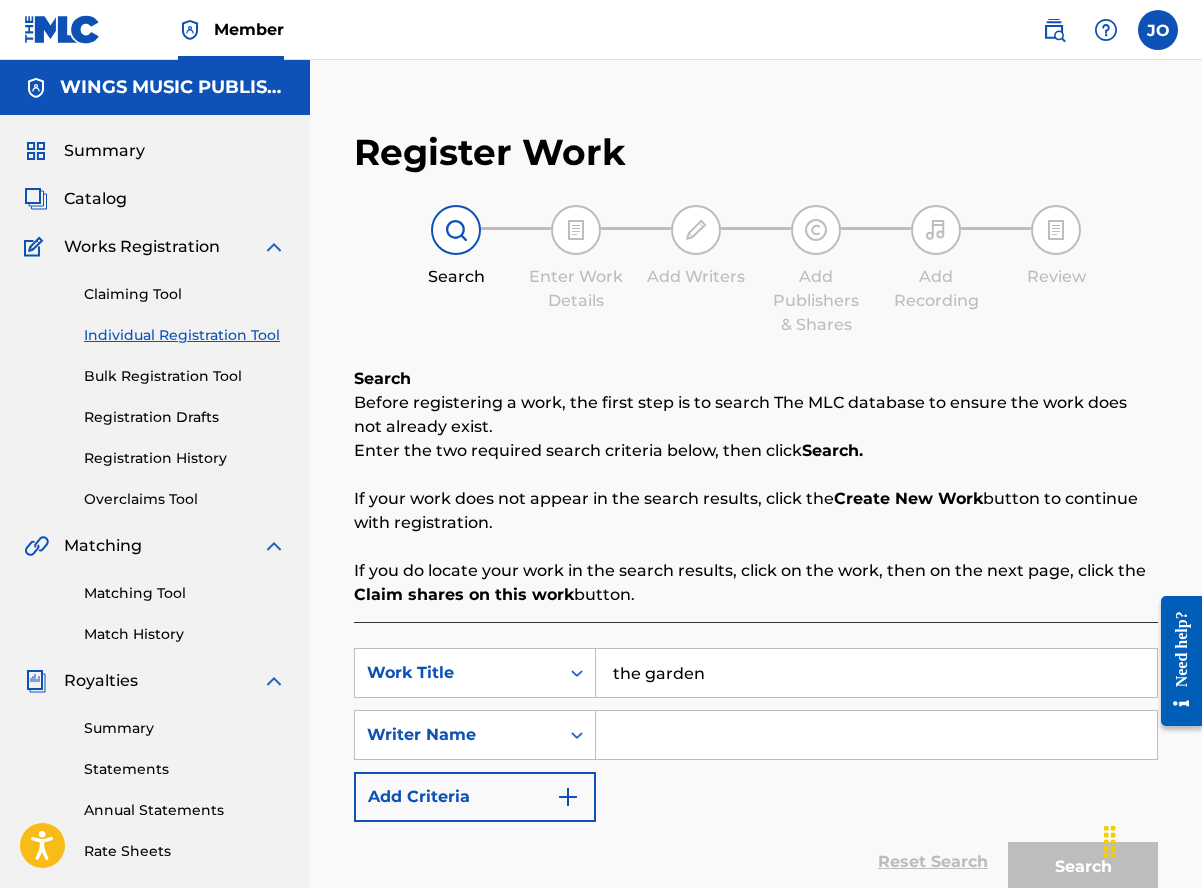 type on "the garden" 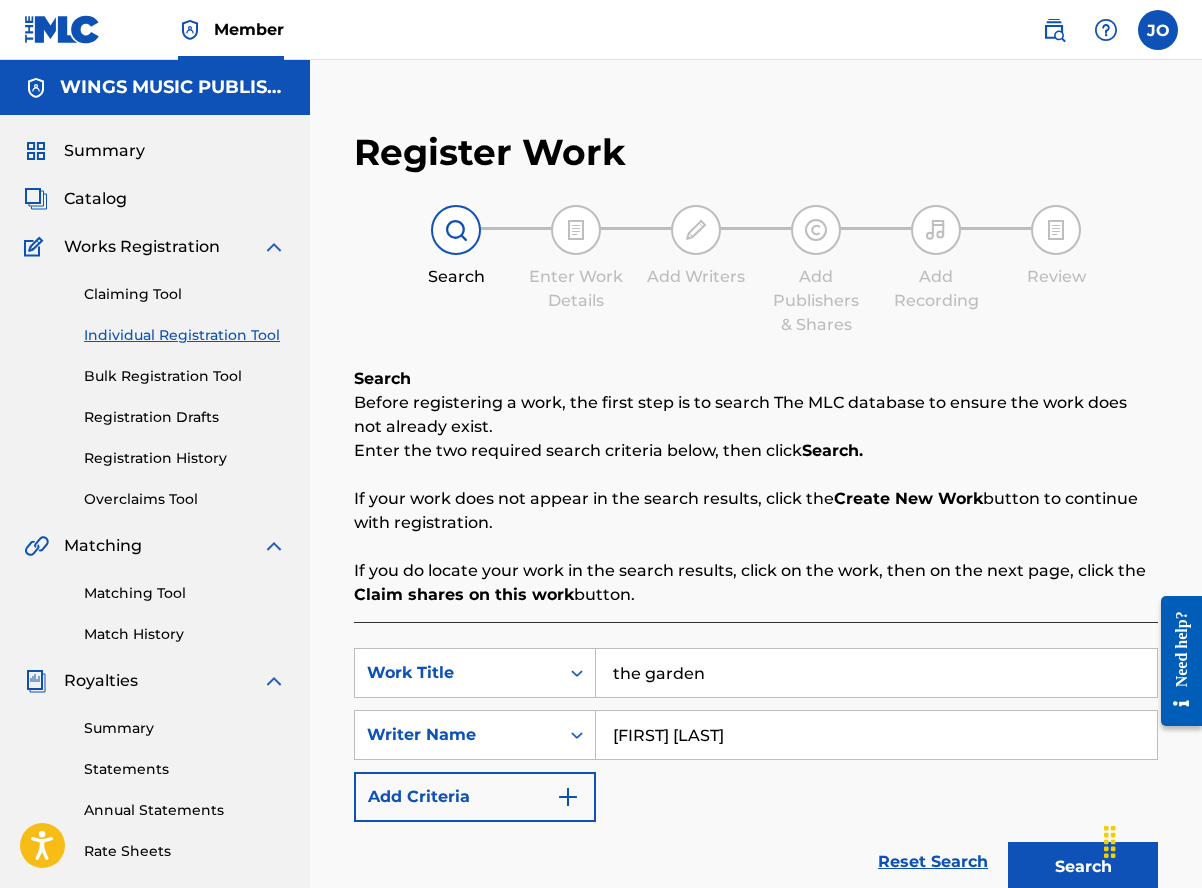 click on "Search" at bounding box center (1083, 867) 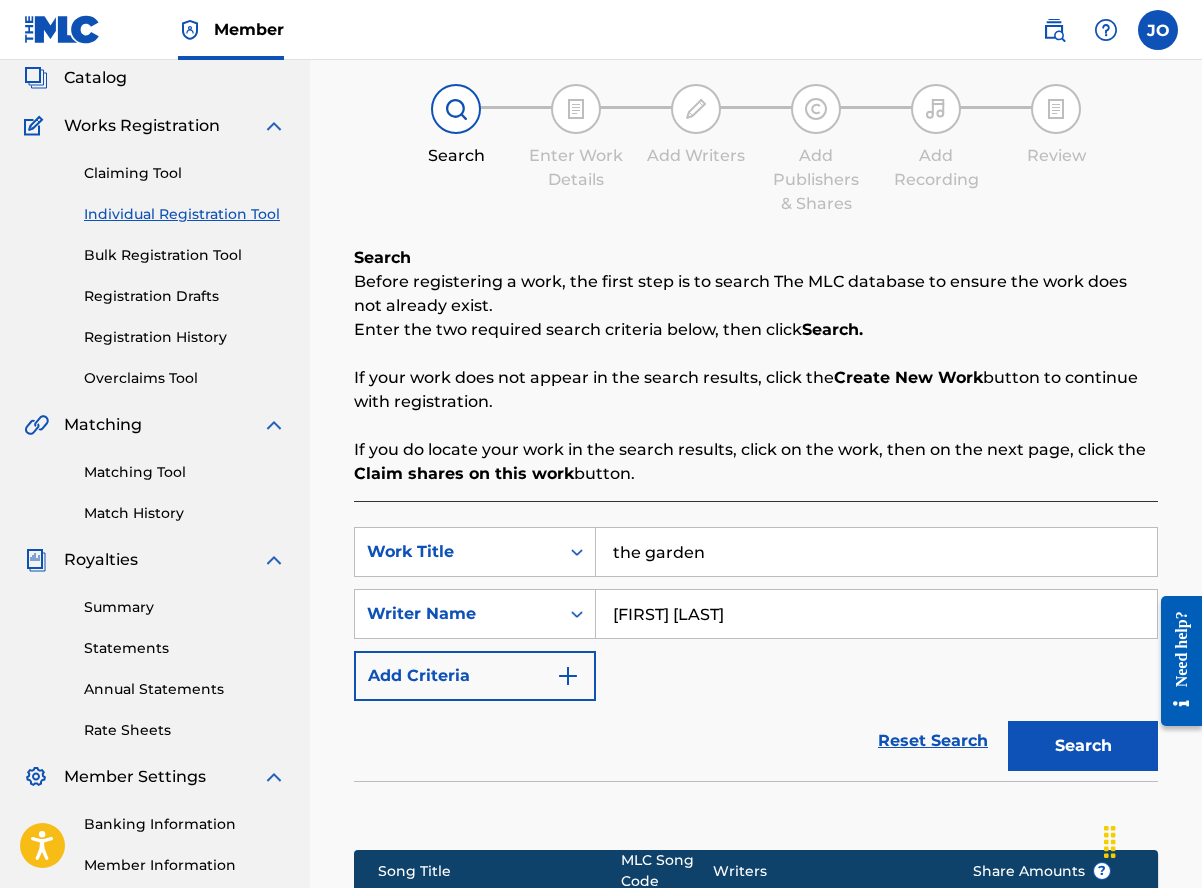 scroll, scrollTop: 300, scrollLeft: 0, axis: vertical 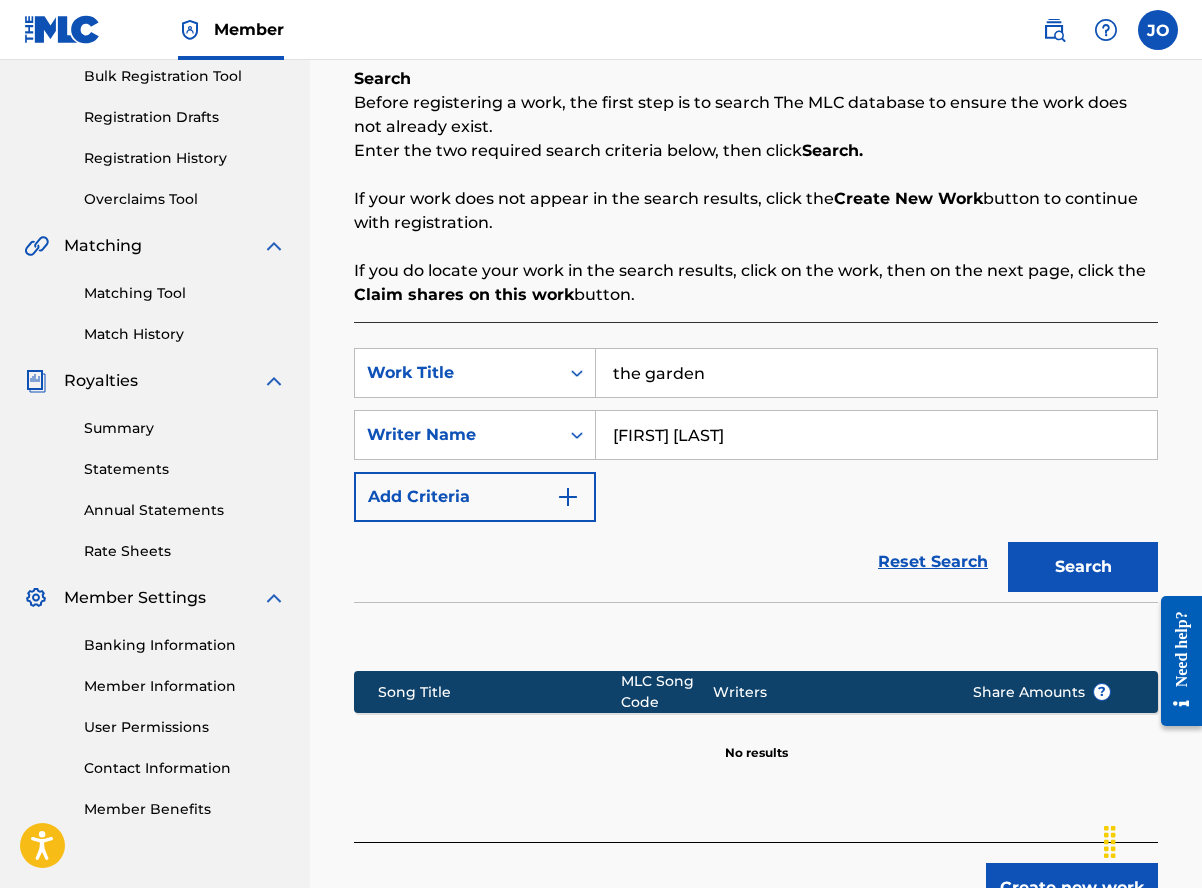 click on "[FIRST] [LAST]" at bounding box center [876, 435] 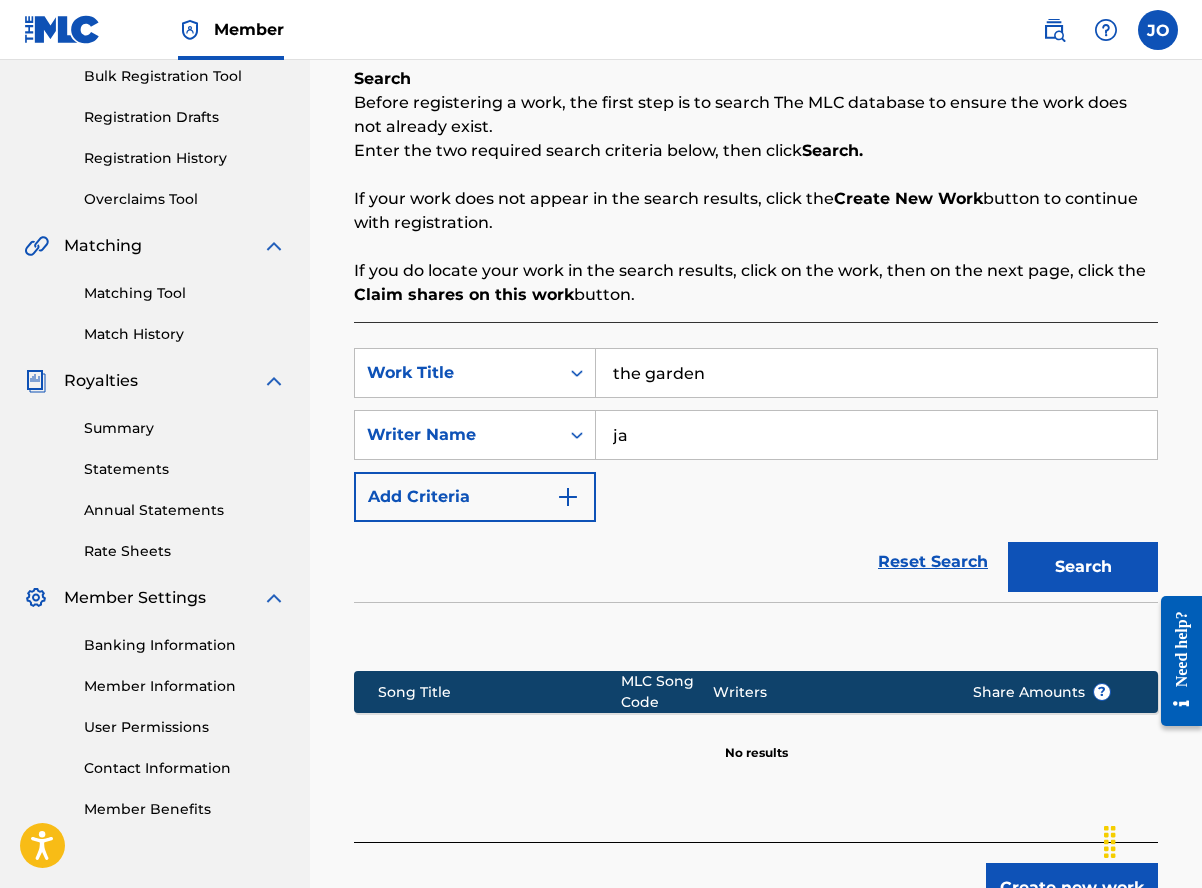 type on "j" 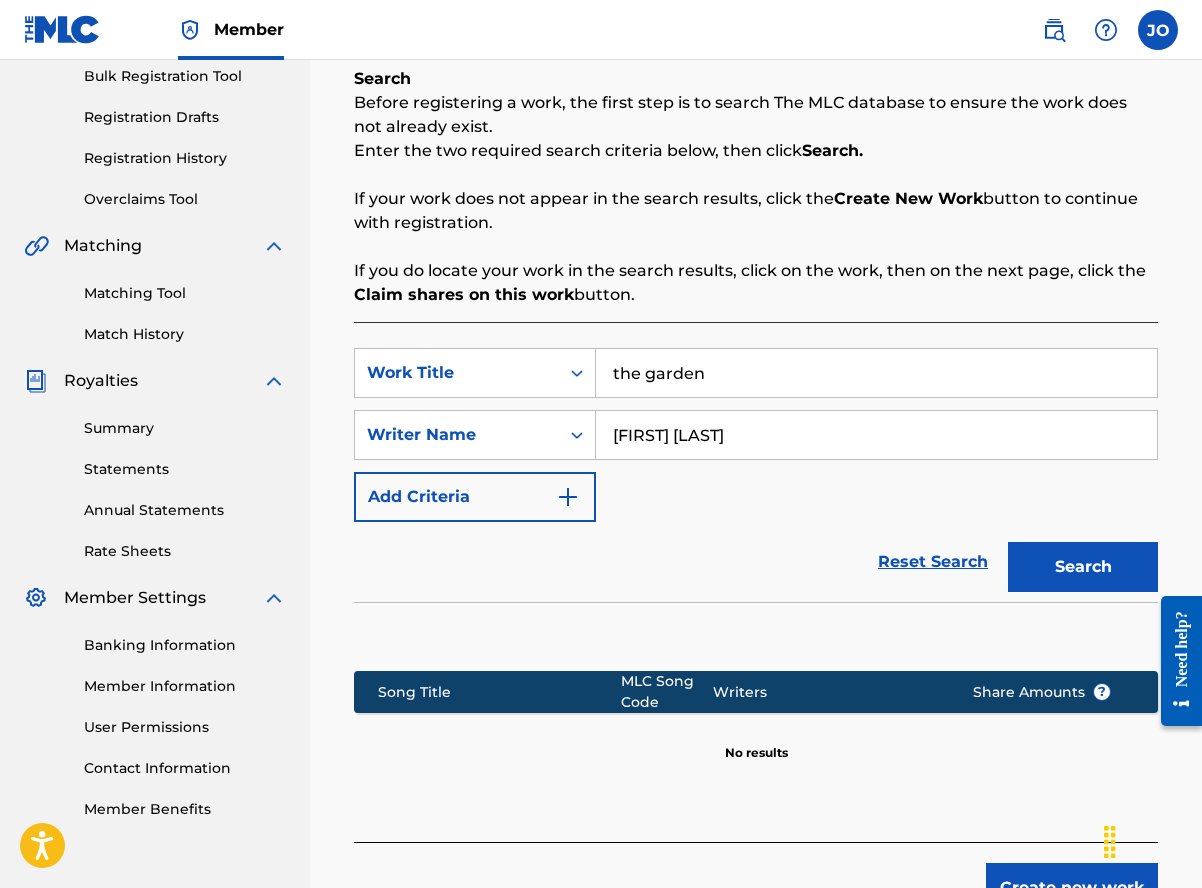 type on "[FIRST] [LAST]" 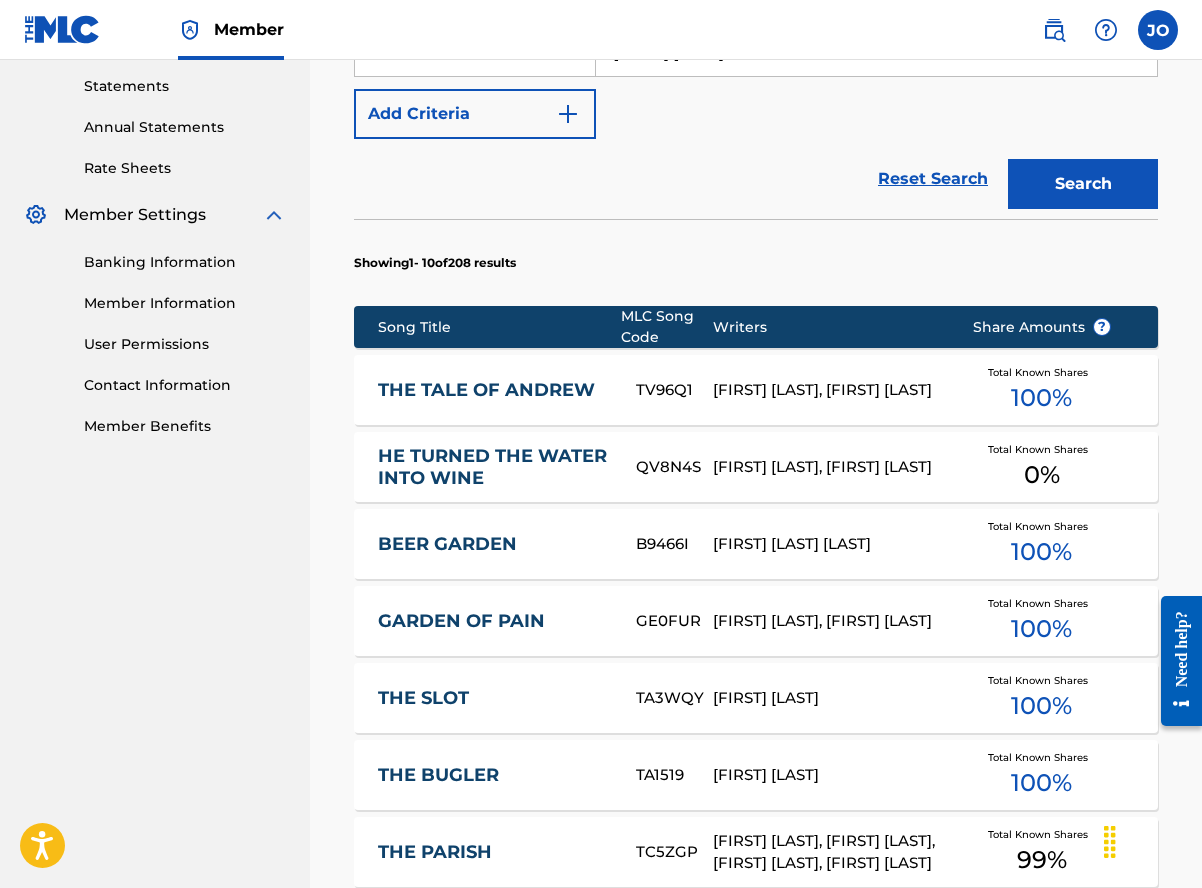 scroll, scrollTop: 83, scrollLeft: 0, axis: vertical 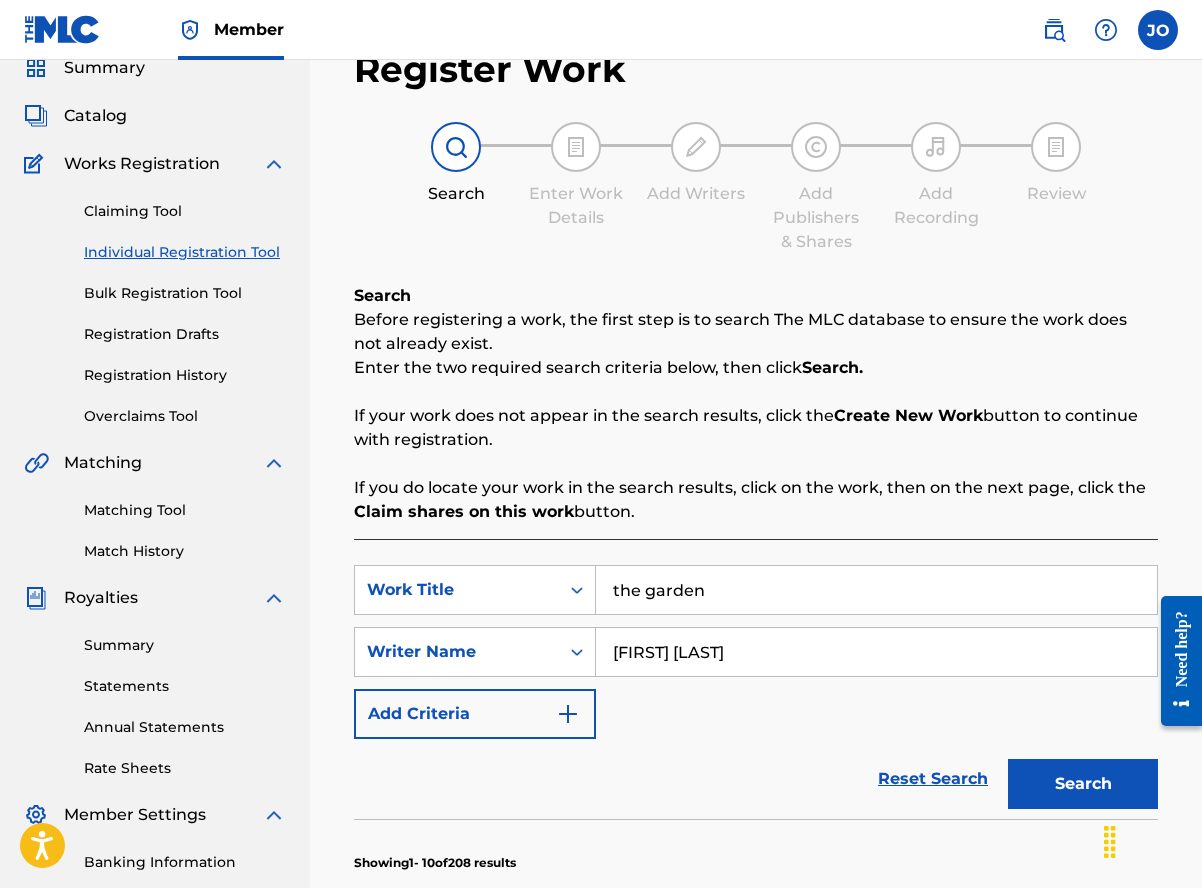 drag, startPoint x: 760, startPoint y: 660, endPoint x: 632, endPoint y: 643, distance: 129.12398 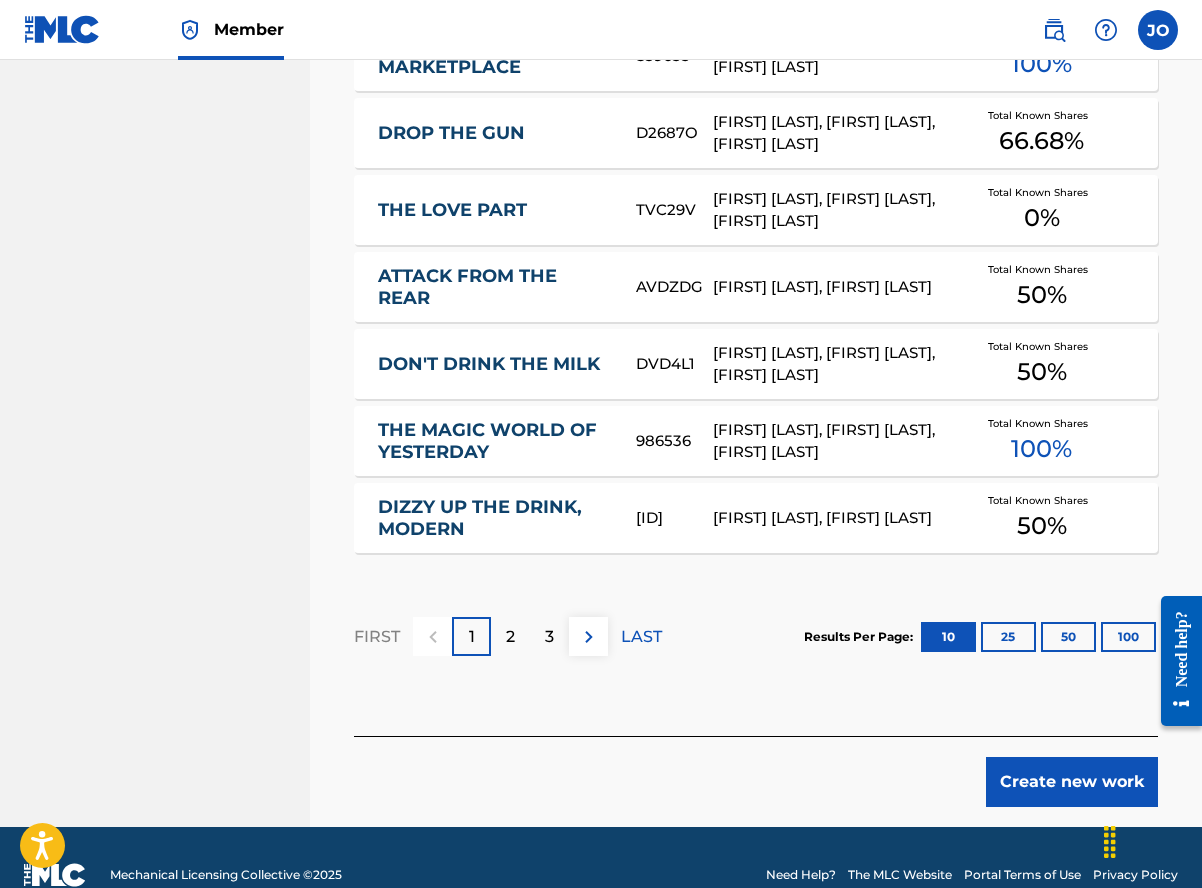 scroll, scrollTop: 1283, scrollLeft: 0, axis: vertical 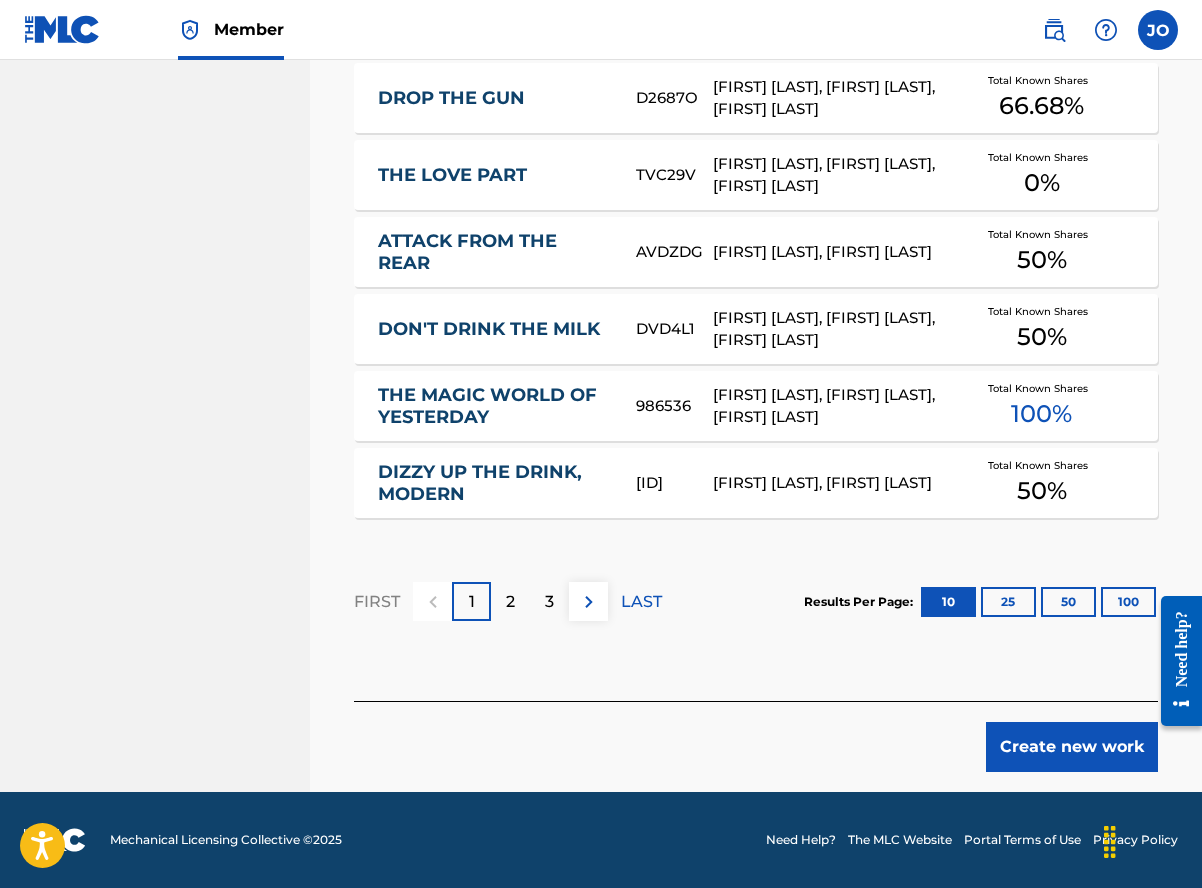 click on "Create new work" at bounding box center [1072, 747] 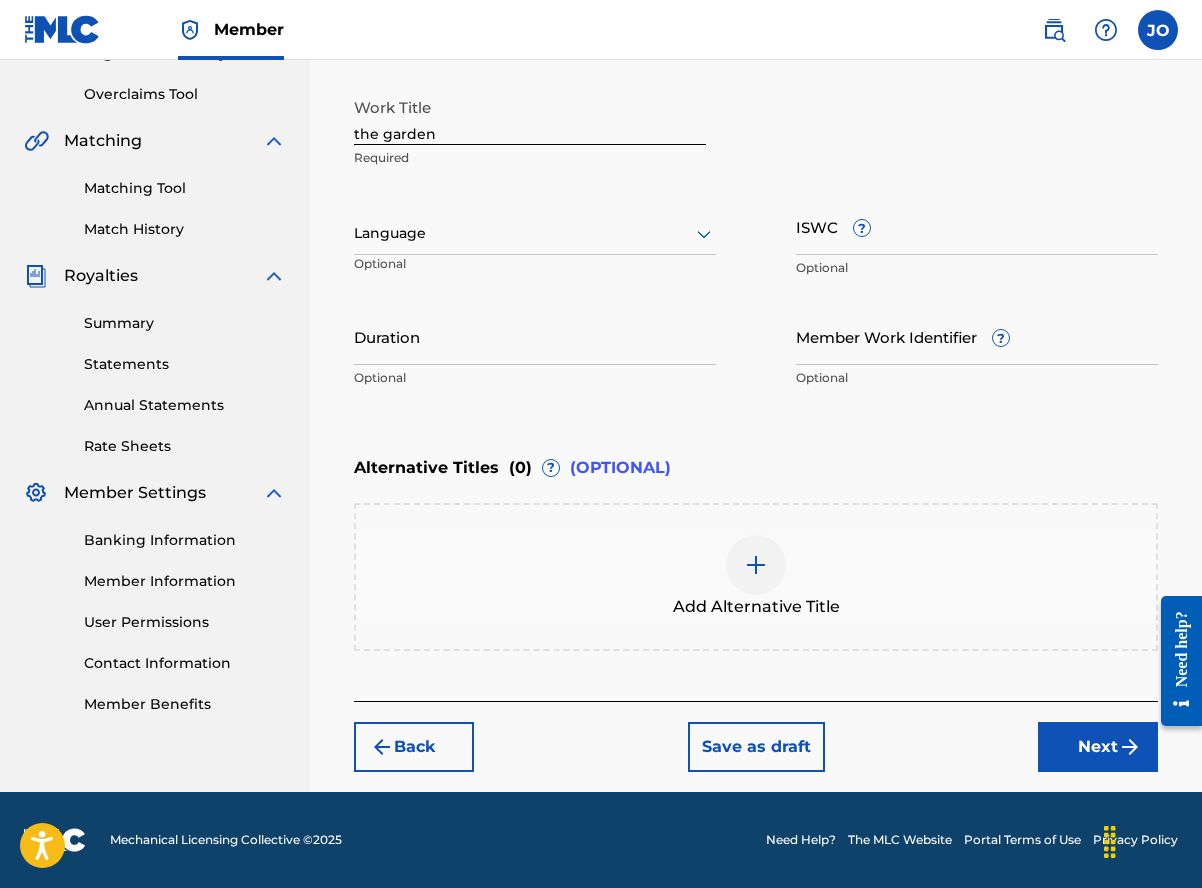 click on "the garden" at bounding box center [530, 116] 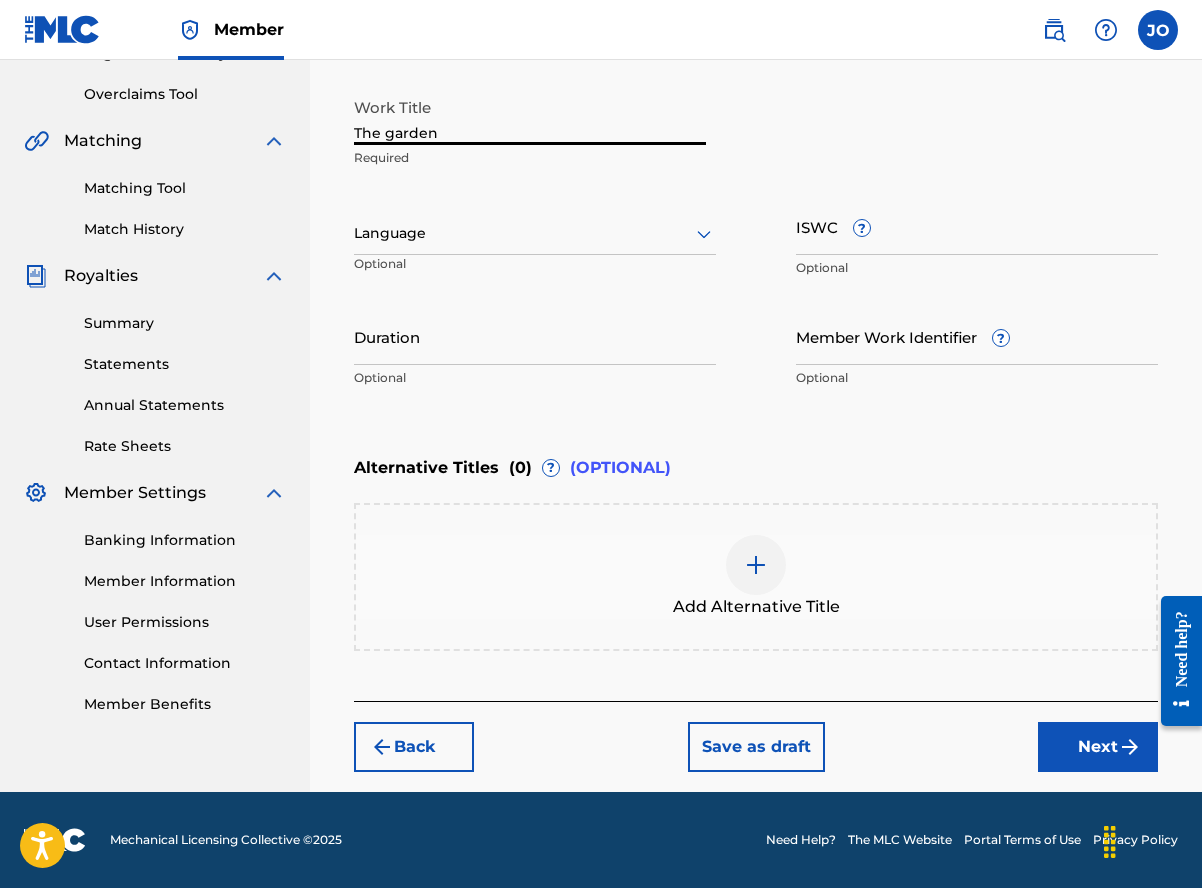 click on "The garden" at bounding box center [530, 116] 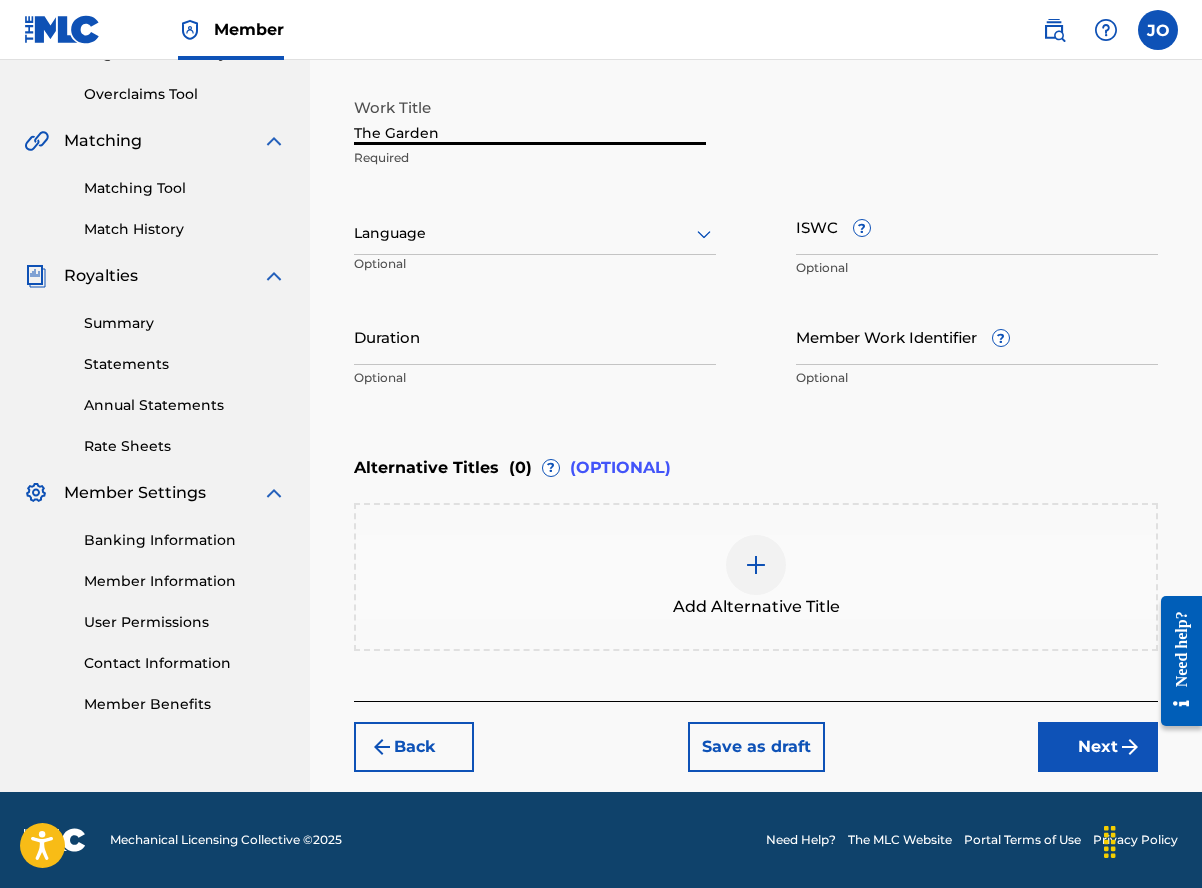 type on "The Garden" 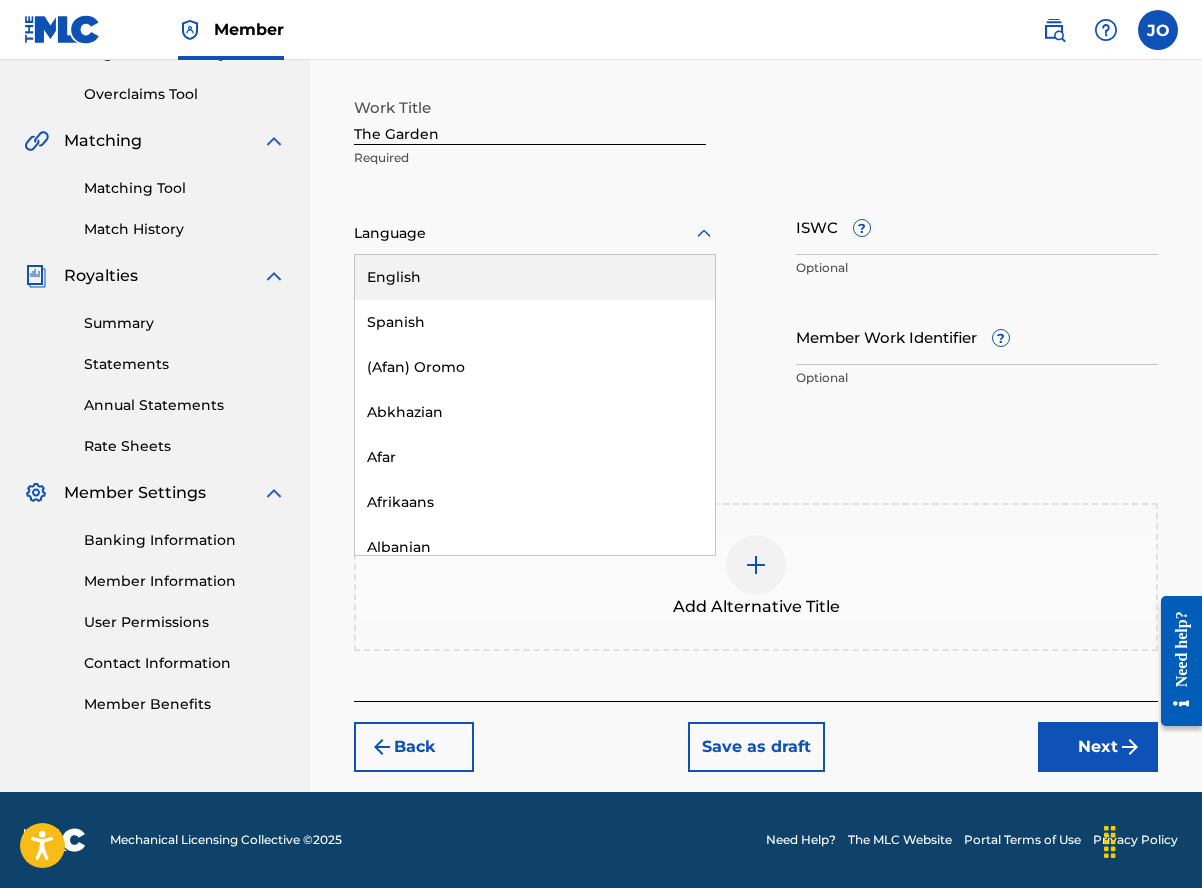 click on "English" at bounding box center (535, 277) 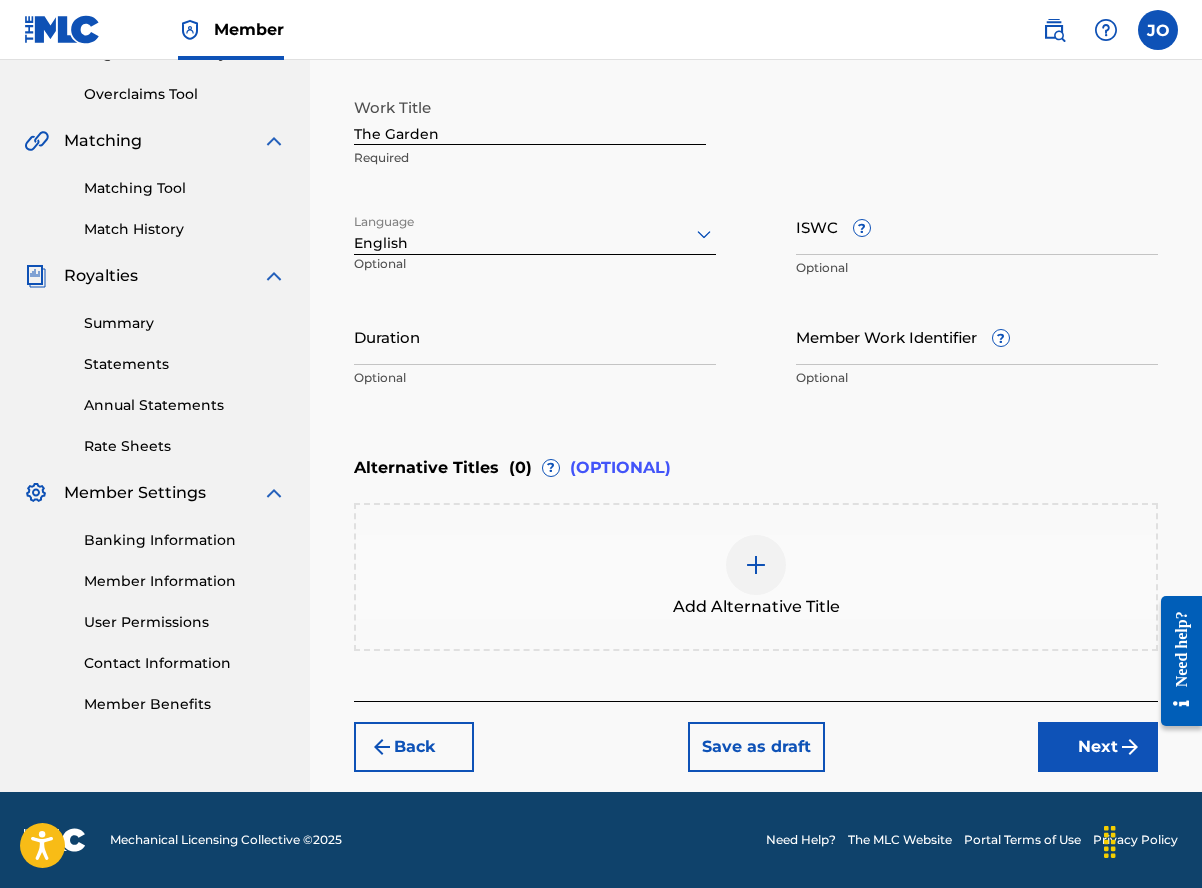 click on "Duration" at bounding box center [535, 336] 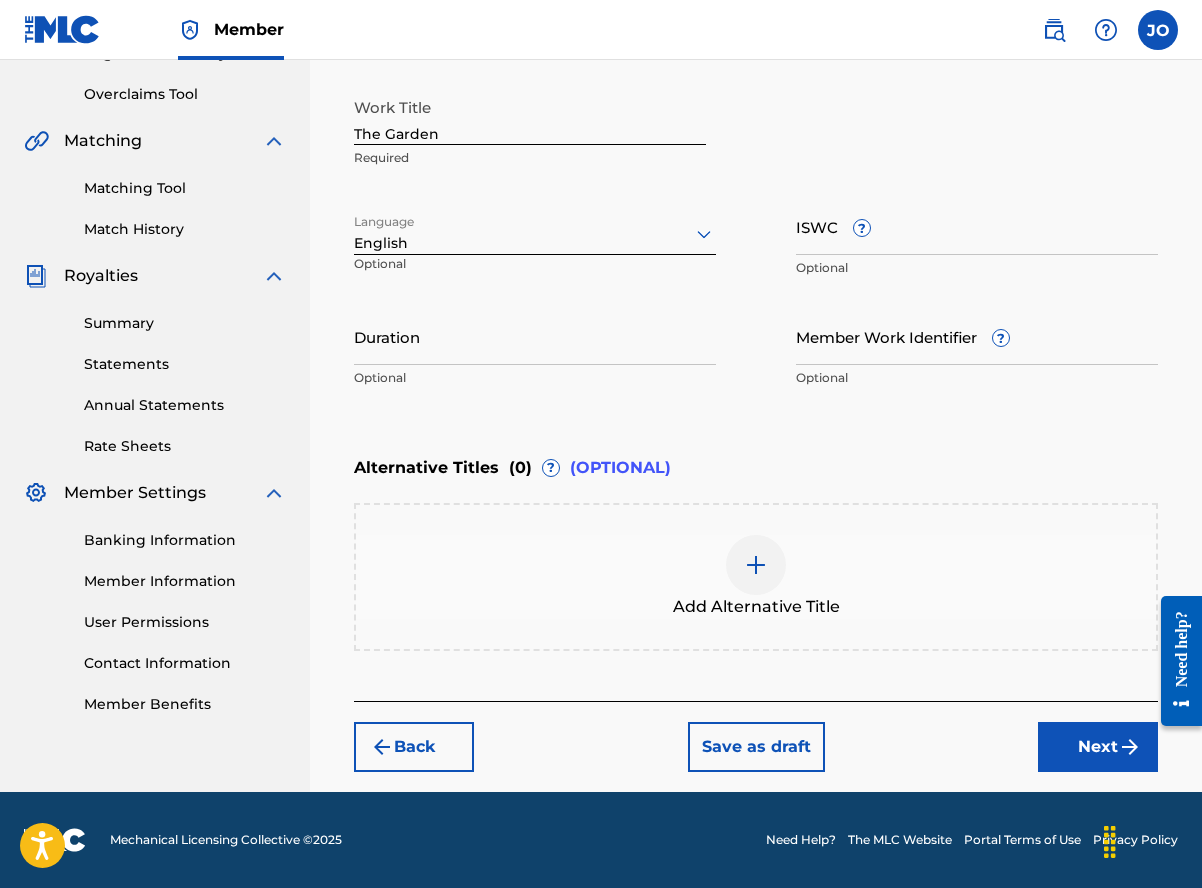 click on "Duration" at bounding box center (535, 336) 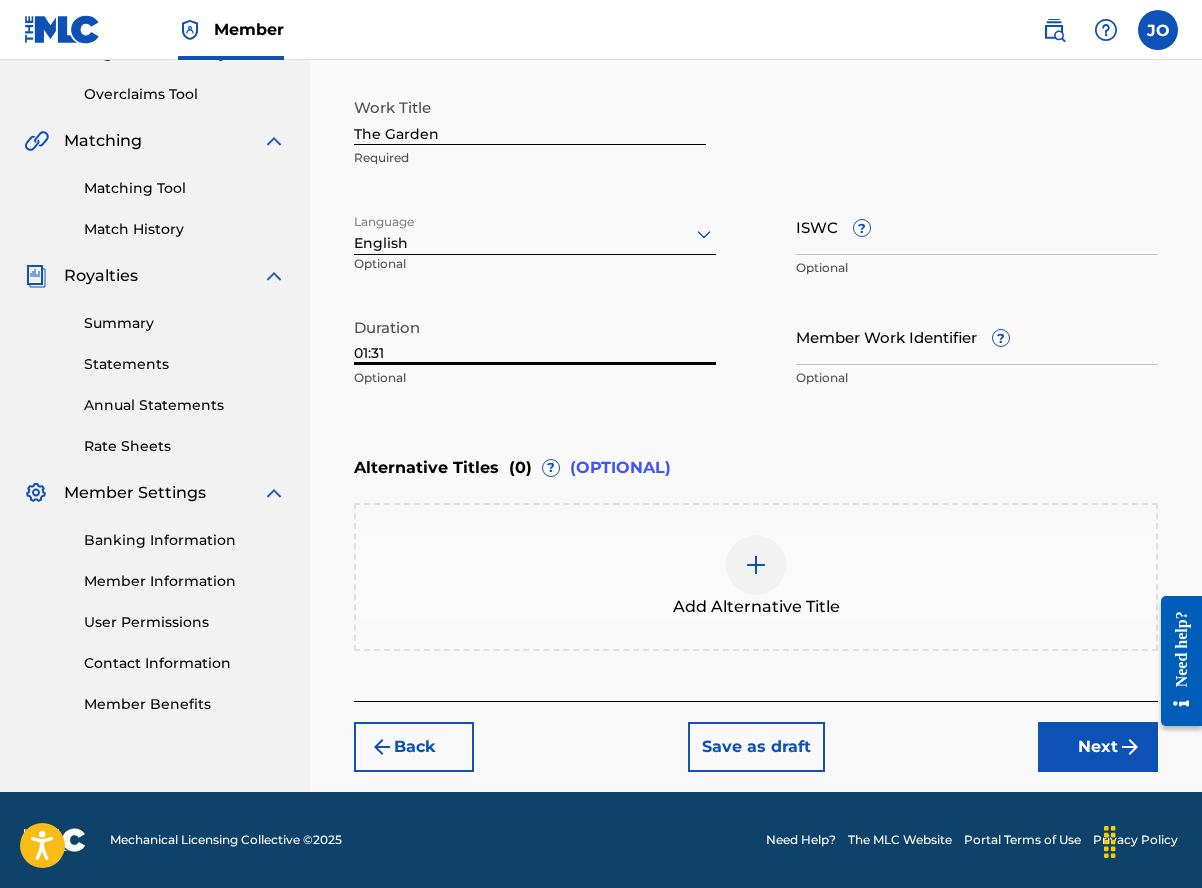 type on "01:31" 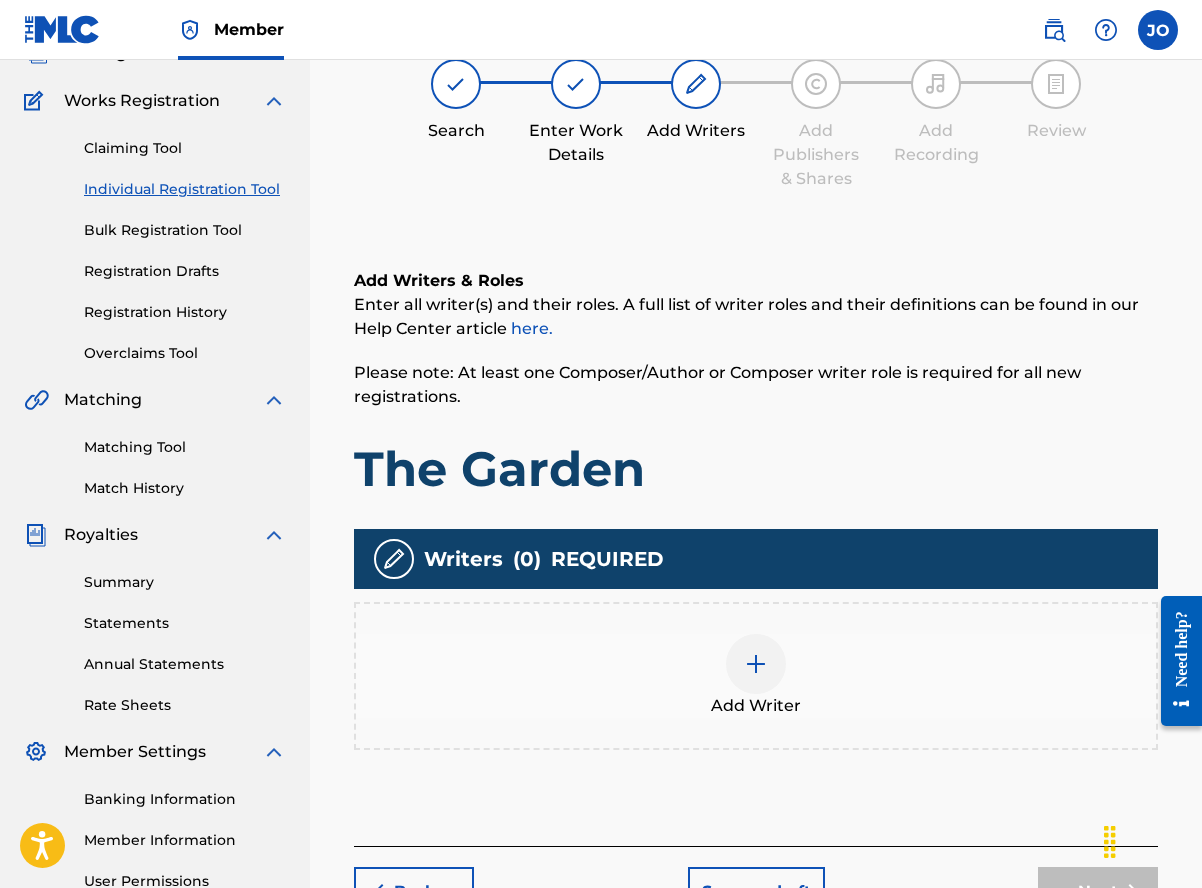 scroll, scrollTop: 90, scrollLeft: 0, axis: vertical 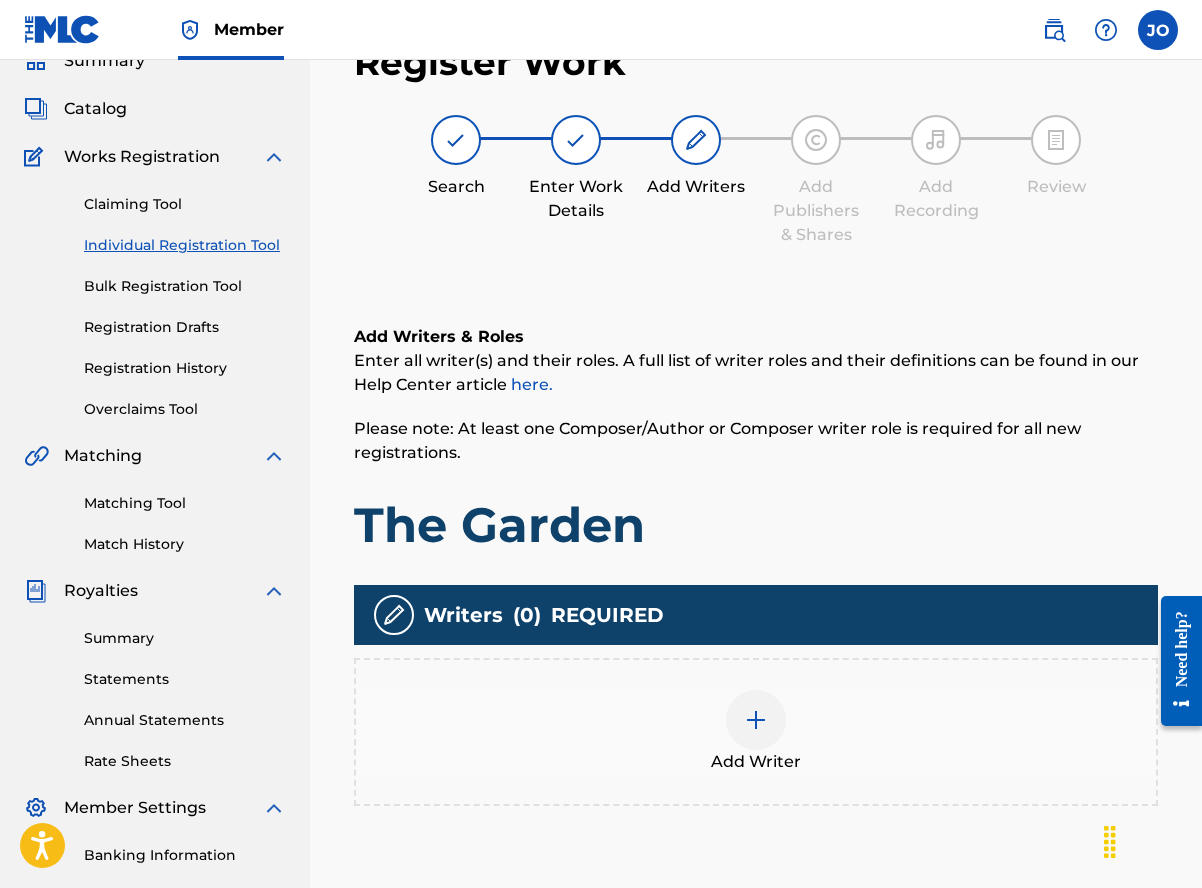 click at bounding box center [756, 720] 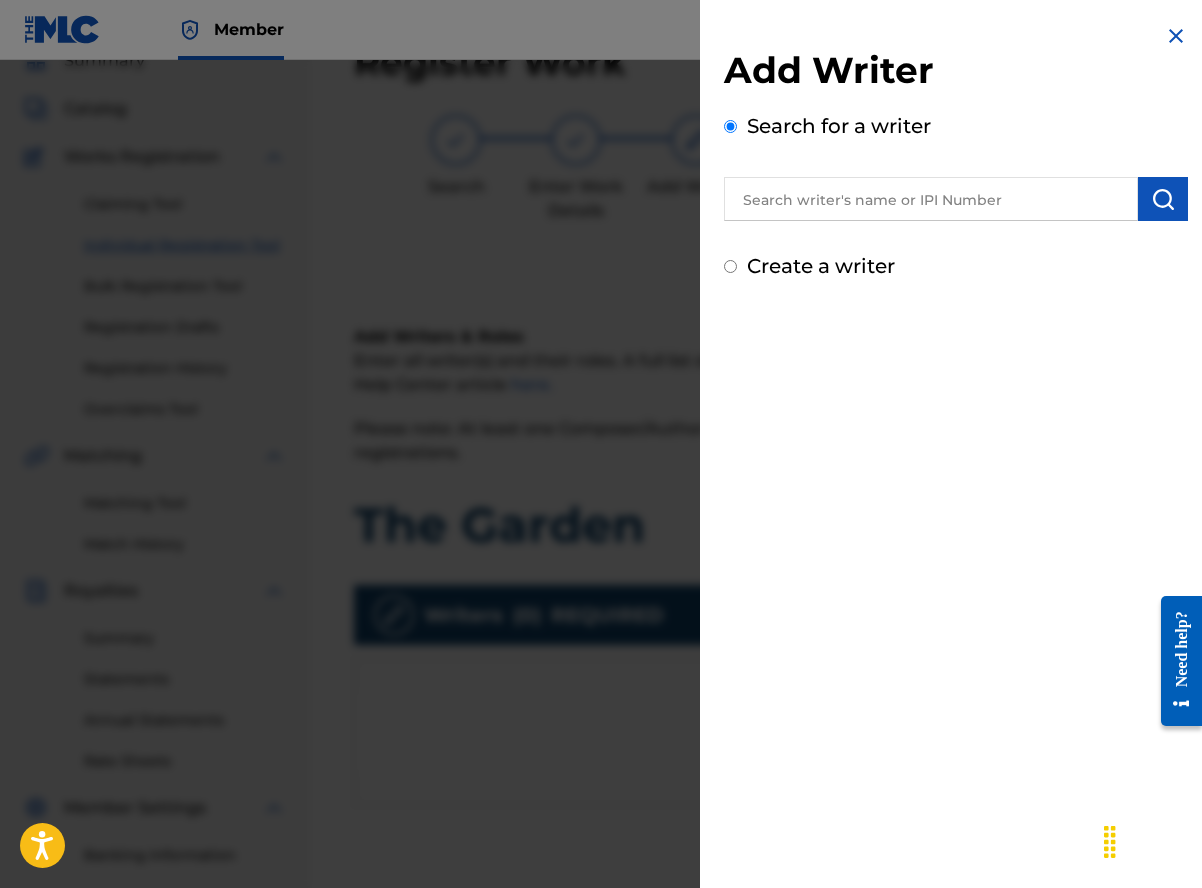 click at bounding box center [931, 199] 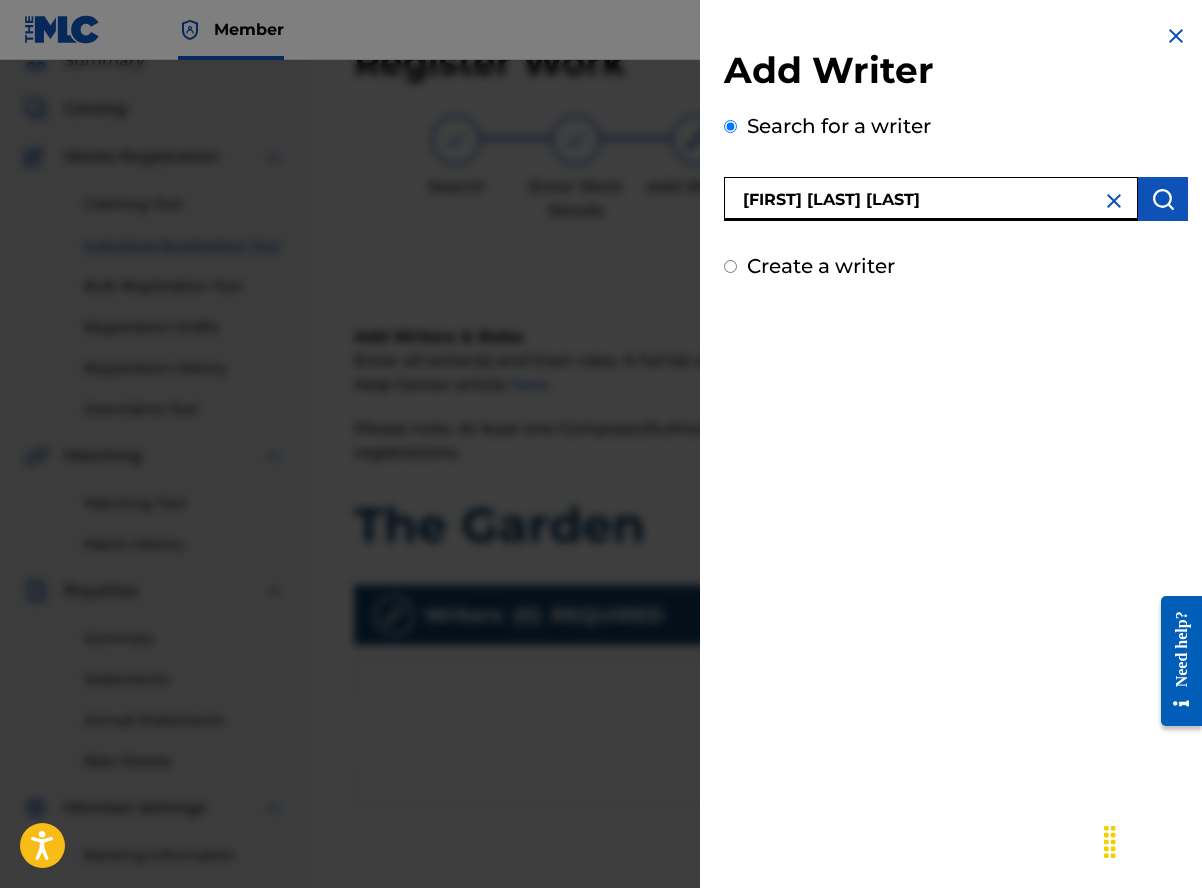 type on "[FIRST] [LAST] [LAST]" 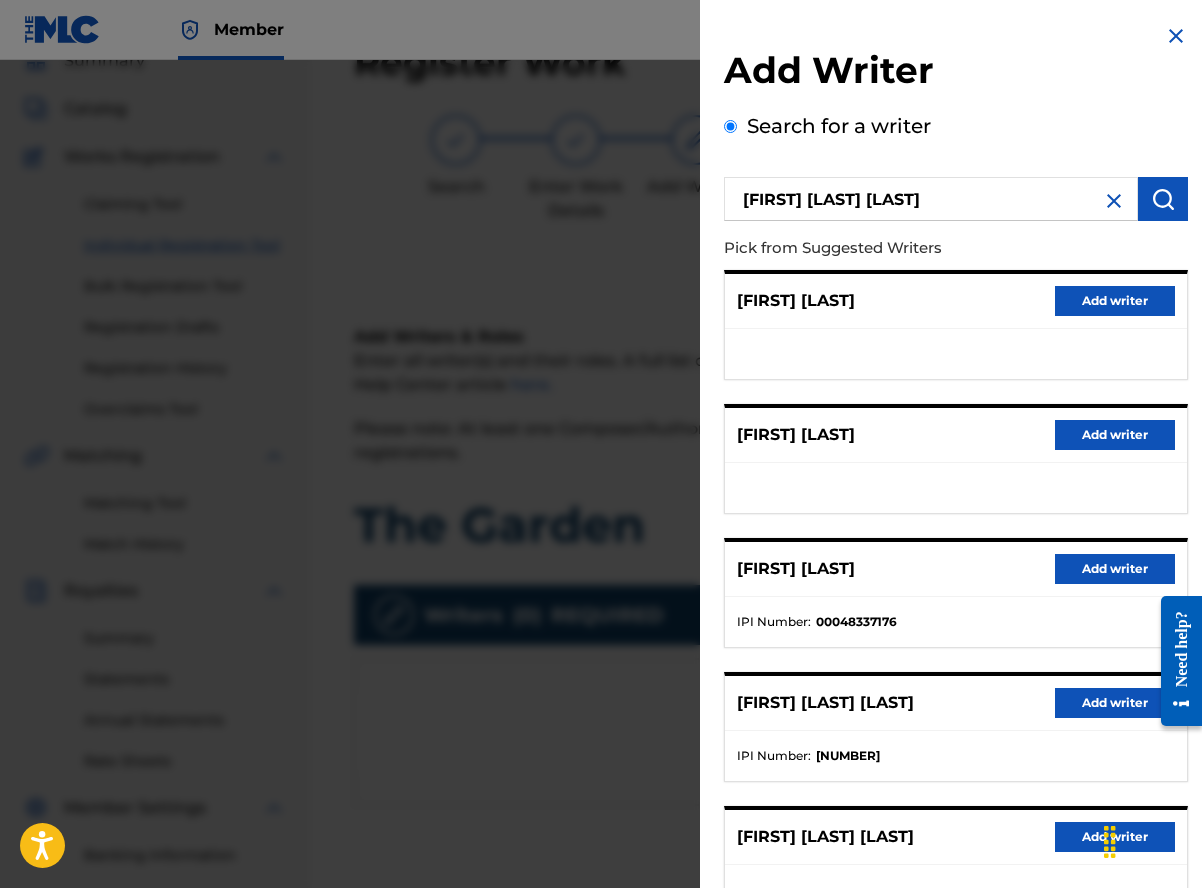 click at bounding box center [956, 890] 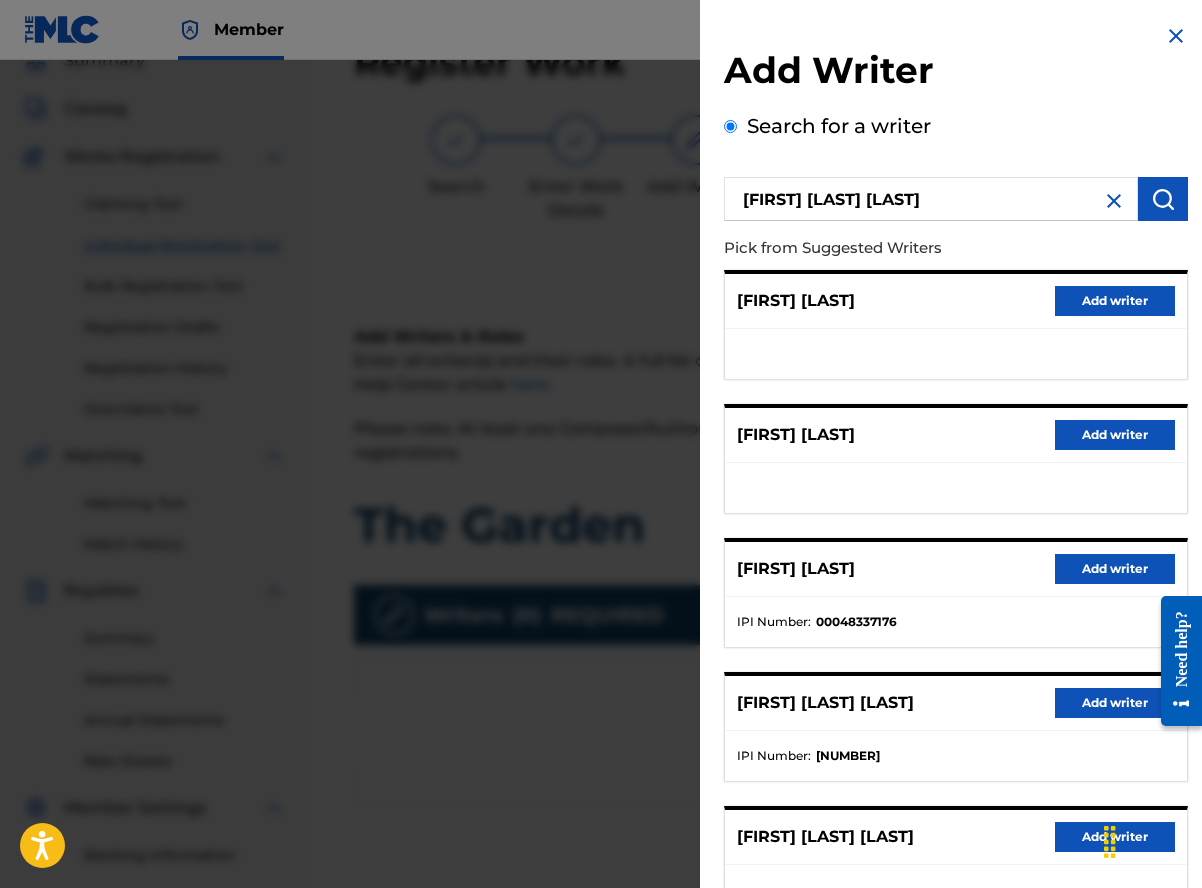 click on "Add writer" at bounding box center (1115, 703) 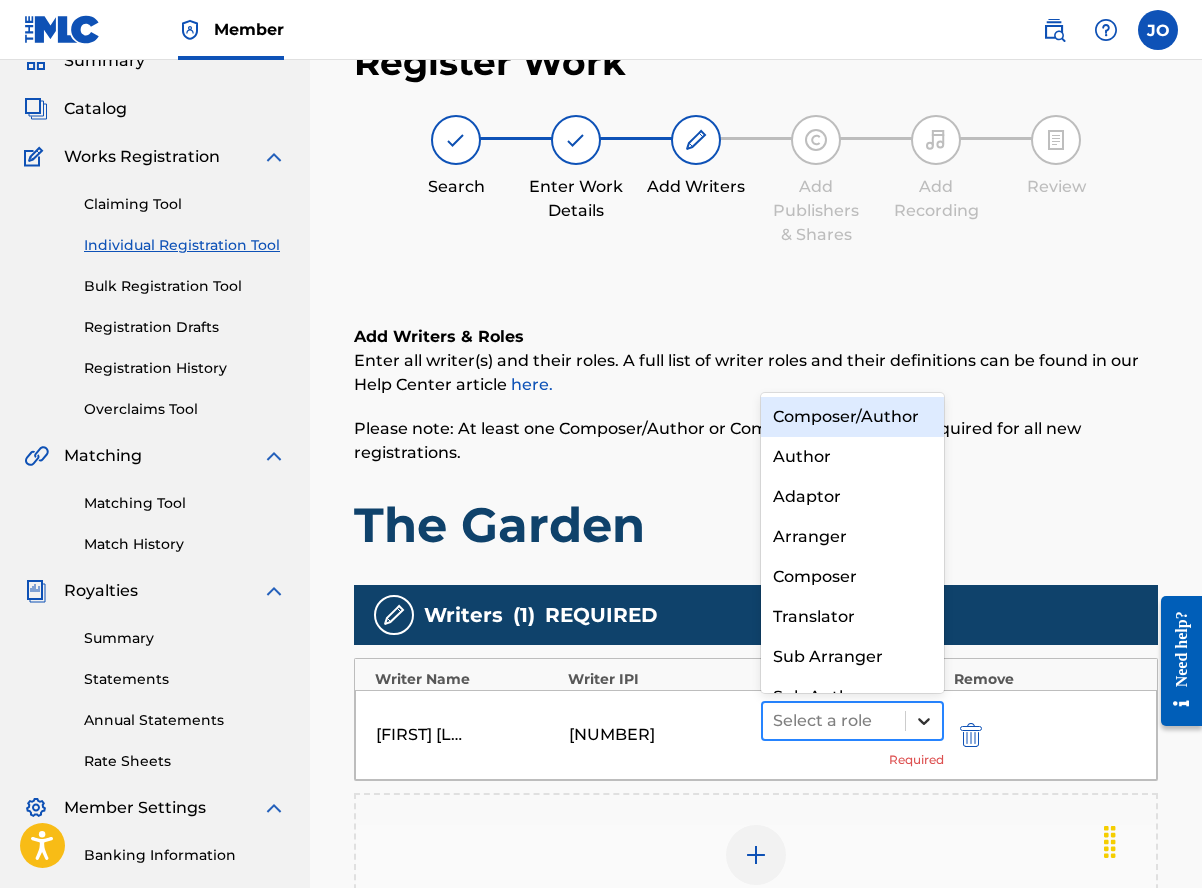 click 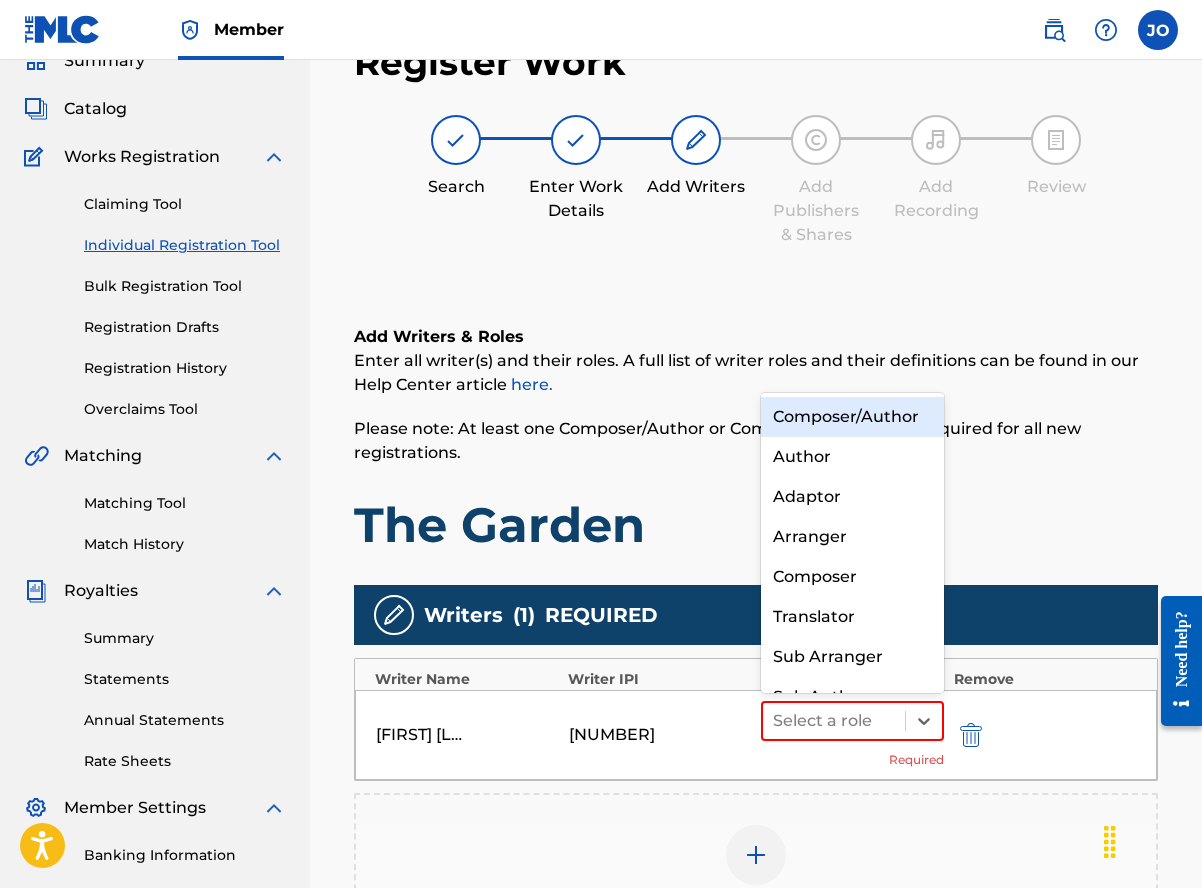 scroll, scrollTop: 21, scrollLeft: 0, axis: vertical 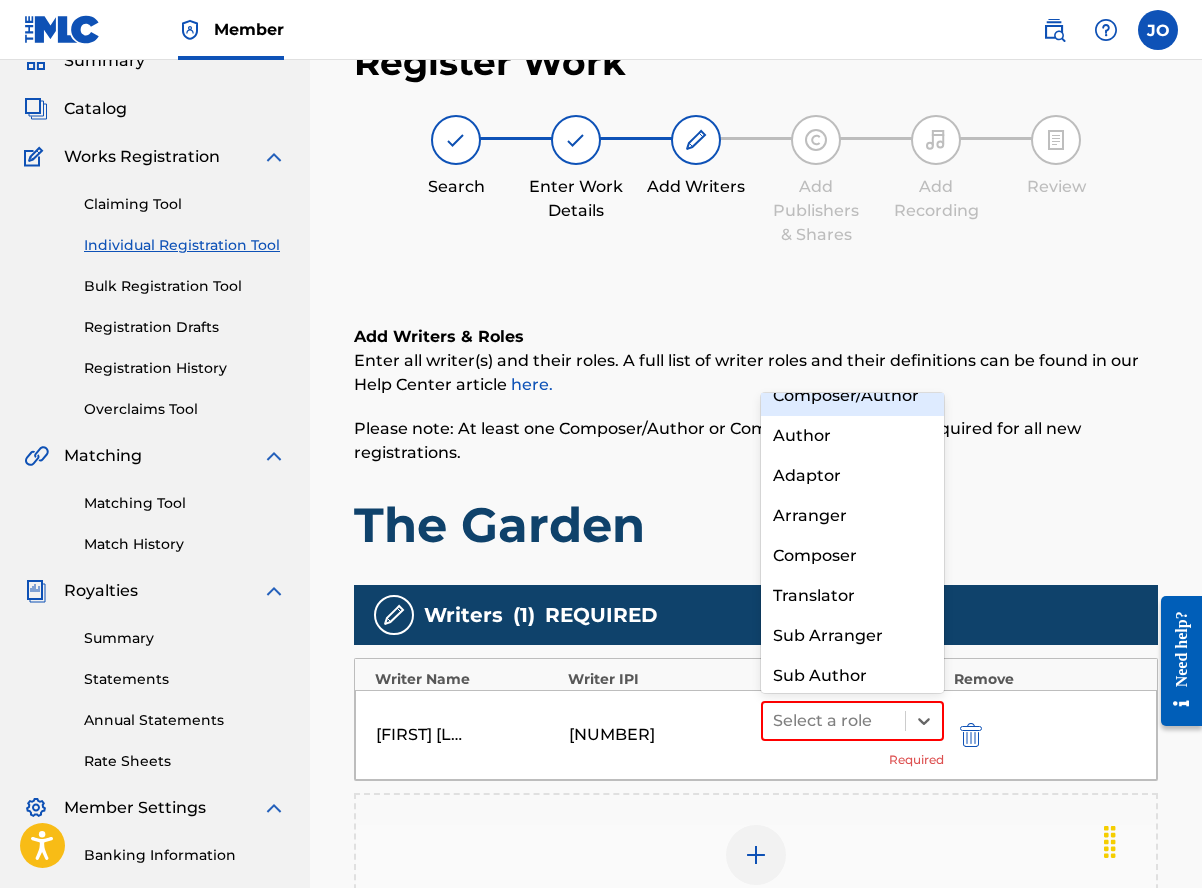 click on "Composer/Author" at bounding box center [852, 396] 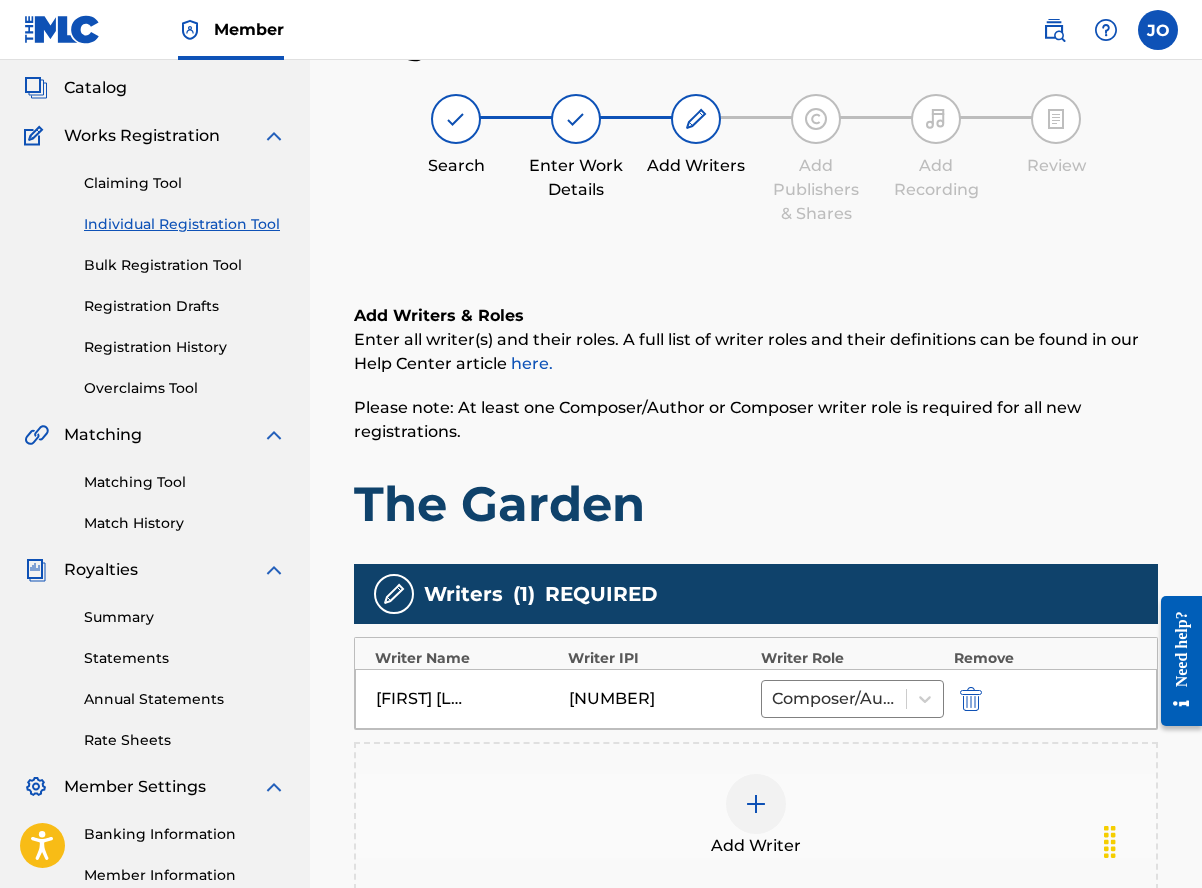 scroll, scrollTop: 390, scrollLeft: 0, axis: vertical 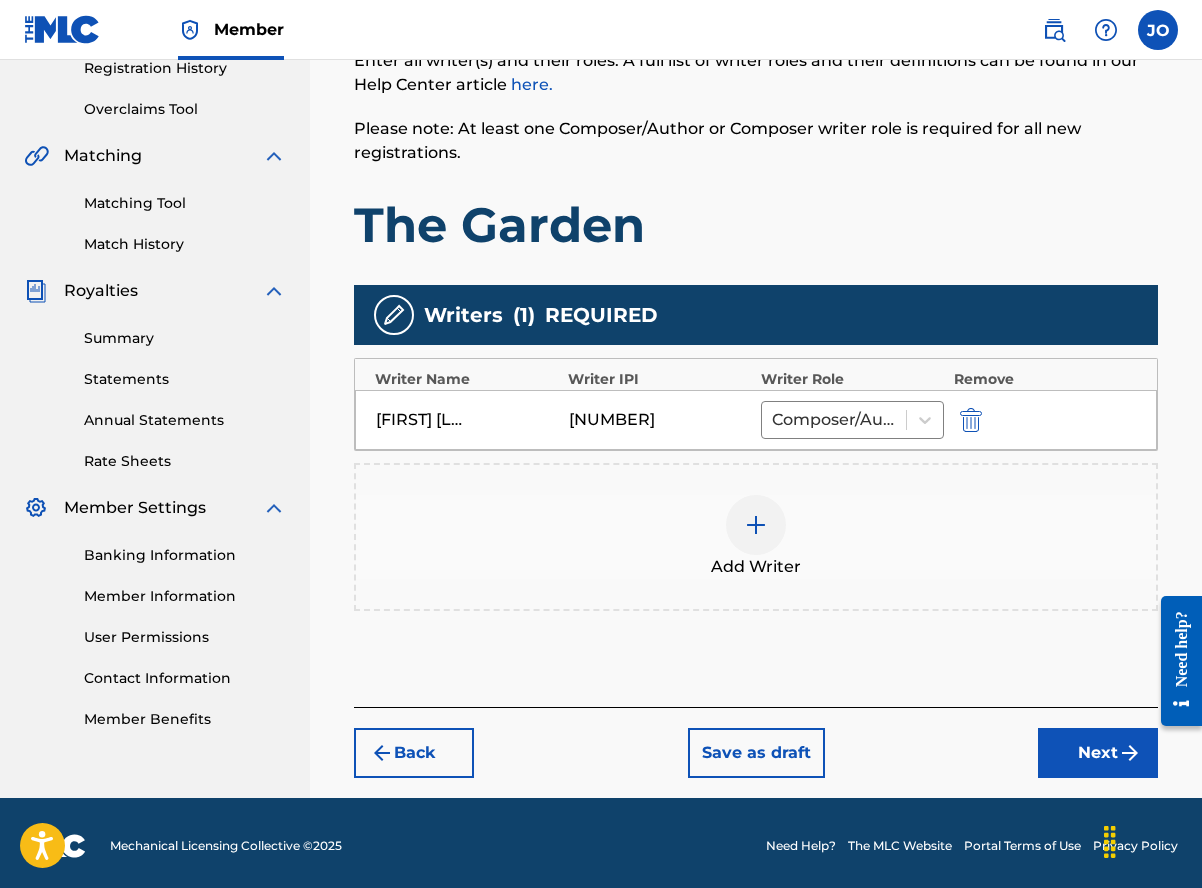 click at bounding box center (756, 525) 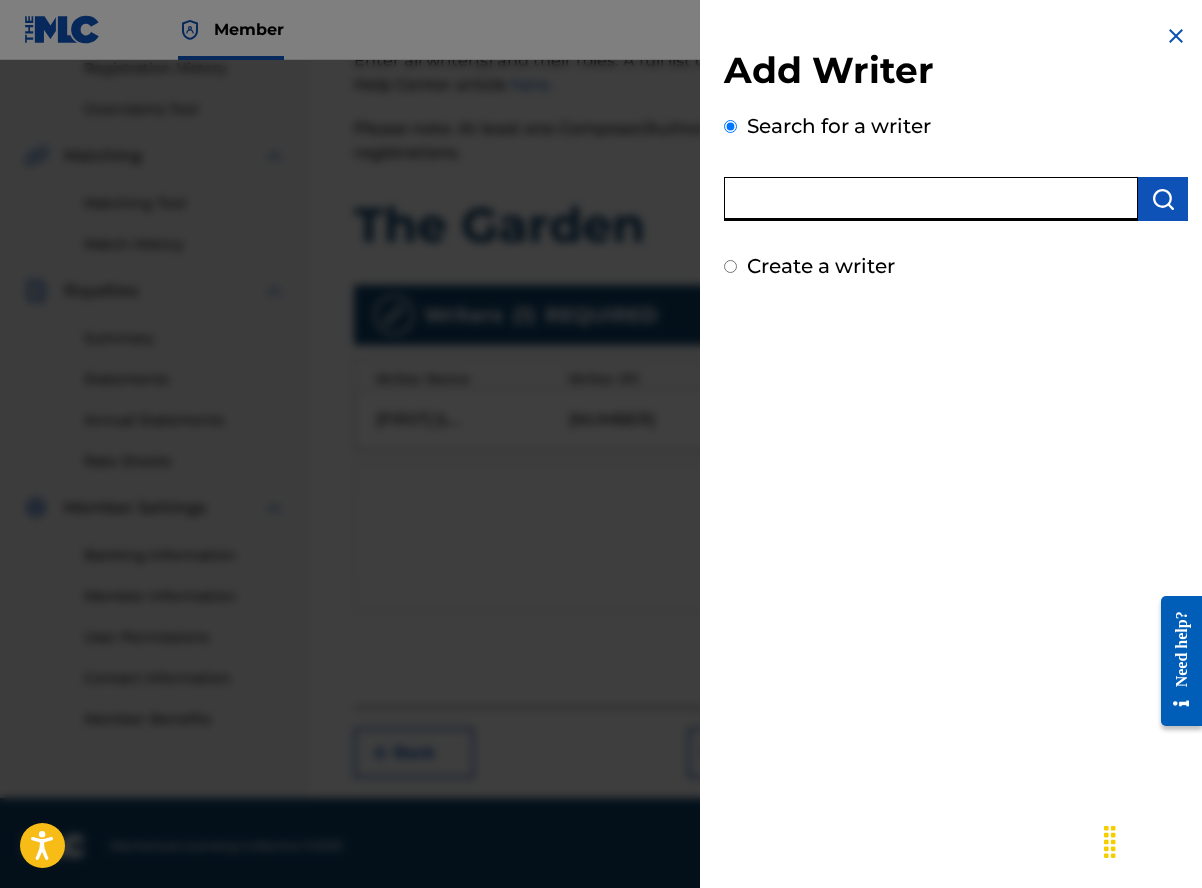click at bounding box center (931, 199) 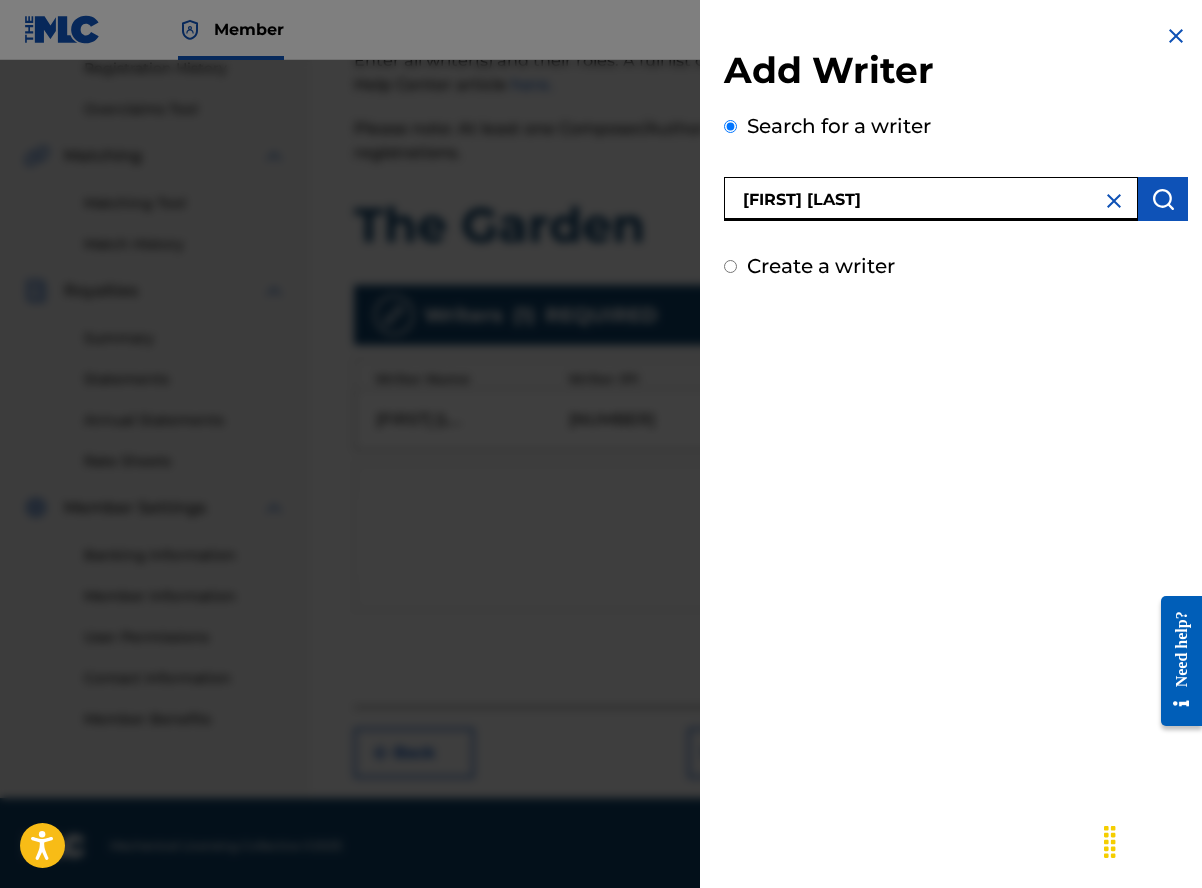 type on "[FIRST] [LAST]" 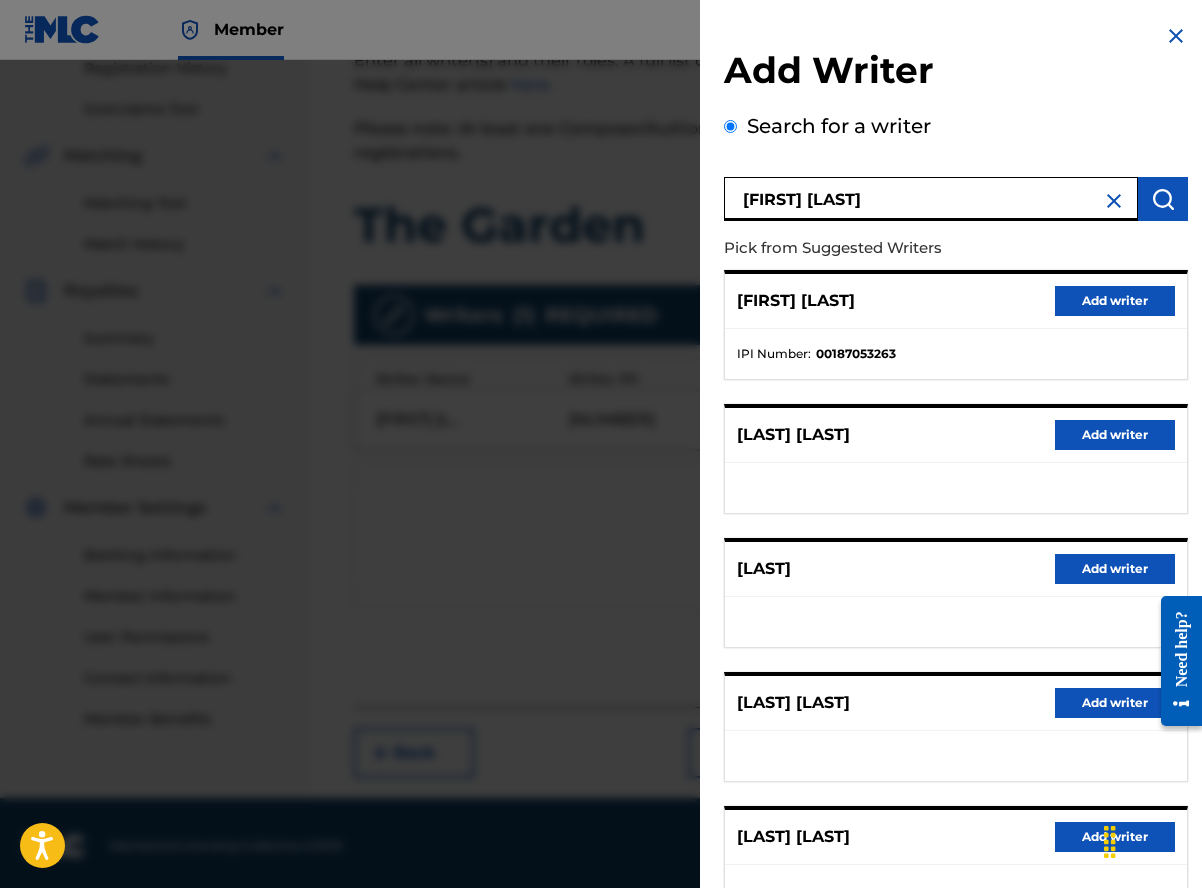 scroll, scrollTop: 154, scrollLeft: 0, axis: vertical 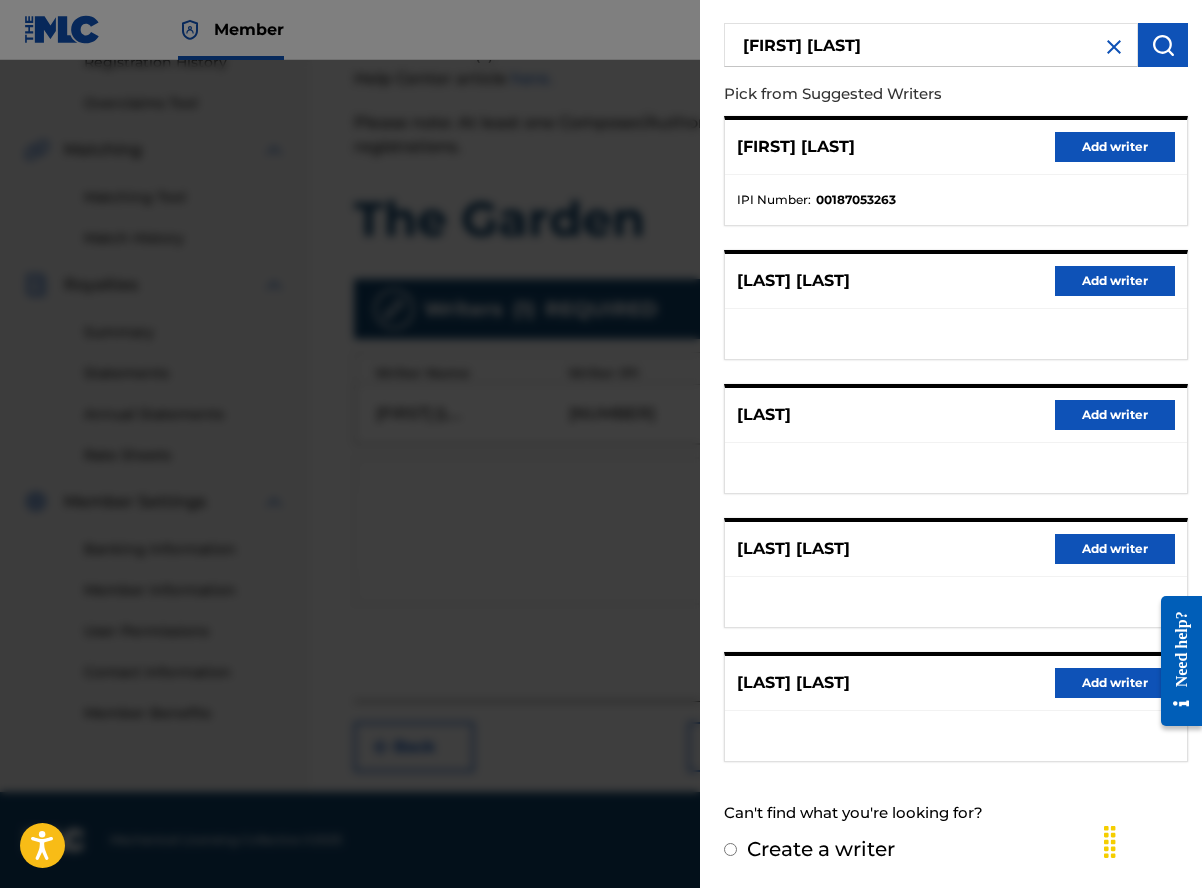 click on "Create a writer" at bounding box center [821, 849] 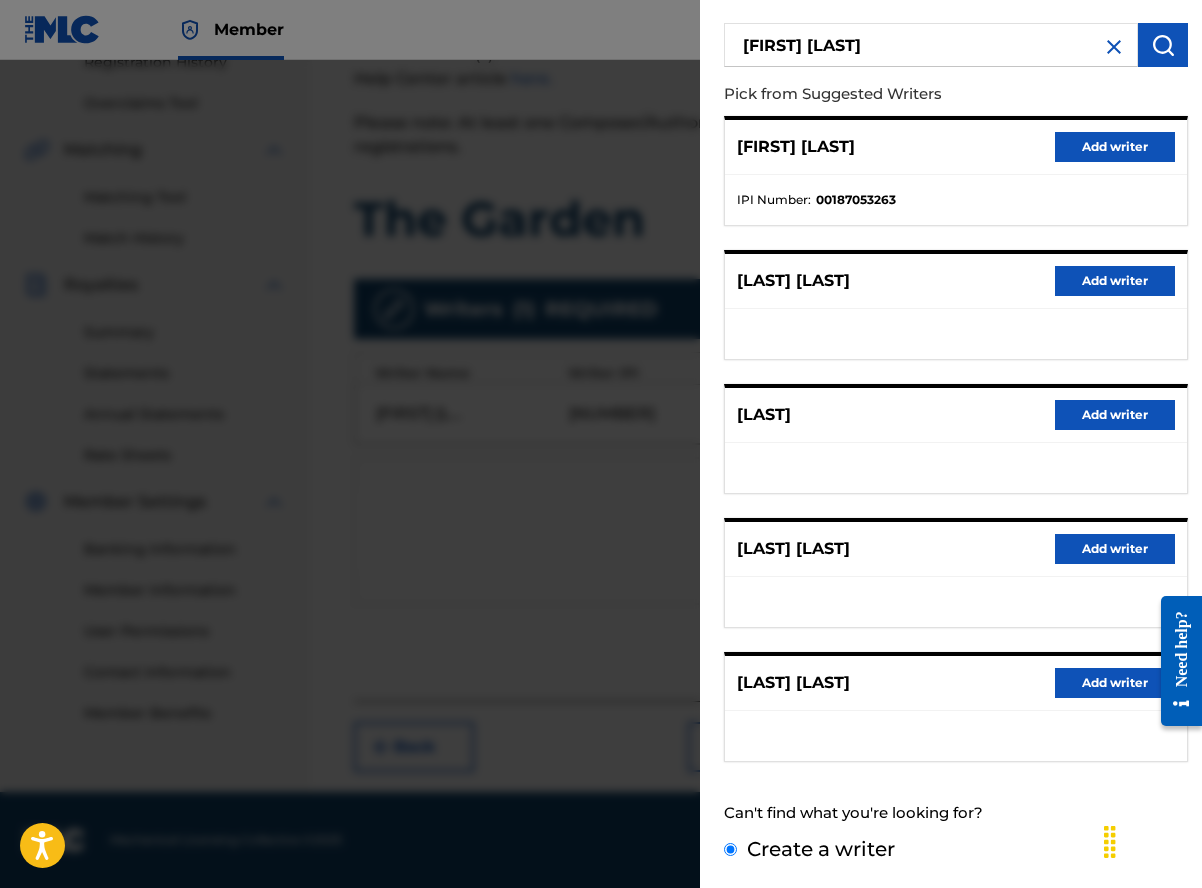 click on "Create a writer" at bounding box center (730, 849) 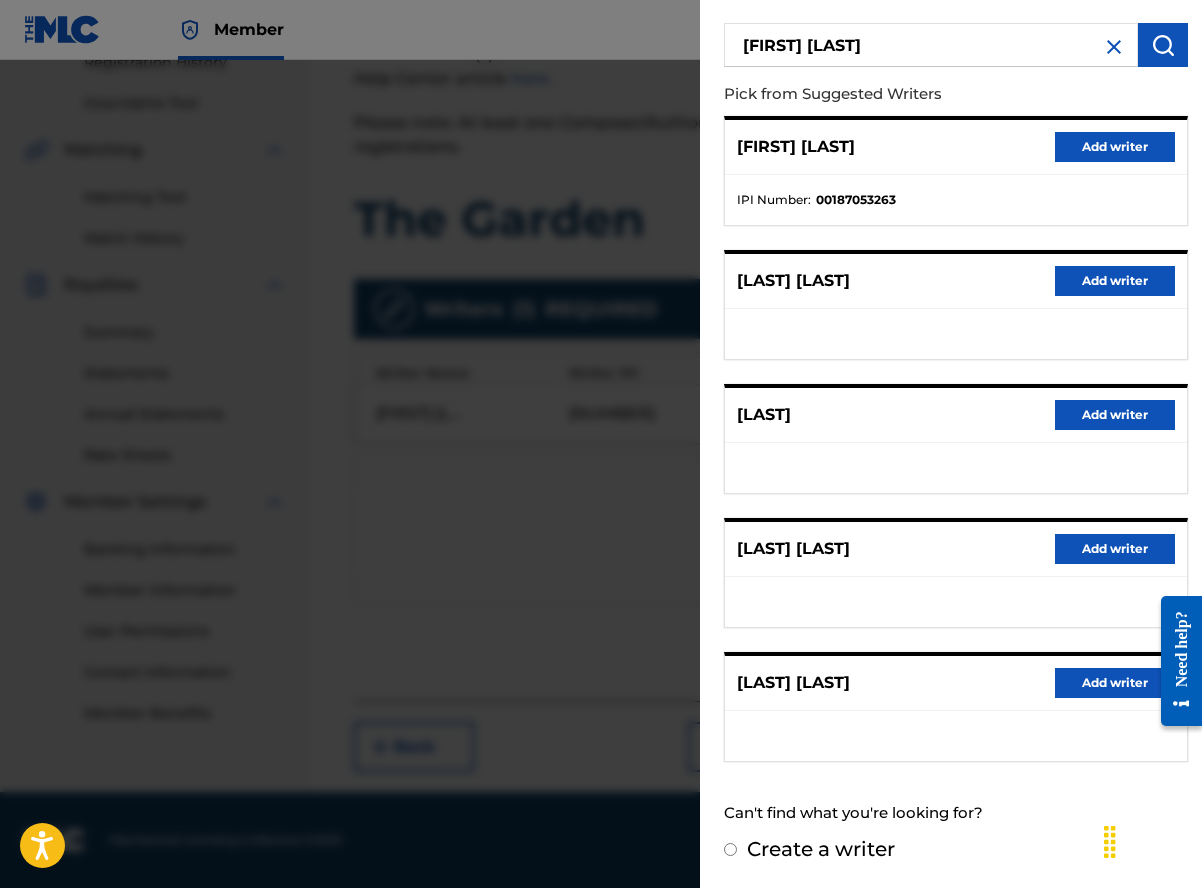 radio on "false" 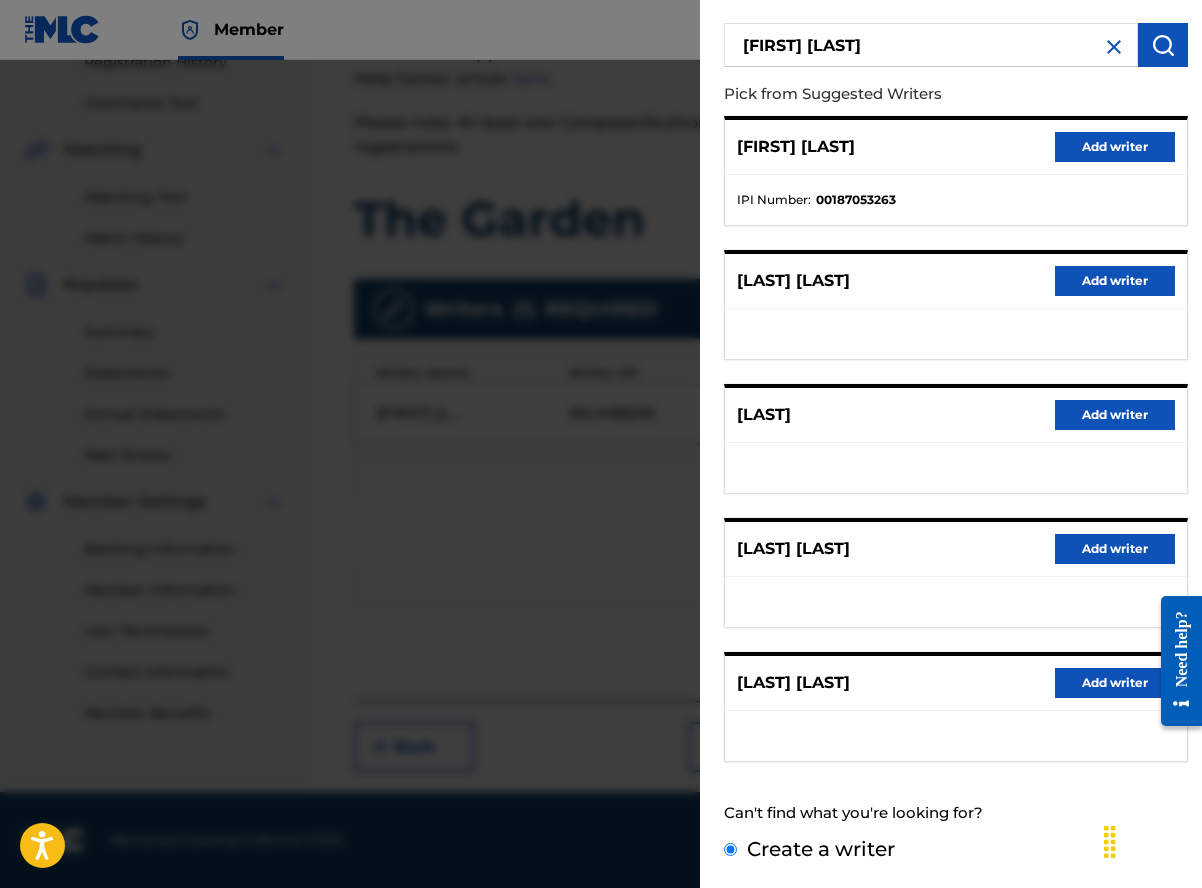 scroll, scrollTop: 0, scrollLeft: 0, axis: both 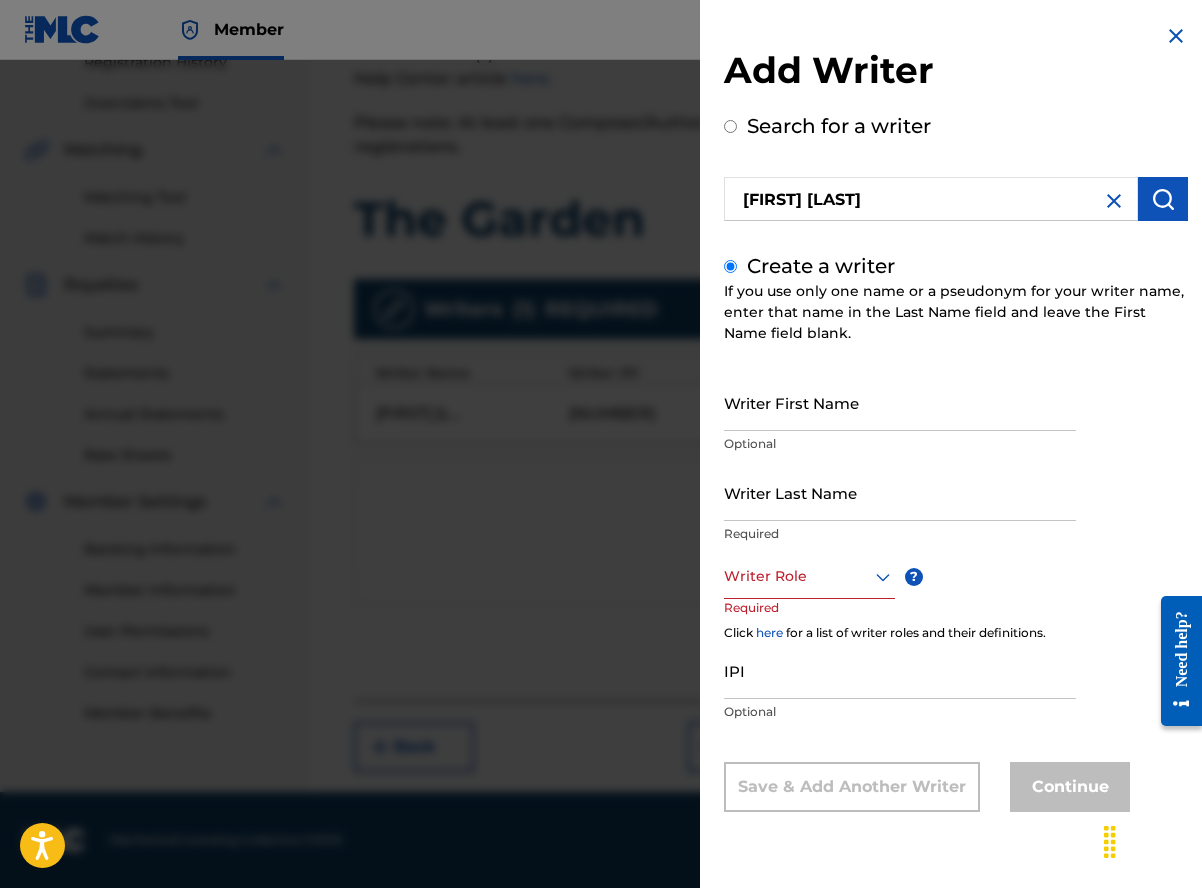 click on "Writer First Name" at bounding box center [900, 402] 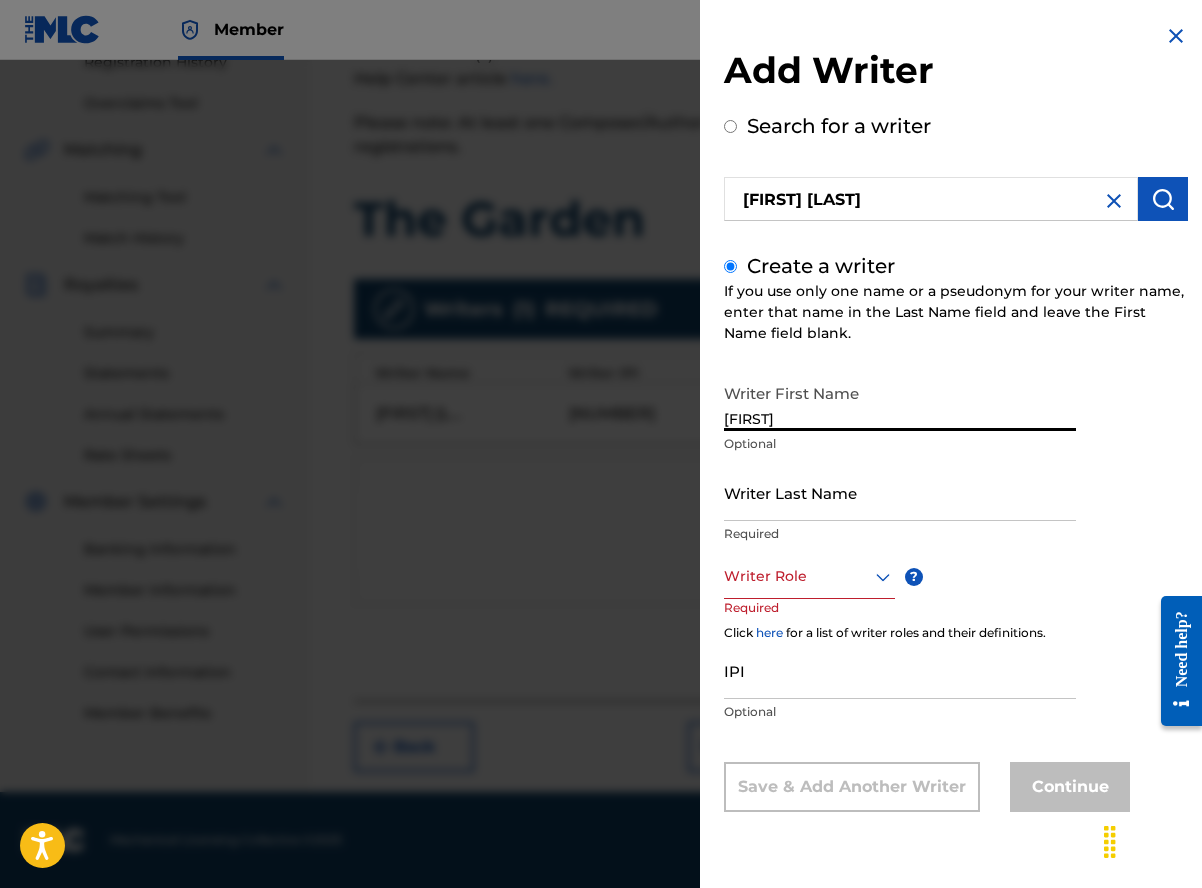 type on "[FIRST]" 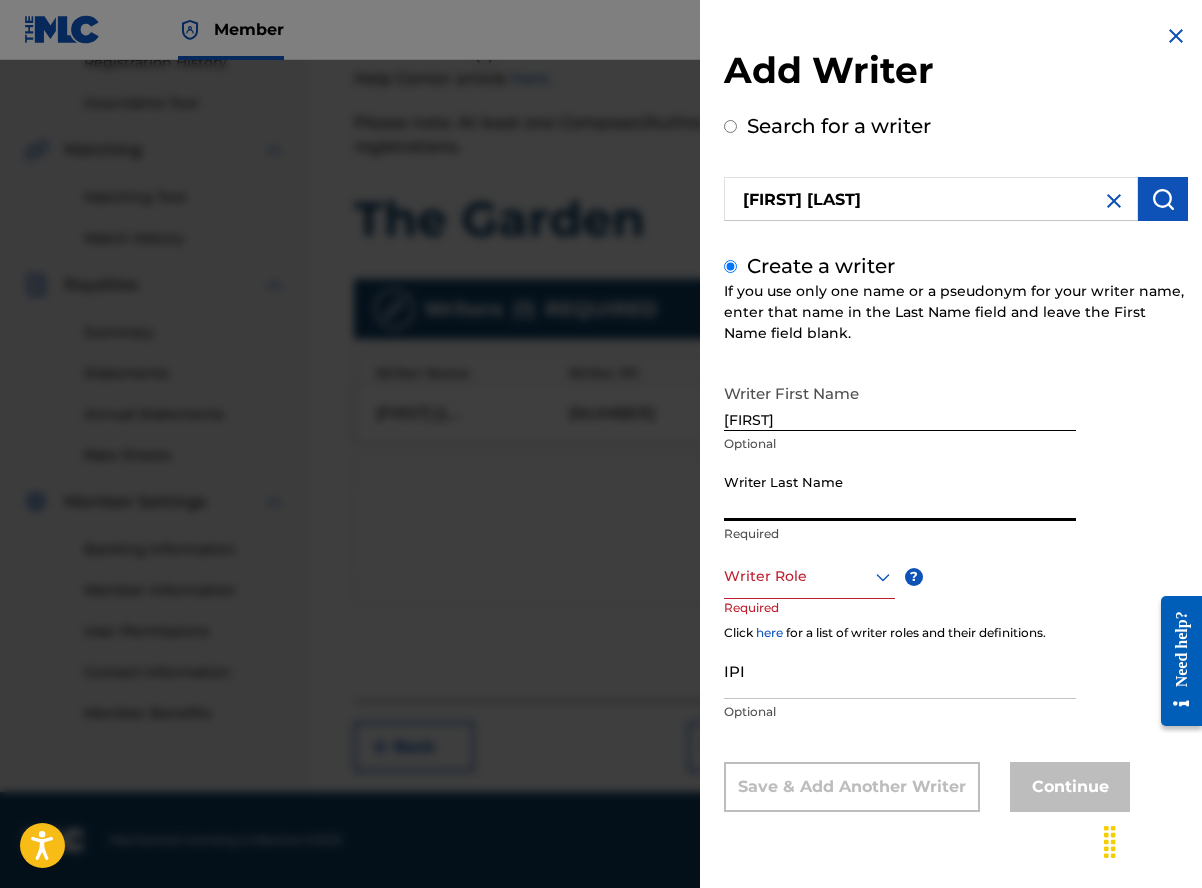 click on "Writer Last Name" at bounding box center (900, 492) 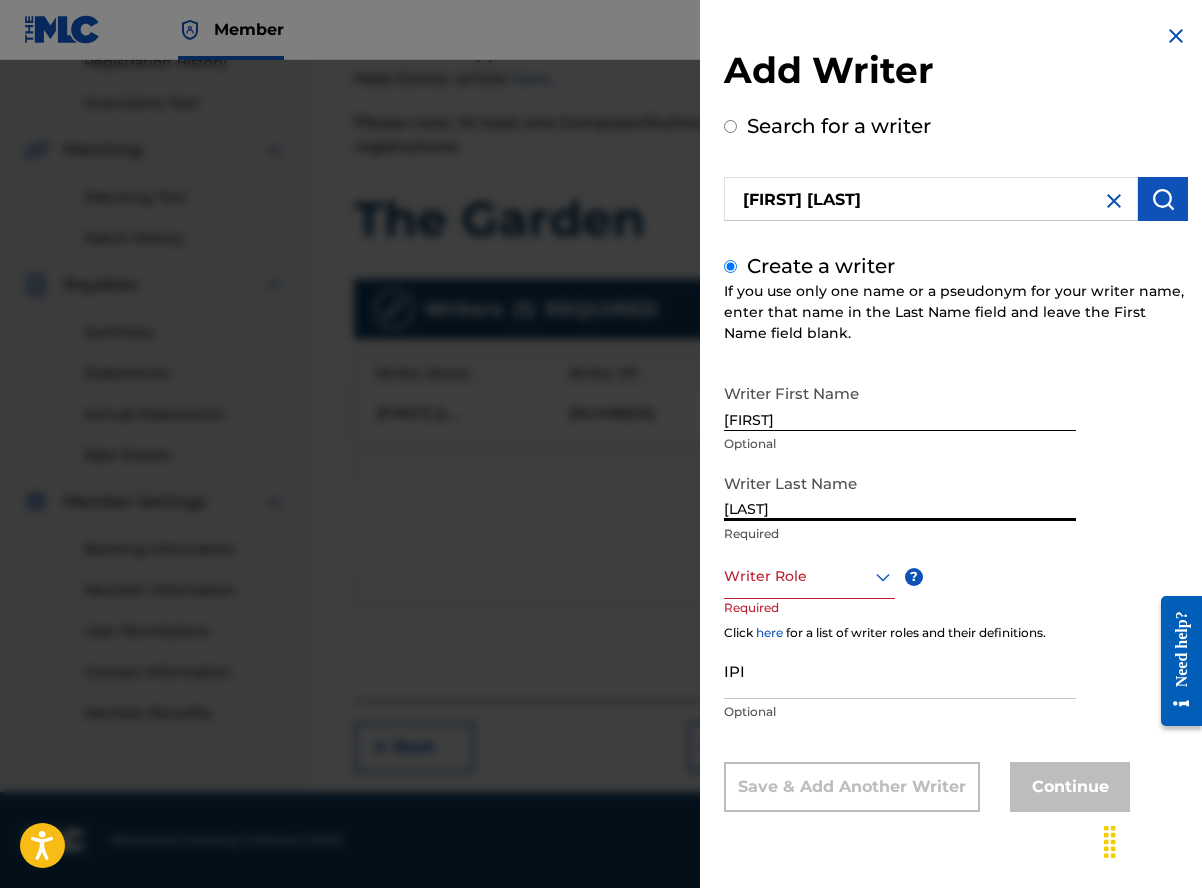 type on "[LAST]" 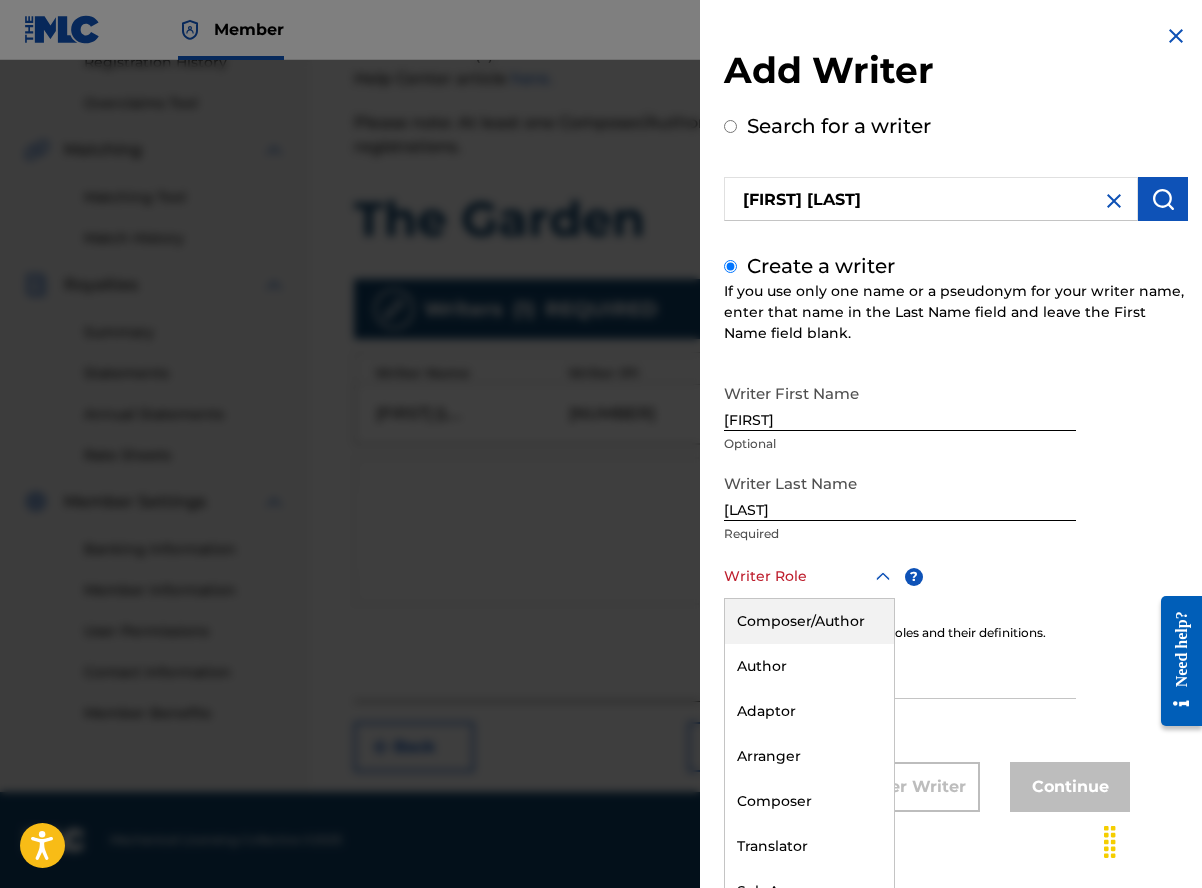 click 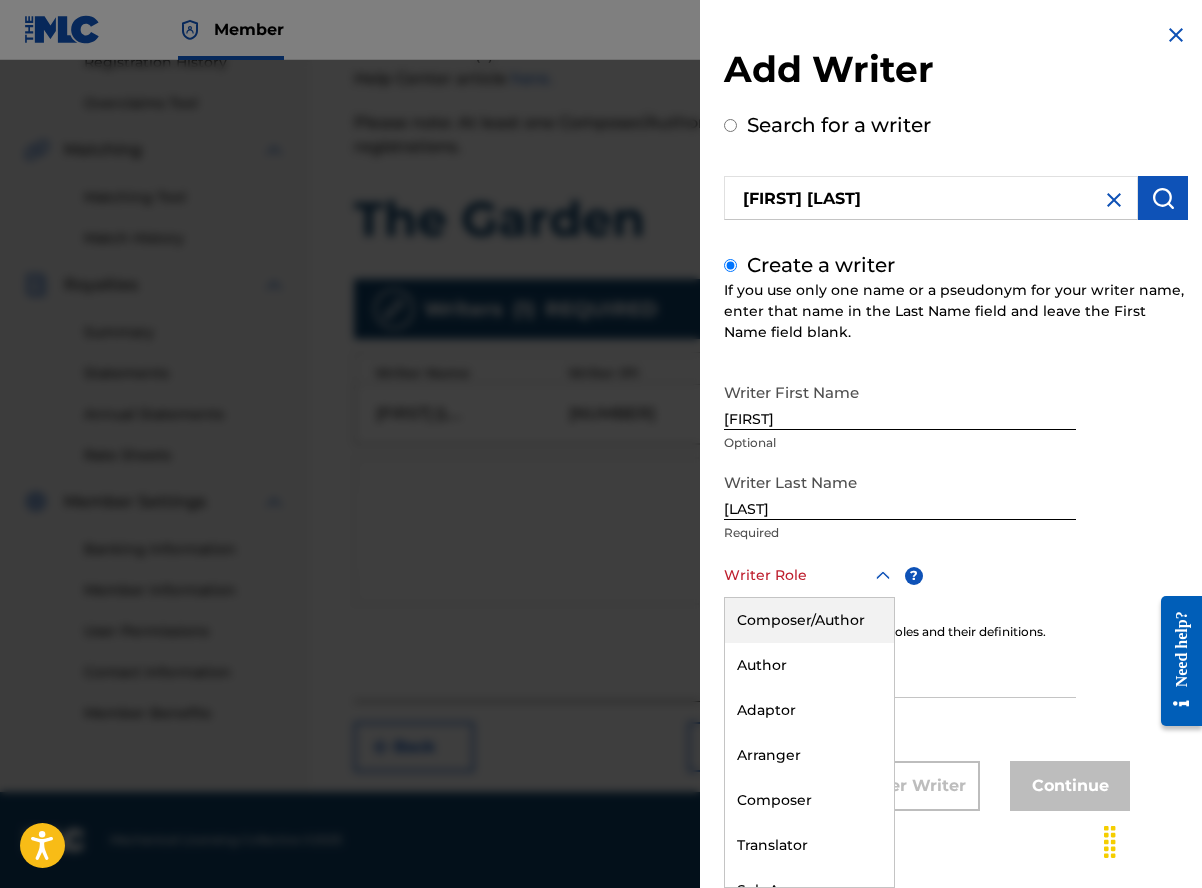 click on "Composer/Author" at bounding box center [809, 620] 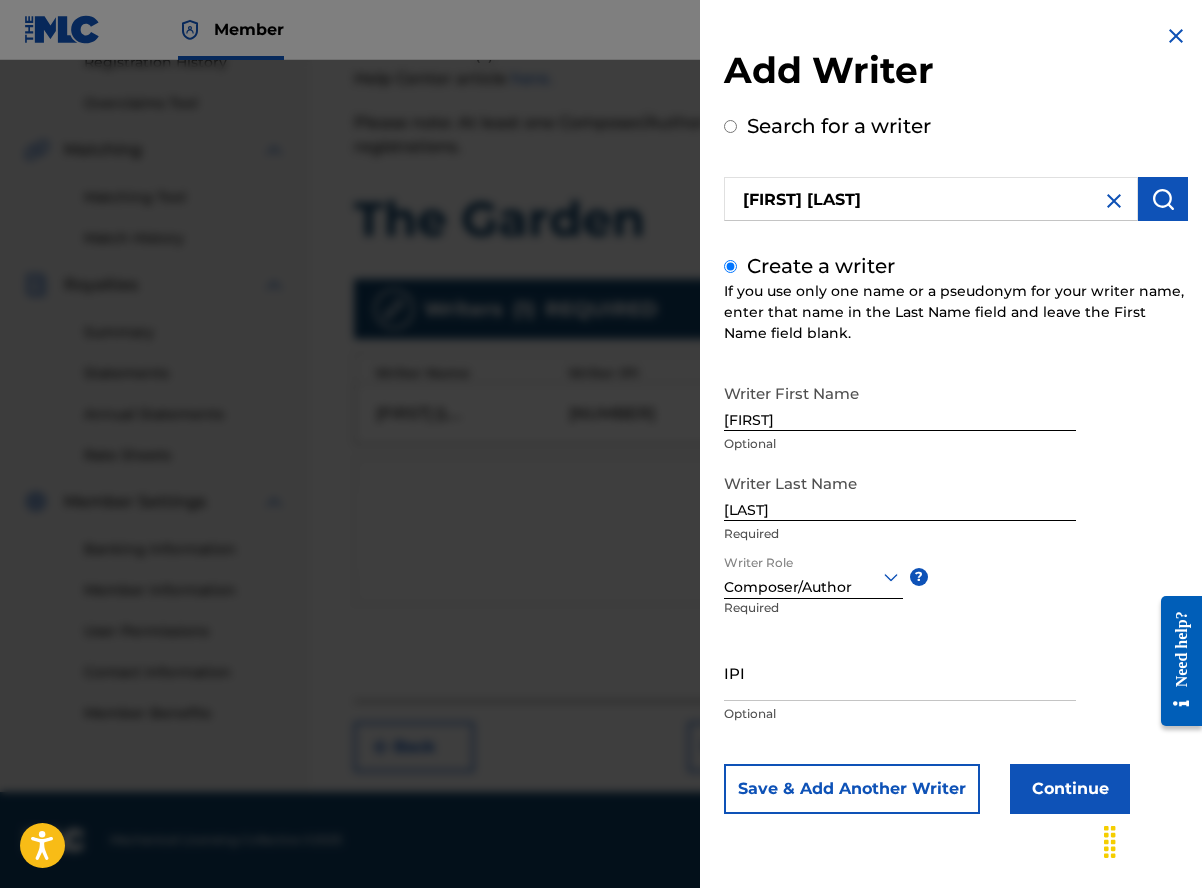 click on "Continue" at bounding box center (1070, 789) 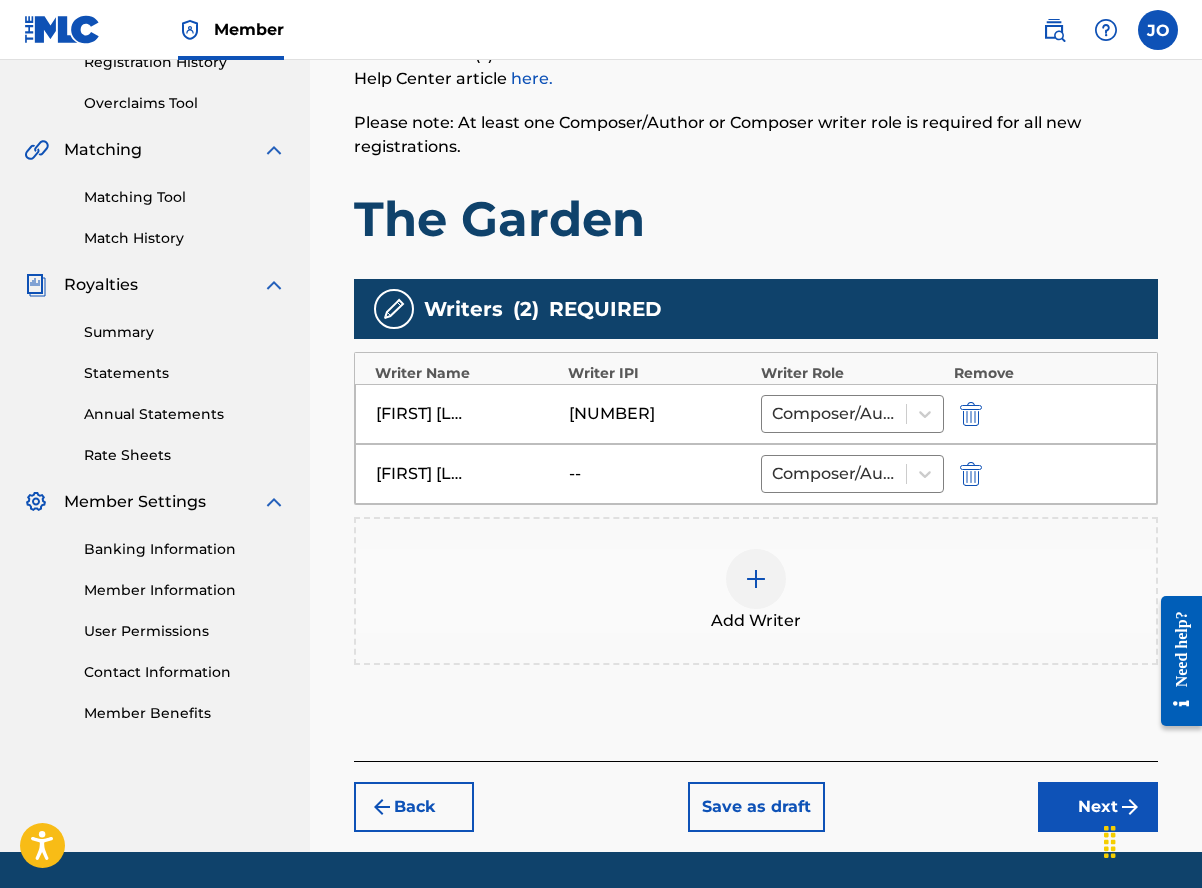 click at bounding box center [756, 579] 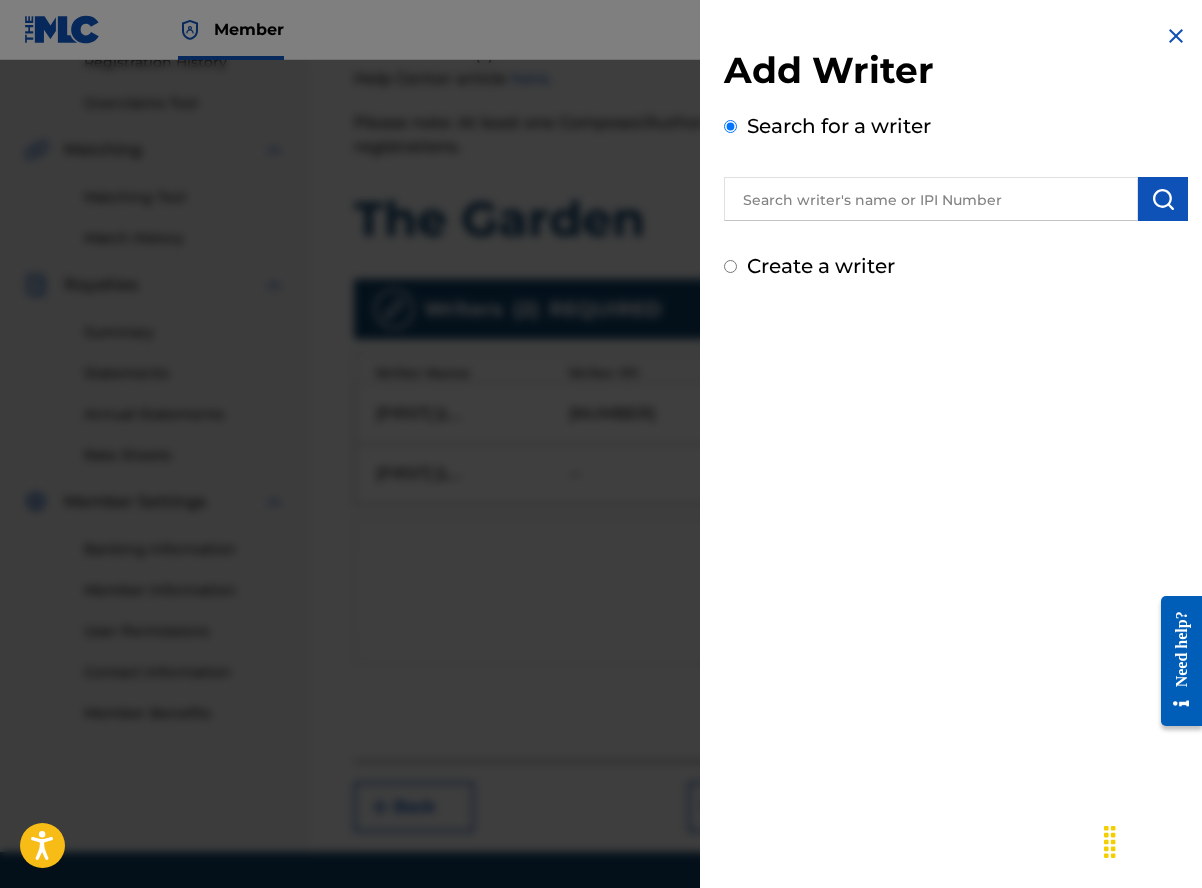 click at bounding box center [931, 199] 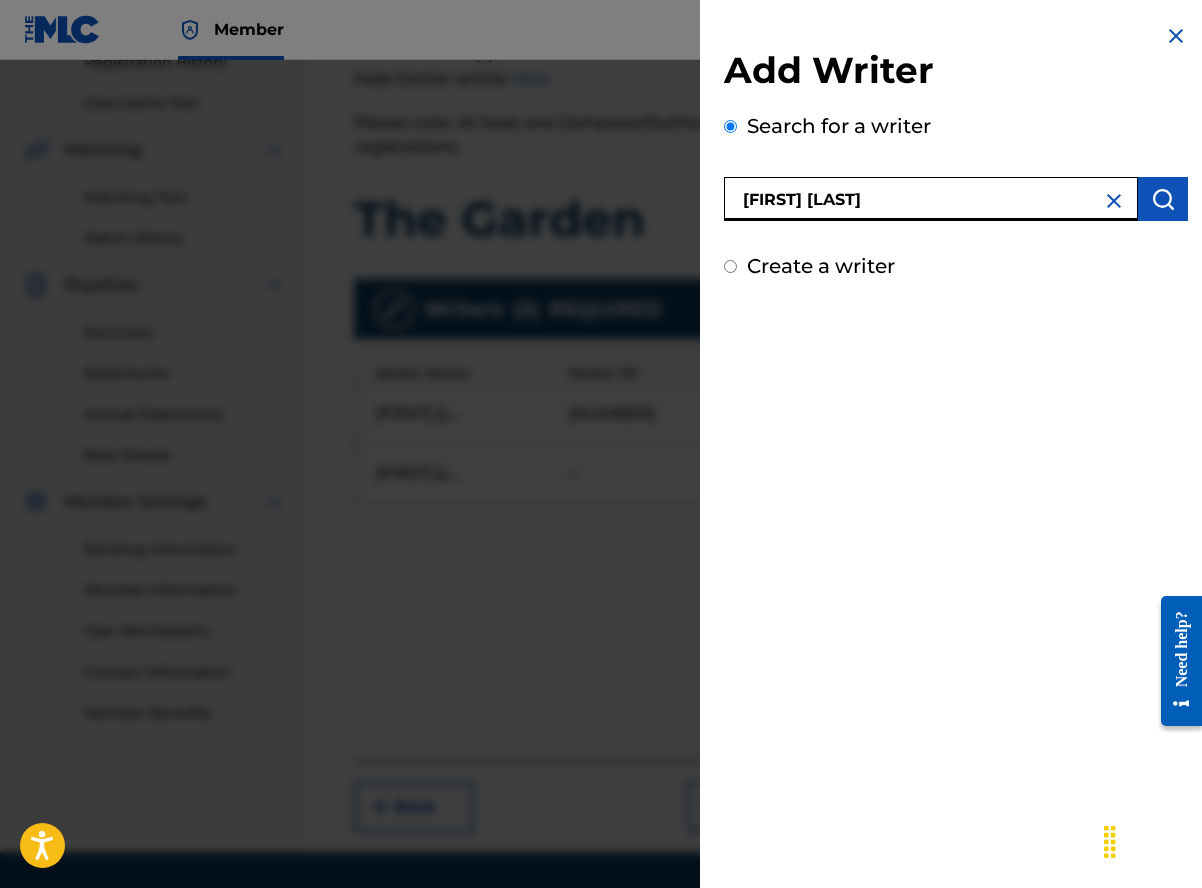 type on "[FIRST] [LAST]" 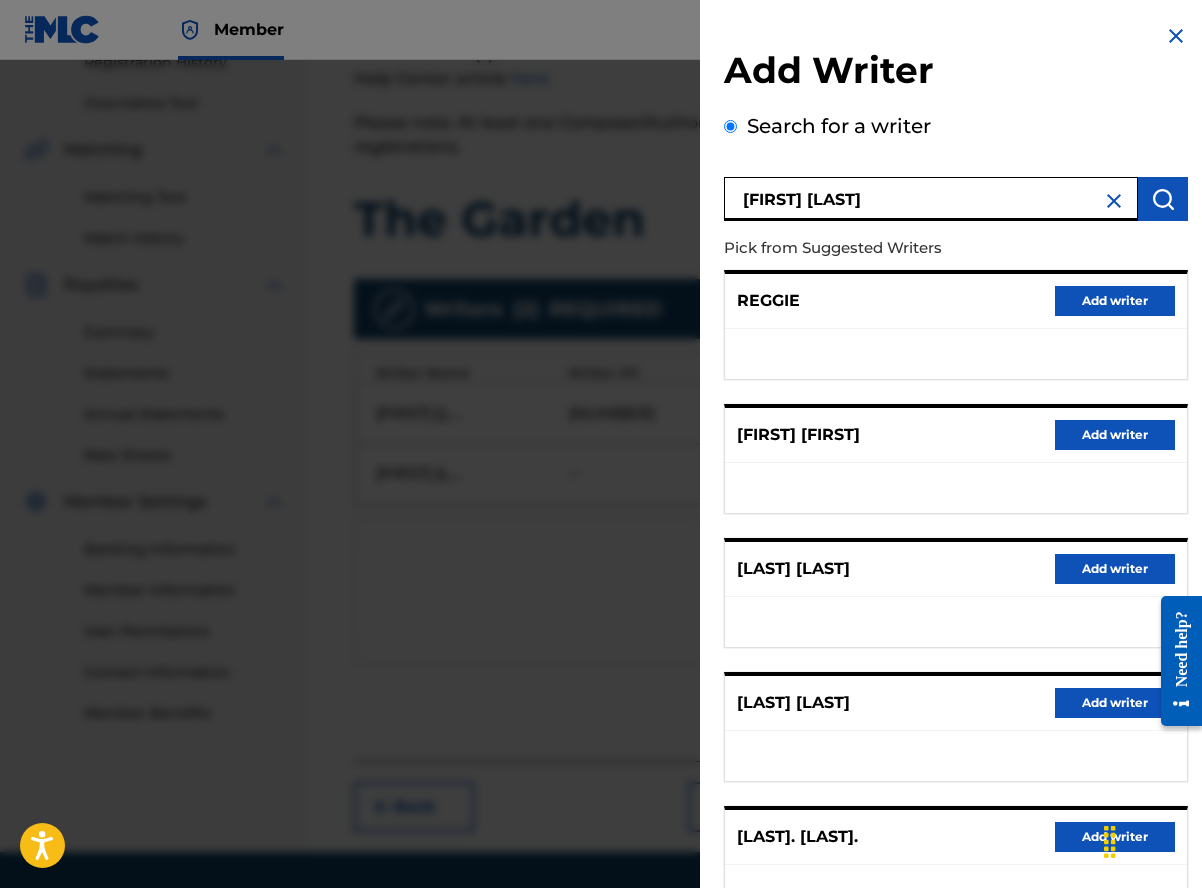 scroll, scrollTop: 154, scrollLeft: 0, axis: vertical 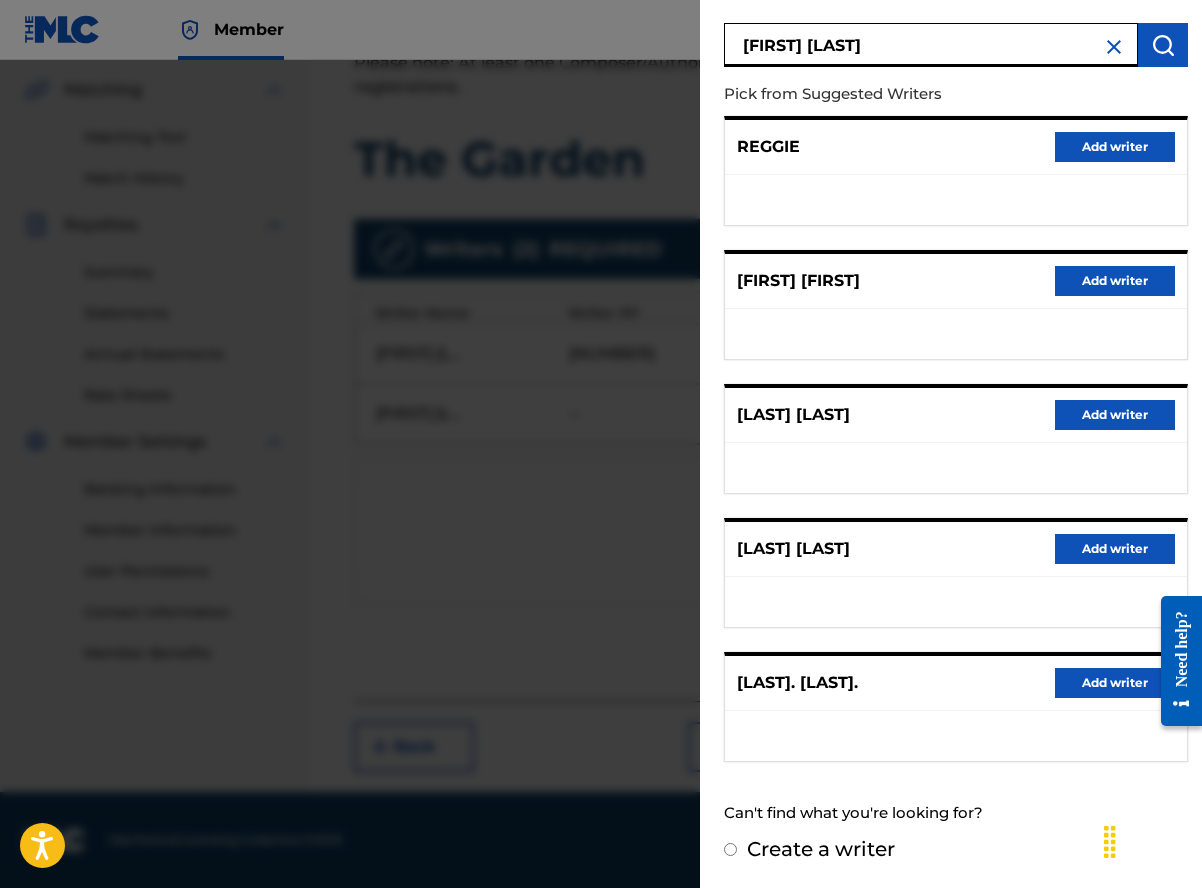 click on "Create a writer" at bounding box center [821, 849] 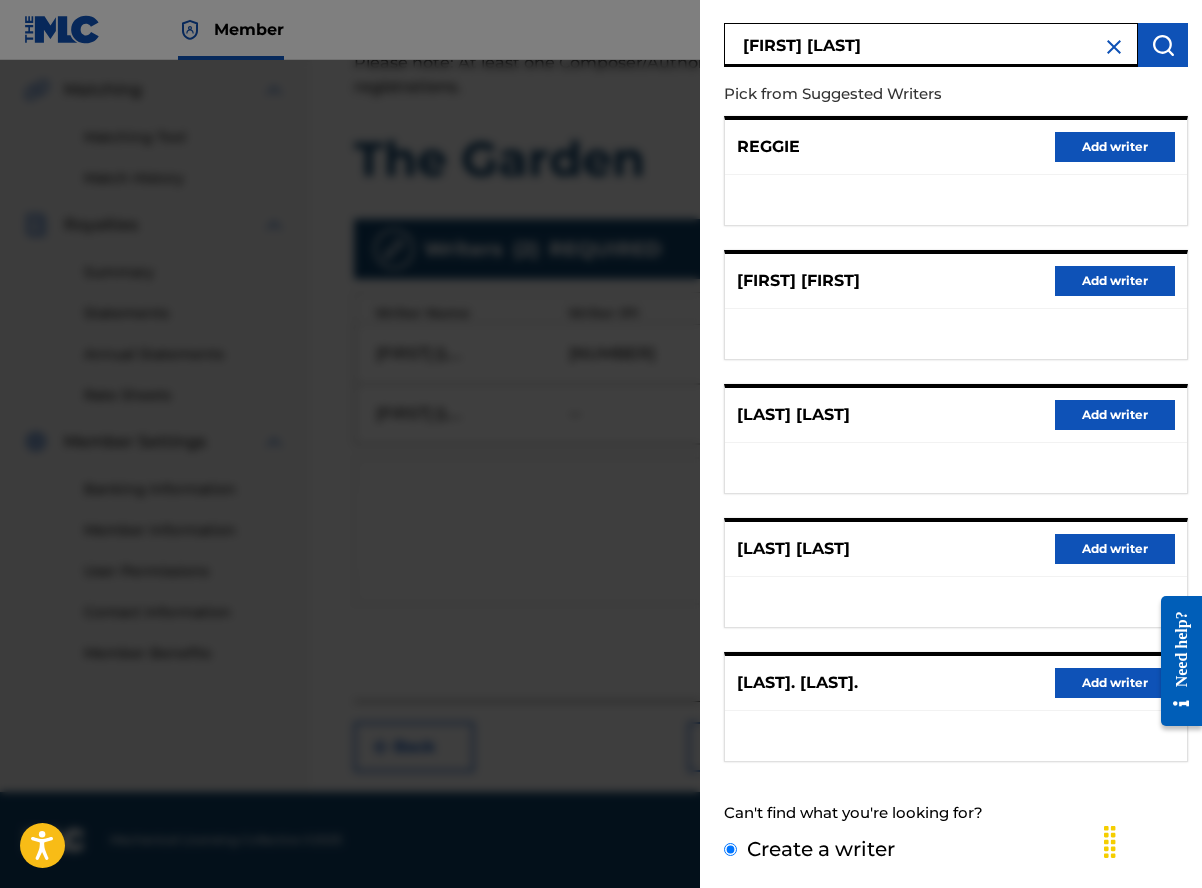 click on "Create a writer" at bounding box center (730, 849) 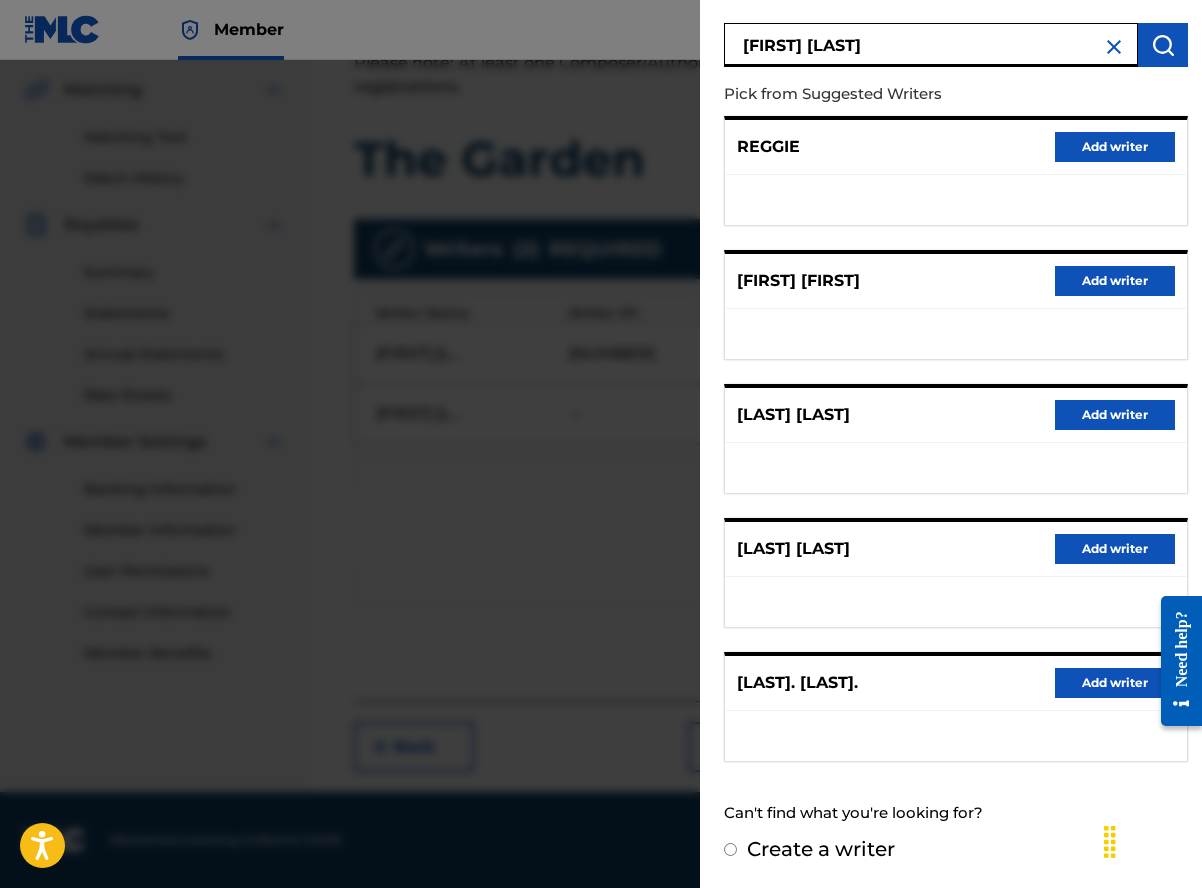 radio on "false" 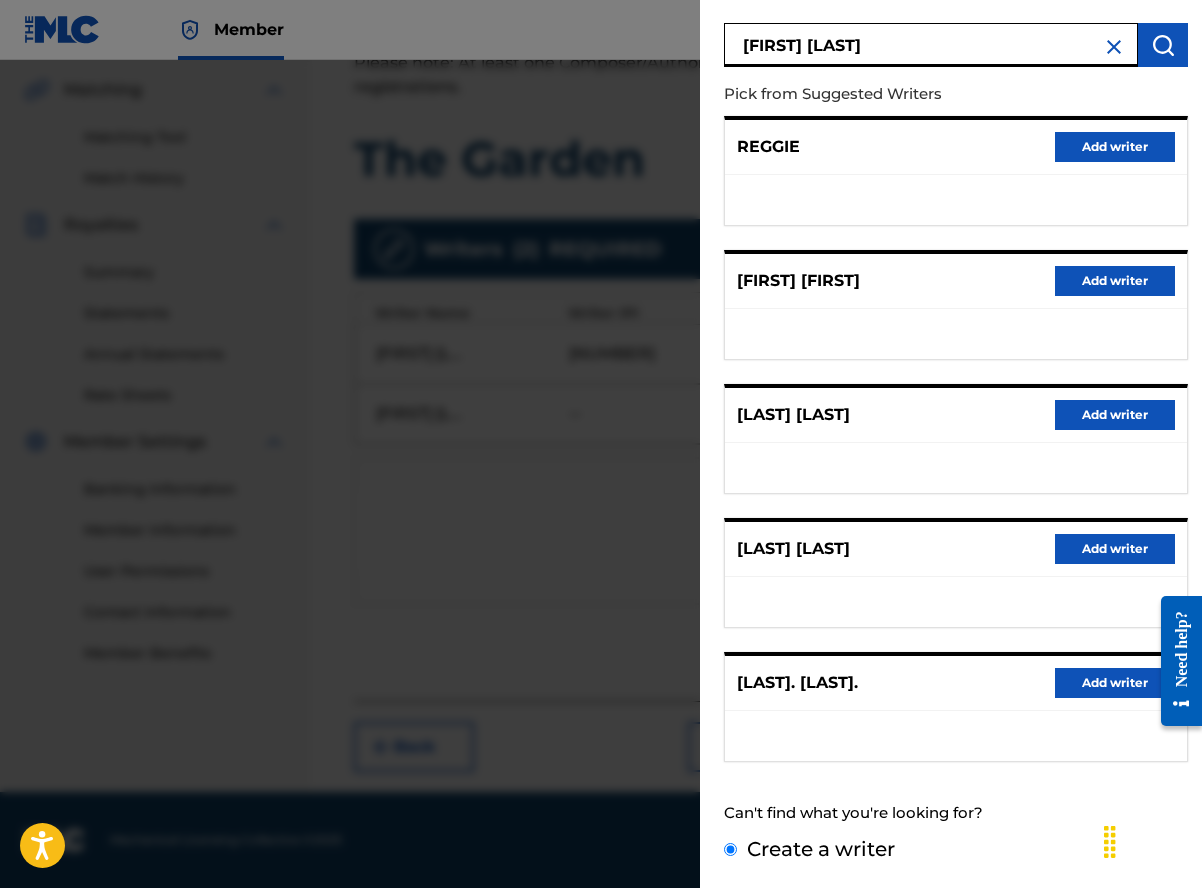 scroll, scrollTop: 0, scrollLeft: 0, axis: both 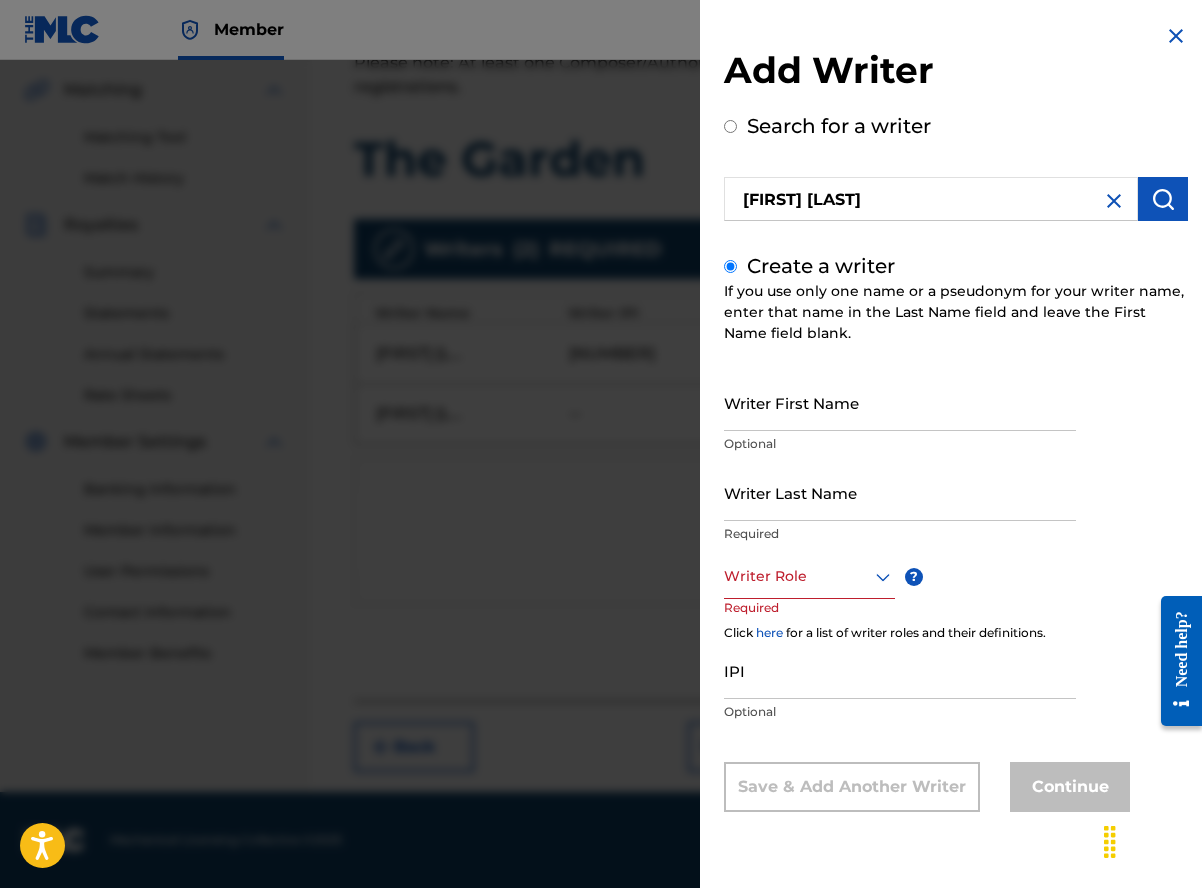 click on "Writer First Name" at bounding box center [900, 402] 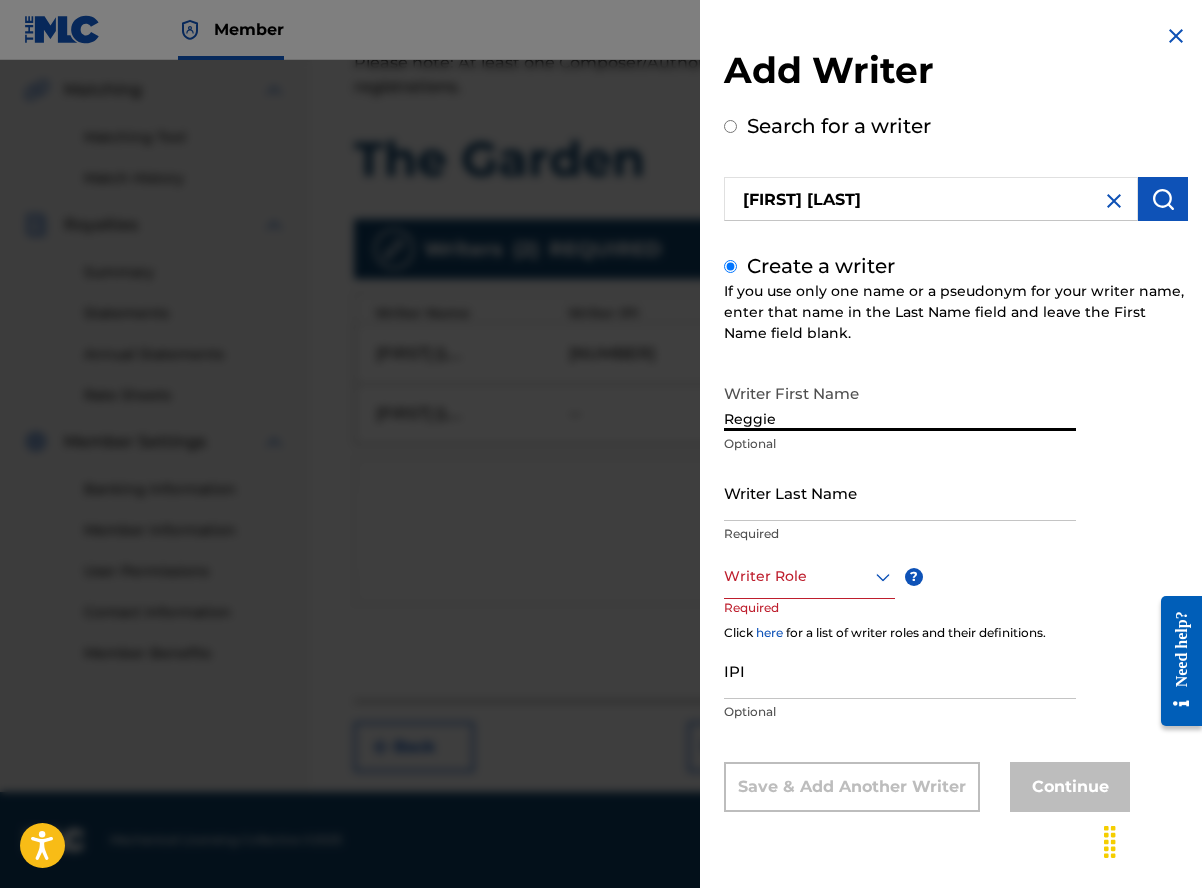 type on "Reggie" 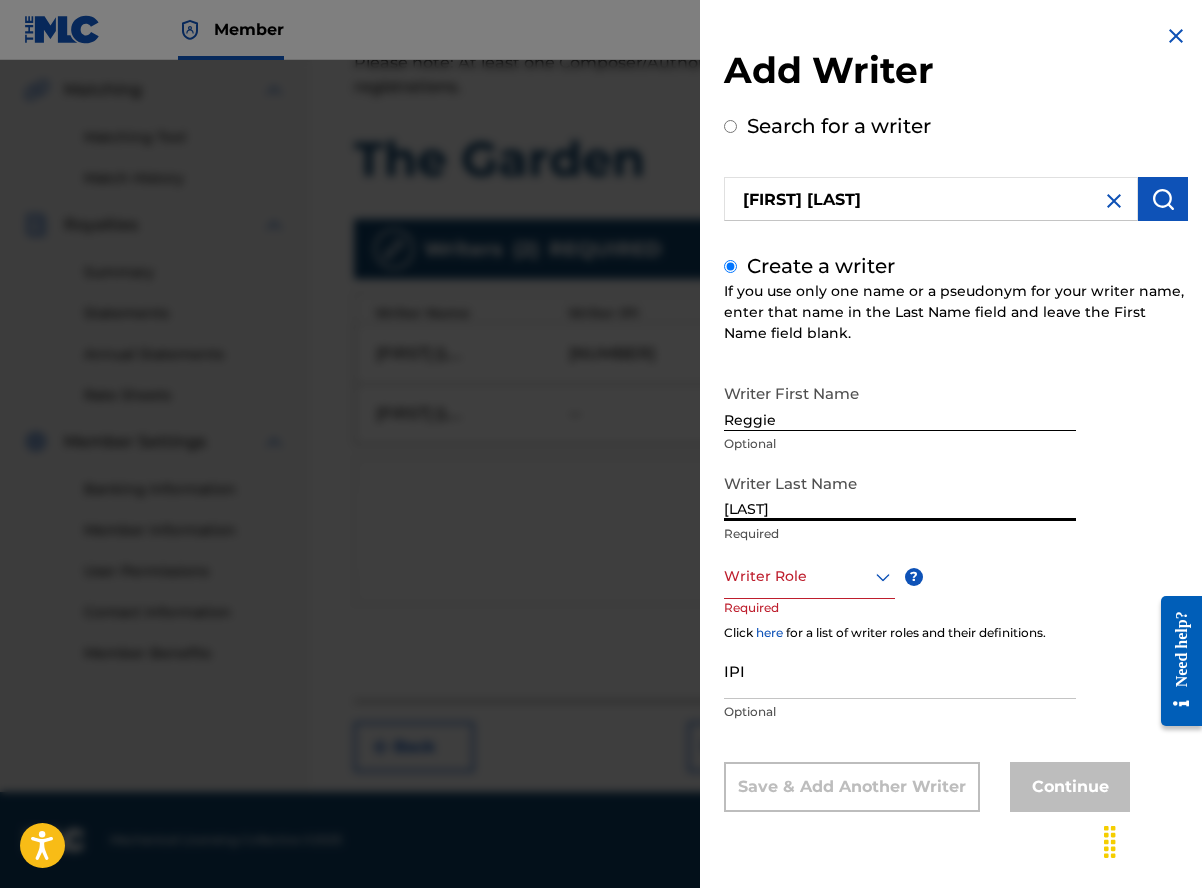 type on "[LAST]" 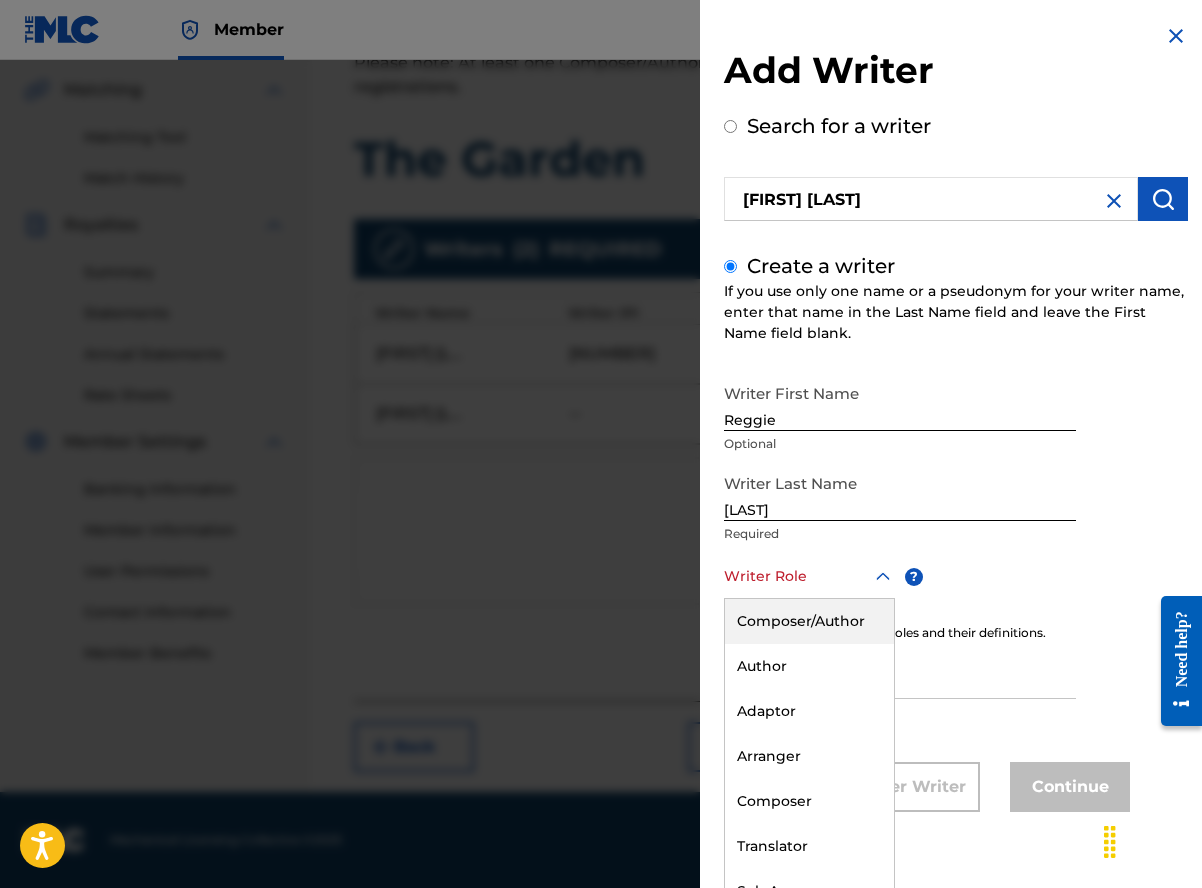 click at bounding box center [809, 576] 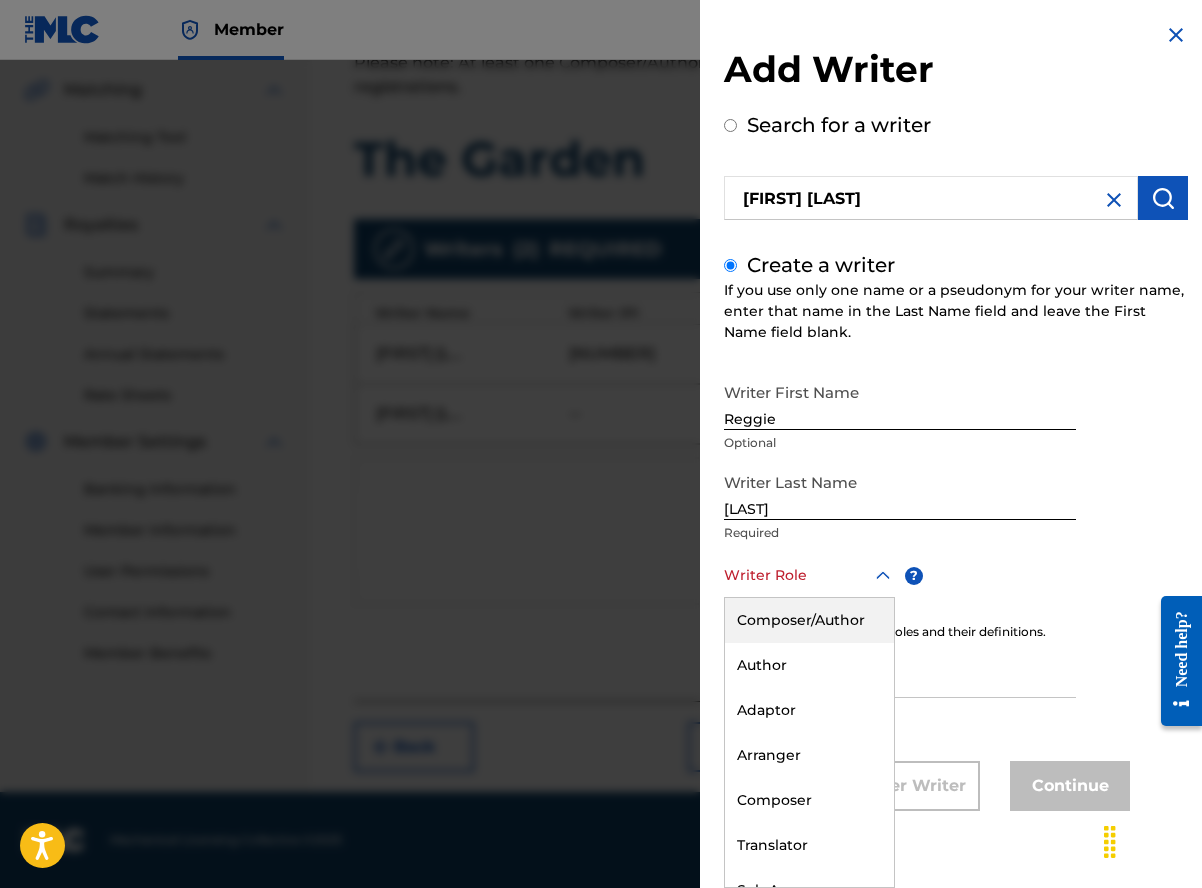click on "Composer/Author" at bounding box center [809, 620] 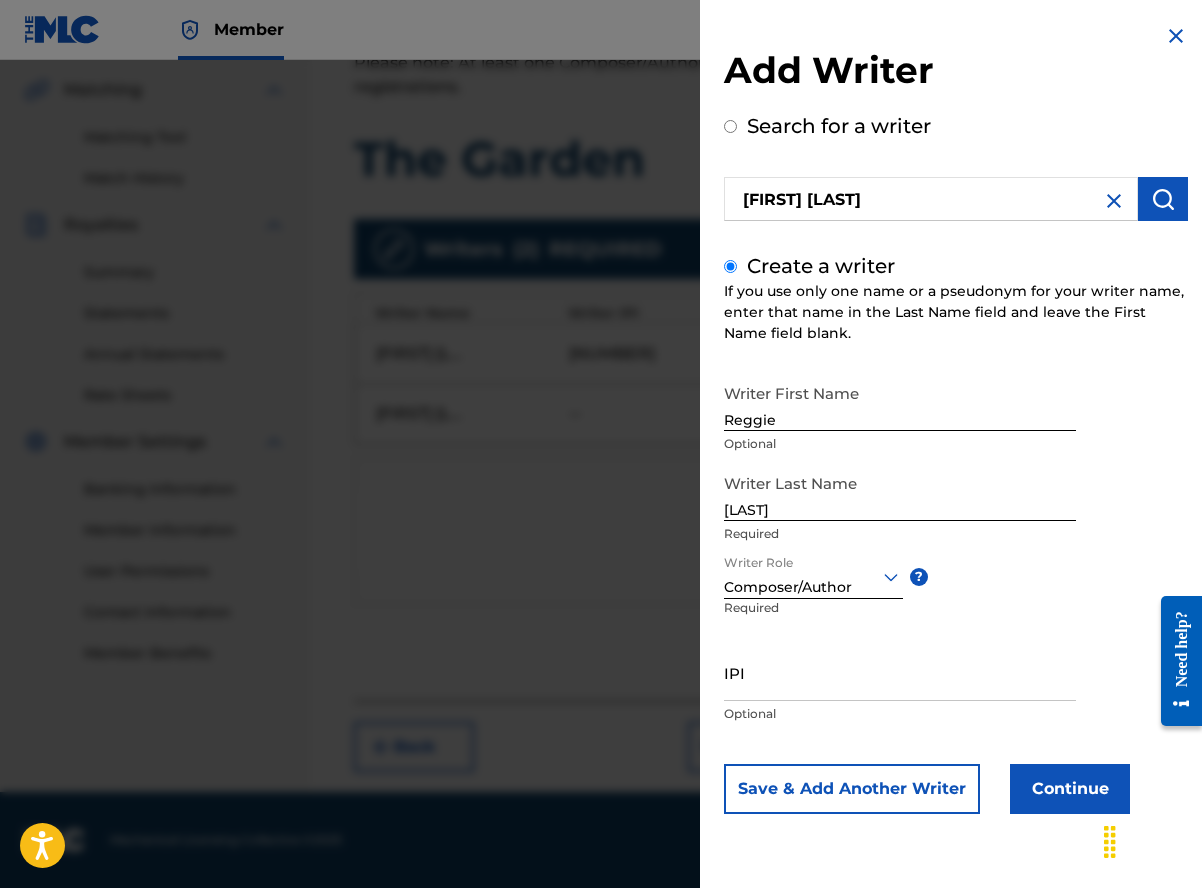 click on "Continue" at bounding box center (1070, 789) 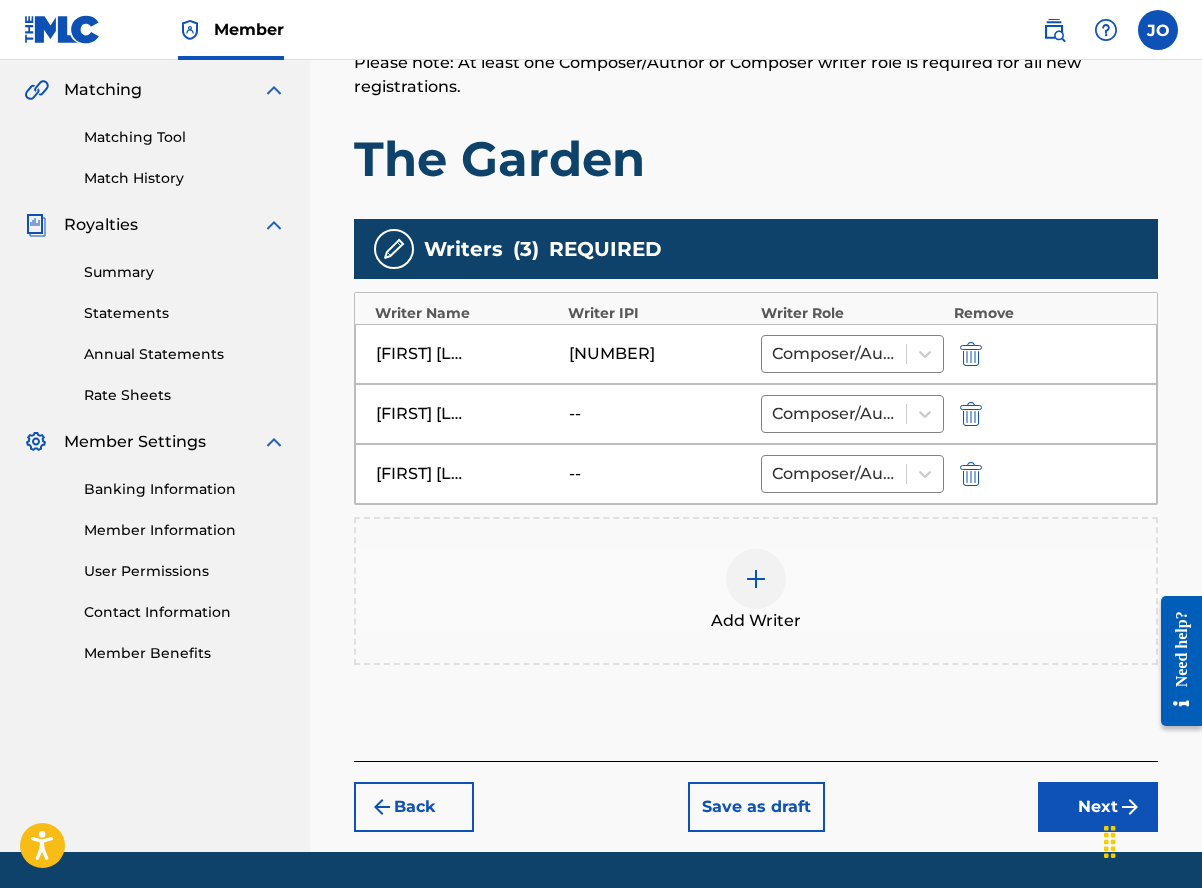 click at bounding box center (756, 579) 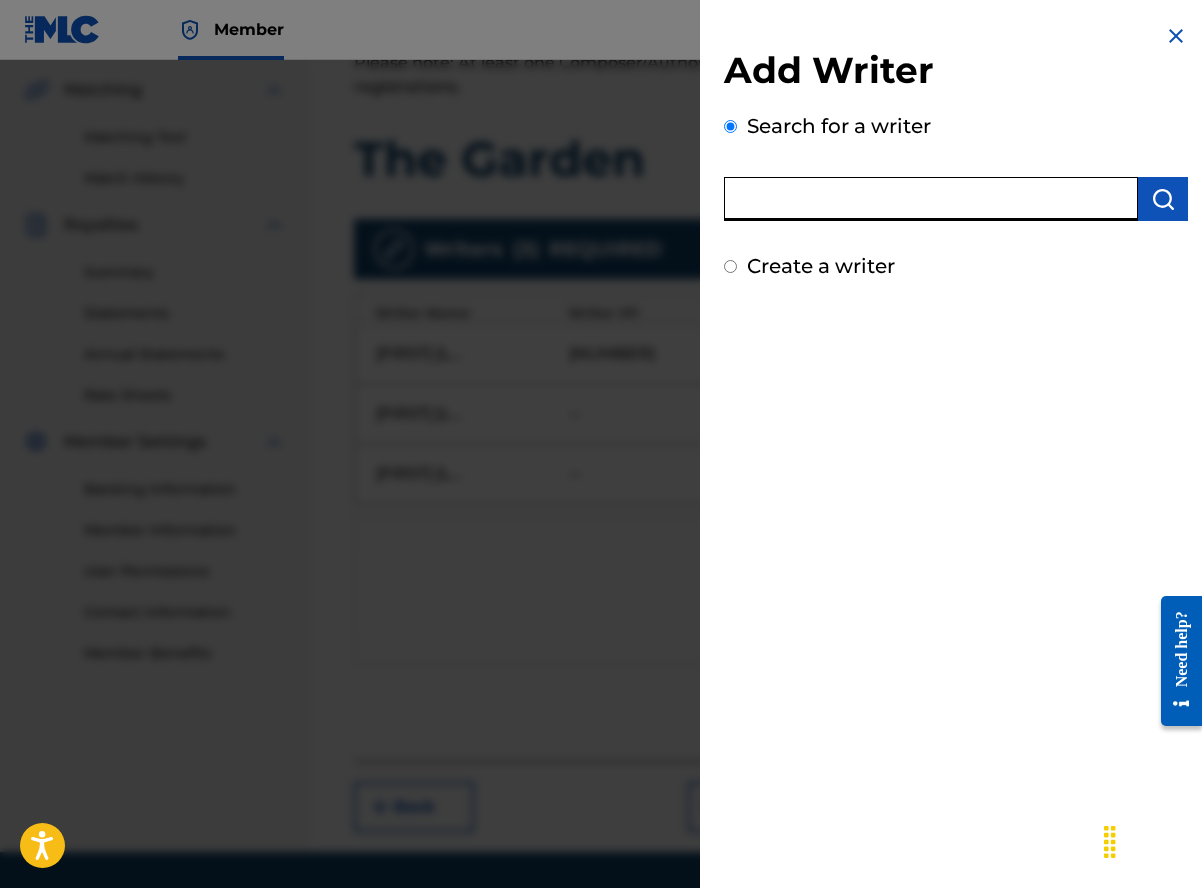 click at bounding box center [931, 199] 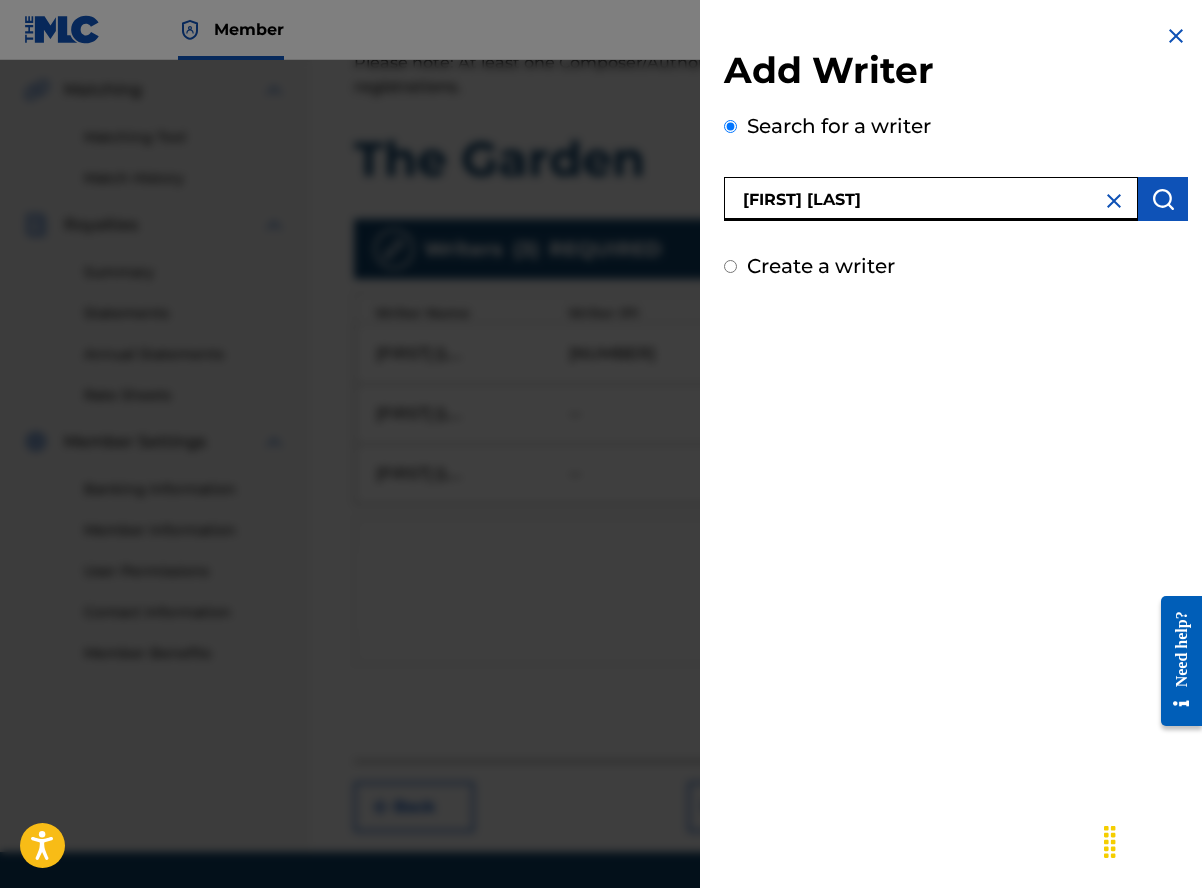 type on "[FIRST] [LAST]" 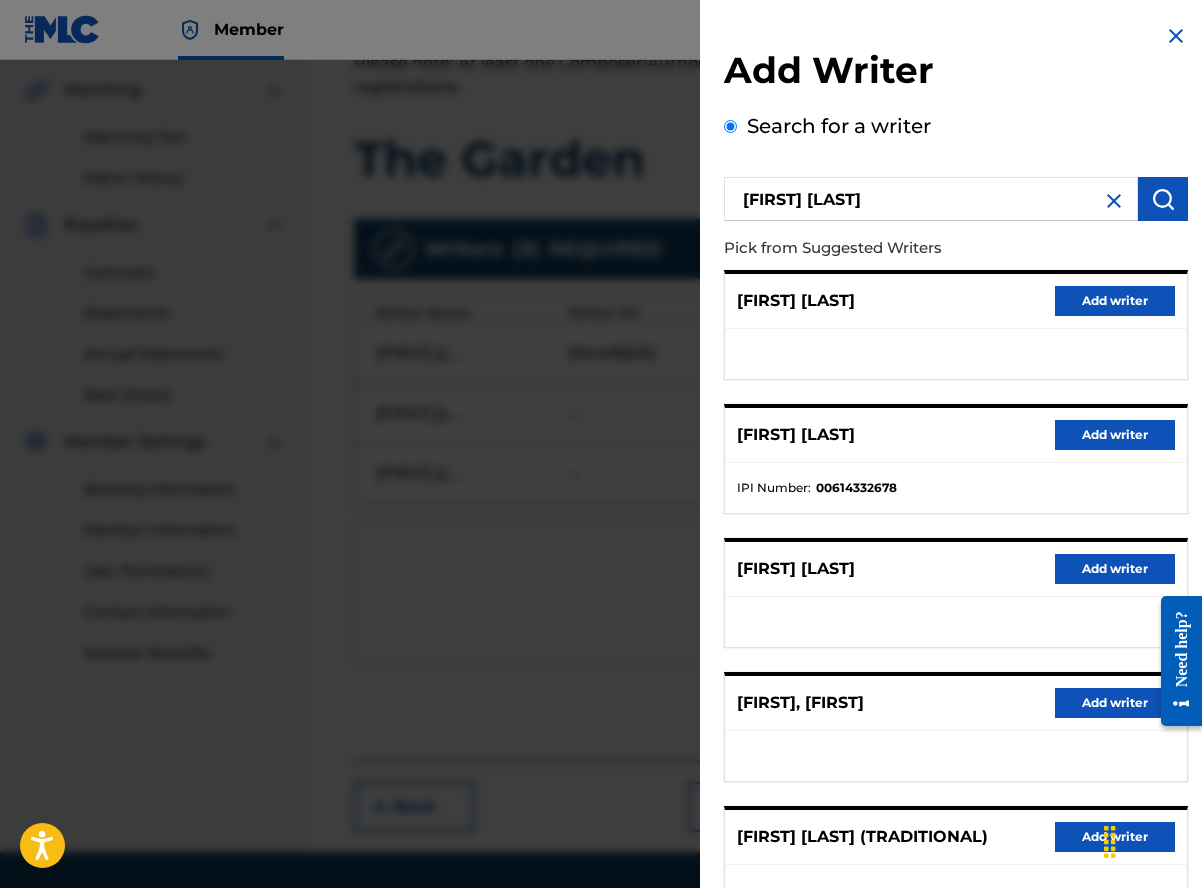 click on "[FIRST] [LAST] Add writer" at bounding box center [956, 569] 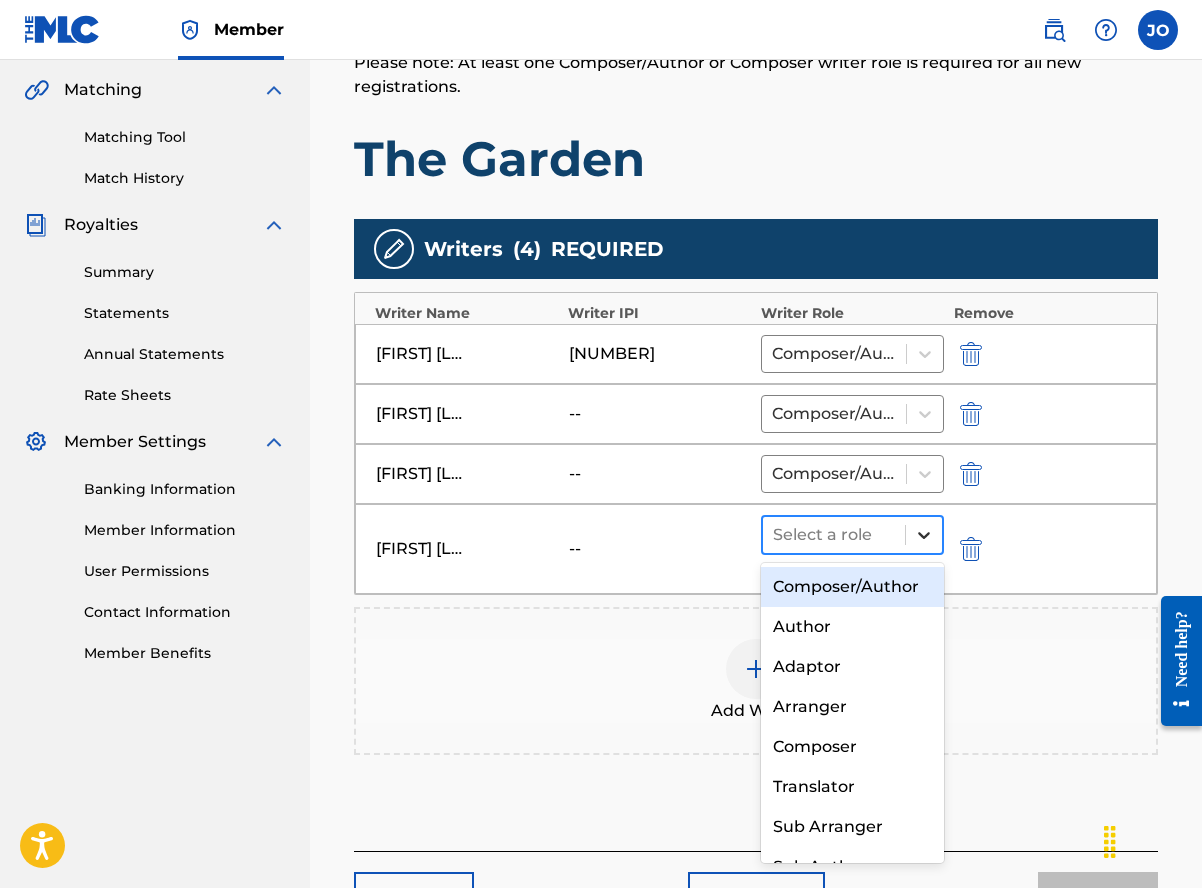 click 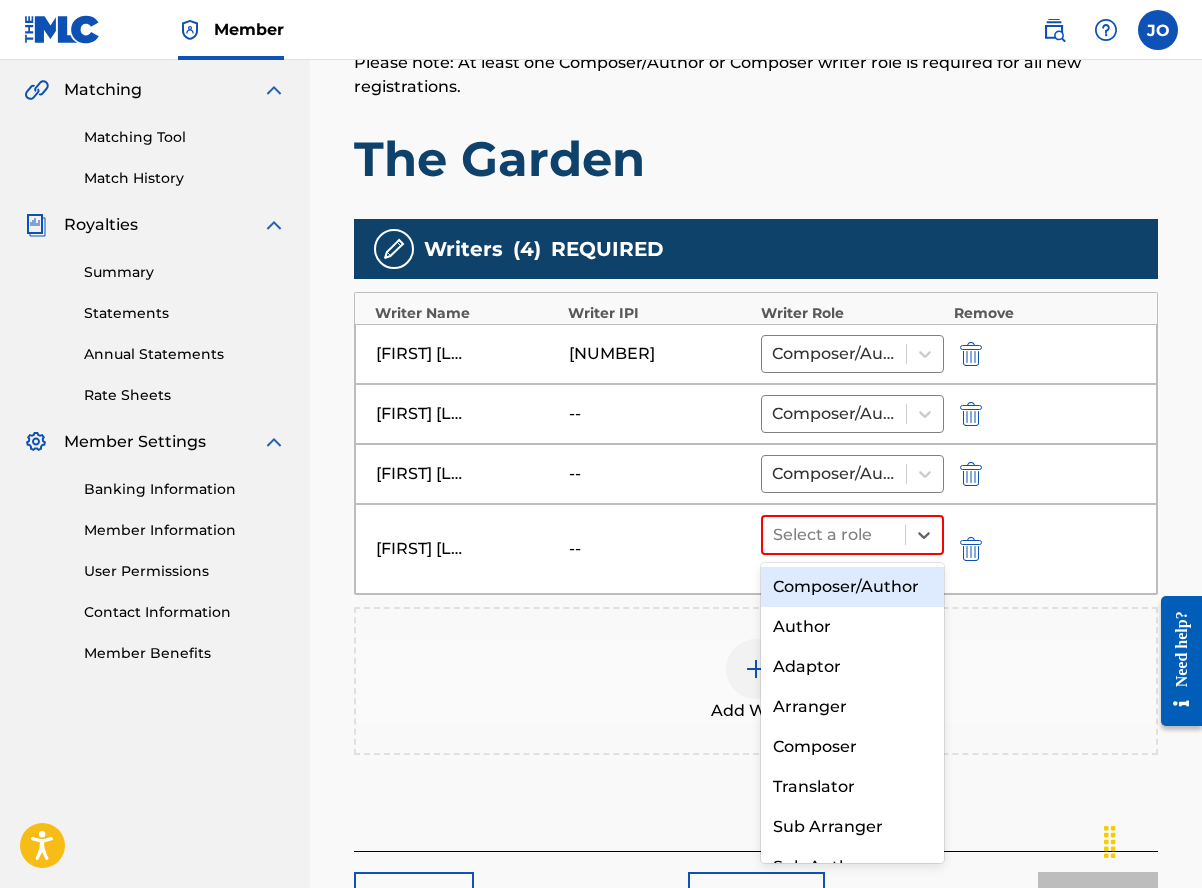 click on "Composer/Author" at bounding box center [852, 587] 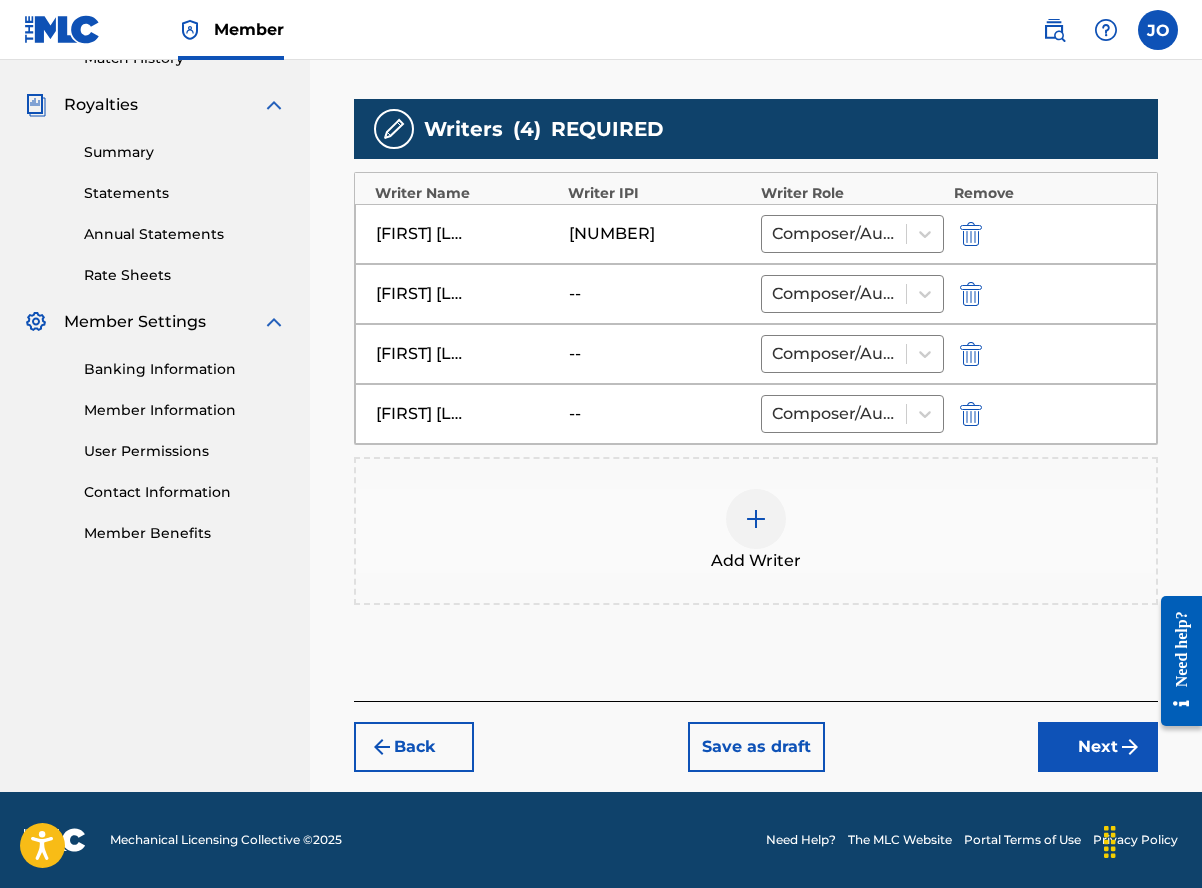 click on "Next" at bounding box center (1098, 747) 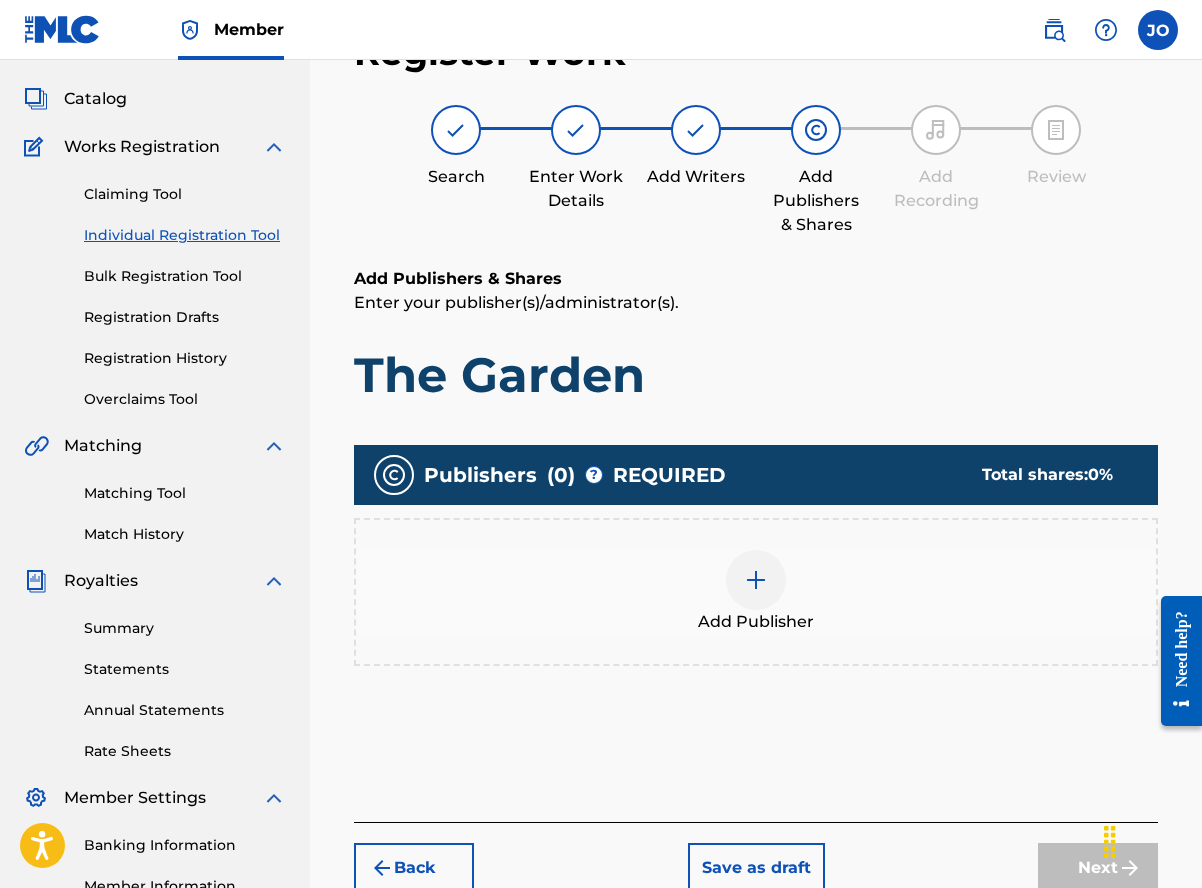 scroll, scrollTop: 90, scrollLeft: 0, axis: vertical 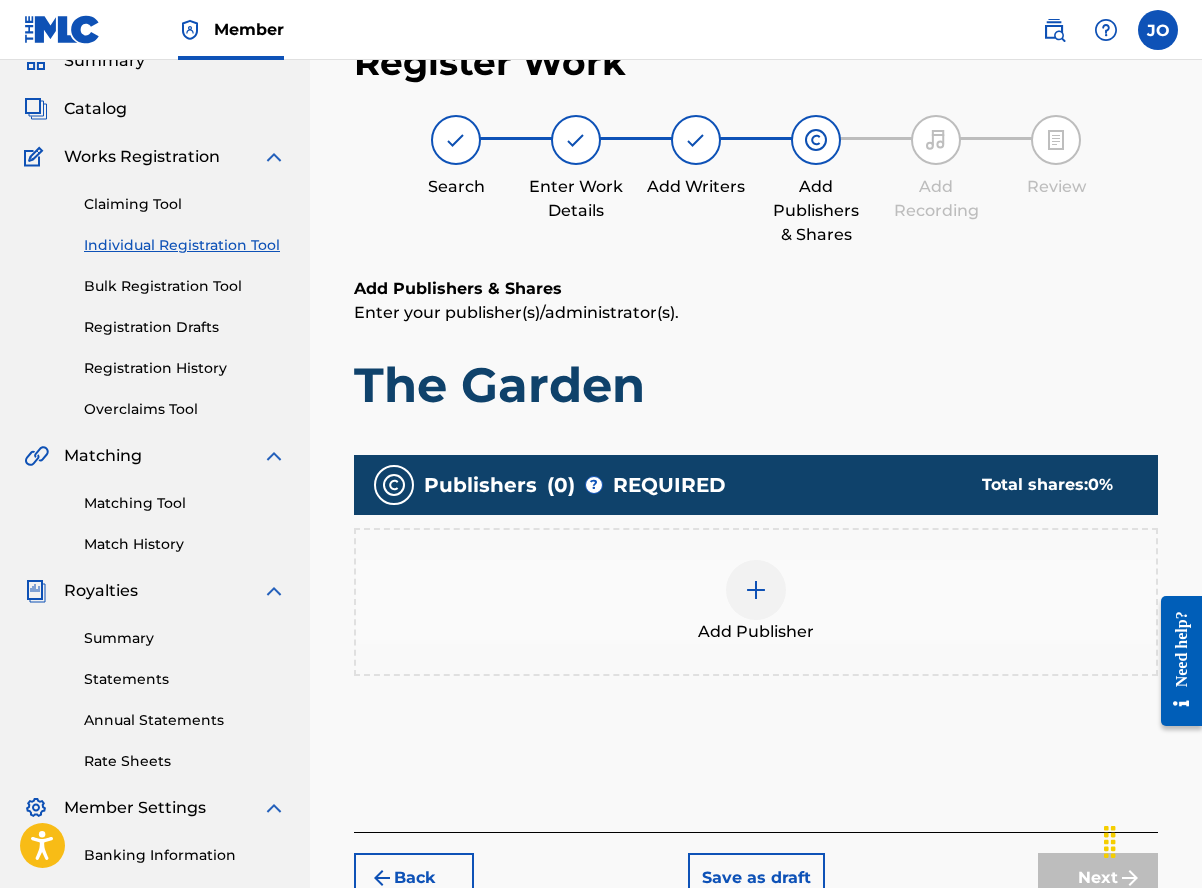 click at bounding box center (756, 590) 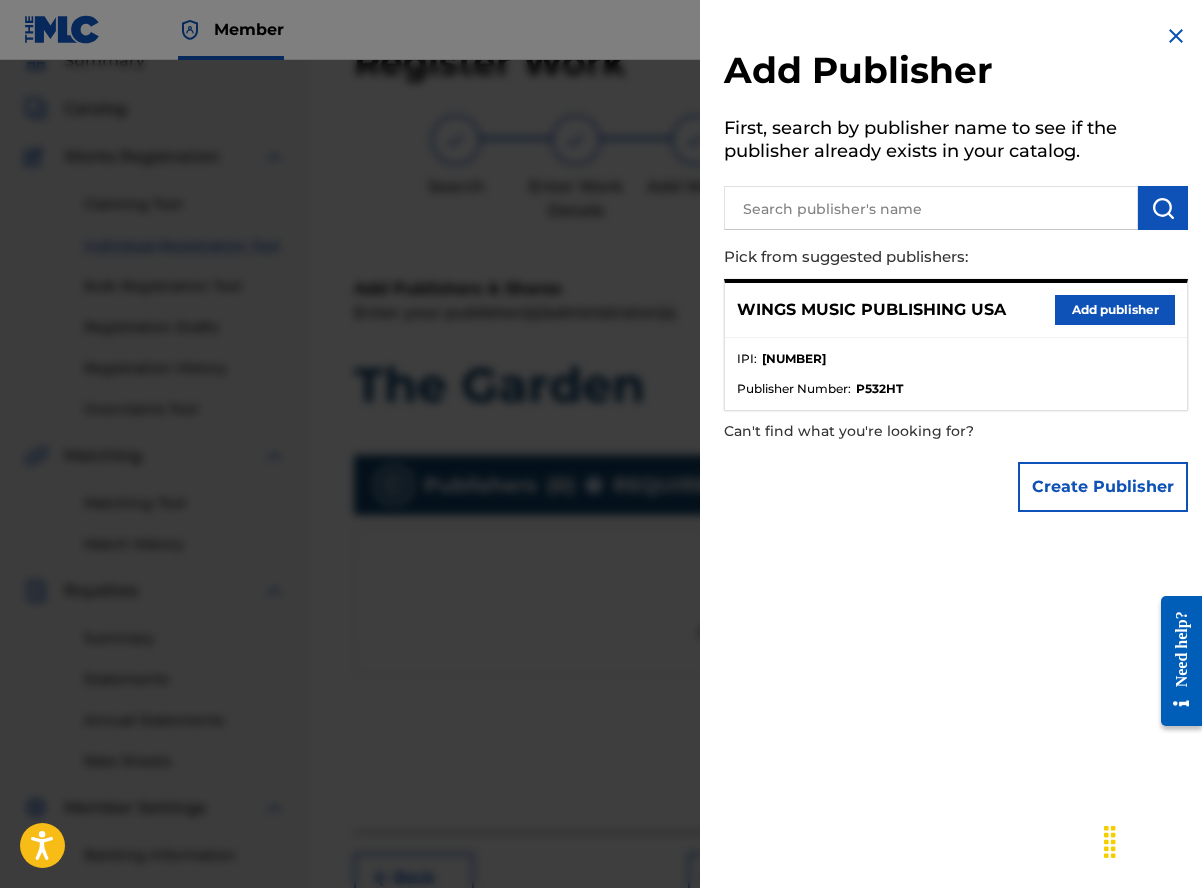 click on "Add publisher" at bounding box center [1115, 310] 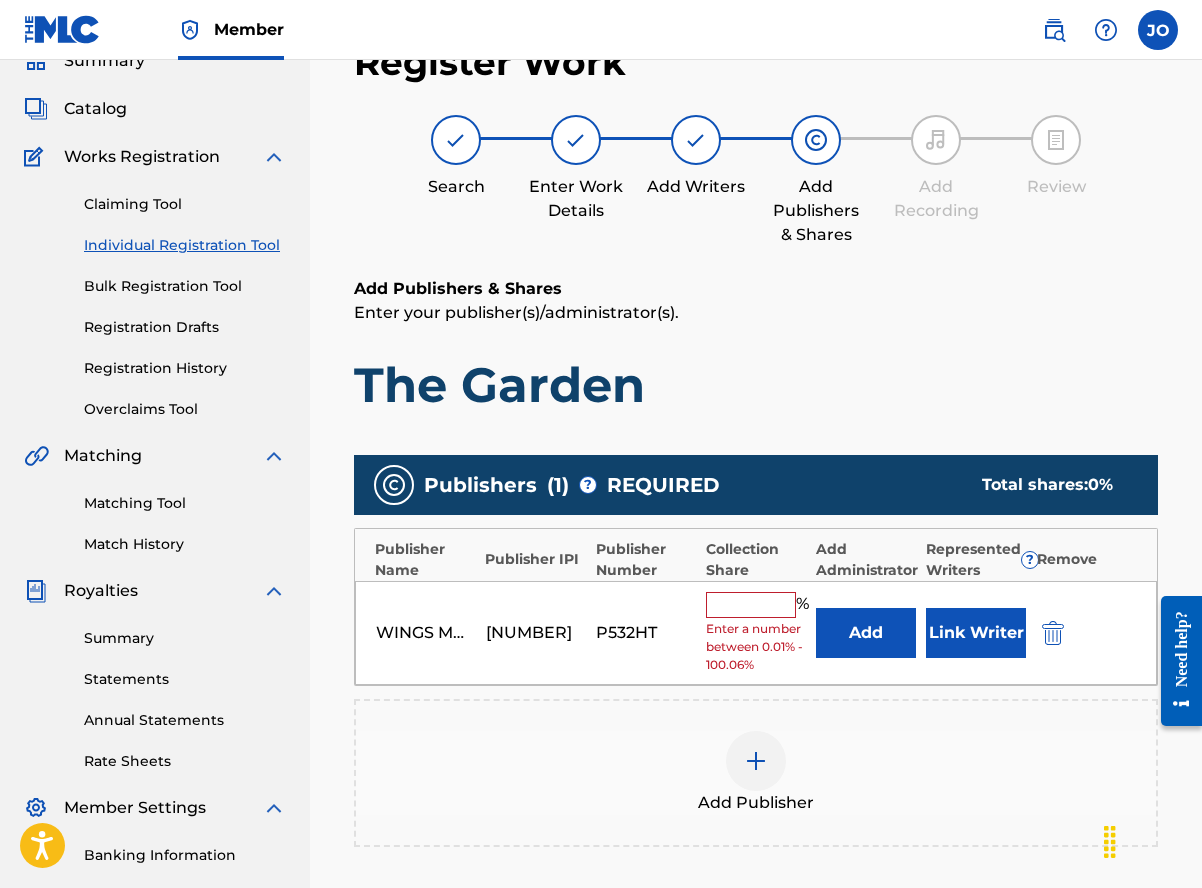 click at bounding box center [751, 605] 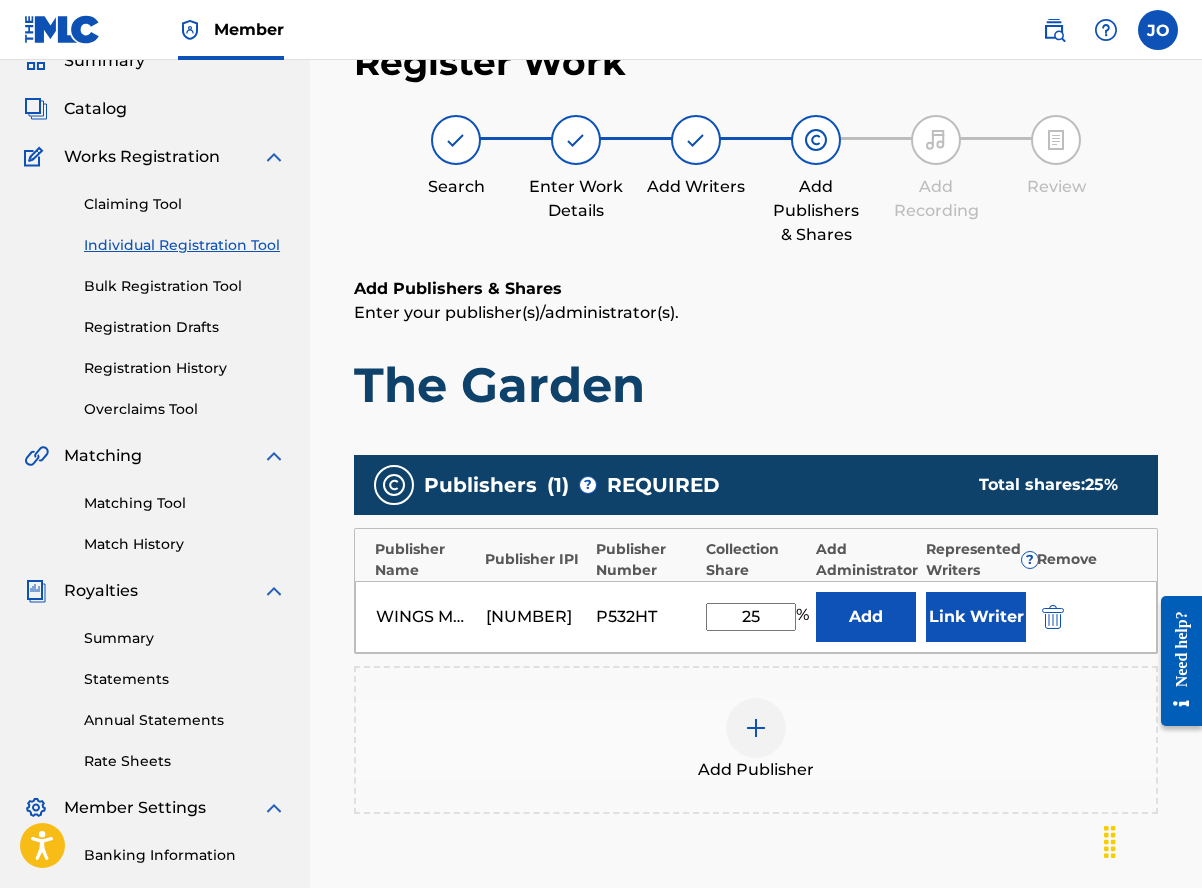 click on "Link Writer" at bounding box center [976, 617] 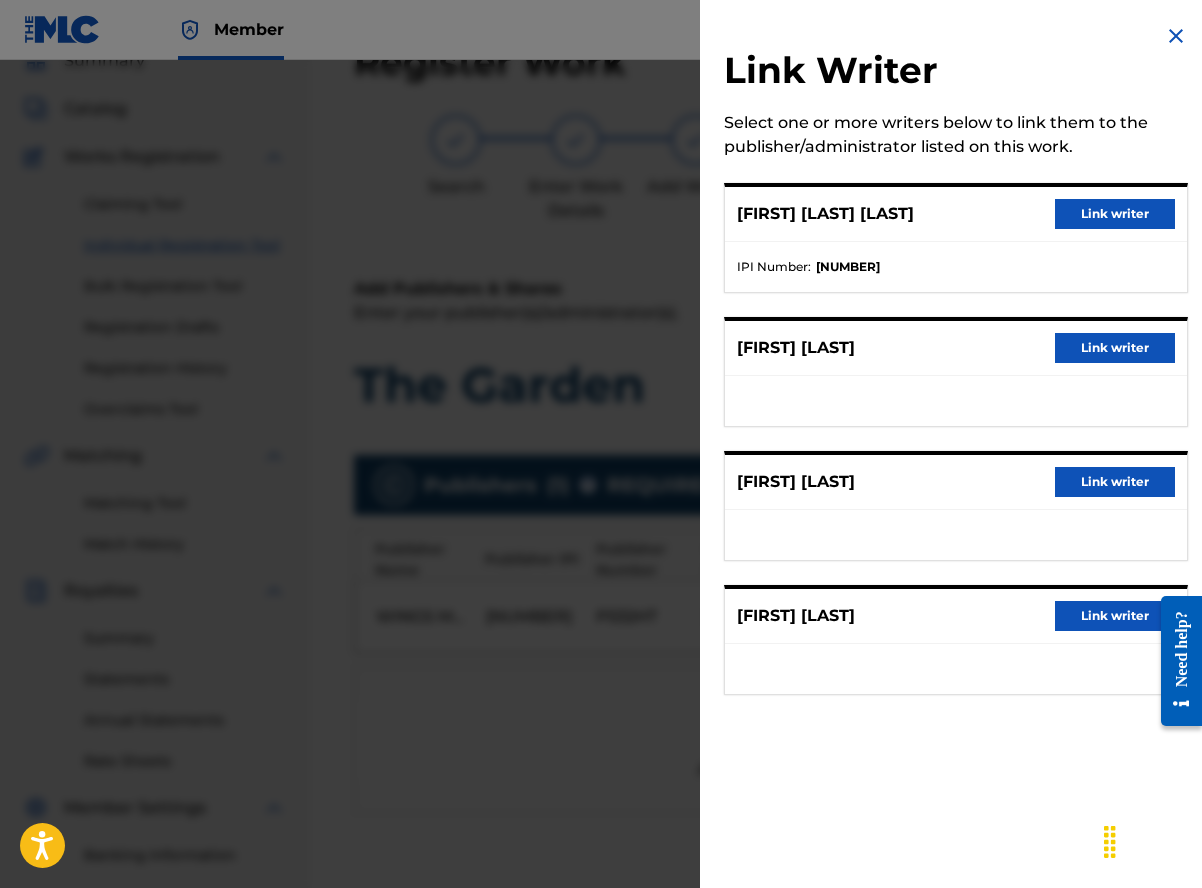 drag, startPoint x: 1129, startPoint y: 212, endPoint x: 1120, endPoint y: 217, distance: 10.29563 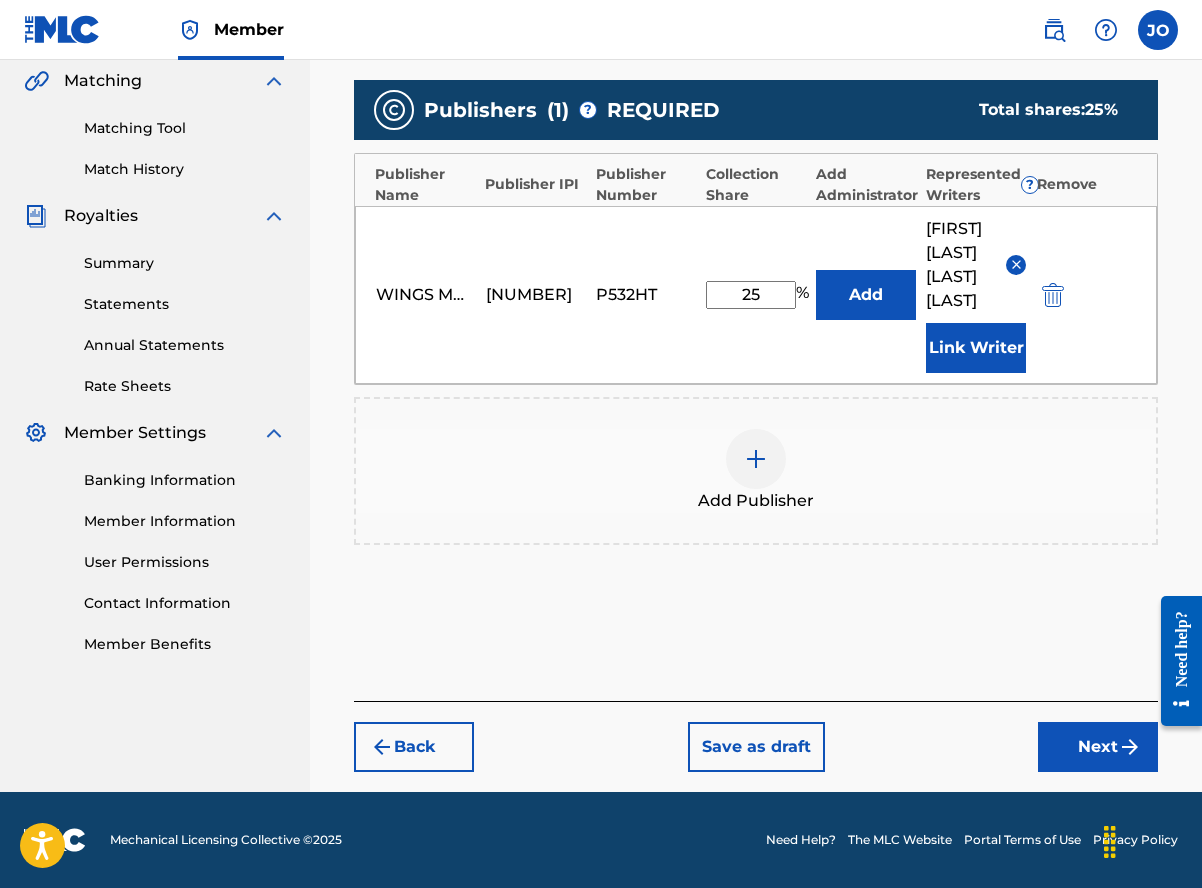 click on "Next" at bounding box center (1098, 747) 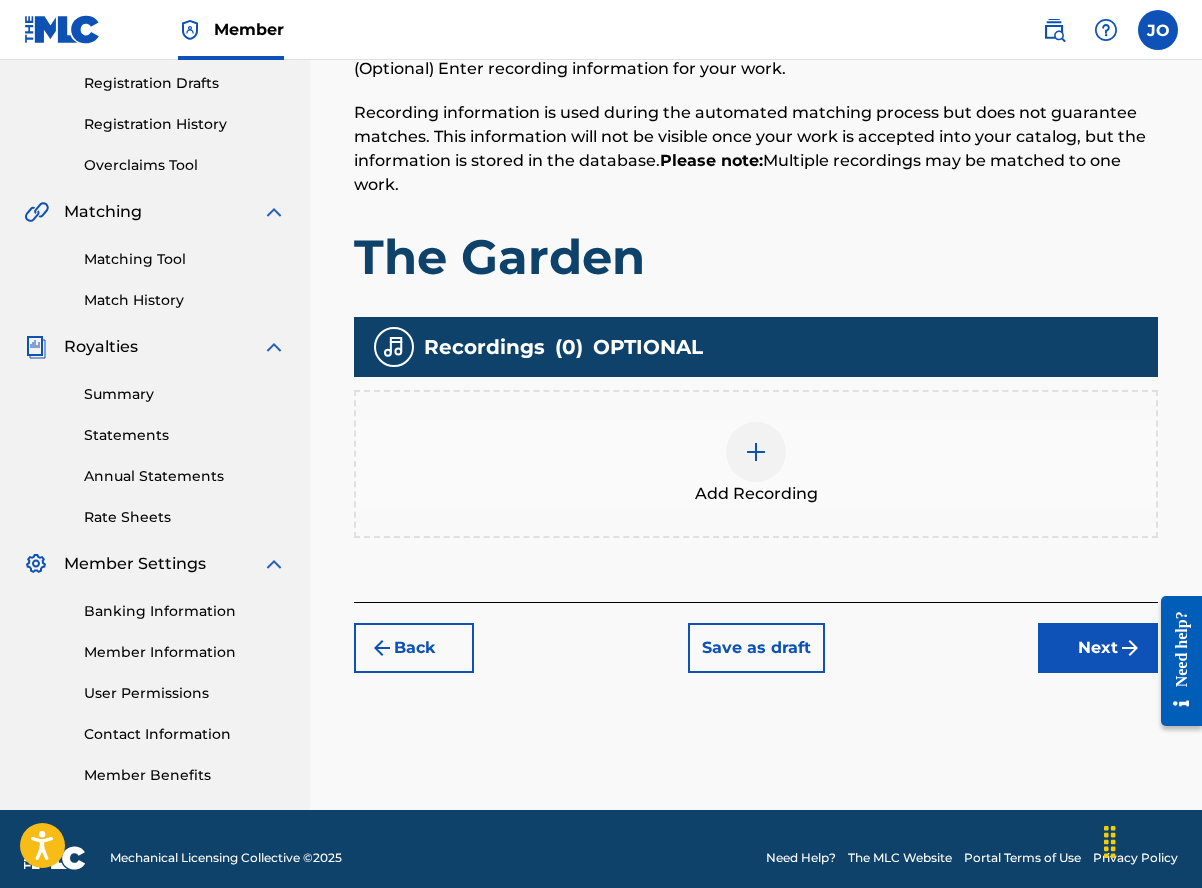 scroll, scrollTop: 90, scrollLeft: 0, axis: vertical 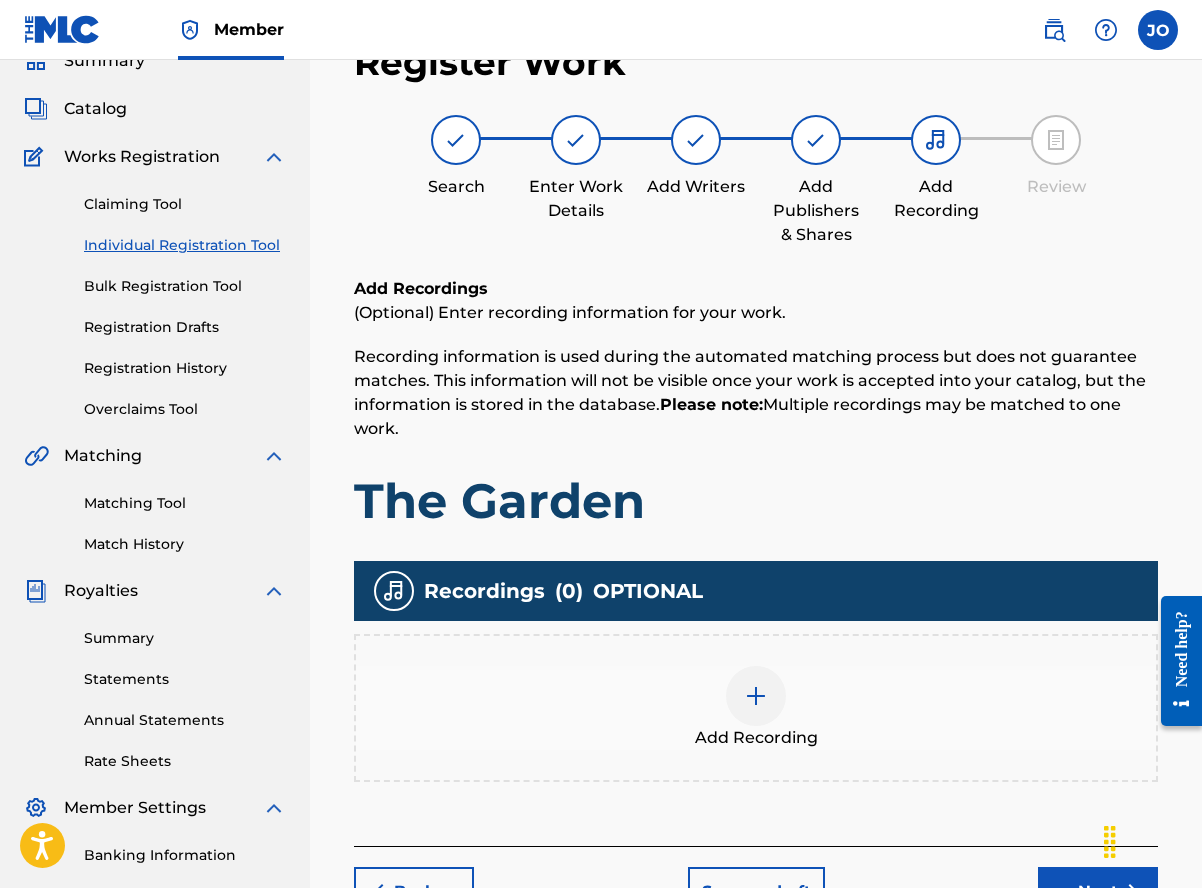 click at bounding box center [756, 696] 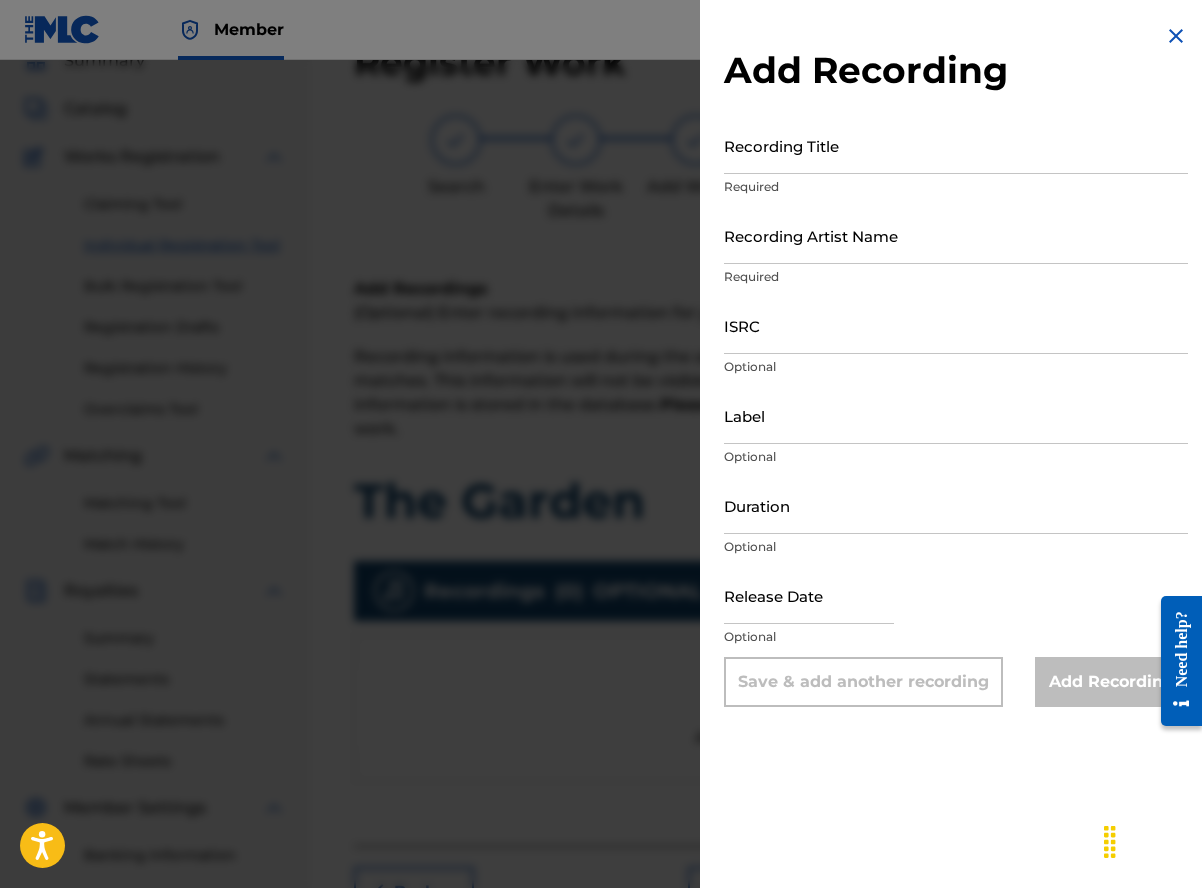 click on "Recording Title" at bounding box center [956, 145] 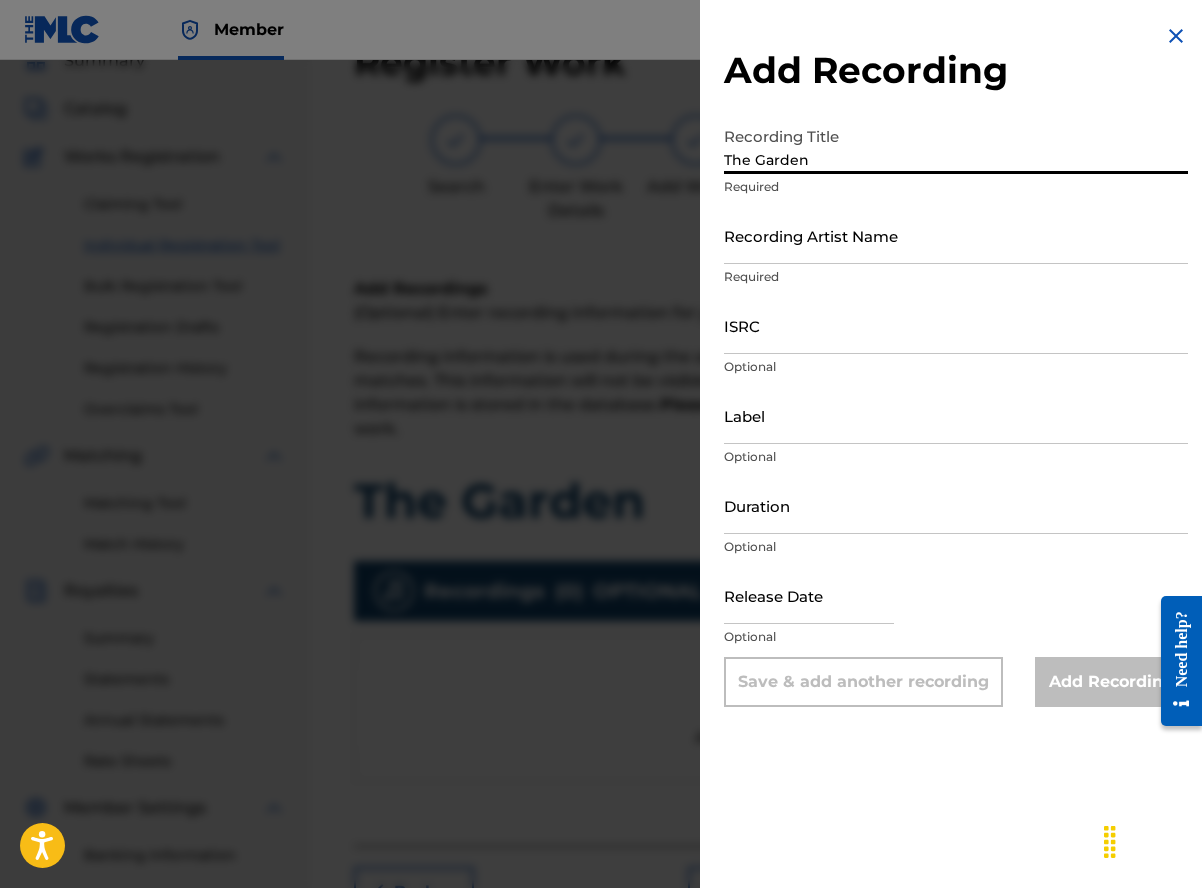 type on "The Garden" 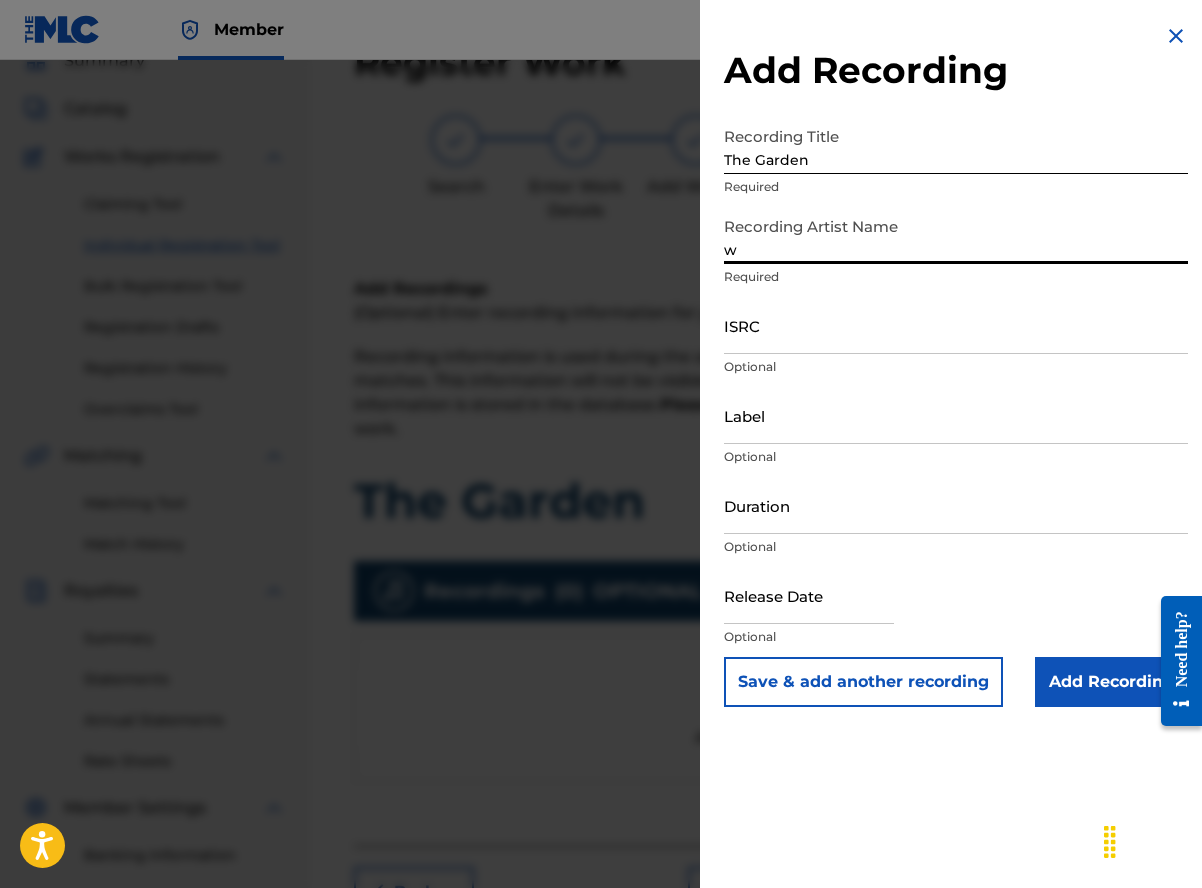 type on "[FIRST] [LAST], [FIRST] [LAST]" 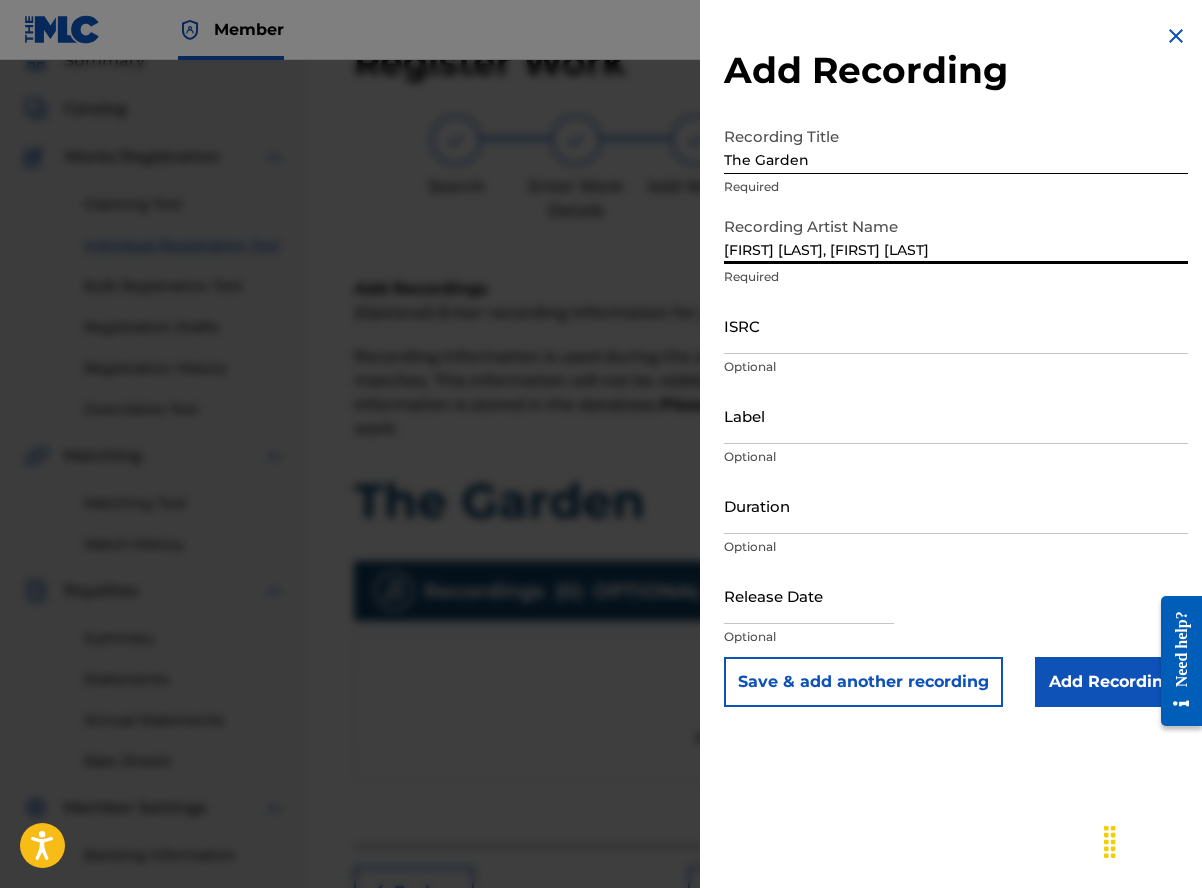 click on "ISRC" at bounding box center (956, 325) 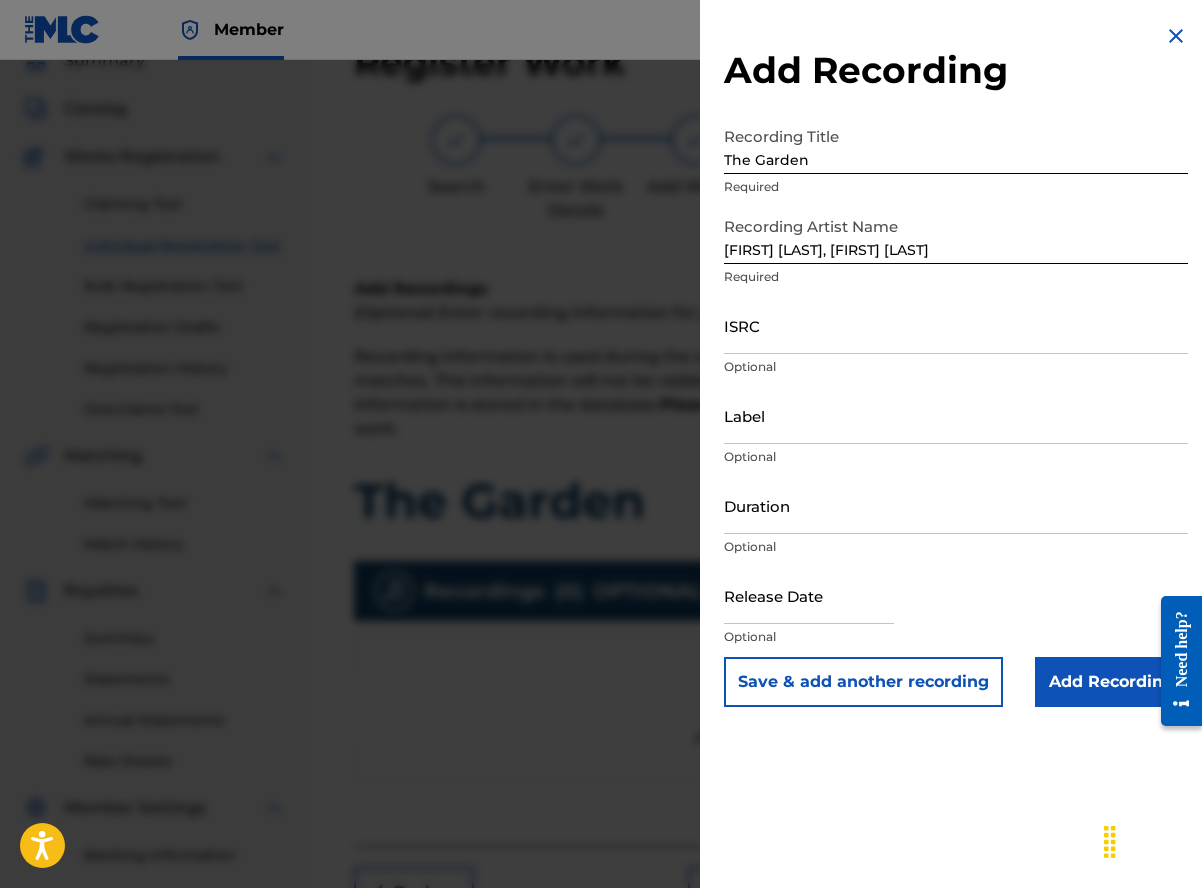click on "Add Recording Recording Title The Garden Required Recording Artist Name [FIRST] [LAST], [FIRST] [LAST] Required ISRC Optional Label Optional Duration Optional Release Date Optional Save & add another recording Add Recording" at bounding box center [956, 444] 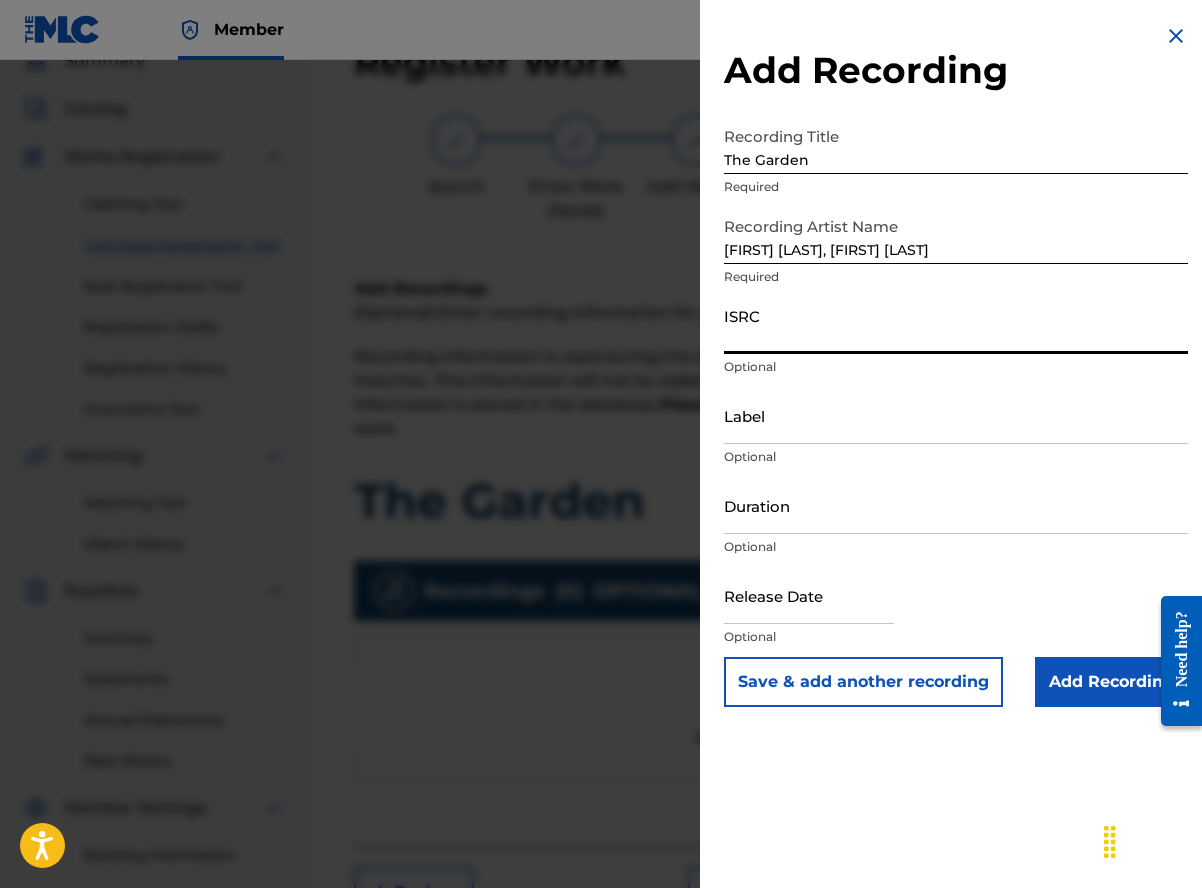 click on "ISRC" at bounding box center (956, 325) 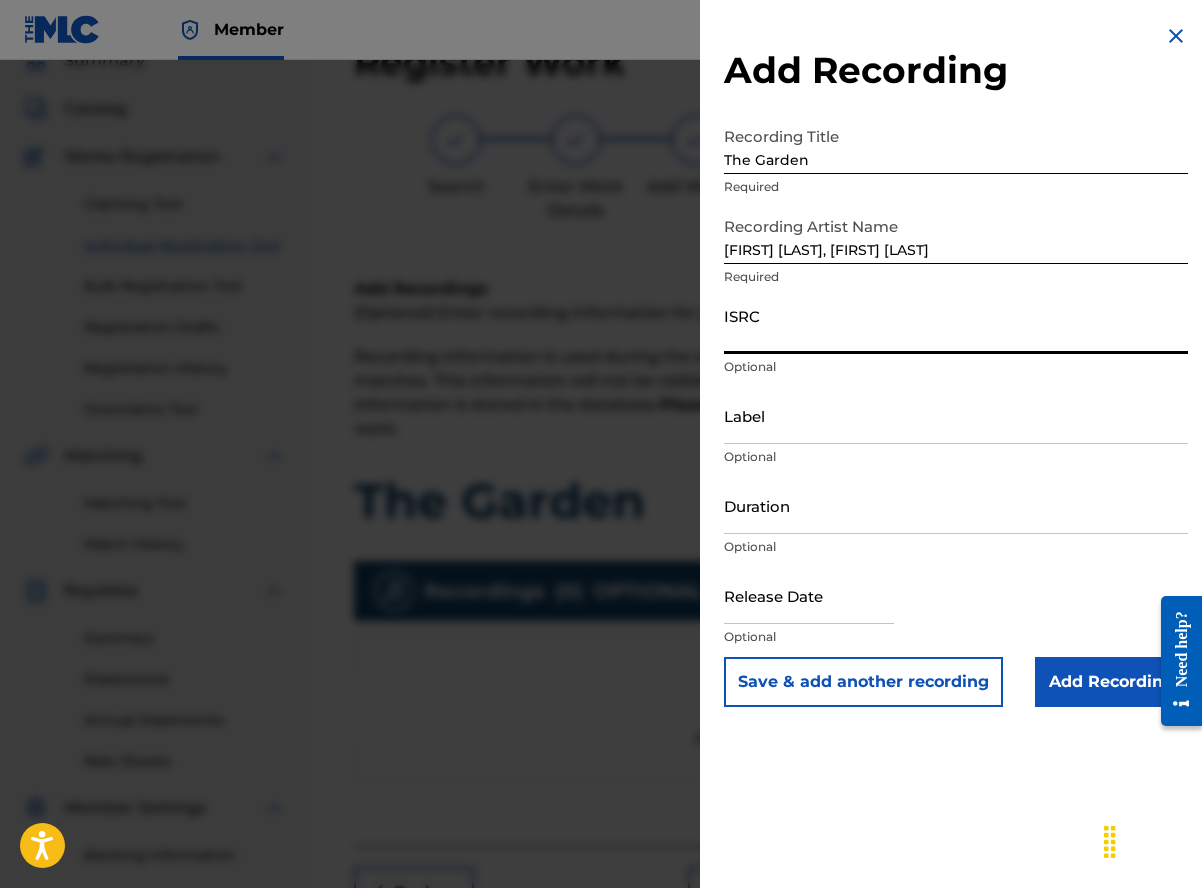 paste on "[ID]" 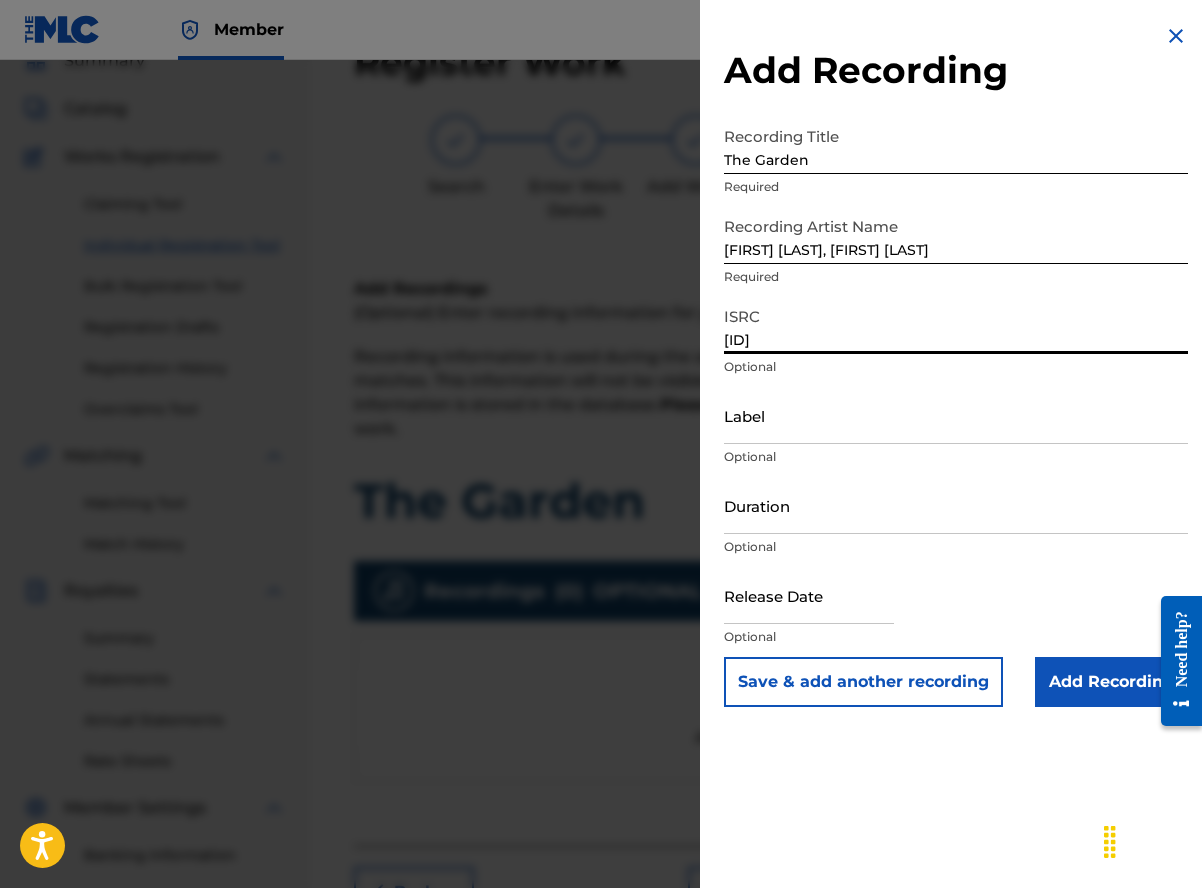 type on "[ID]" 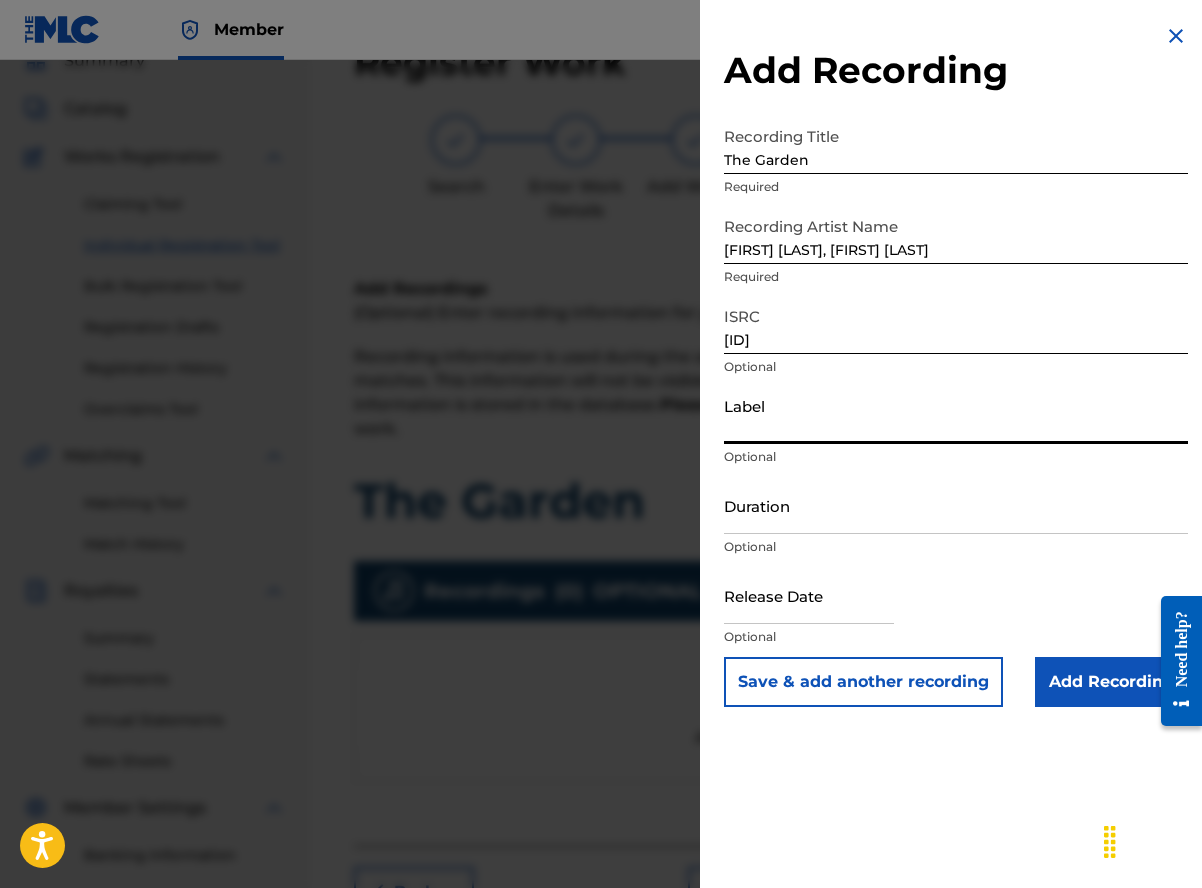 click on "Label" at bounding box center (956, 415) 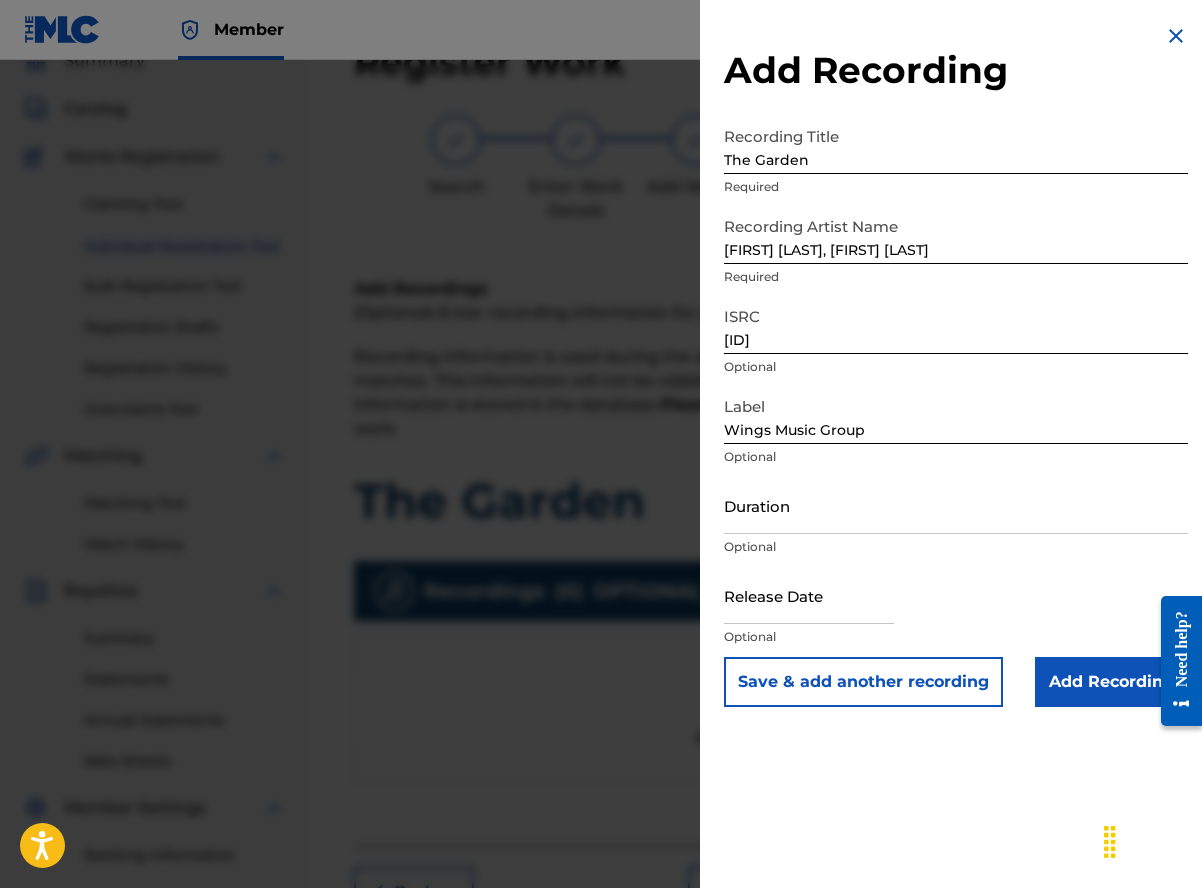 click on "Duration" at bounding box center (956, 505) 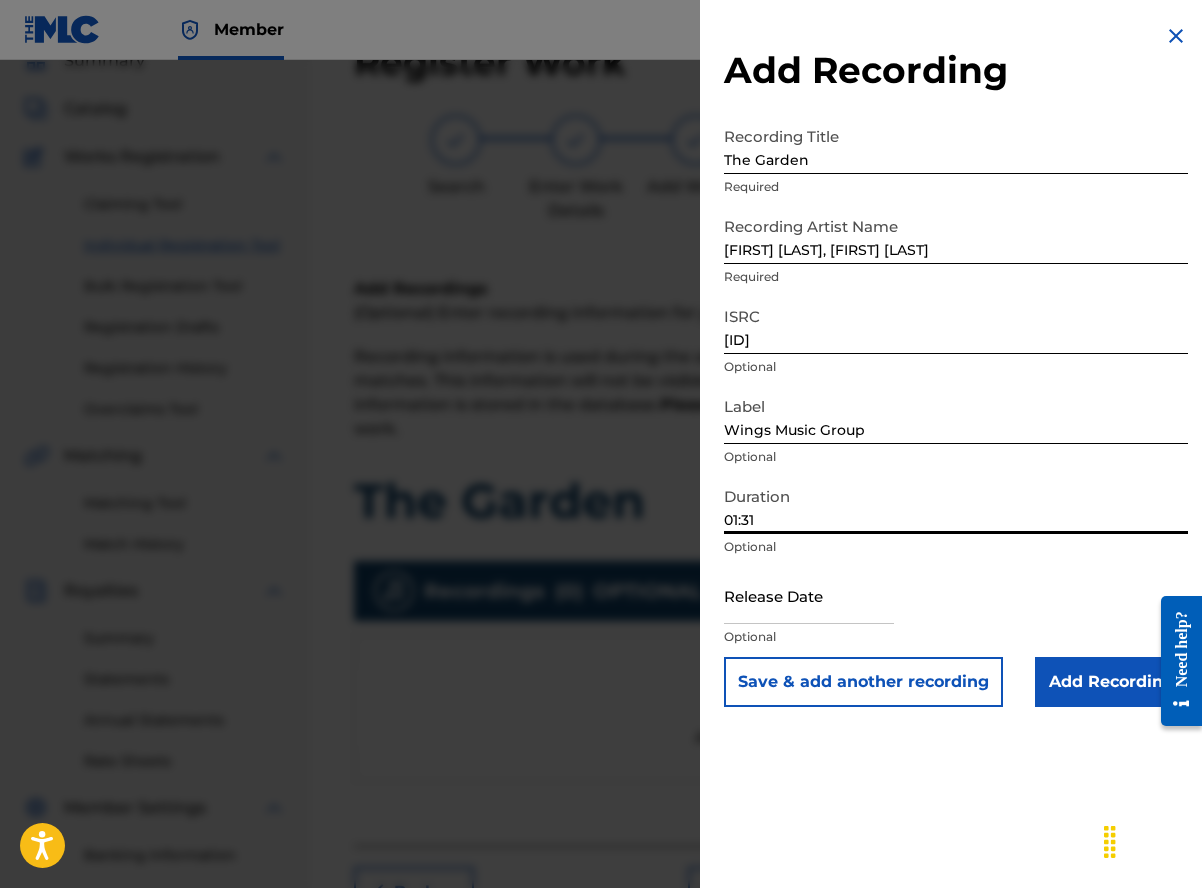 type on "01:31" 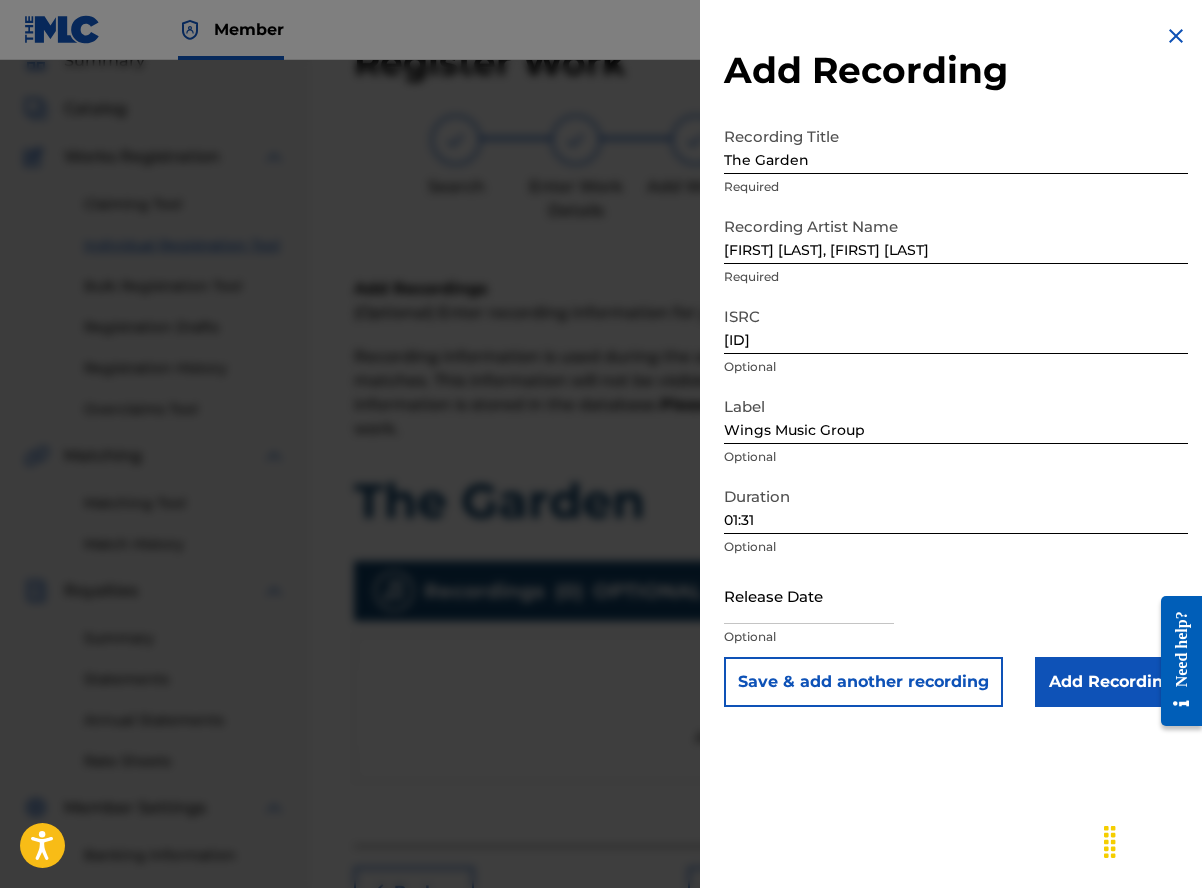 click on "Add Recording Recording Title The Garden Required Recording Artist Name [FIRST] [LAST], [FIRST] [LAST] Required ISRC [ID] Optional Label [BRAND] Optional Duration 01:31 Optional Release Date Optional Save & add another recording Add Recording" at bounding box center [956, 444] 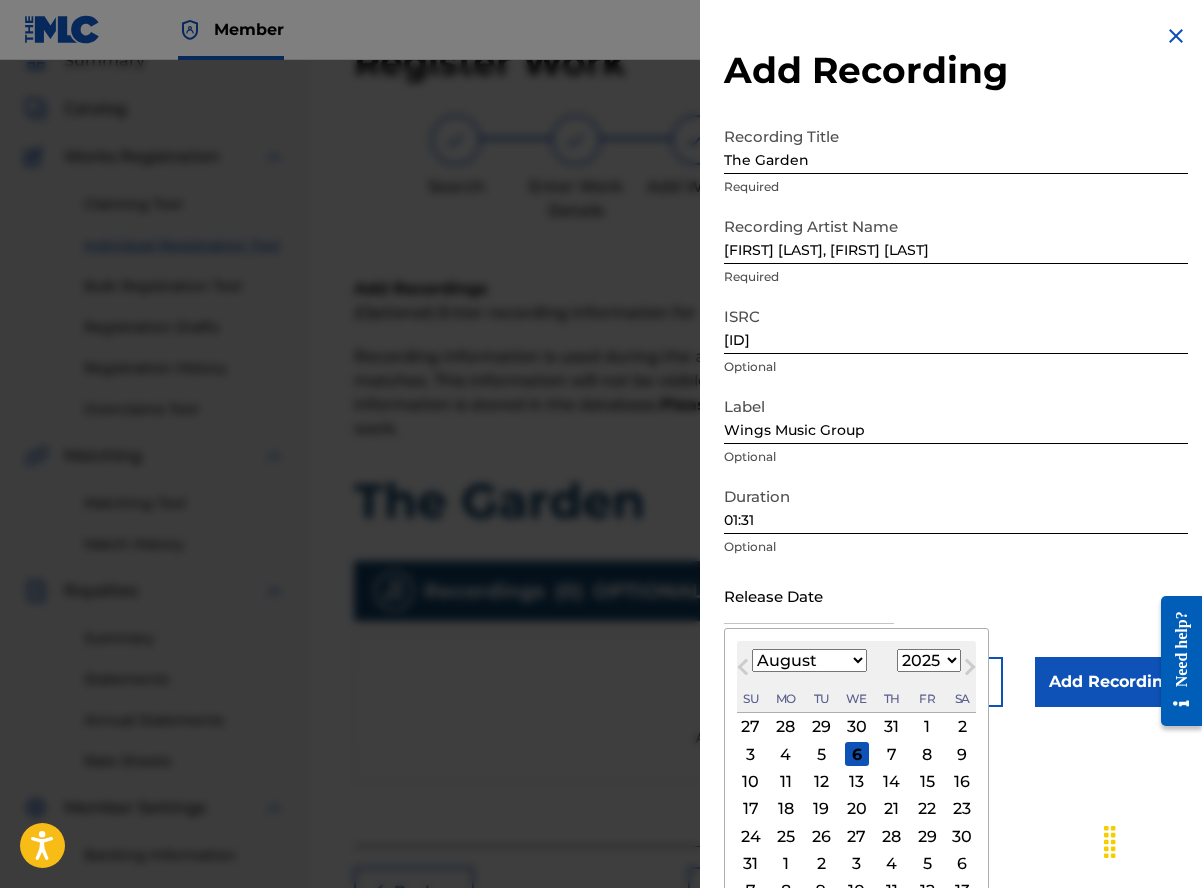 click on "January February March April May June July August September October November December" at bounding box center [809, 660] 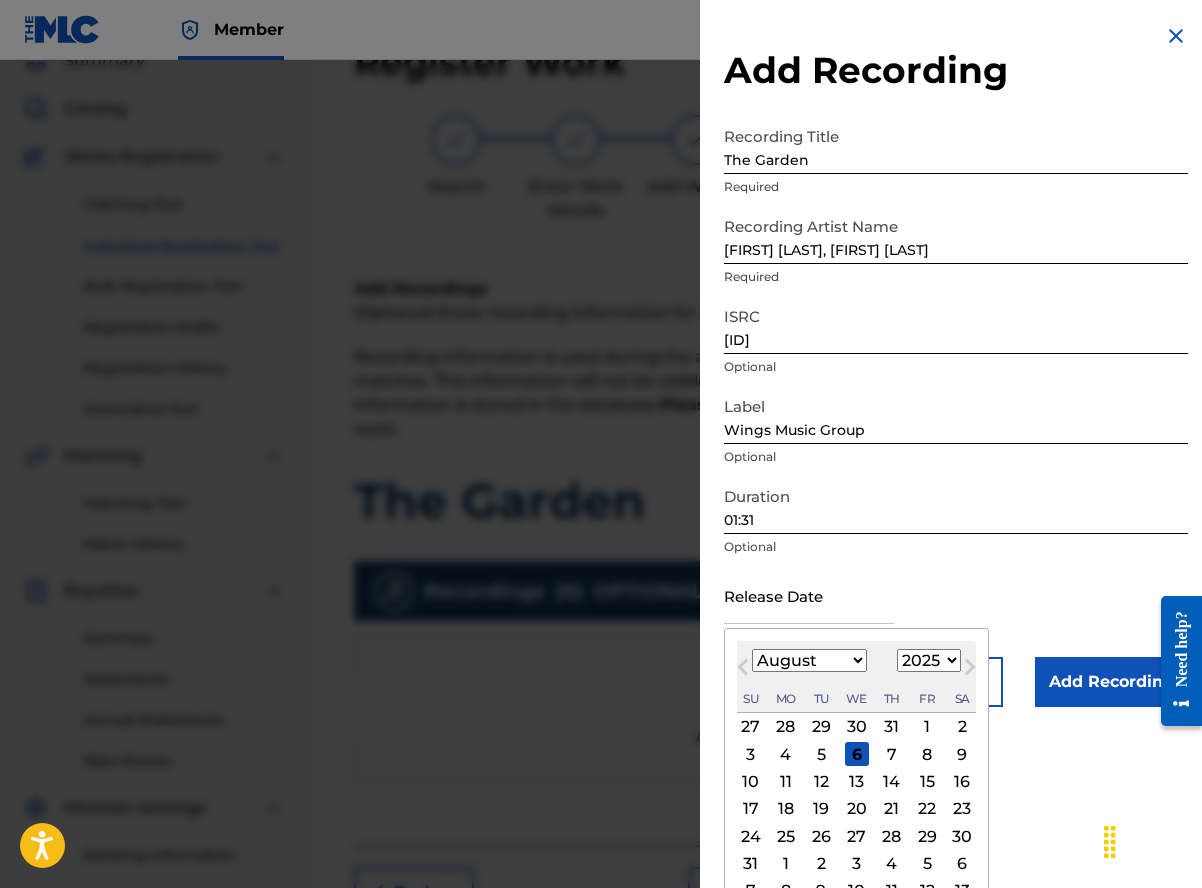 select on "6" 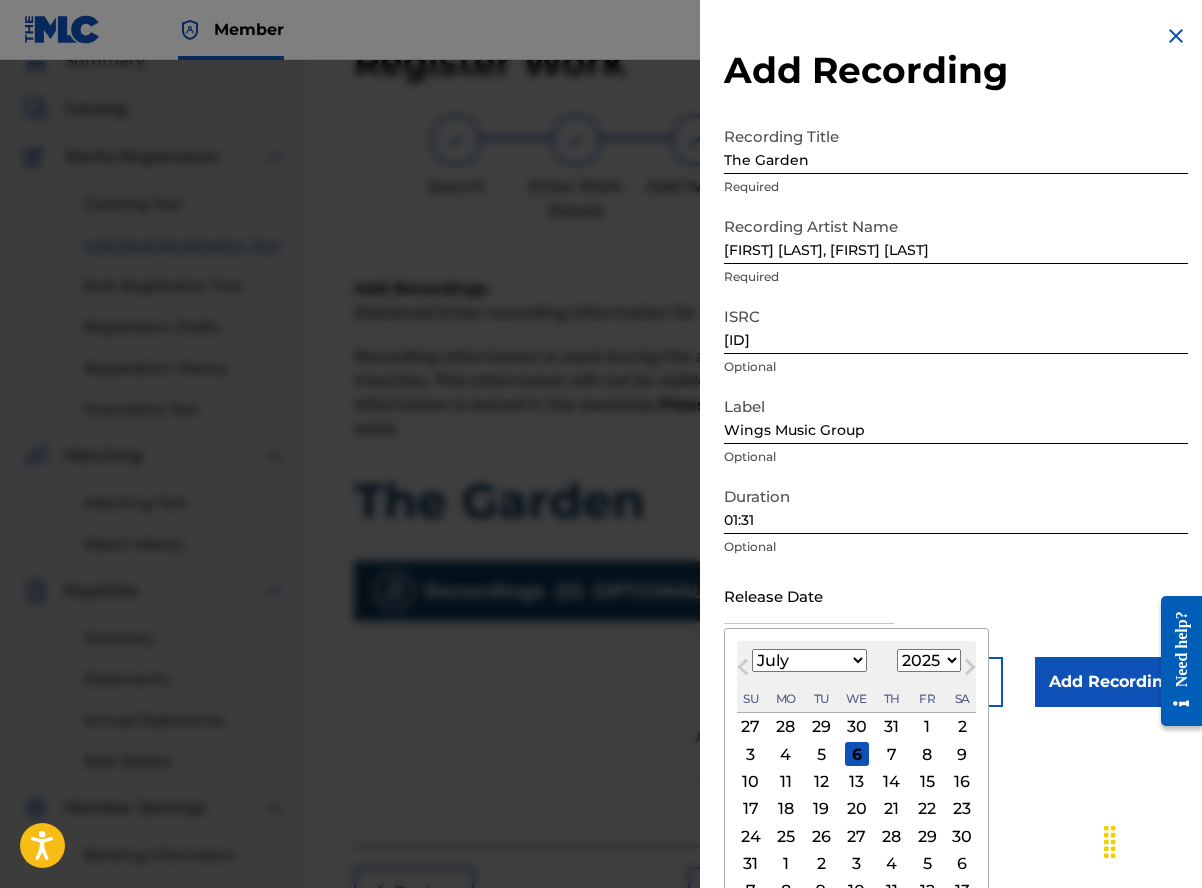click on "January February March April May June July August September October November December" at bounding box center (809, 660) 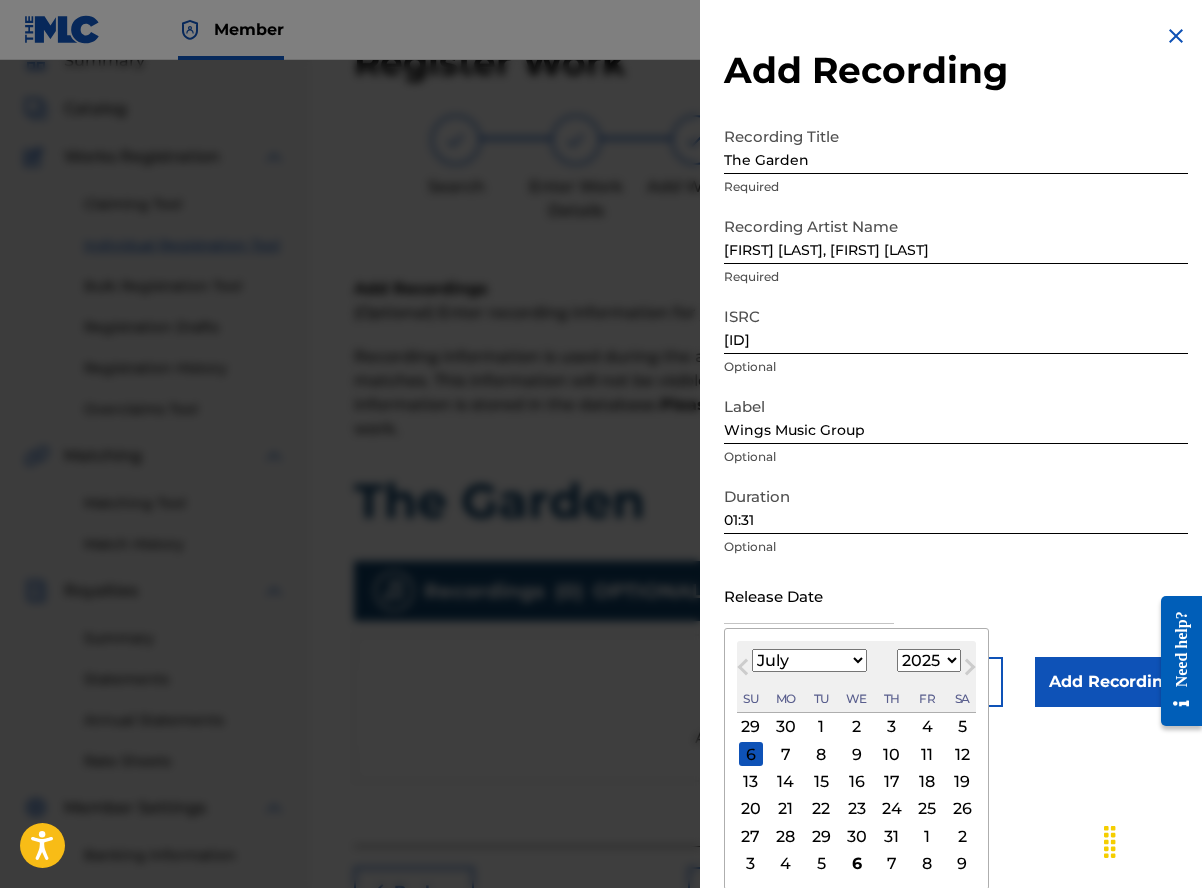 click on "11" at bounding box center (927, 754) 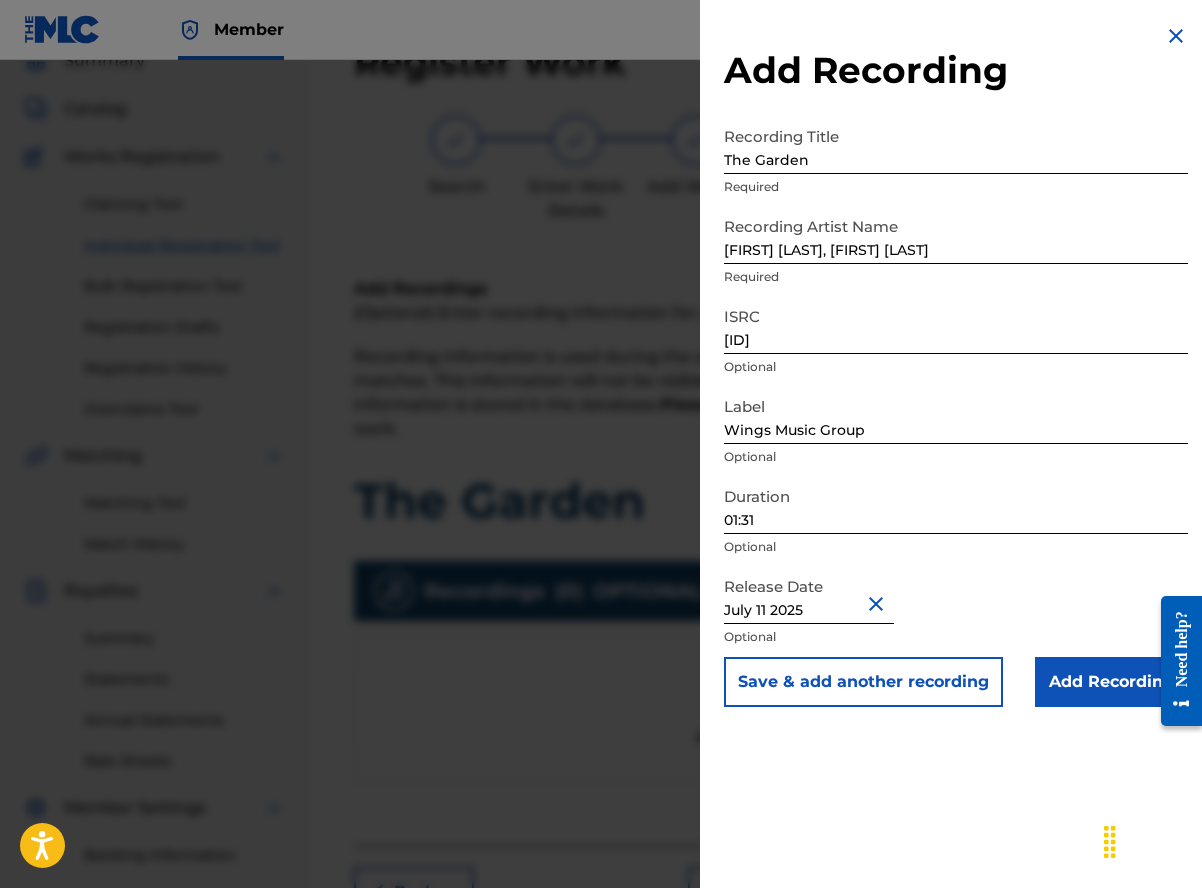 click on "Add Recording" at bounding box center (1111, 682) 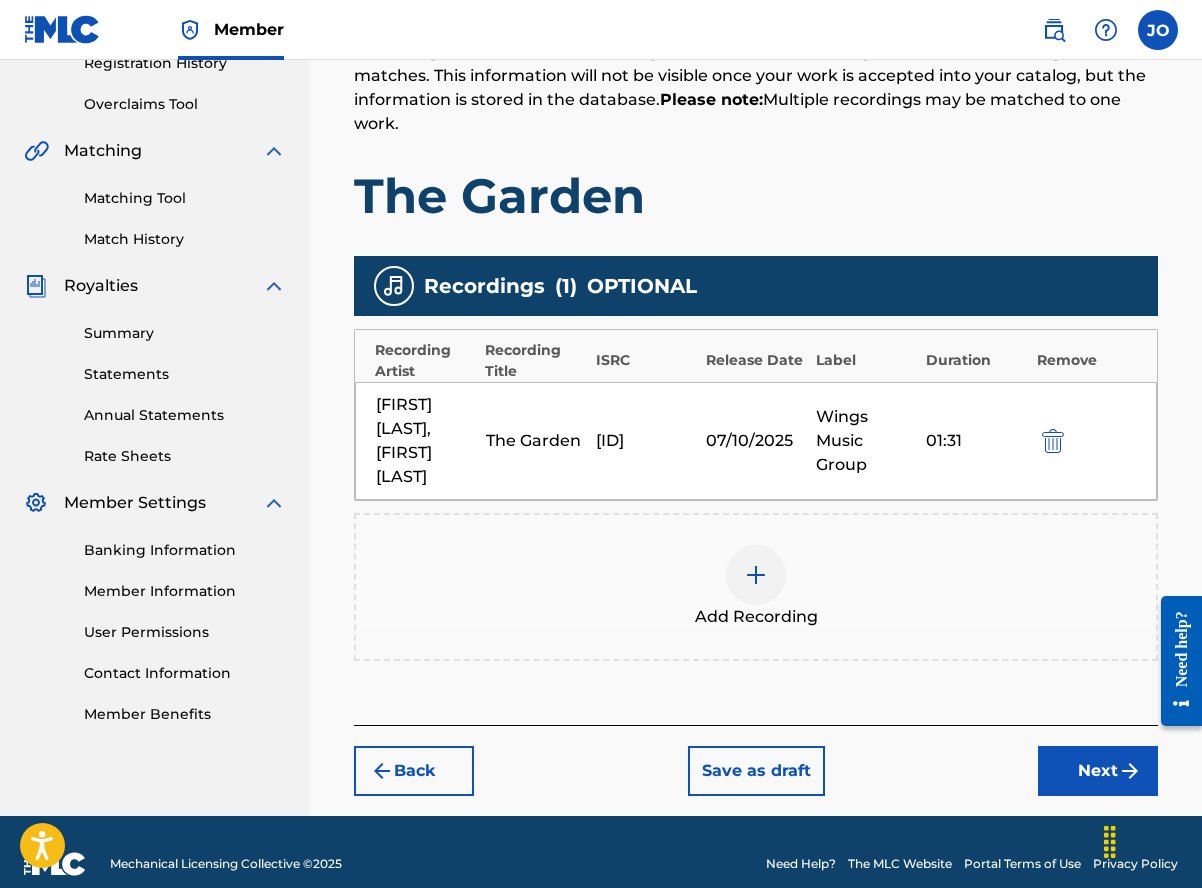 click on "Next" at bounding box center (1098, 771) 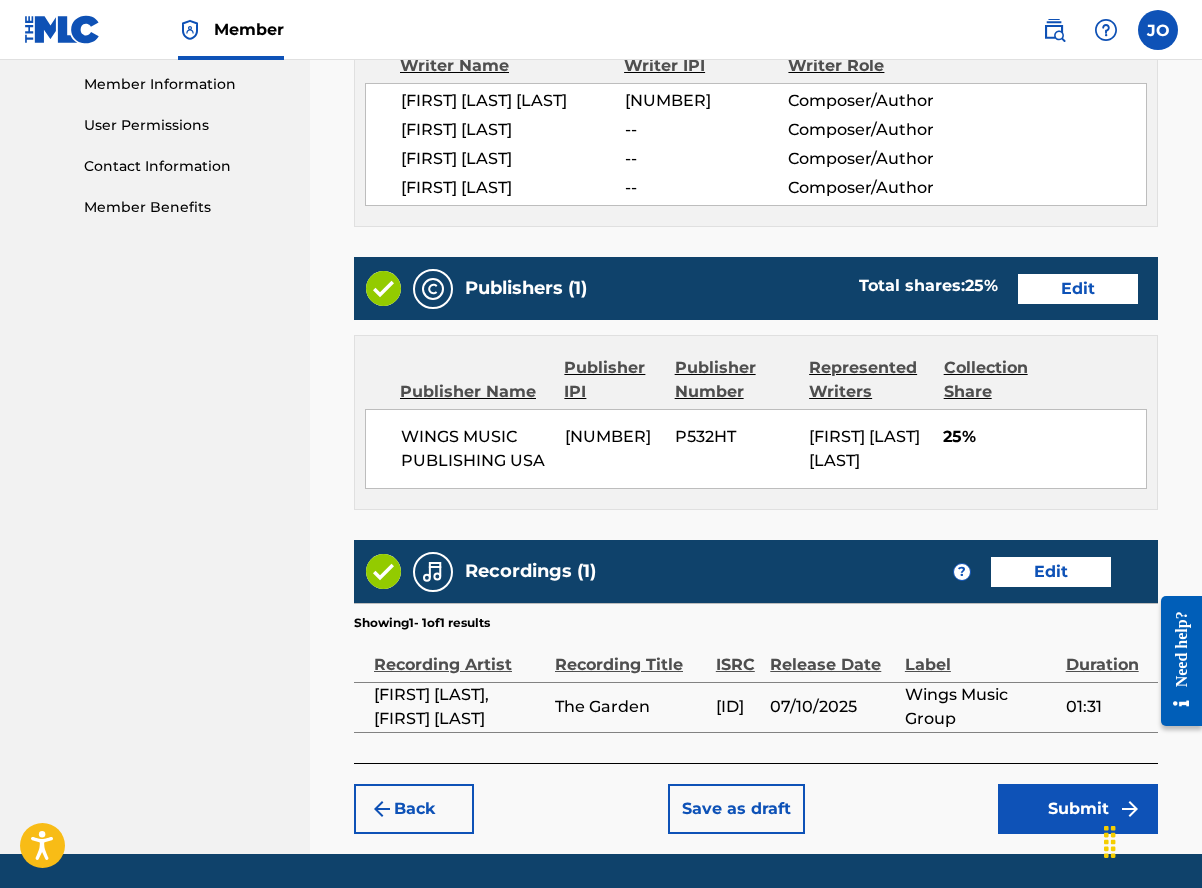 scroll, scrollTop: 1012, scrollLeft: 0, axis: vertical 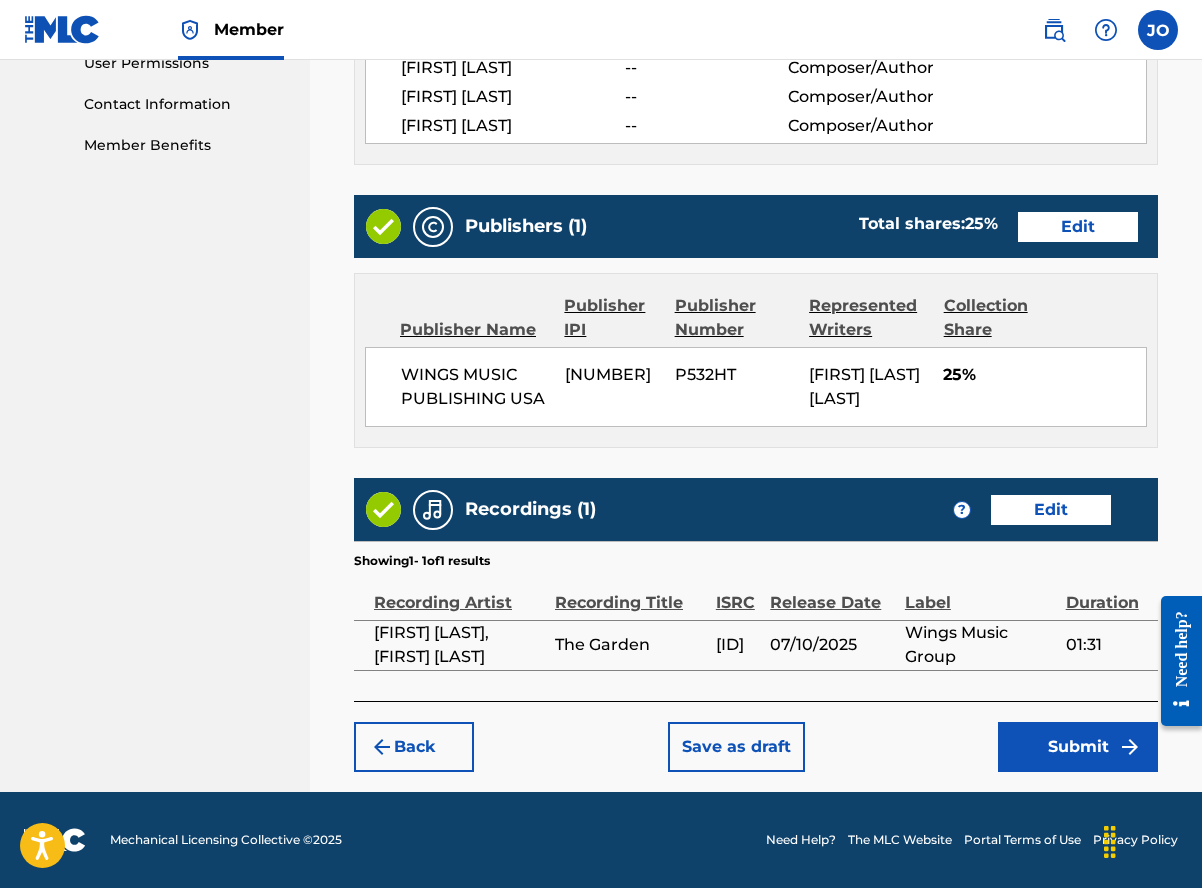 click on "Submit" at bounding box center [1078, 747] 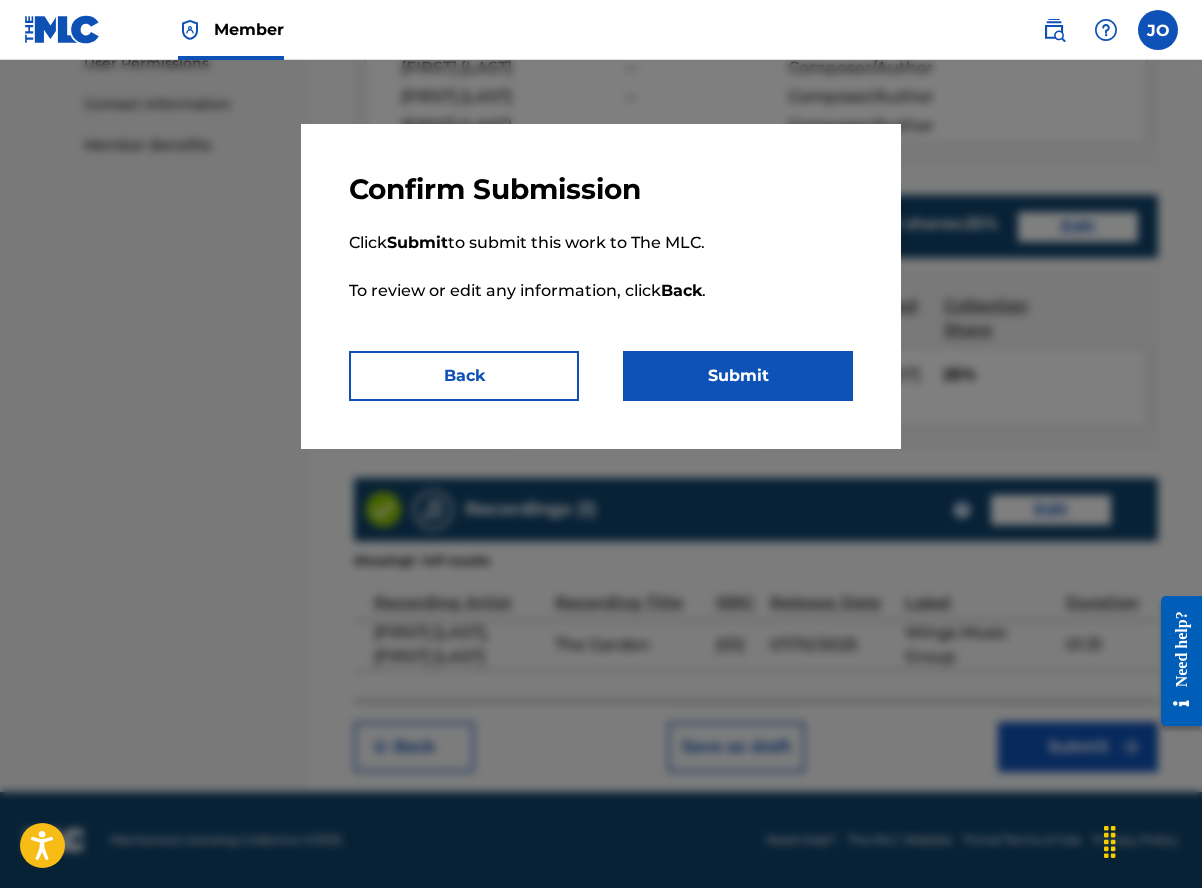 click on "Submit" at bounding box center [738, 376] 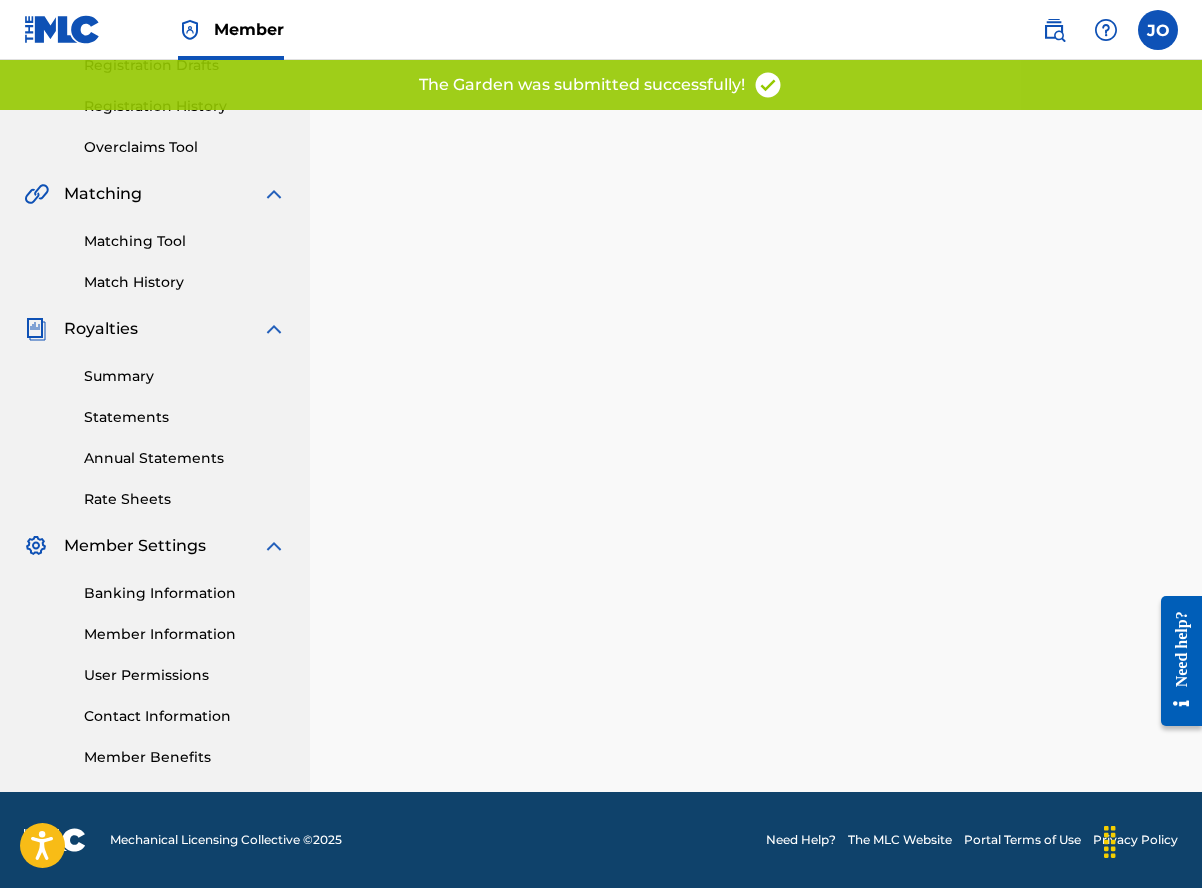 scroll, scrollTop: 0, scrollLeft: 0, axis: both 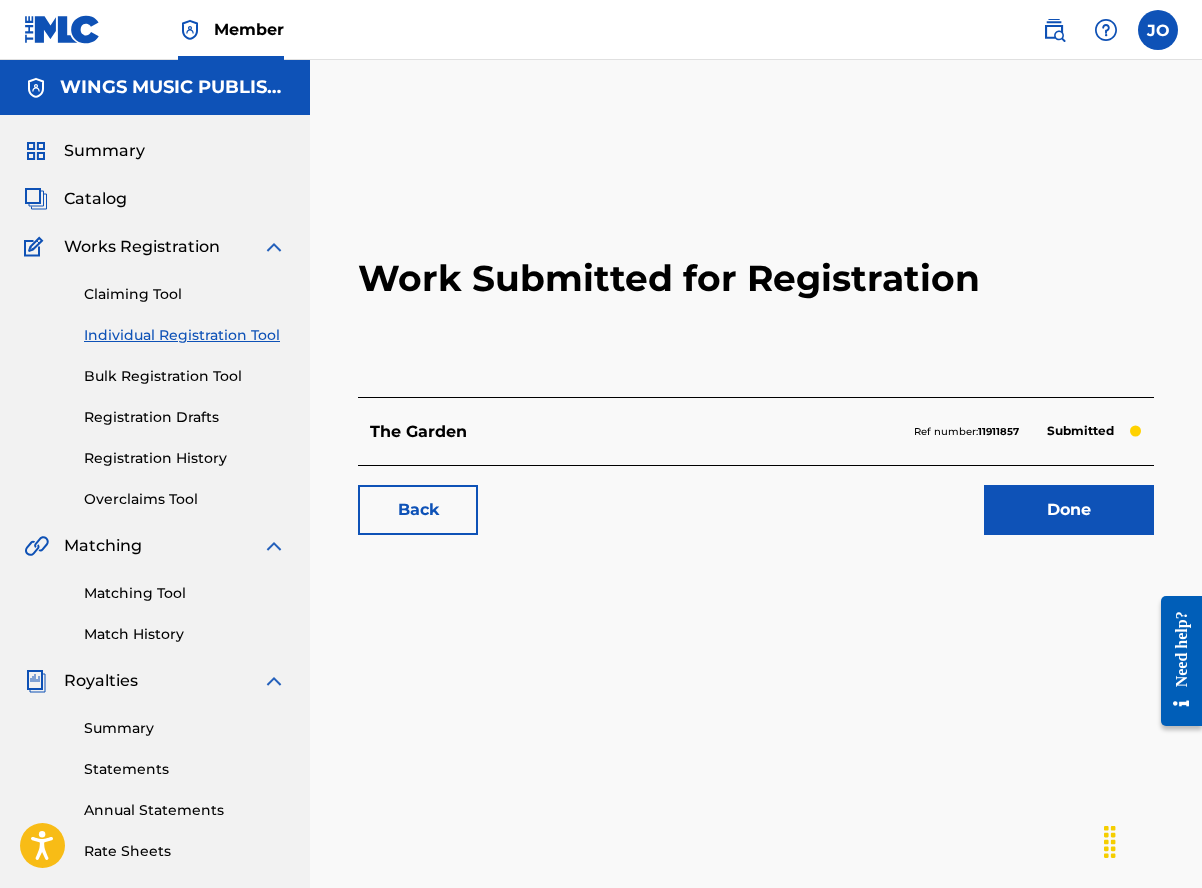 click on "Work Submitted for Registration The Garden Ref number:  [NUMBER] Submitted Back Done" at bounding box center [756, 627] 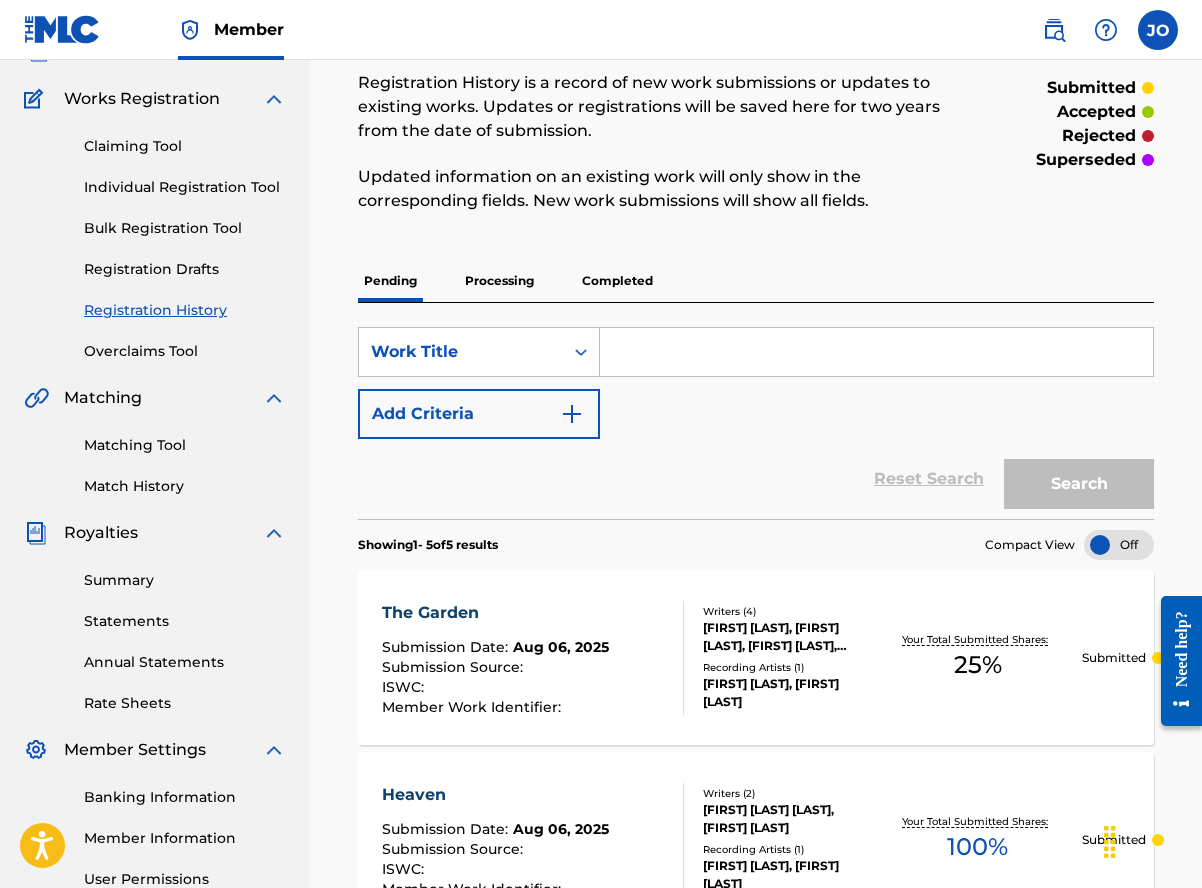 scroll, scrollTop: 0, scrollLeft: 0, axis: both 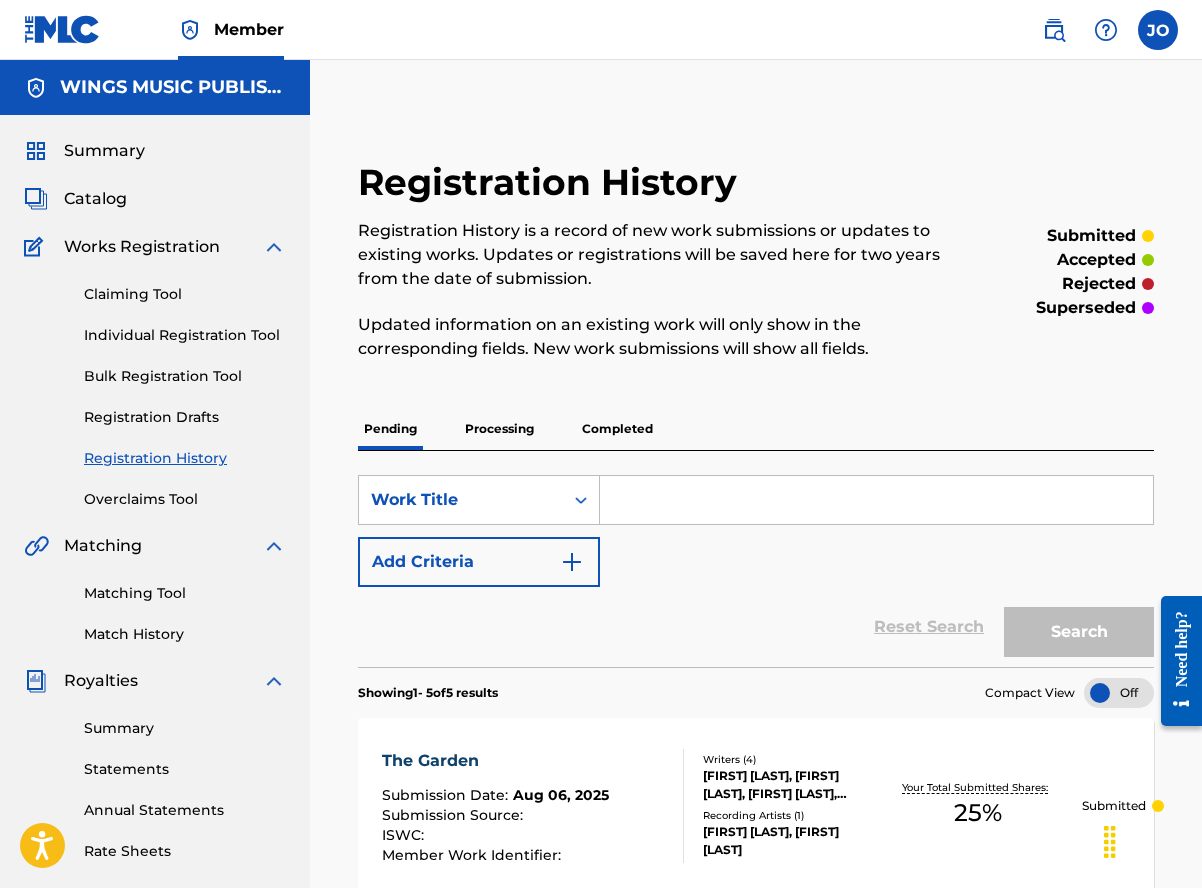 click on "Individual Registration Tool" at bounding box center [185, 335] 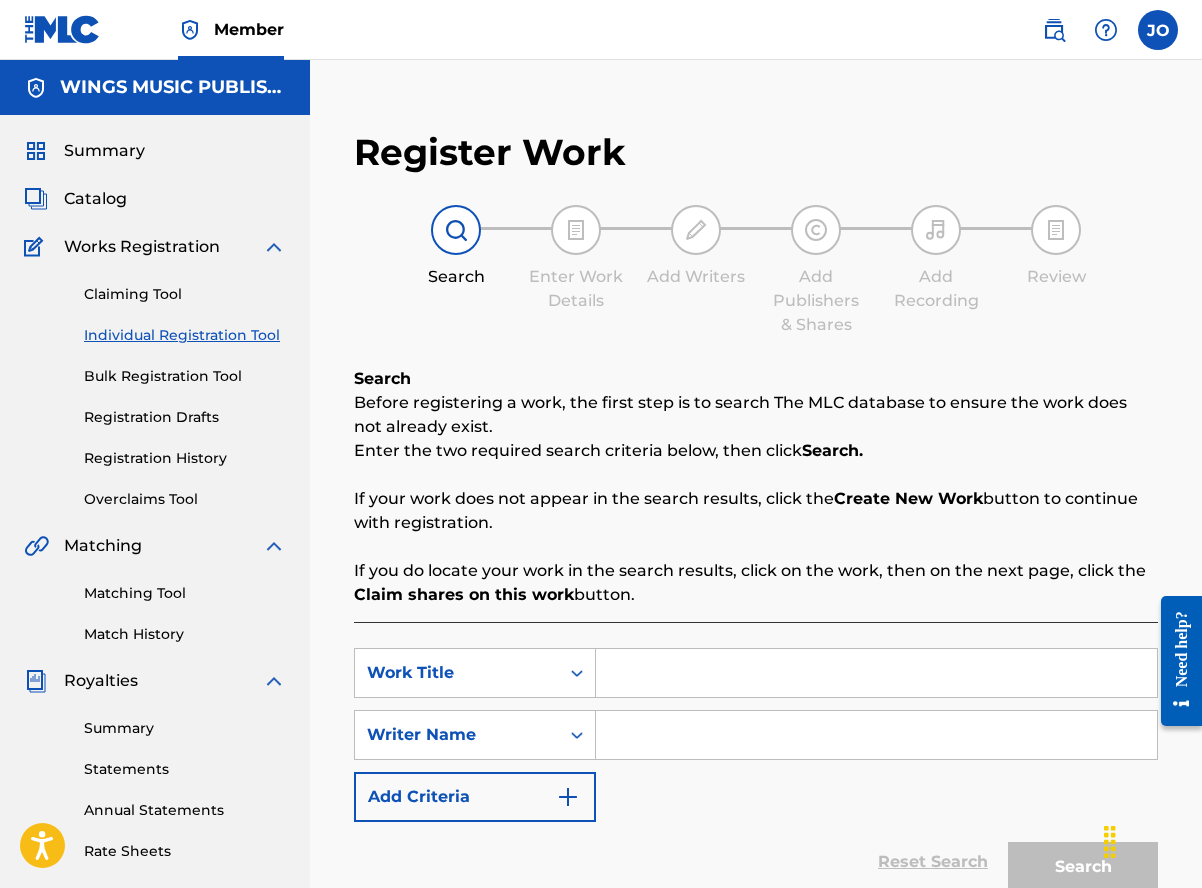 click at bounding box center [876, 673] 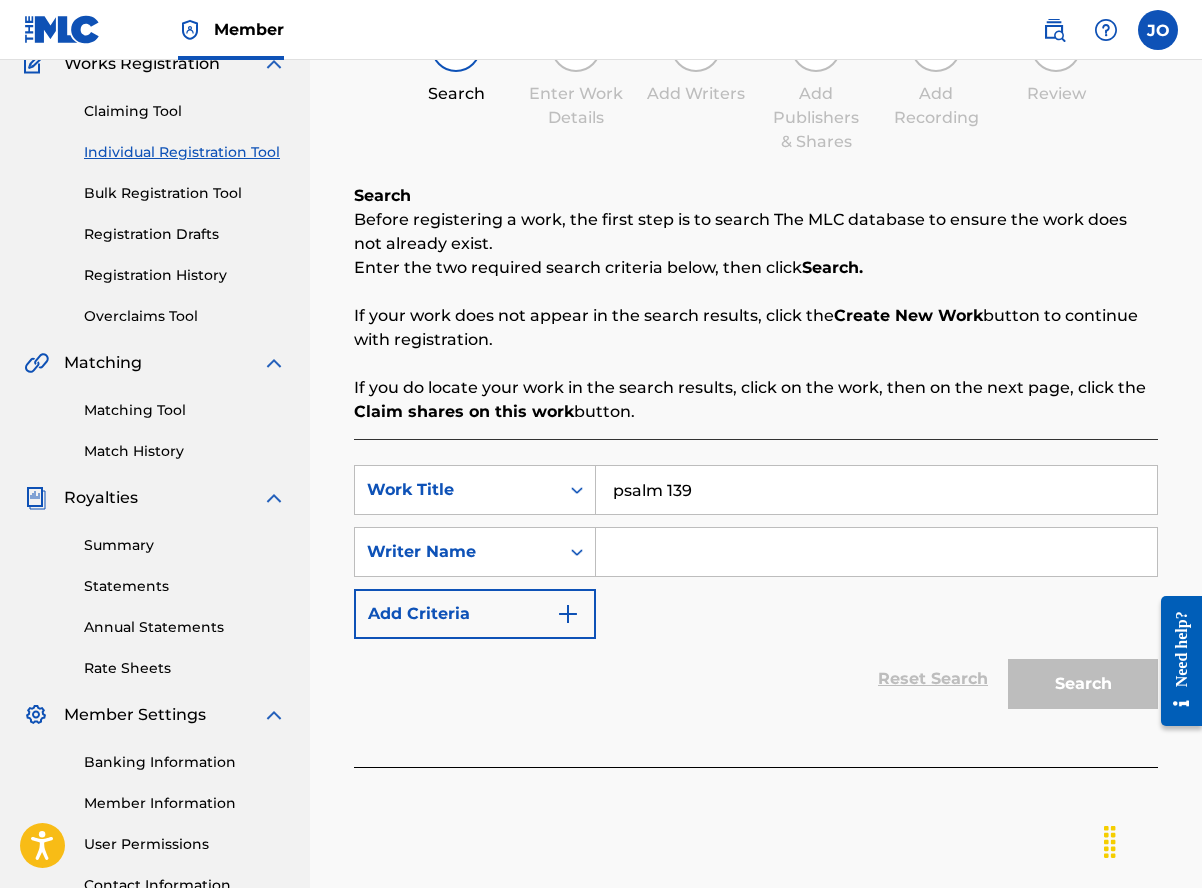 scroll, scrollTop: 352, scrollLeft: 0, axis: vertical 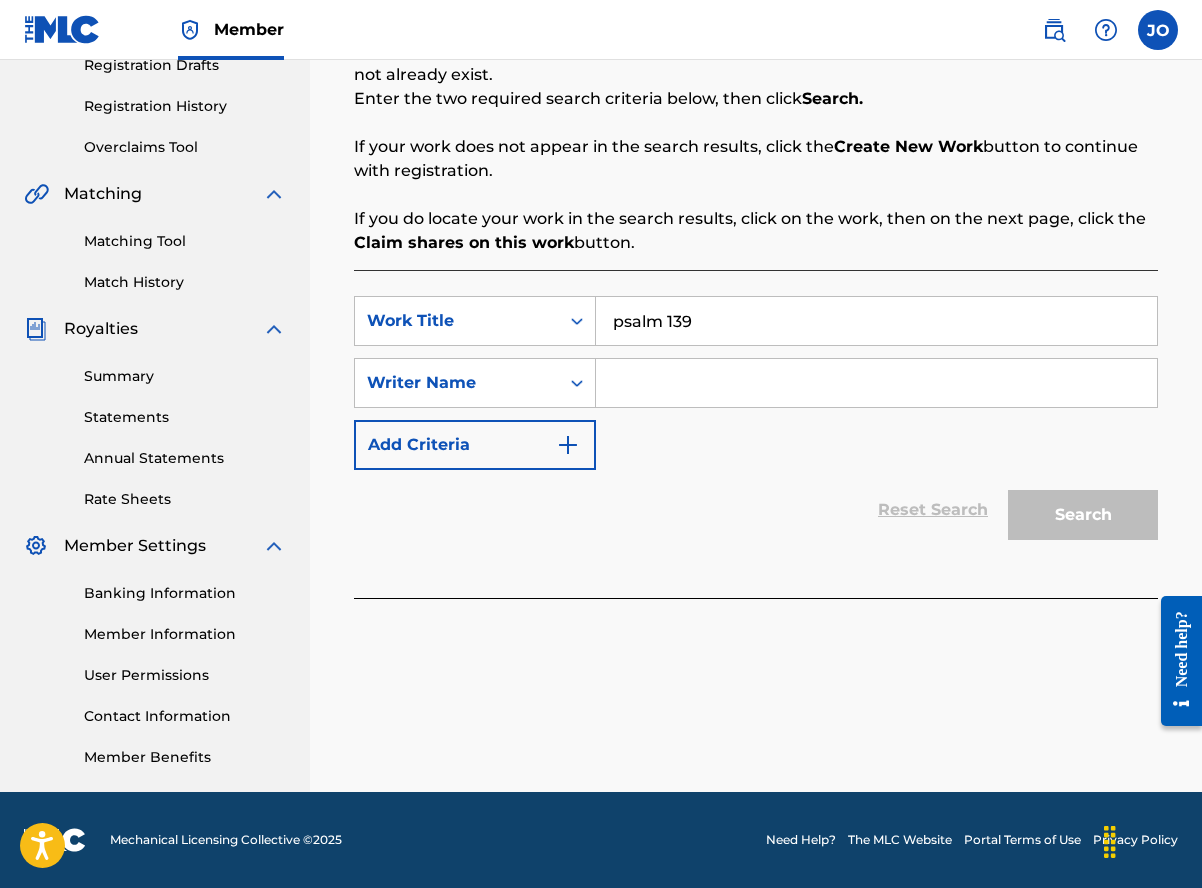 type on "psalm 139" 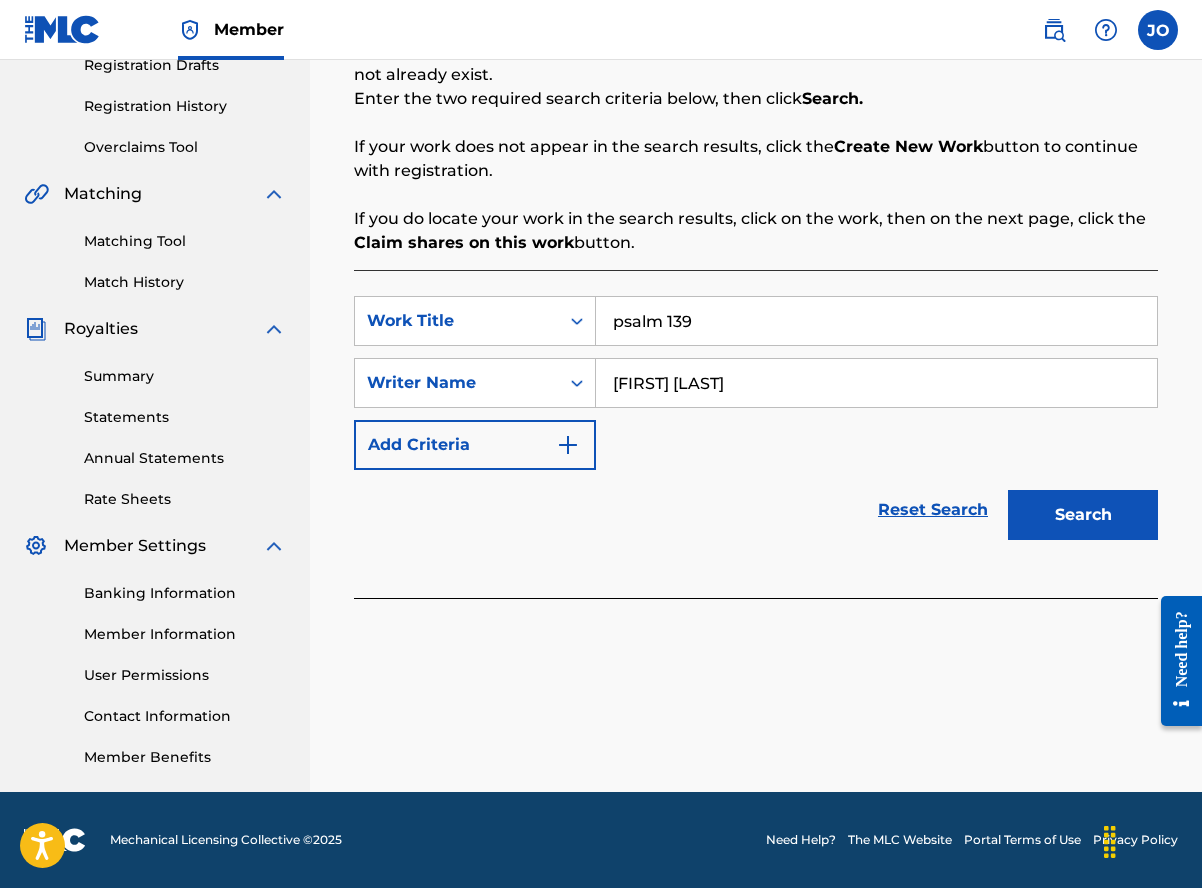 type on "[FIRST] [LAST]" 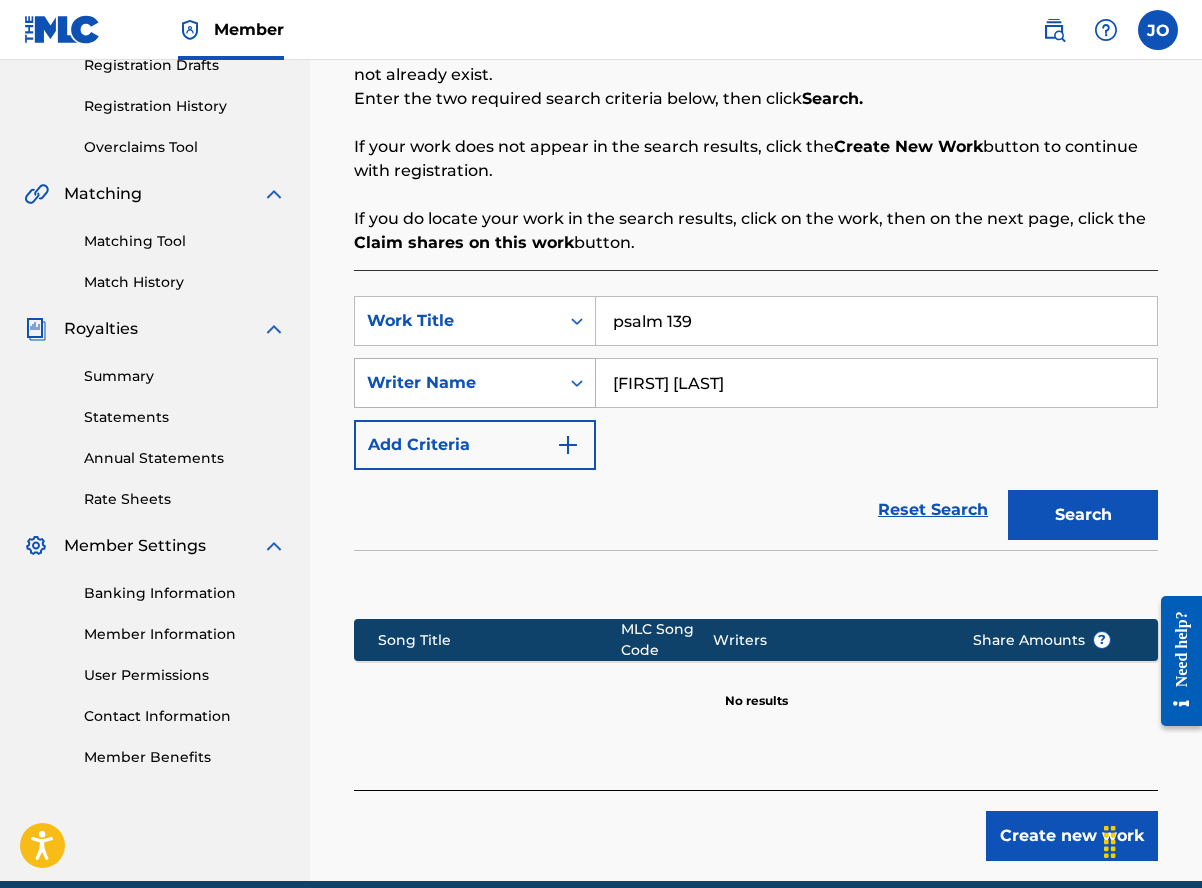 drag, startPoint x: 738, startPoint y: 383, endPoint x: 569, endPoint y: 362, distance: 170.29973 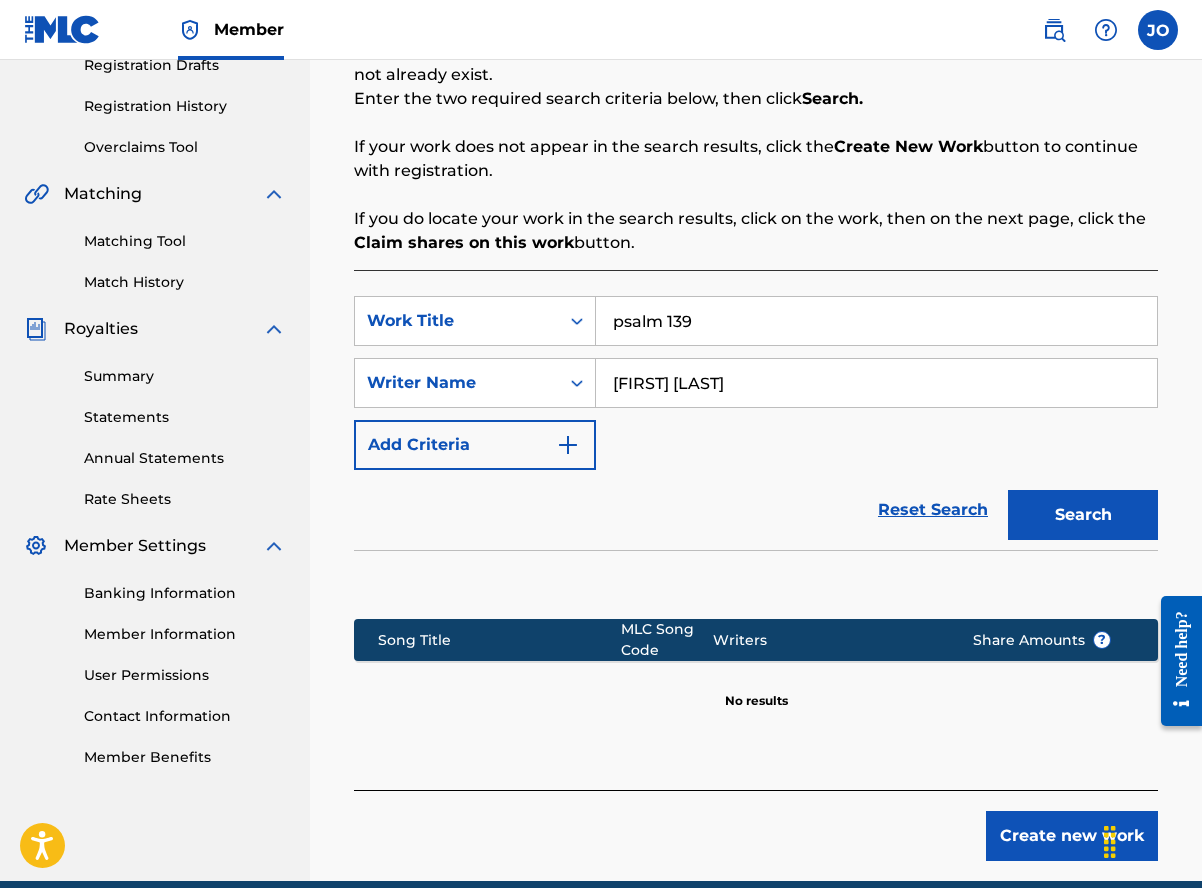 type on "[FIRST] [LAST]" 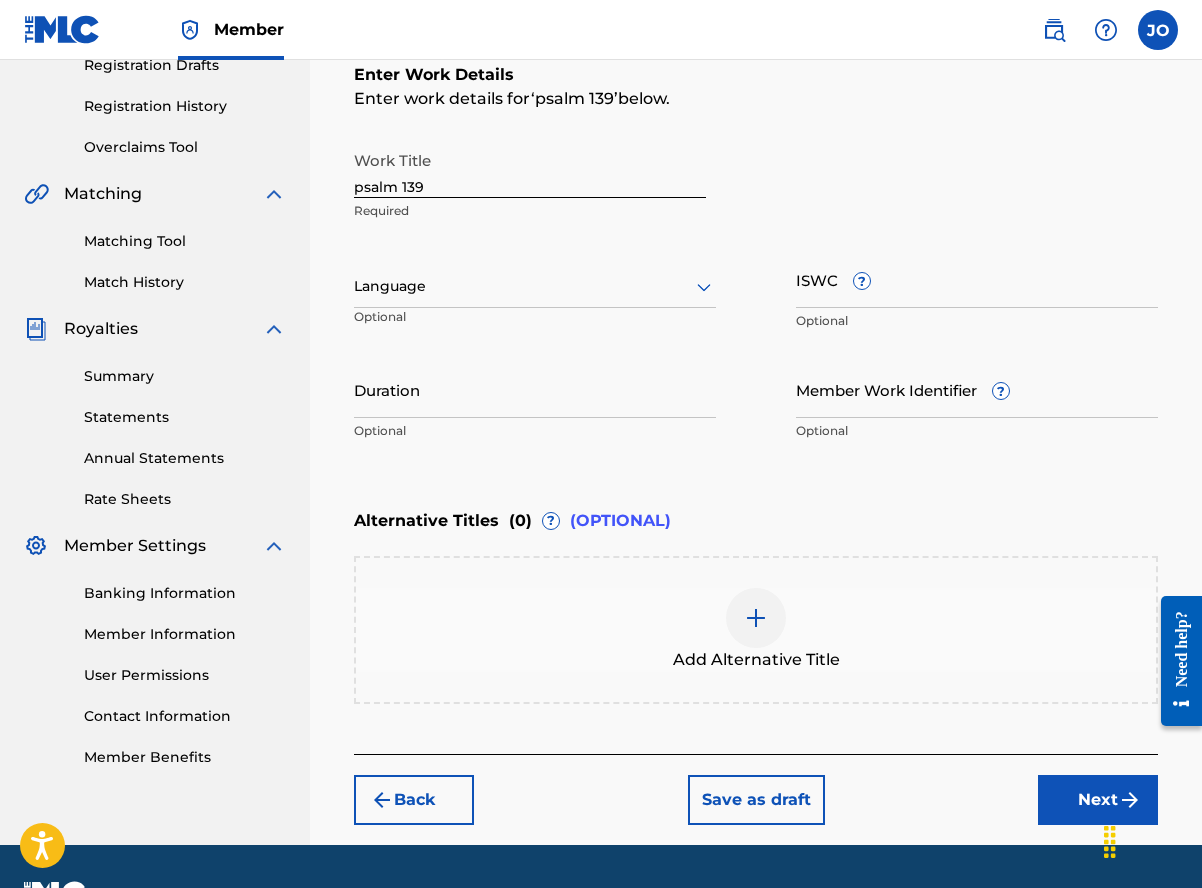 click on "psalm 139" at bounding box center (530, 169) 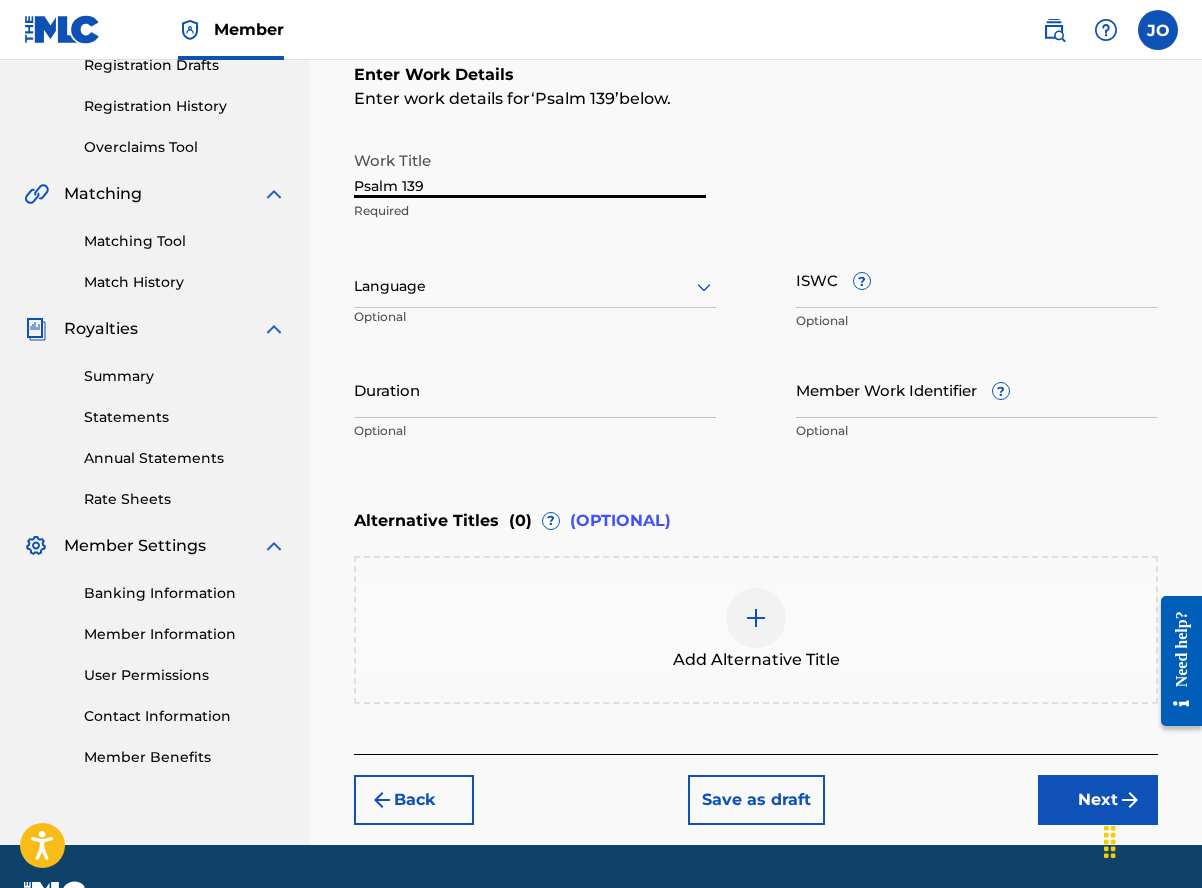 type on "Psalm 139" 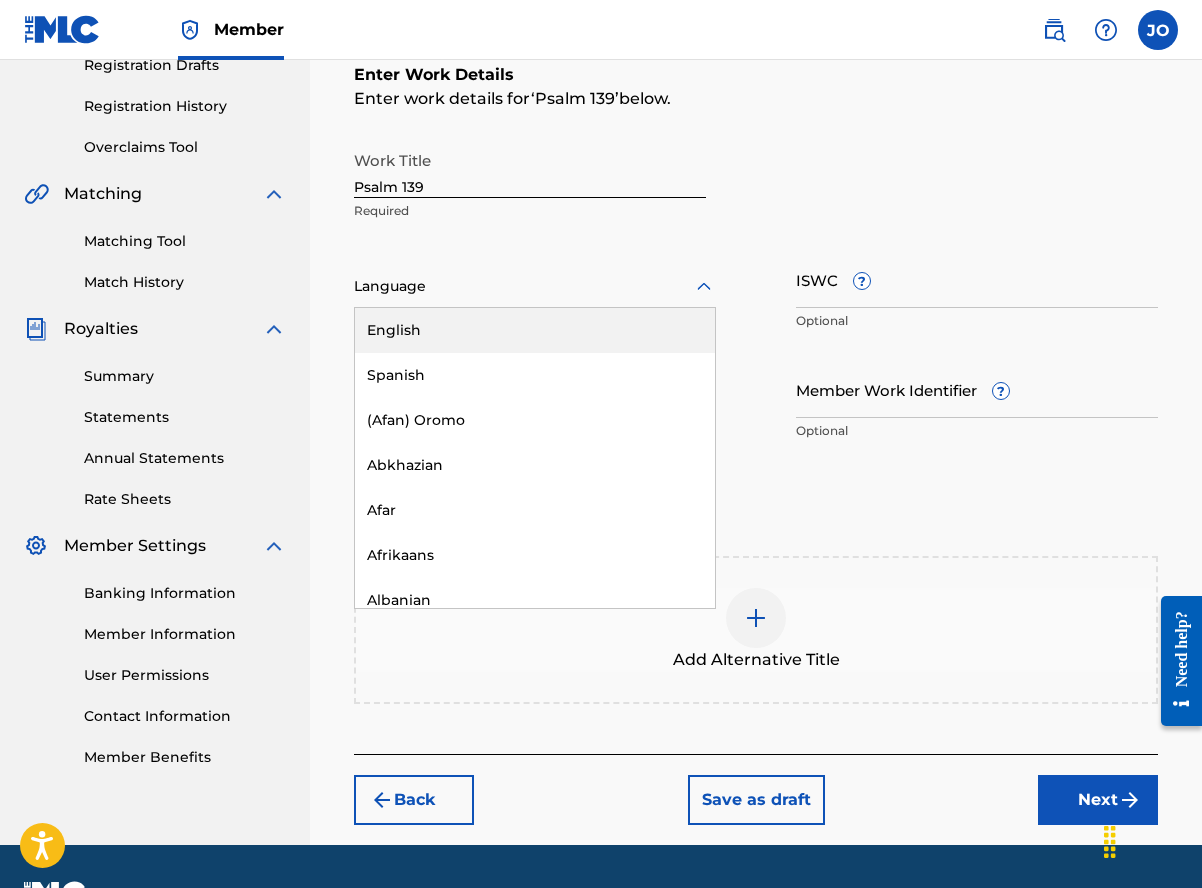 click at bounding box center [535, 286] 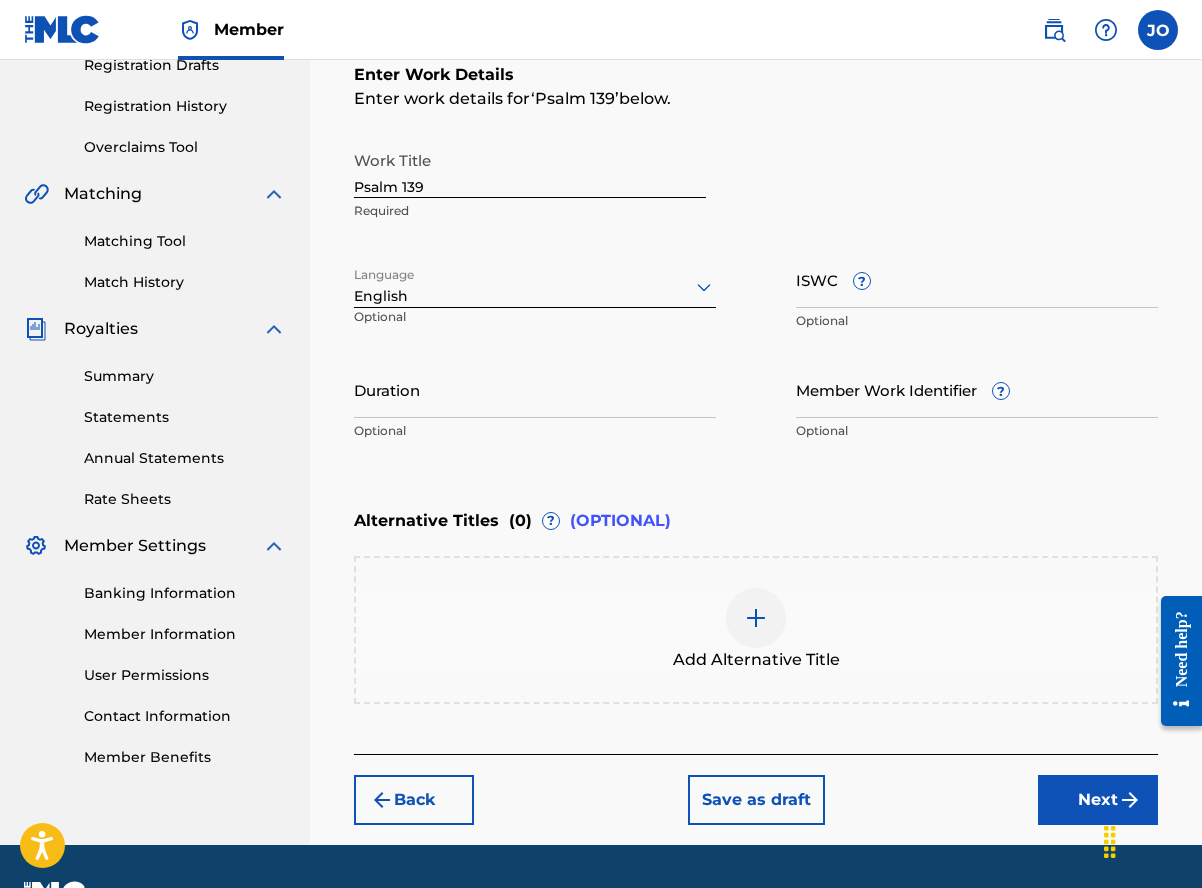 click on "Duration" at bounding box center [535, 389] 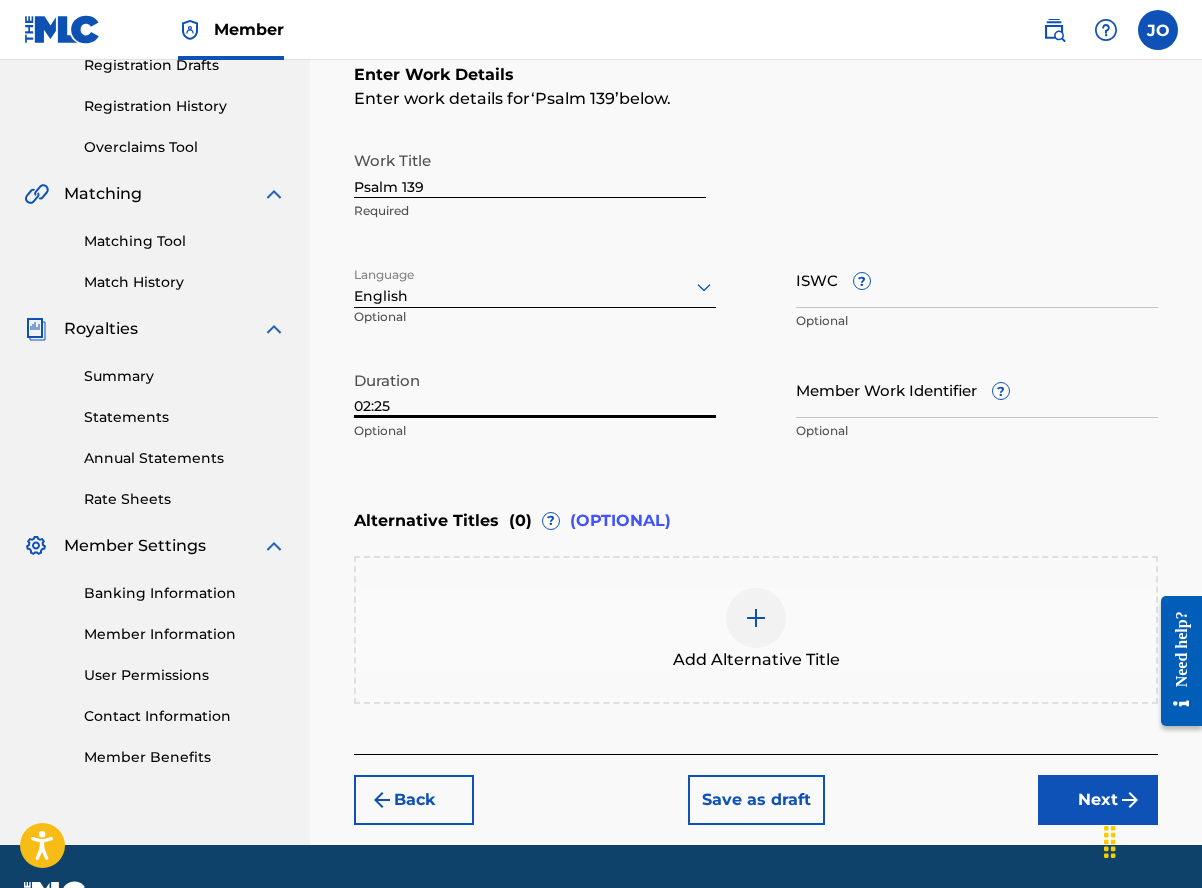 click on "02:25" at bounding box center (535, 389) 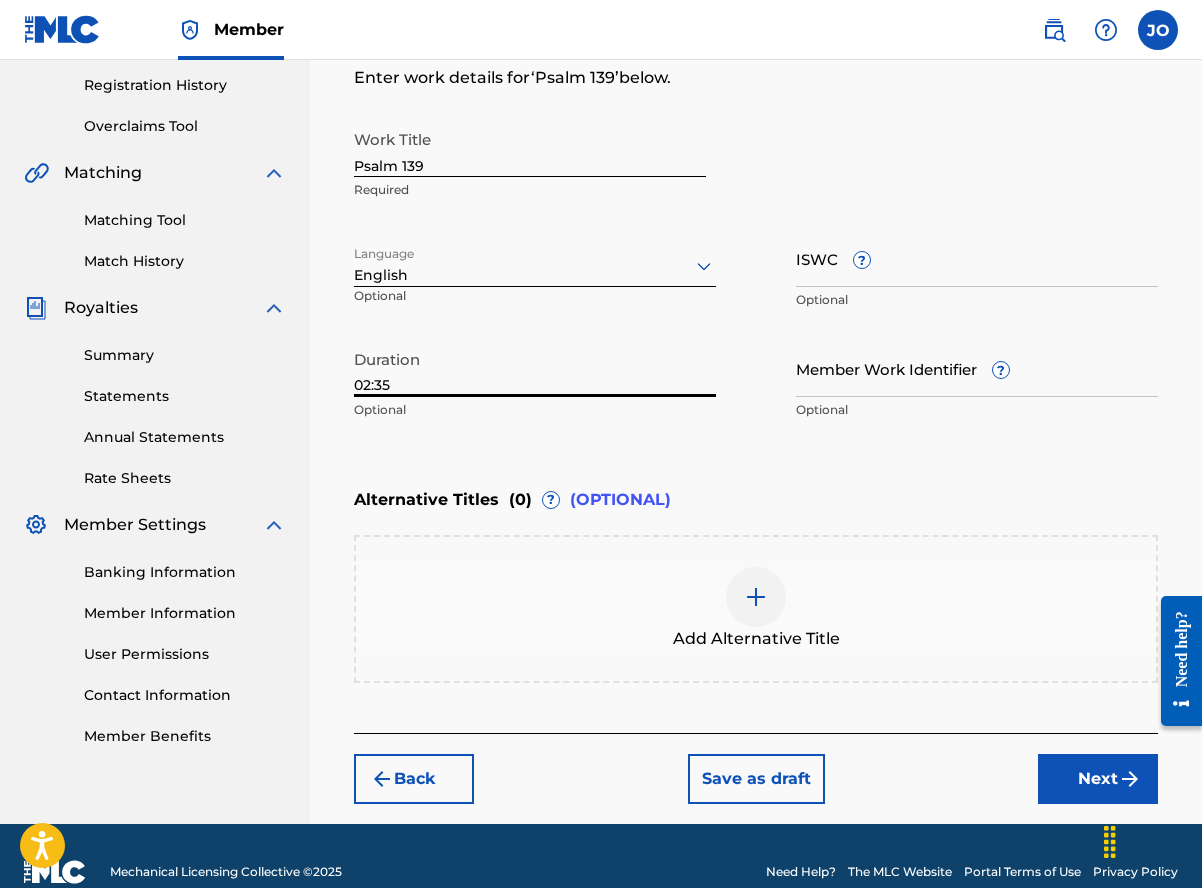 scroll, scrollTop: 405, scrollLeft: 0, axis: vertical 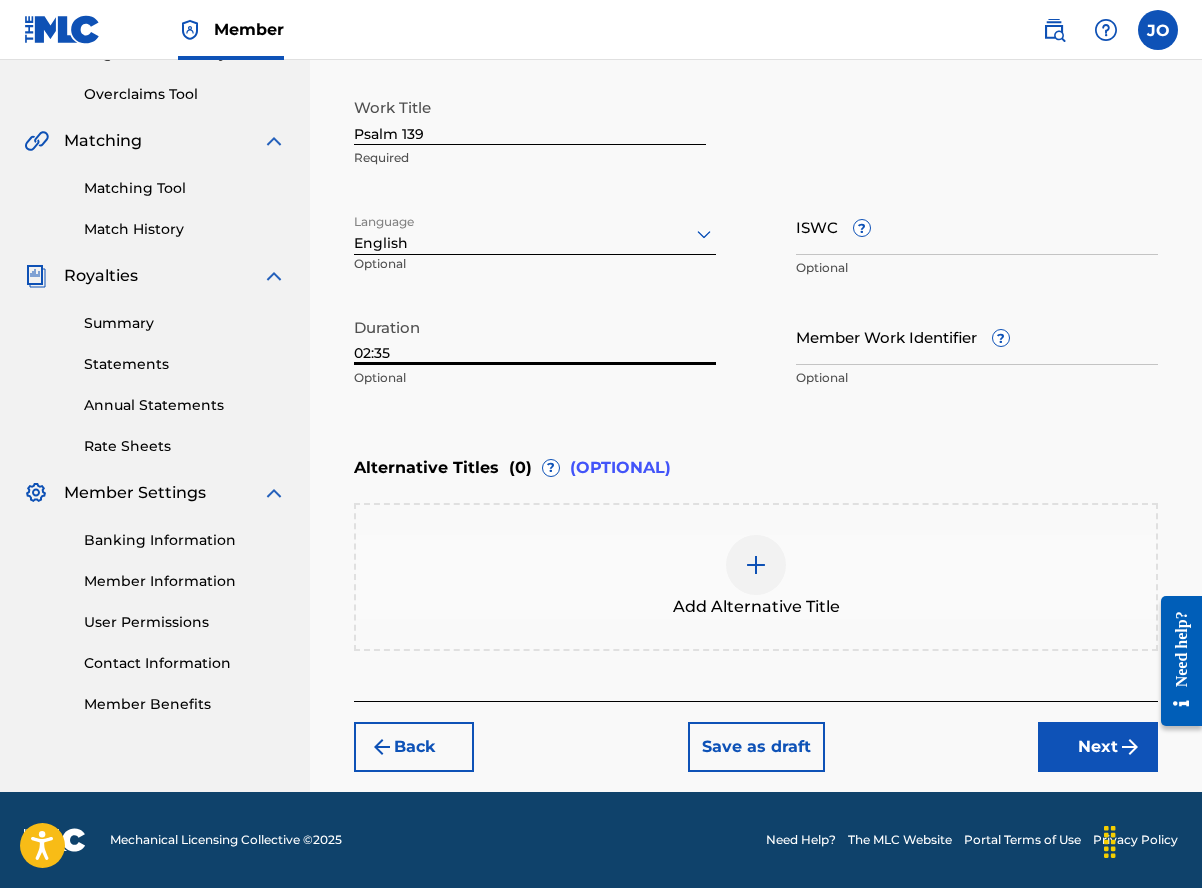 type on "02:35" 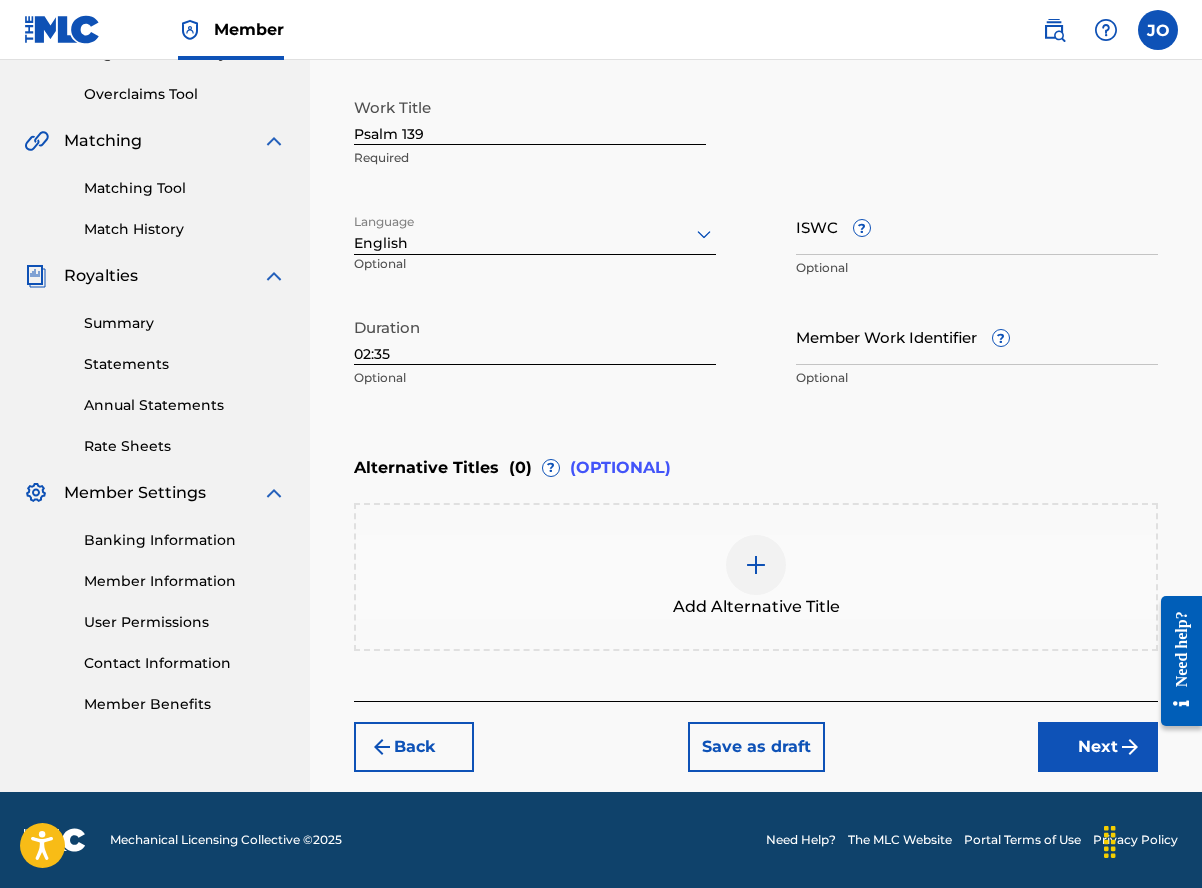 click on "Next" at bounding box center (1098, 747) 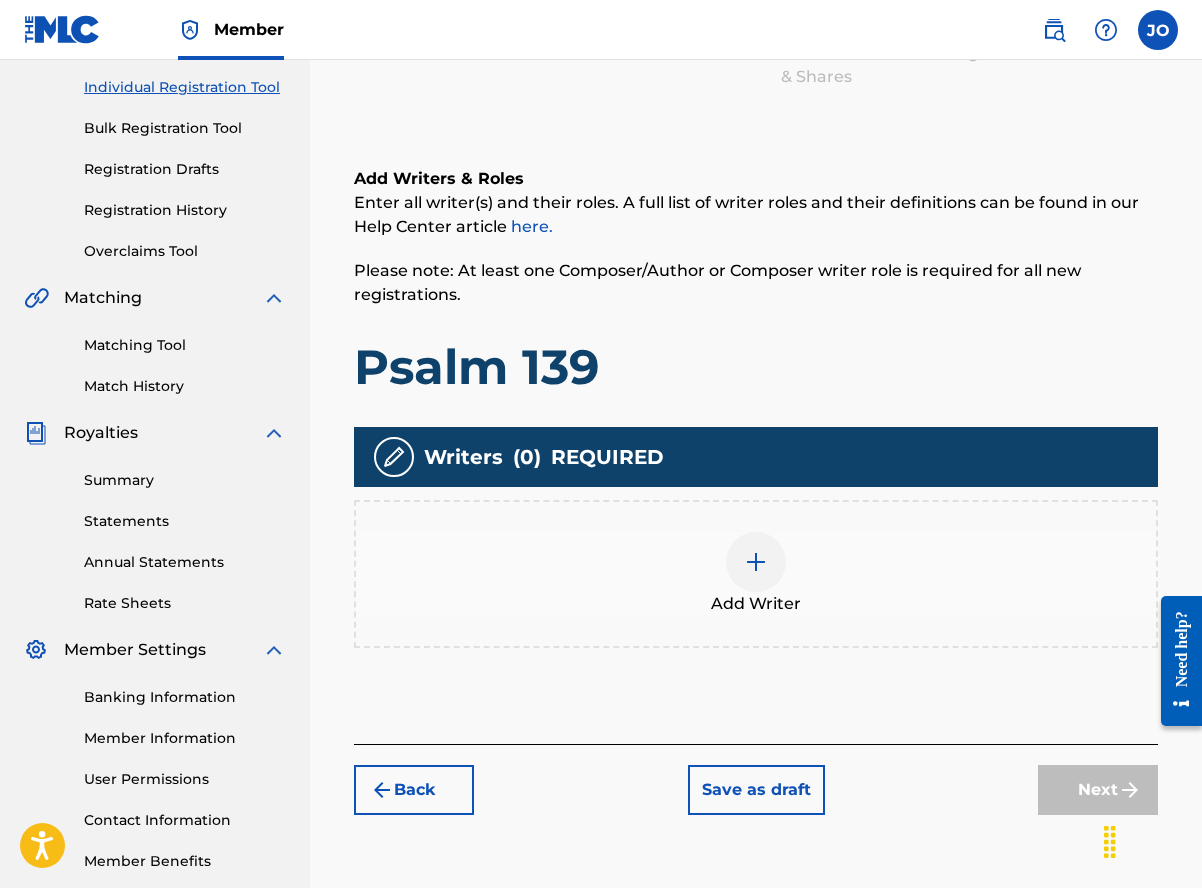 scroll, scrollTop: 352, scrollLeft: 0, axis: vertical 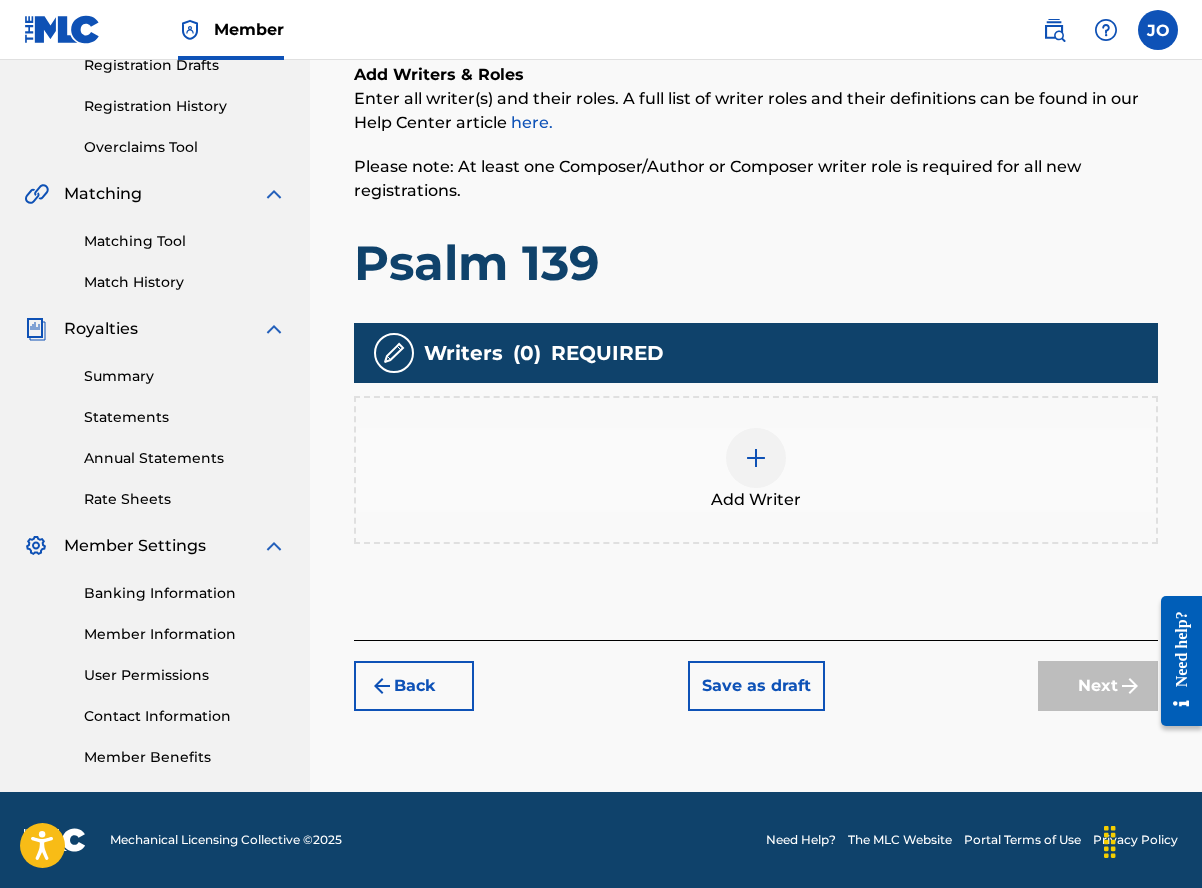 click on "Add Writers & Roles Enter all writer(s) and their roles. A full list of writer roles and their definitions can be found in our Help Center article   here. Please note: At least one Composer/Author or Composer writer role is required for all new registrations. Psalm 139 Writers ( 0 ) REQUIRED Add Writer" at bounding box center (756, 327) 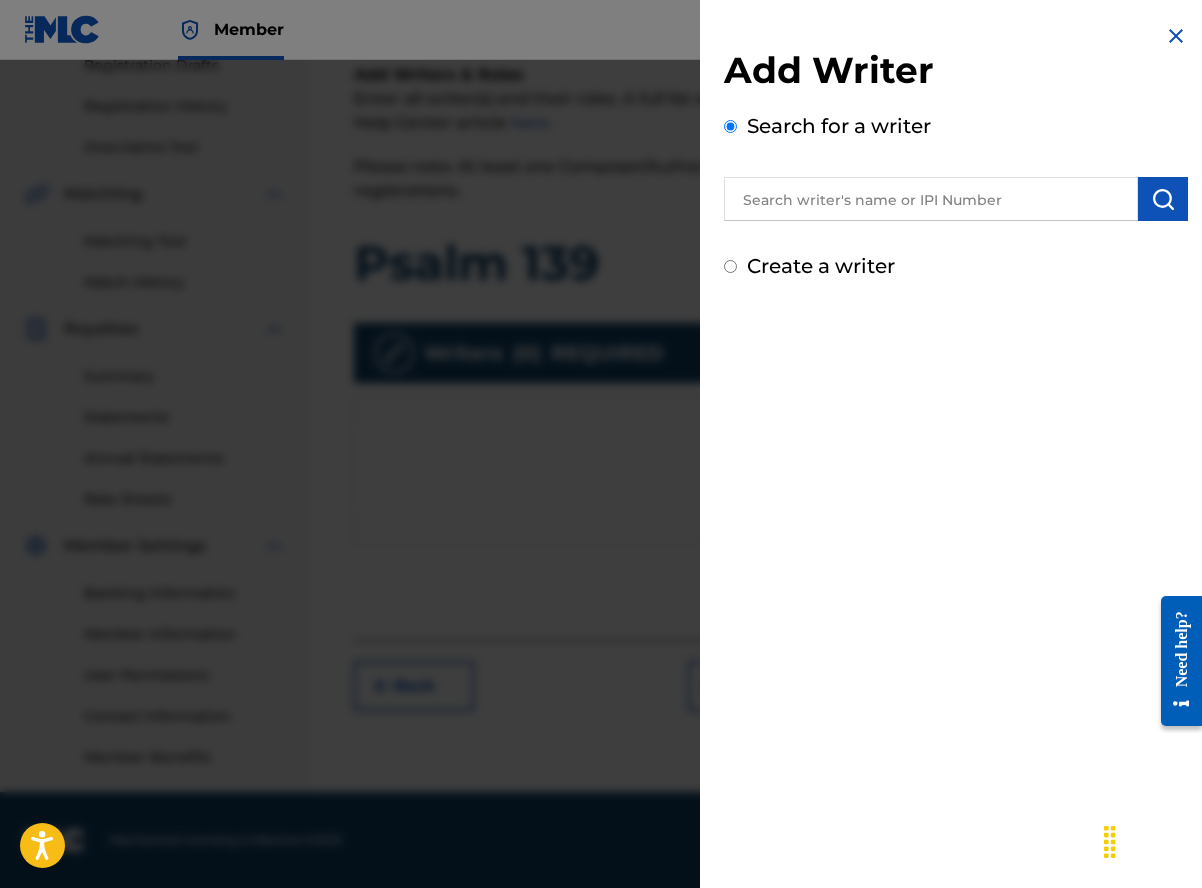 click at bounding box center (931, 199) 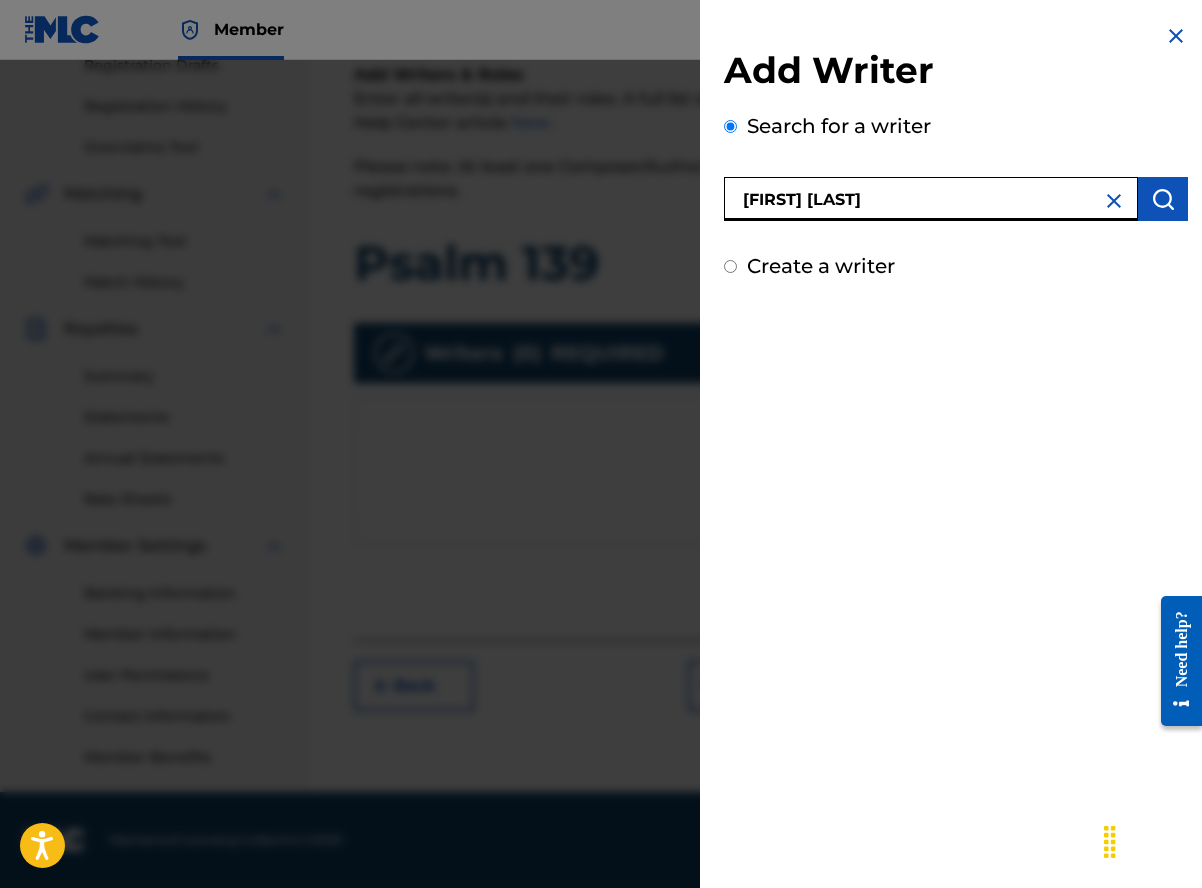type on "[FIRST] [LAST]" 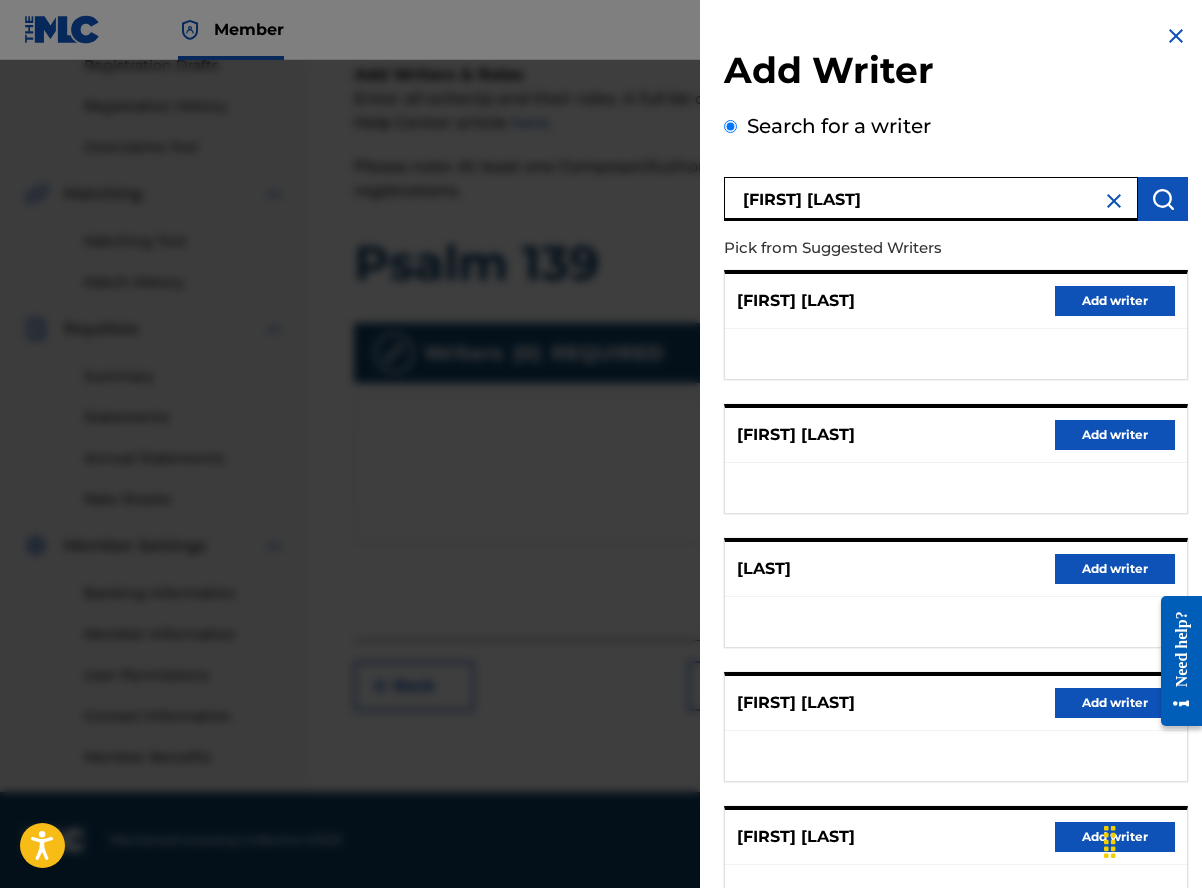 click on "Add writer" at bounding box center [1115, 703] 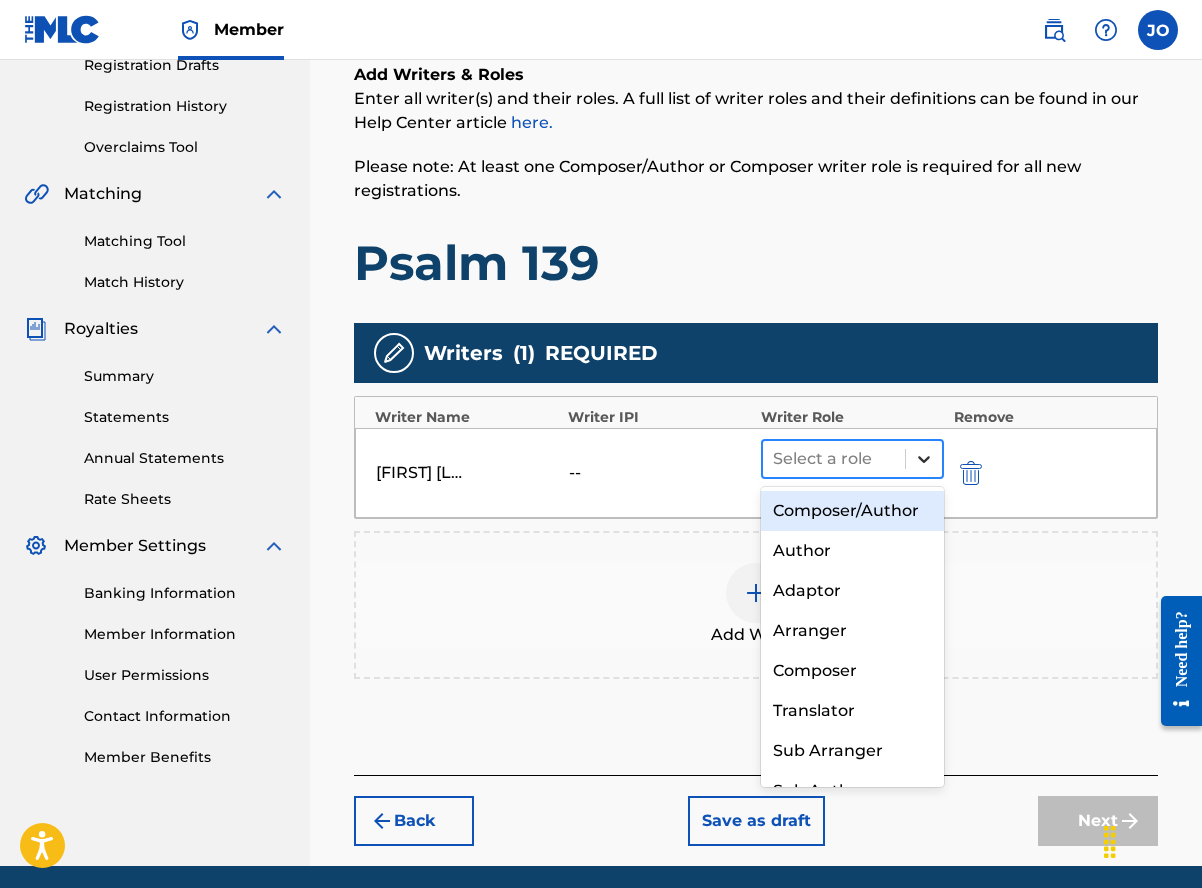 click 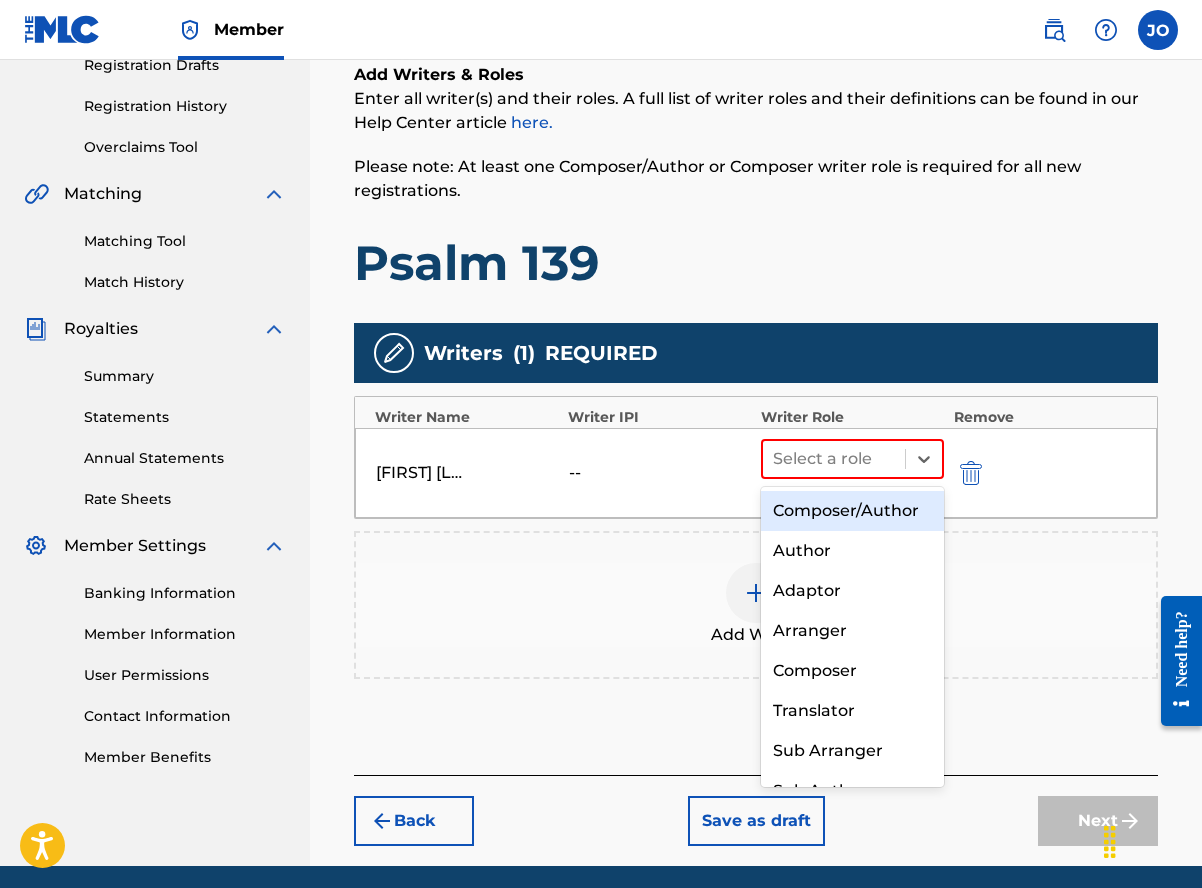click on "Composer/Author" at bounding box center (852, 511) 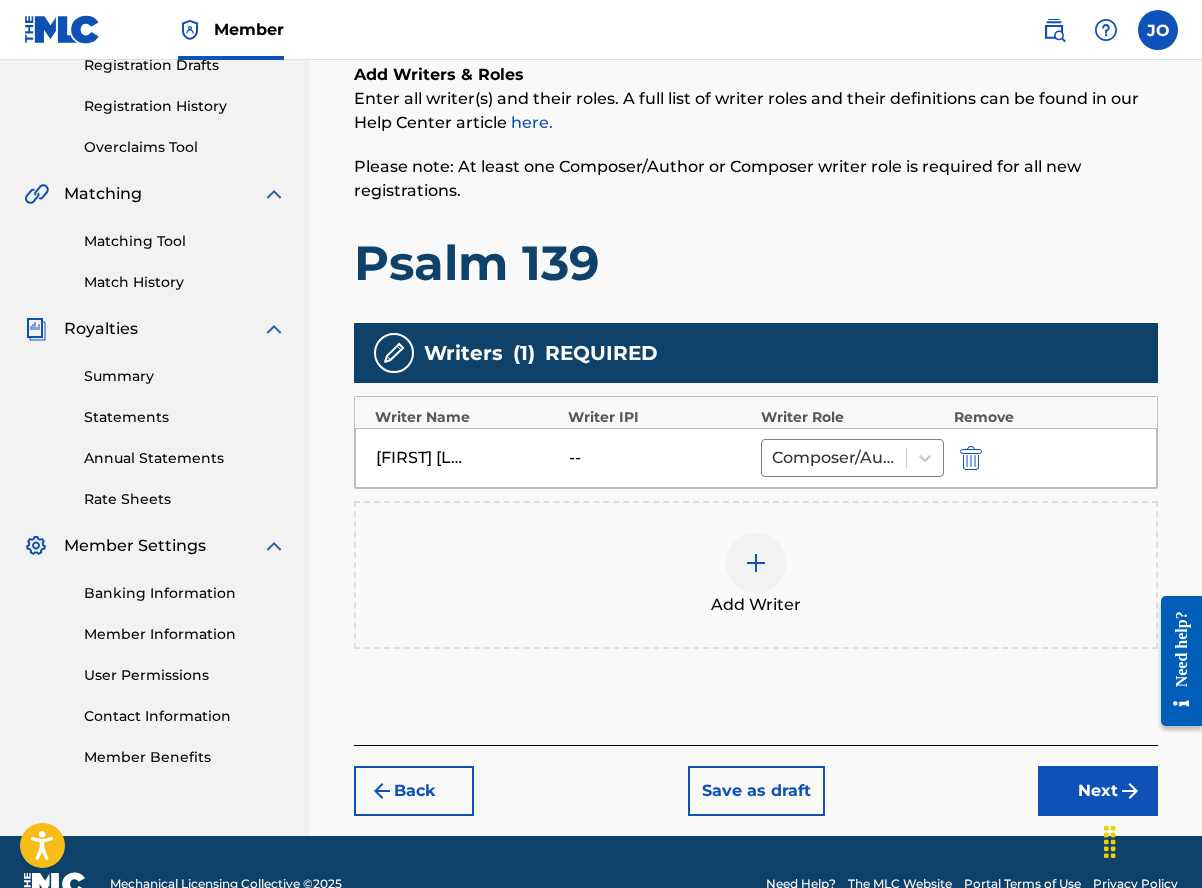 click at bounding box center (756, 563) 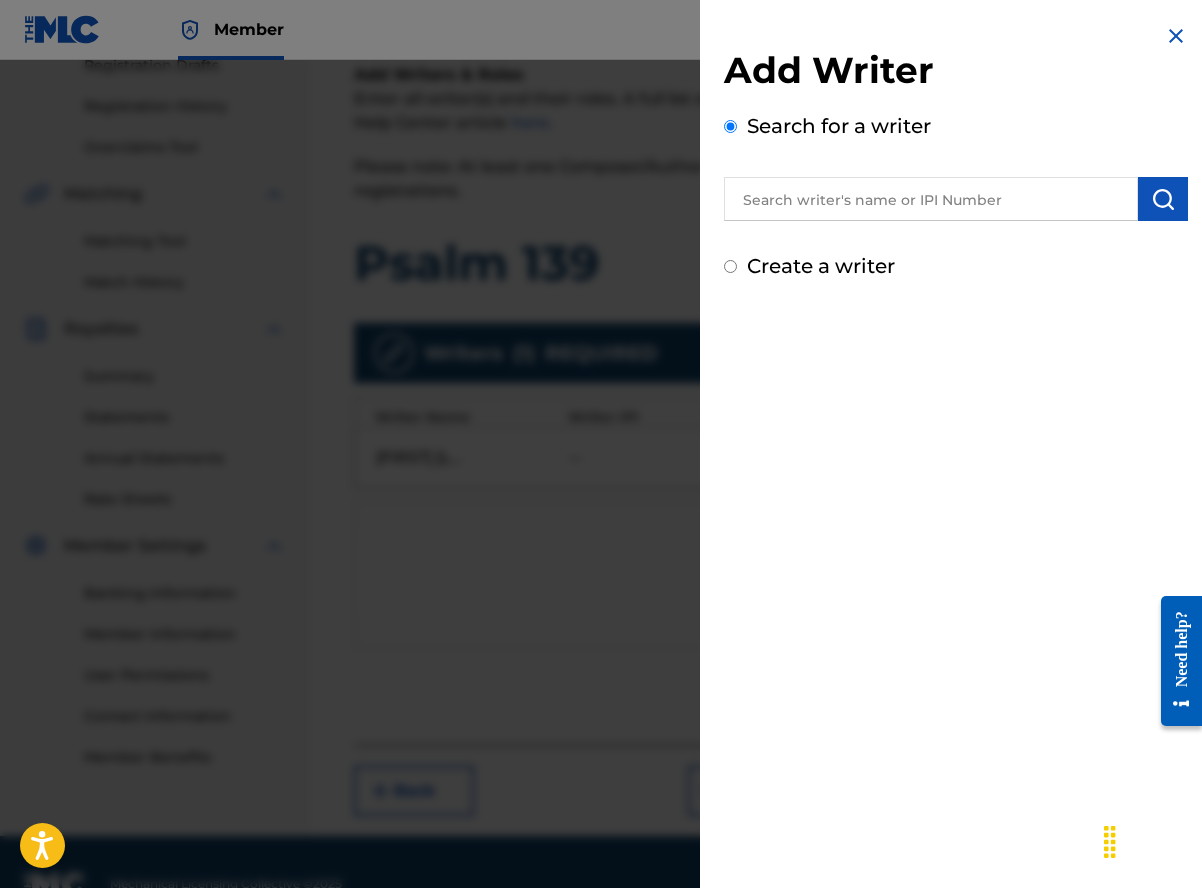 click at bounding box center [931, 199] 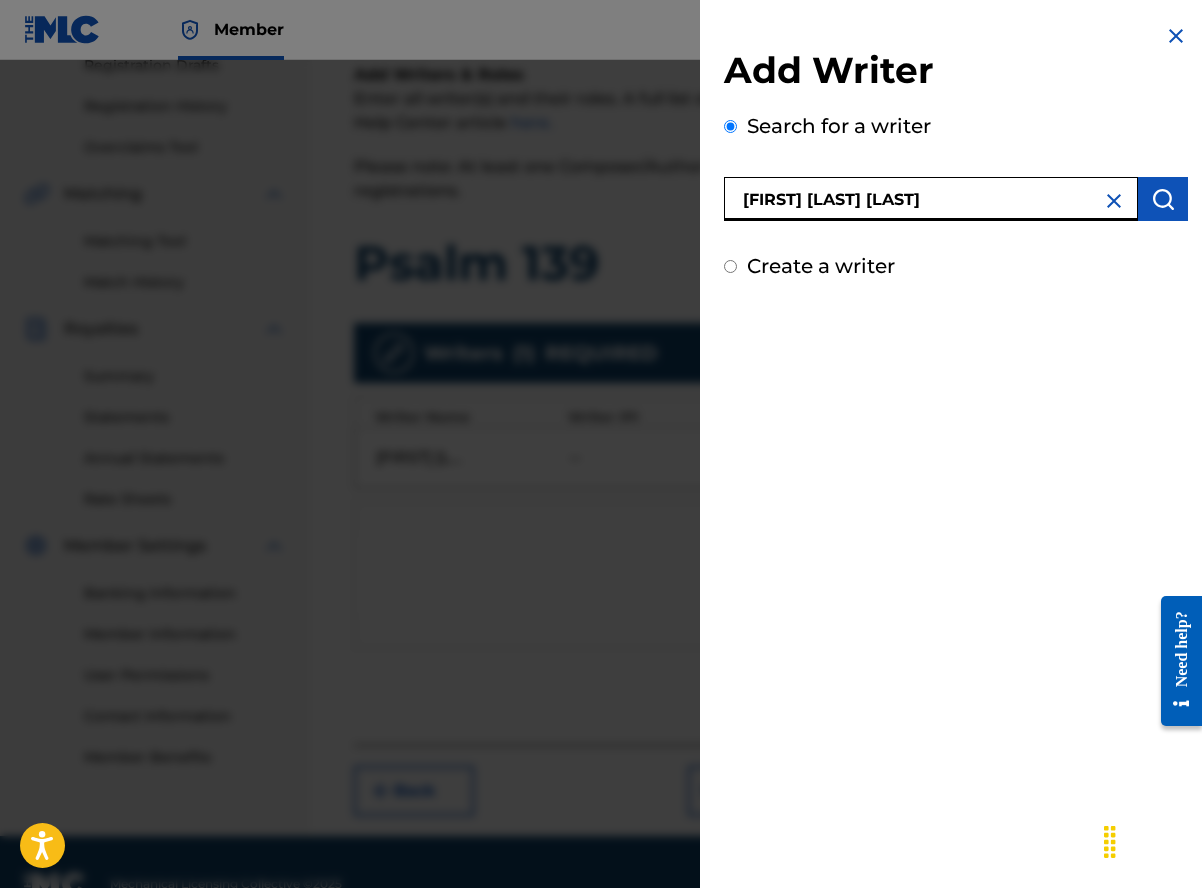 type on "[FIRST] [LAST] [LAST]" 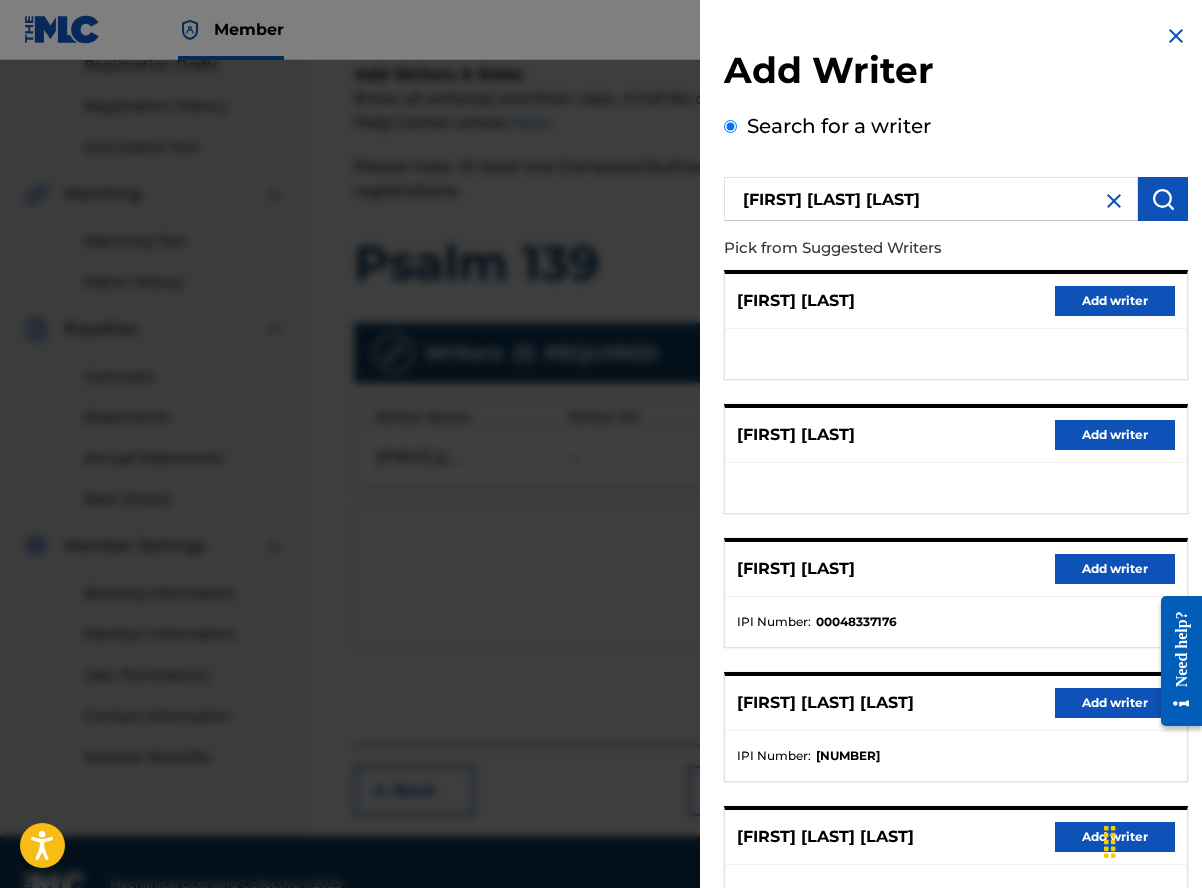 click on "Add writer" at bounding box center (1115, 703) 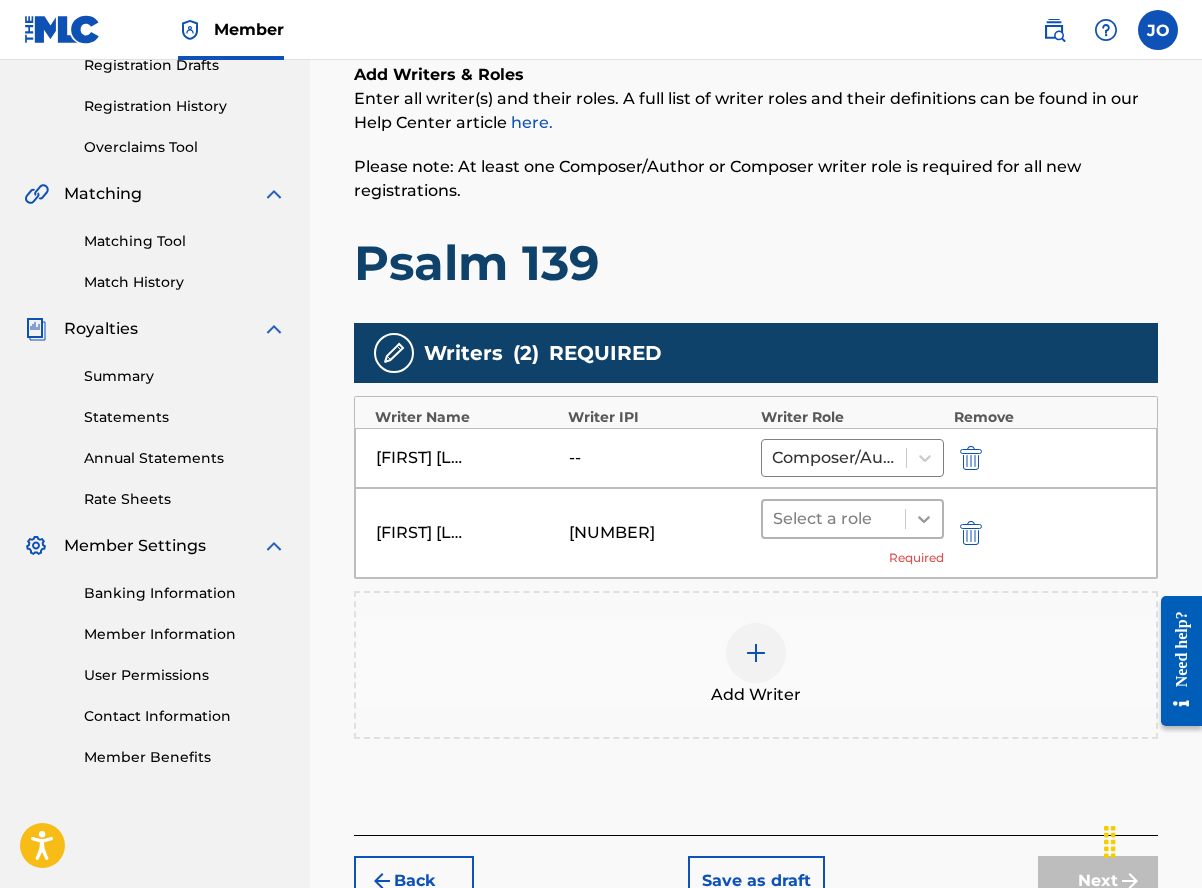 click 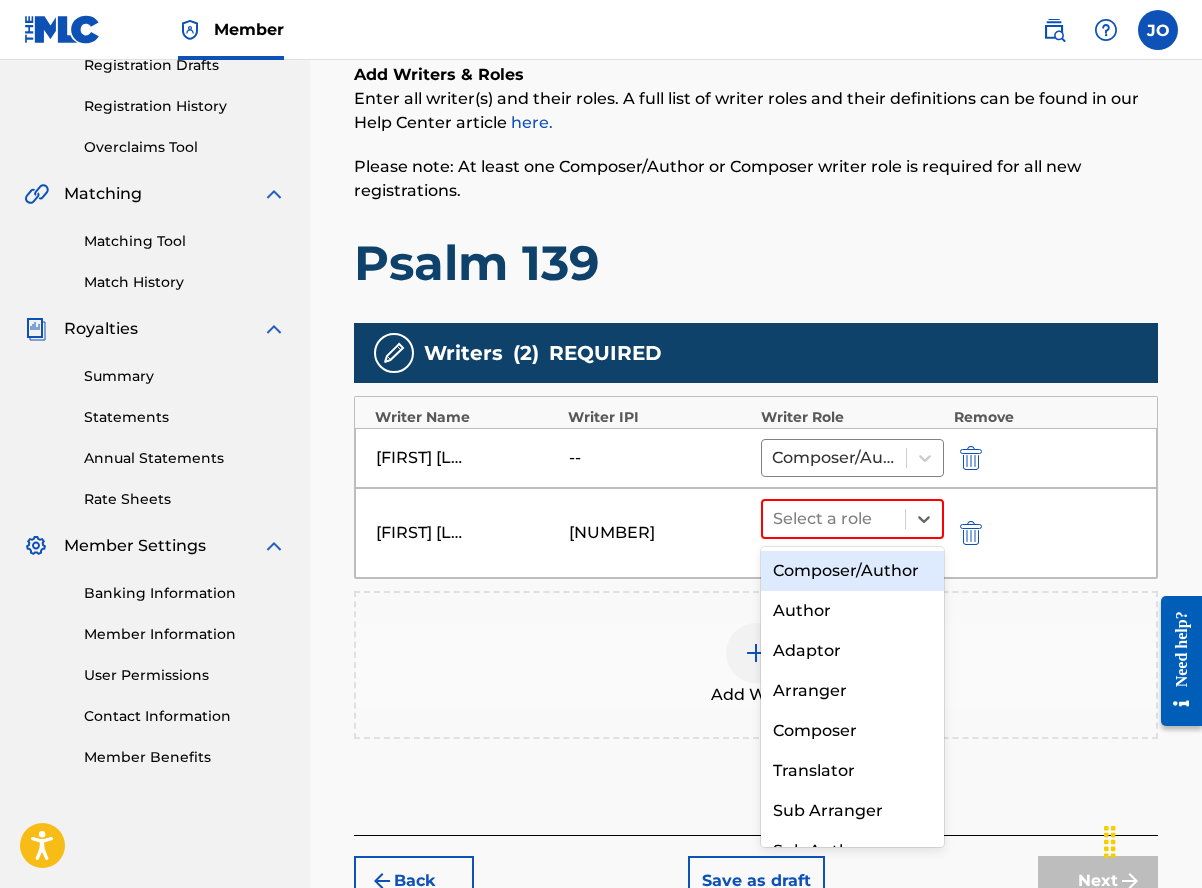click on "Composer/Author" at bounding box center (852, 571) 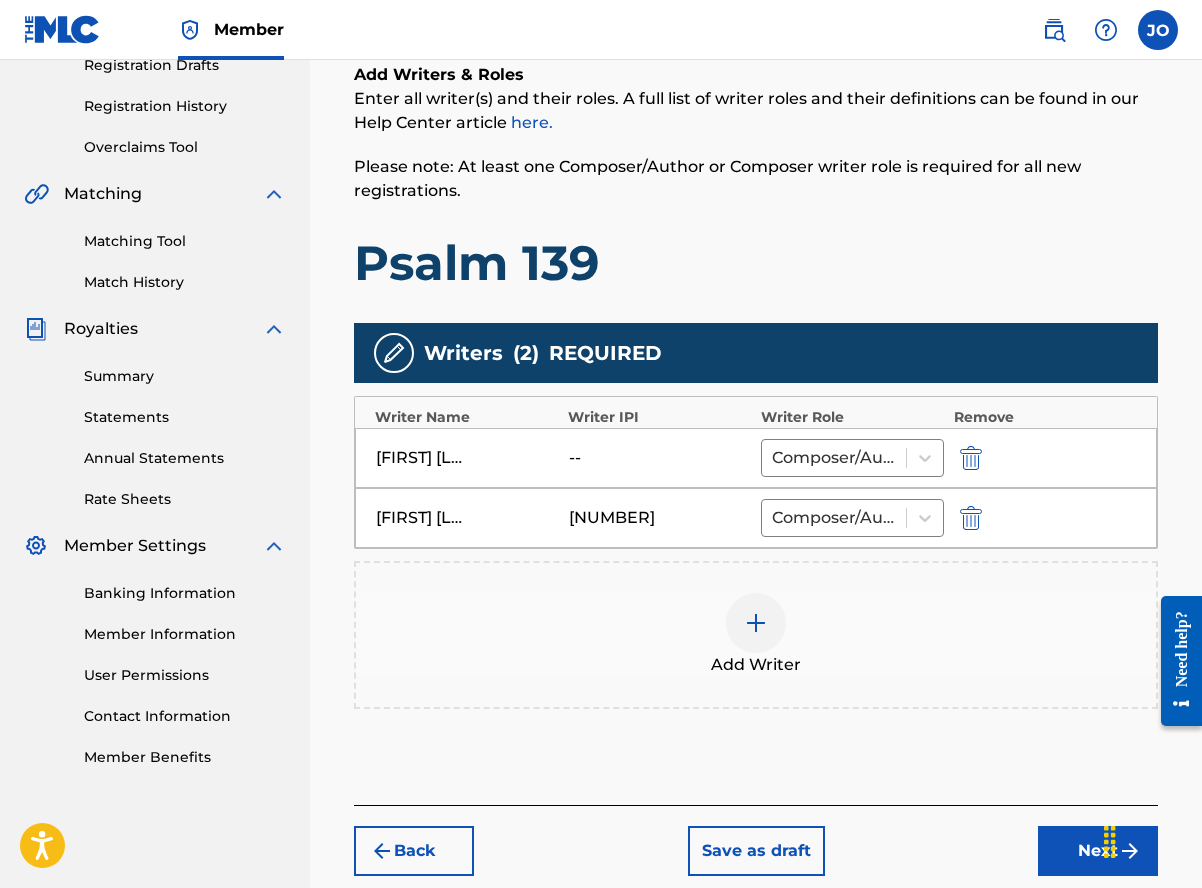 click at bounding box center (756, 623) 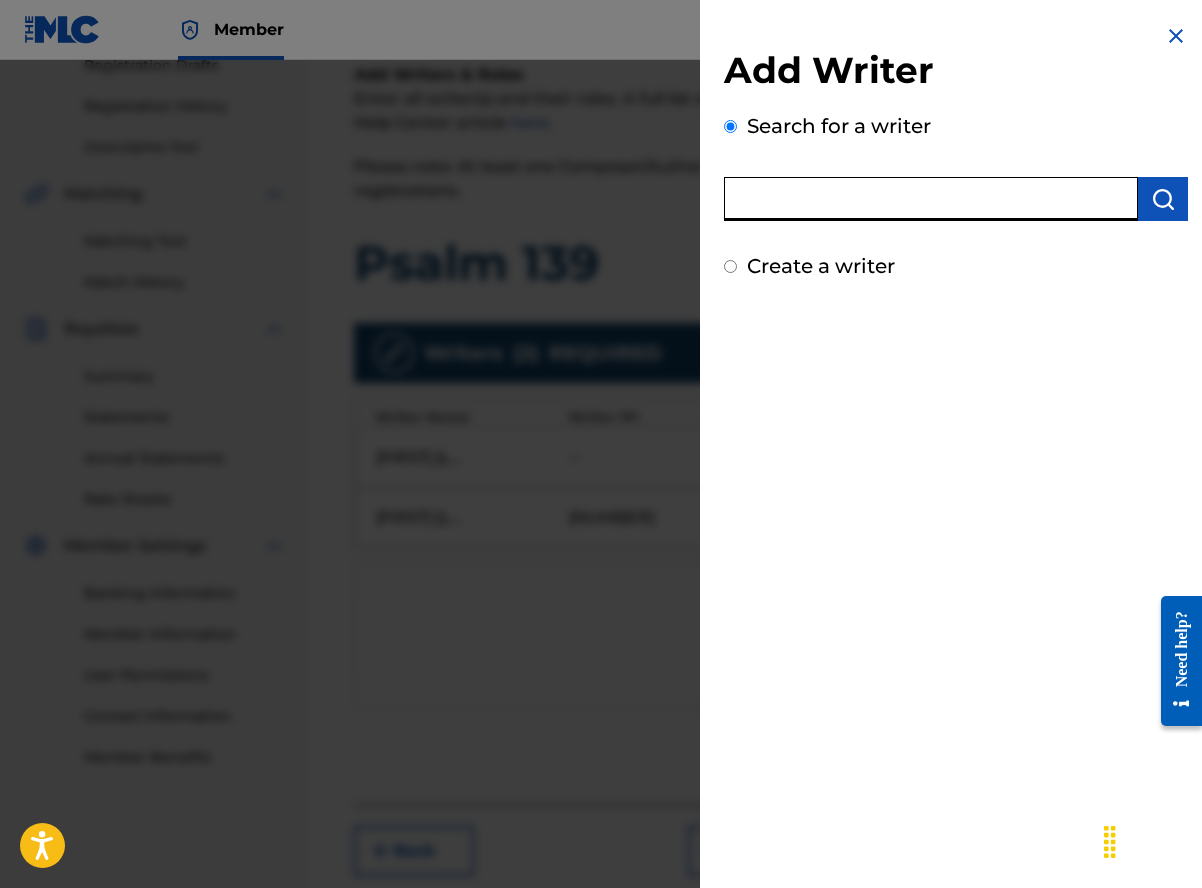click at bounding box center [931, 199] 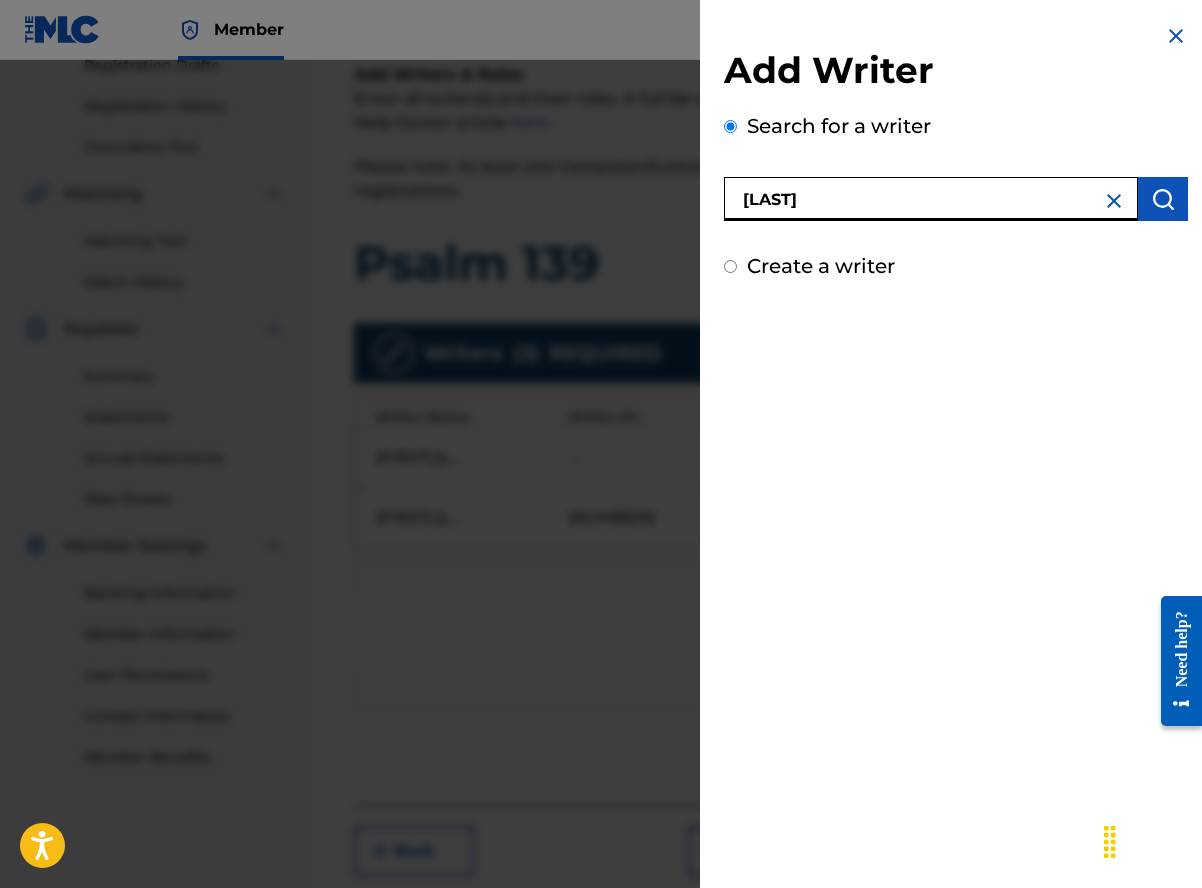 type on "[LAST]" 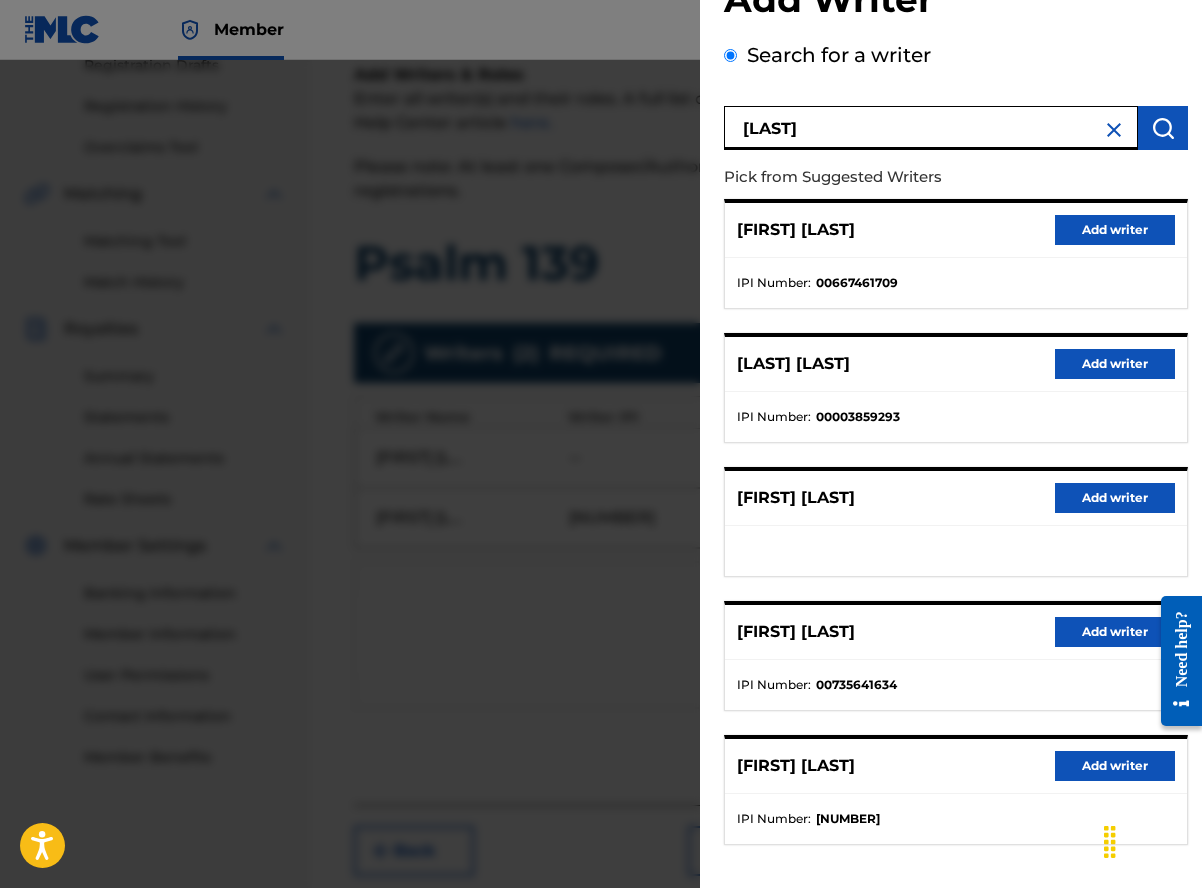 scroll, scrollTop: 154, scrollLeft: 0, axis: vertical 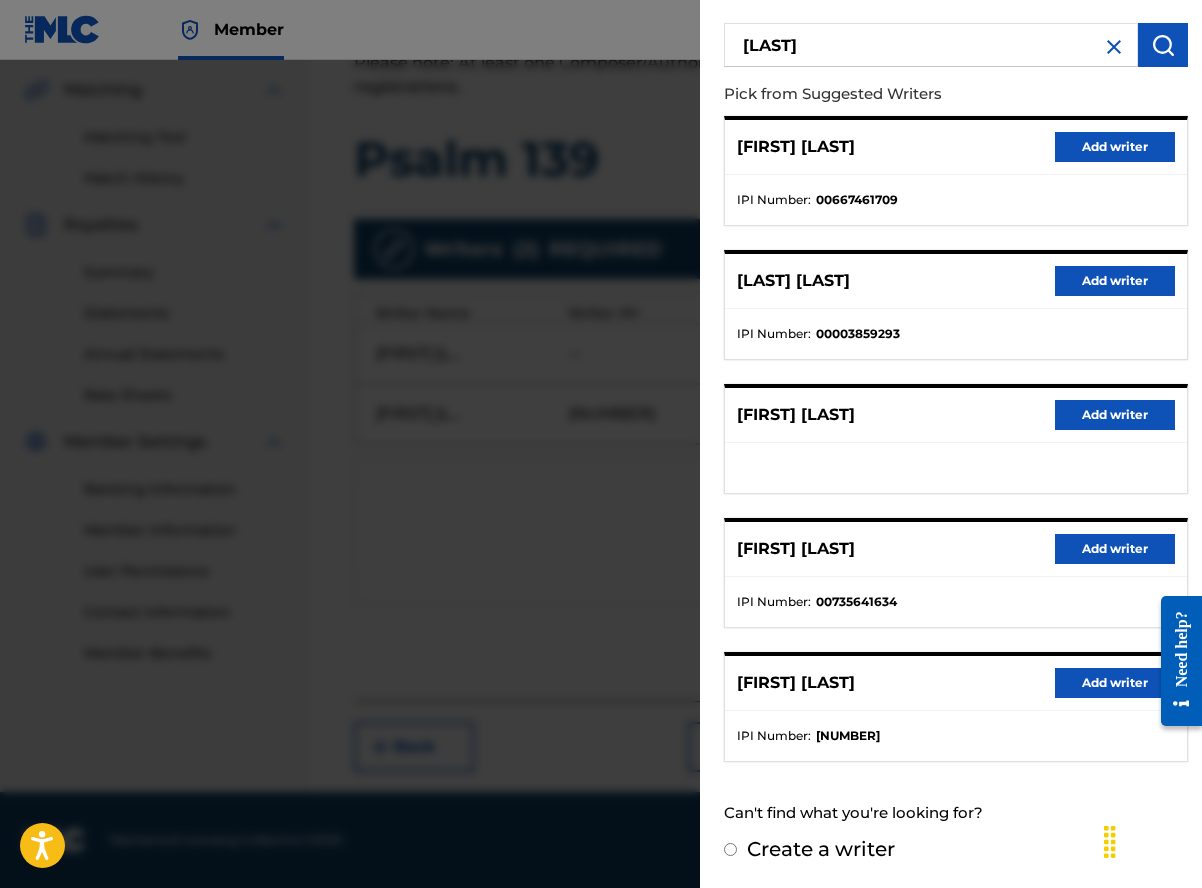 click on "Create a writer" at bounding box center (821, 849) 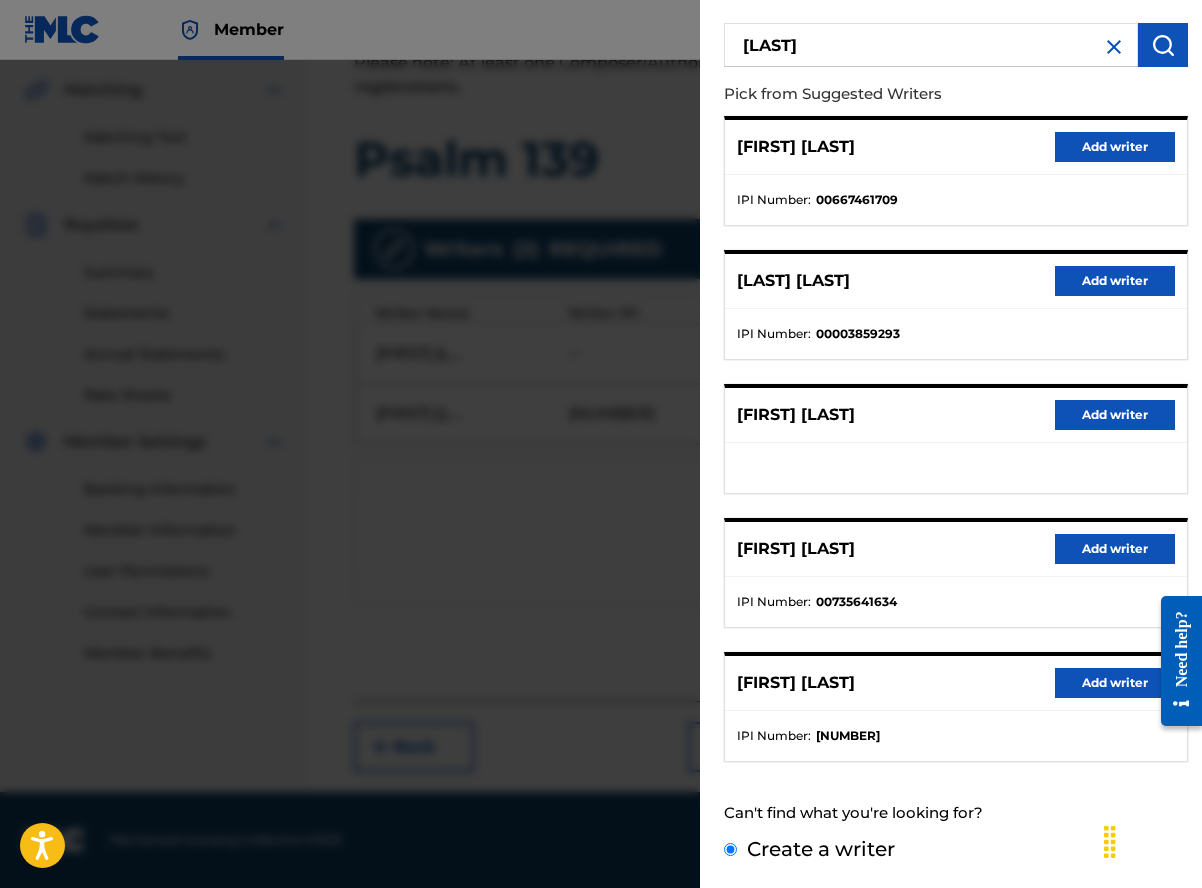 click on "Create a writer" at bounding box center (730, 849) 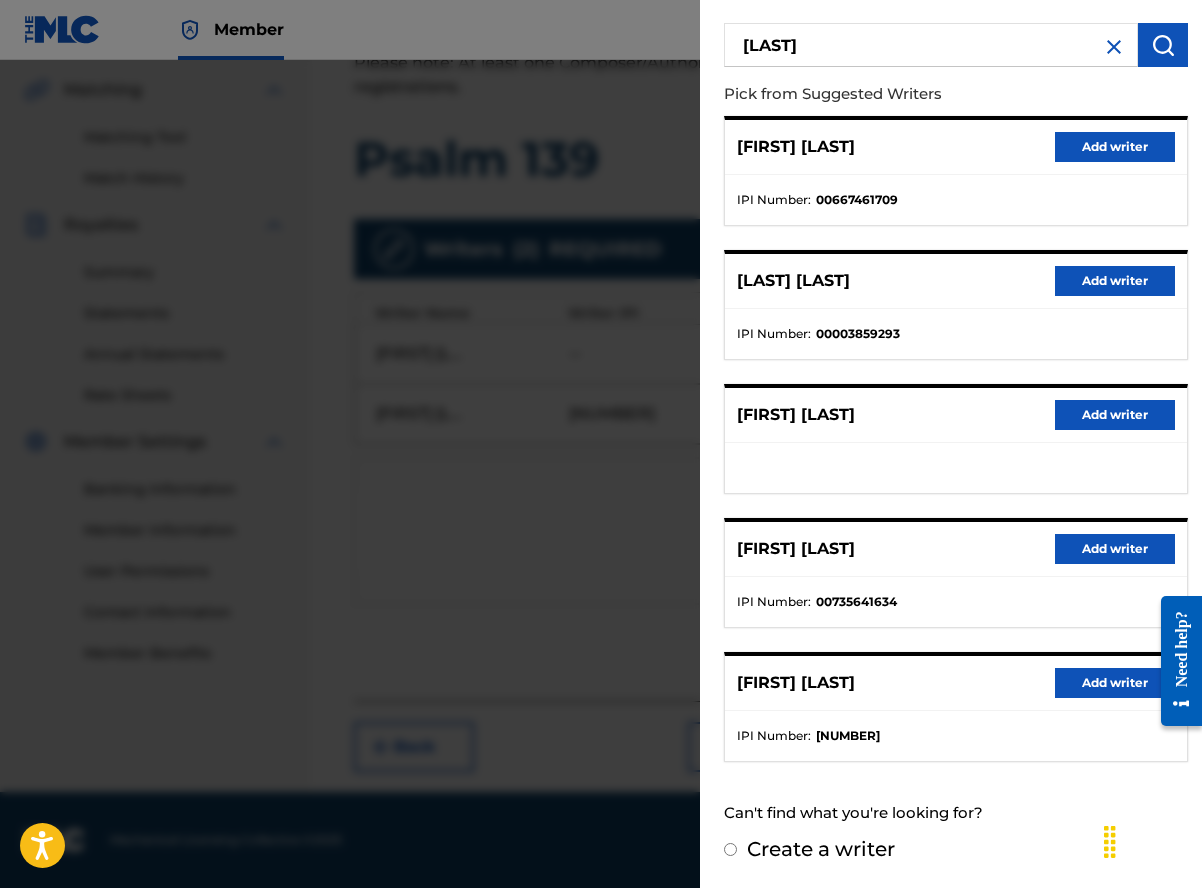 radio on "false" 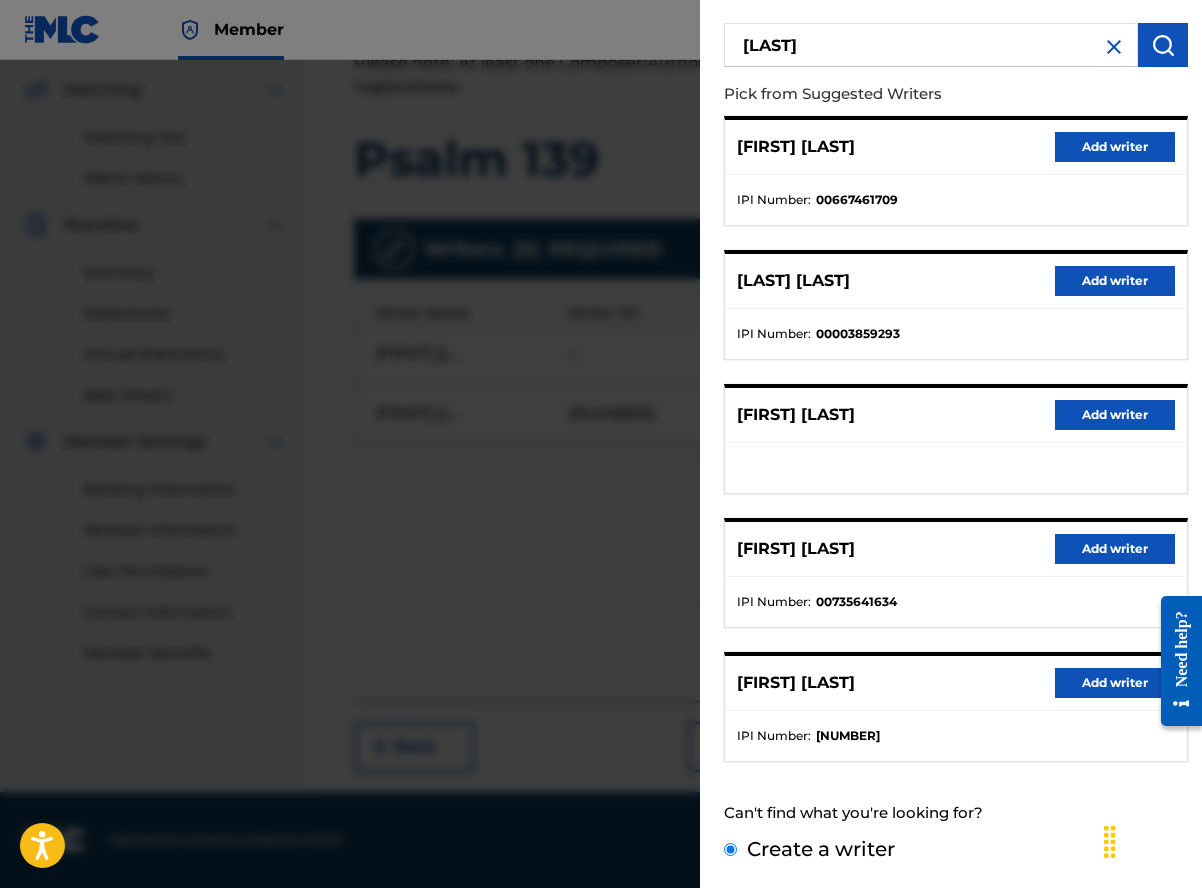 scroll, scrollTop: 0, scrollLeft: 0, axis: both 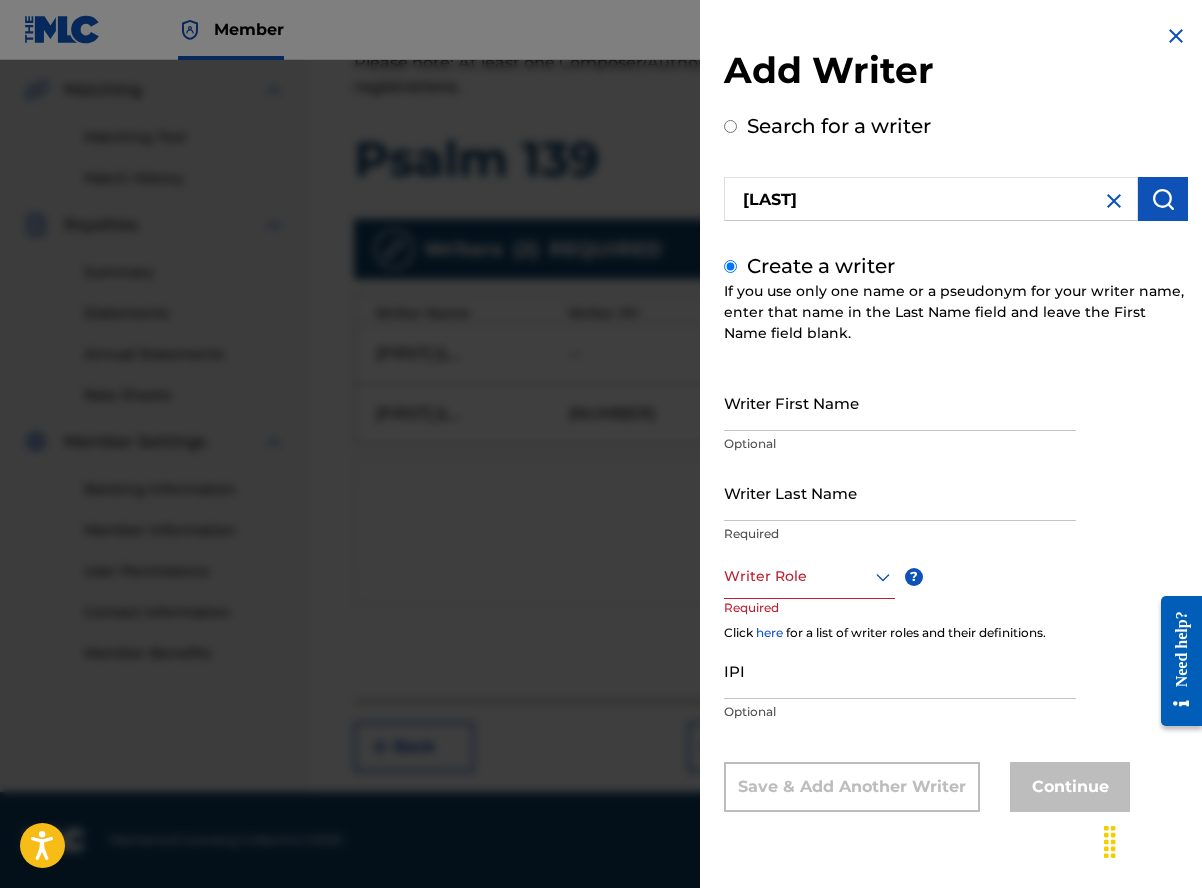 click on "Writer Last Name" at bounding box center [900, 492] 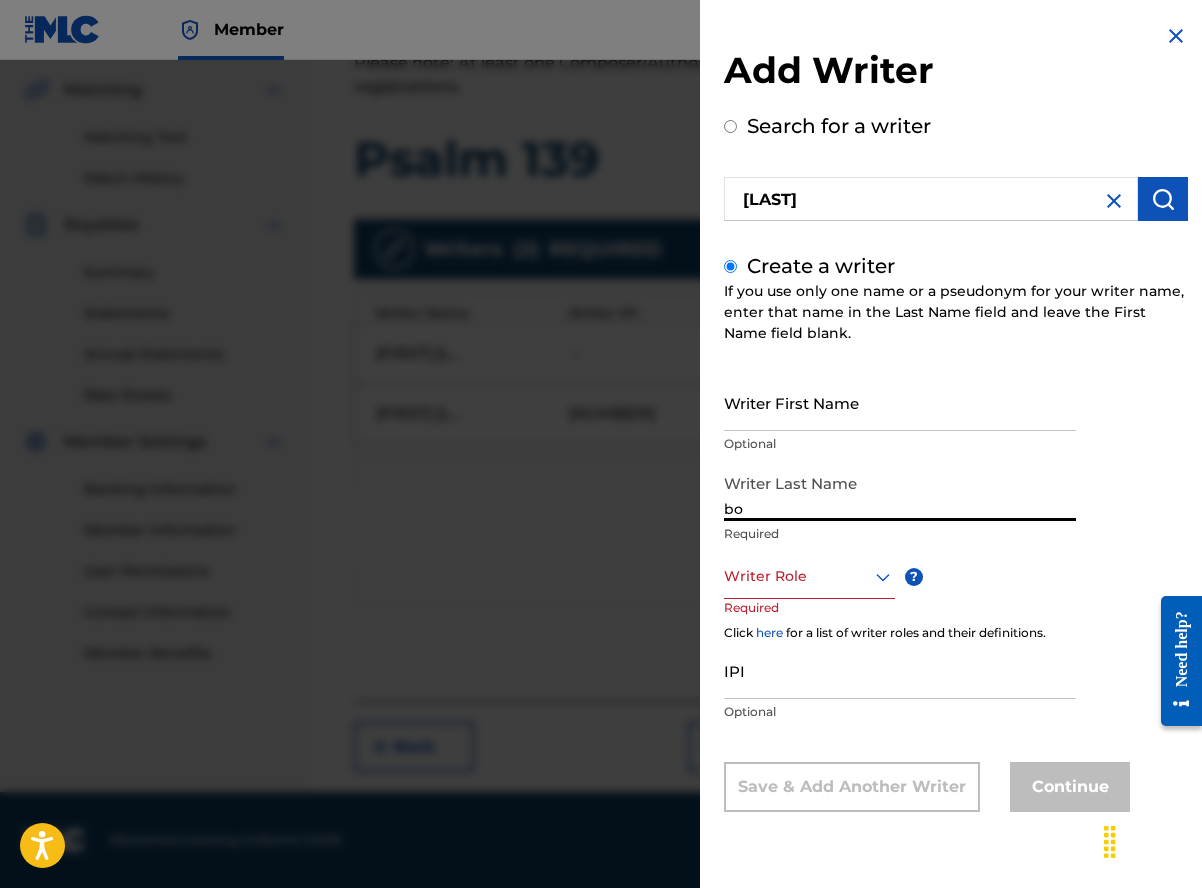 type on "b" 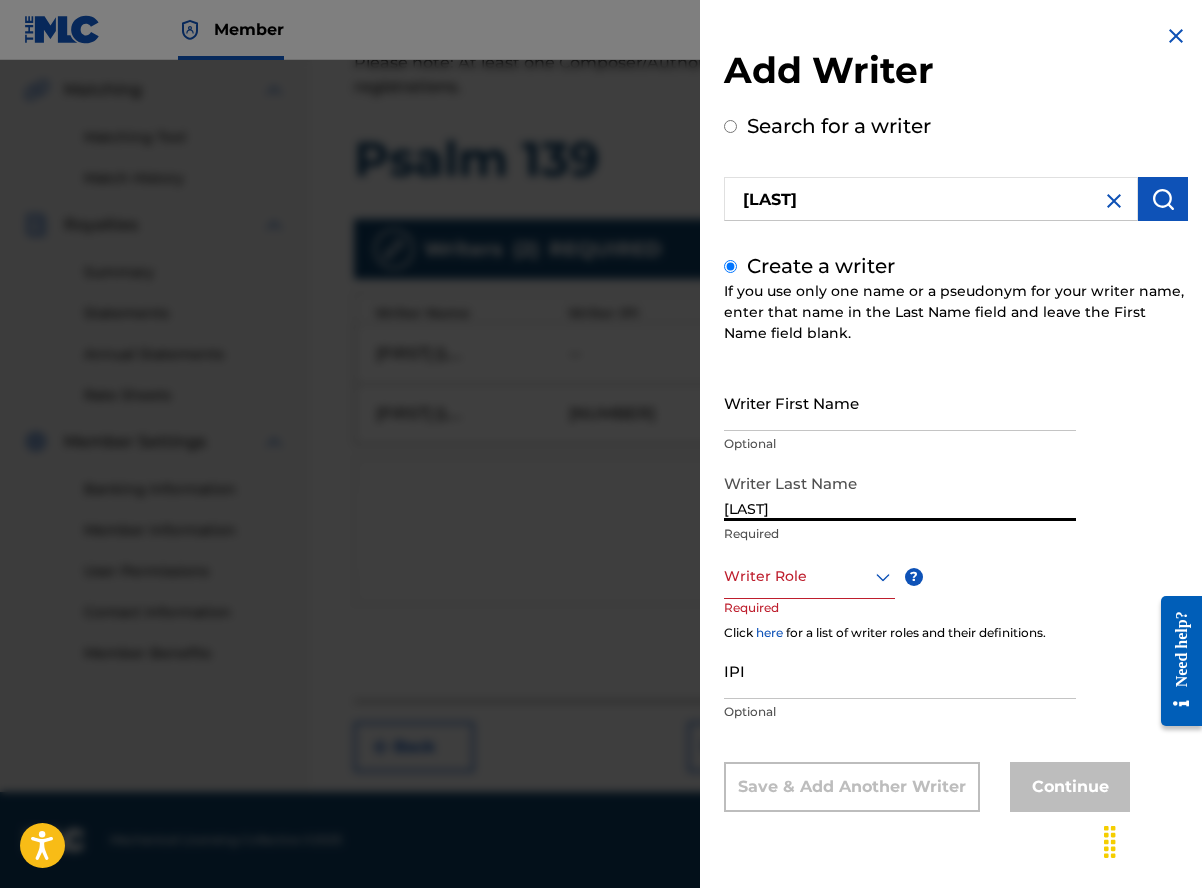 type on "[LAST]" 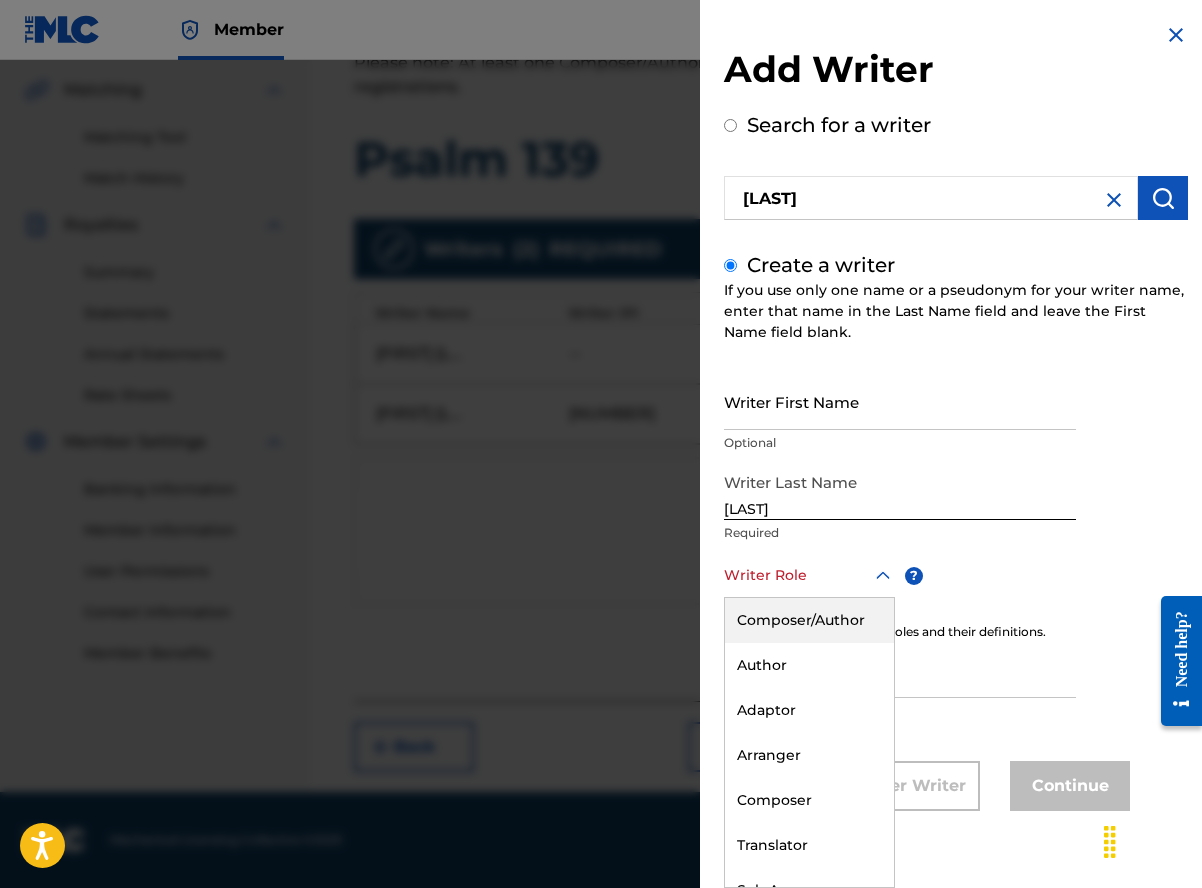 click at bounding box center (809, 575) 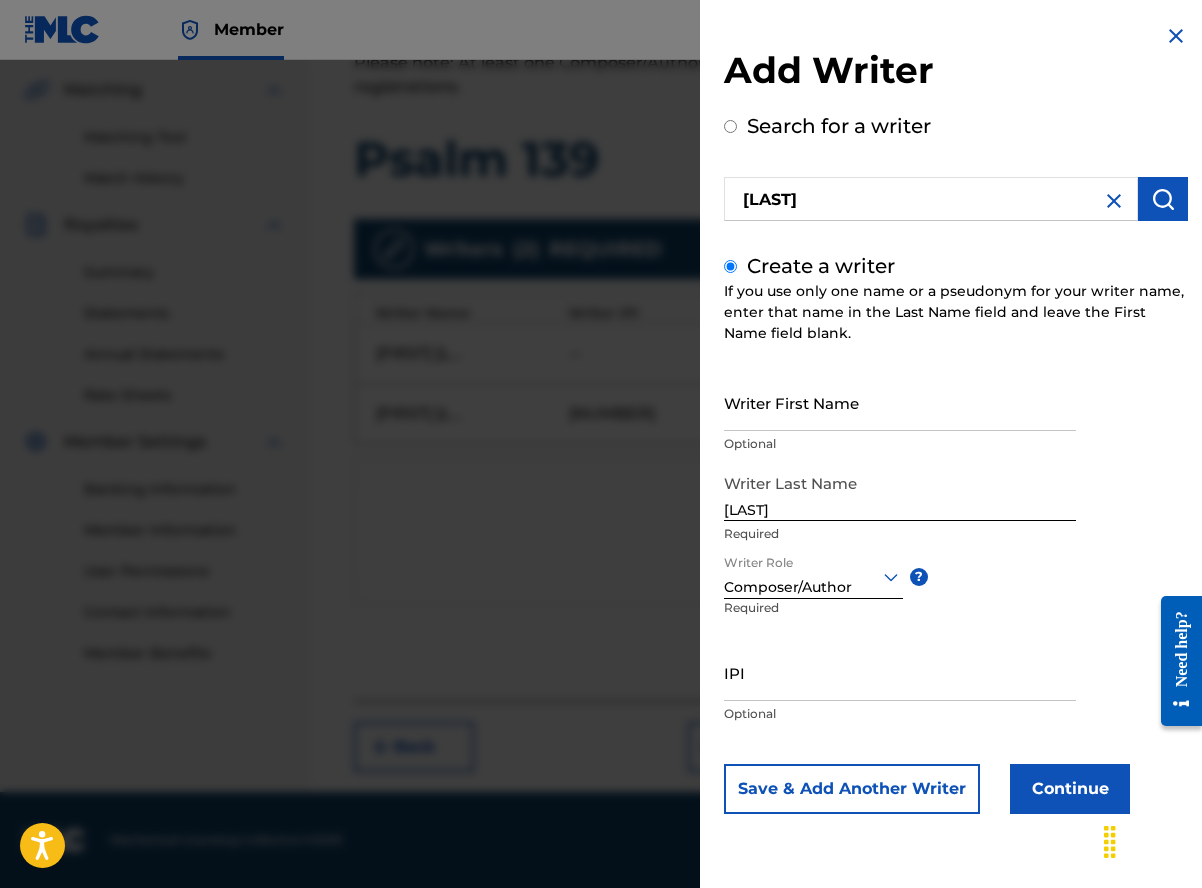 click on "Continue" at bounding box center [1070, 789] 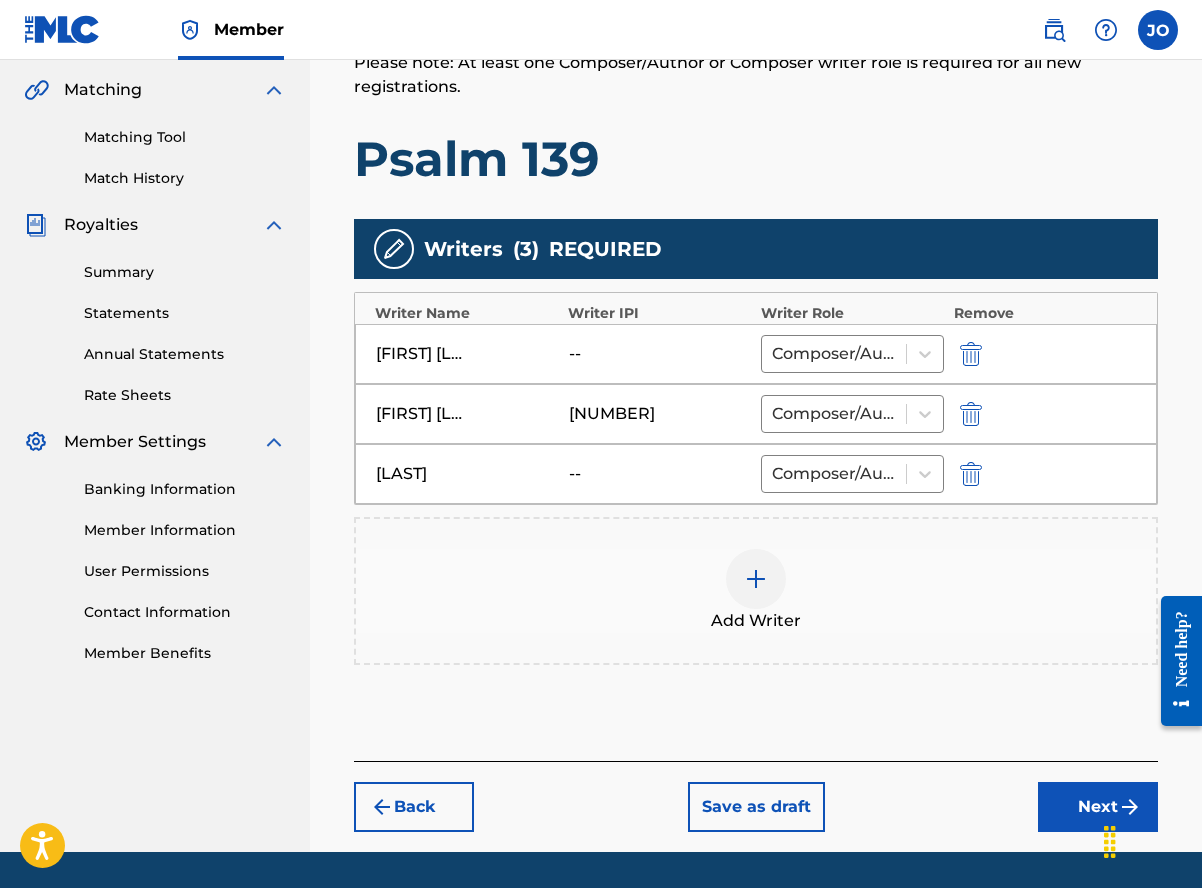 click on "Next" at bounding box center [1098, 807] 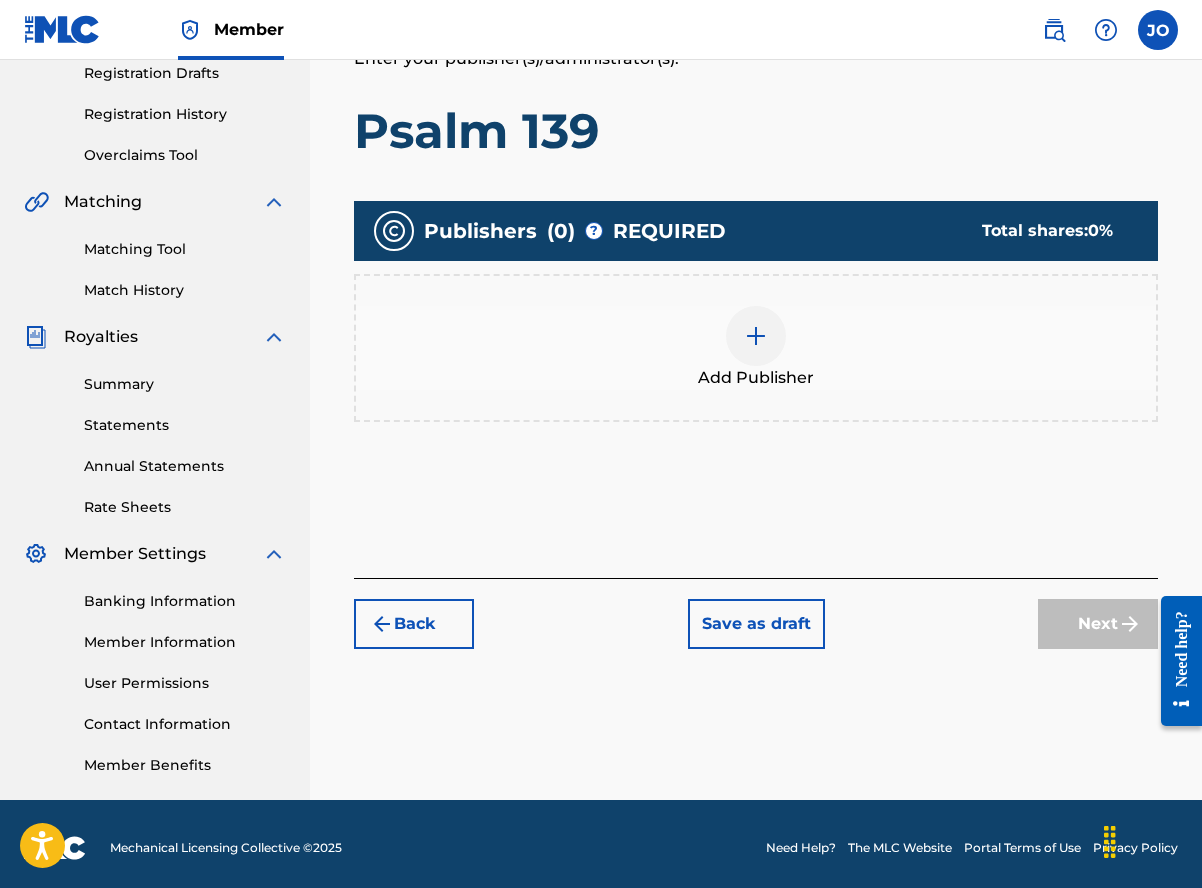 scroll, scrollTop: 90, scrollLeft: 0, axis: vertical 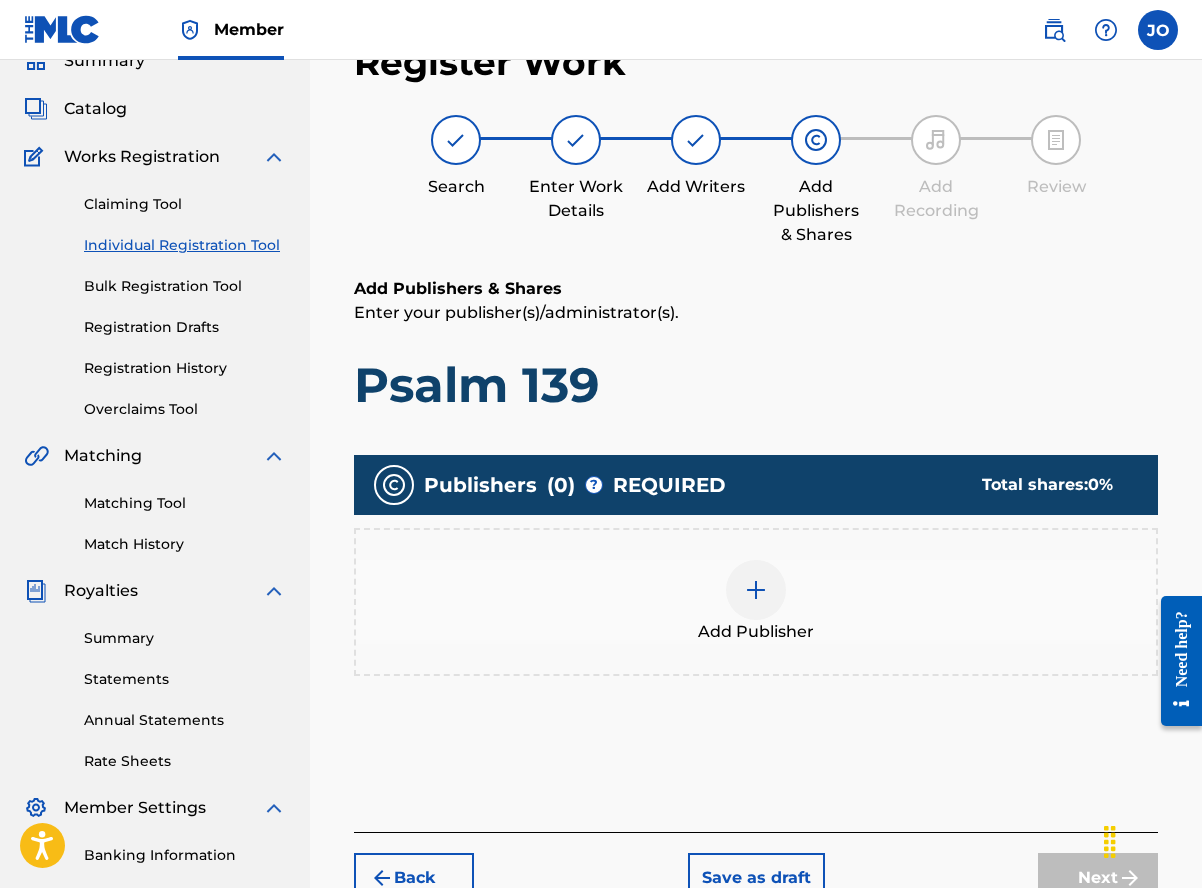 click at bounding box center (756, 590) 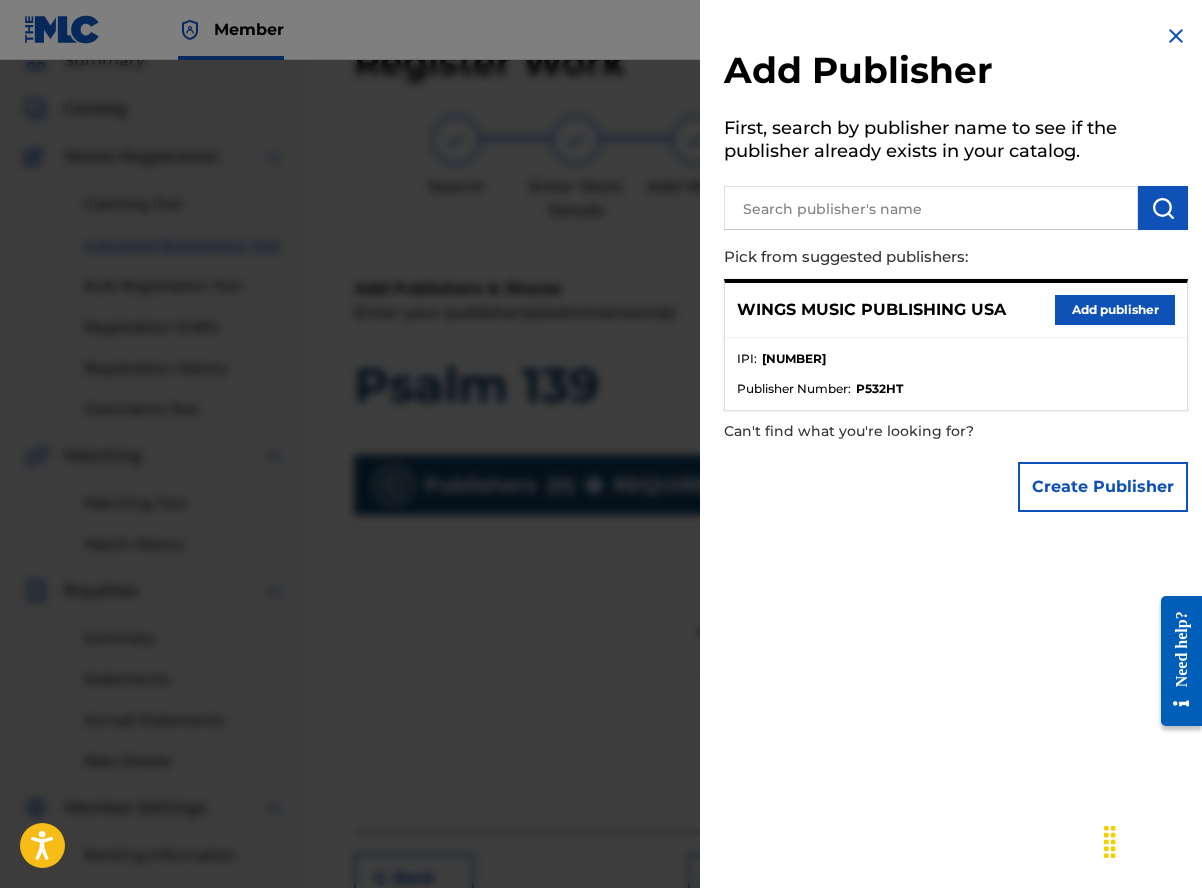 click on "Add publisher" at bounding box center (1115, 310) 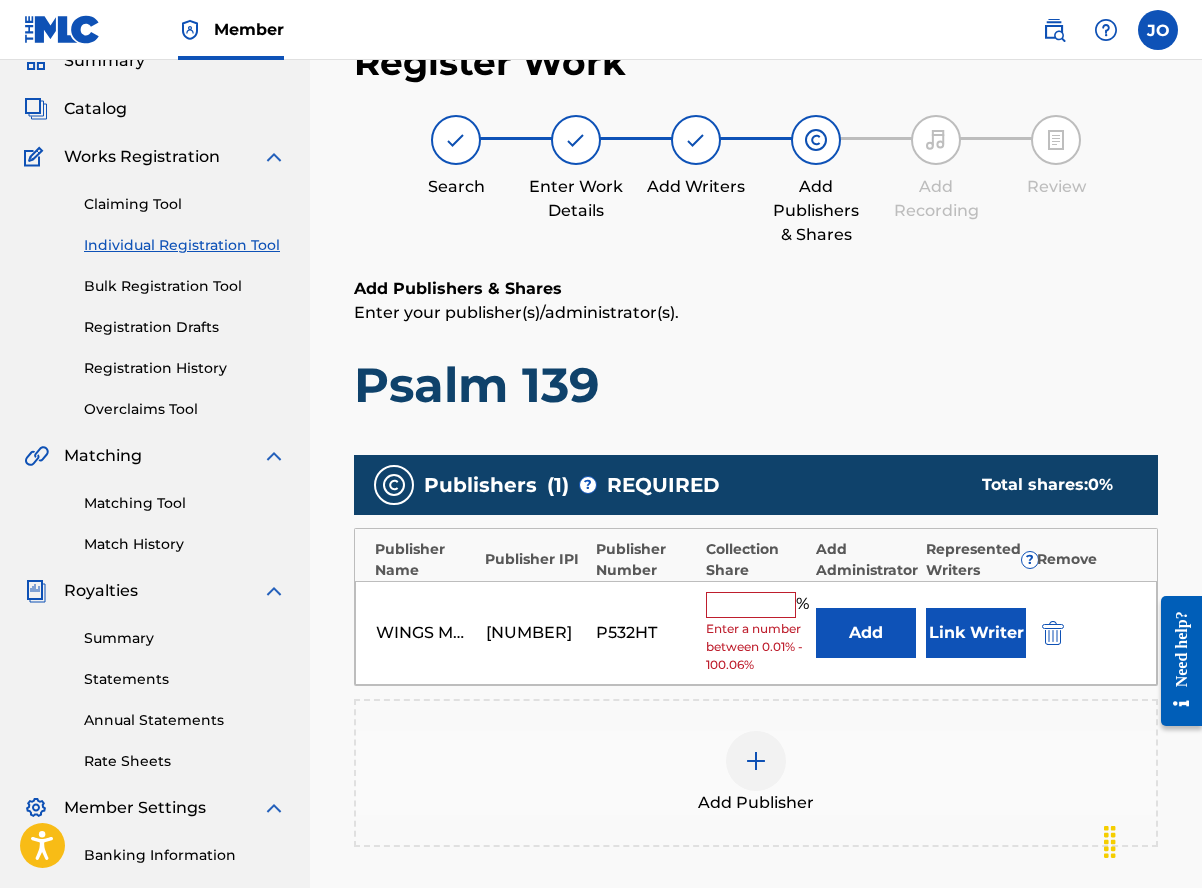 click at bounding box center [751, 605] 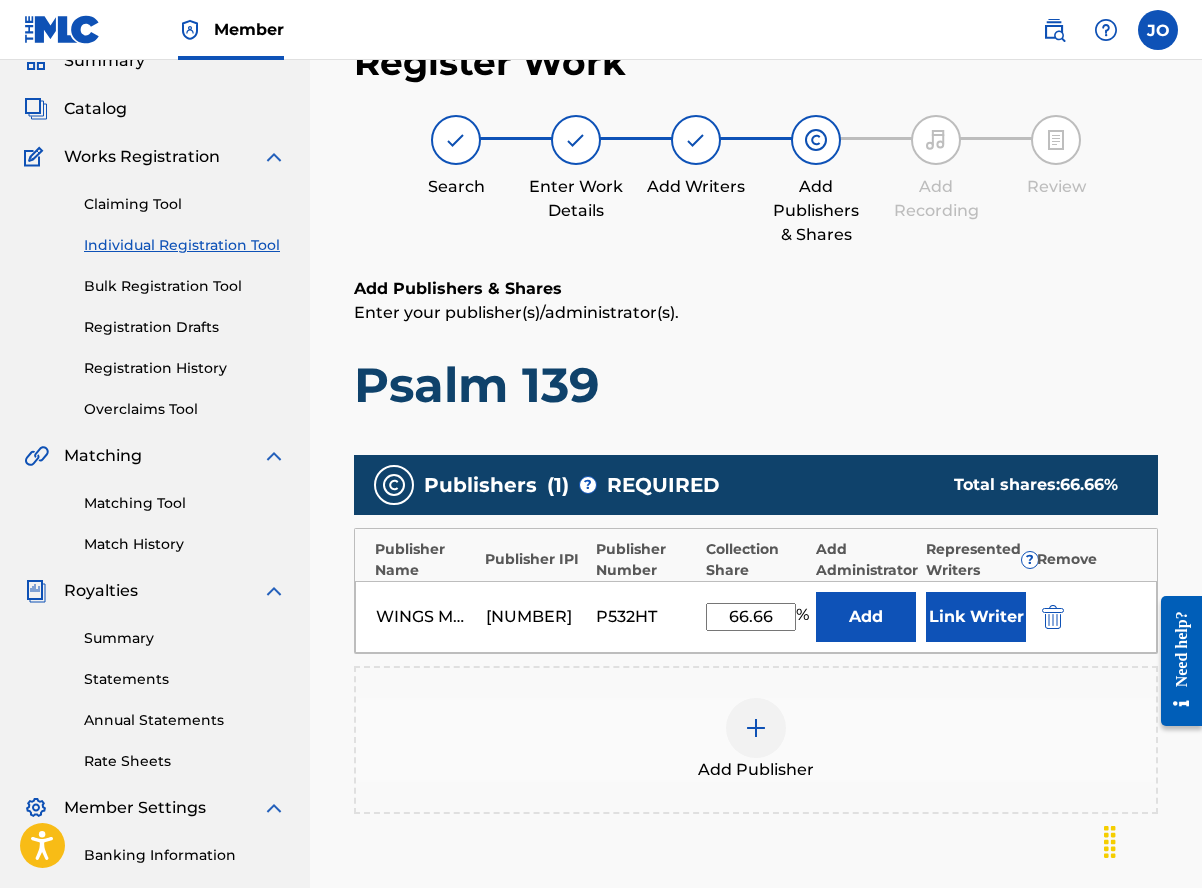 type on "66.66" 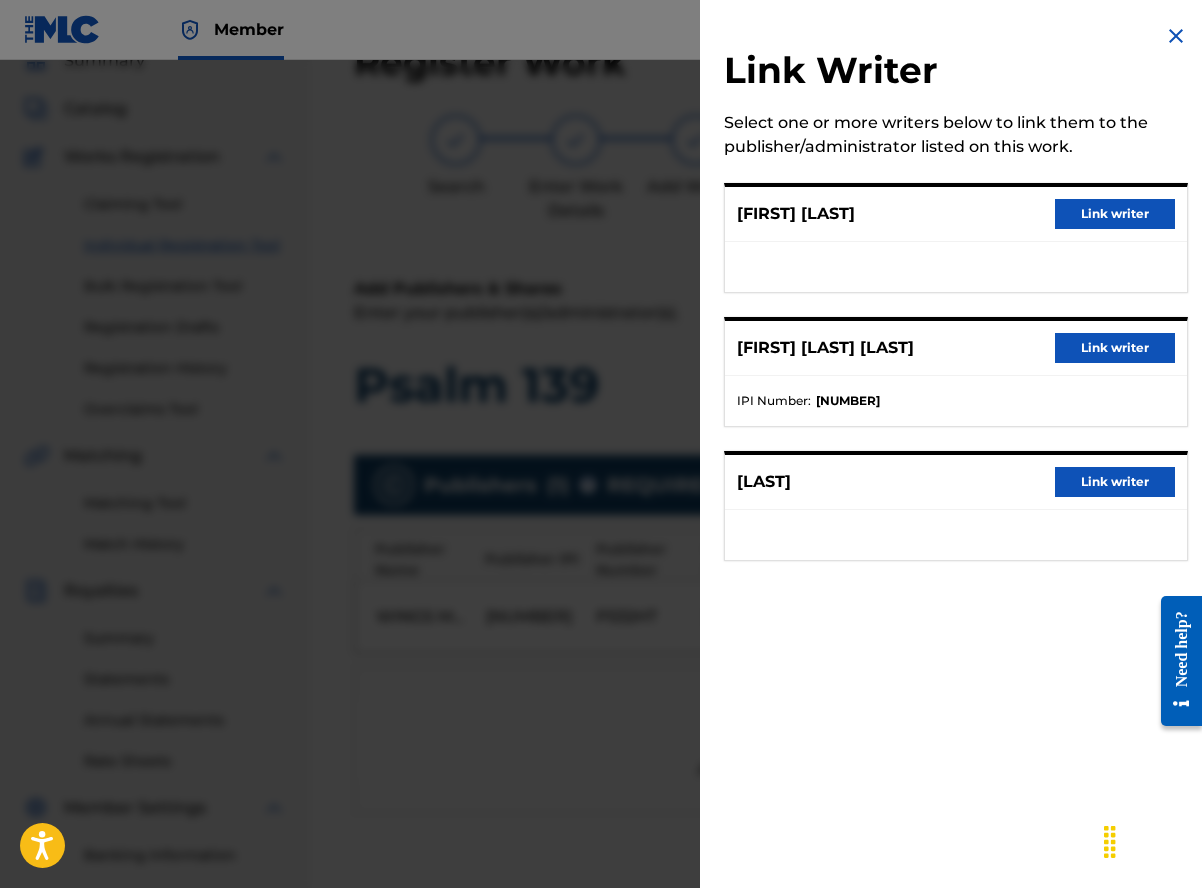 click on "Link writer" at bounding box center [1115, 214] 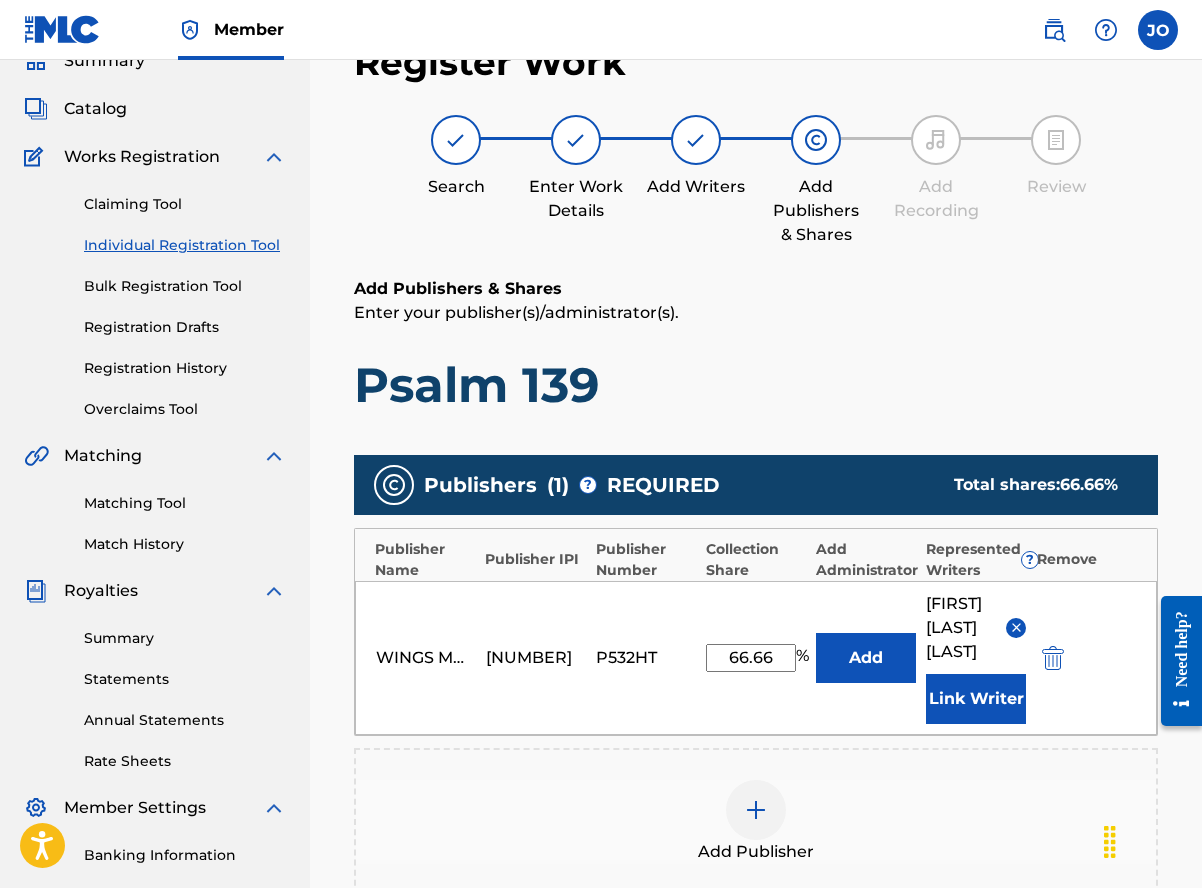 click on "Link Writer" at bounding box center [976, 699] 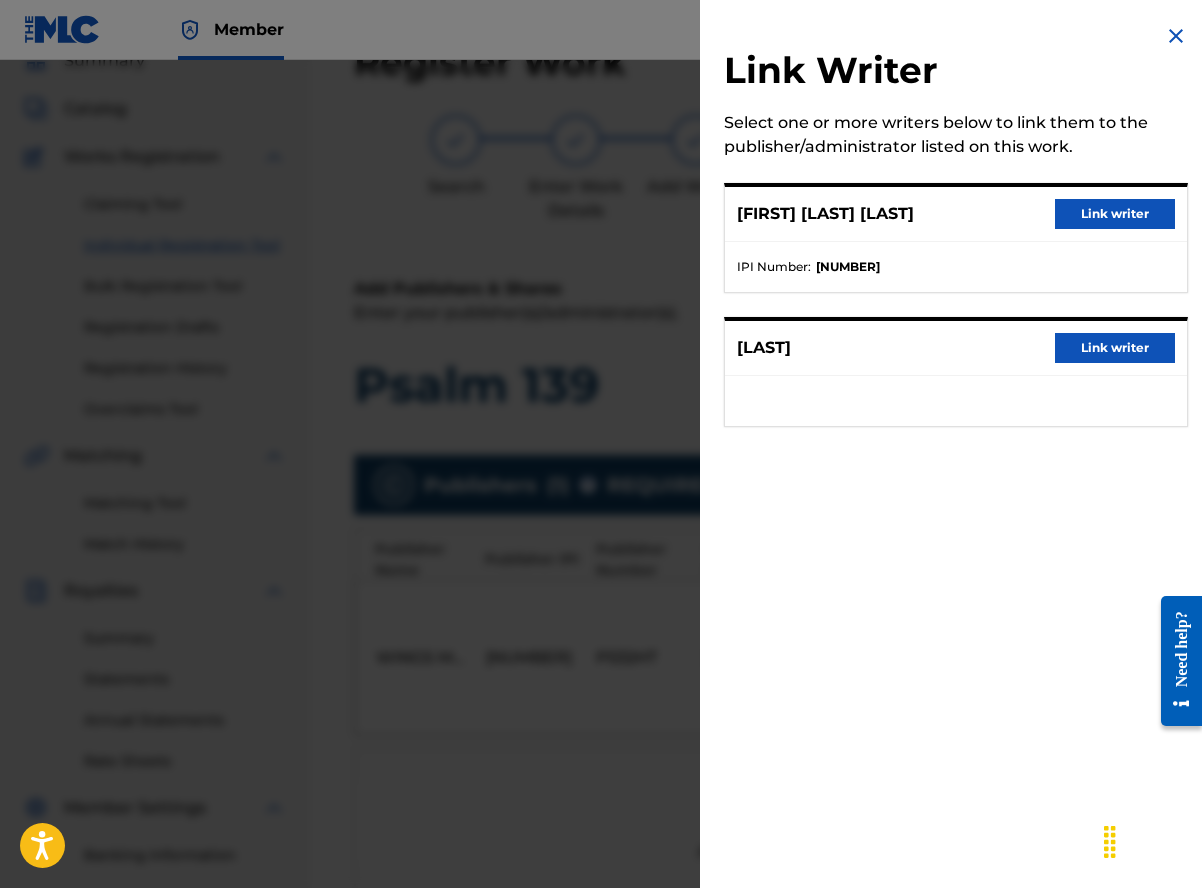 click on "Link writer" at bounding box center (1115, 214) 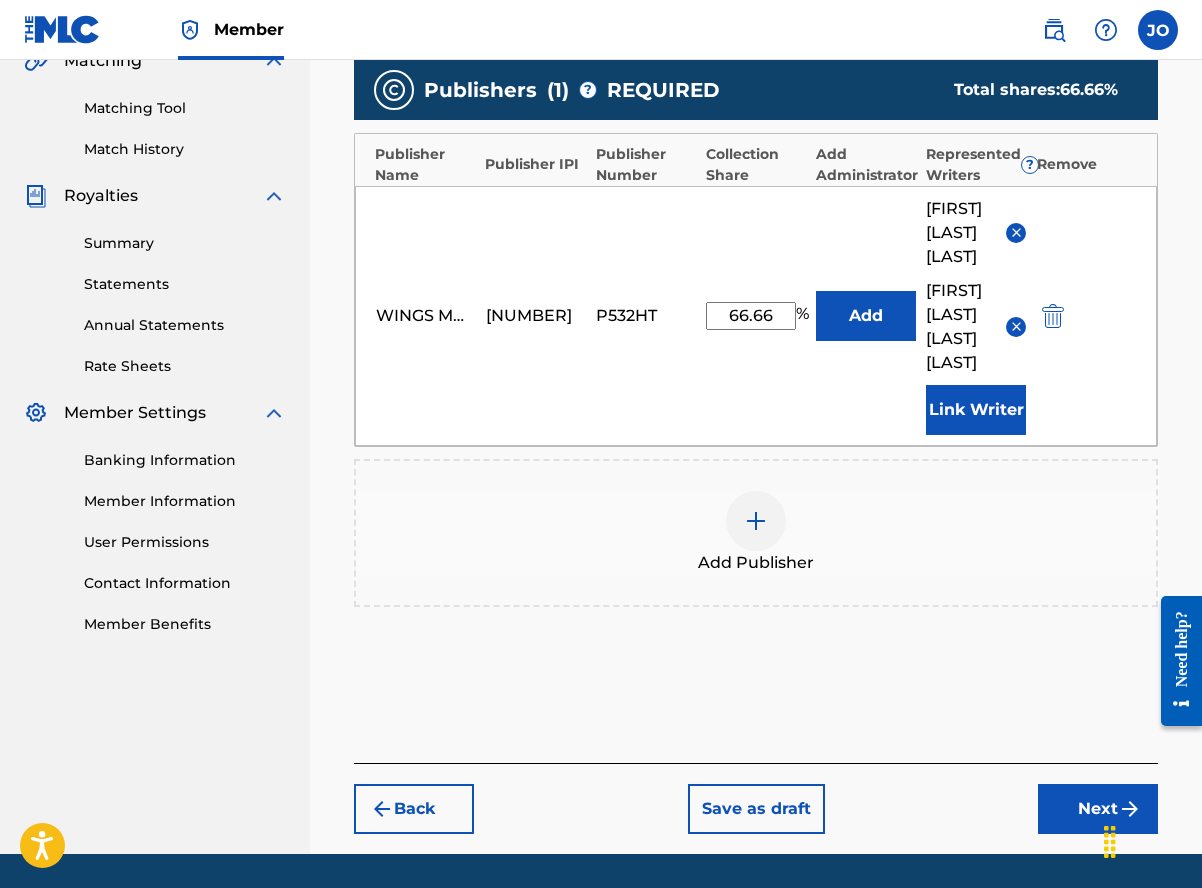 scroll, scrollTop: 595, scrollLeft: 0, axis: vertical 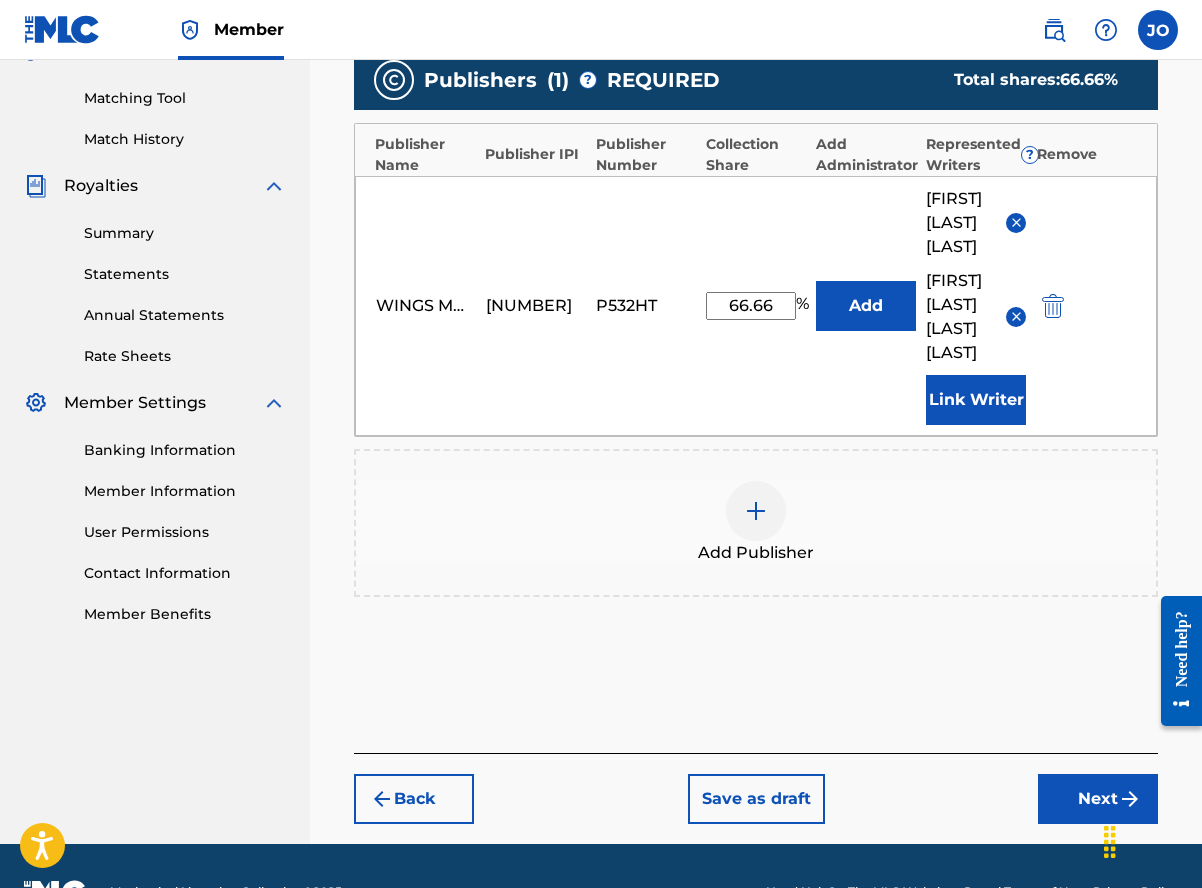 click on "Next" at bounding box center (1098, 799) 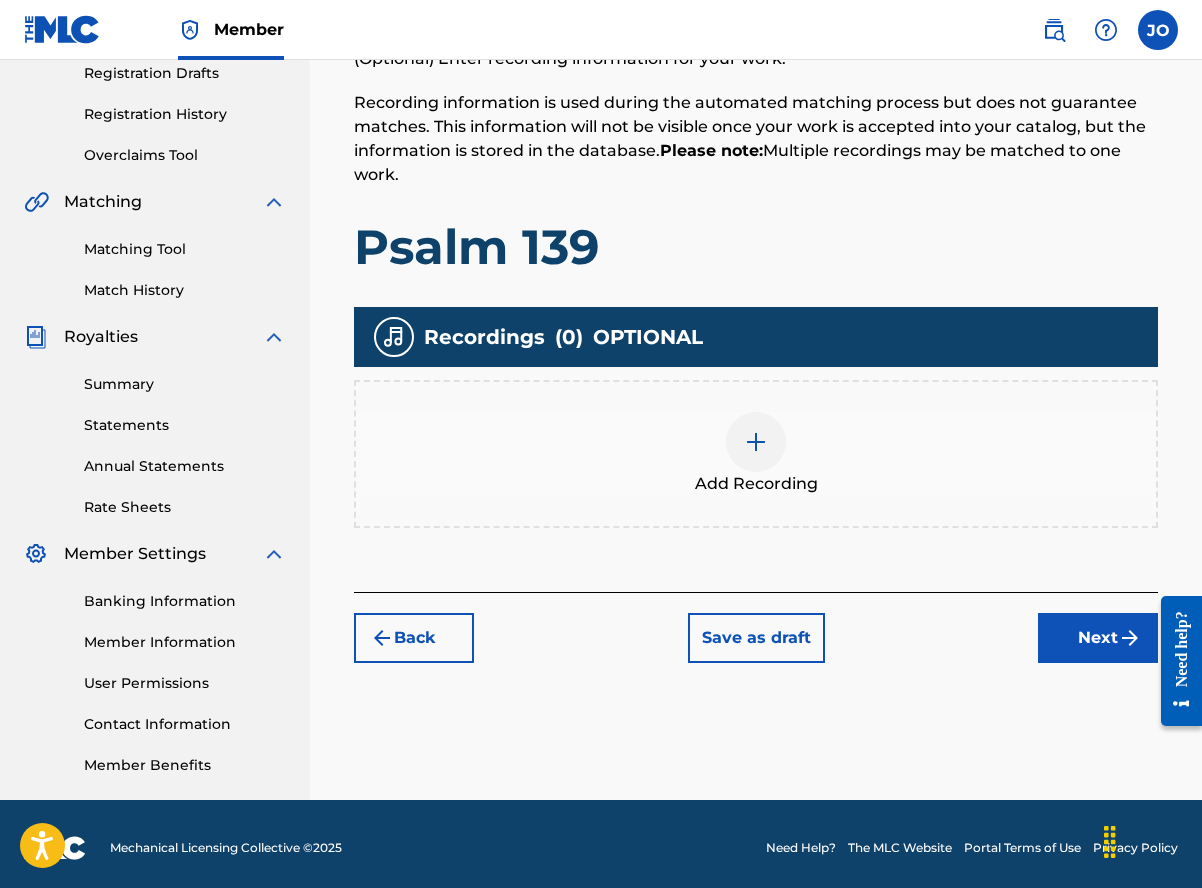 scroll, scrollTop: 90, scrollLeft: 0, axis: vertical 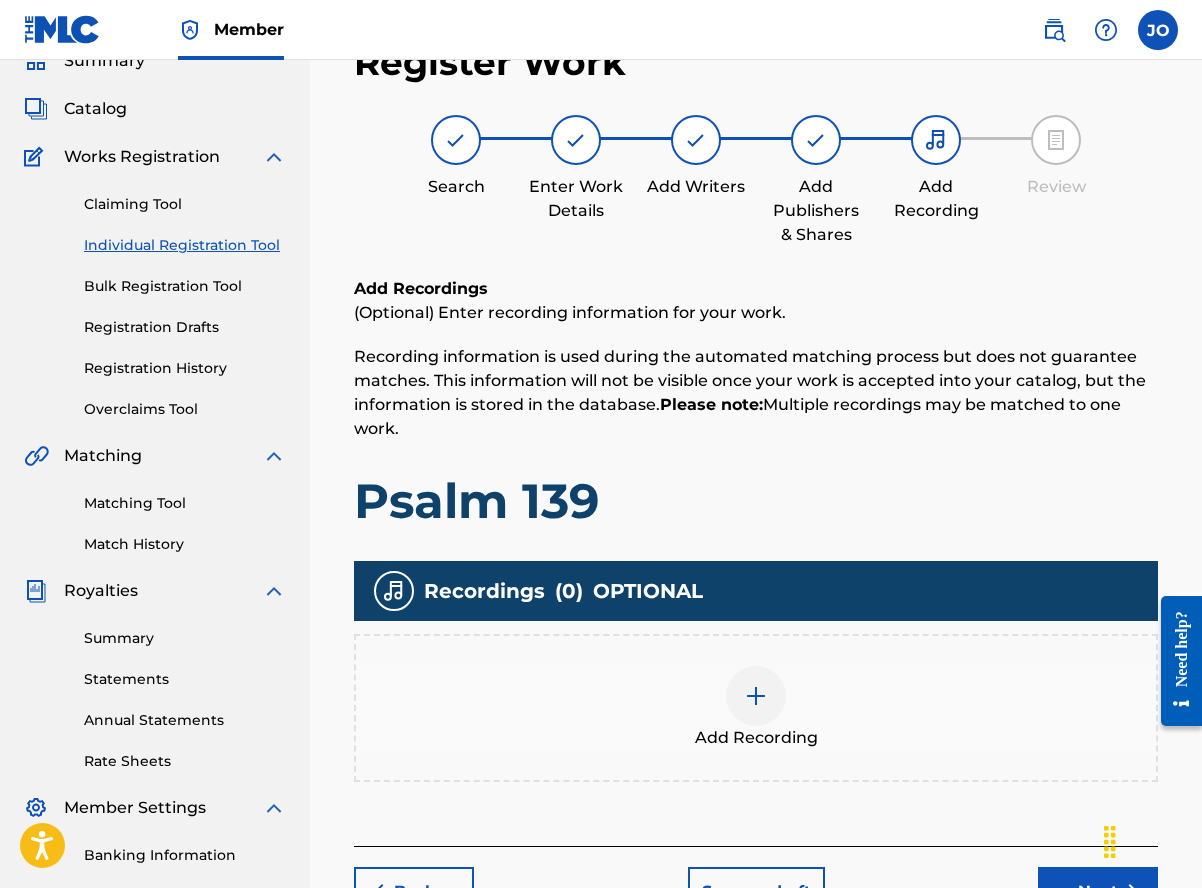 click at bounding box center (756, 696) 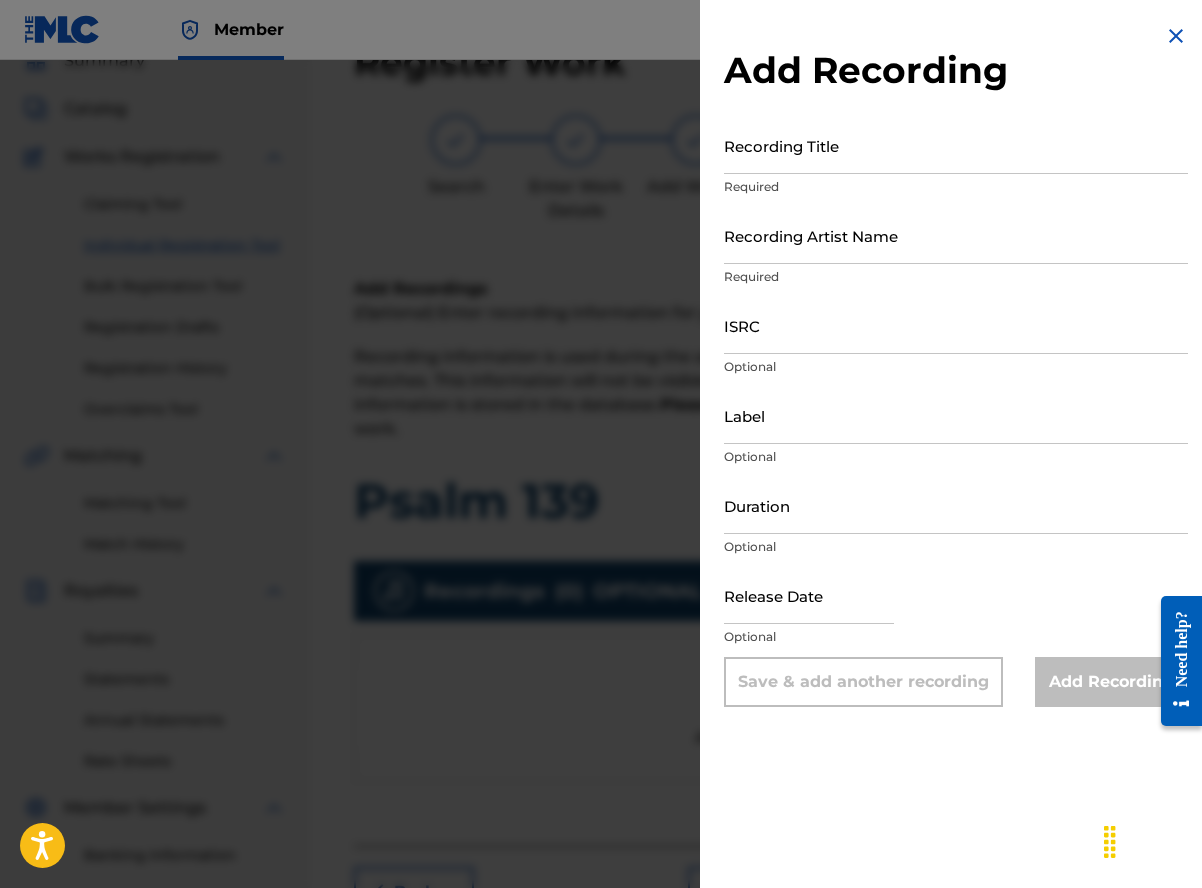 click on "Add Recording Recording Title Required Recording Artist Name Required ISRC Optional Label Optional Duration Optional Release Date Optional Save & add another recording Add Recording" at bounding box center (956, 444) 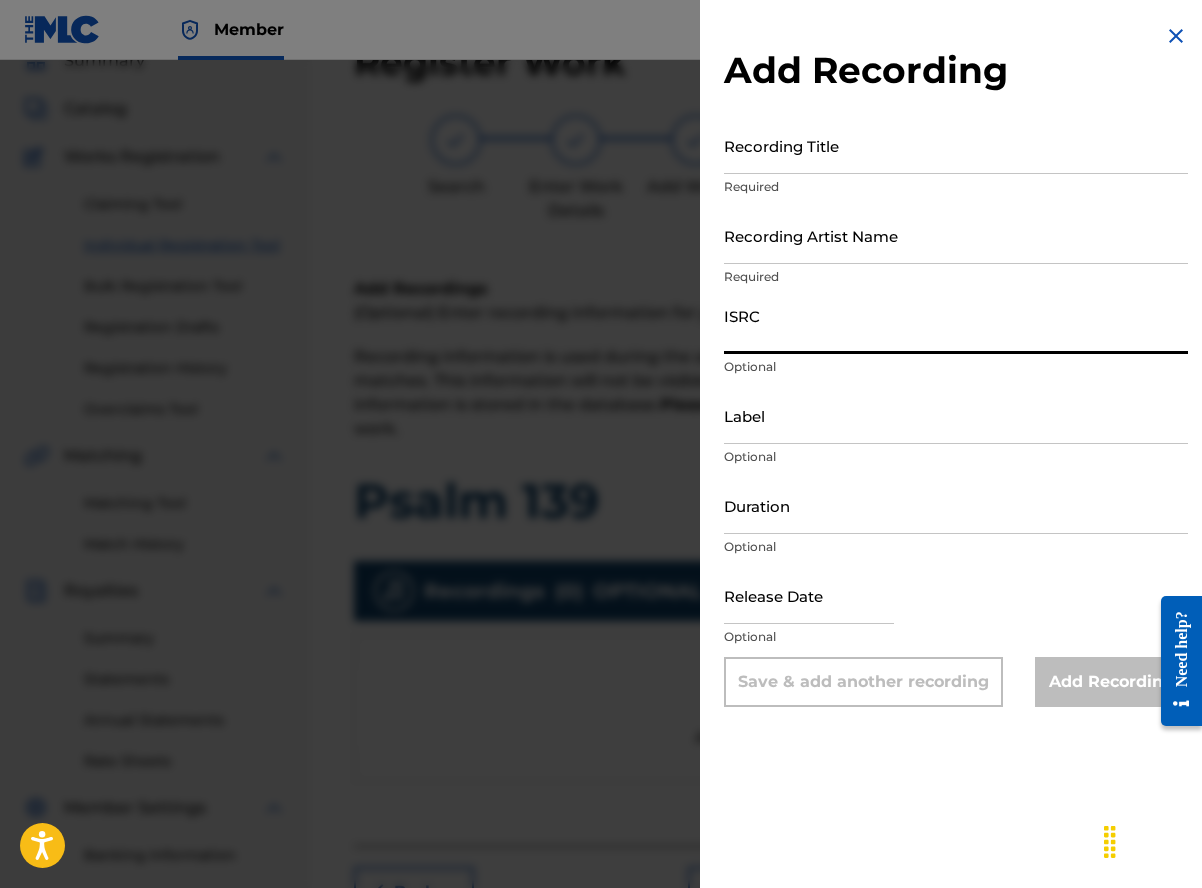 paste on "[ID]" 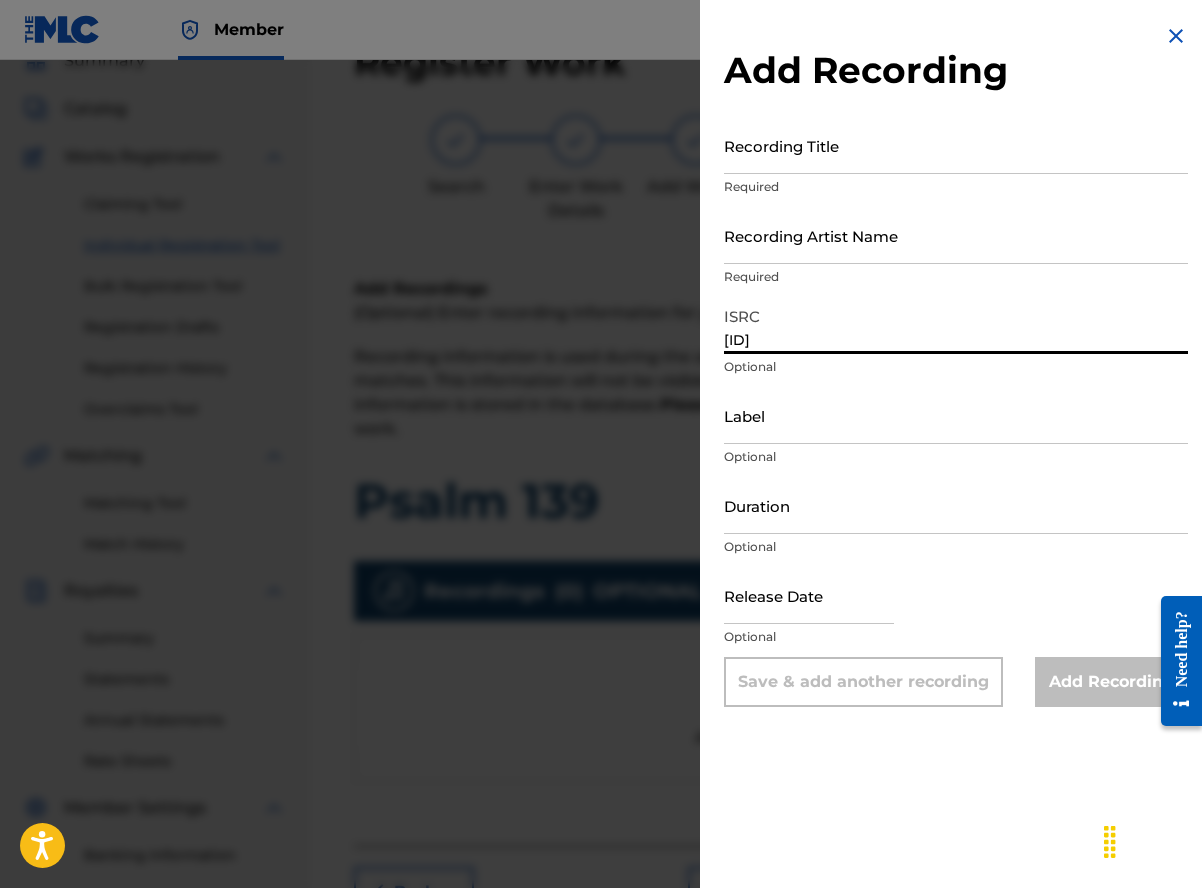 type on "[ID]" 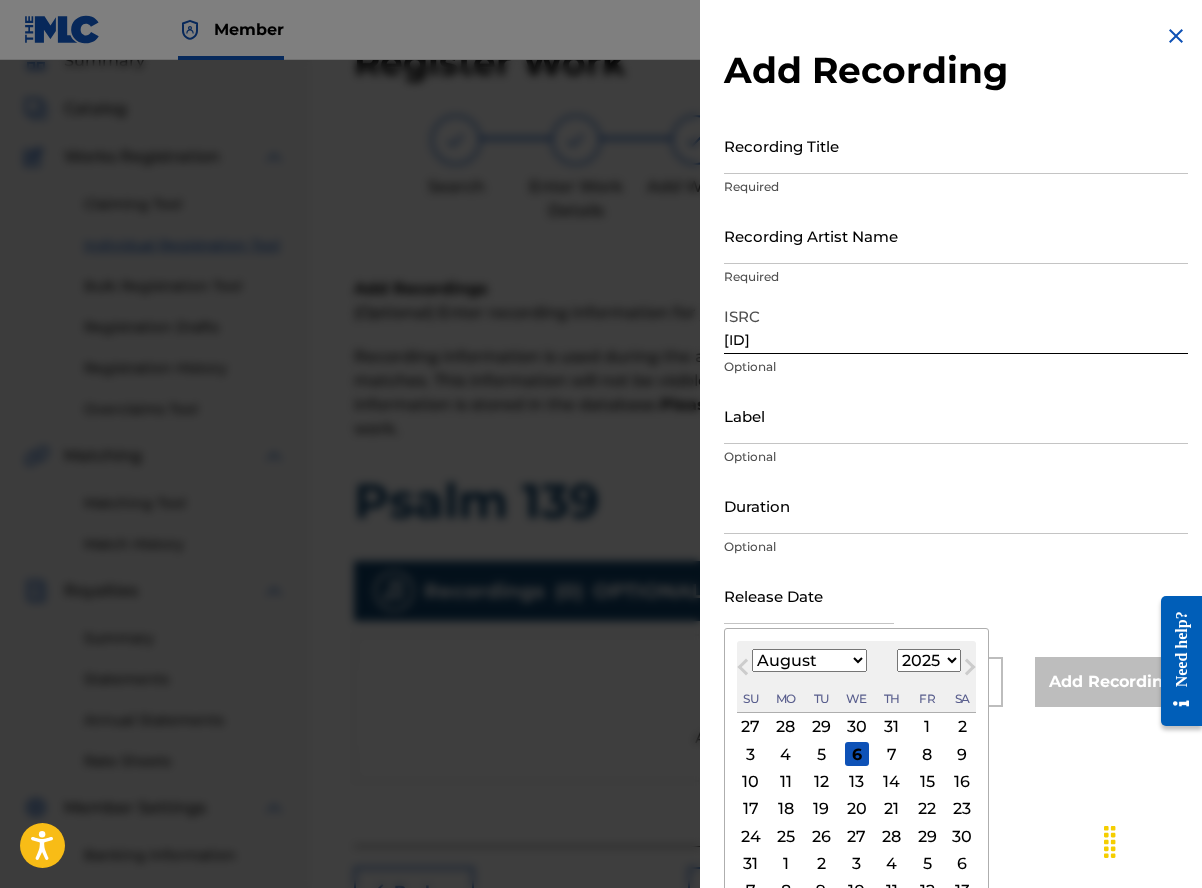 click on "Su" at bounding box center [751, 699] 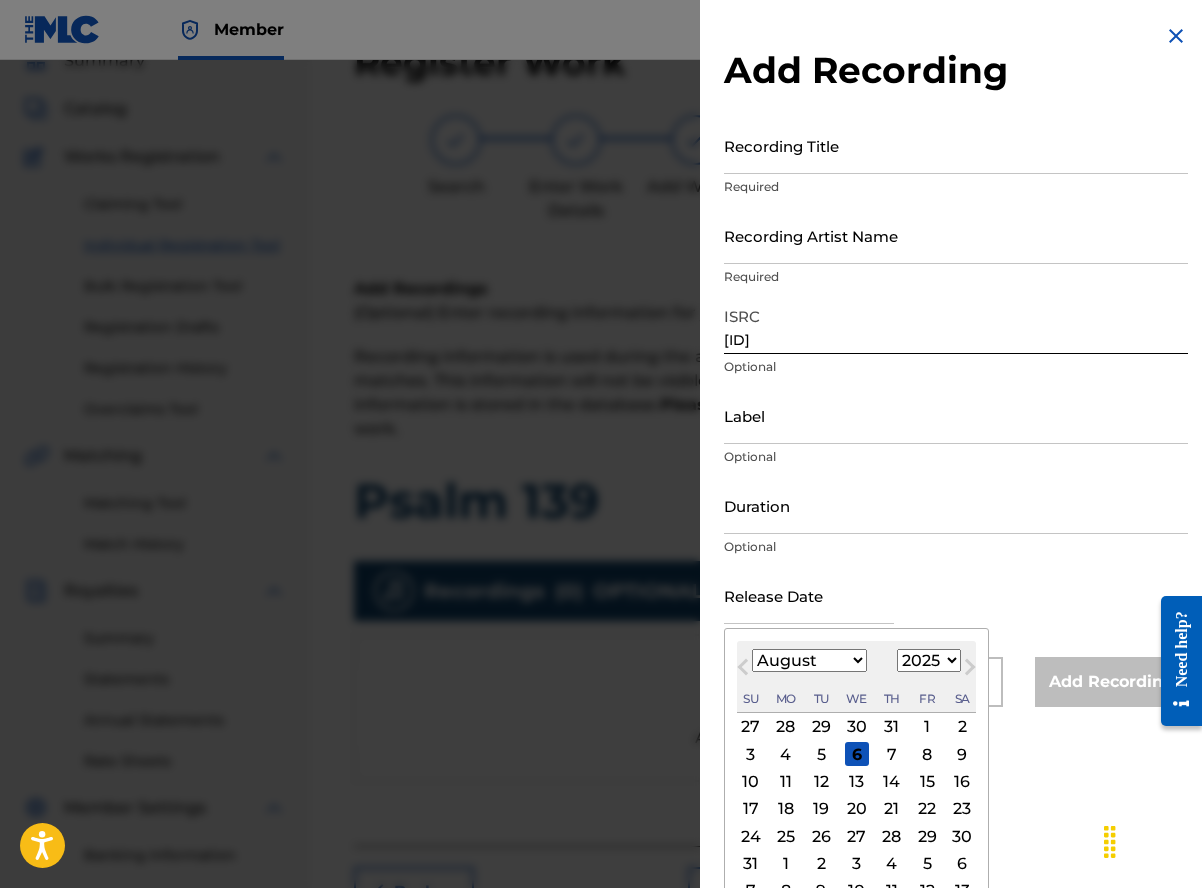 select on "6" 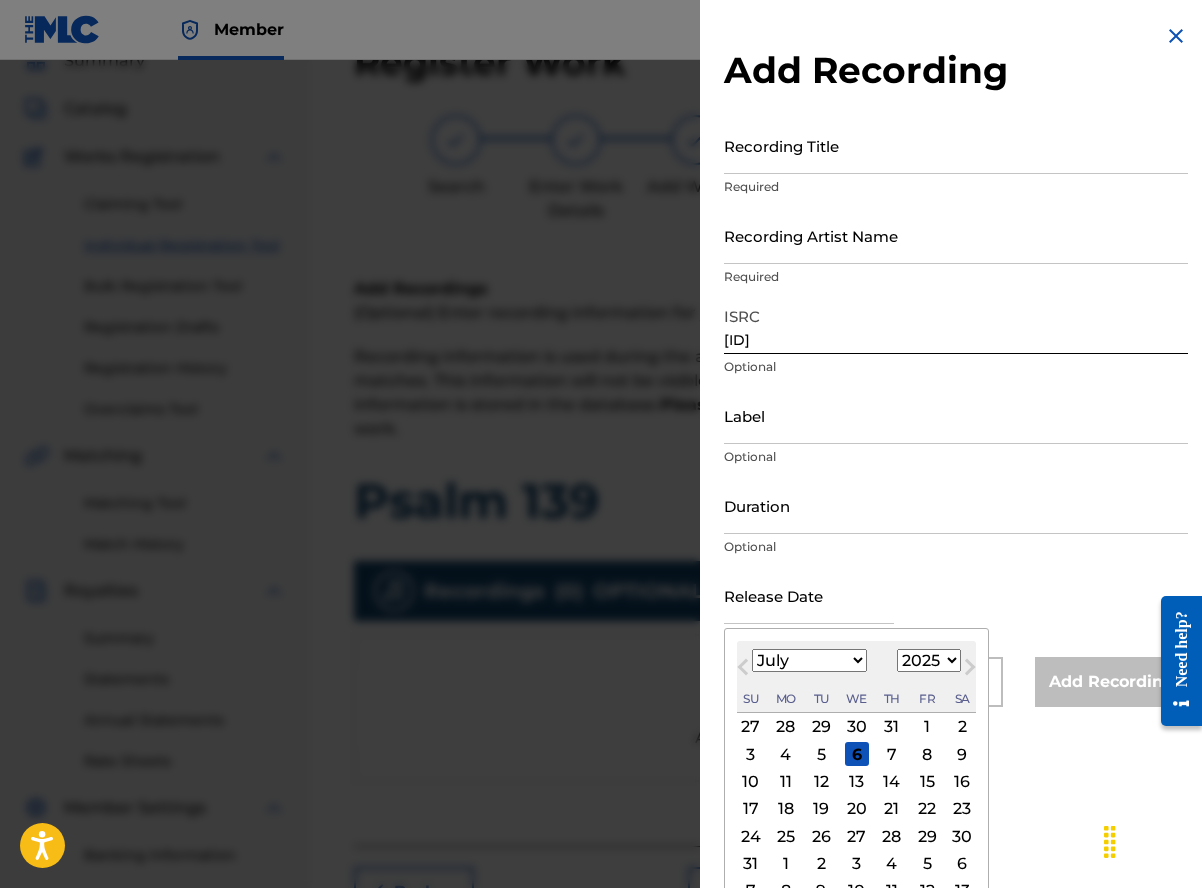 click on "January February March April May June July August September October November December" at bounding box center [809, 660] 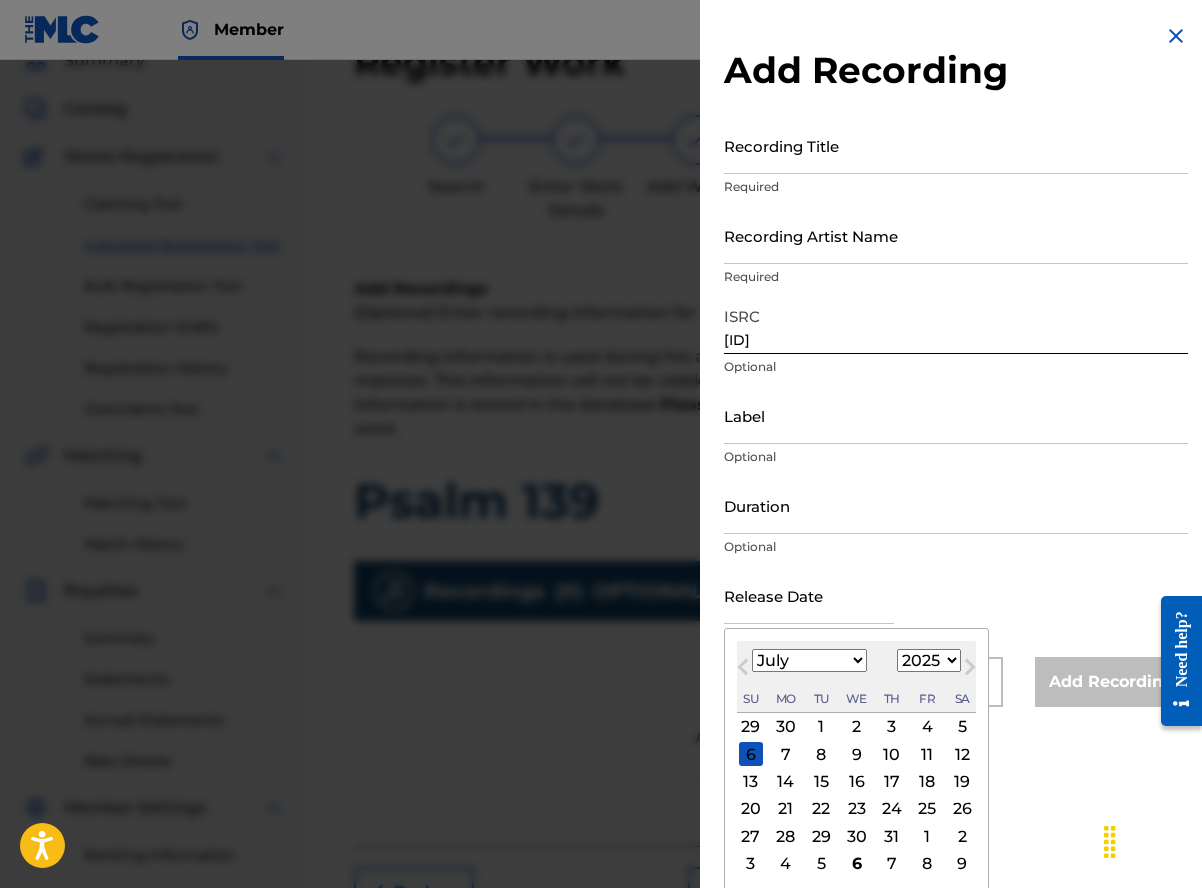 click on "11" at bounding box center (927, 754) 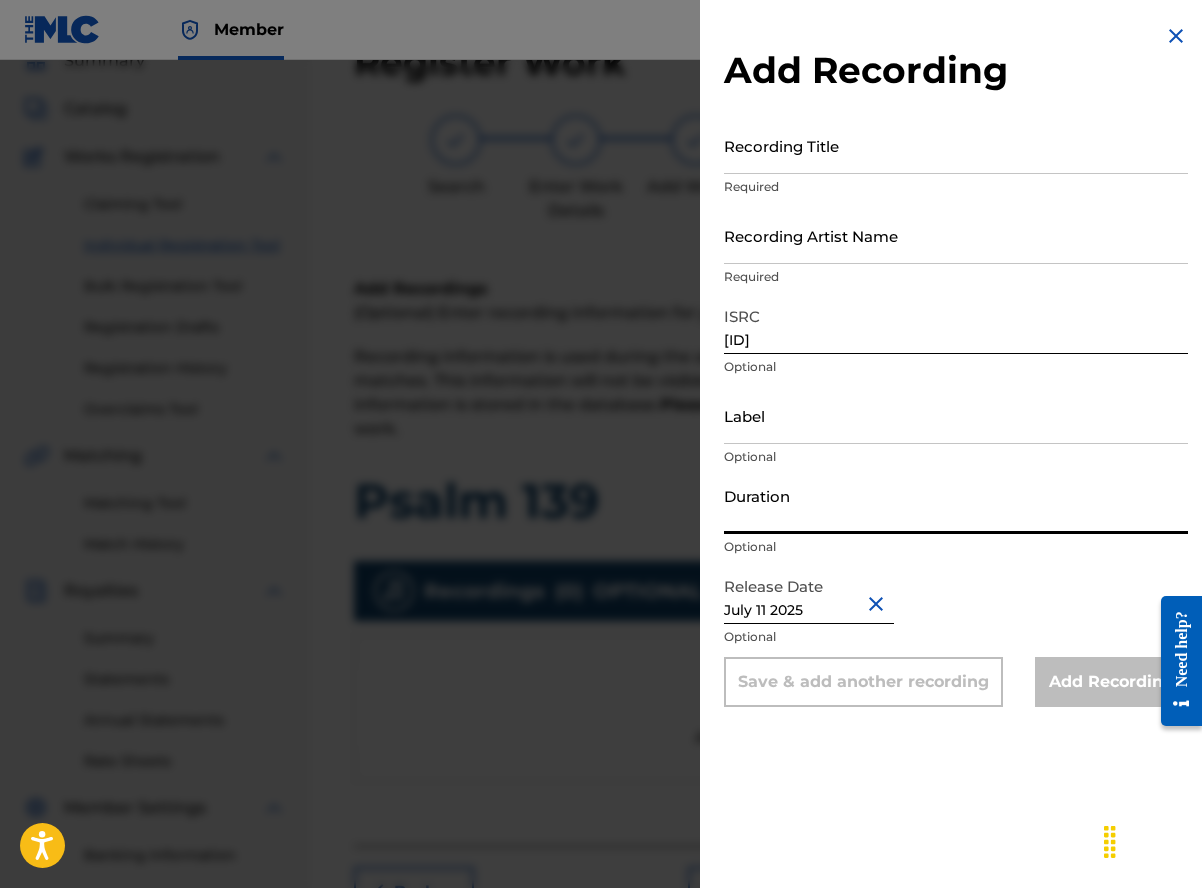 click on "Duration" at bounding box center (956, 505) 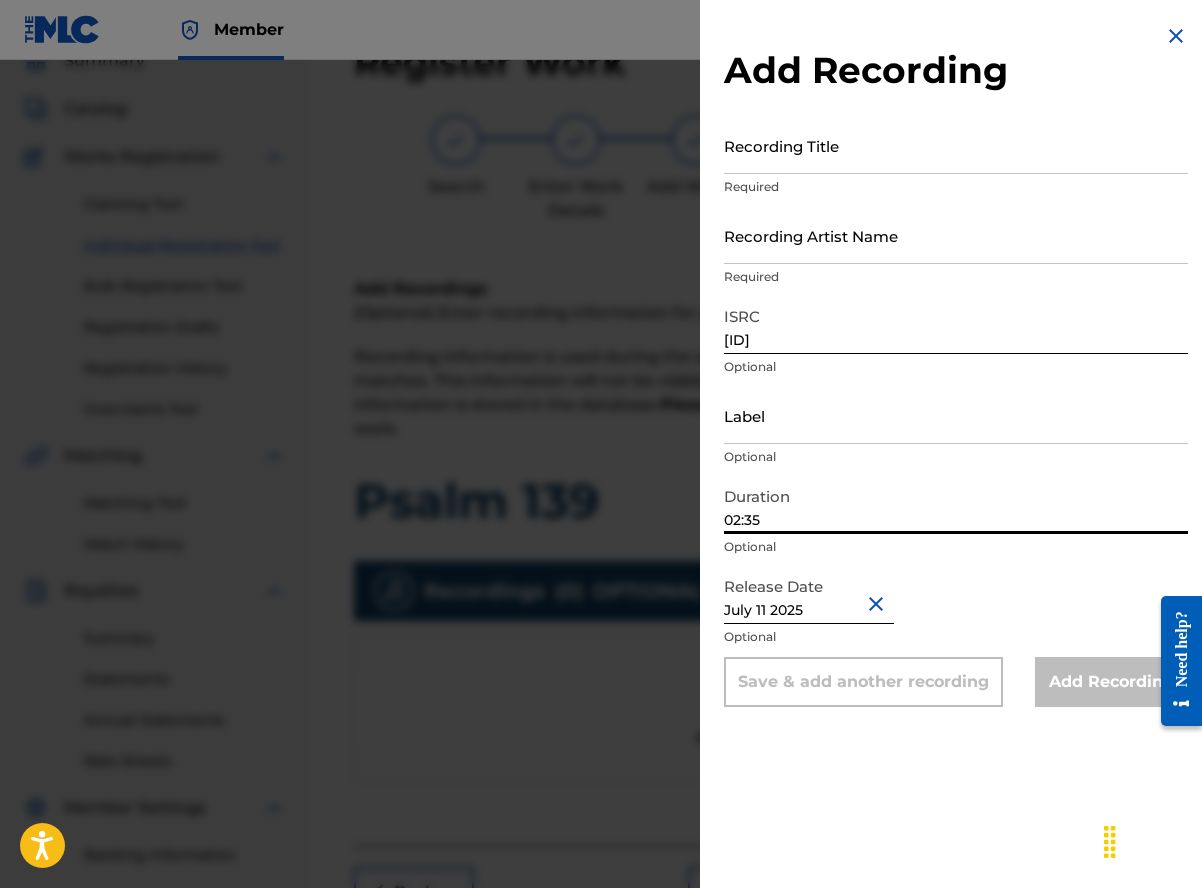 type on "02:35" 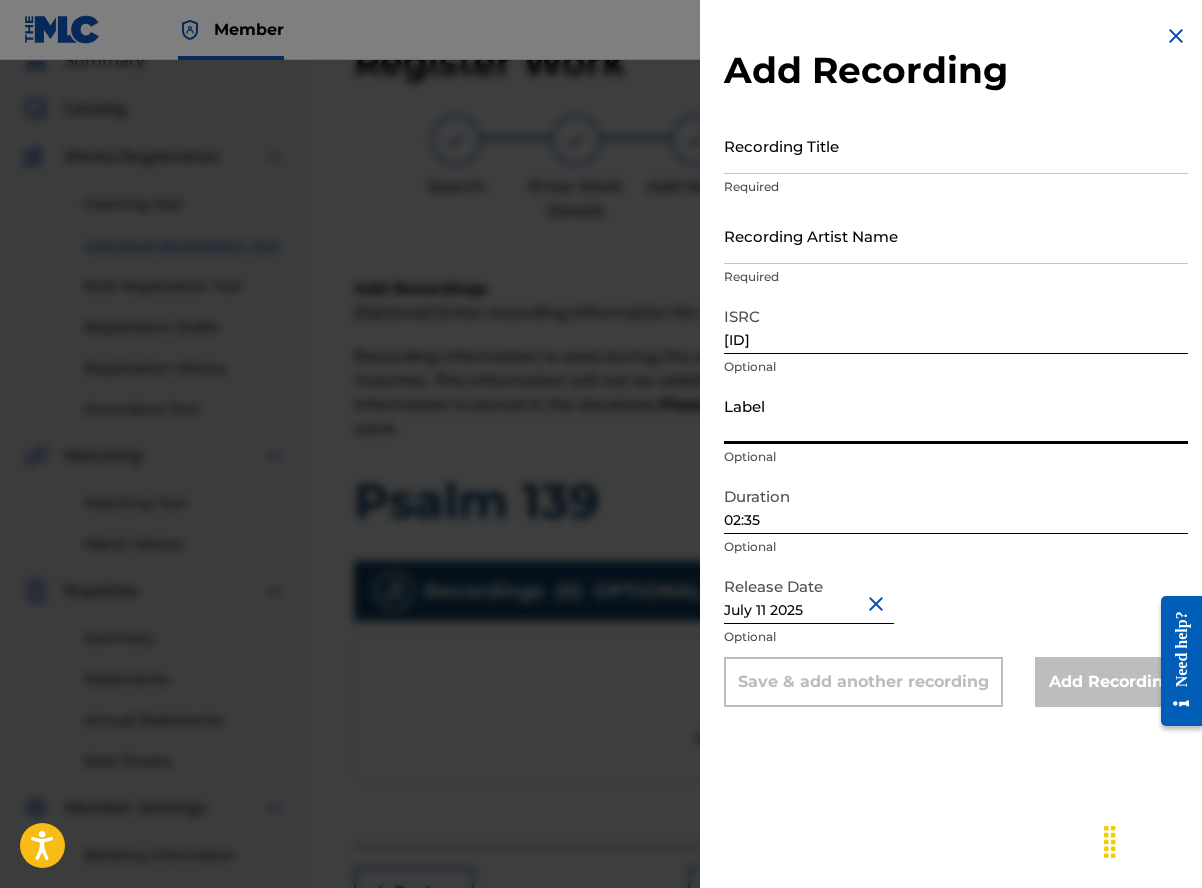 click on "Label" at bounding box center (956, 415) 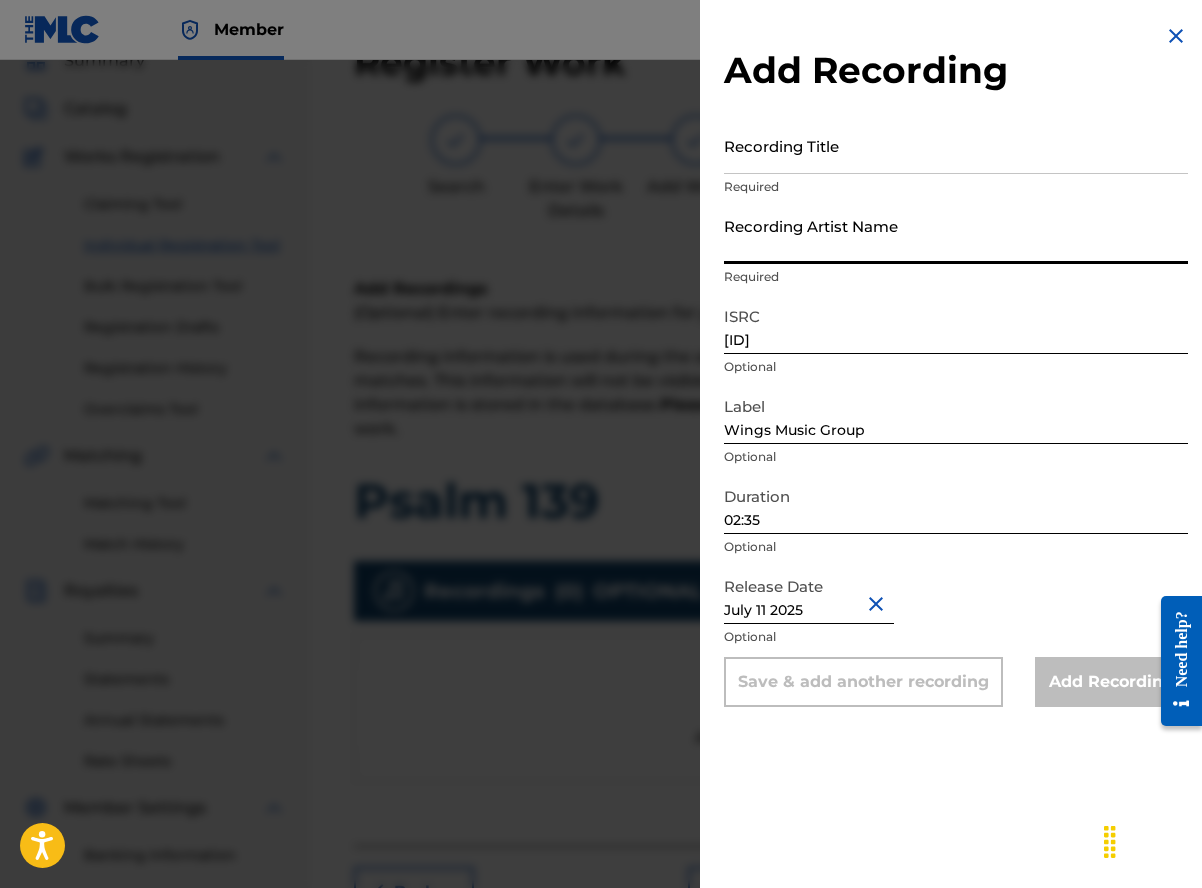 click on "Recording Artist Name" at bounding box center [956, 235] 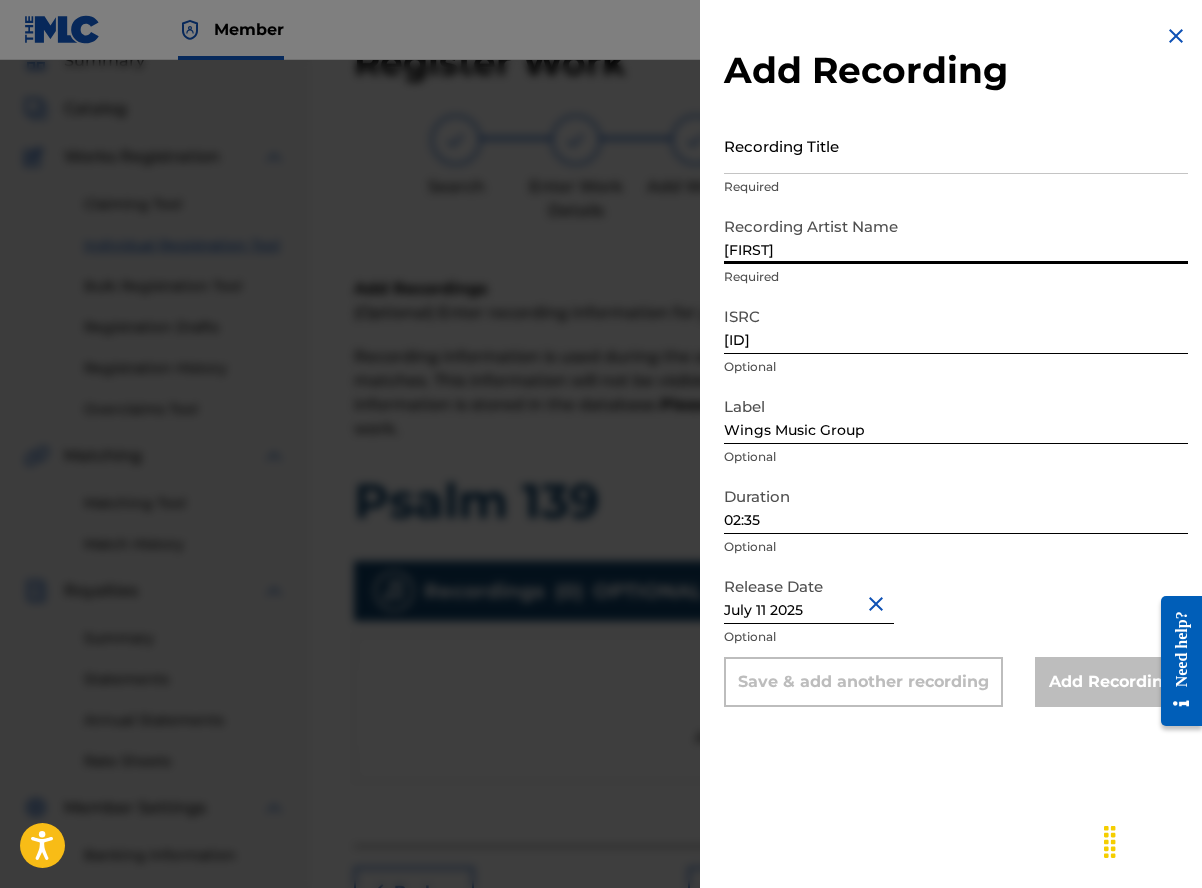 type on "[FIRST] [LAST], [FIRST] [LAST]" 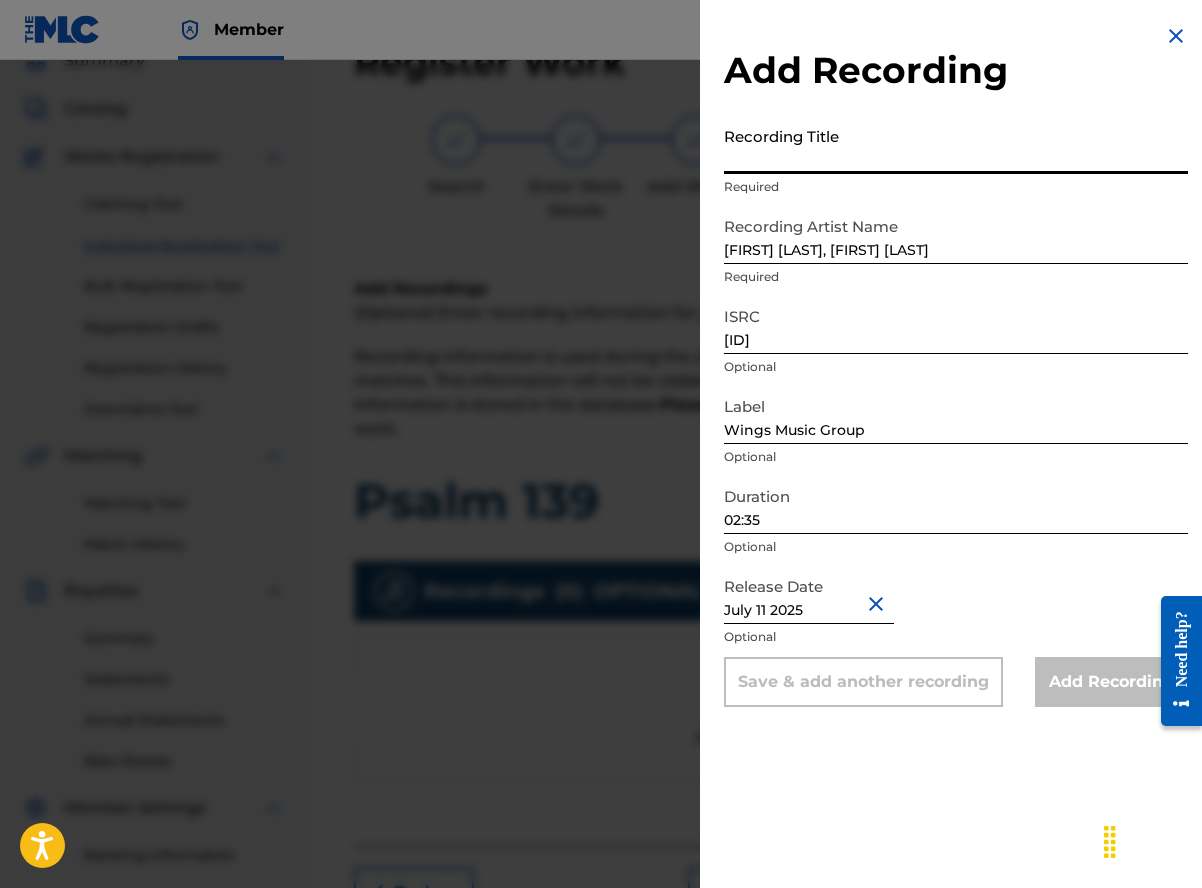 click on "Recording Title" at bounding box center (956, 145) 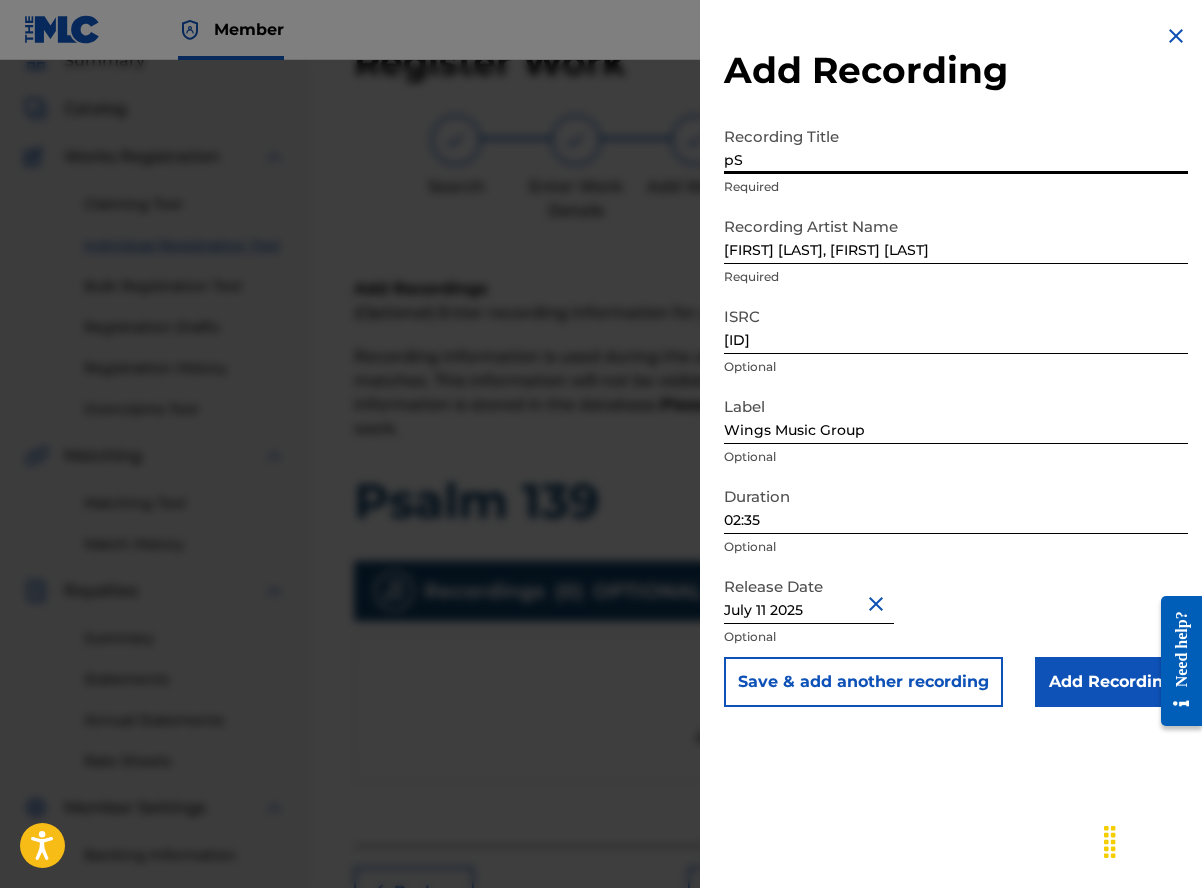 type on "p" 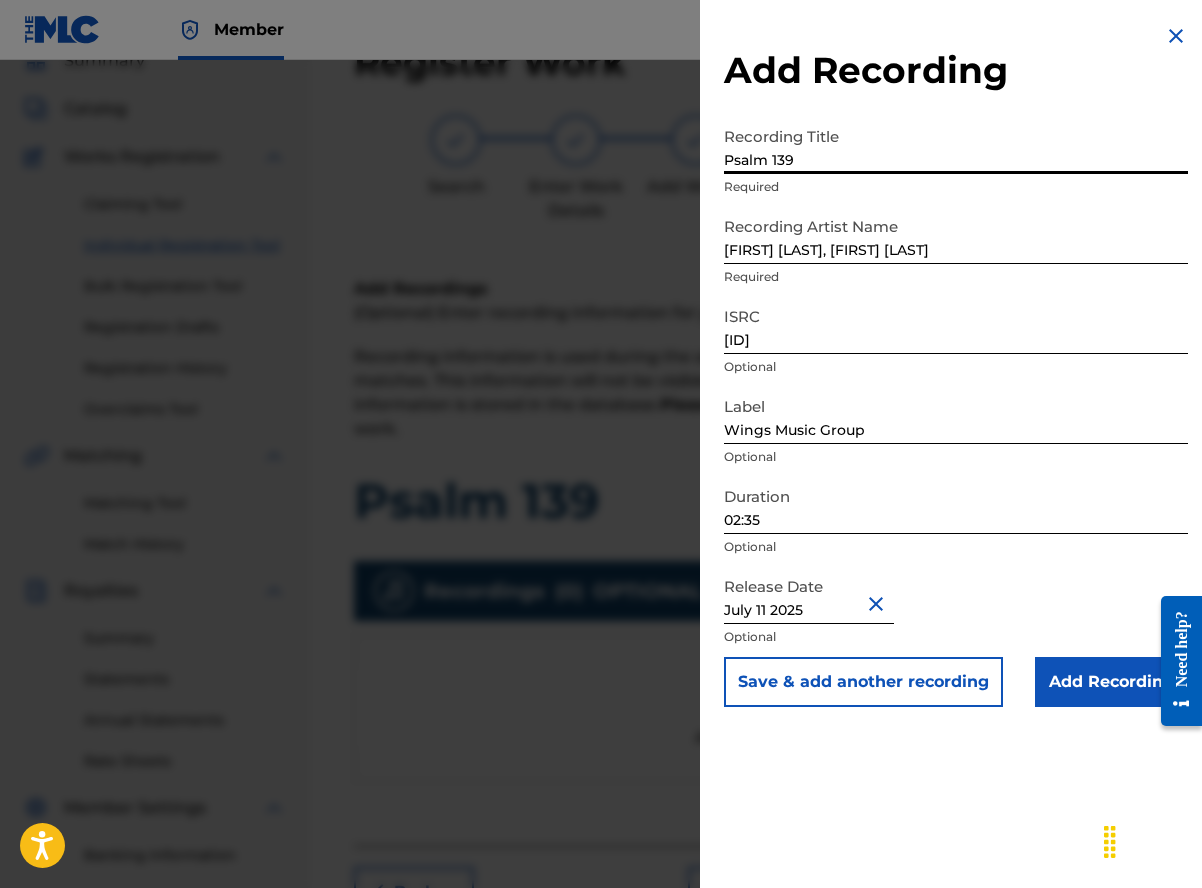 type on "Psalm 139" 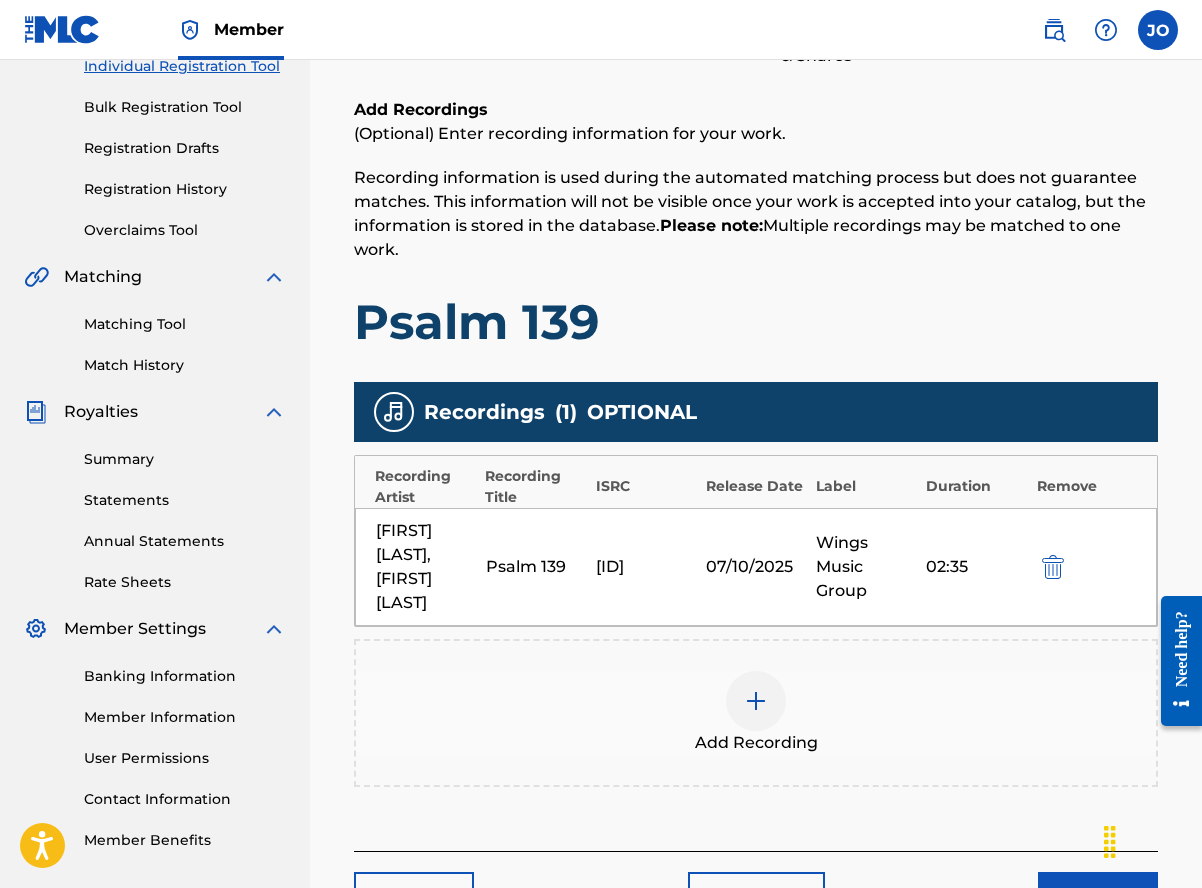 scroll, scrollTop: 395, scrollLeft: 0, axis: vertical 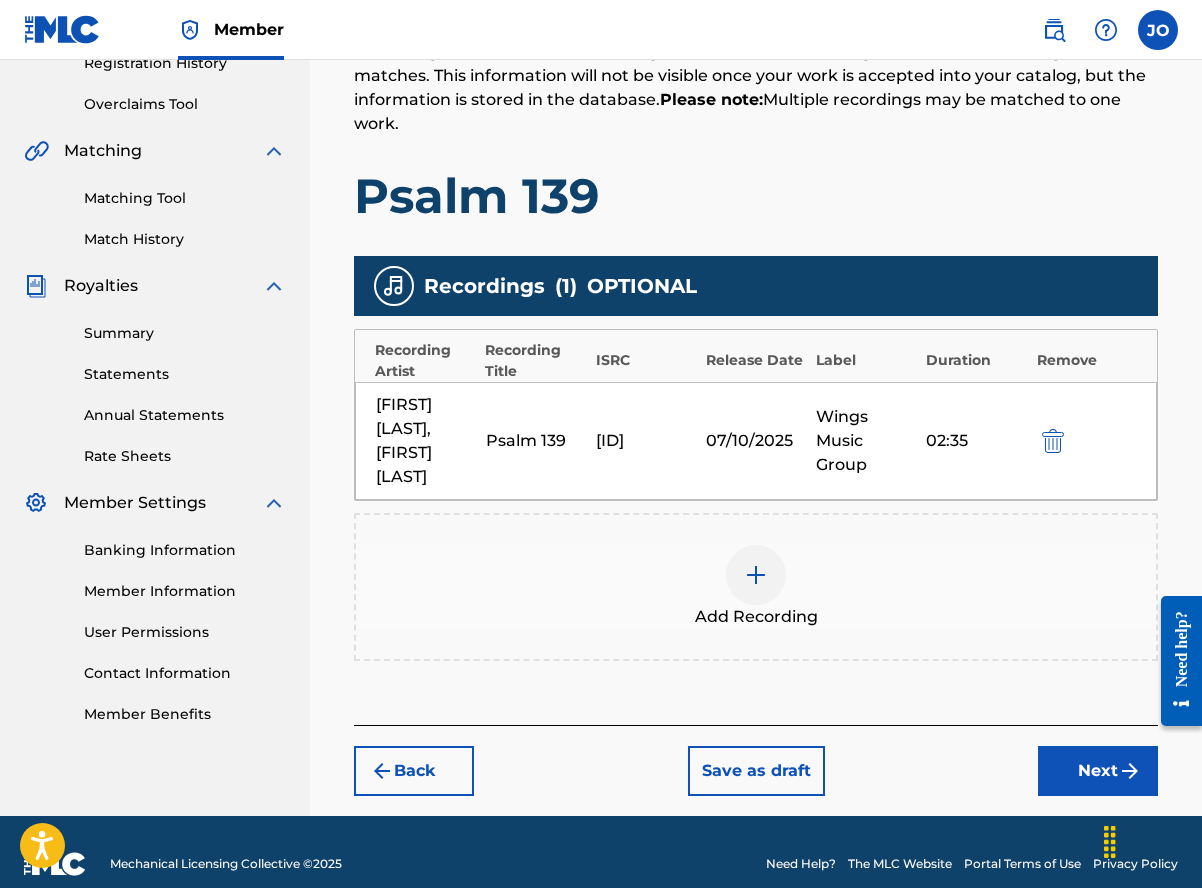 click on "Next" at bounding box center [1098, 771] 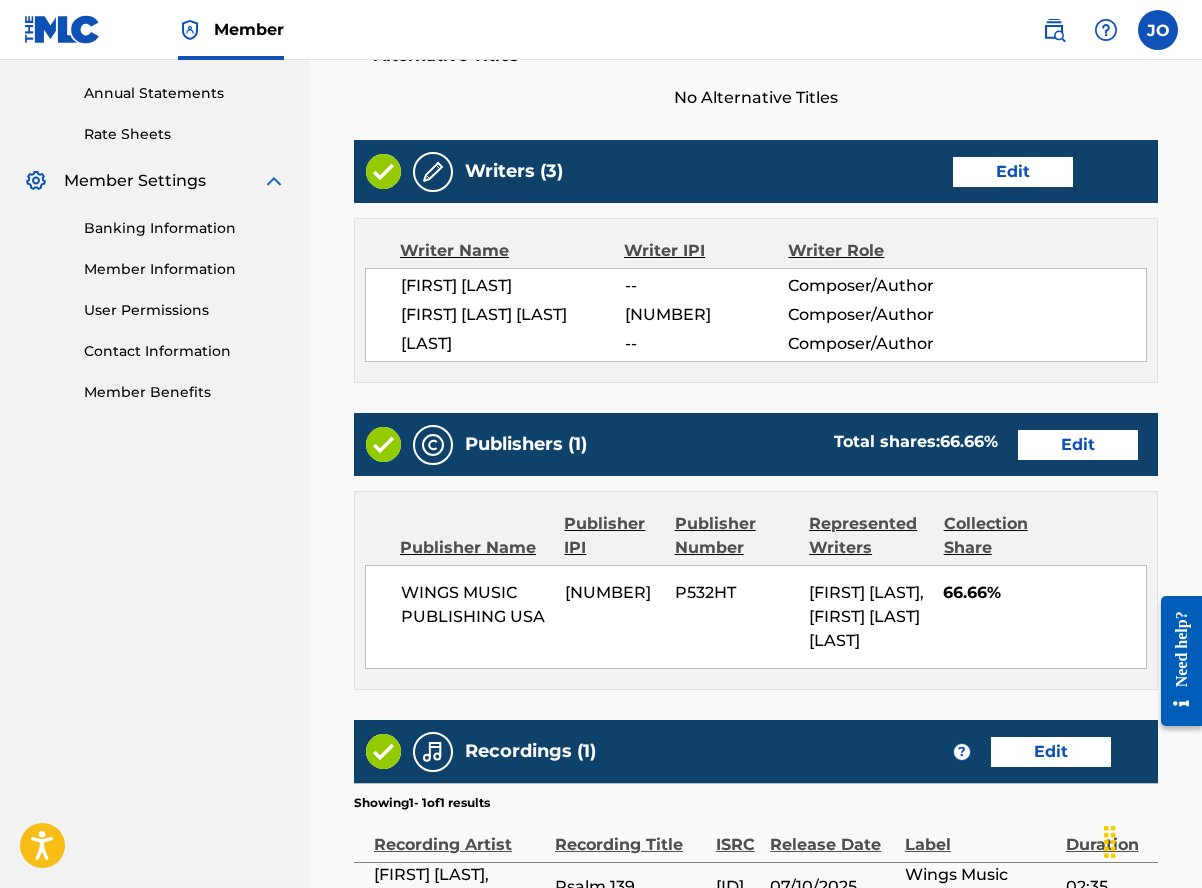 scroll, scrollTop: 1031, scrollLeft: 0, axis: vertical 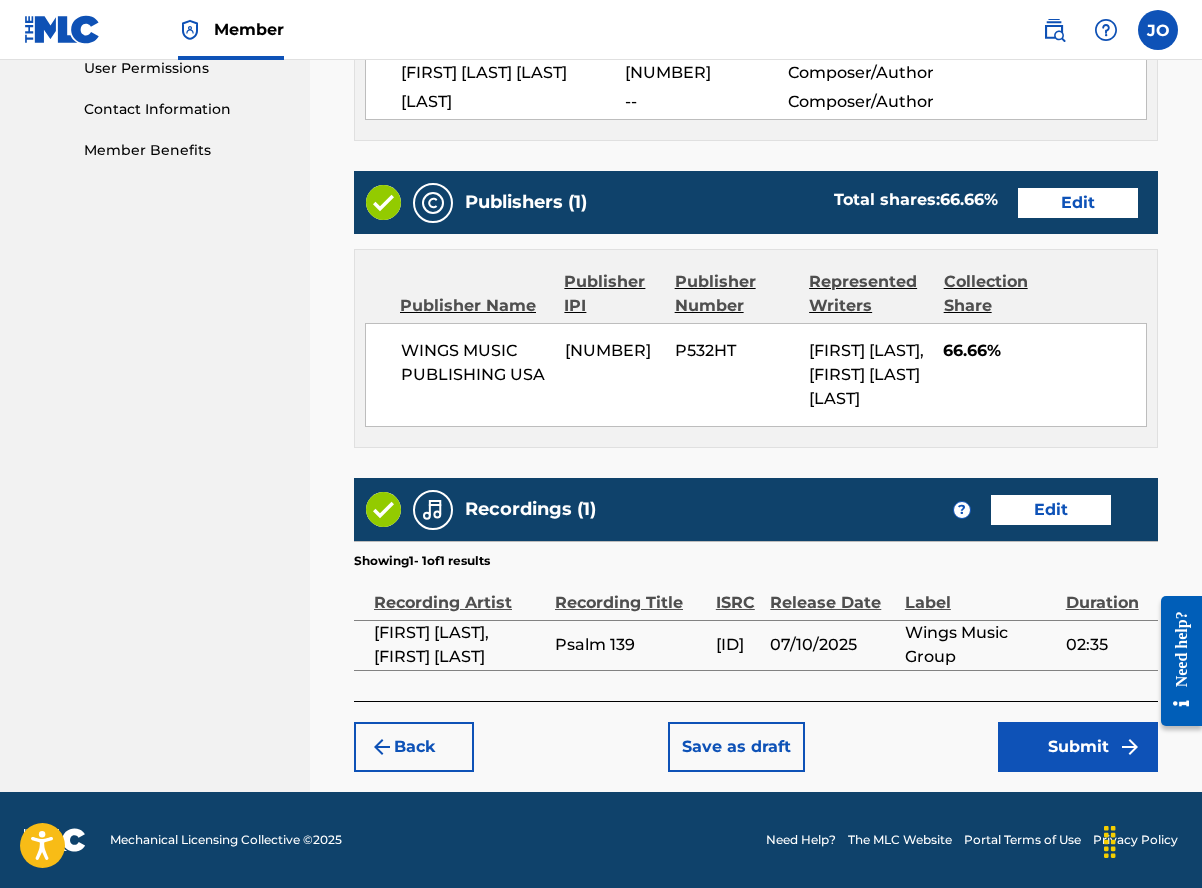 click on "Submit" at bounding box center [1078, 747] 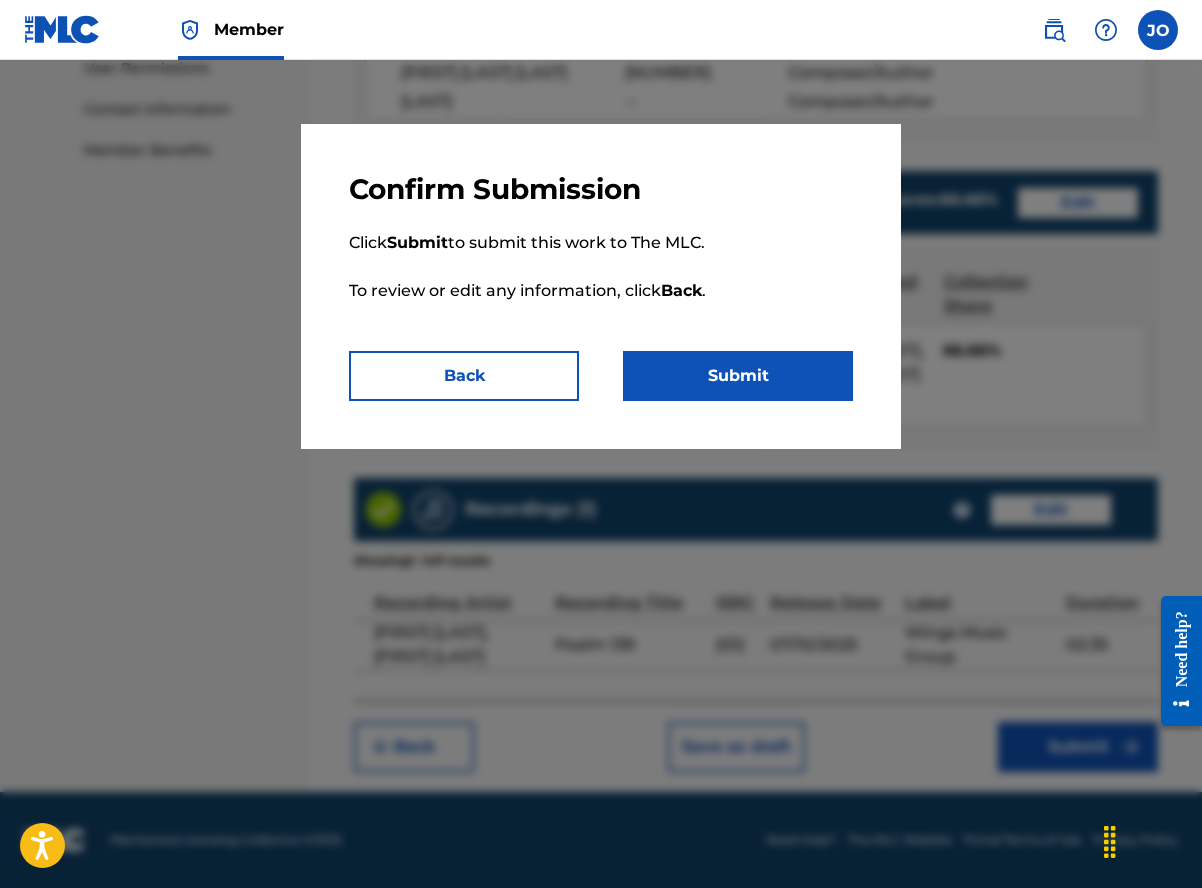 click on "Submit" at bounding box center (738, 376) 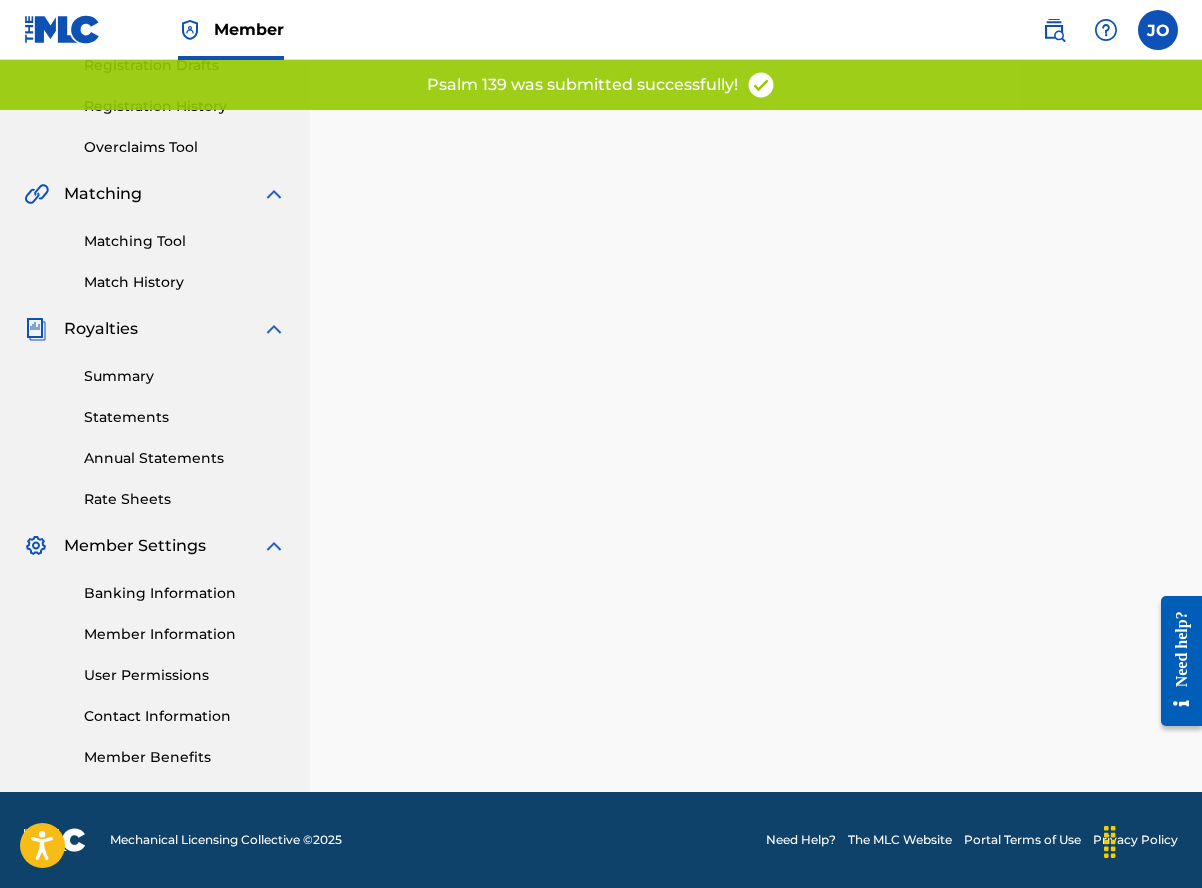 scroll, scrollTop: 0, scrollLeft: 0, axis: both 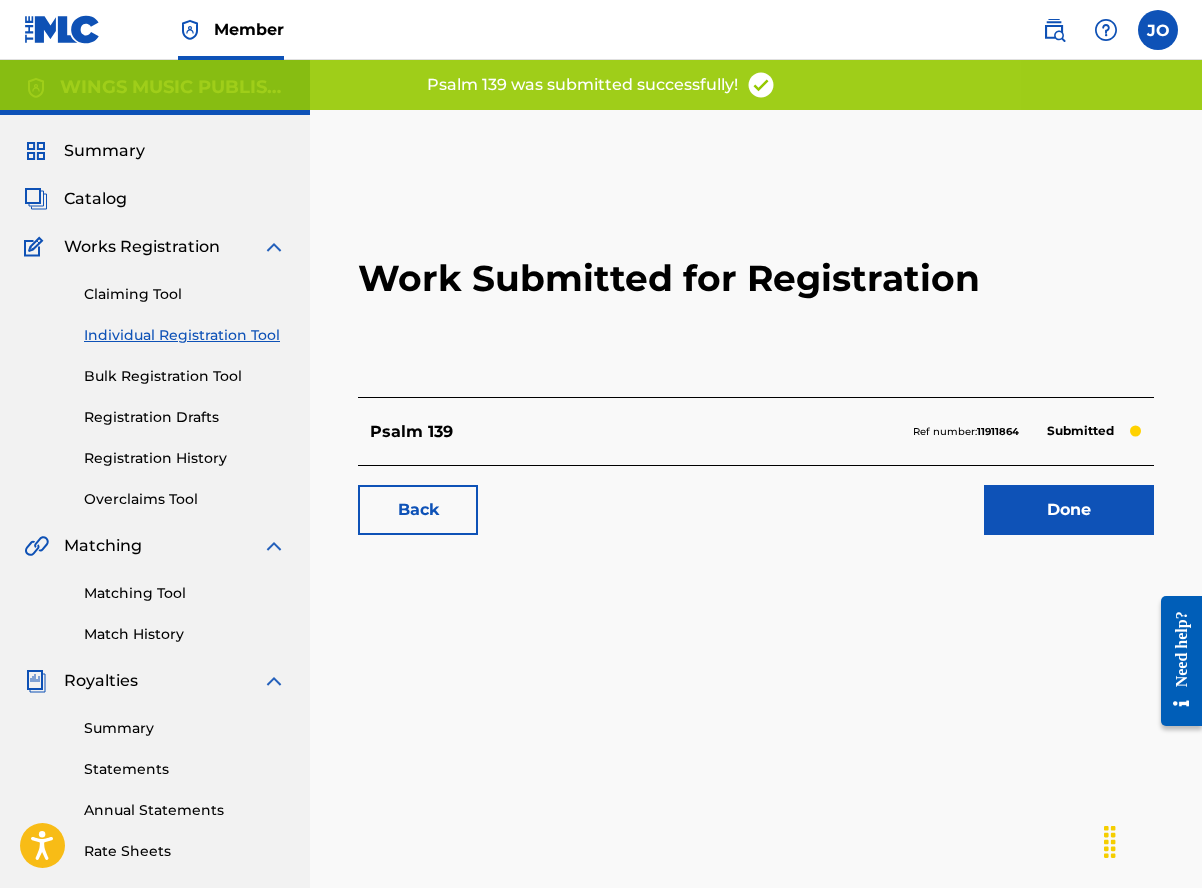 click on "Done" at bounding box center (1069, 510) 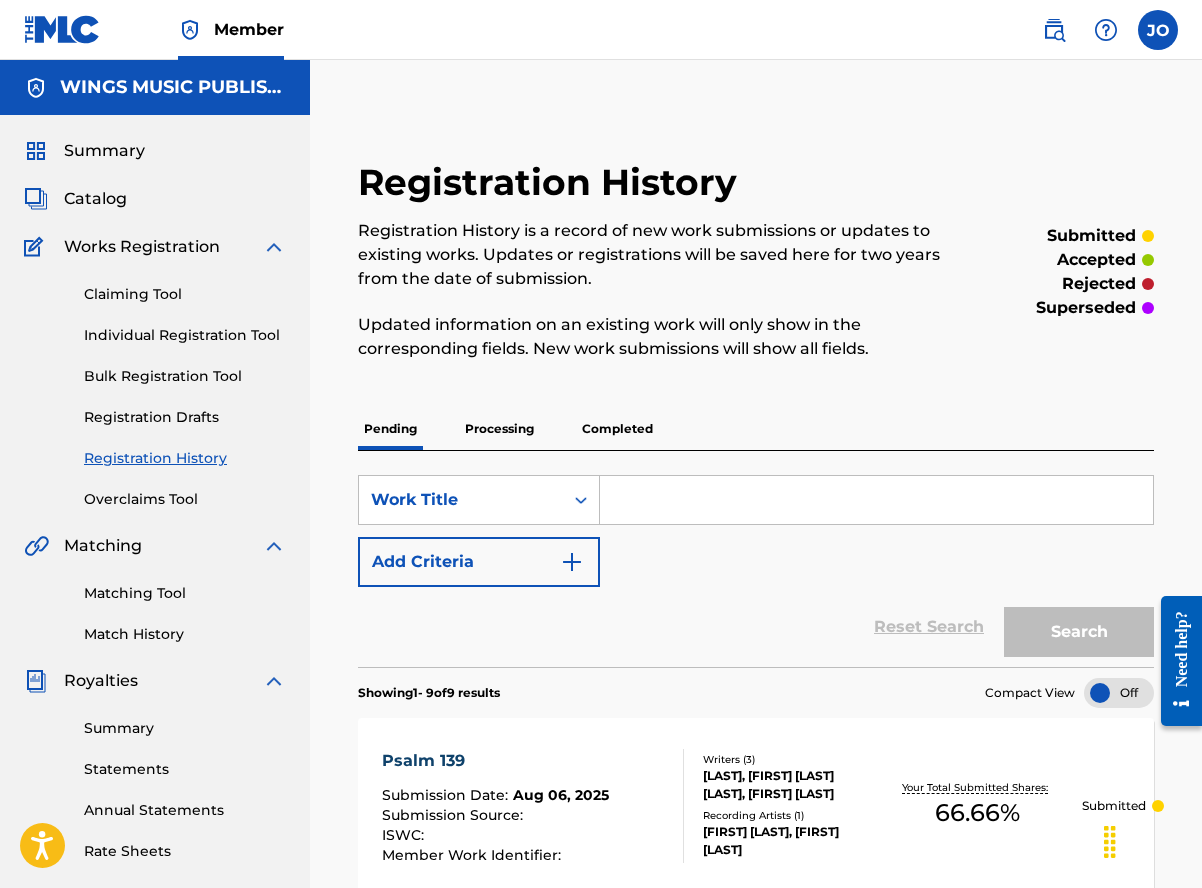 click on "Individual Registration Tool" at bounding box center [185, 335] 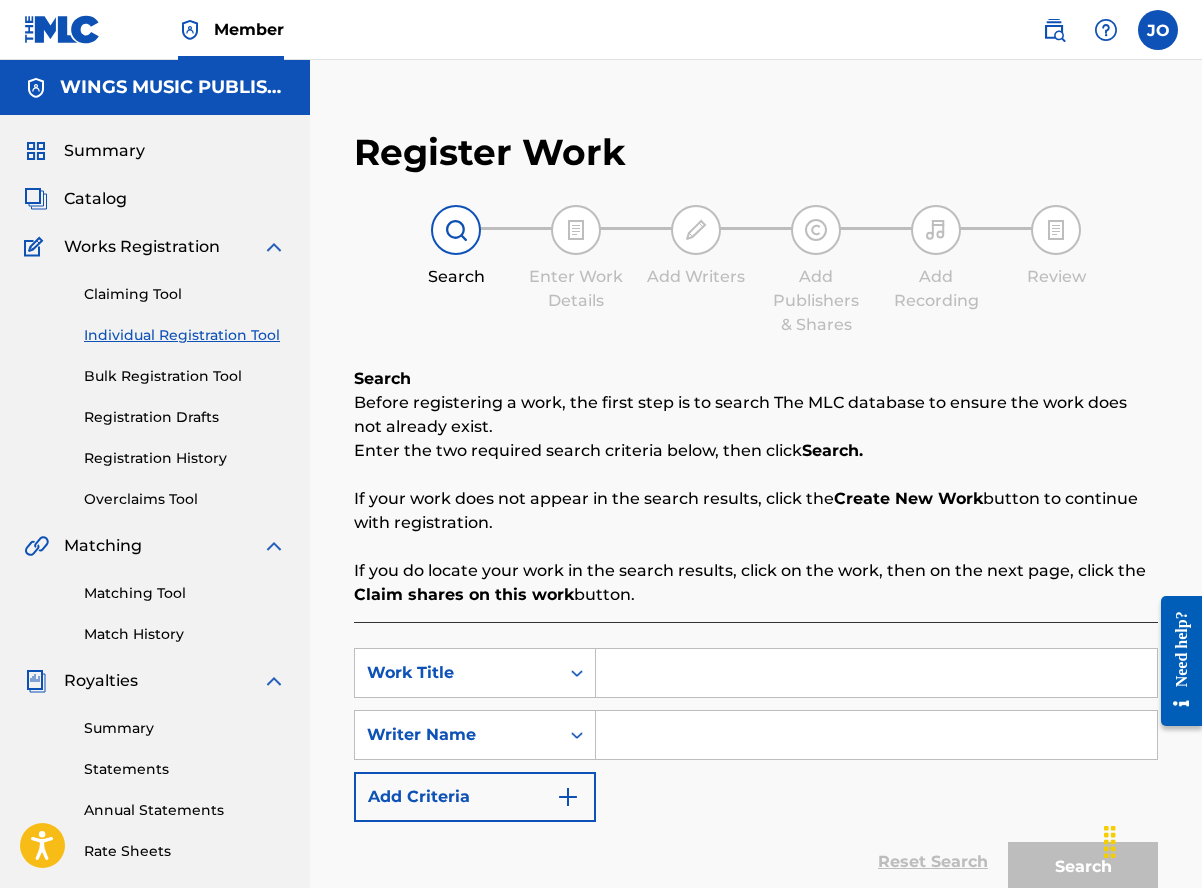 click on "Register Work Search Enter Work Details Add Writers Add Publishers & Shares Add Recording Review Search Before registering a work, the first step is to search The MLC database to ensure the work does not already exist. Enter the two required search criteria below, then click   Search.  If your work does not appear in the search results, click the  Create New Work   button to continue with registration. If you do locate your work in the search results, click on the work, then on the next page, click the   Claim shares on this work  button. SearchWithCriteriaf9c26cd1-29d1-48e9-8ec9-e994f5b70420 Work Title SearchWithCriteria8dfebbd8-dbbb-4500-a5bb-4f0af6345451 Writer Name Add Criteria Reset Search Search" at bounding box center [756, 550] 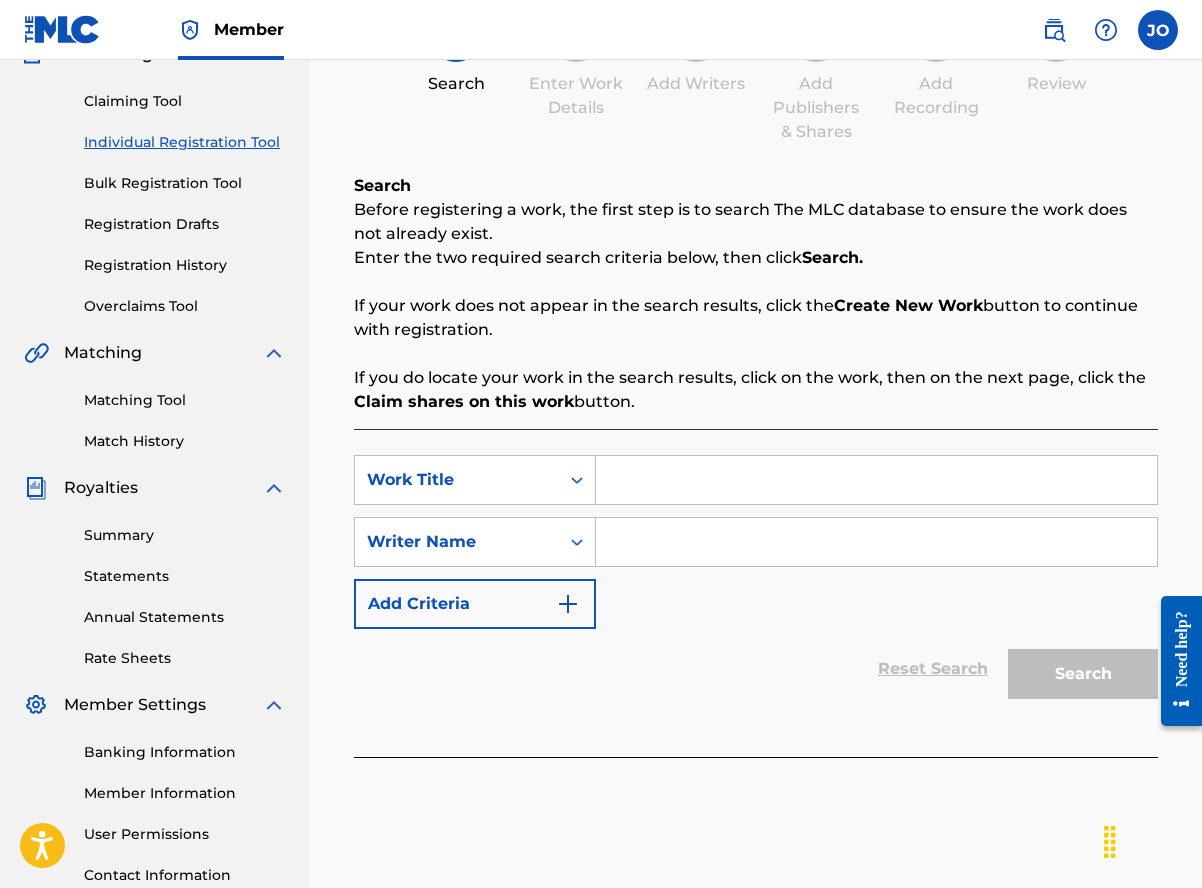 scroll, scrollTop: 300, scrollLeft: 0, axis: vertical 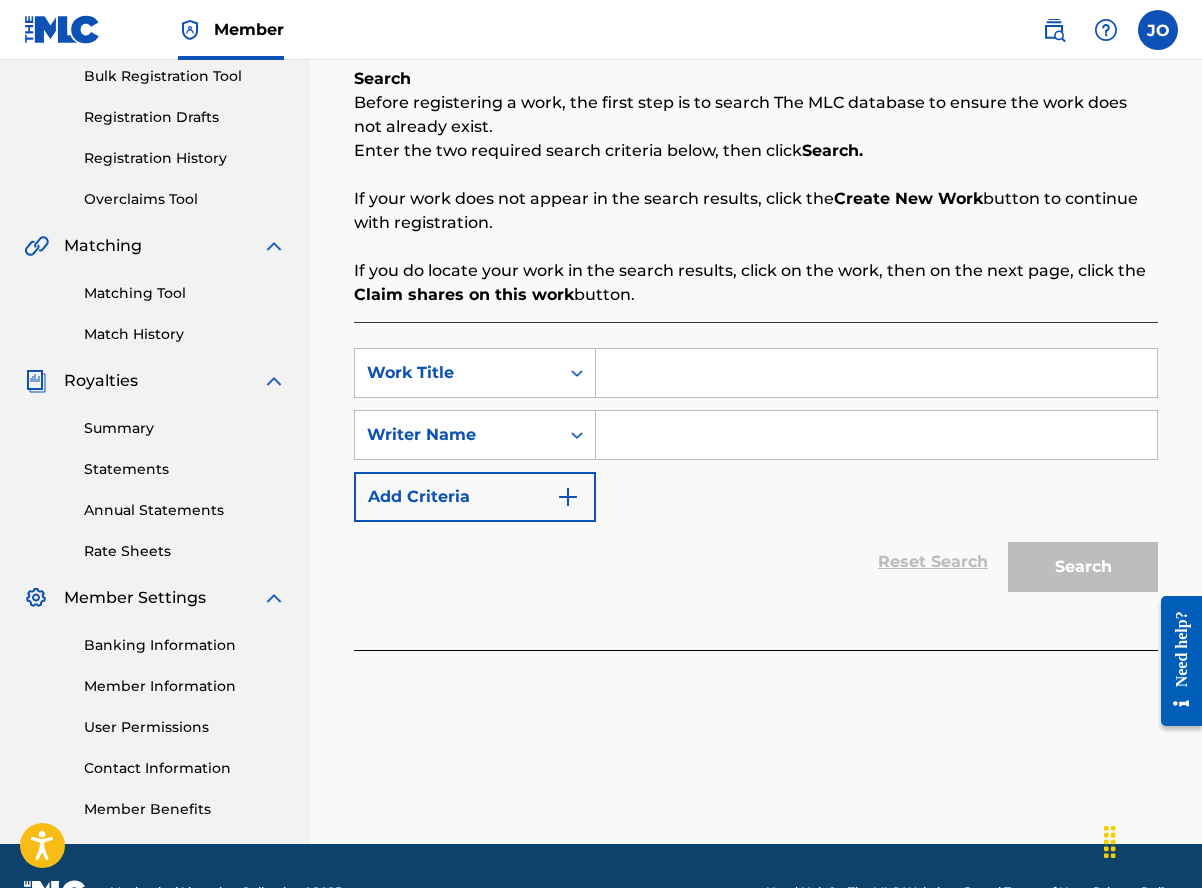 click at bounding box center [876, 373] 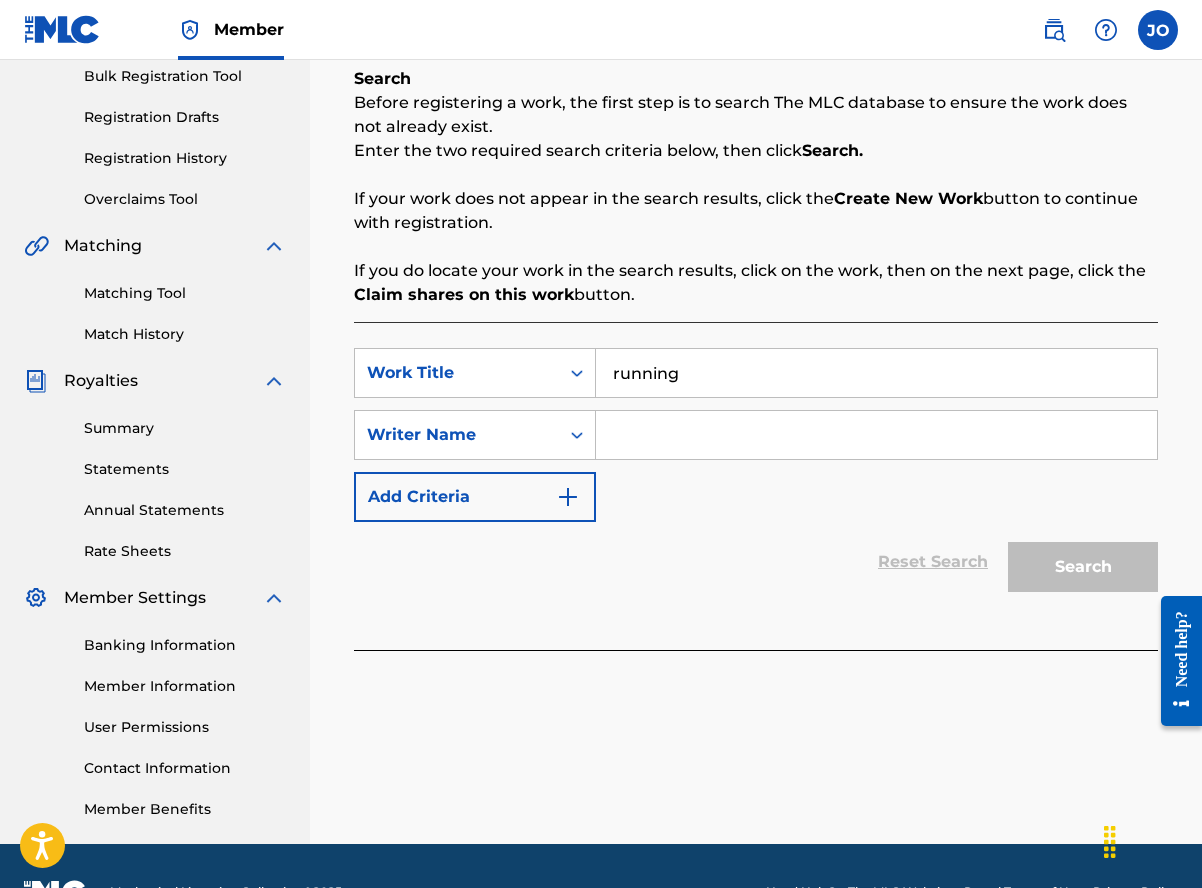 type on "running" 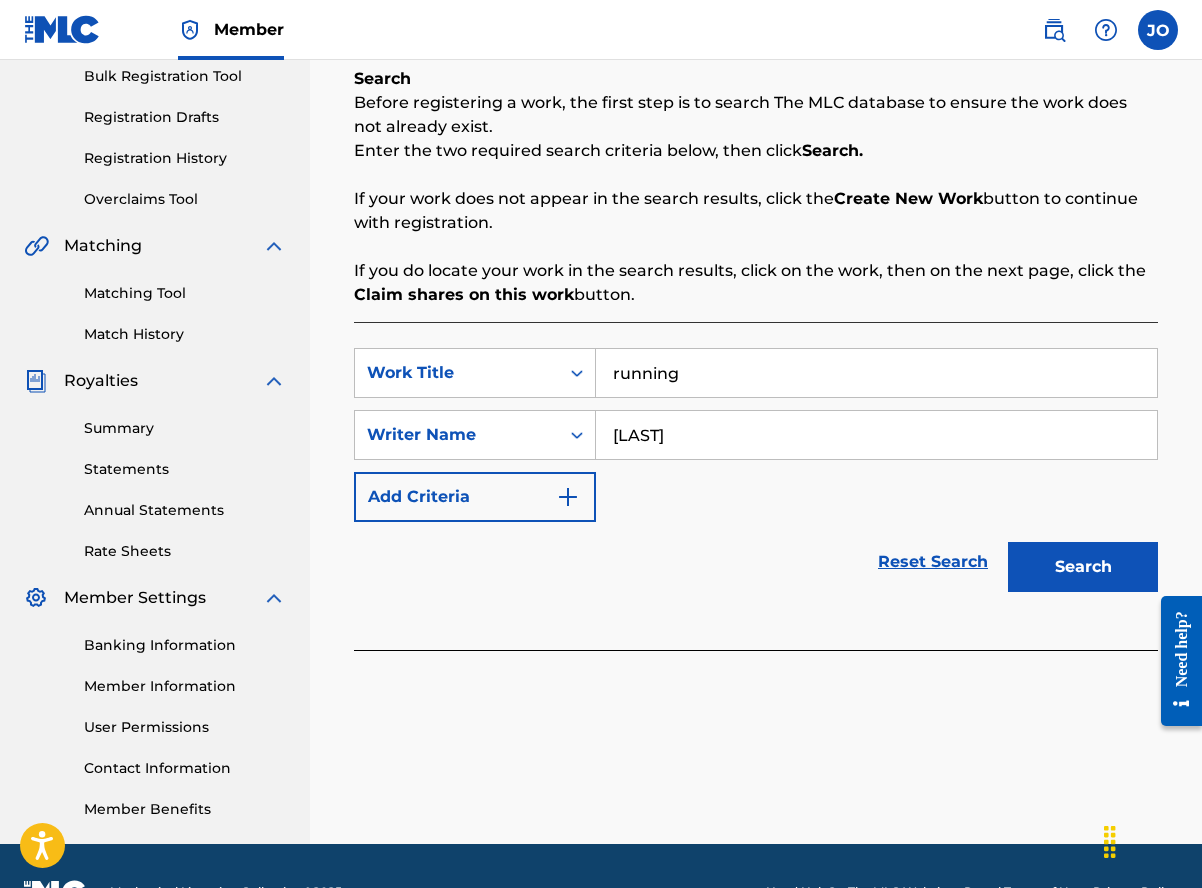 type on "[LAST]" 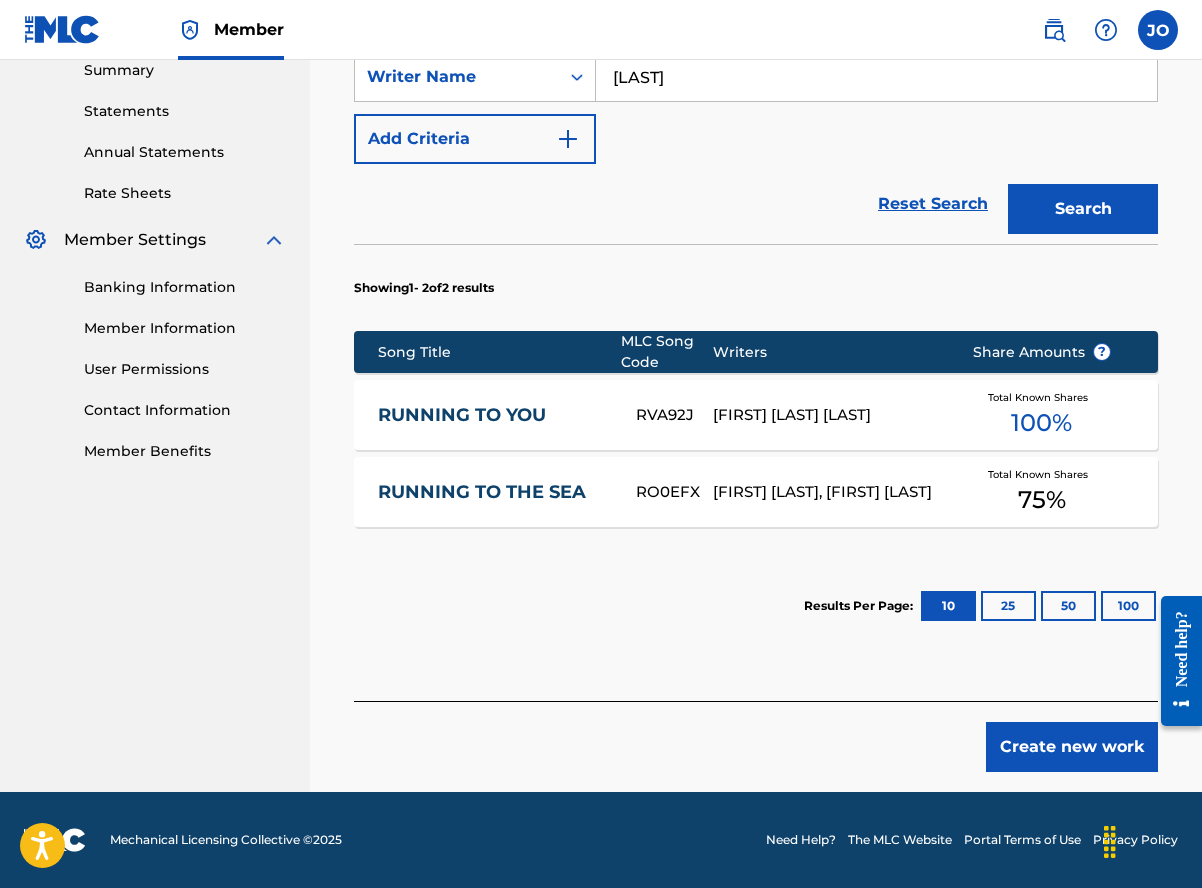 scroll, scrollTop: 158, scrollLeft: 0, axis: vertical 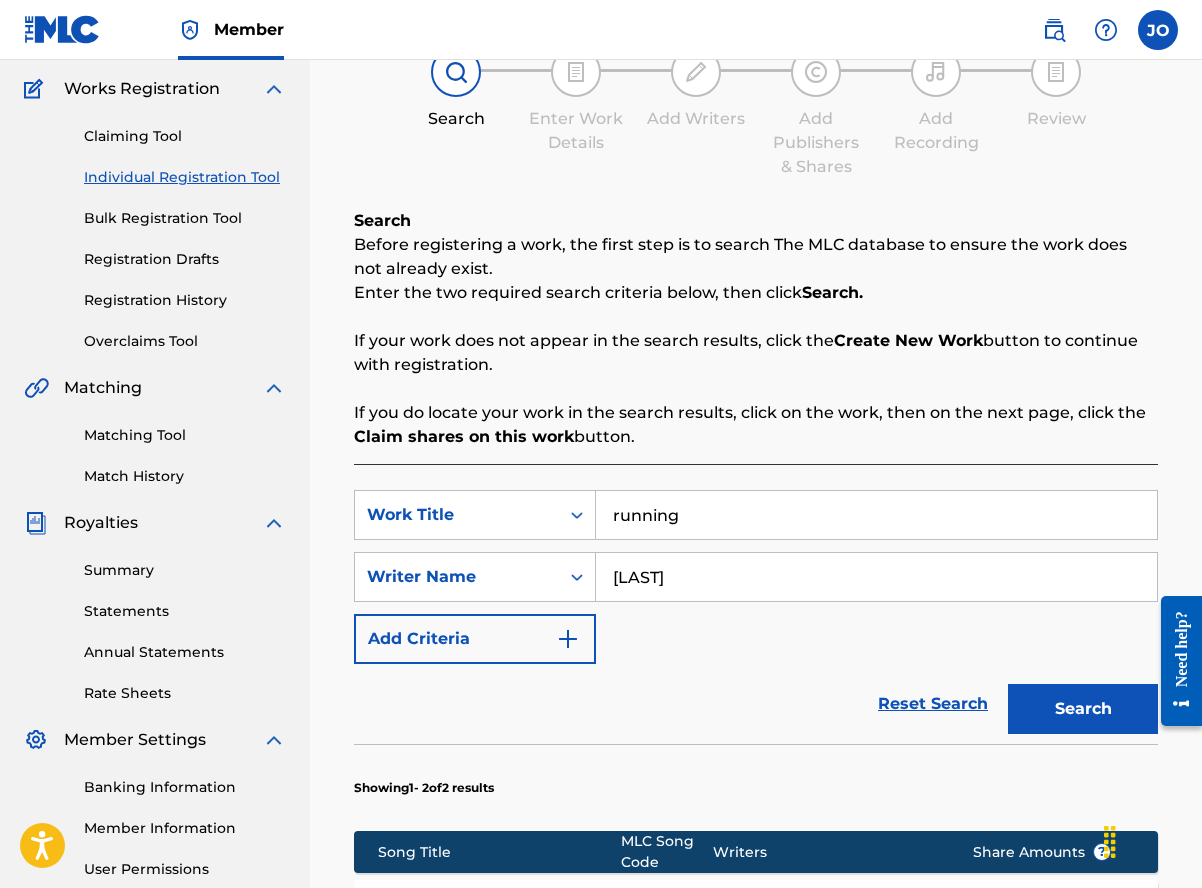 drag, startPoint x: 705, startPoint y: 577, endPoint x: 560, endPoint y: 550, distance: 147.49237 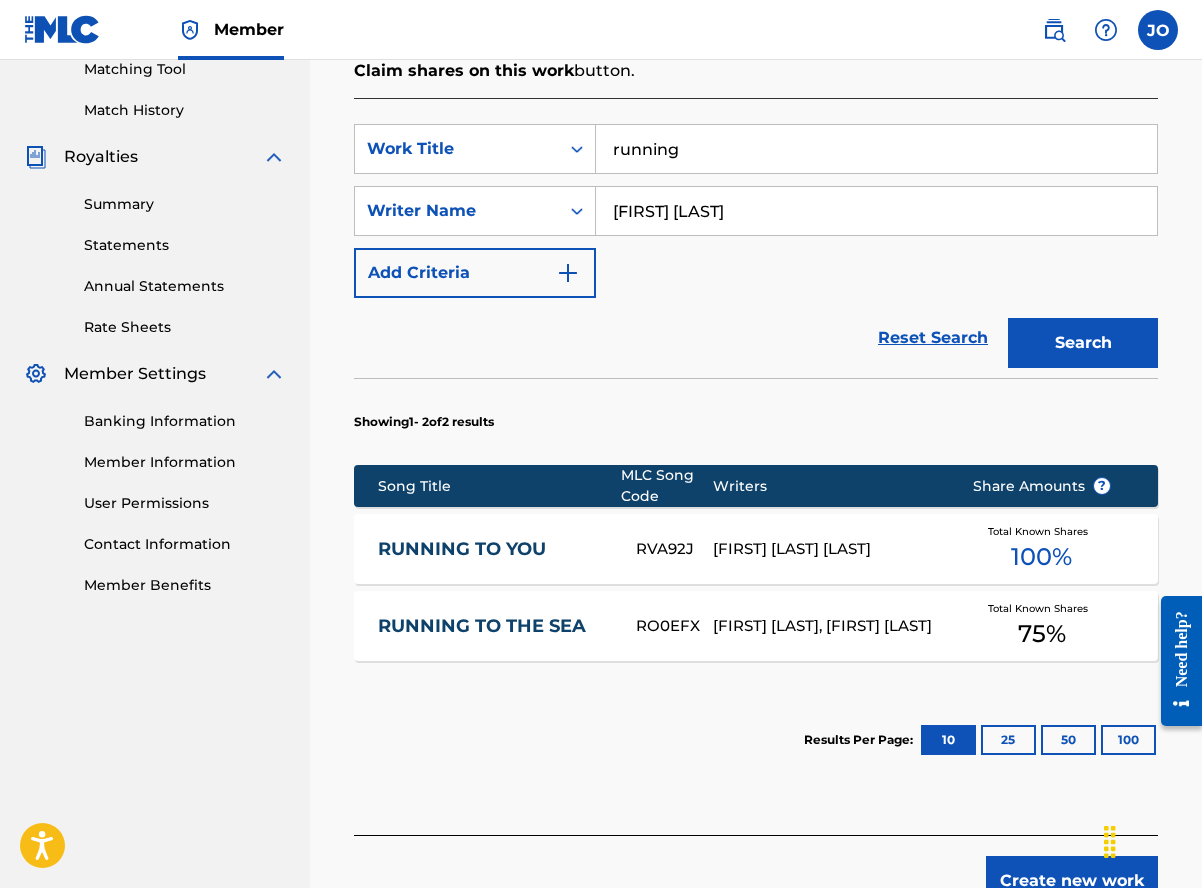 scroll, scrollTop: 658, scrollLeft: 0, axis: vertical 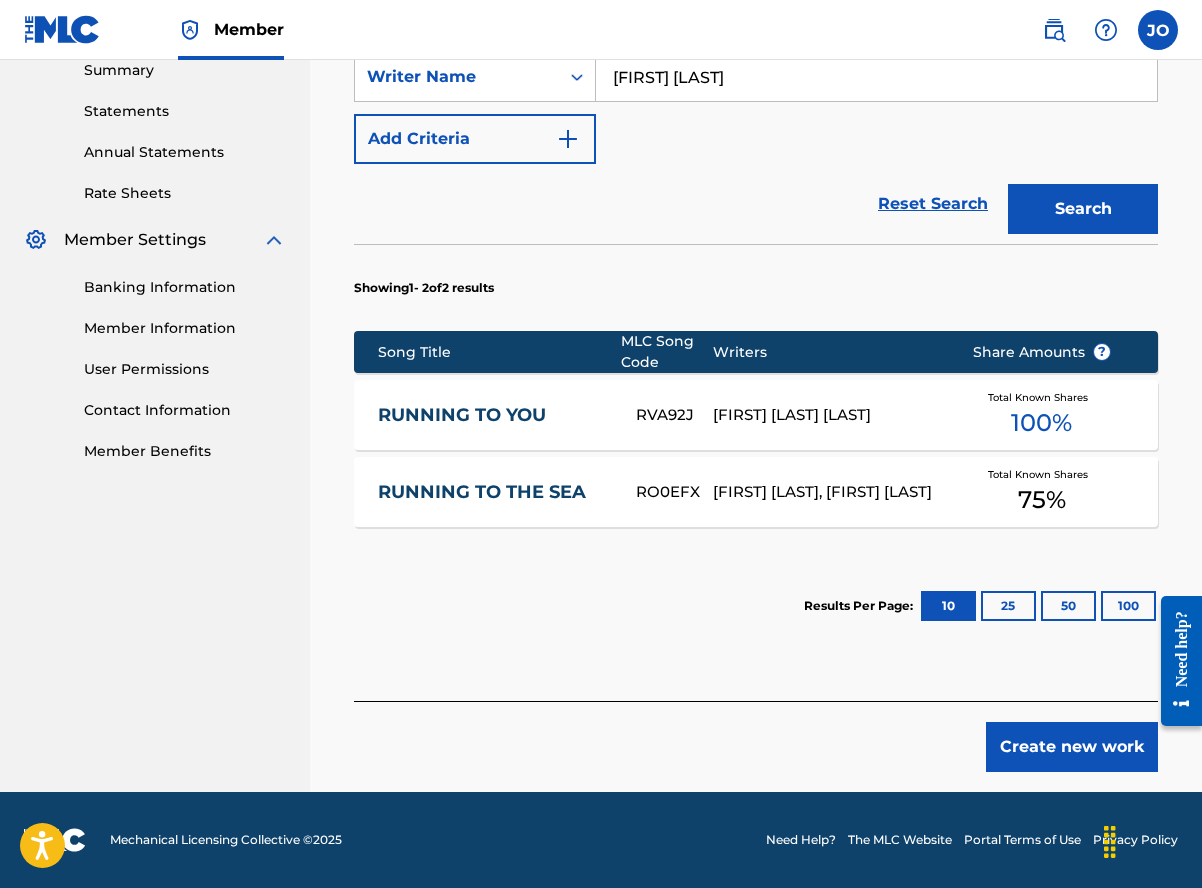 type on "[FIRST] [LAST]" 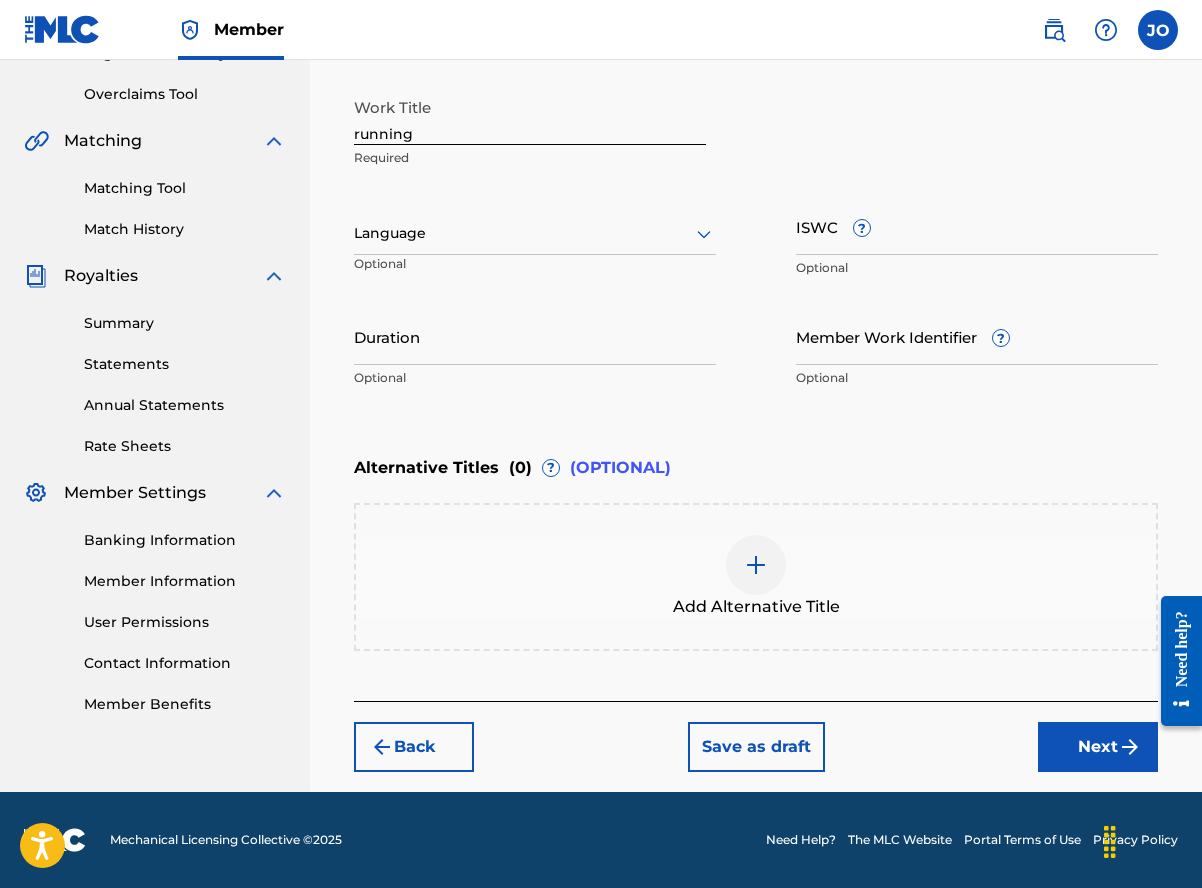 click on "running" at bounding box center [530, 116] 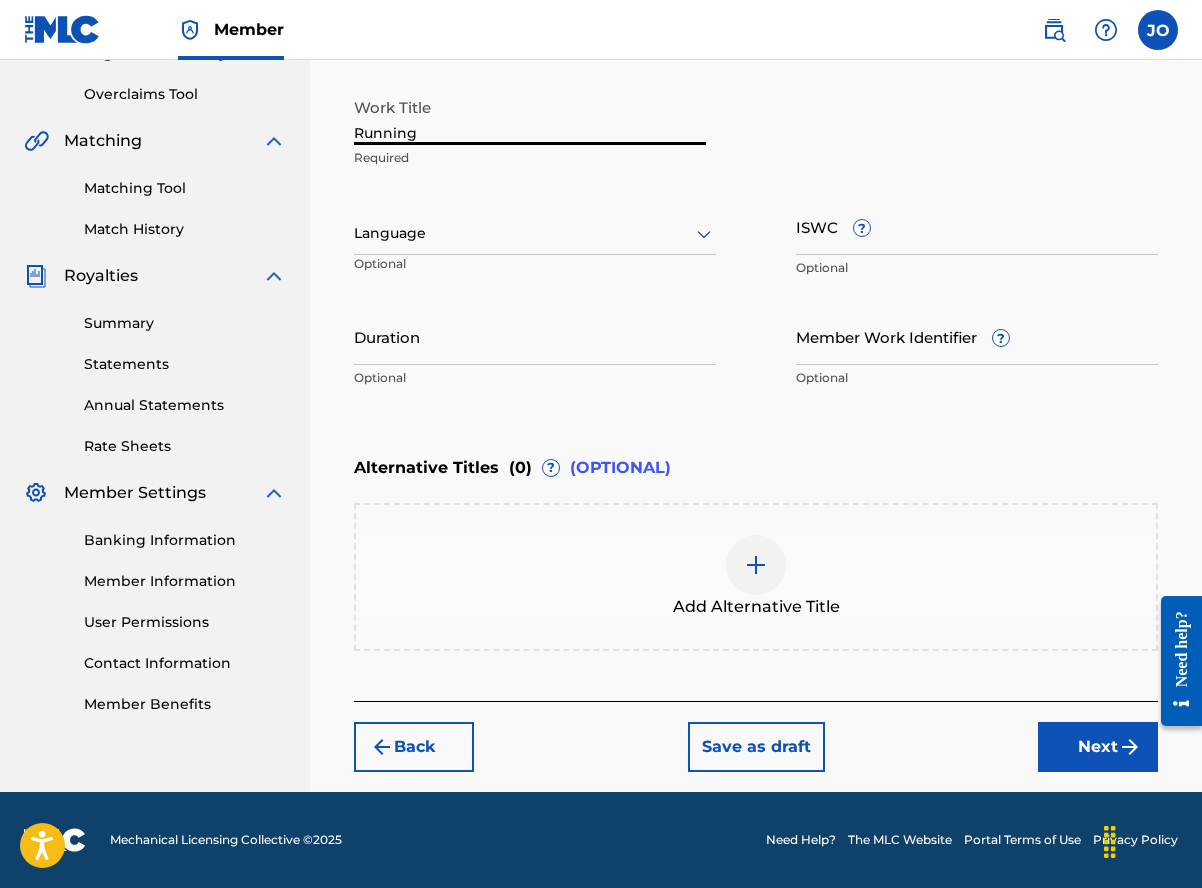 type on "Running" 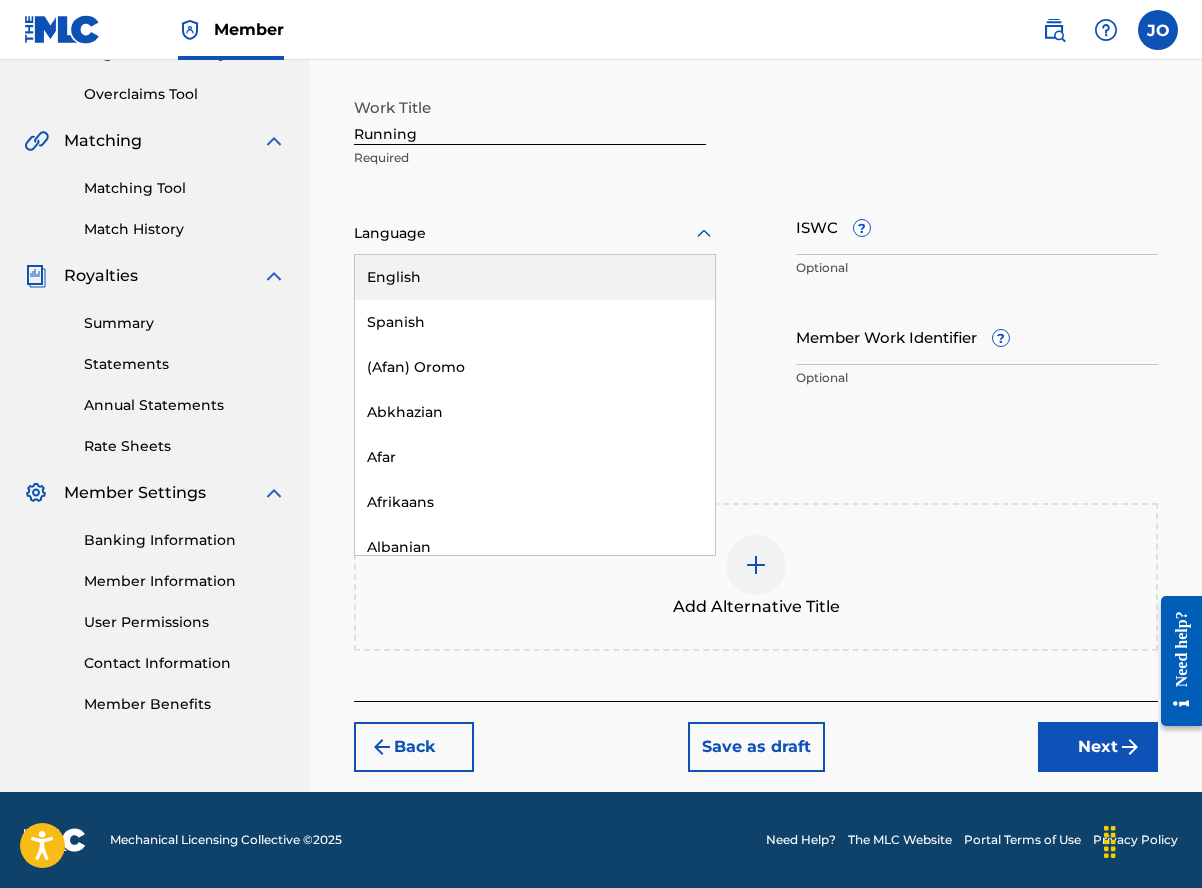 click at bounding box center (535, 233) 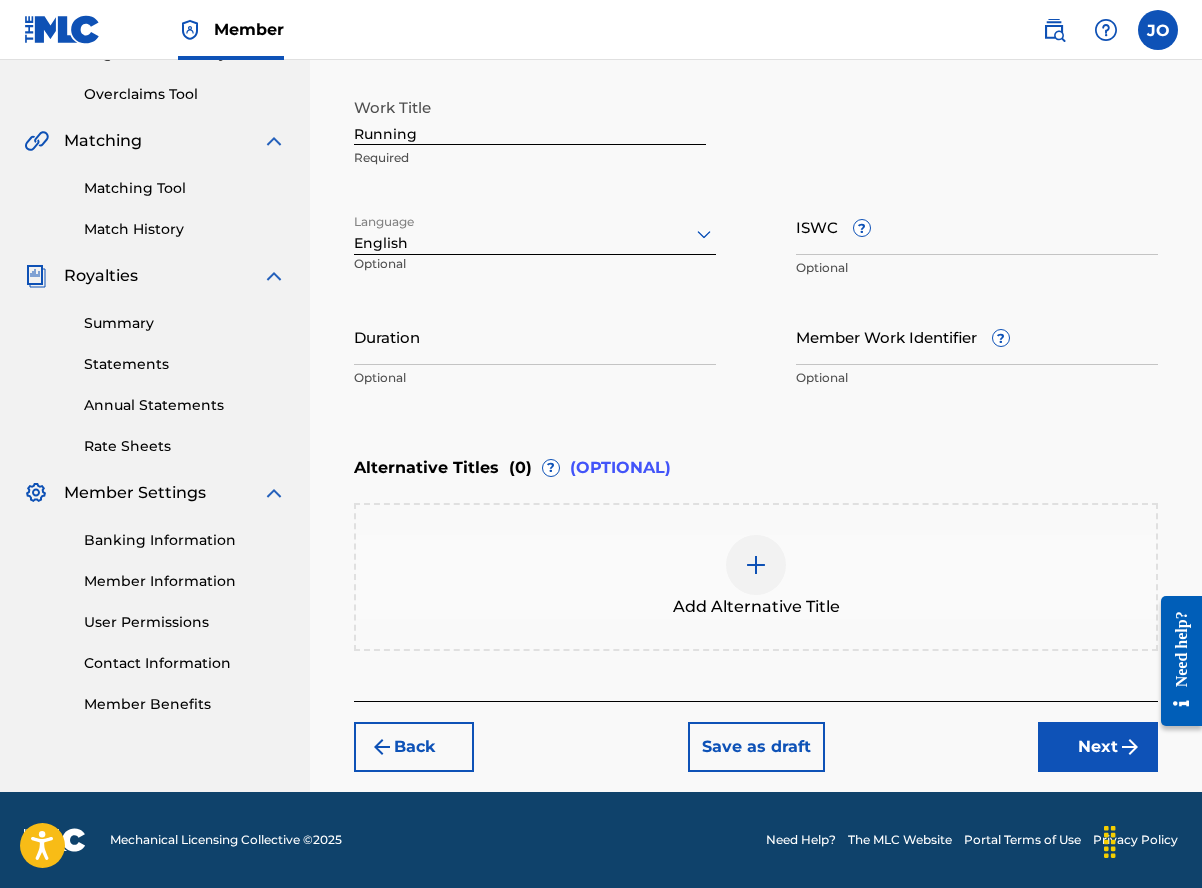 click on "Duration" at bounding box center [535, 336] 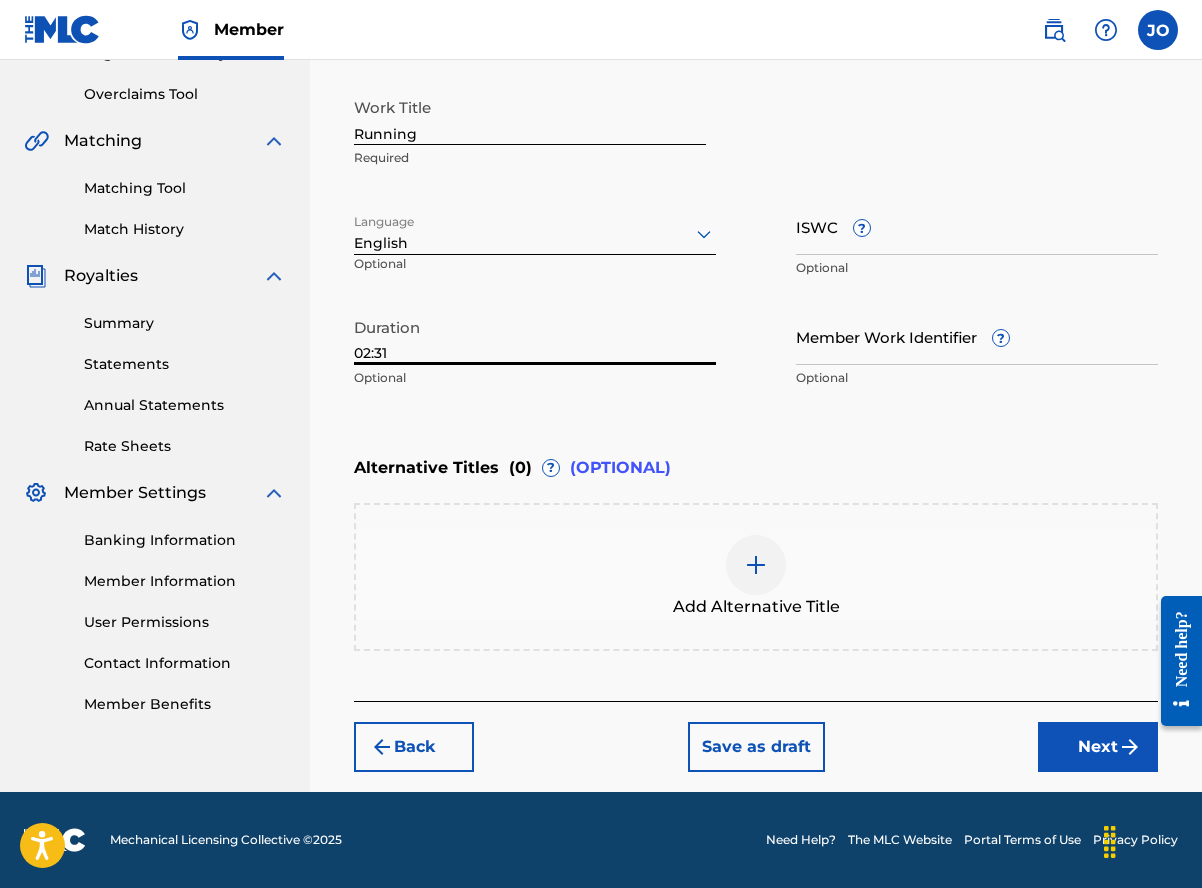type on "02:31" 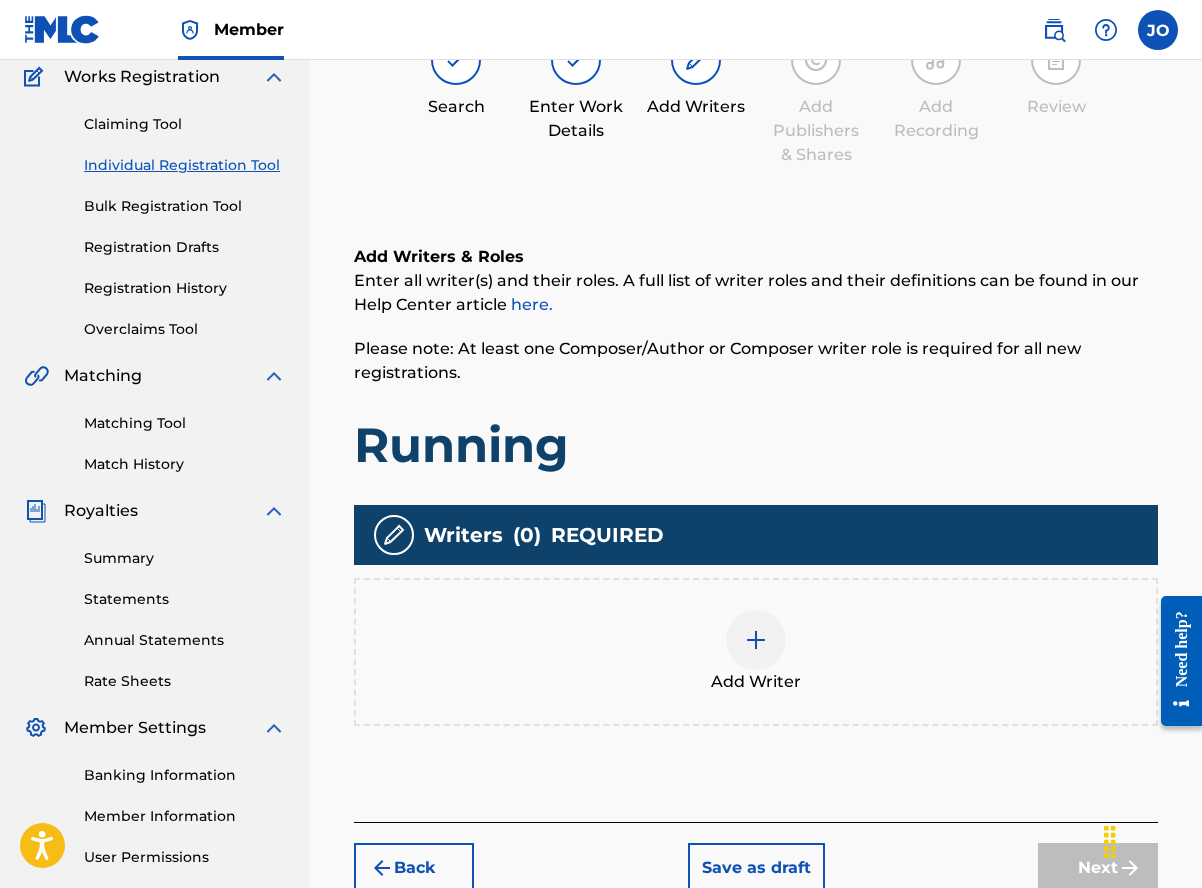 scroll, scrollTop: 90, scrollLeft: 0, axis: vertical 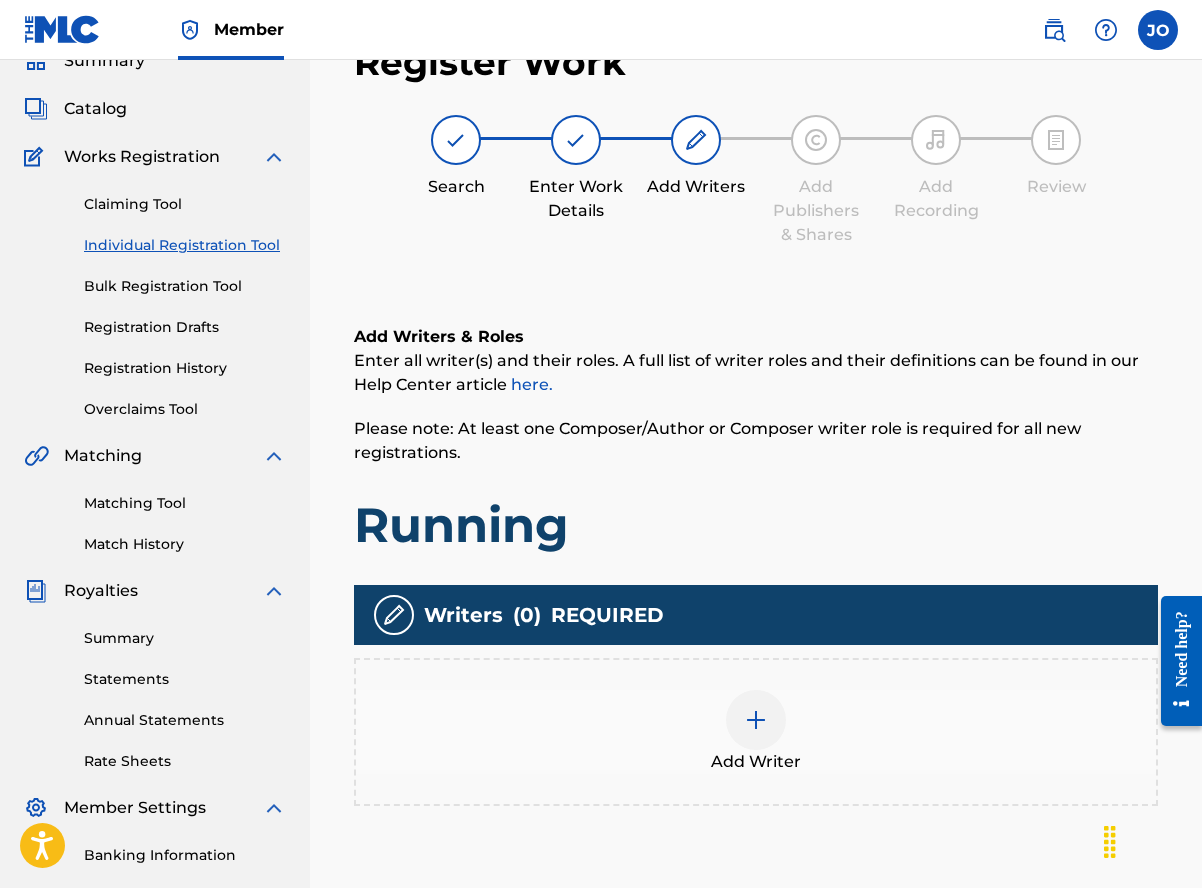 click at bounding box center (756, 720) 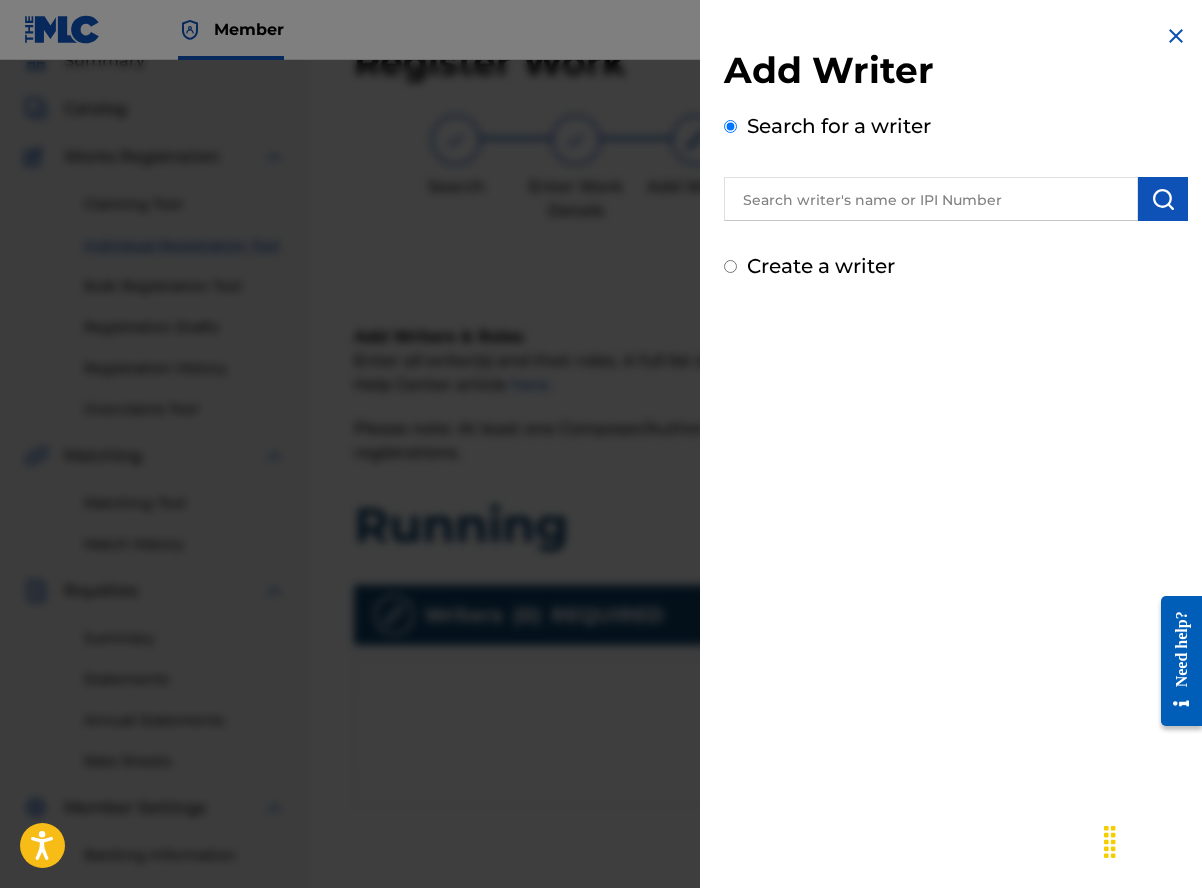 click at bounding box center (601, 504) 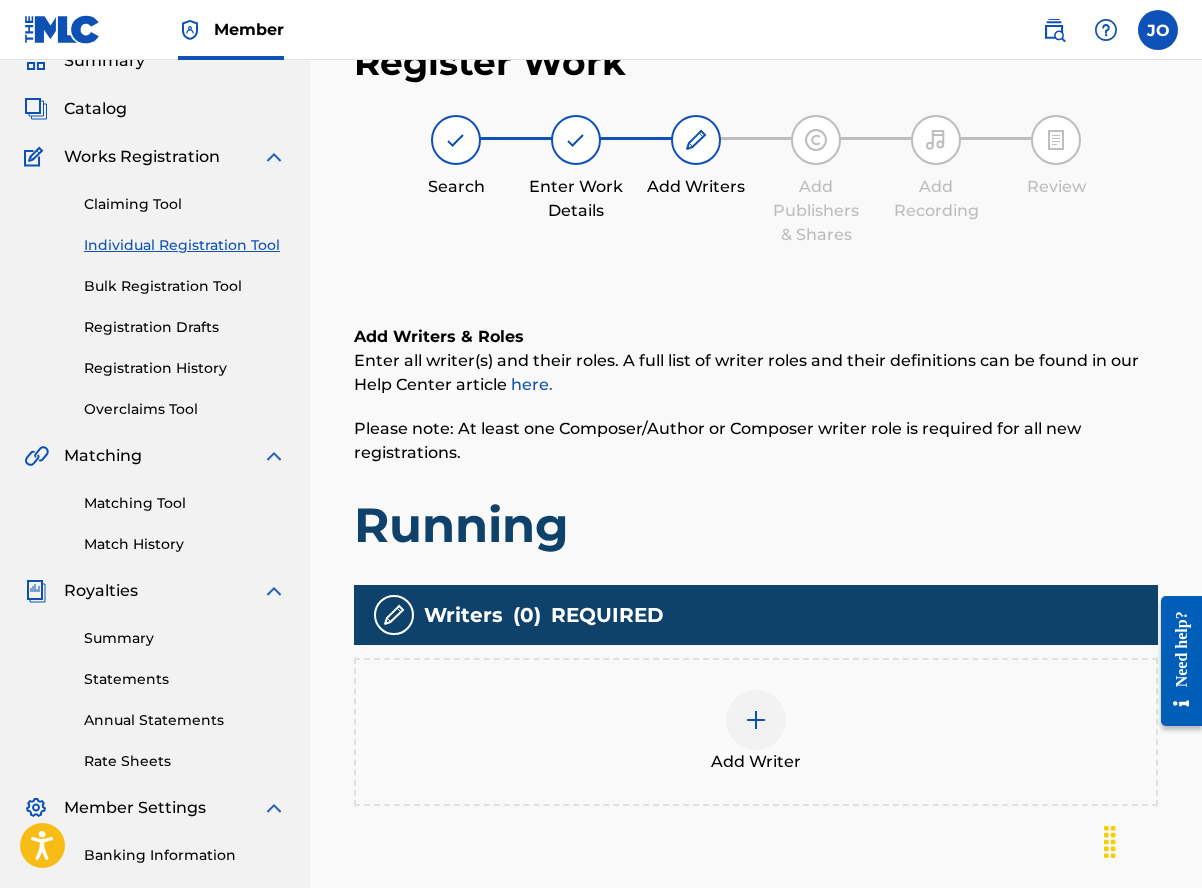 click at bounding box center [756, 720] 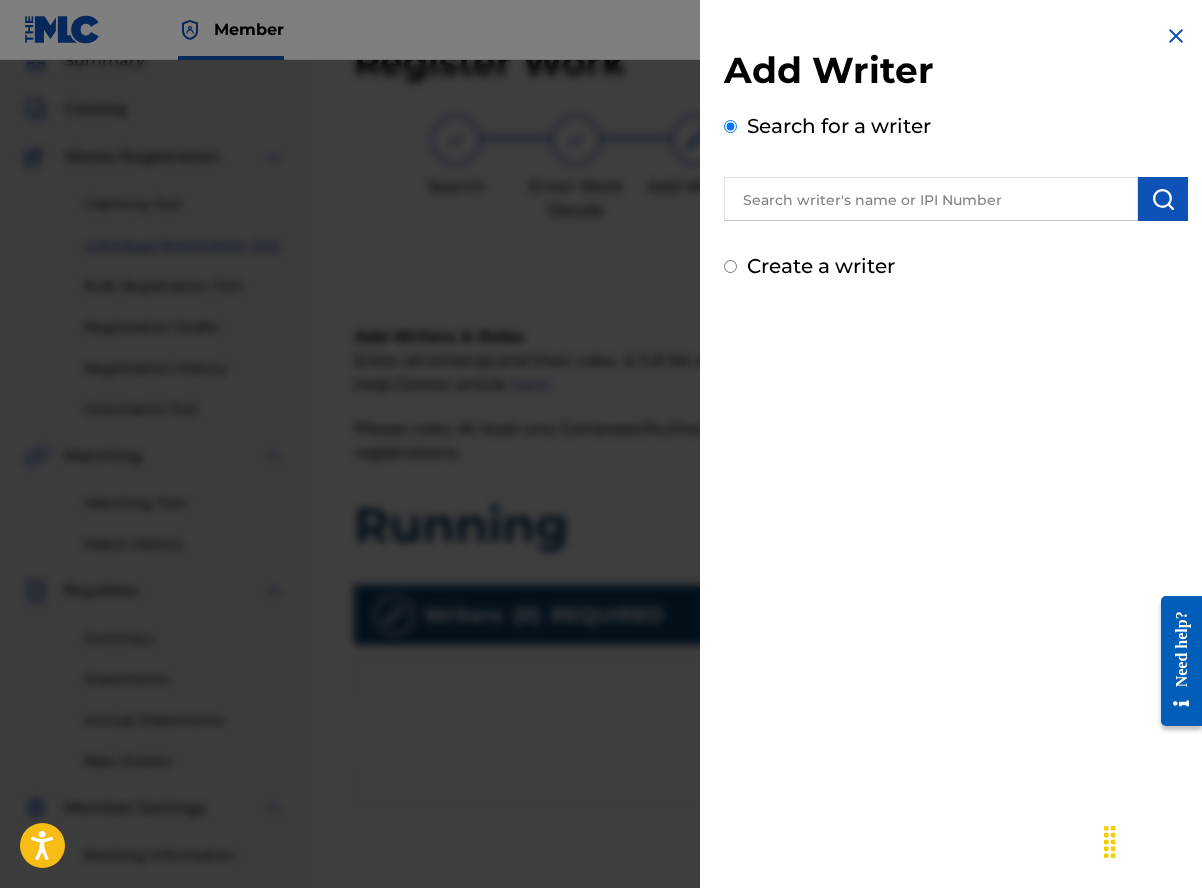 click at bounding box center (931, 199) 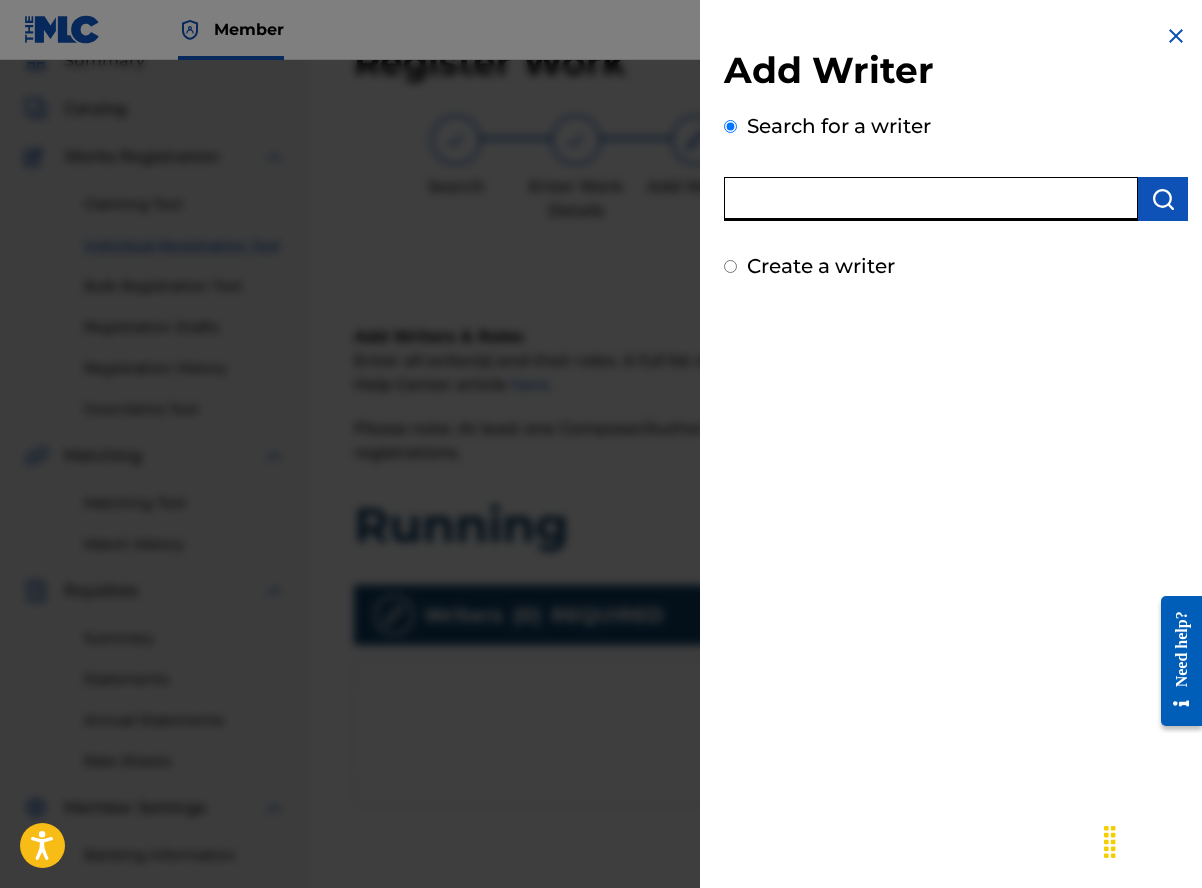 click at bounding box center (931, 199) 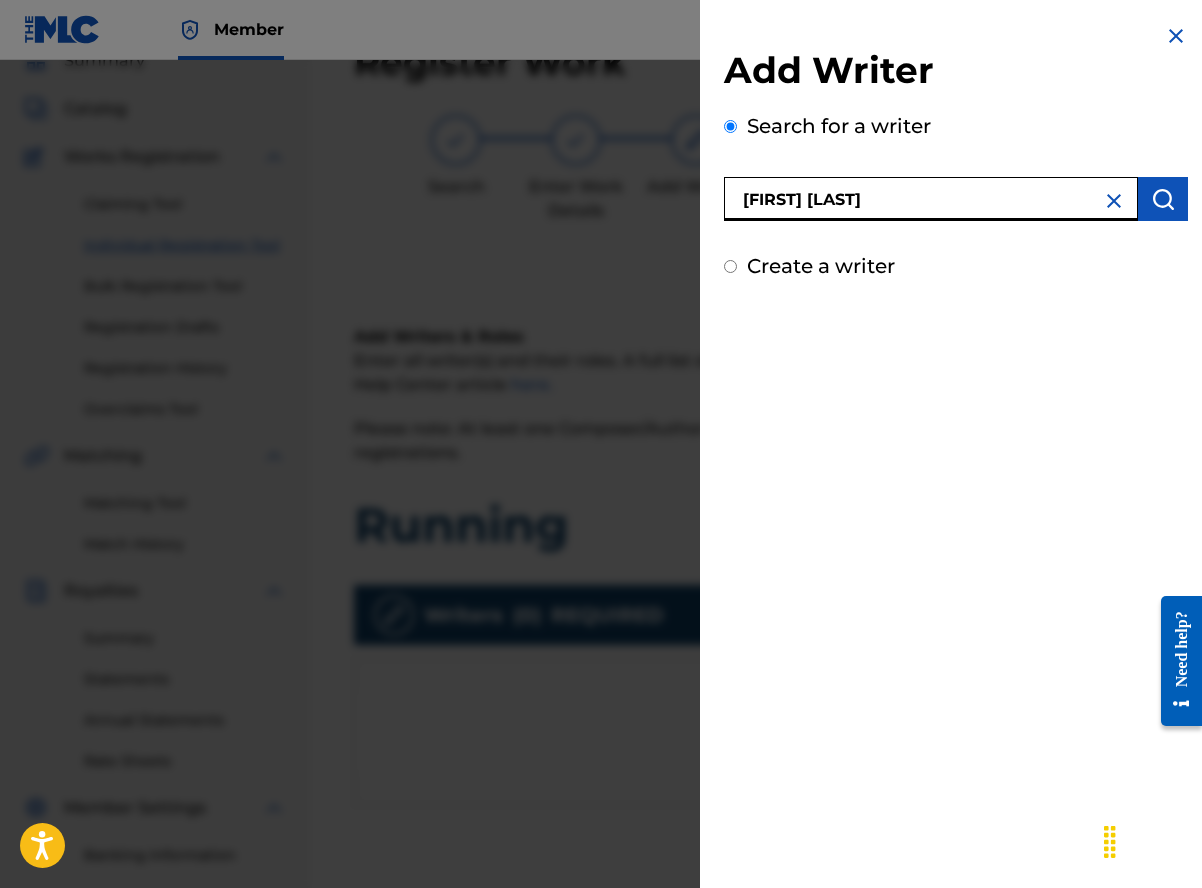 type on "[FIRST] [LAST]" 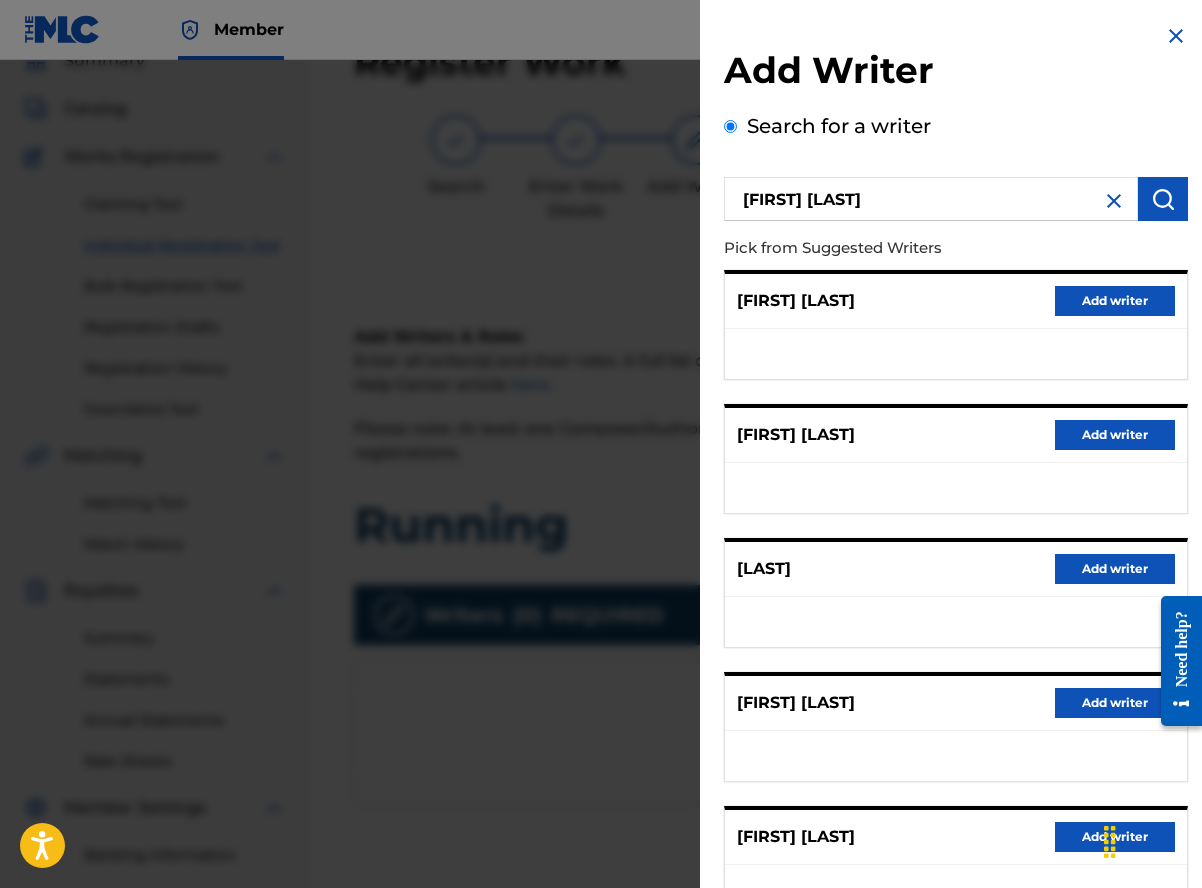 click on "Add writer" at bounding box center [1115, 703] 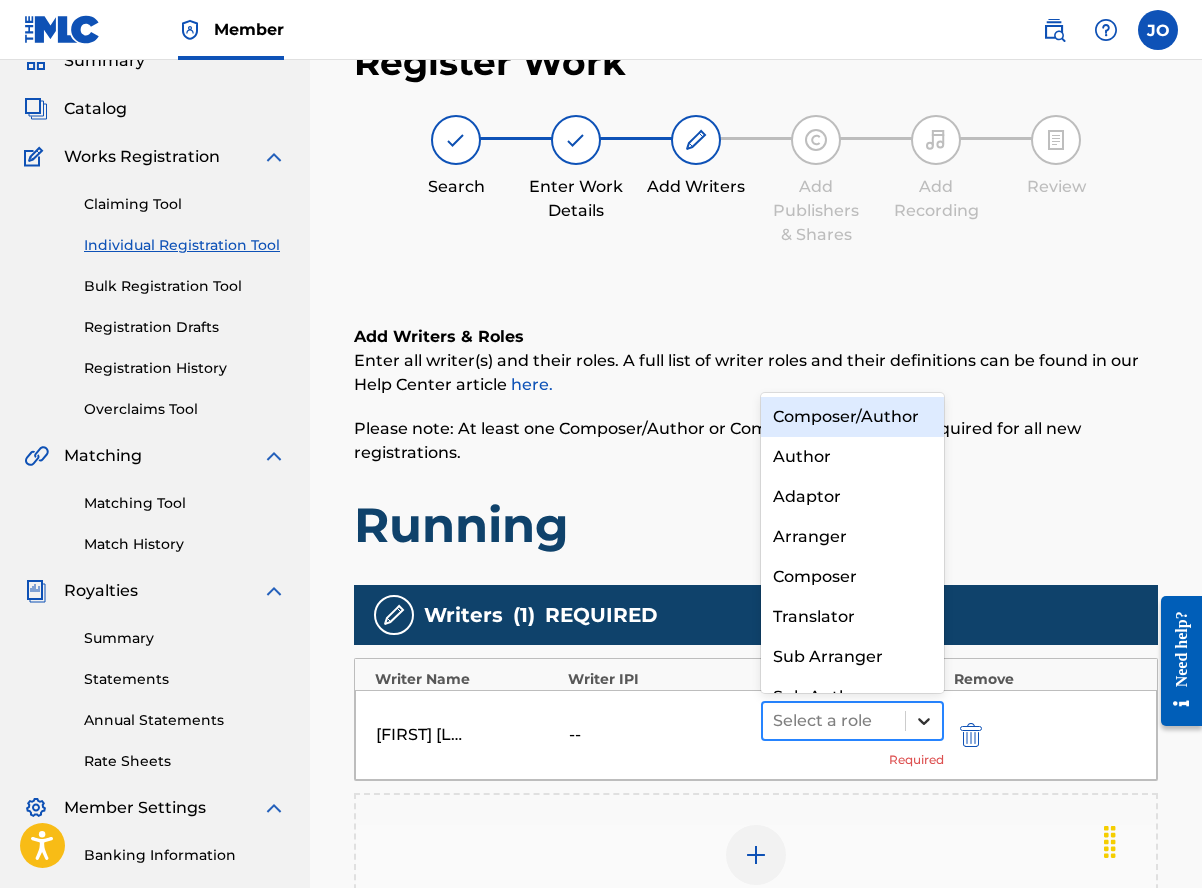 click at bounding box center (924, 721) 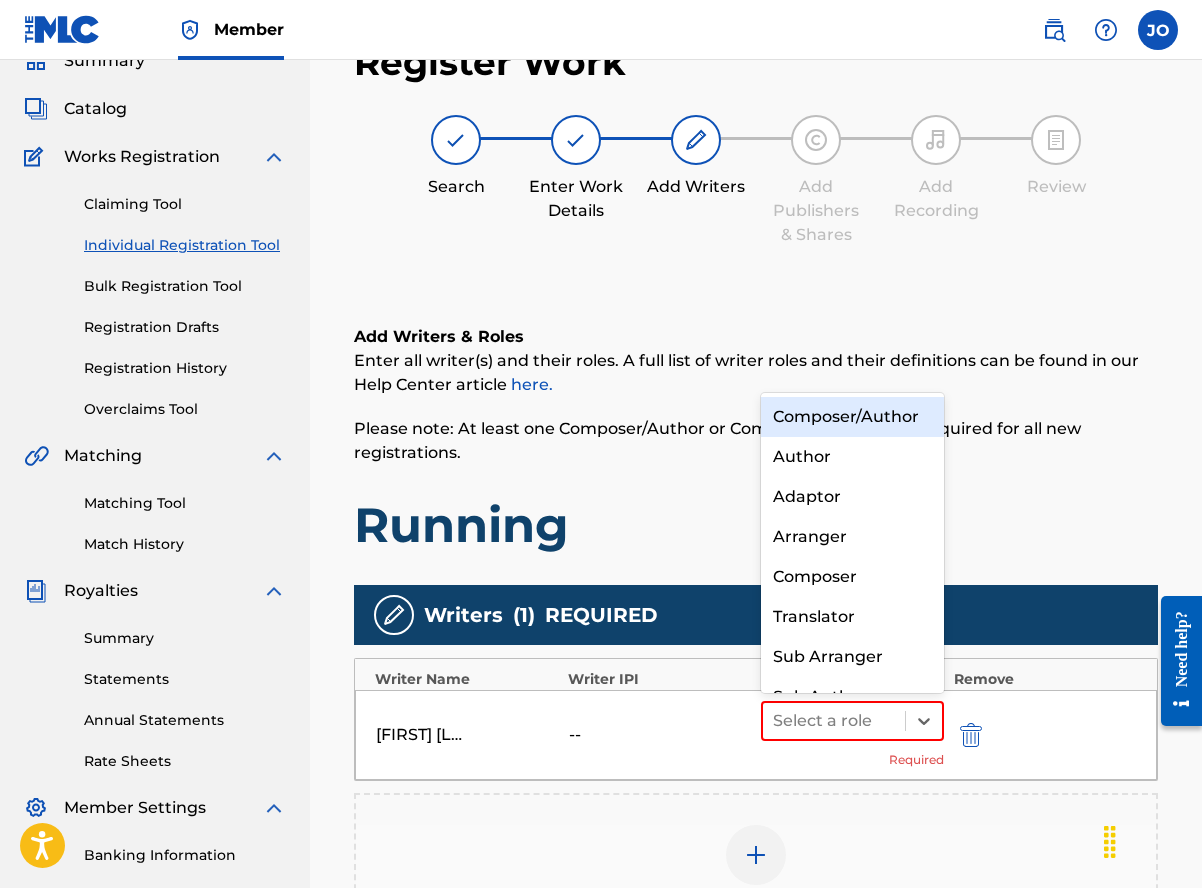 scroll, scrollTop: 21, scrollLeft: 0, axis: vertical 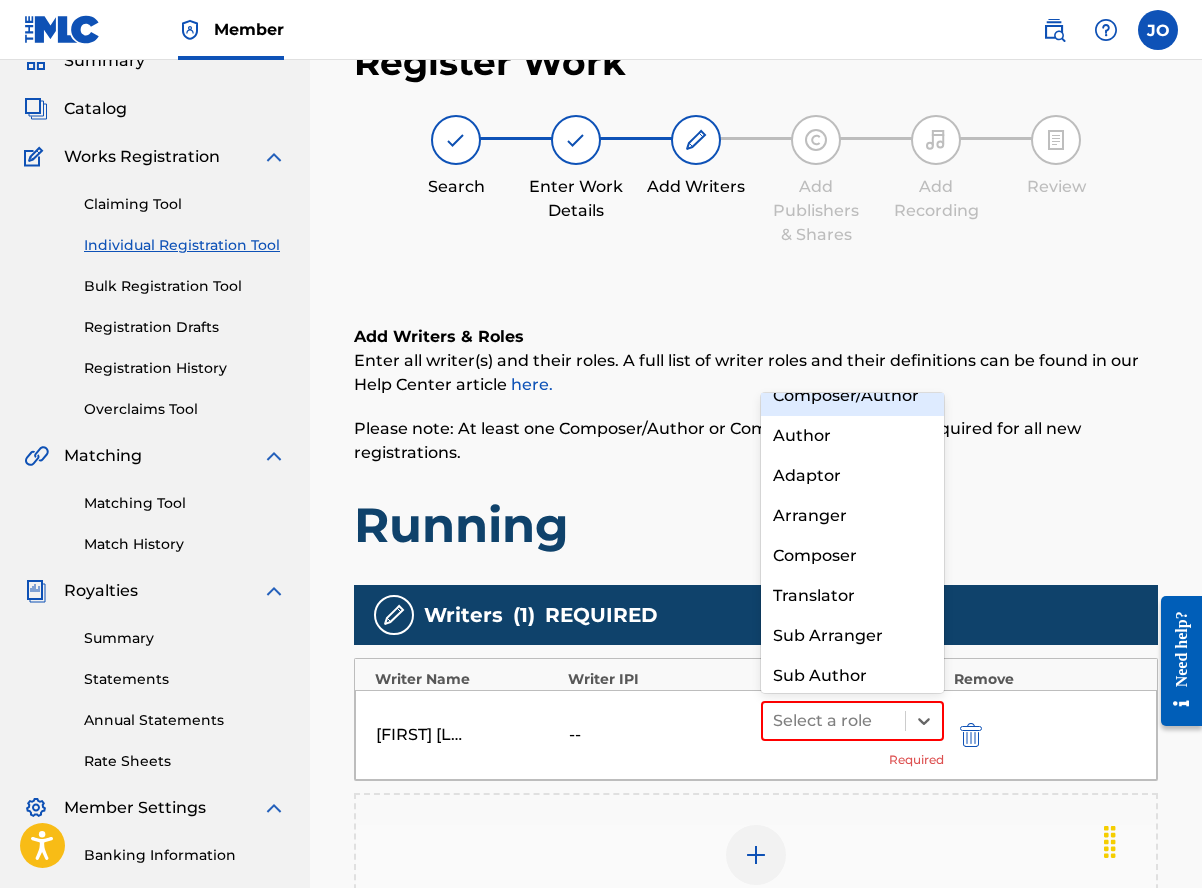 click on "Composer/Author" at bounding box center [852, 396] 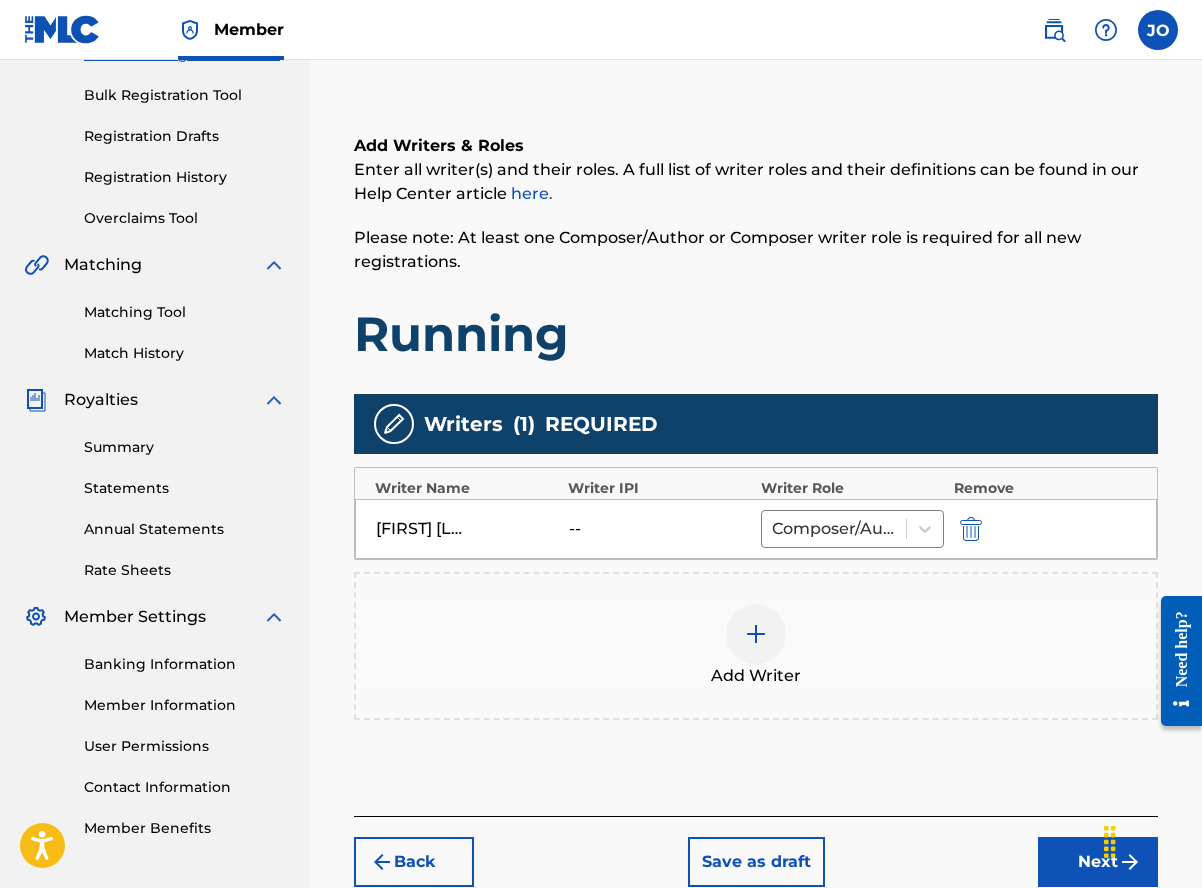 scroll, scrollTop: 390, scrollLeft: 0, axis: vertical 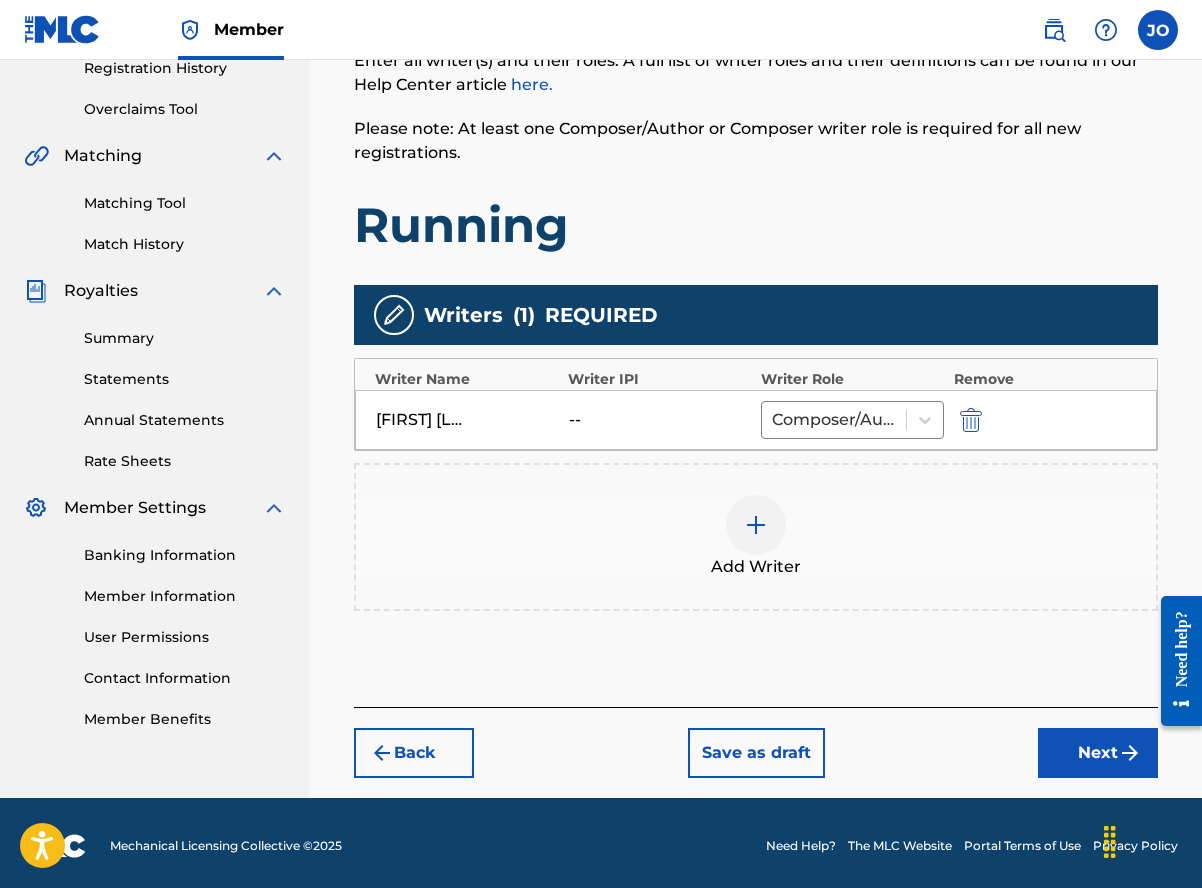 click at bounding box center [756, 525] 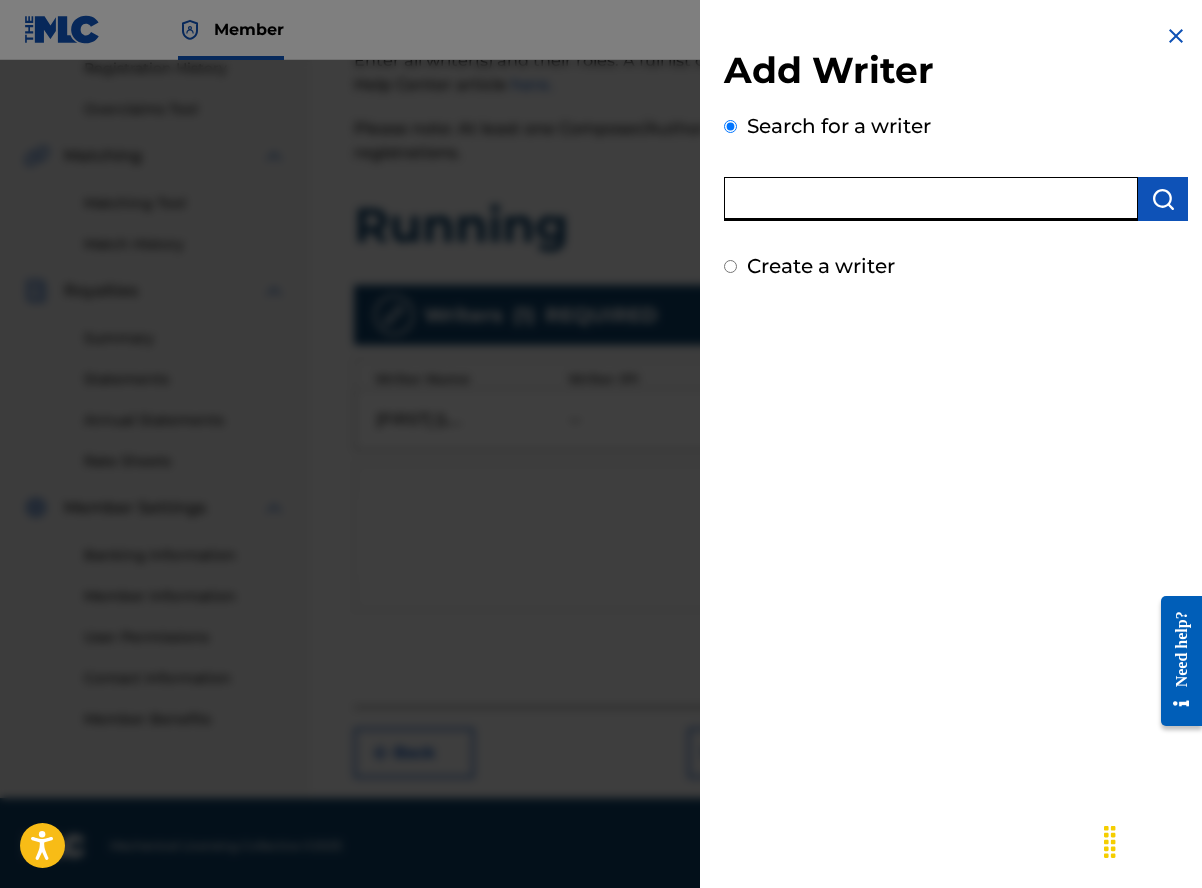 click at bounding box center [931, 199] 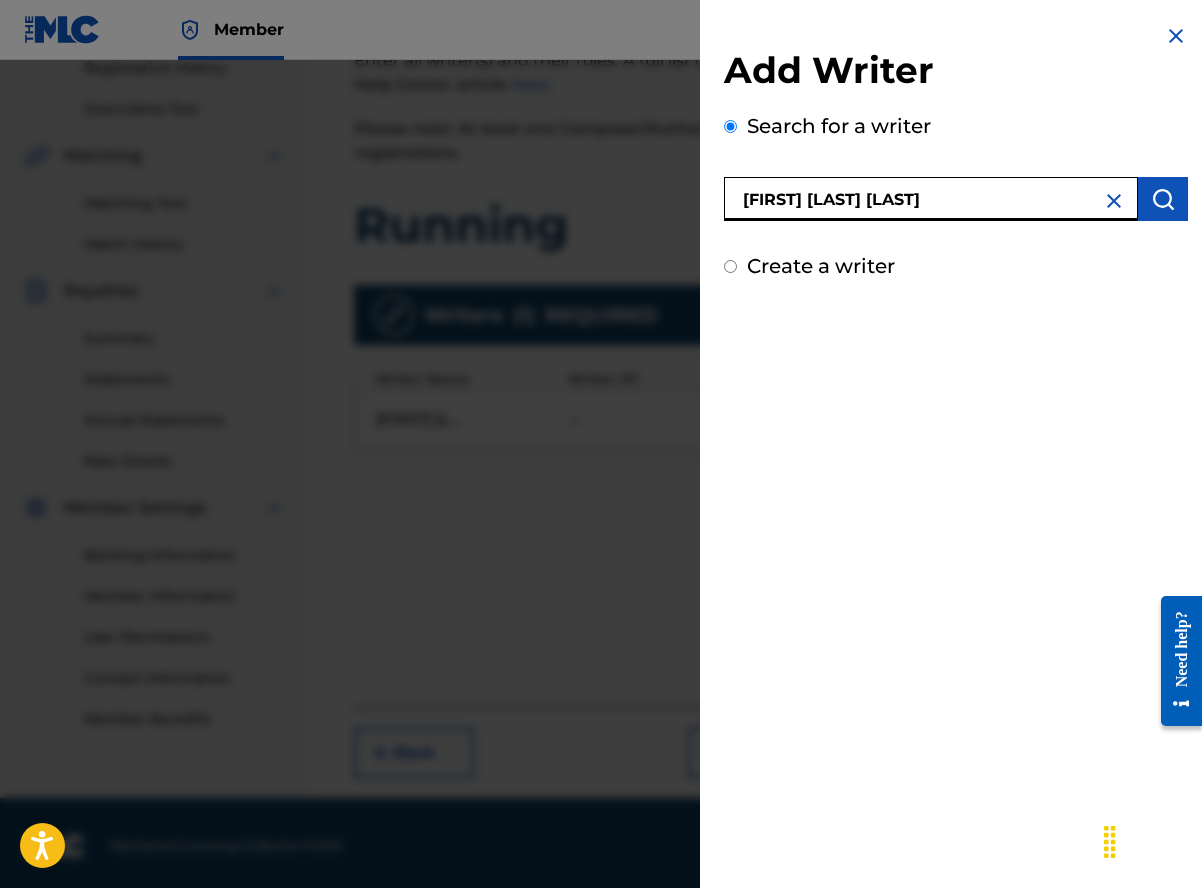 type on "[FIRST] [LAST] [LAST]" 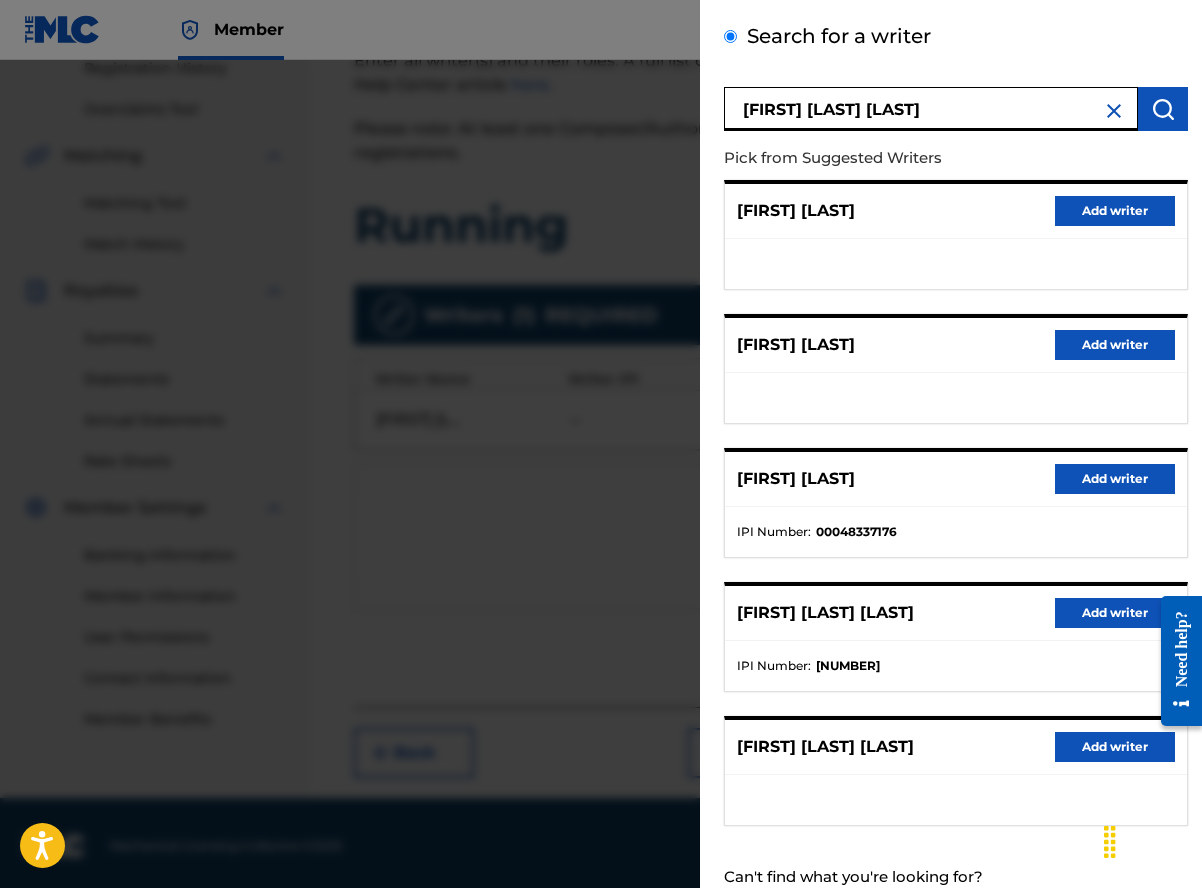 scroll, scrollTop: 154, scrollLeft: 0, axis: vertical 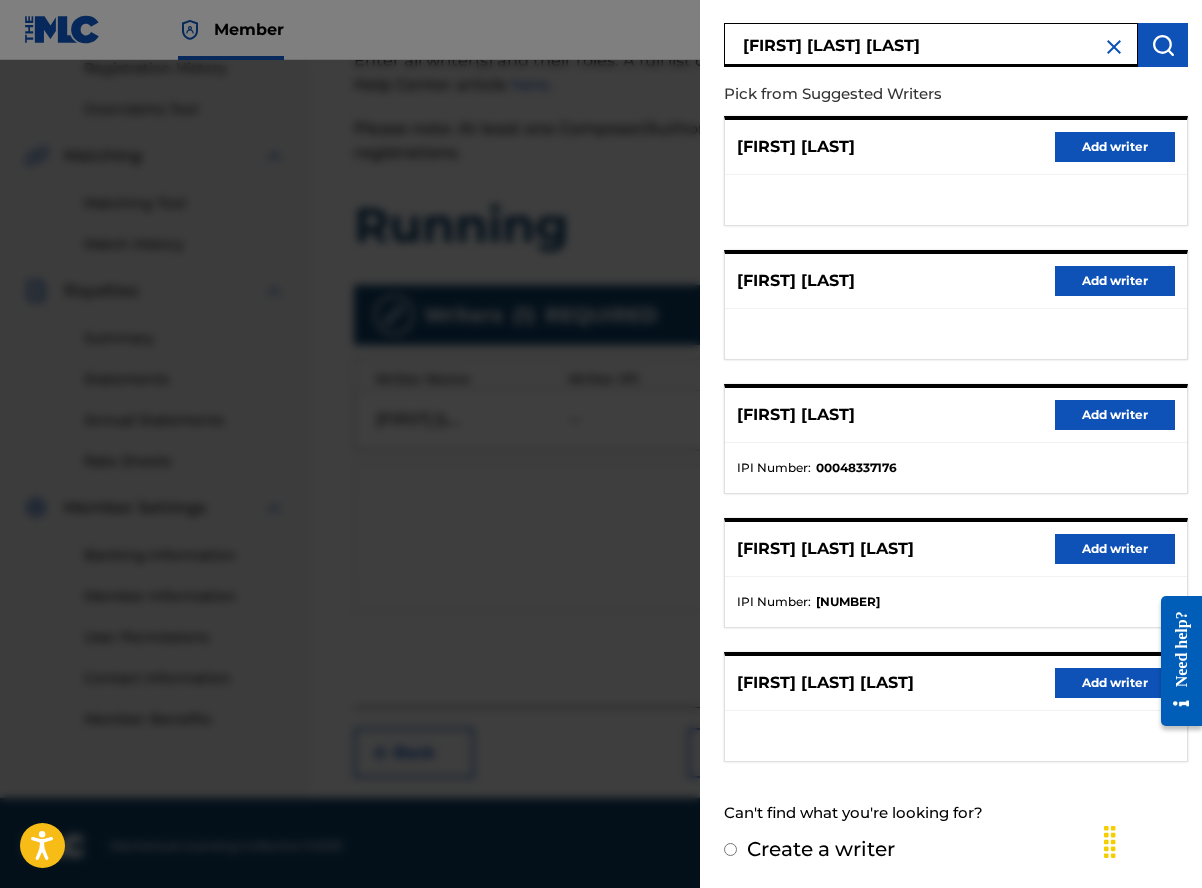 click on "Add writer" at bounding box center (1115, 549) 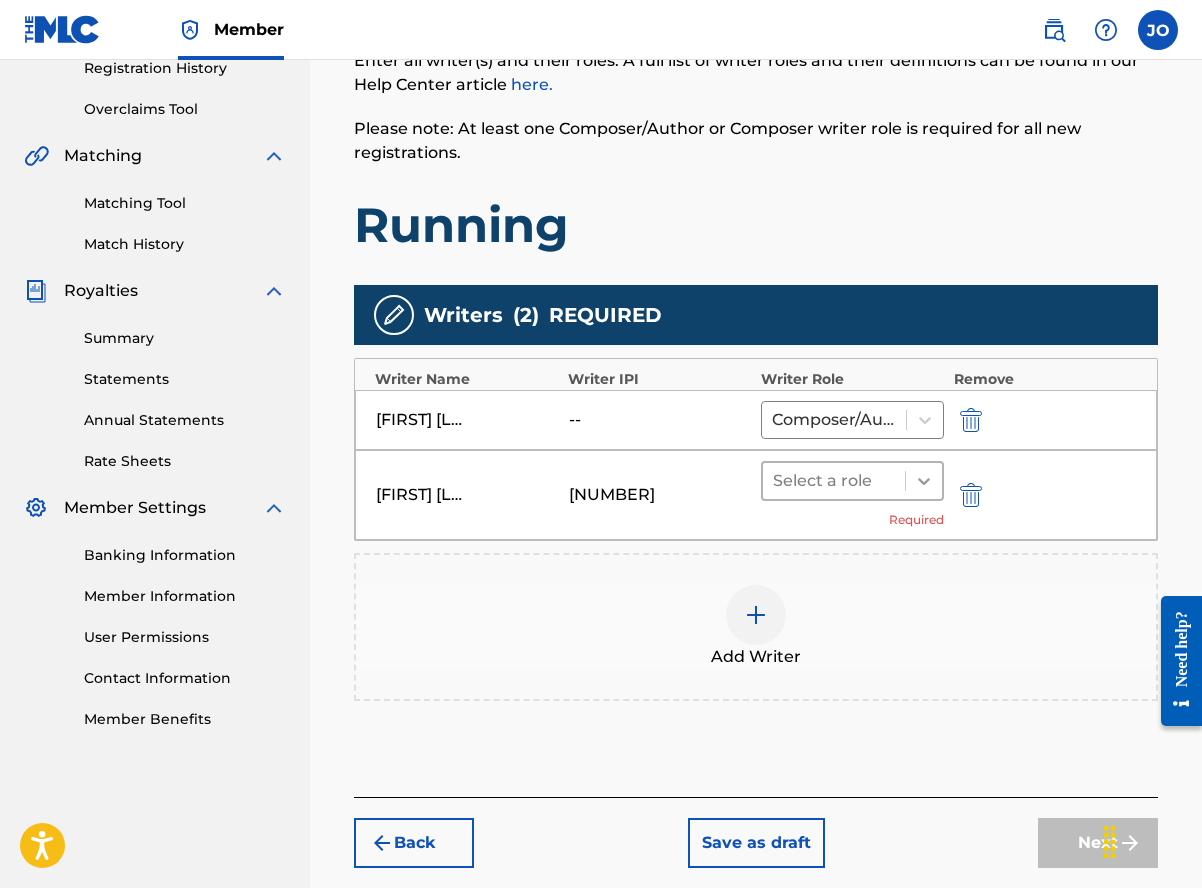 click 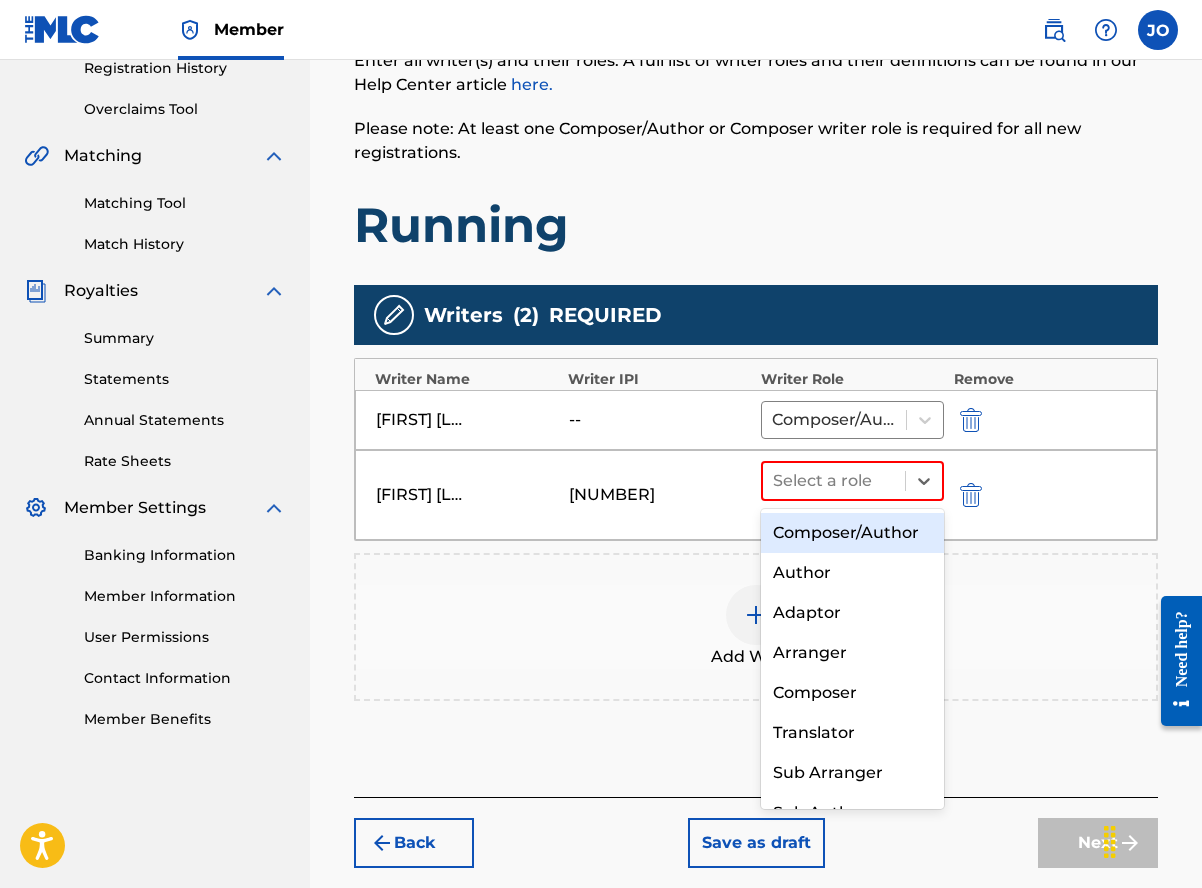 click on "Composer/Author" at bounding box center (852, 533) 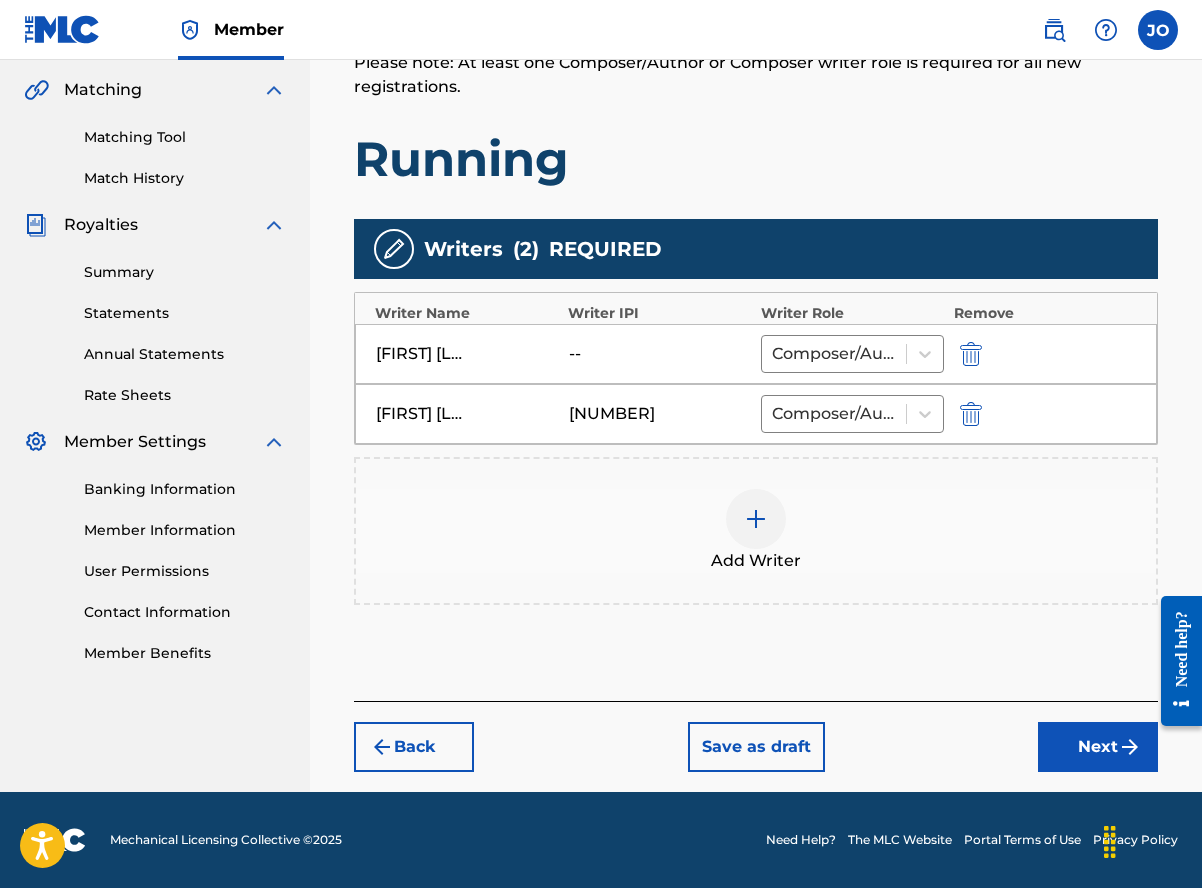 click on "Next" at bounding box center (1098, 747) 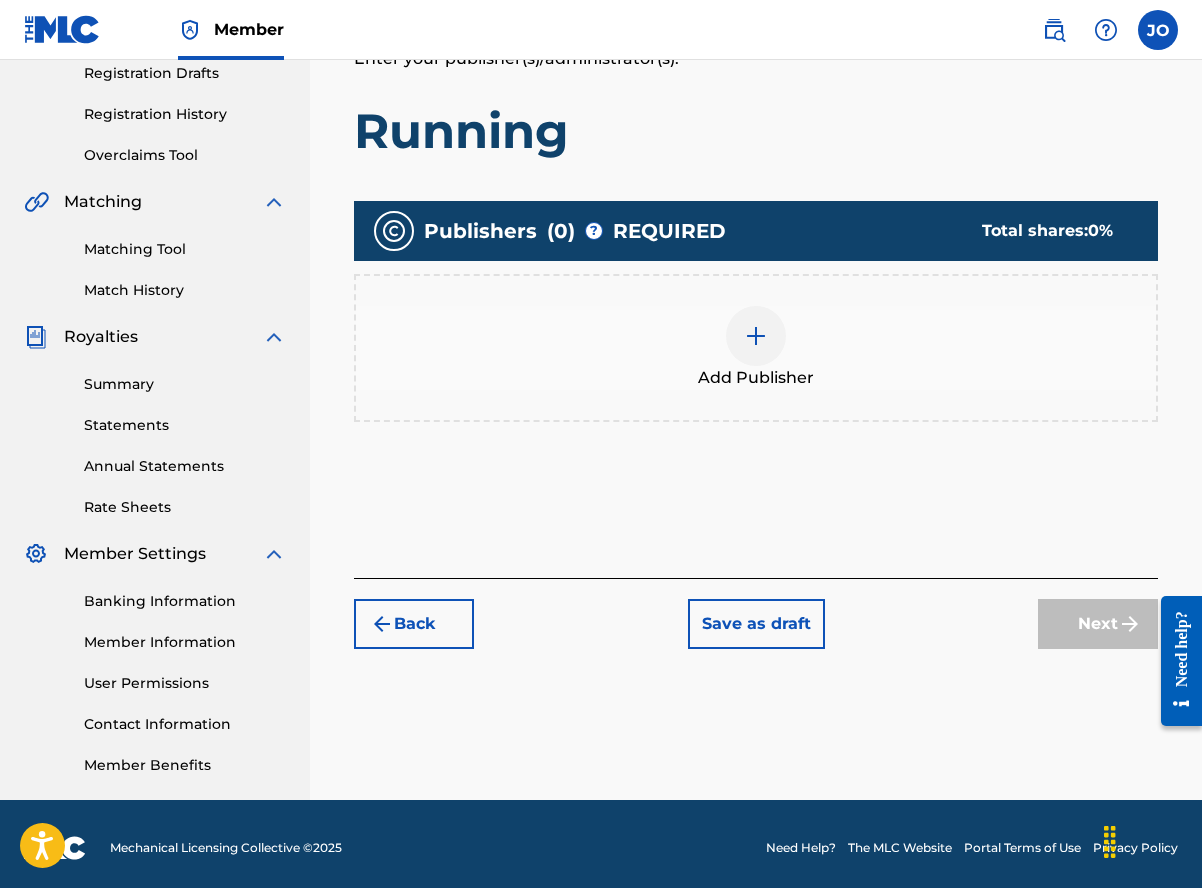 scroll, scrollTop: 90, scrollLeft: 0, axis: vertical 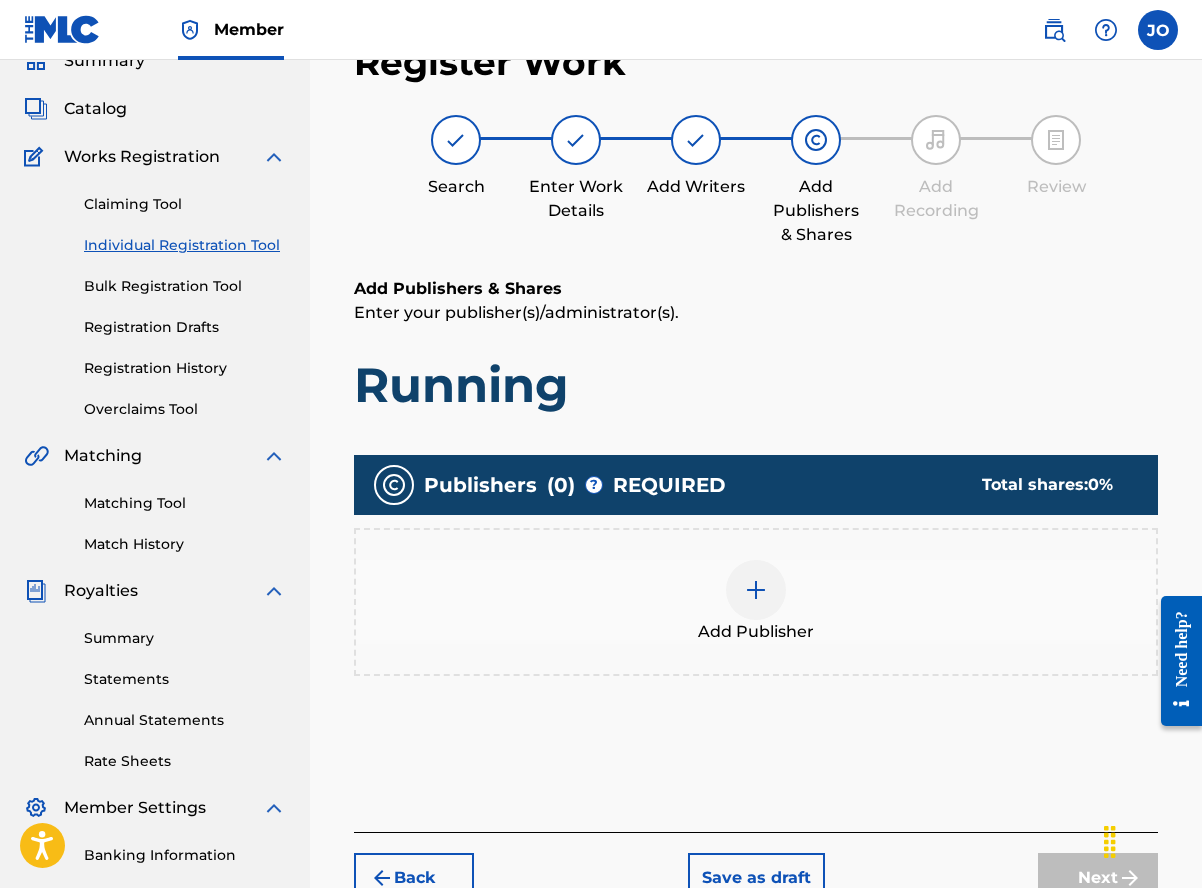click at bounding box center (756, 590) 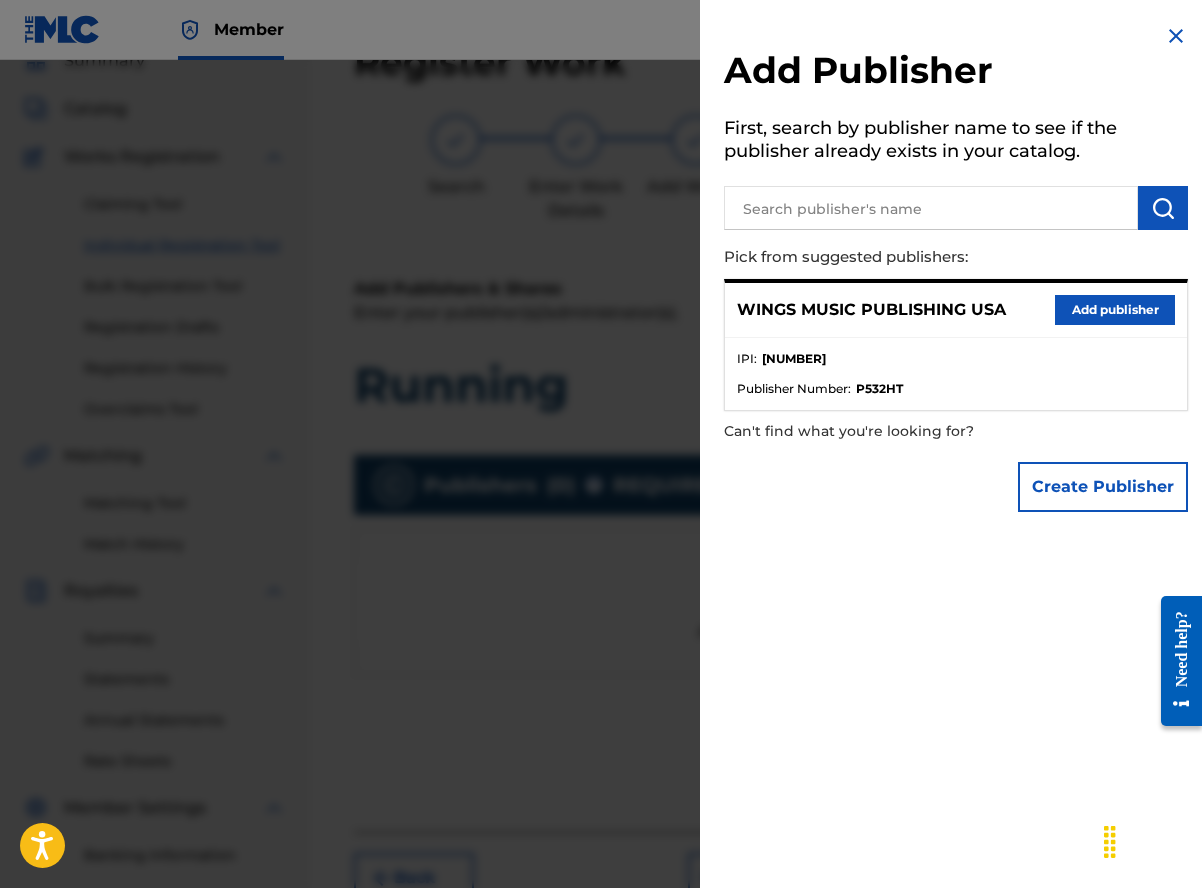 click on "Add publisher" at bounding box center [1115, 310] 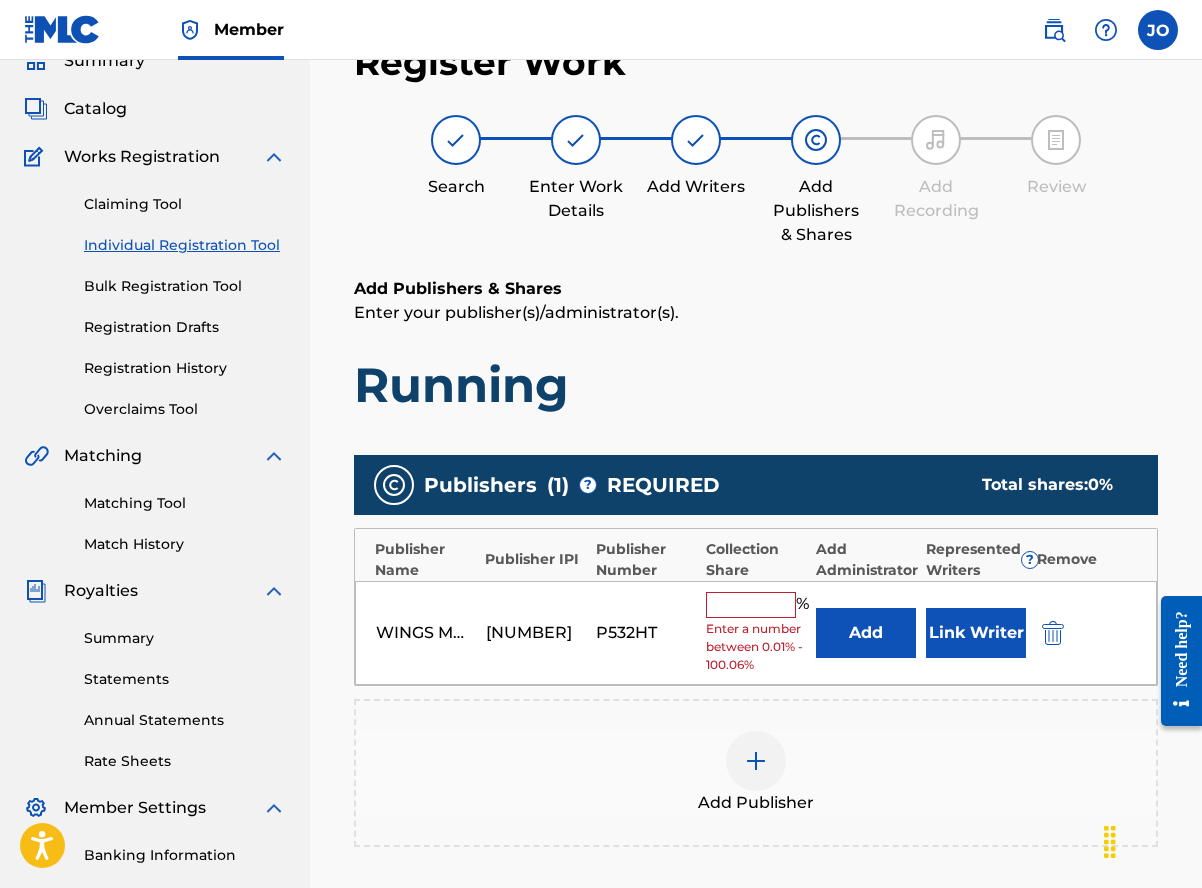 click at bounding box center [751, 605] 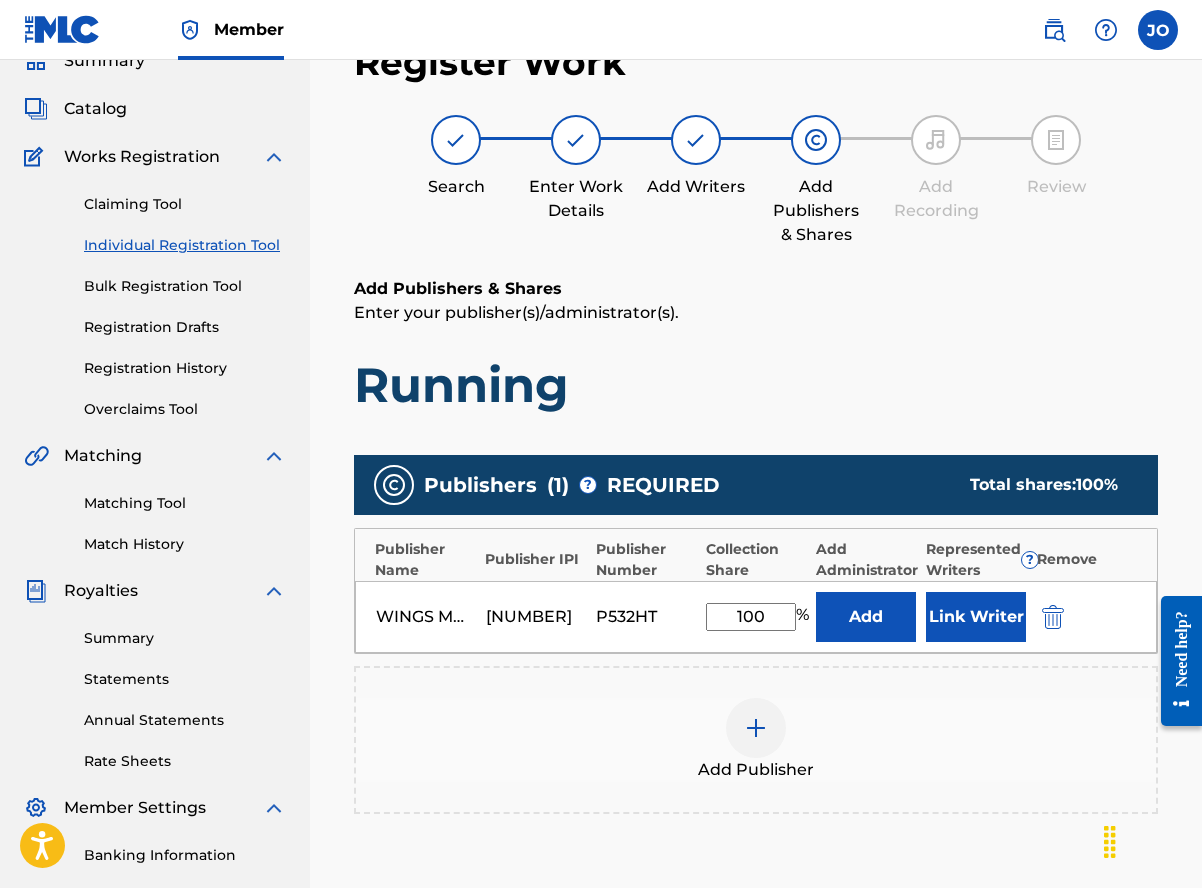 type on "100" 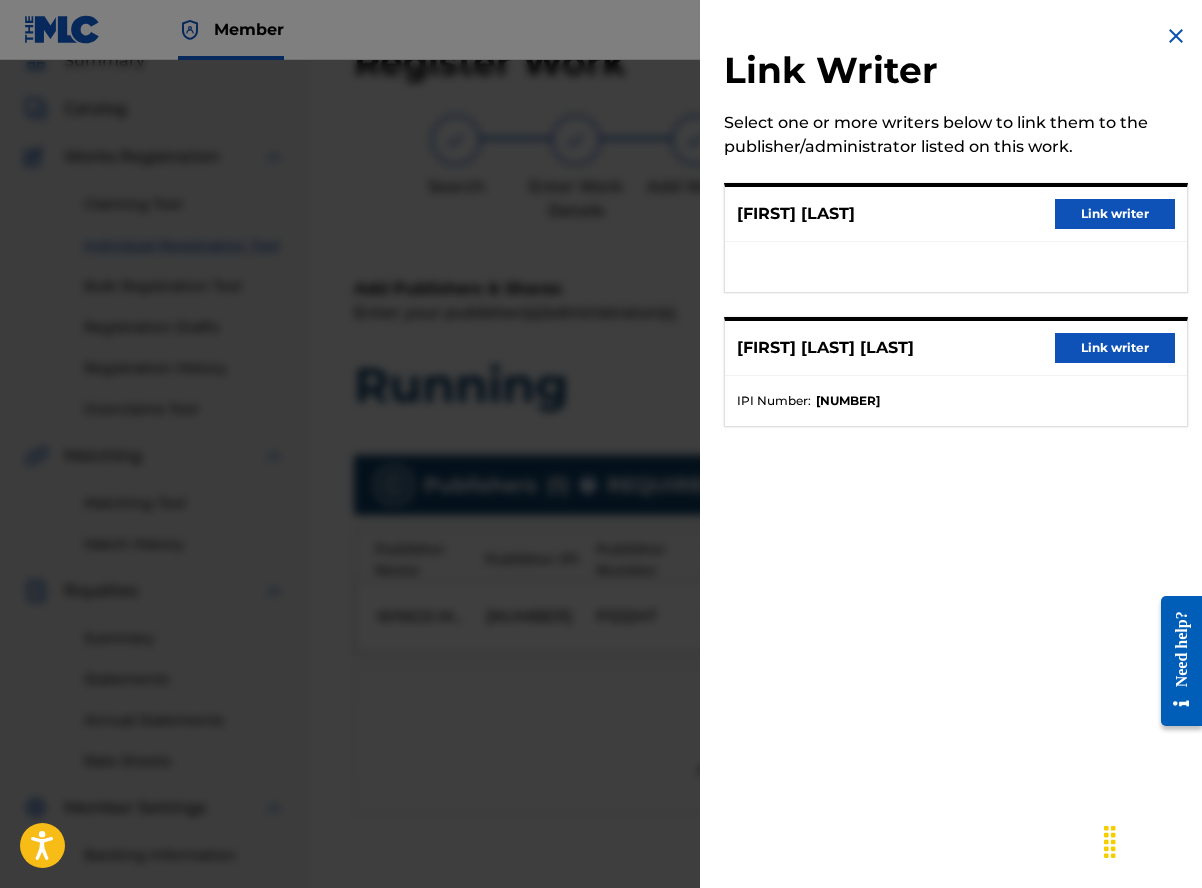 click on "Link writer" at bounding box center (1115, 214) 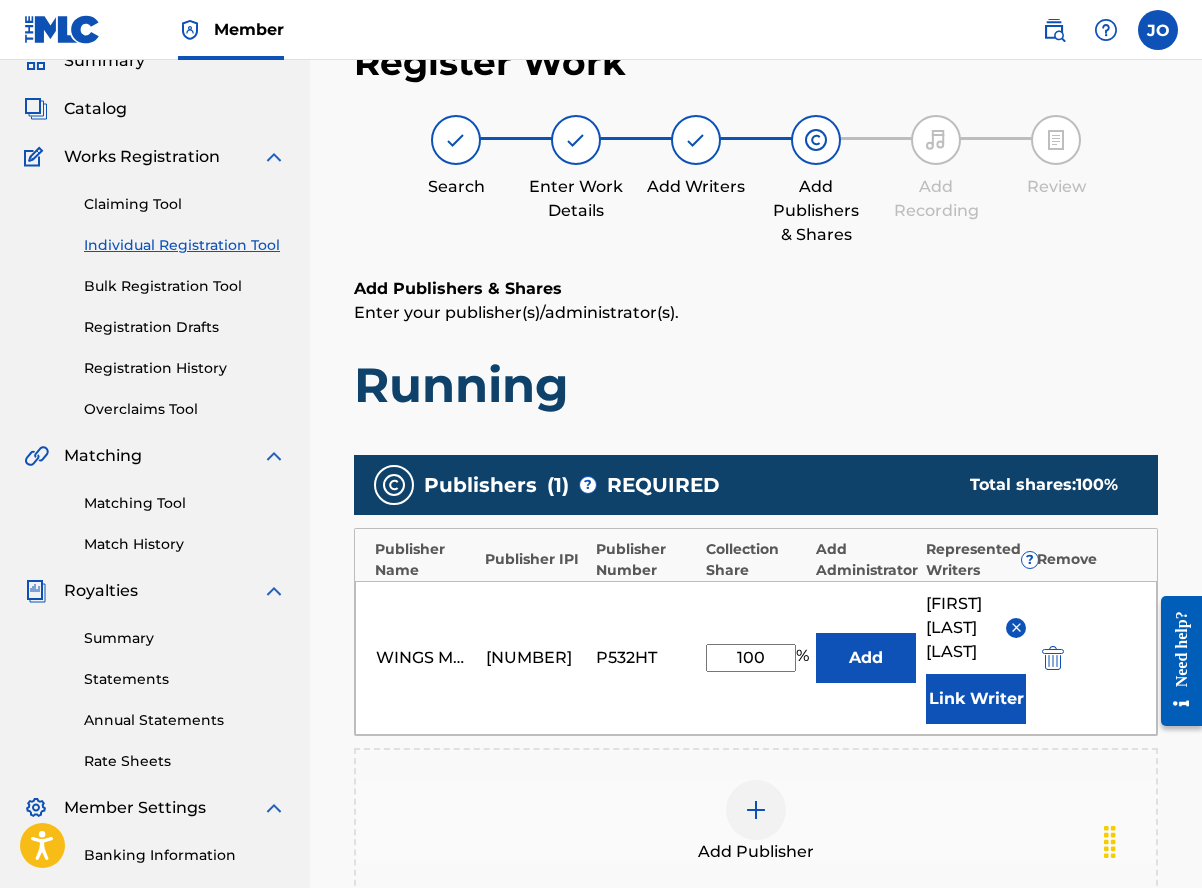 click on "Link Writer" at bounding box center [976, 699] 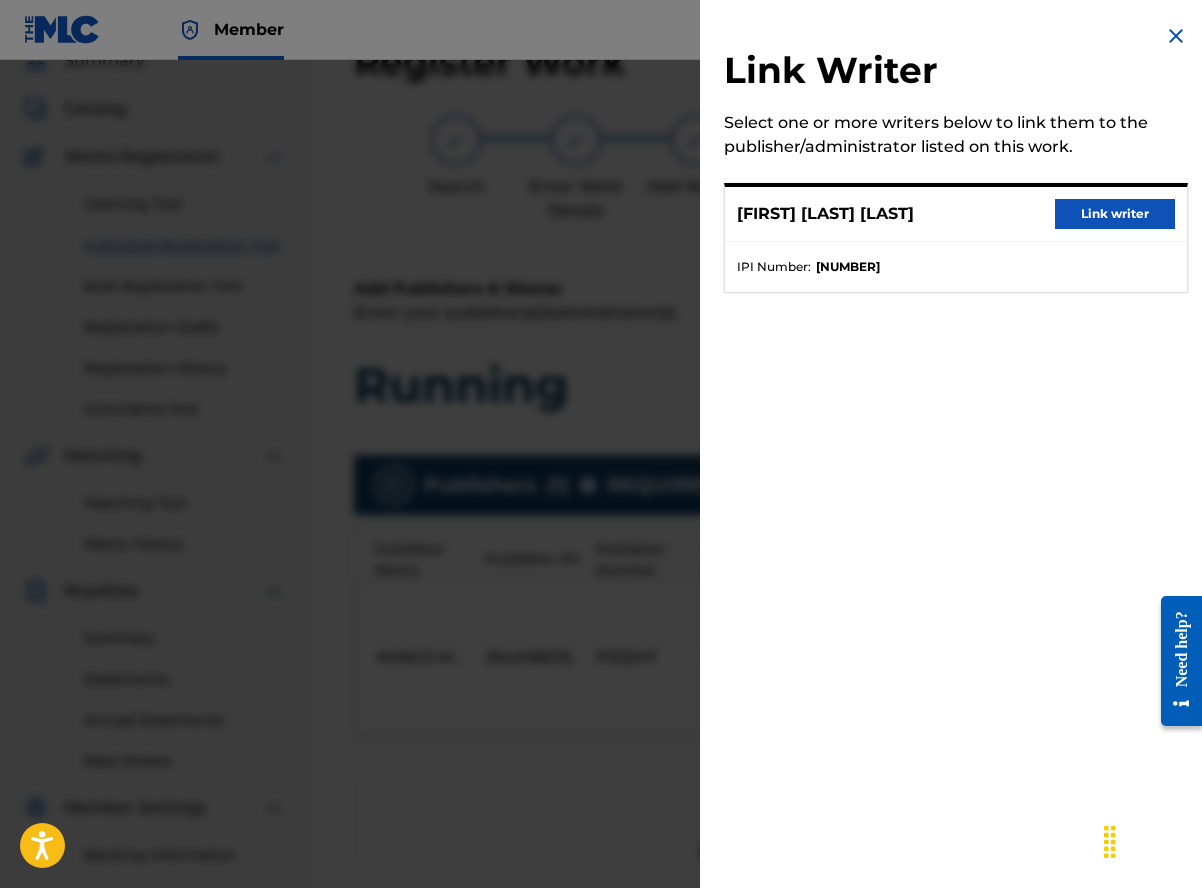 click on "Link writer" at bounding box center [1115, 214] 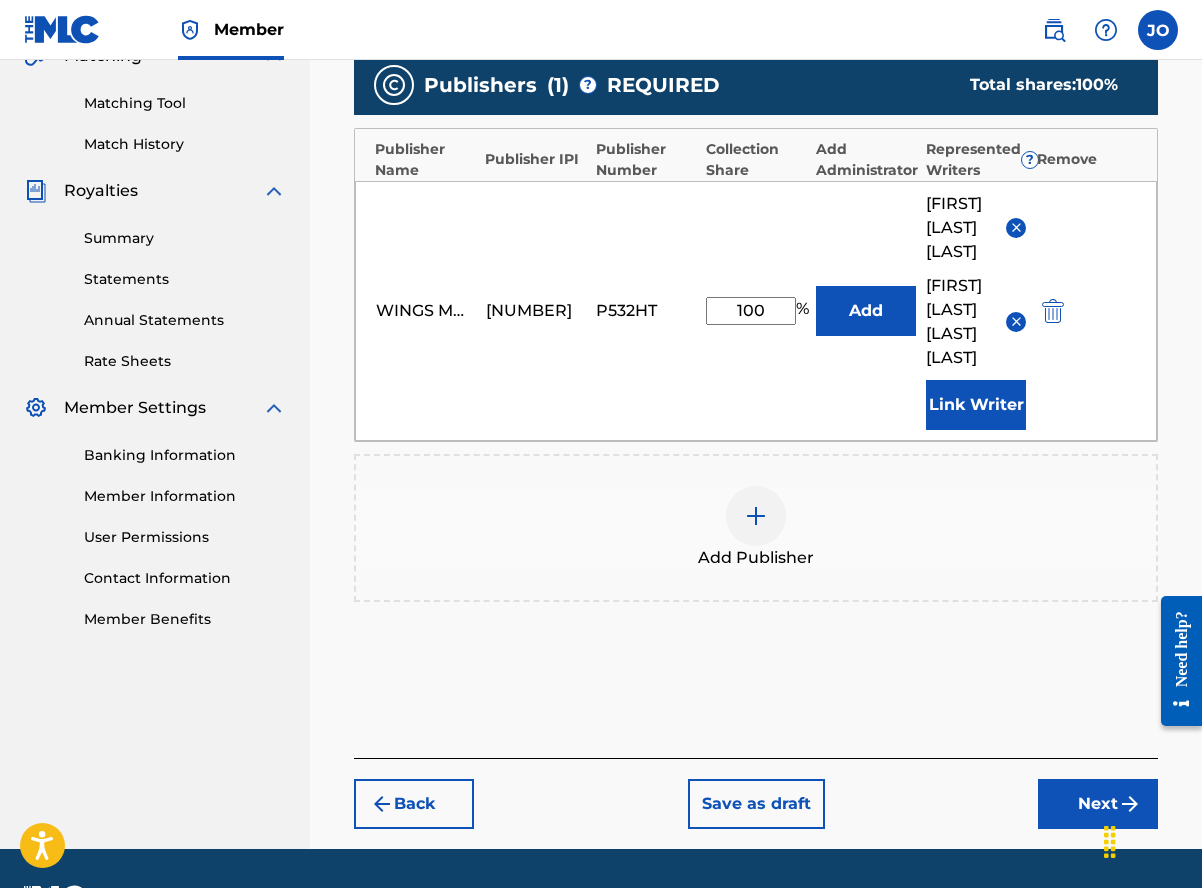 click on "Next" at bounding box center (1098, 804) 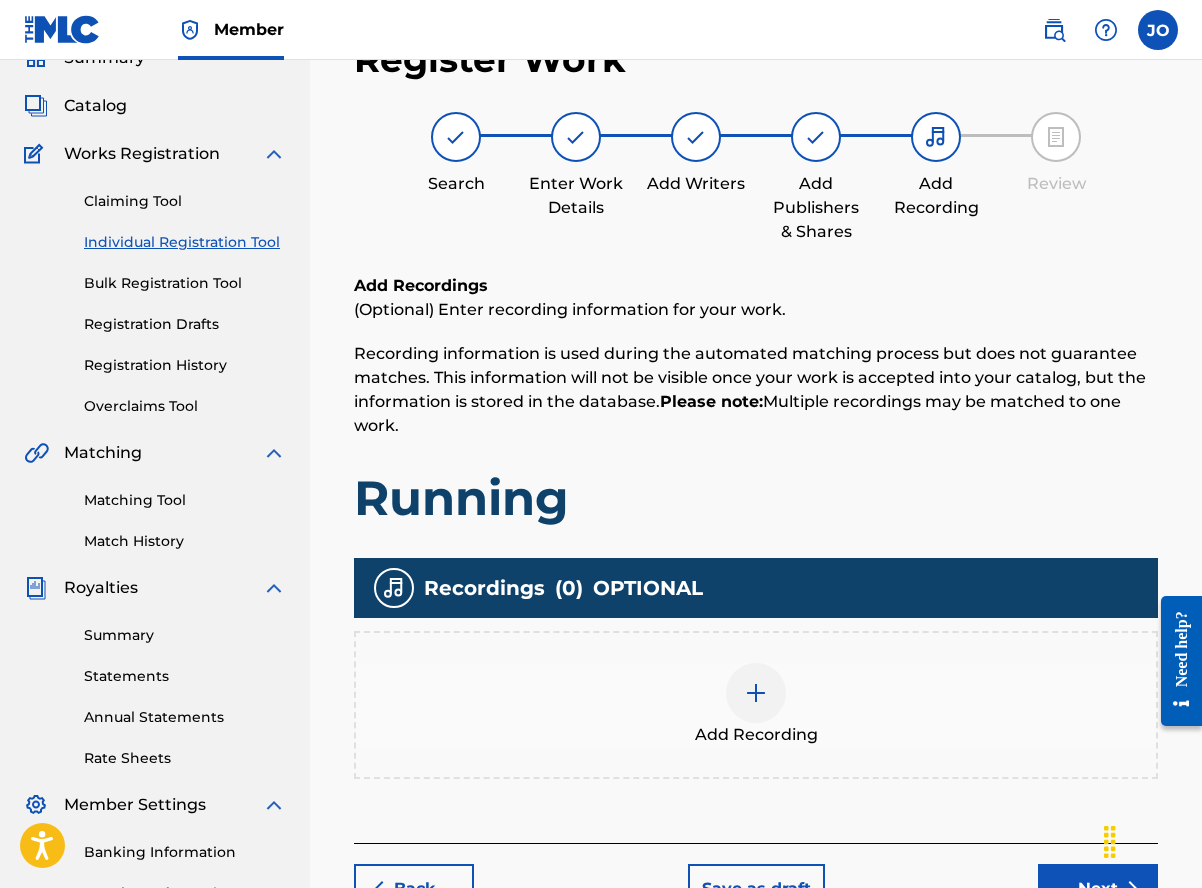scroll, scrollTop: 90, scrollLeft: 0, axis: vertical 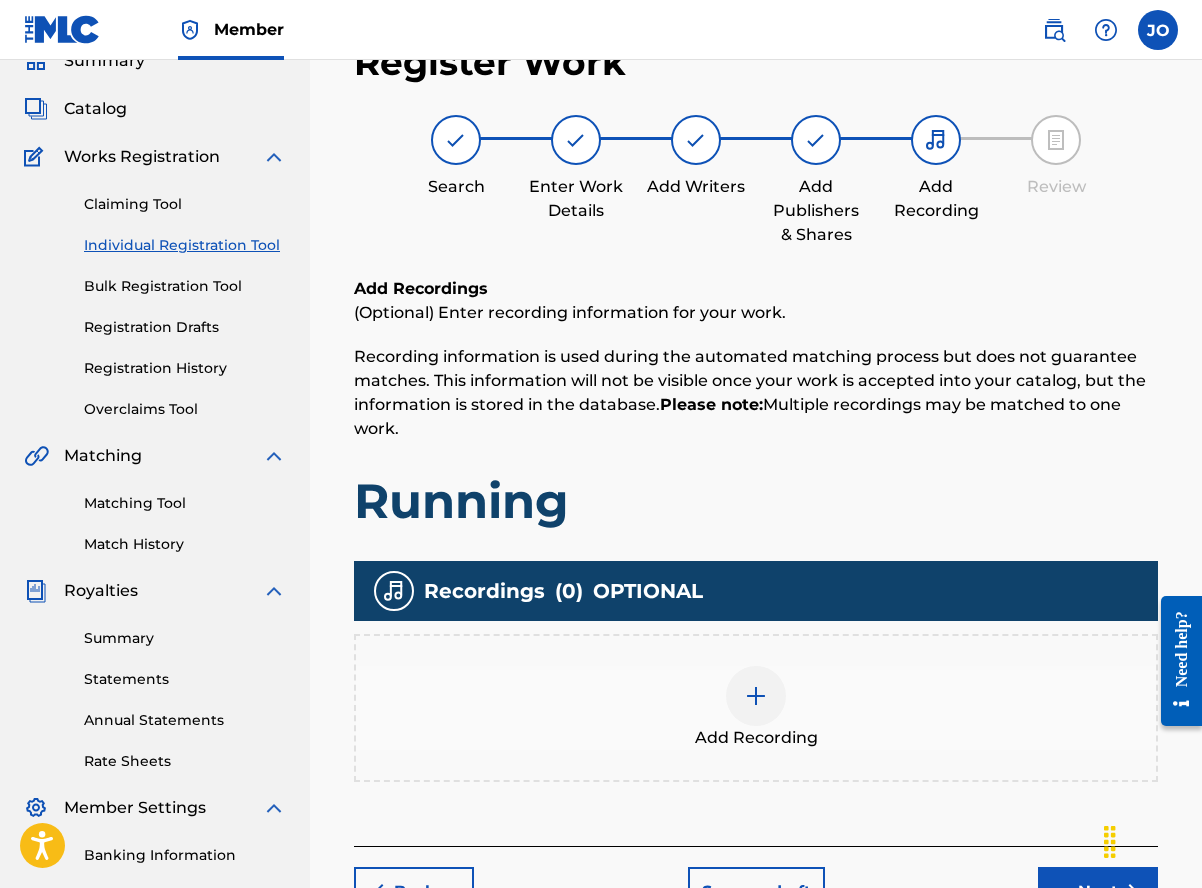 click at bounding box center [756, 696] 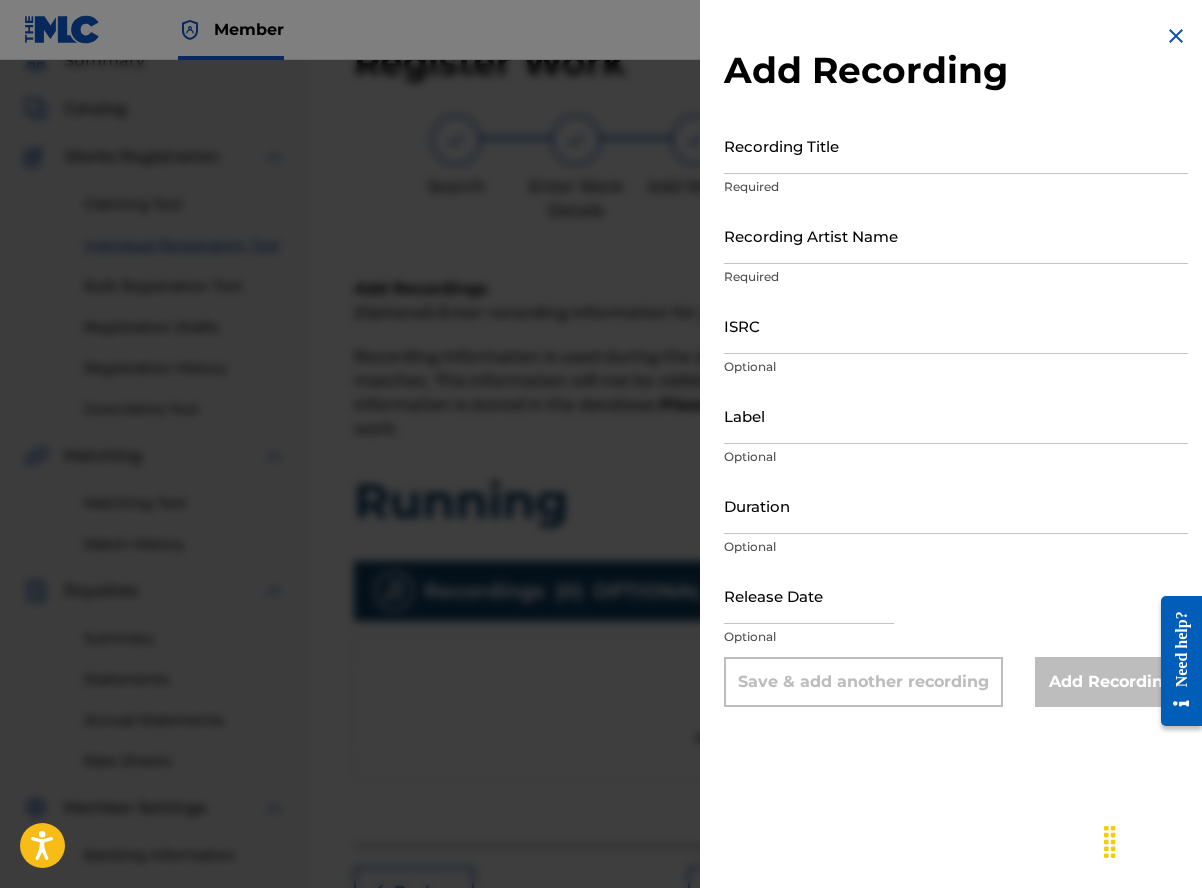 click on "Add Recording Recording Title Required Recording Artist Name Required ISRC Optional Label Optional Duration Optional Release Date Optional Save & add another recording Add Recording" at bounding box center (956, 444) 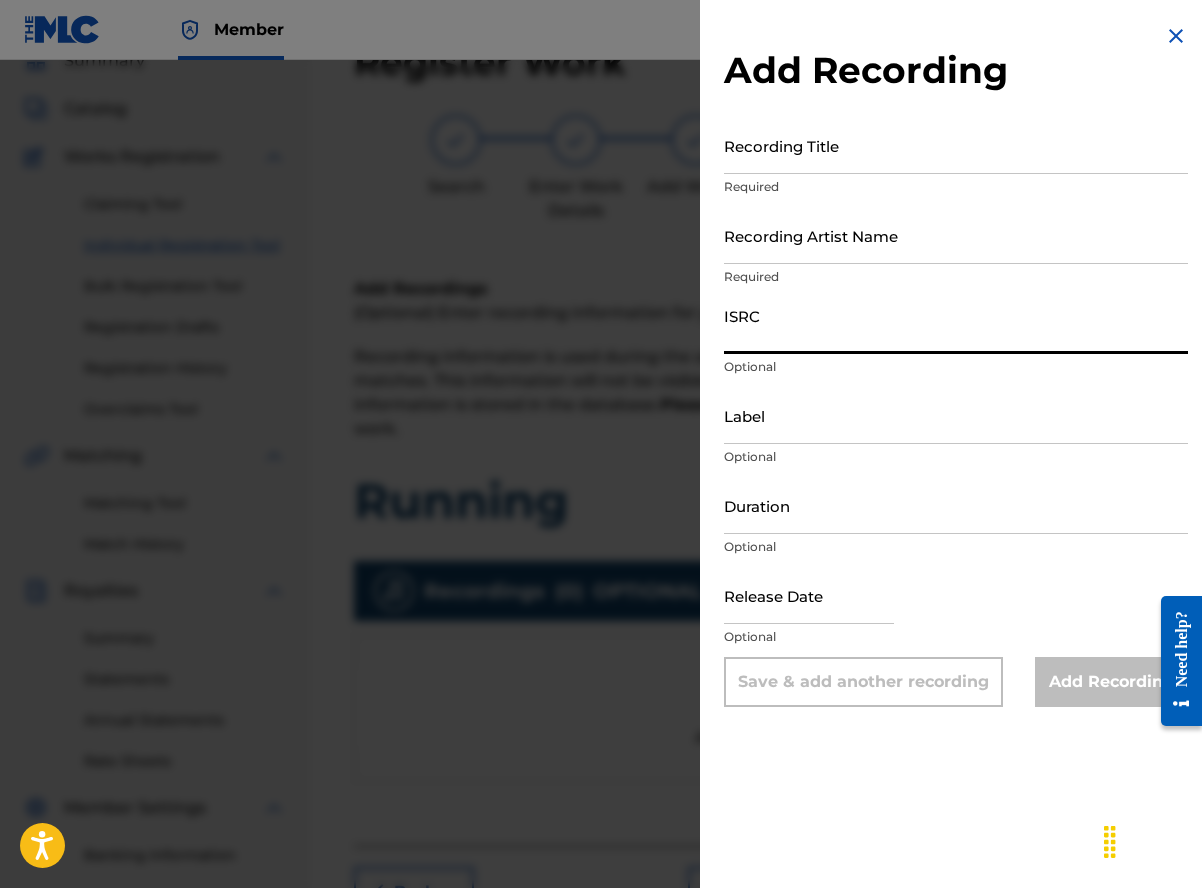 paste on "UKW3Z2501940" 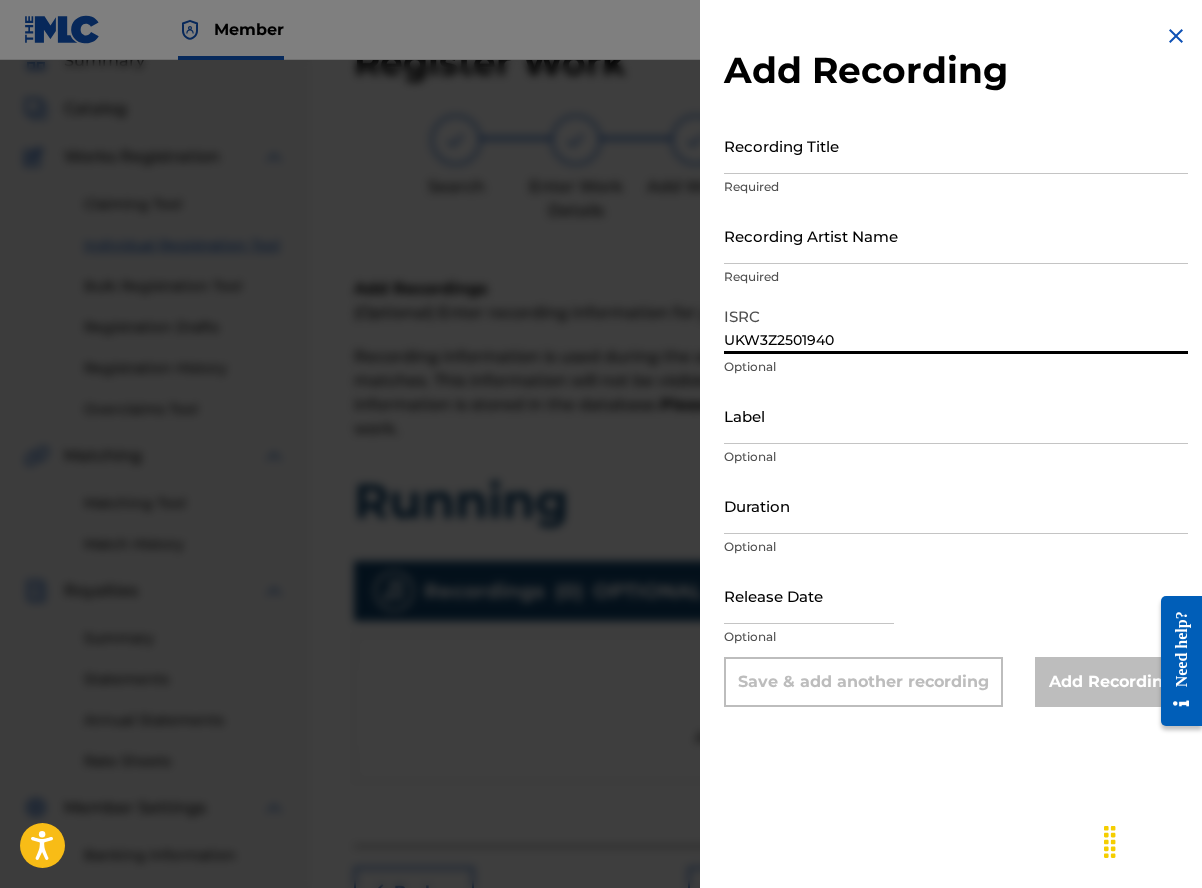 type on "UKW3Z2501940" 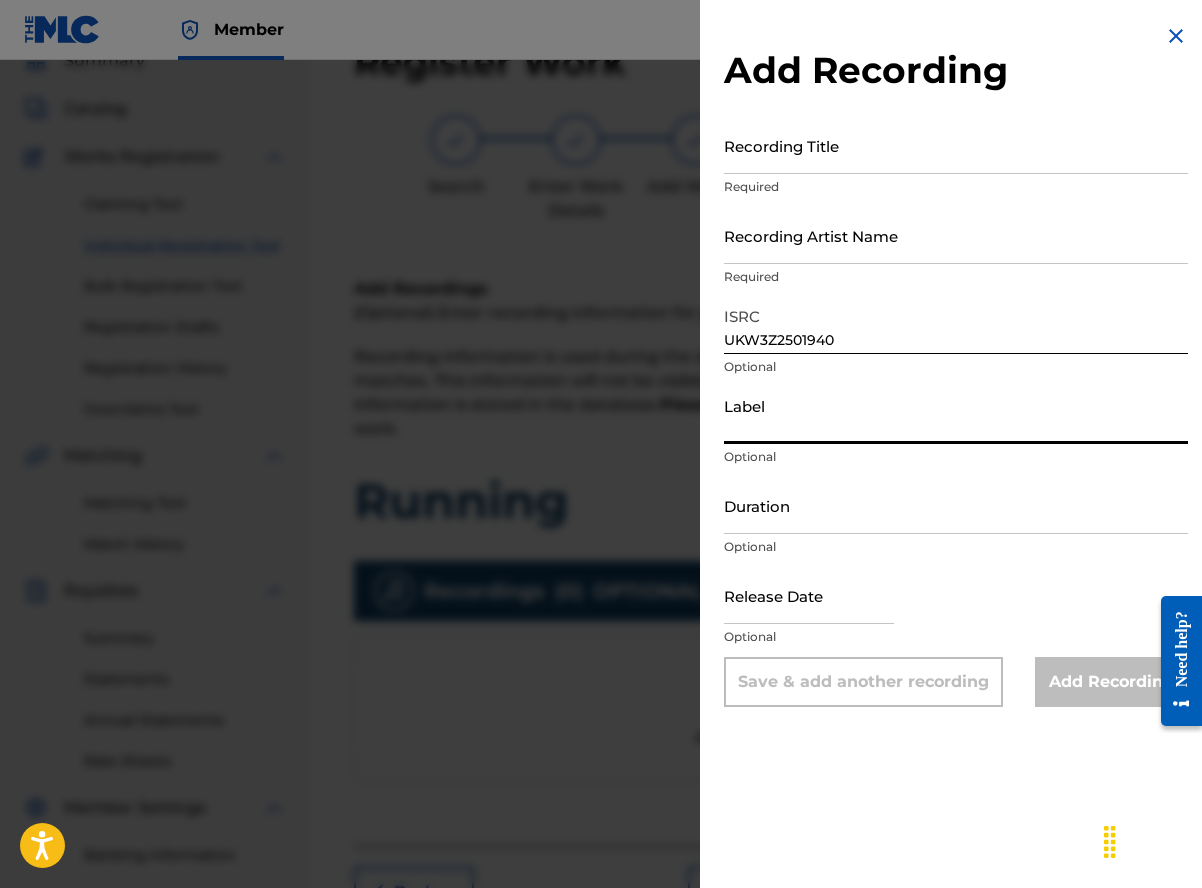 type on "Wings Music Group" 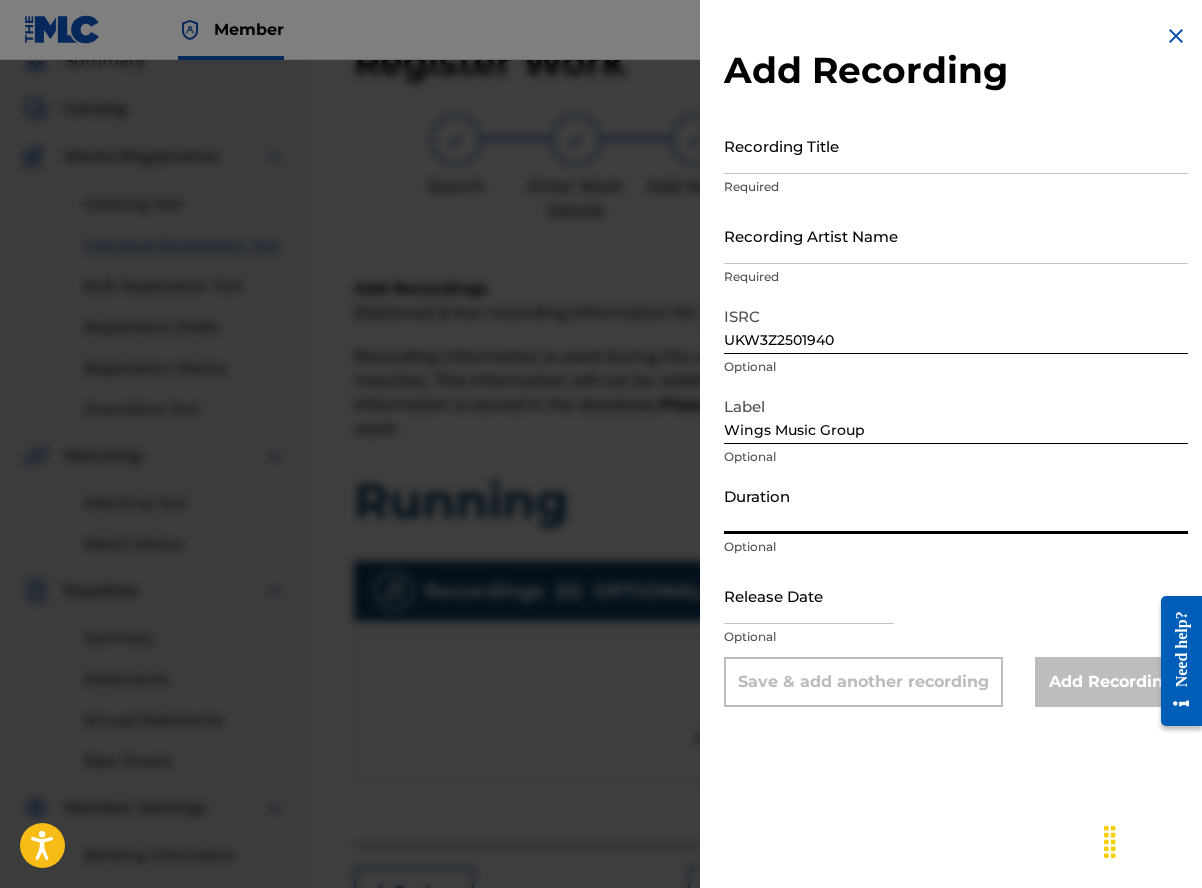 click on "Duration" at bounding box center [956, 505] 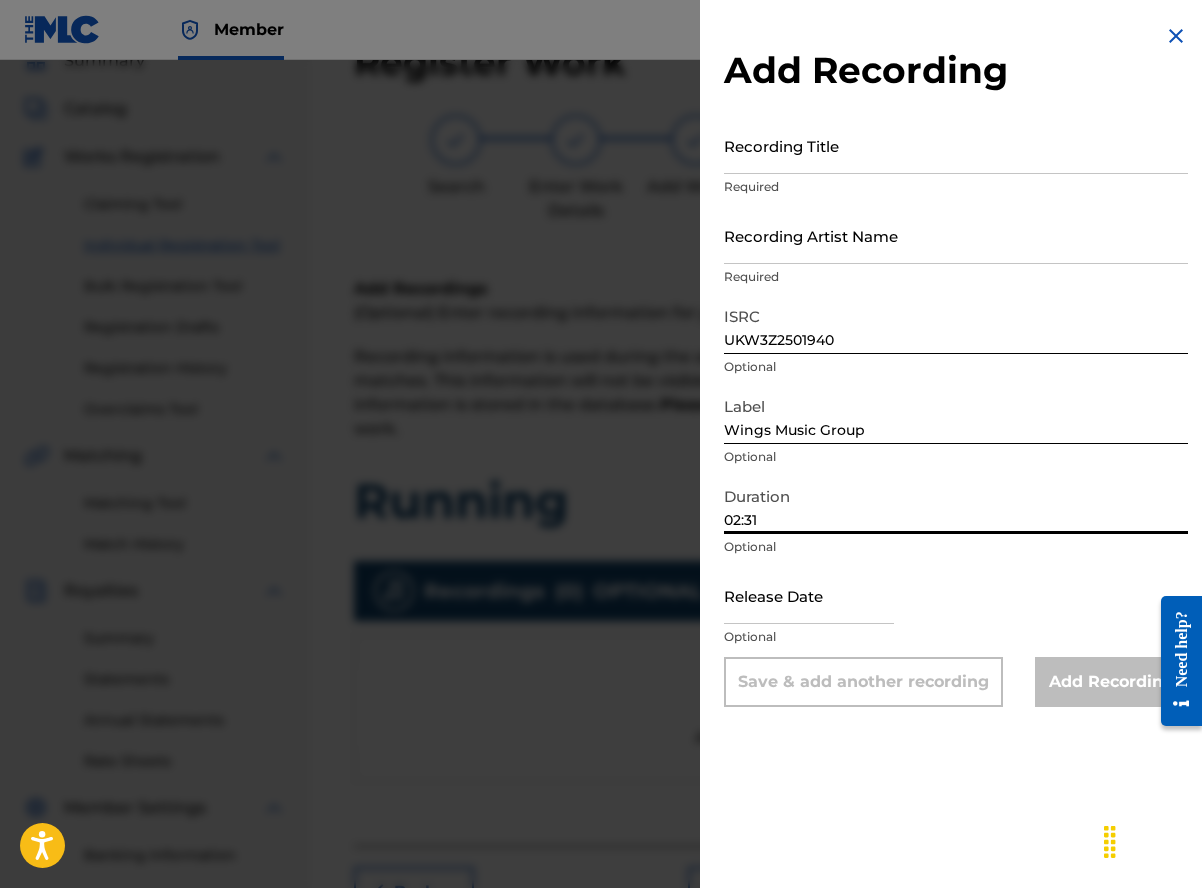 type on "02:31" 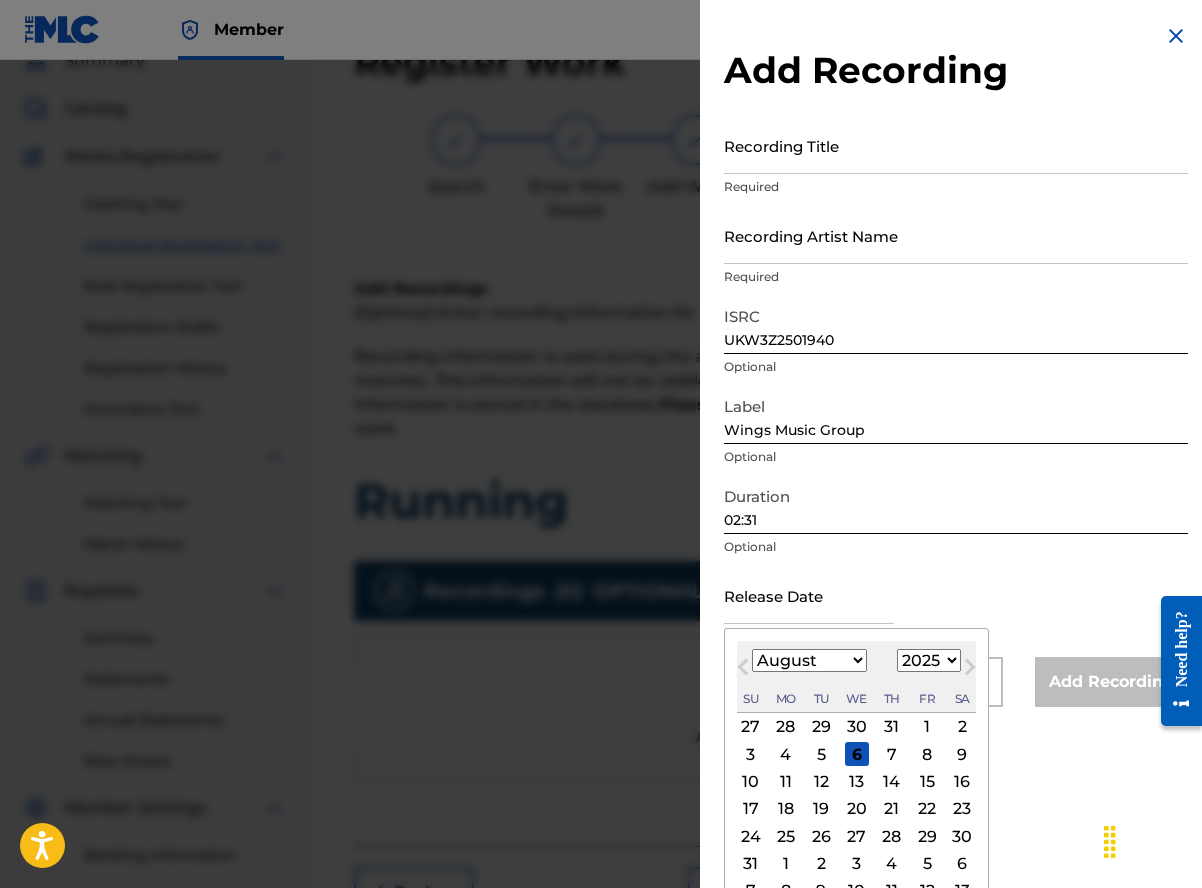 click on "Next Month" at bounding box center (970, 671) 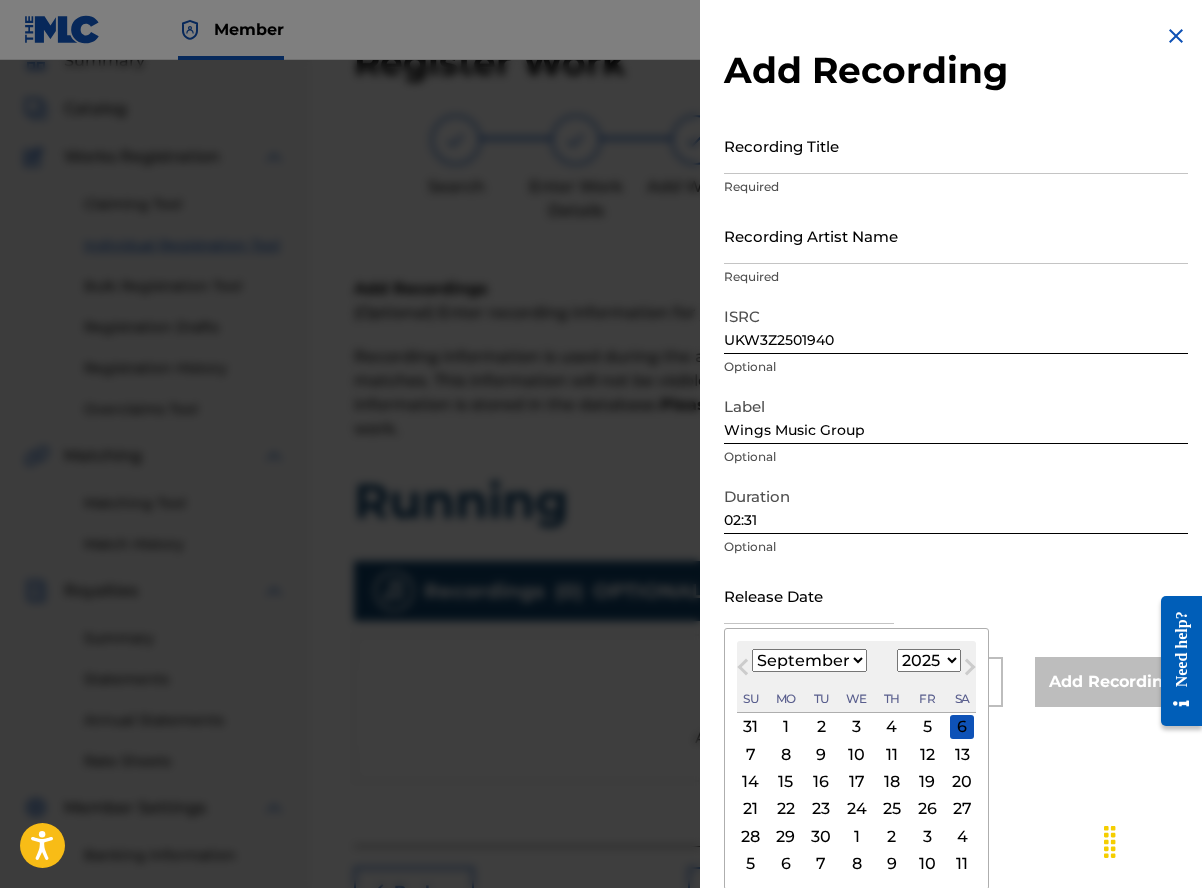 click on "January February March April May June July August September October November December" at bounding box center [809, 660] 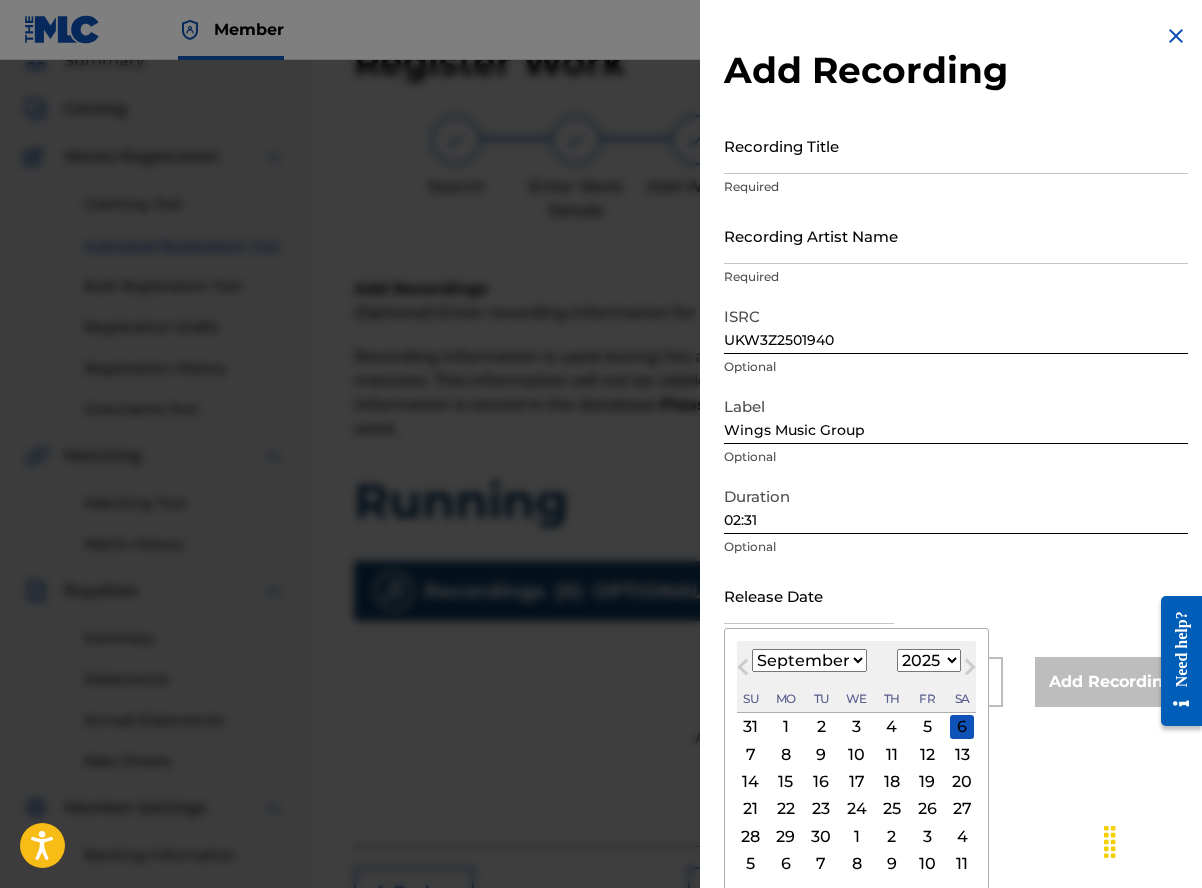select on "6" 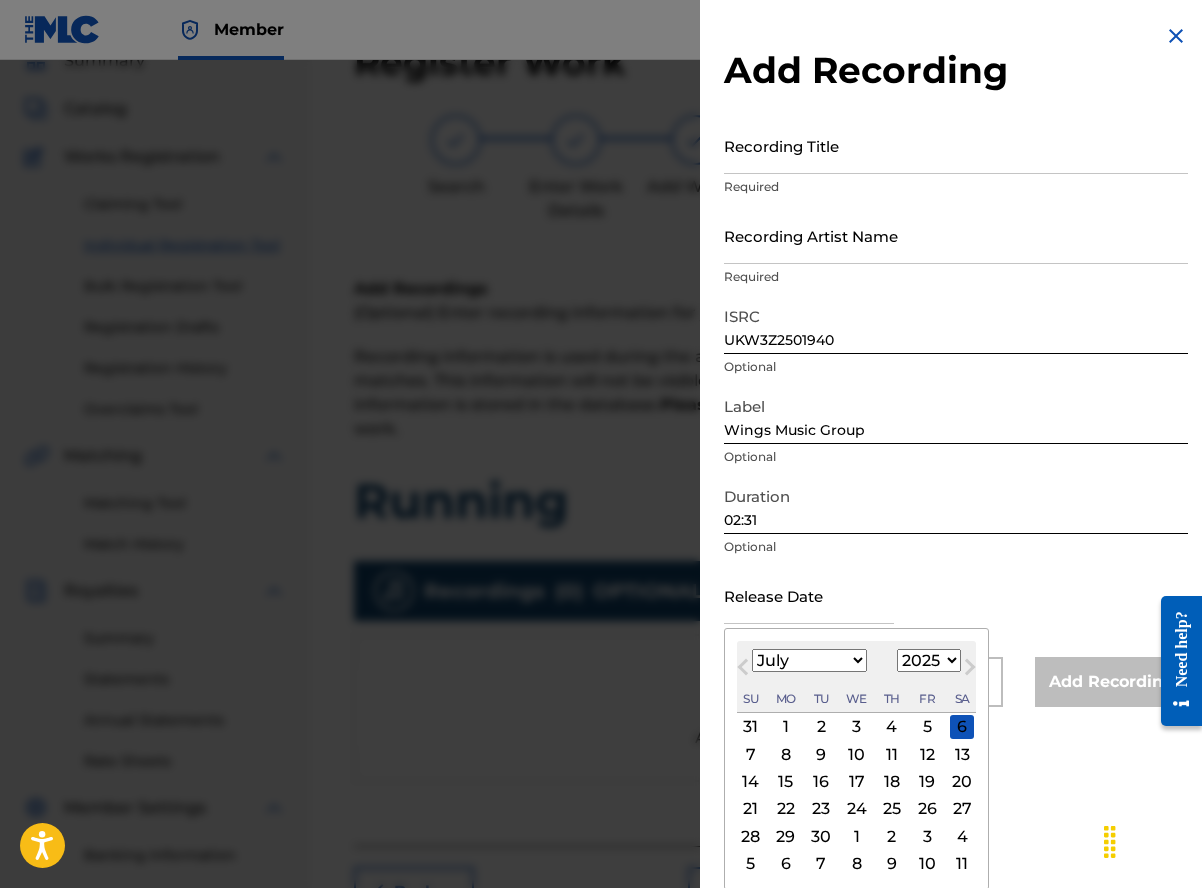 click on "January February March April May June July August September October November December" at bounding box center (809, 660) 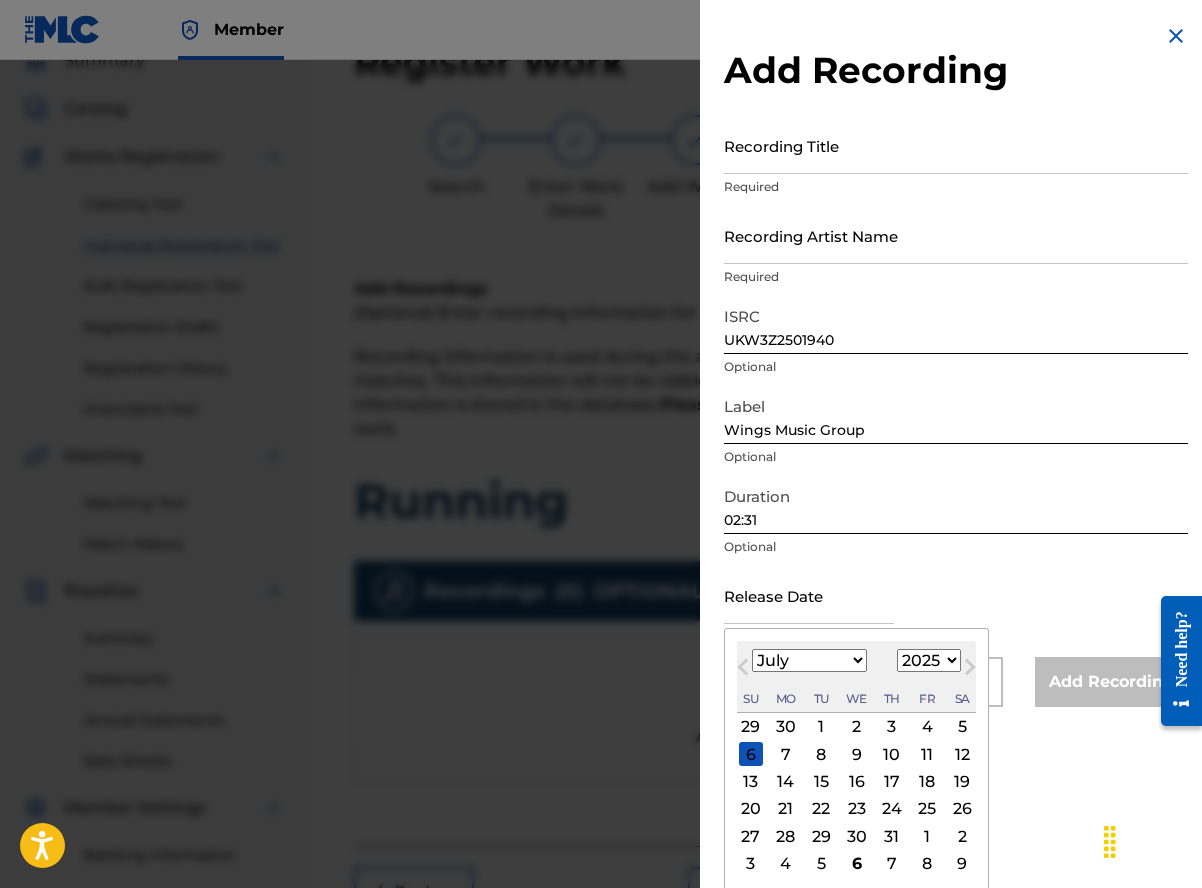 click on "11" at bounding box center (927, 754) 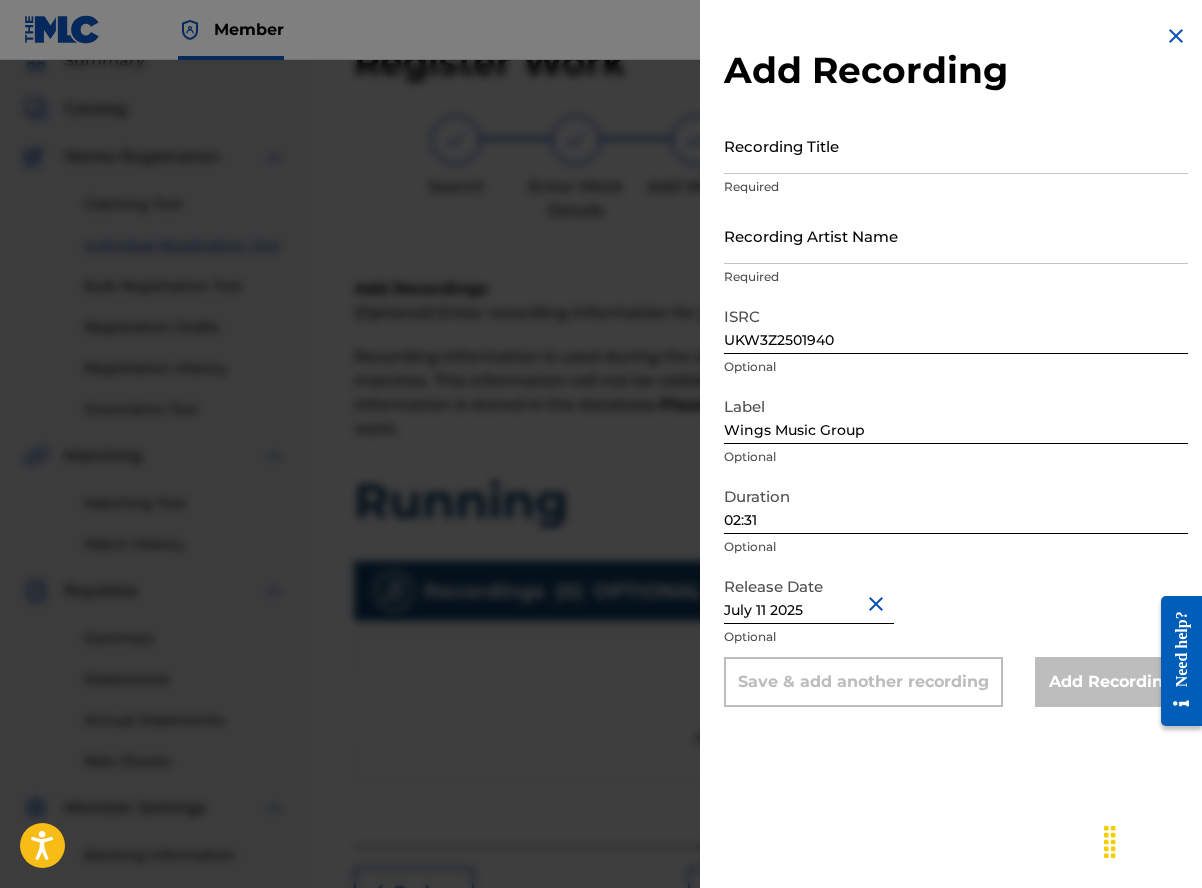 click on "Recording Title" at bounding box center [956, 145] 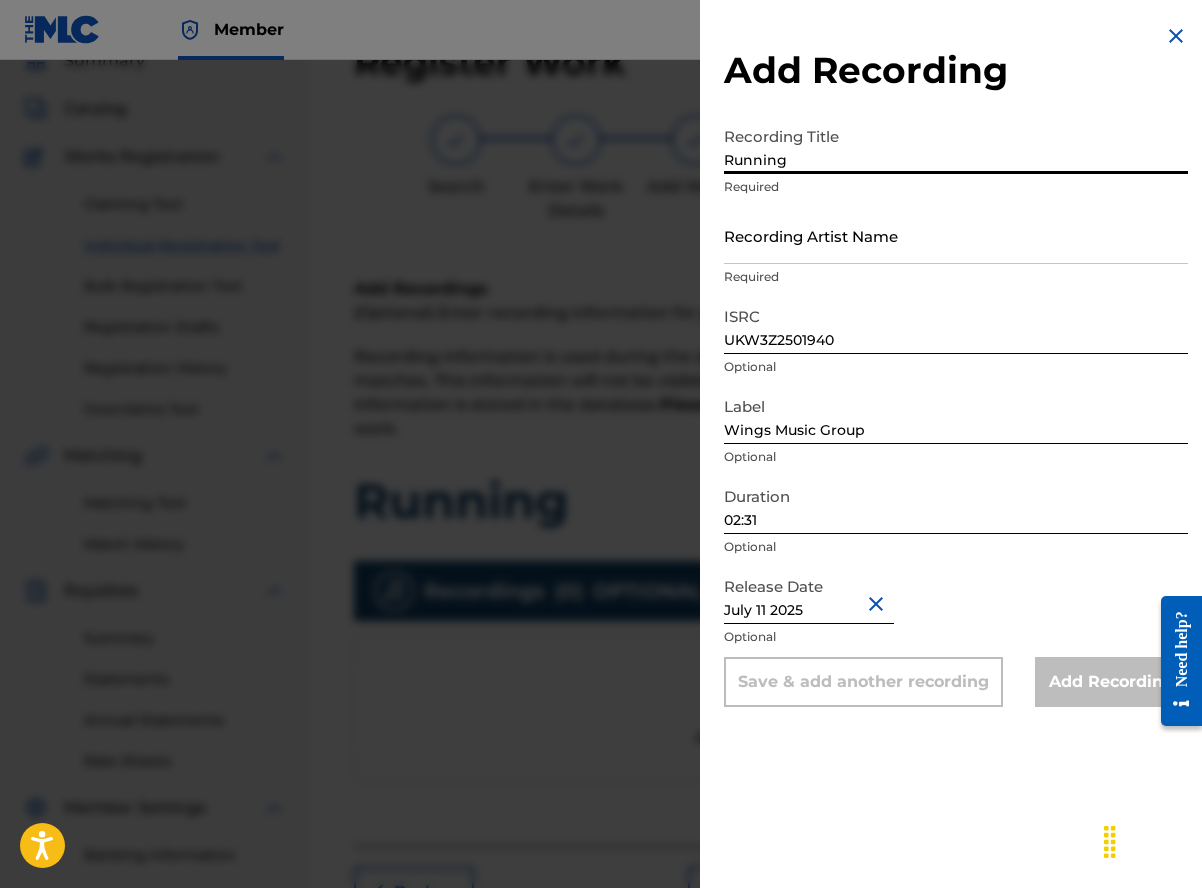 type on "Running" 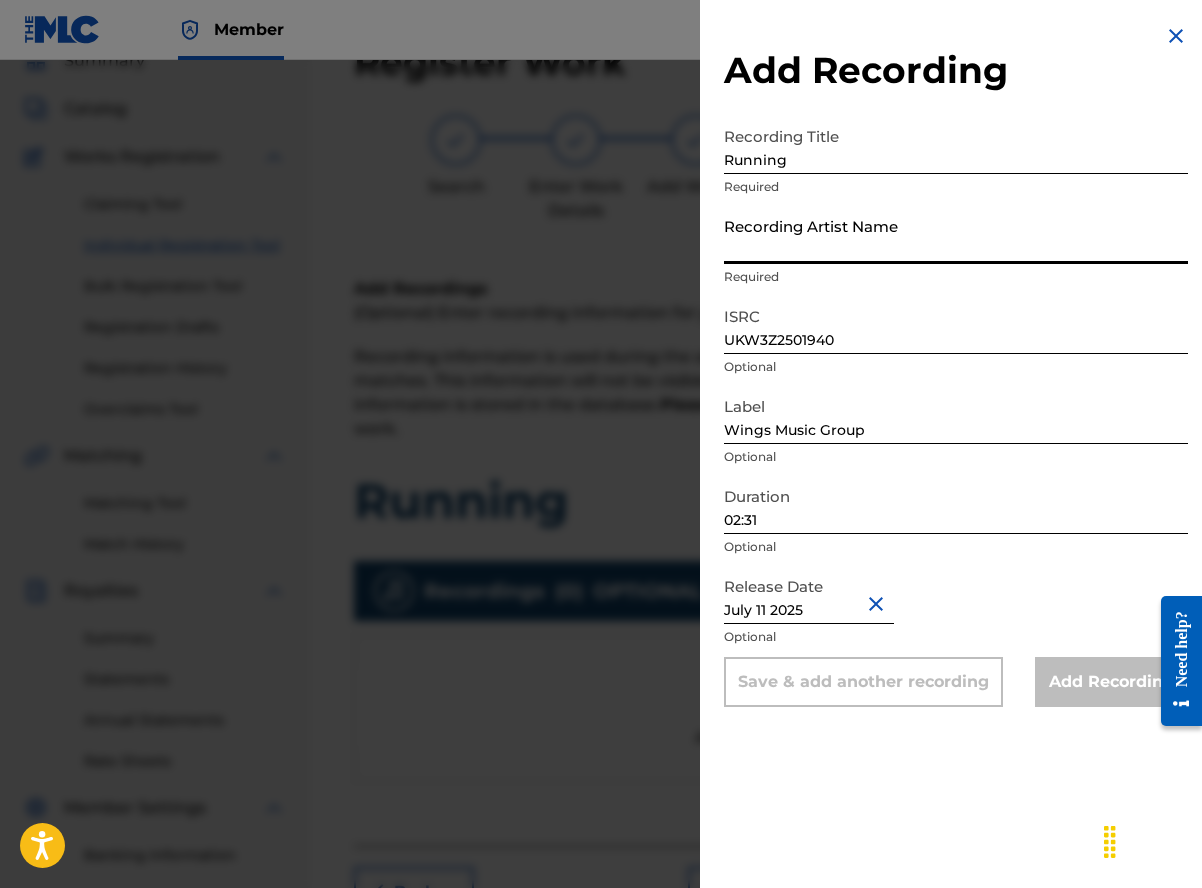 click on "Recording Artist Name" at bounding box center [956, 235] 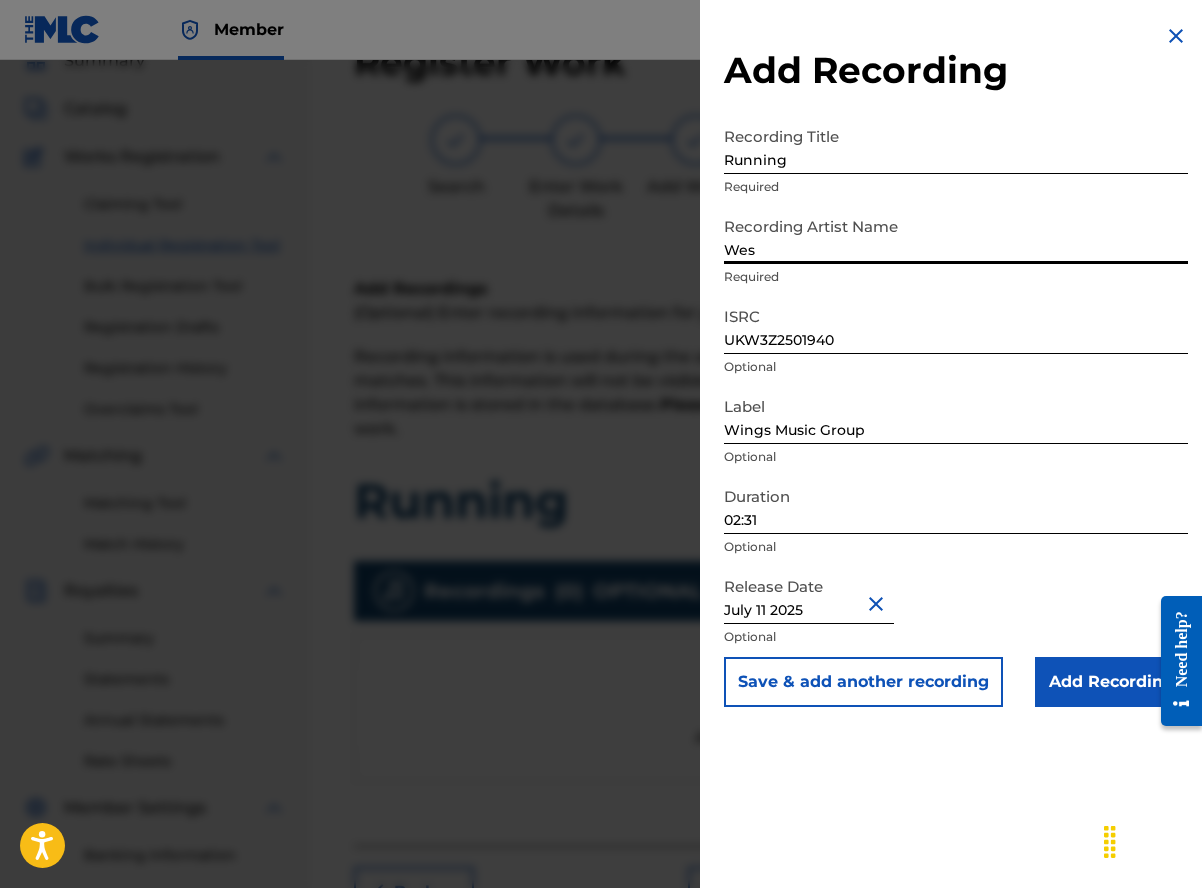 type on "[FIRST] [LAST], [FIRST] [LAST]" 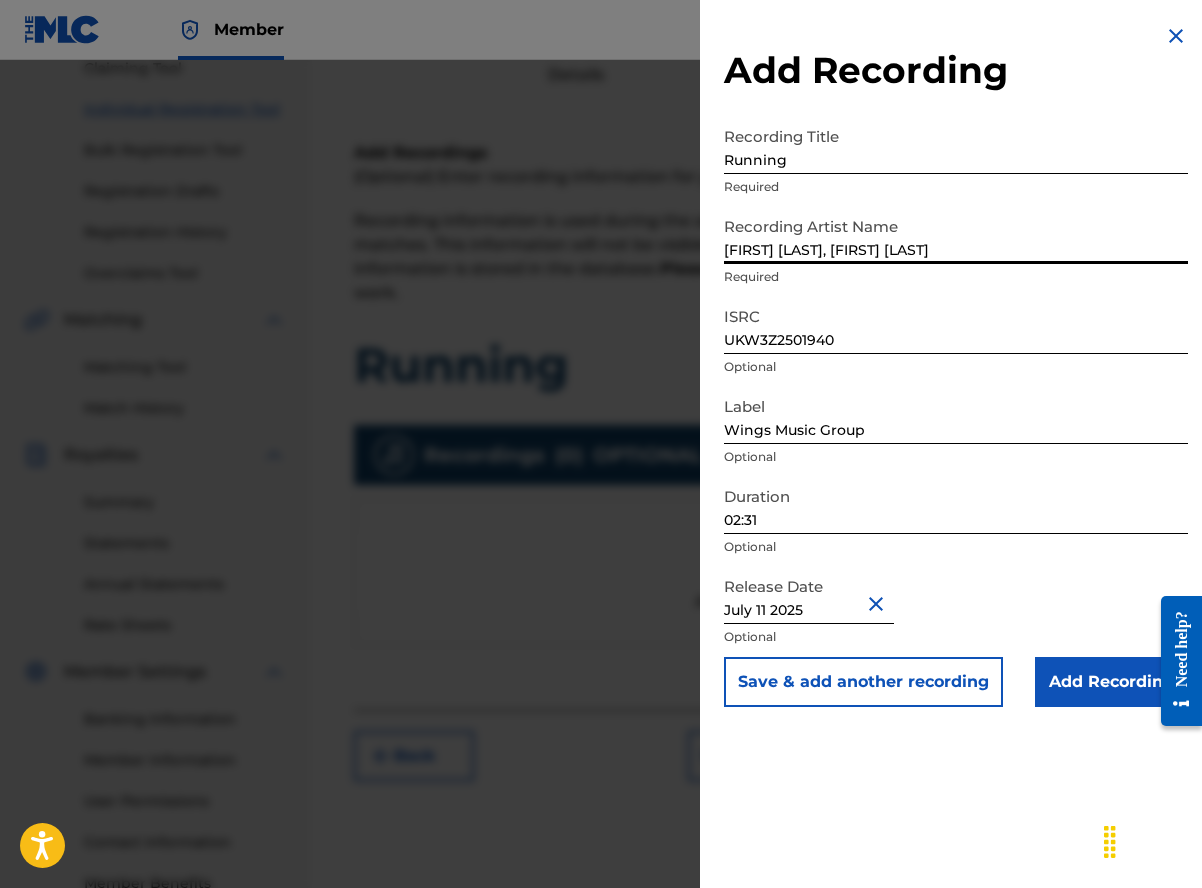 scroll, scrollTop: 352, scrollLeft: 0, axis: vertical 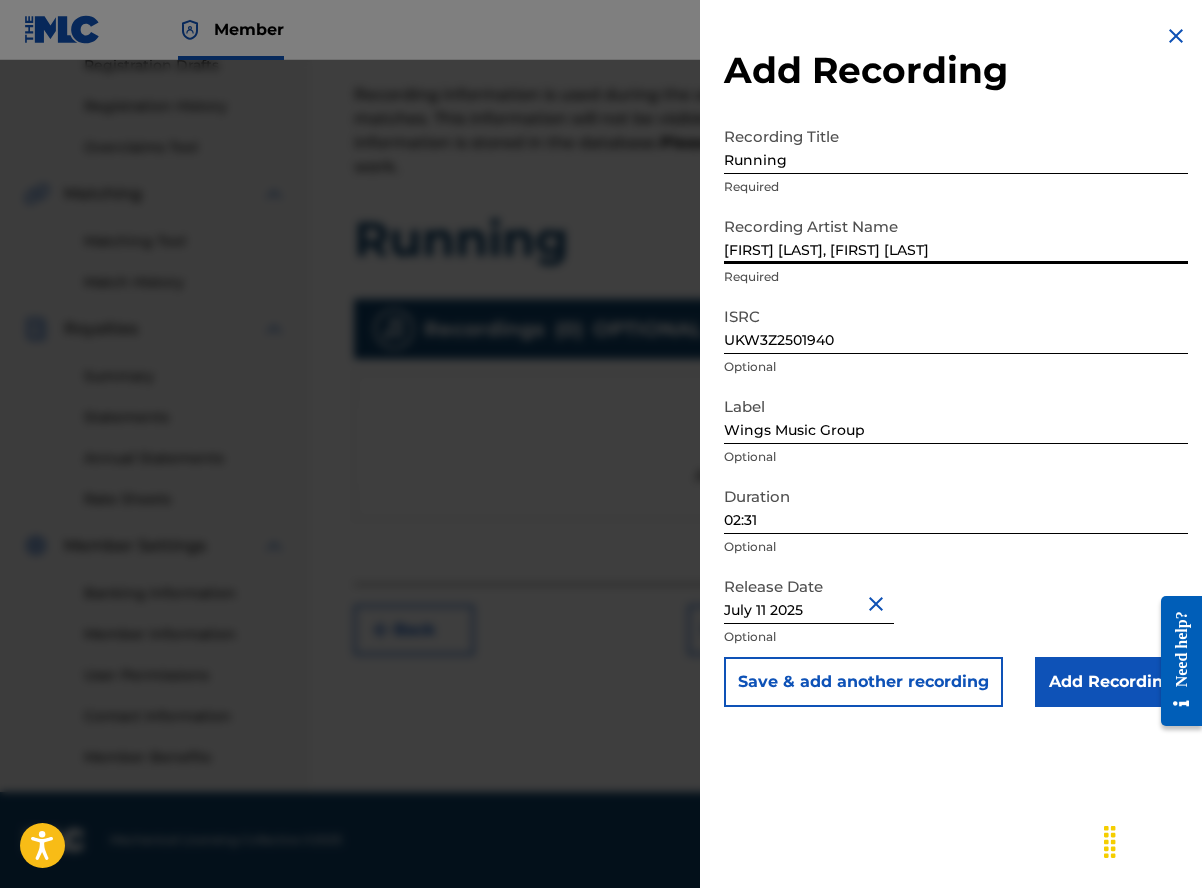 click on "Add Recording" at bounding box center (1111, 682) 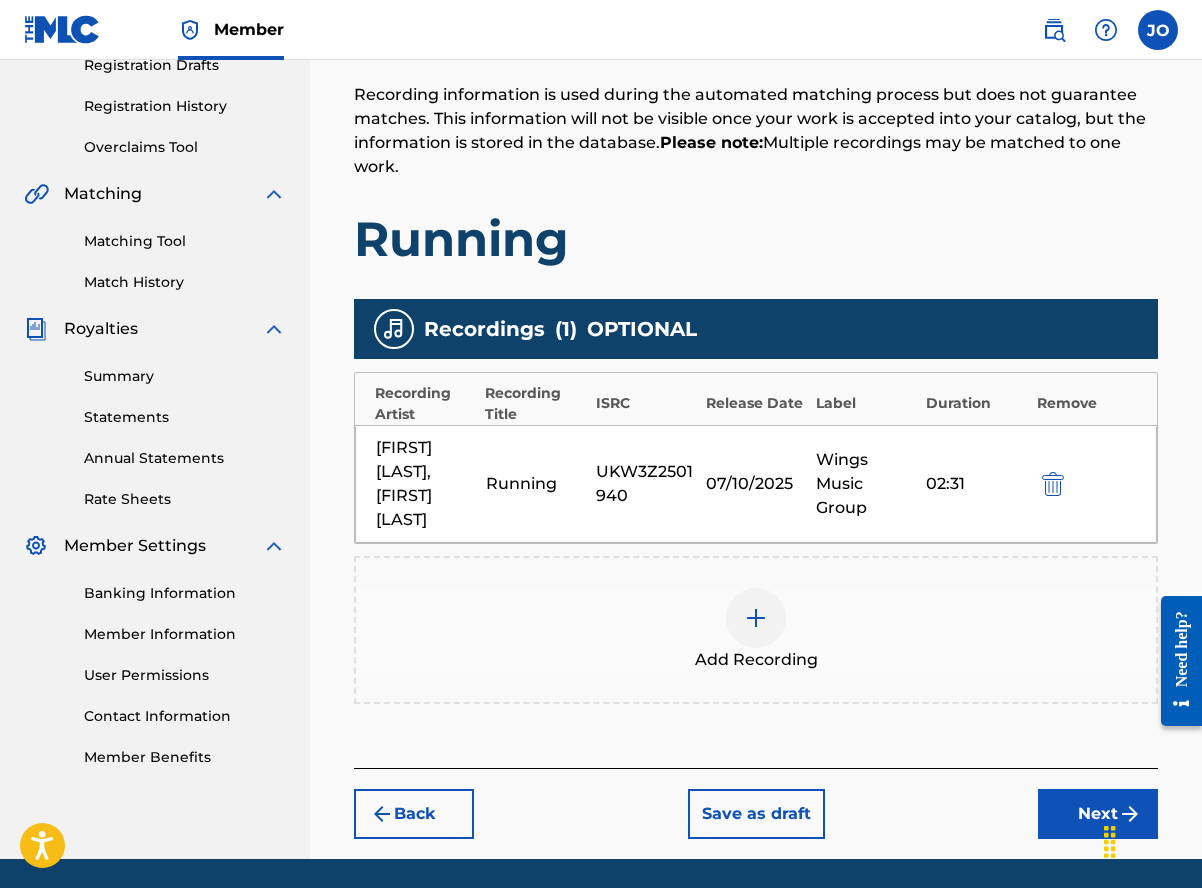 click on "Next" at bounding box center [1098, 814] 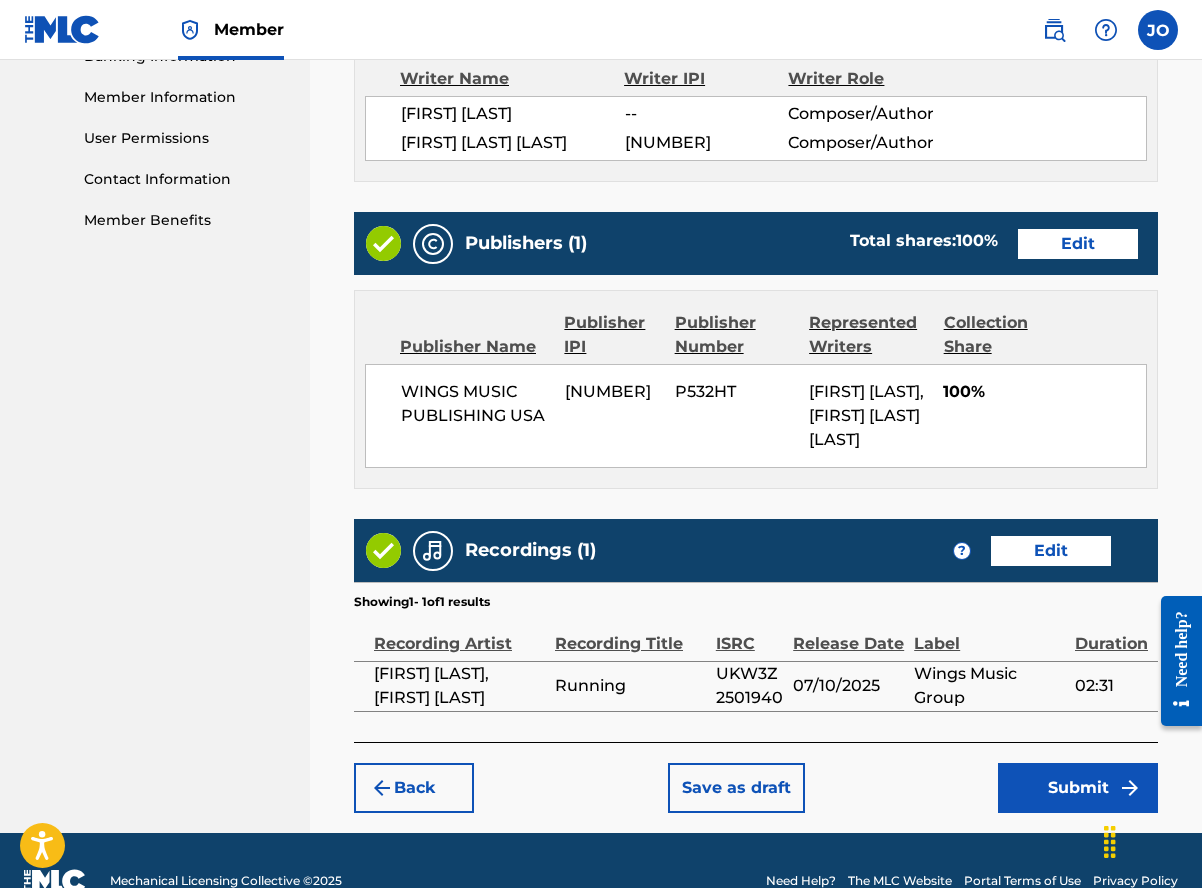 scroll, scrollTop: 1002, scrollLeft: 0, axis: vertical 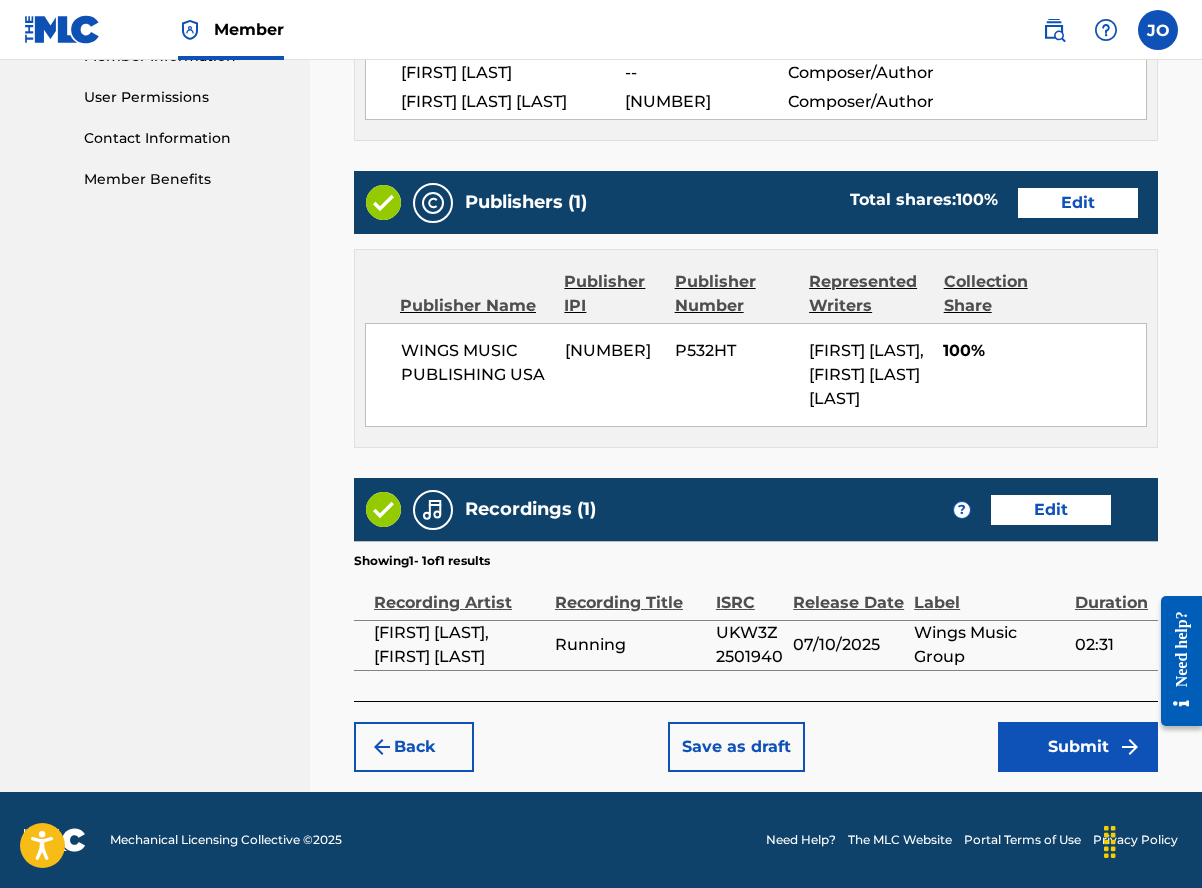 click on "Submit" at bounding box center (1078, 747) 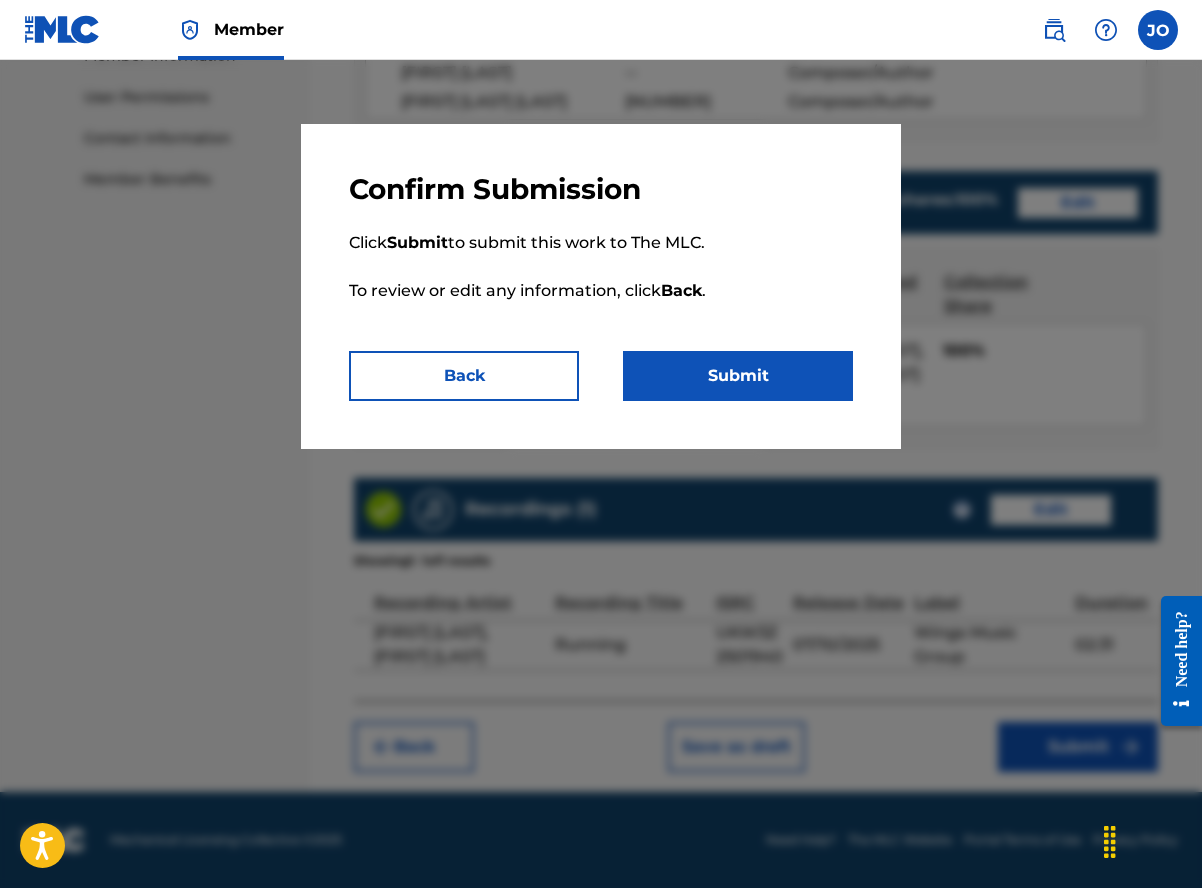 click on "Submit" at bounding box center (738, 376) 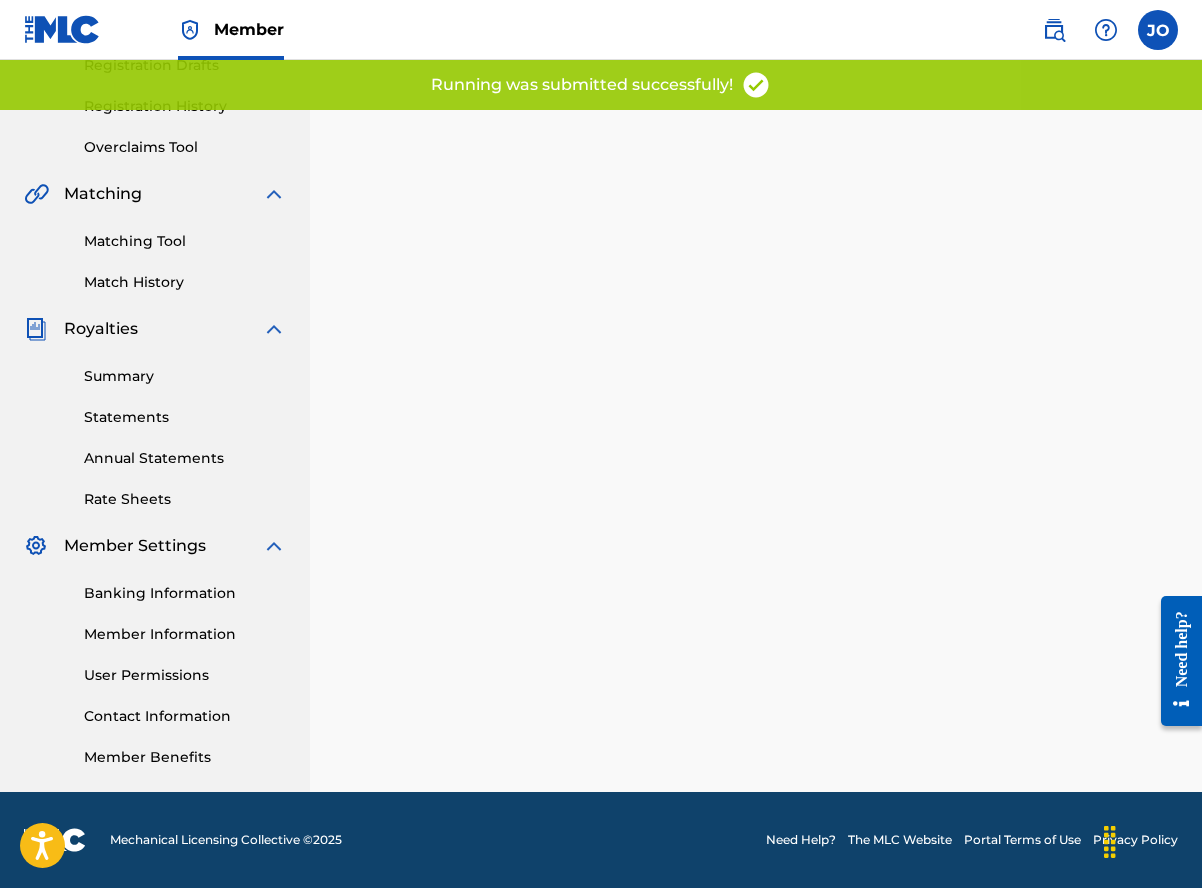 scroll, scrollTop: 0, scrollLeft: 0, axis: both 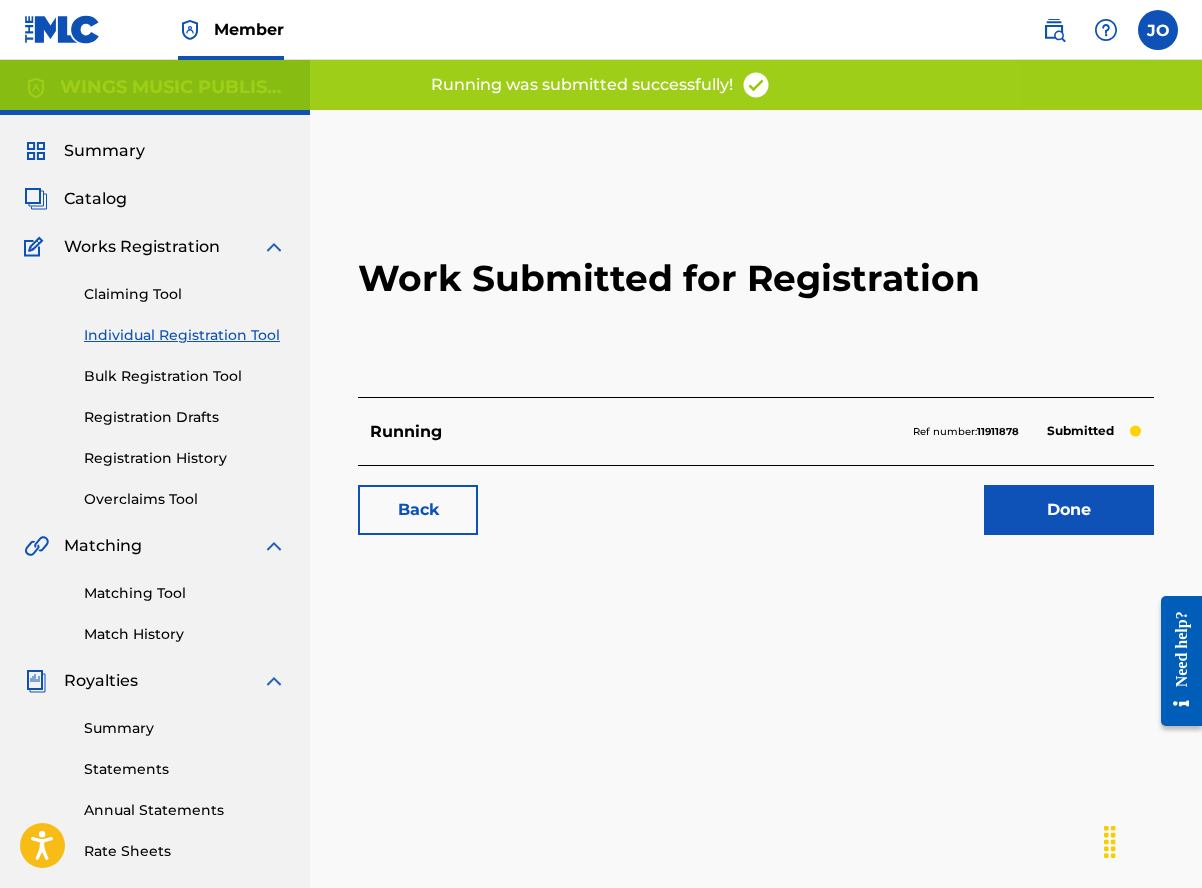 click on "Done" at bounding box center (1069, 510) 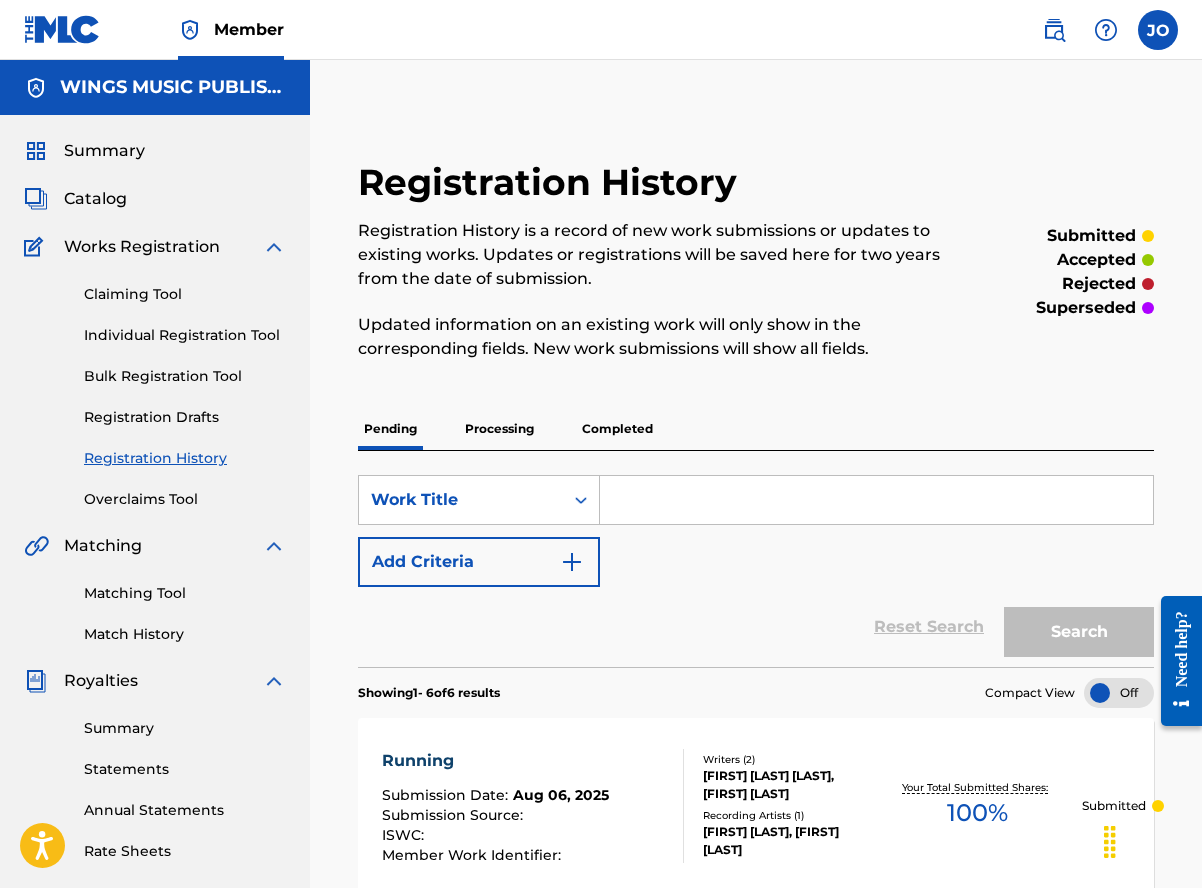 click on "Individual Registration Tool" at bounding box center [185, 335] 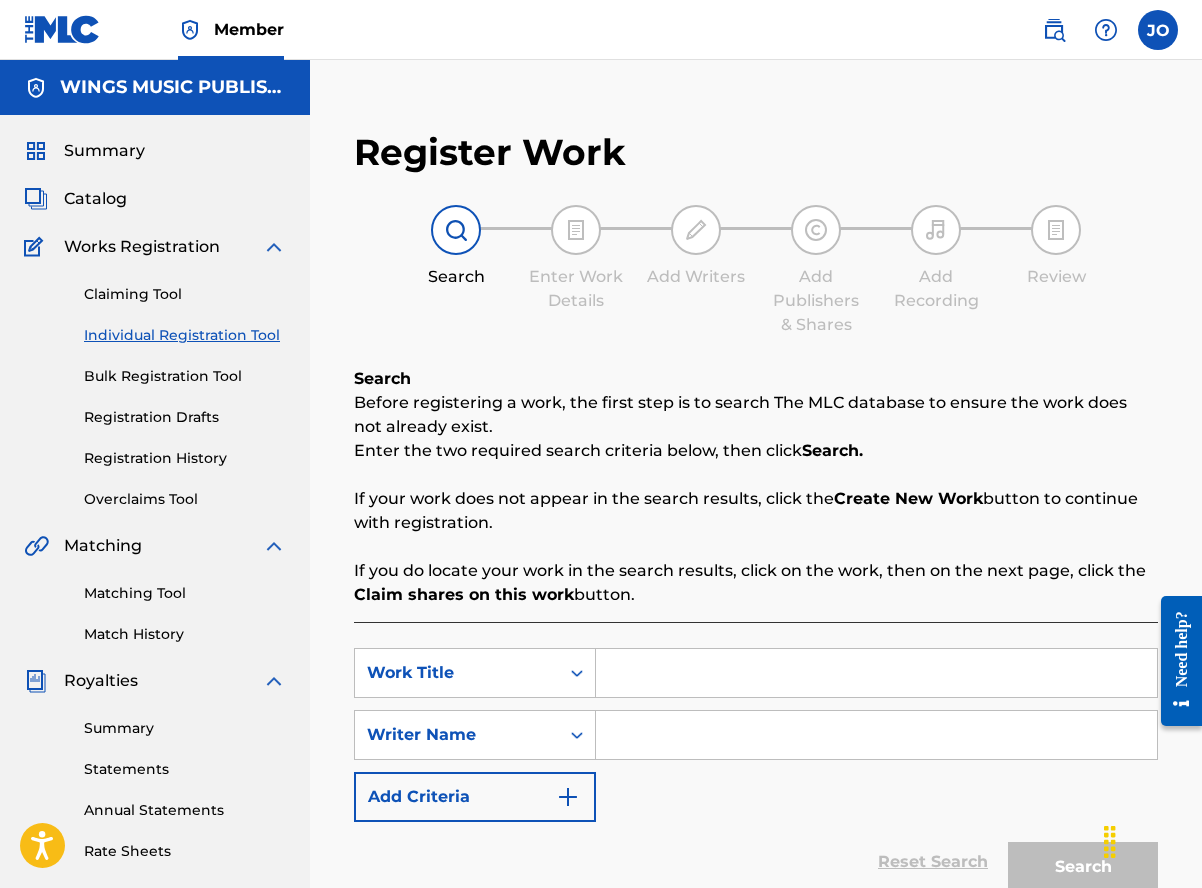 click at bounding box center [876, 673] 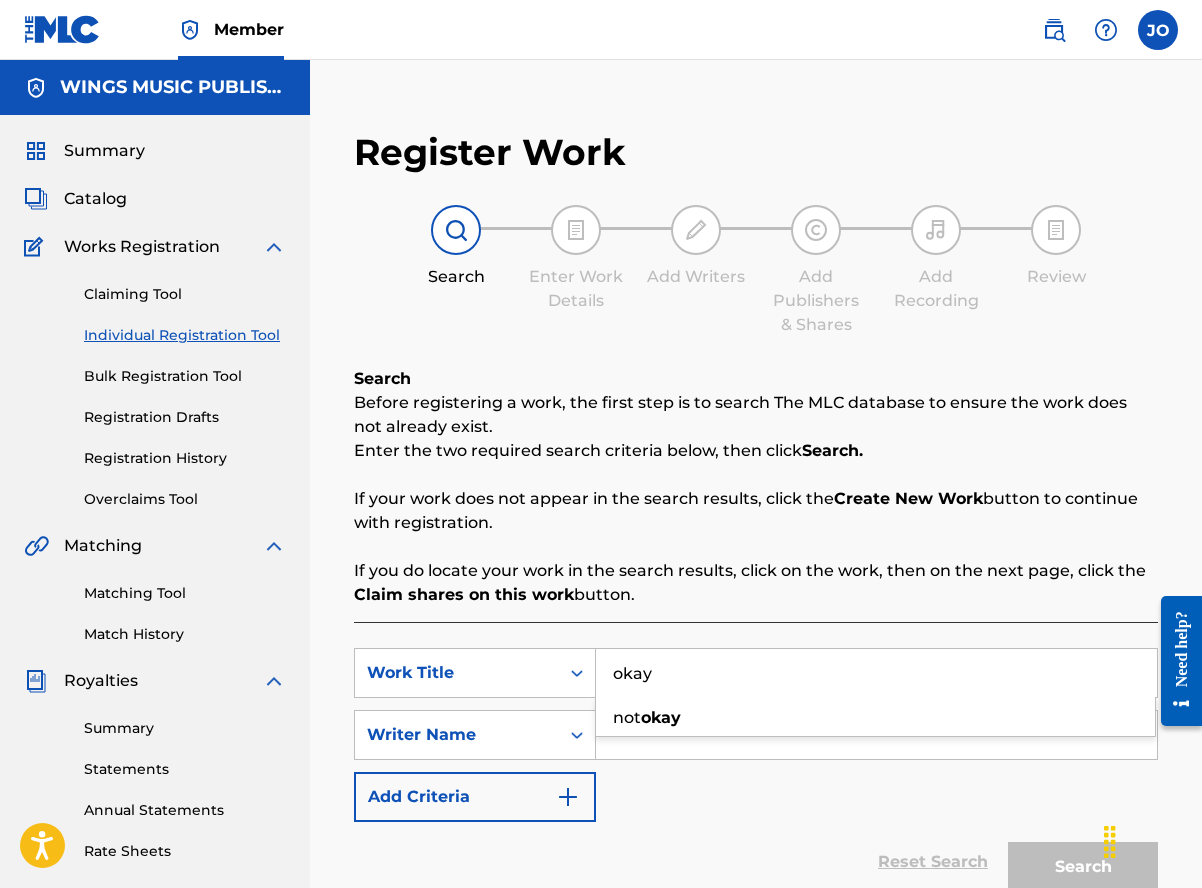 type on "okay" 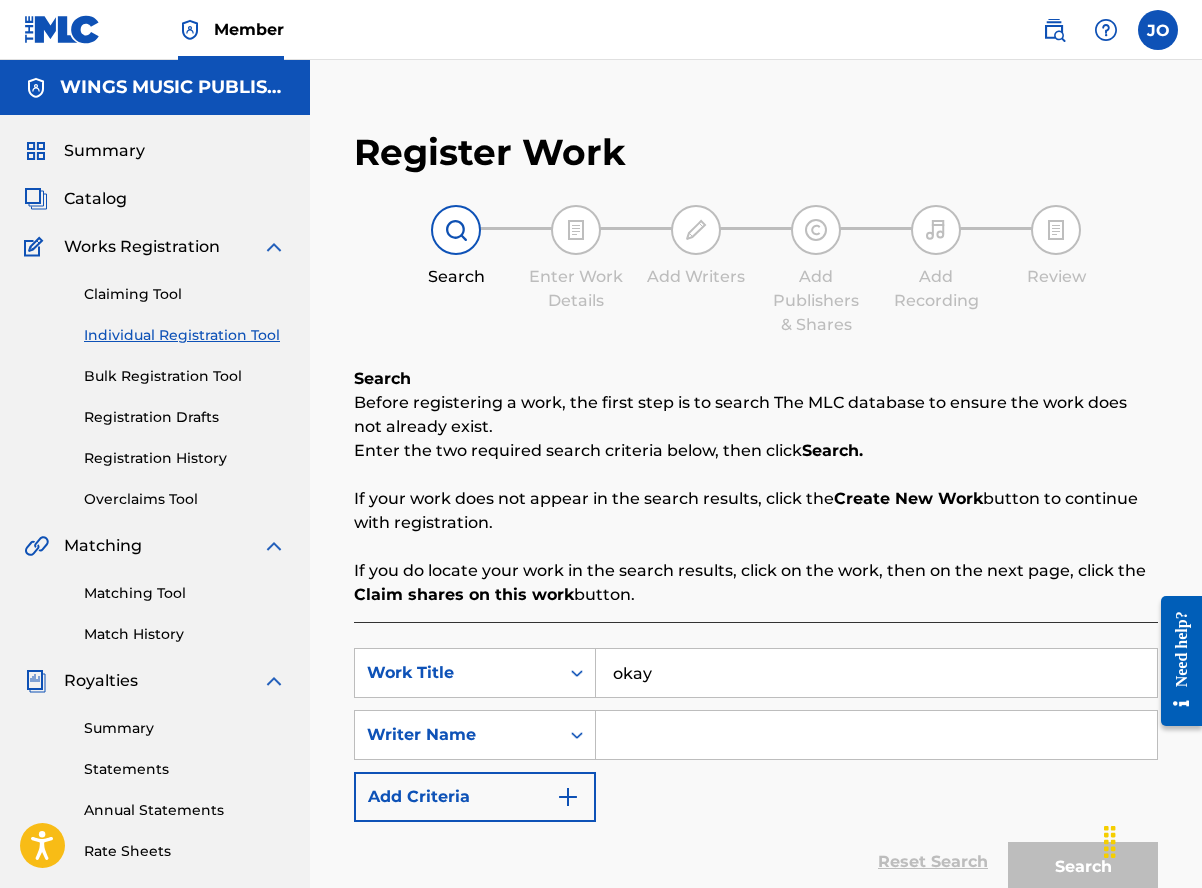 click at bounding box center [876, 735] 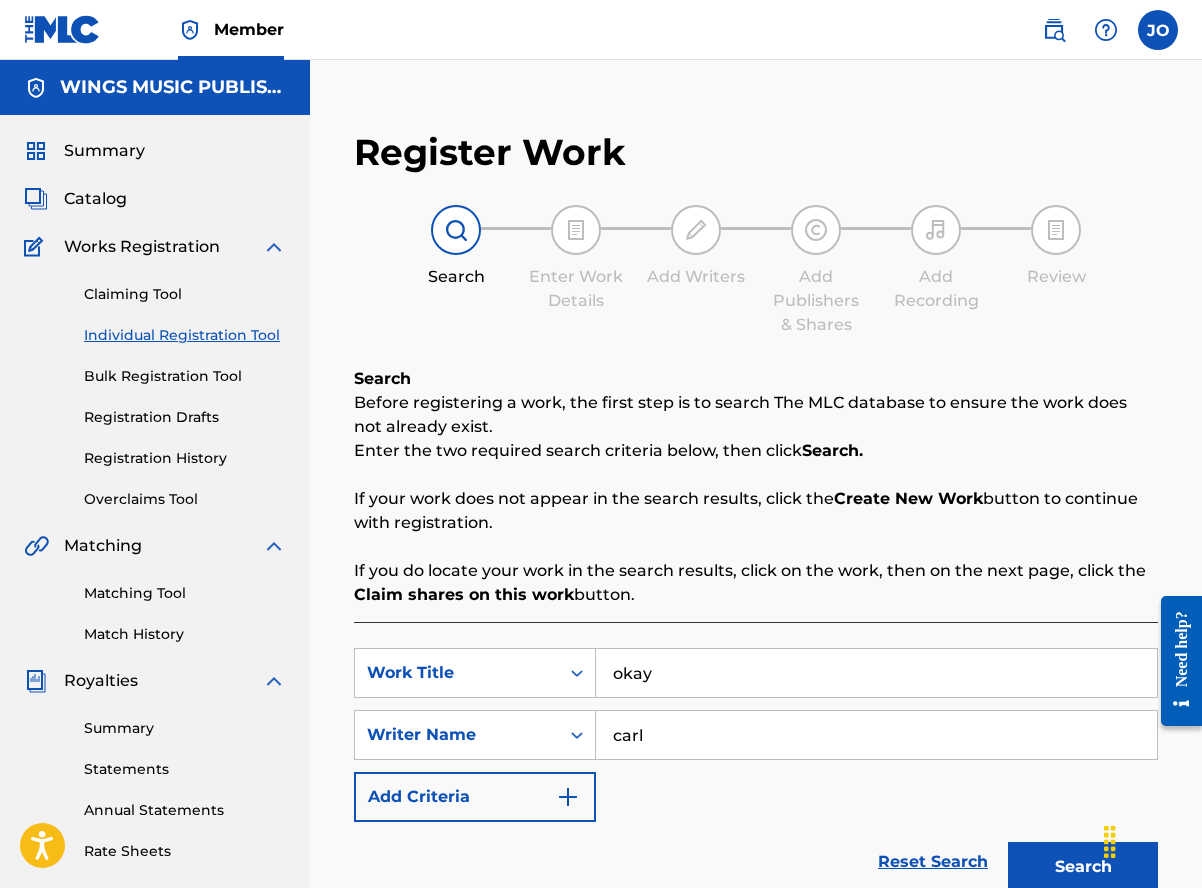 type on "[FIRST] [LAST]" 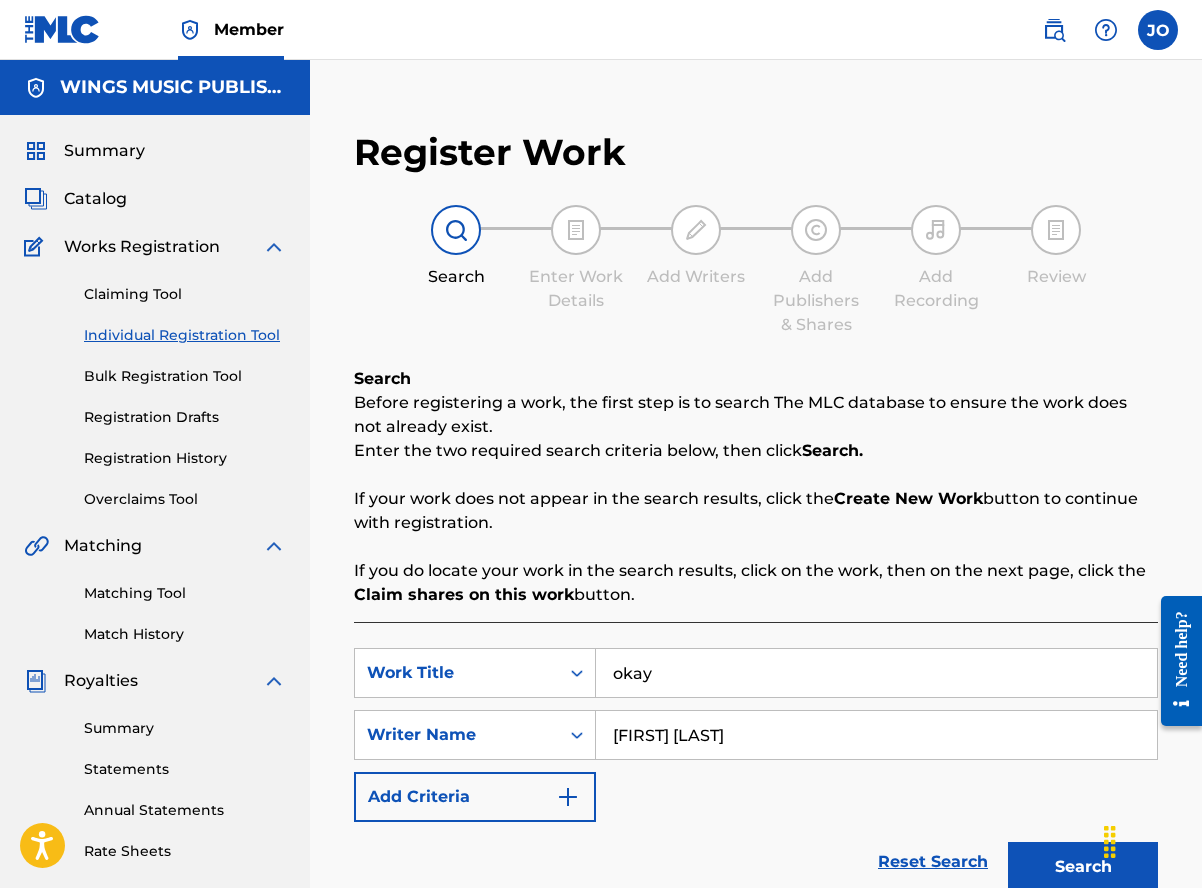 click on "Search" at bounding box center [1083, 867] 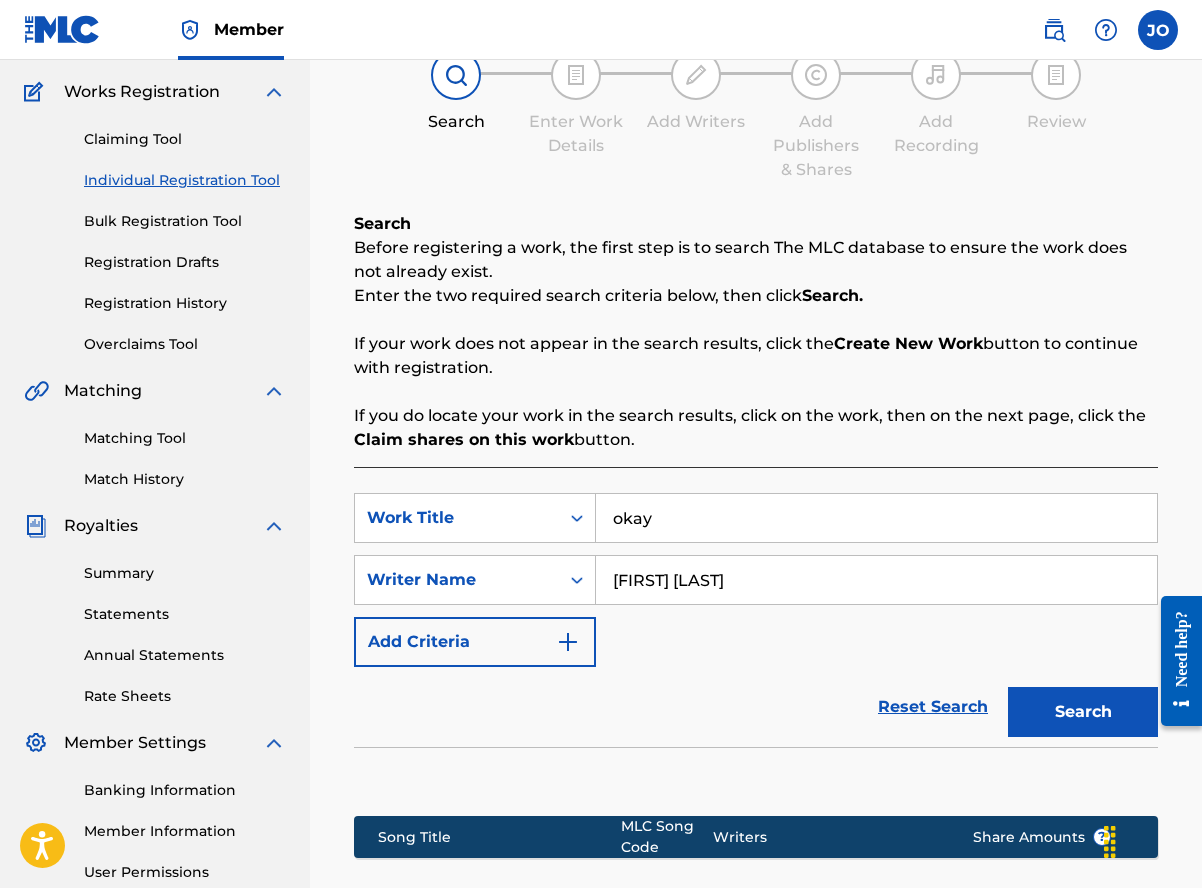 scroll, scrollTop: 300, scrollLeft: 0, axis: vertical 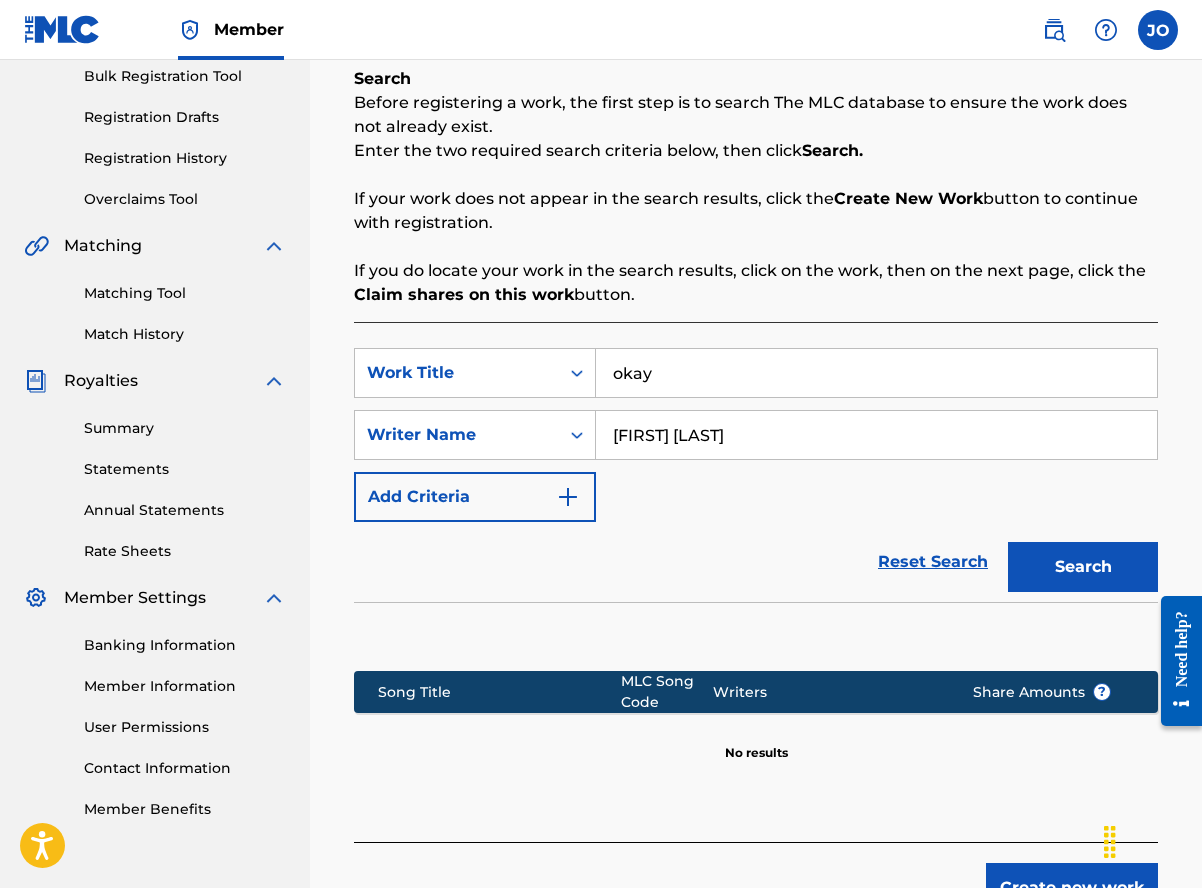 drag, startPoint x: 769, startPoint y: 444, endPoint x: 500, endPoint y: 409, distance: 271.2674 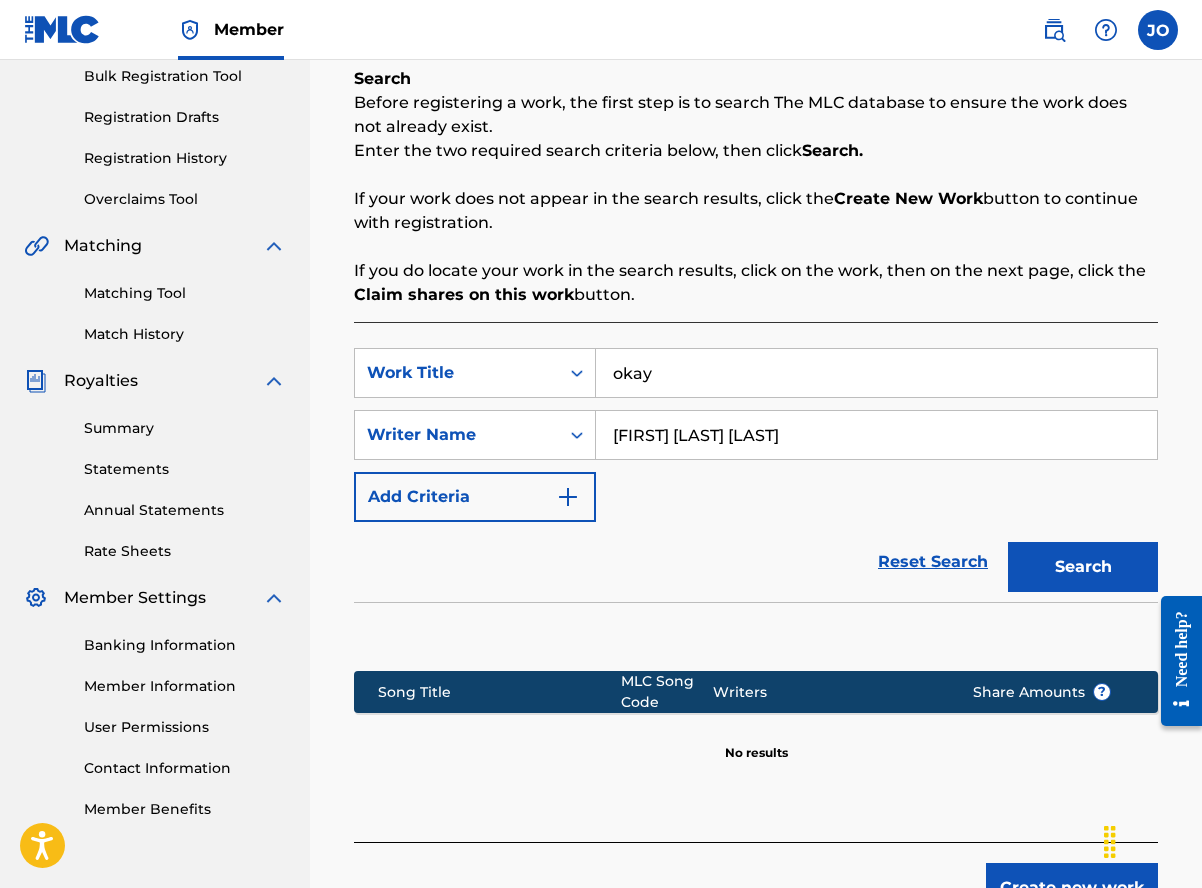 type on "[FIRST] [LAST] [LAST]" 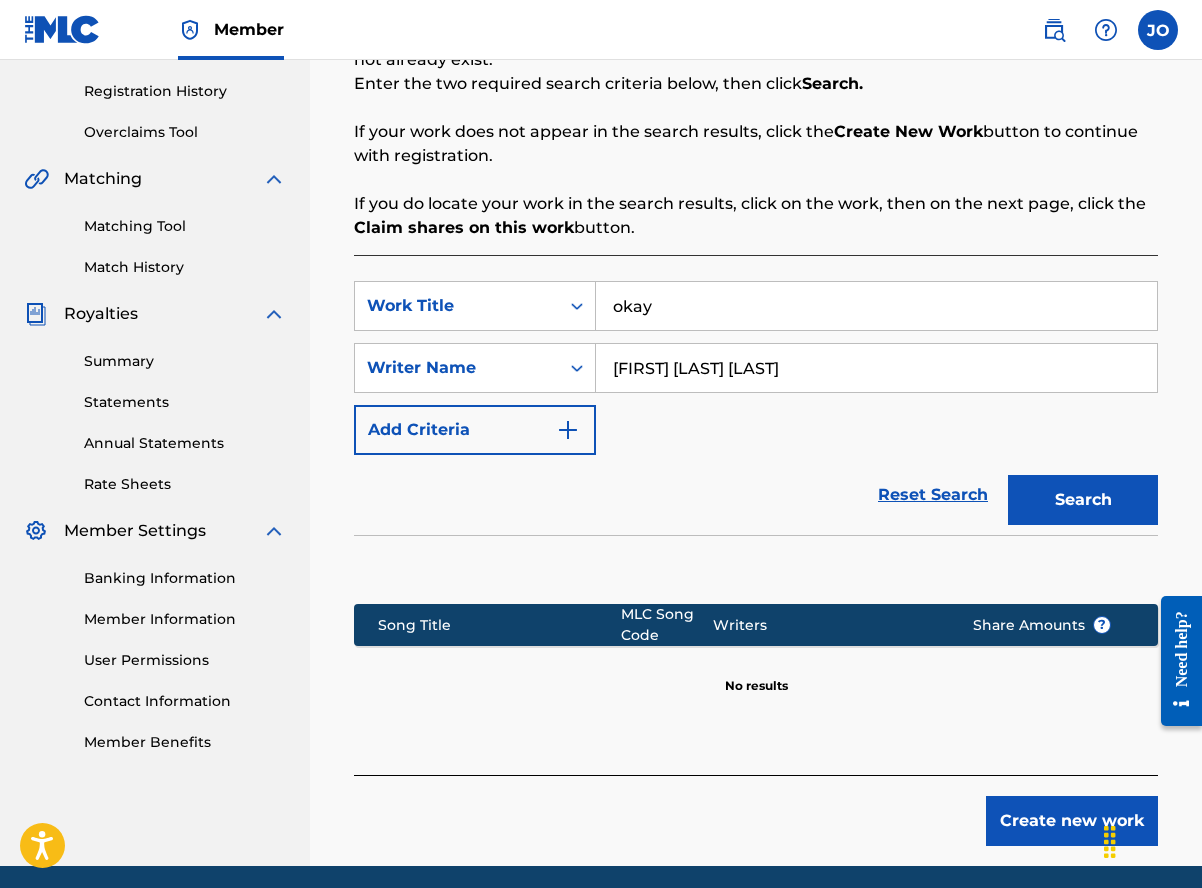 scroll, scrollTop: 441, scrollLeft: 0, axis: vertical 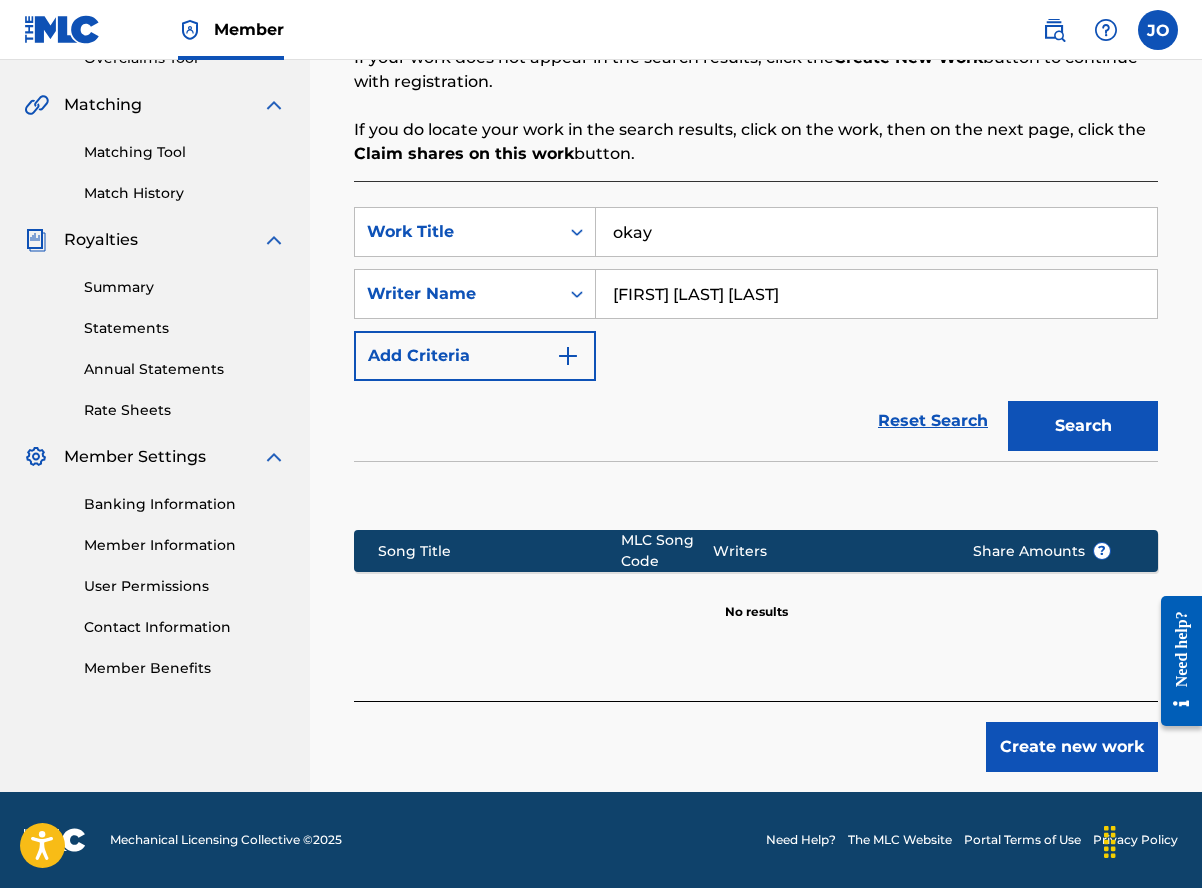 click on "Create new work" at bounding box center [1072, 747] 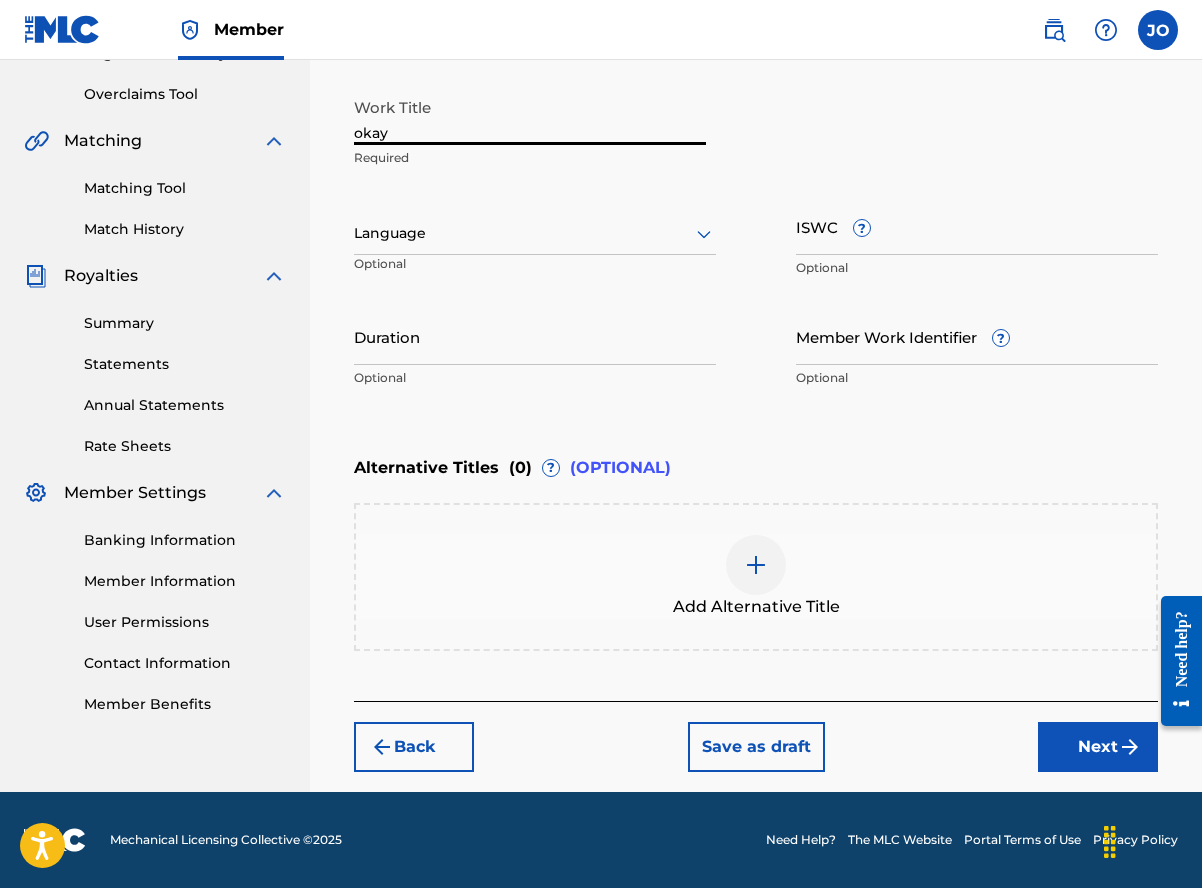 click on "okay" at bounding box center [530, 116] 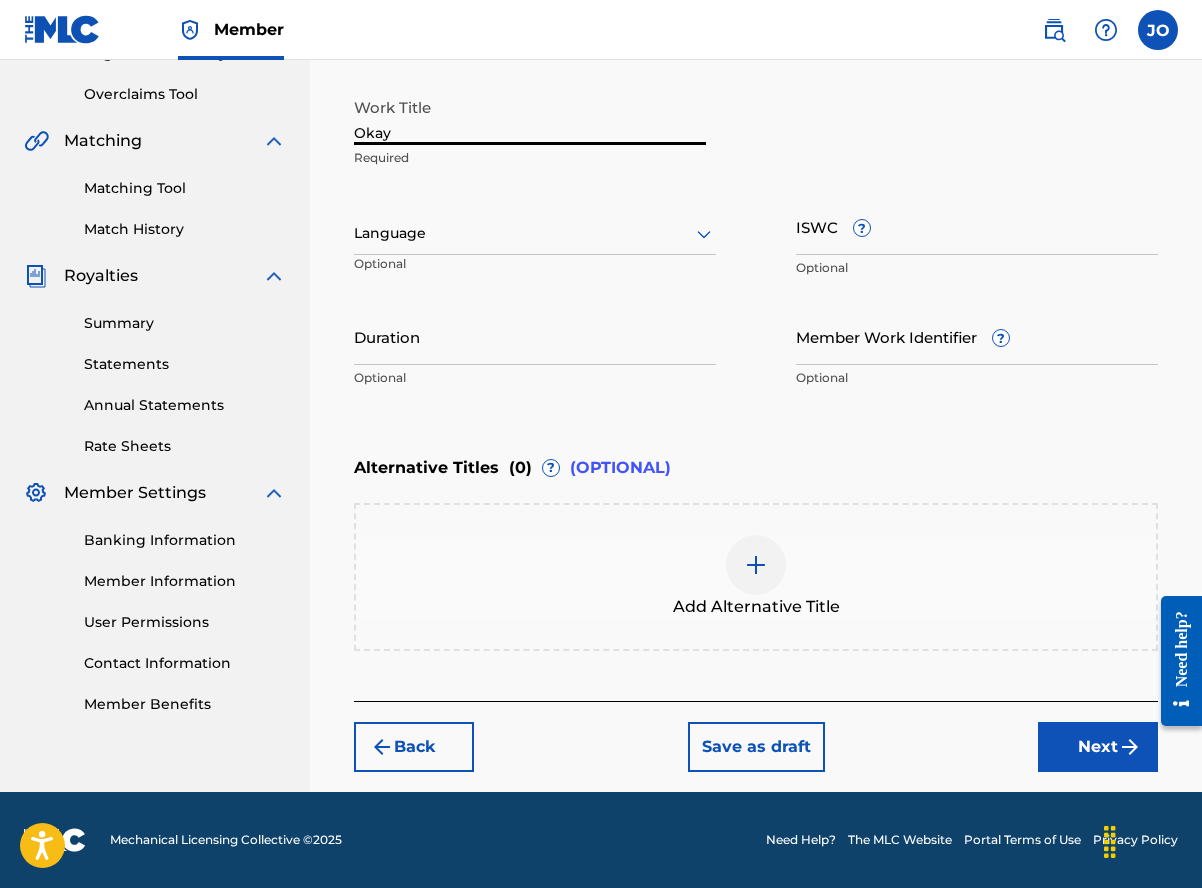 type on "Okay" 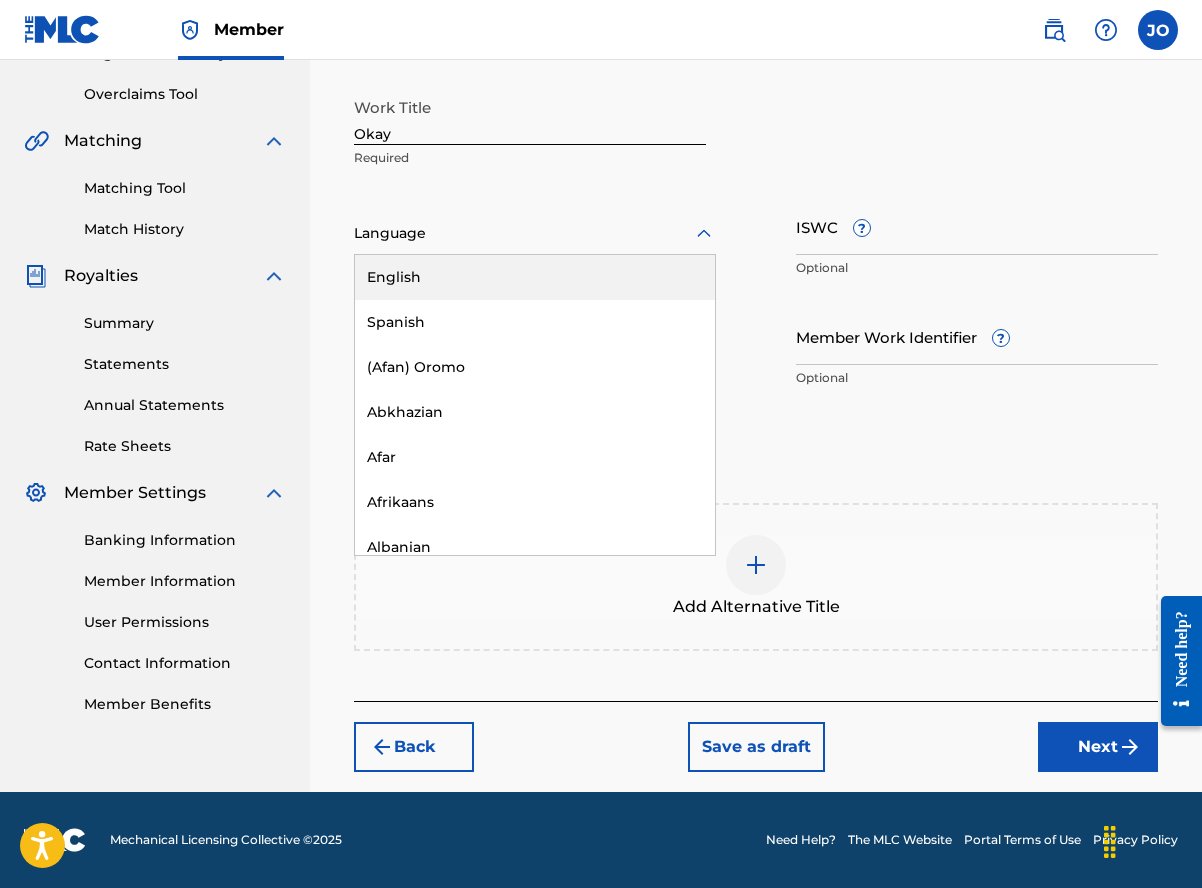 click on "English" at bounding box center (535, 277) 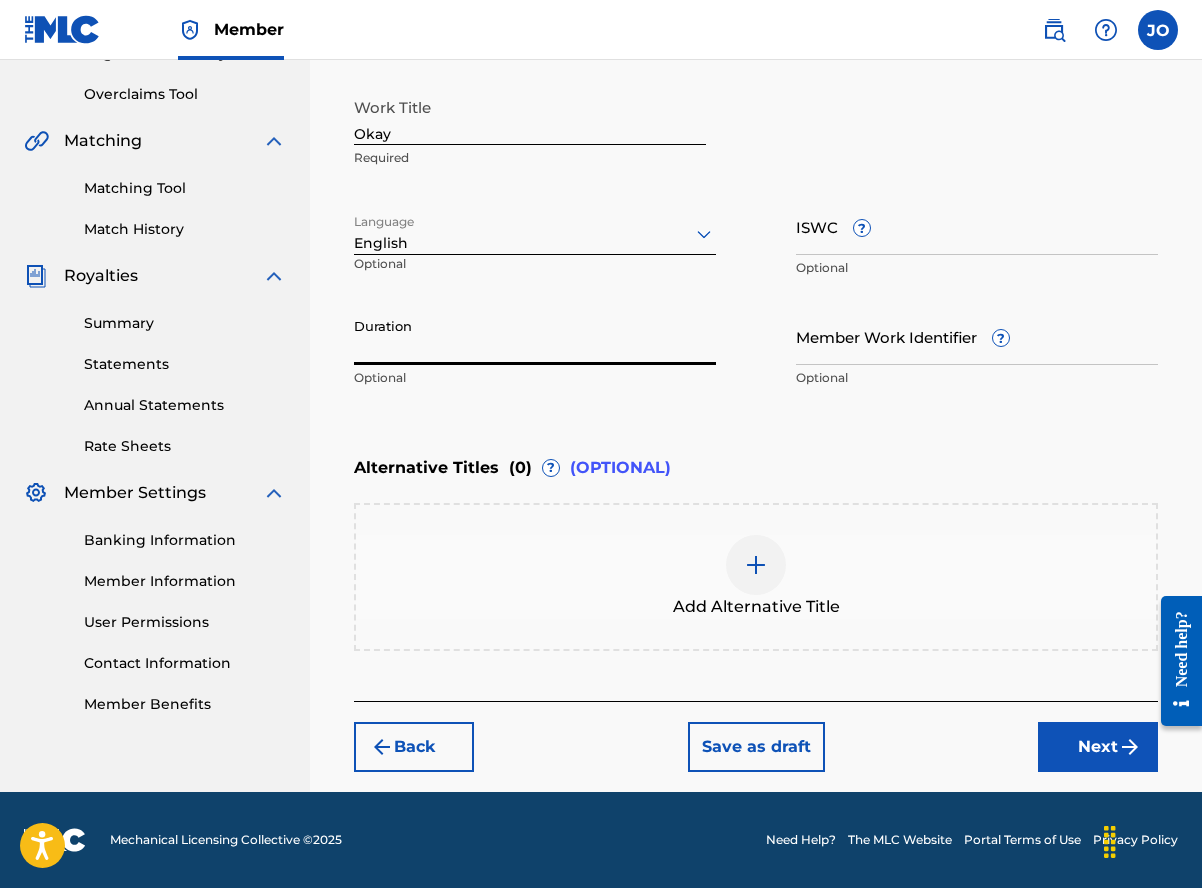 click on "Duration" at bounding box center (535, 336) 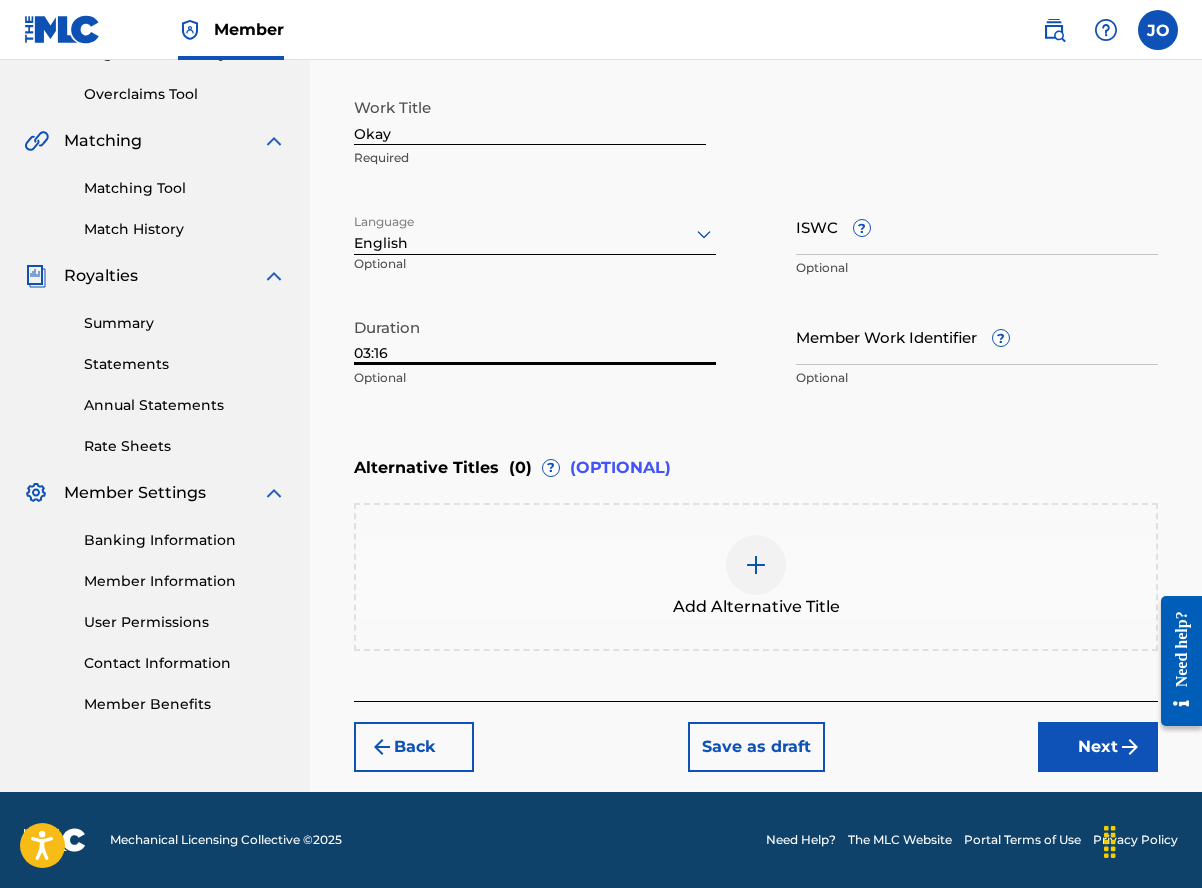 type on "03:16" 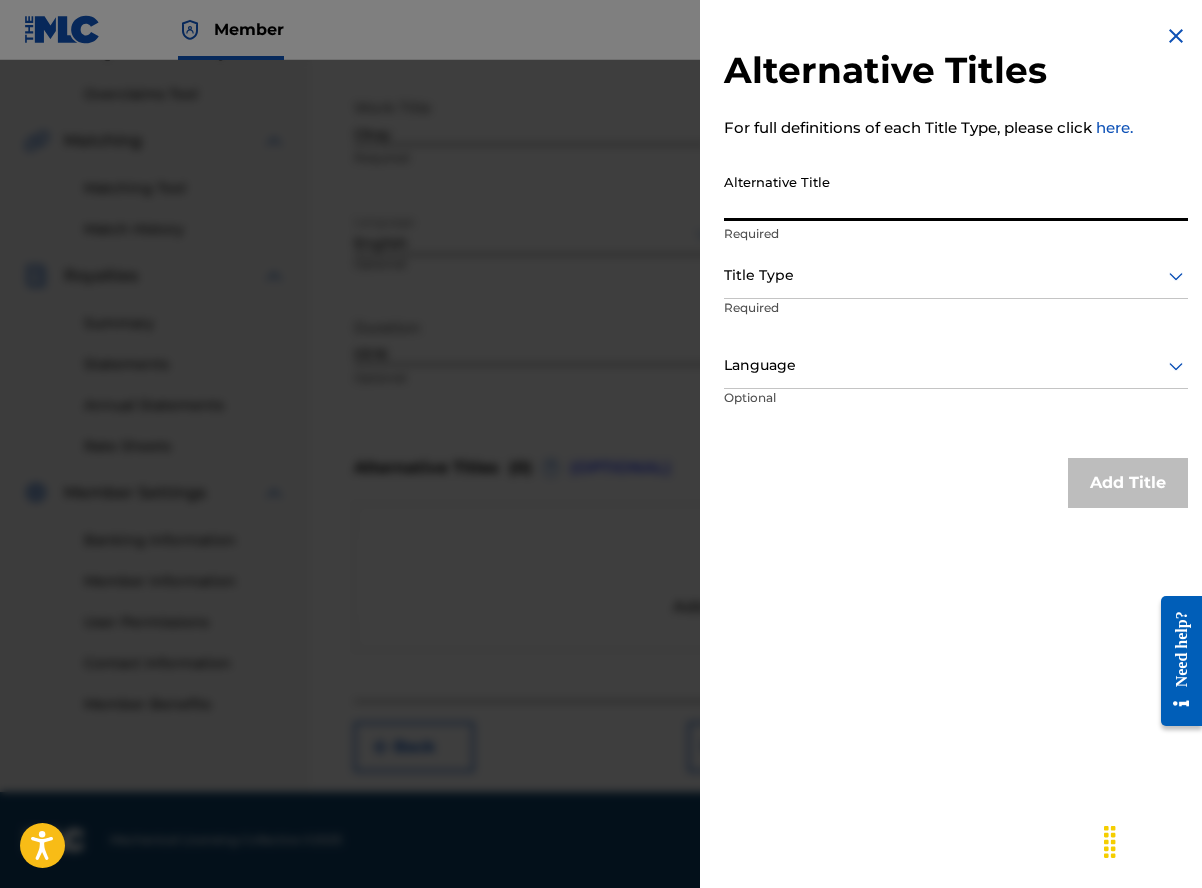 click on "Alternative Title" at bounding box center [956, 192] 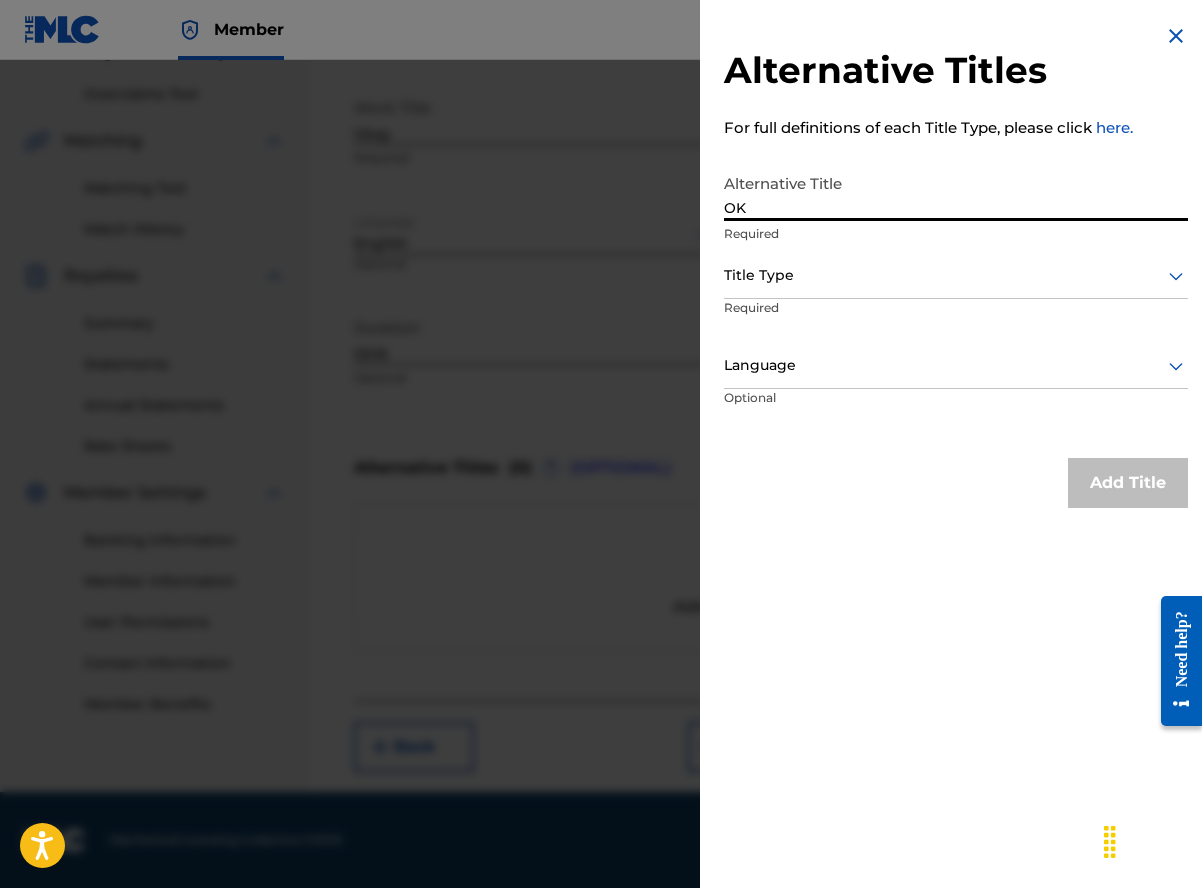 type on "OK" 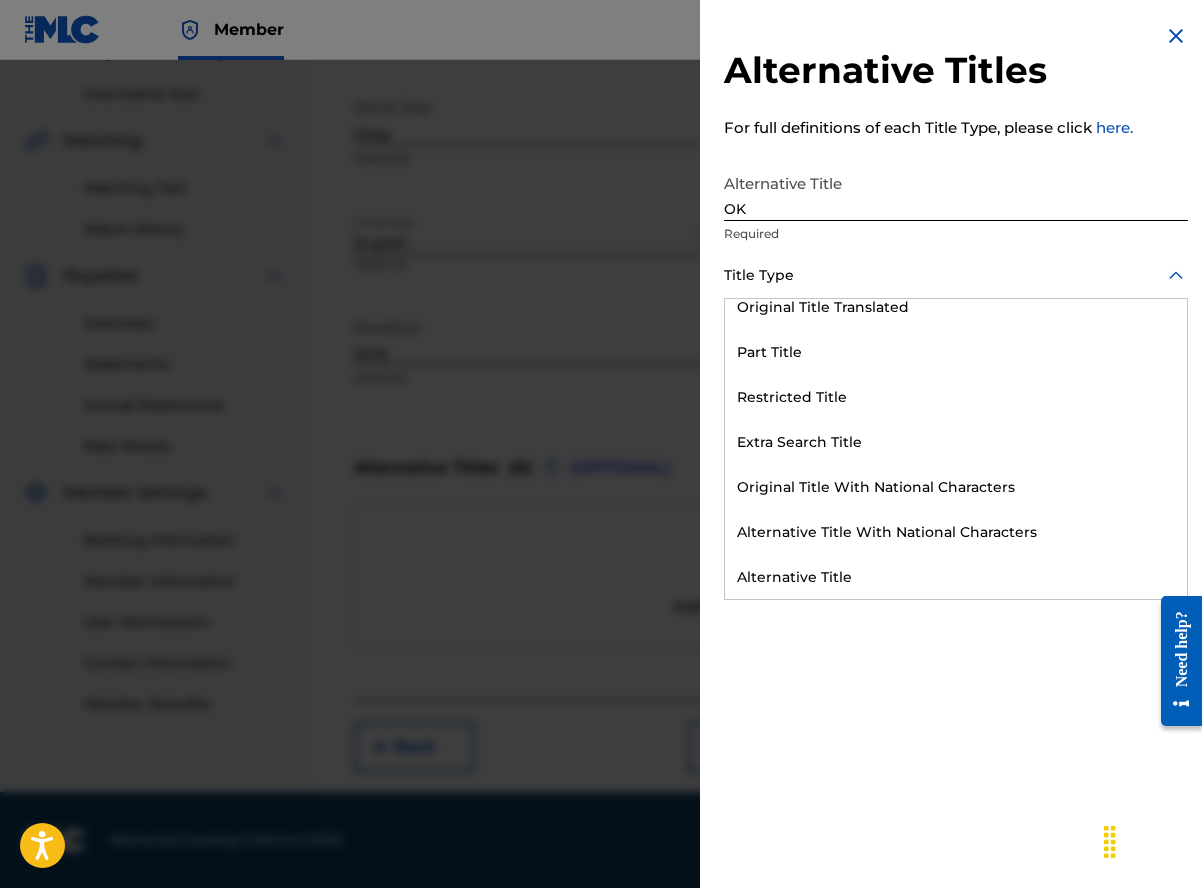 scroll, scrollTop: 195, scrollLeft: 0, axis: vertical 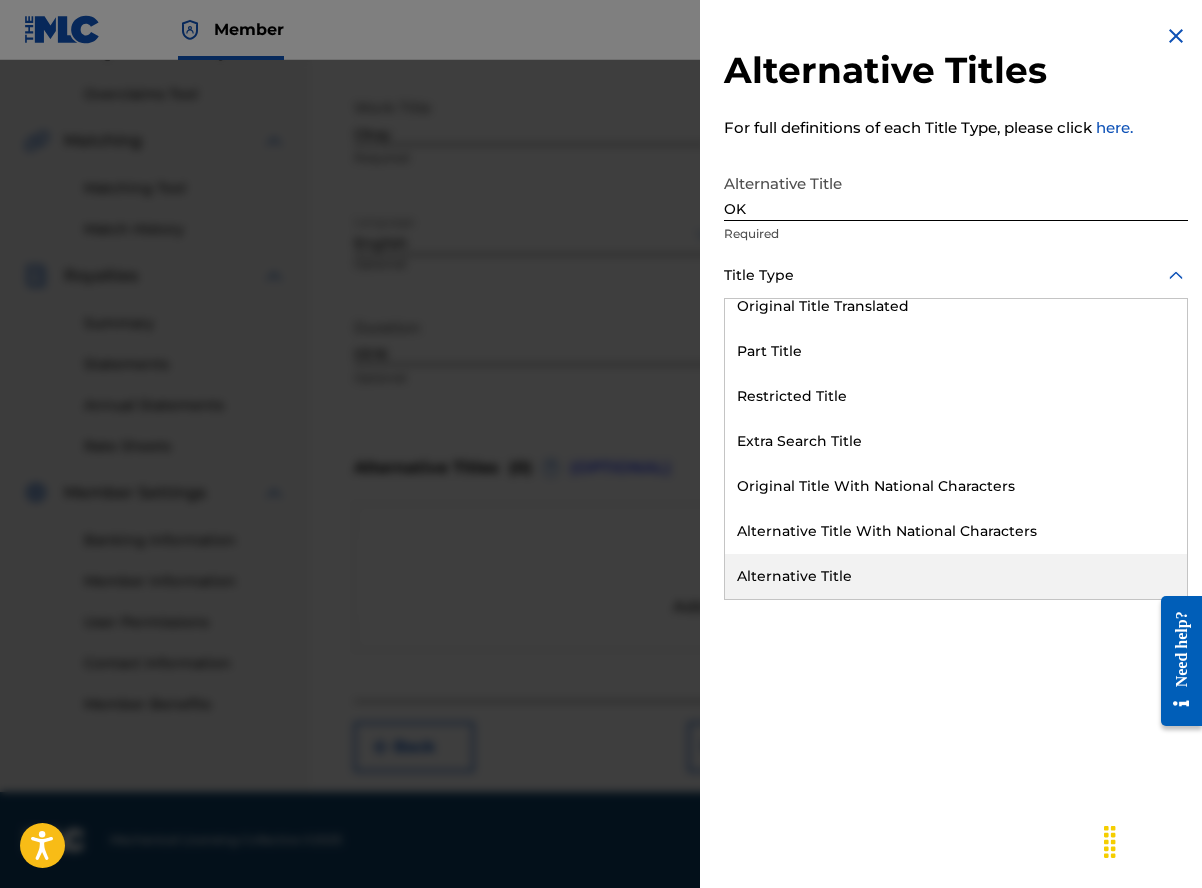 click on "Alternative Title" at bounding box center [956, 576] 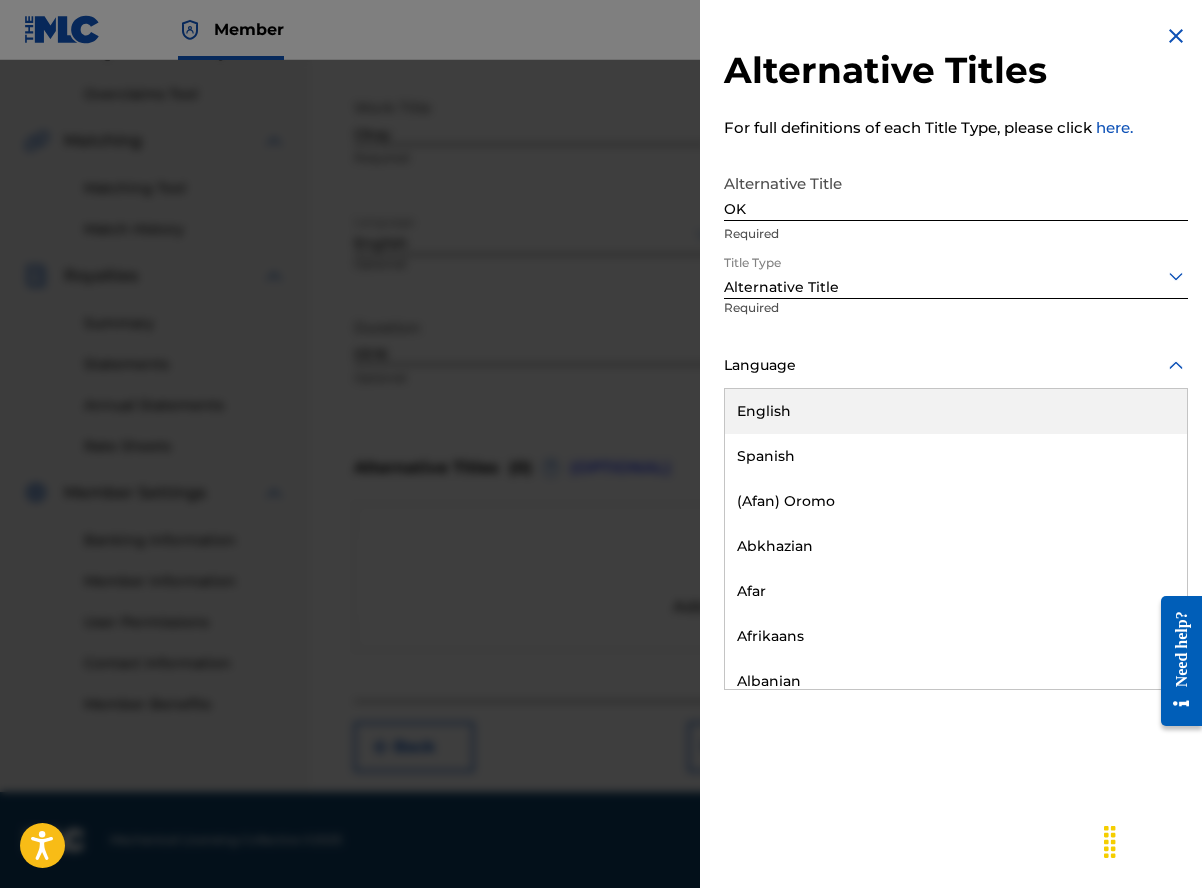 click 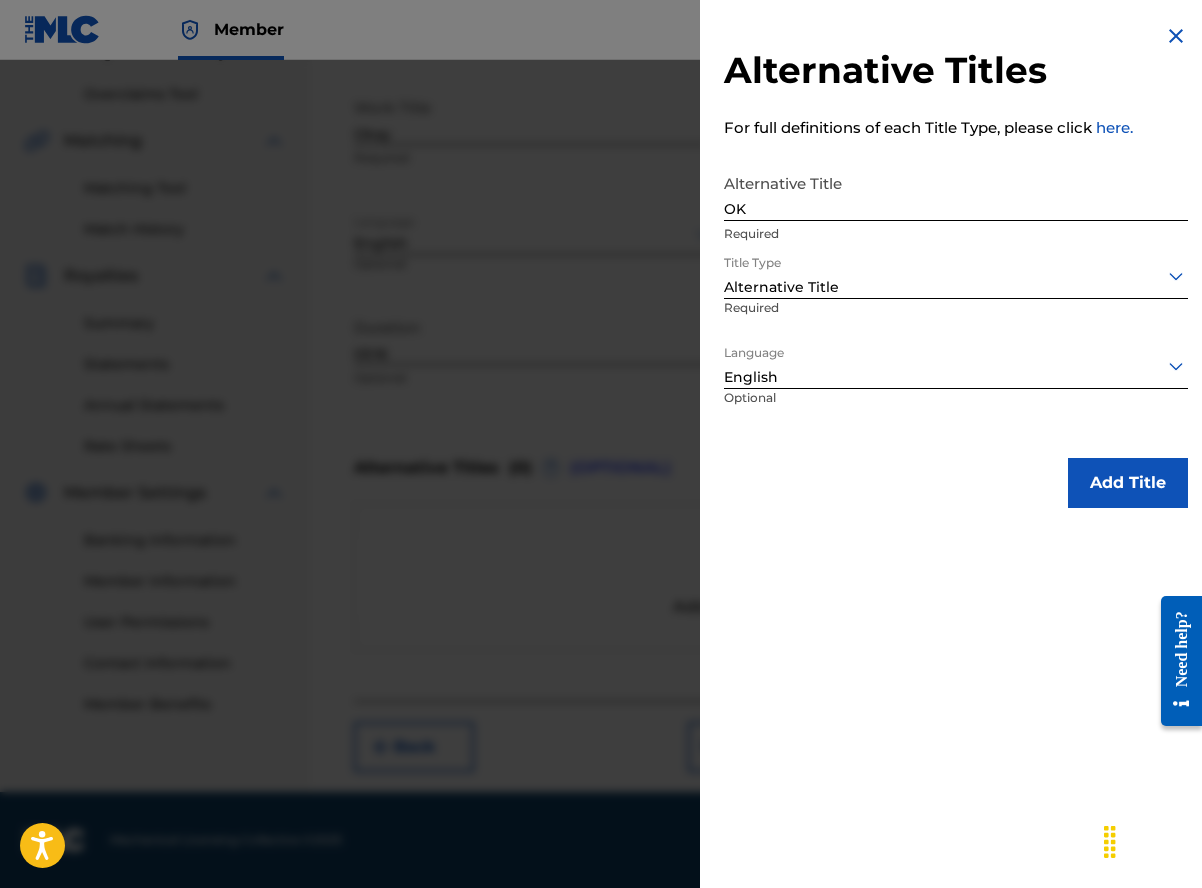 click on "Add Title" at bounding box center (1128, 483) 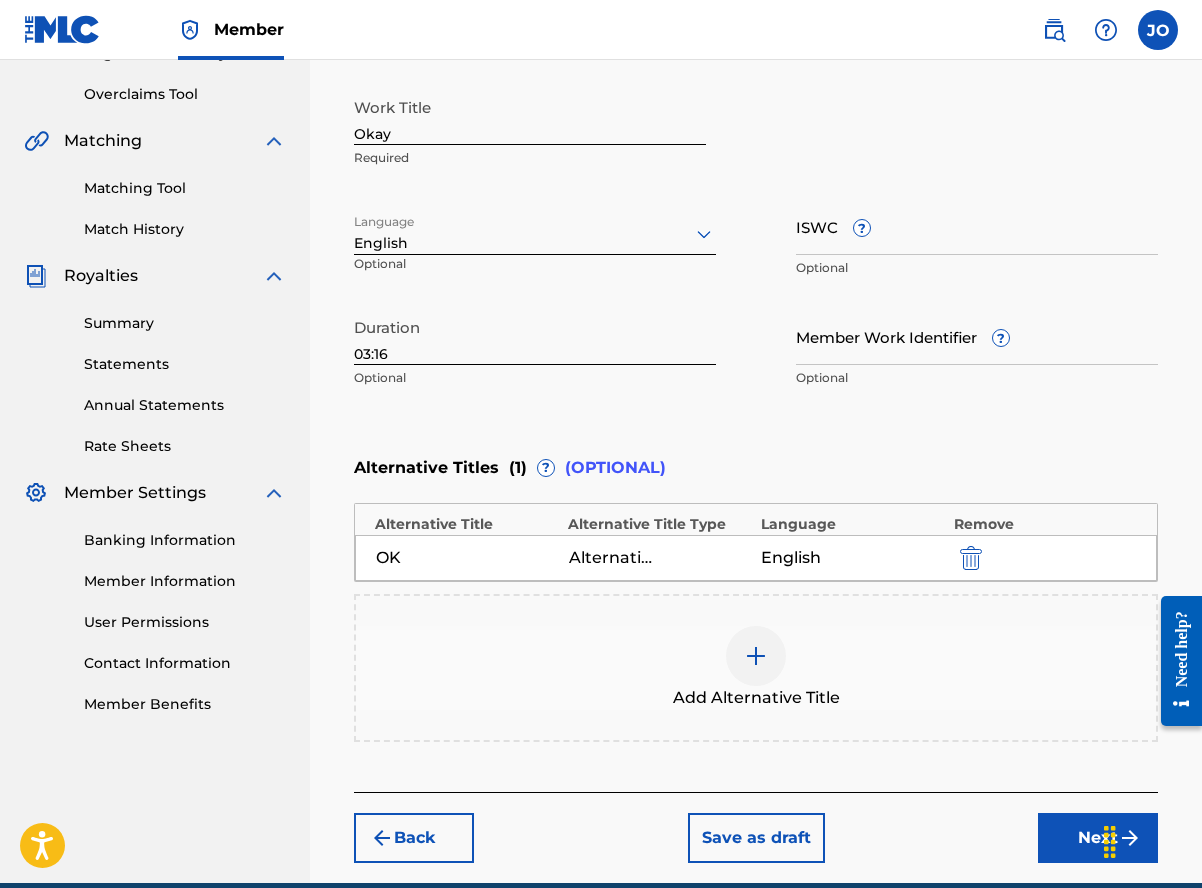 click on "Next" at bounding box center [1098, 838] 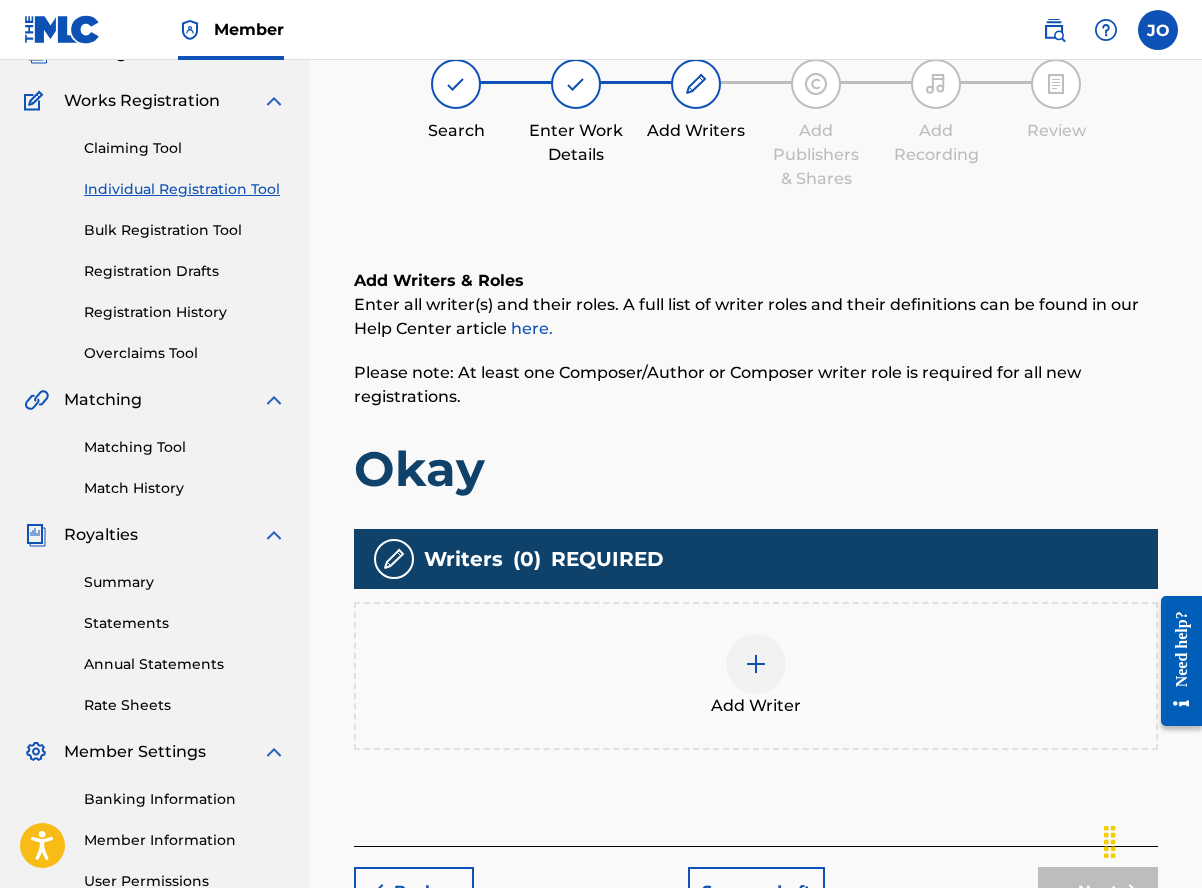 scroll, scrollTop: 90, scrollLeft: 0, axis: vertical 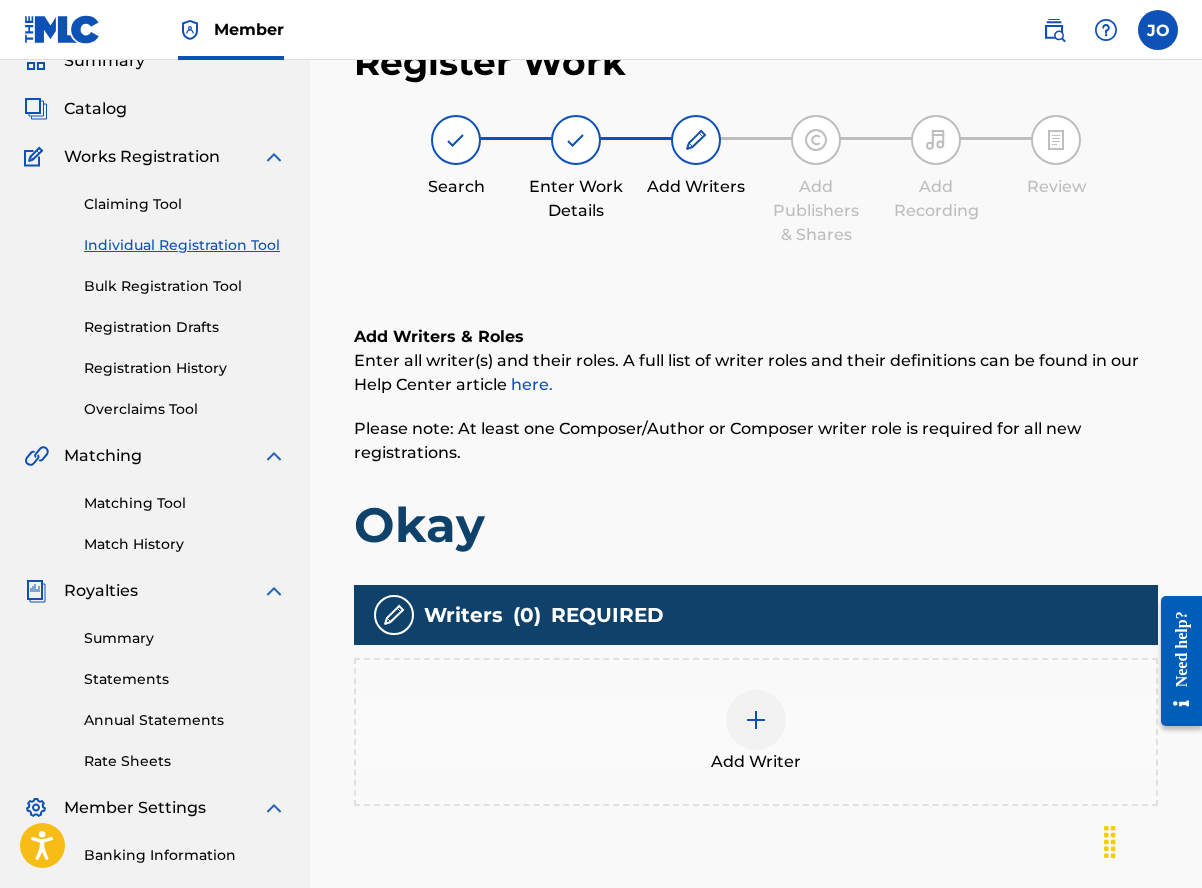 click at bounding box center (756, 720) 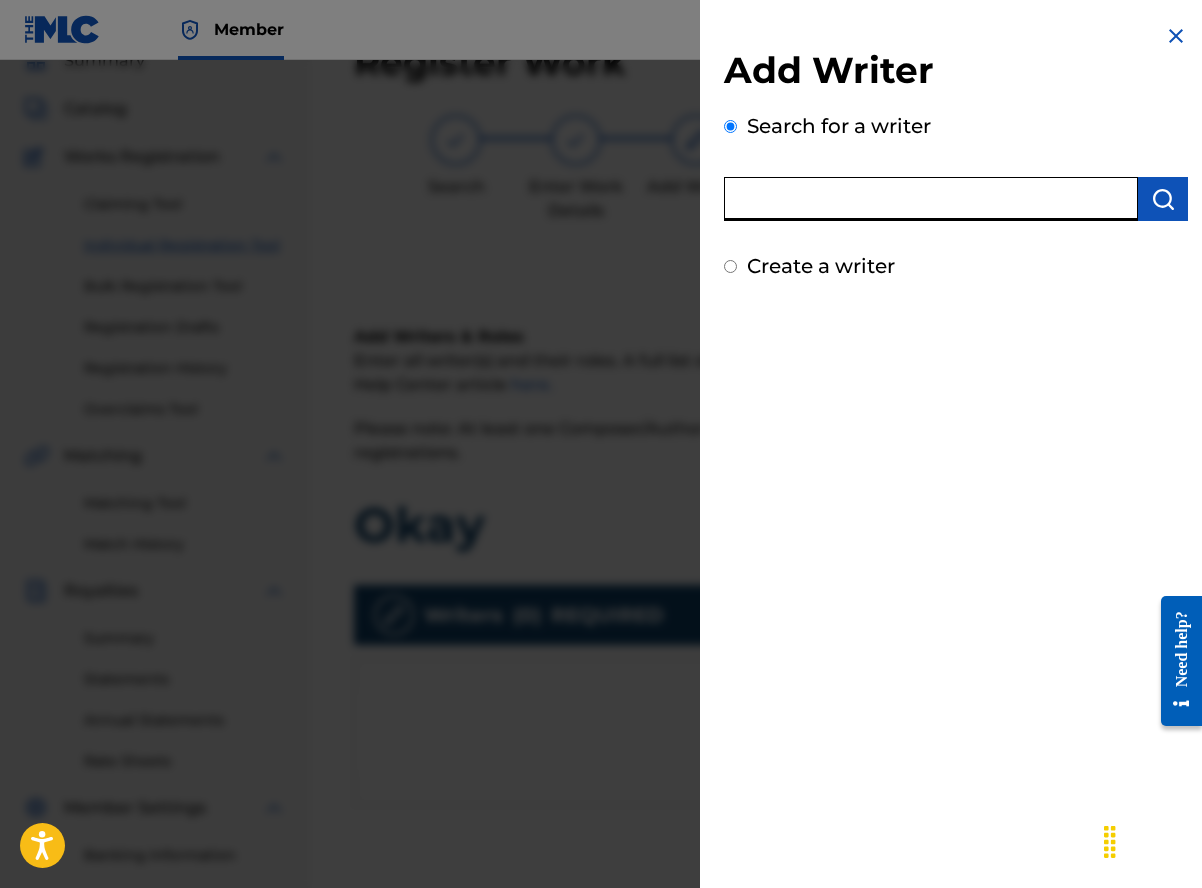 click at bounding box center [931, 199] 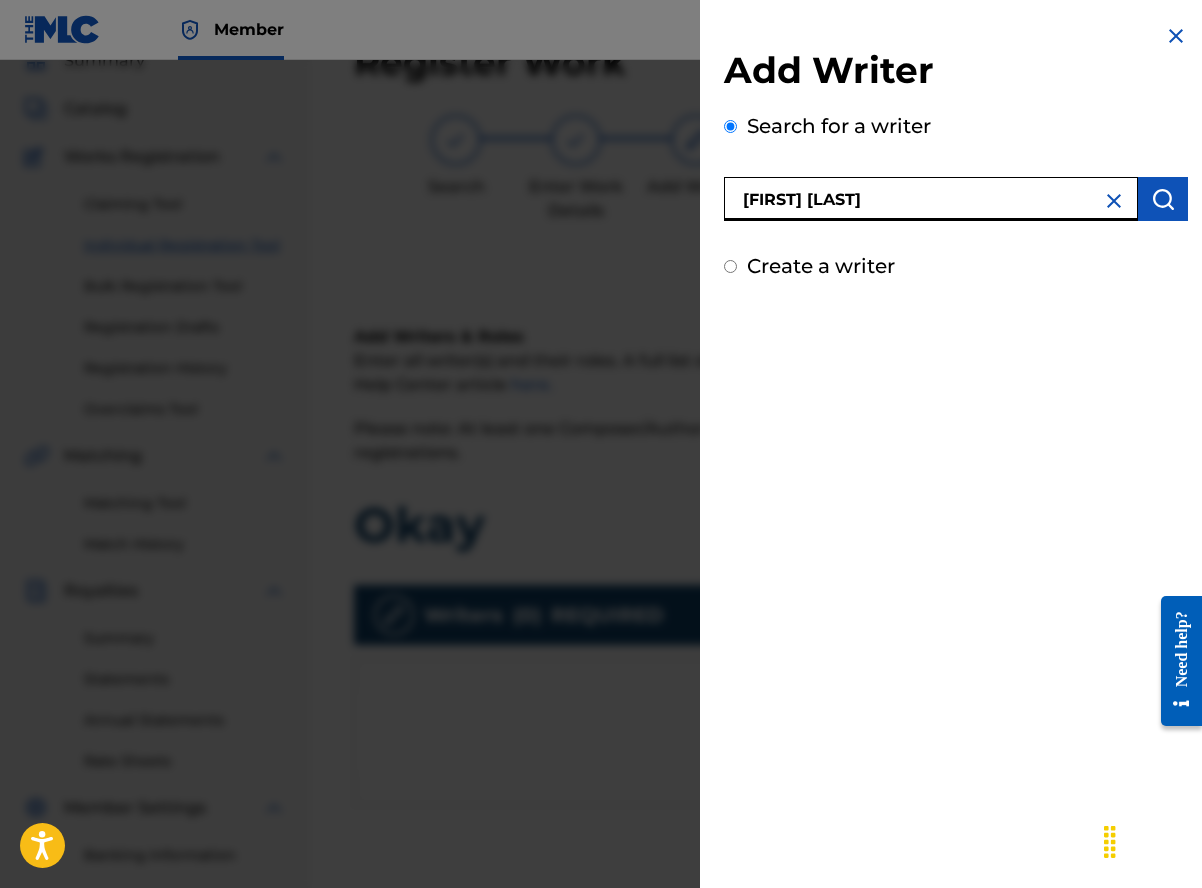 type on "[FIRST] [LAST]" 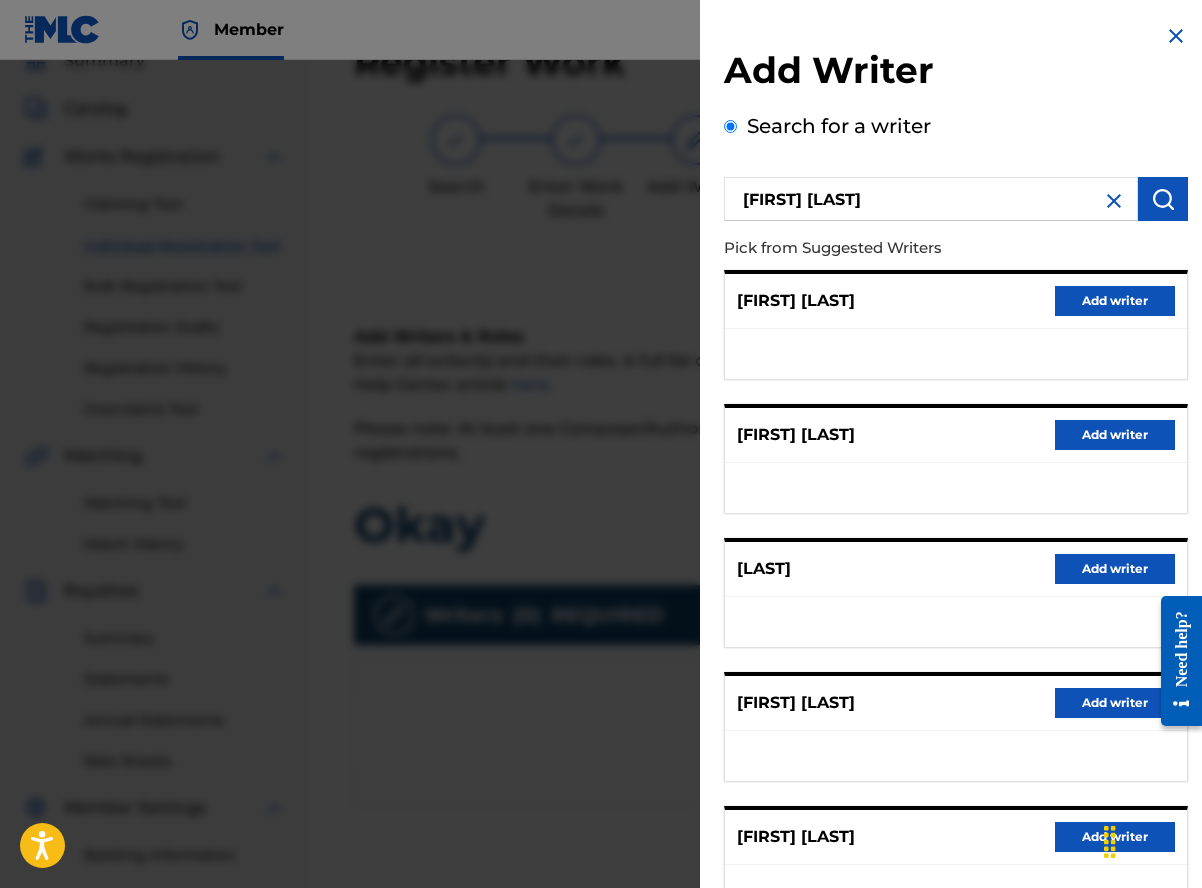 click on "Add writer" at bounding box center (1115, 703) 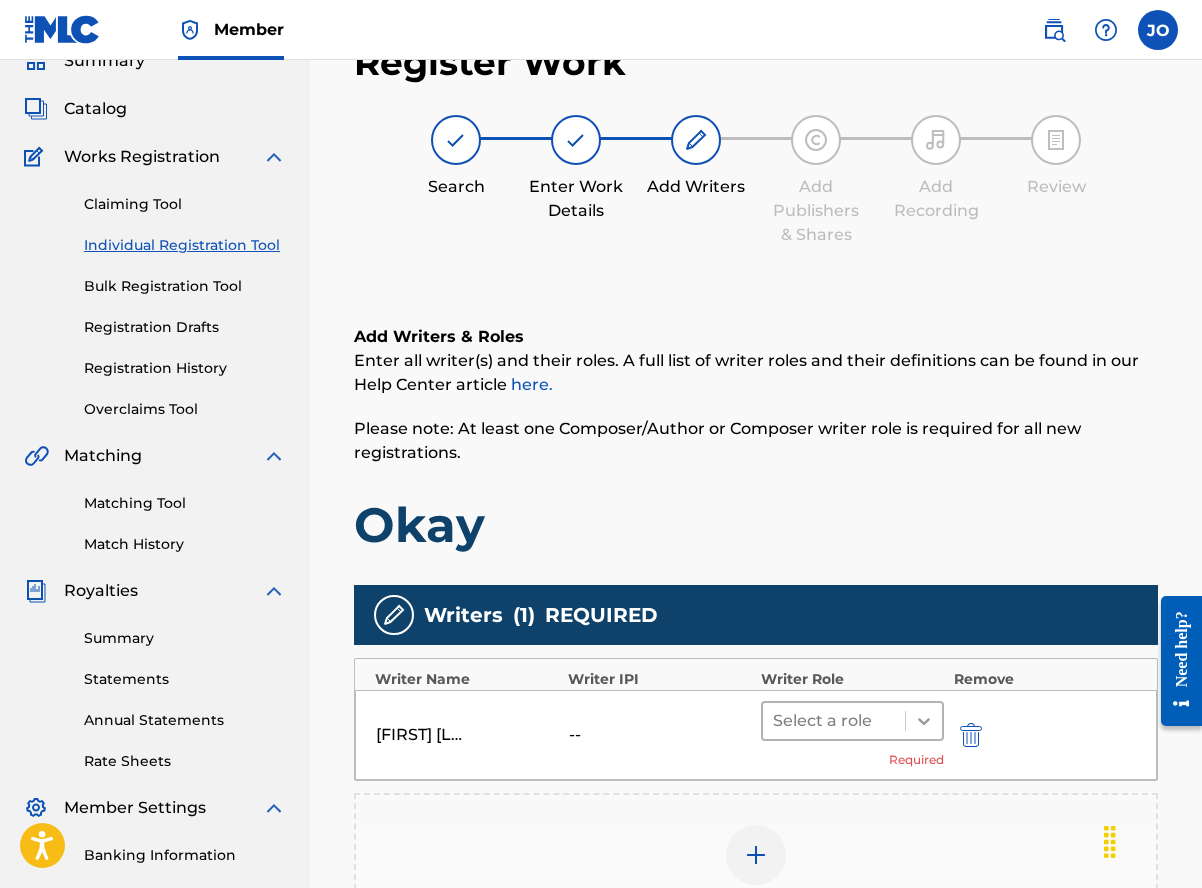 click 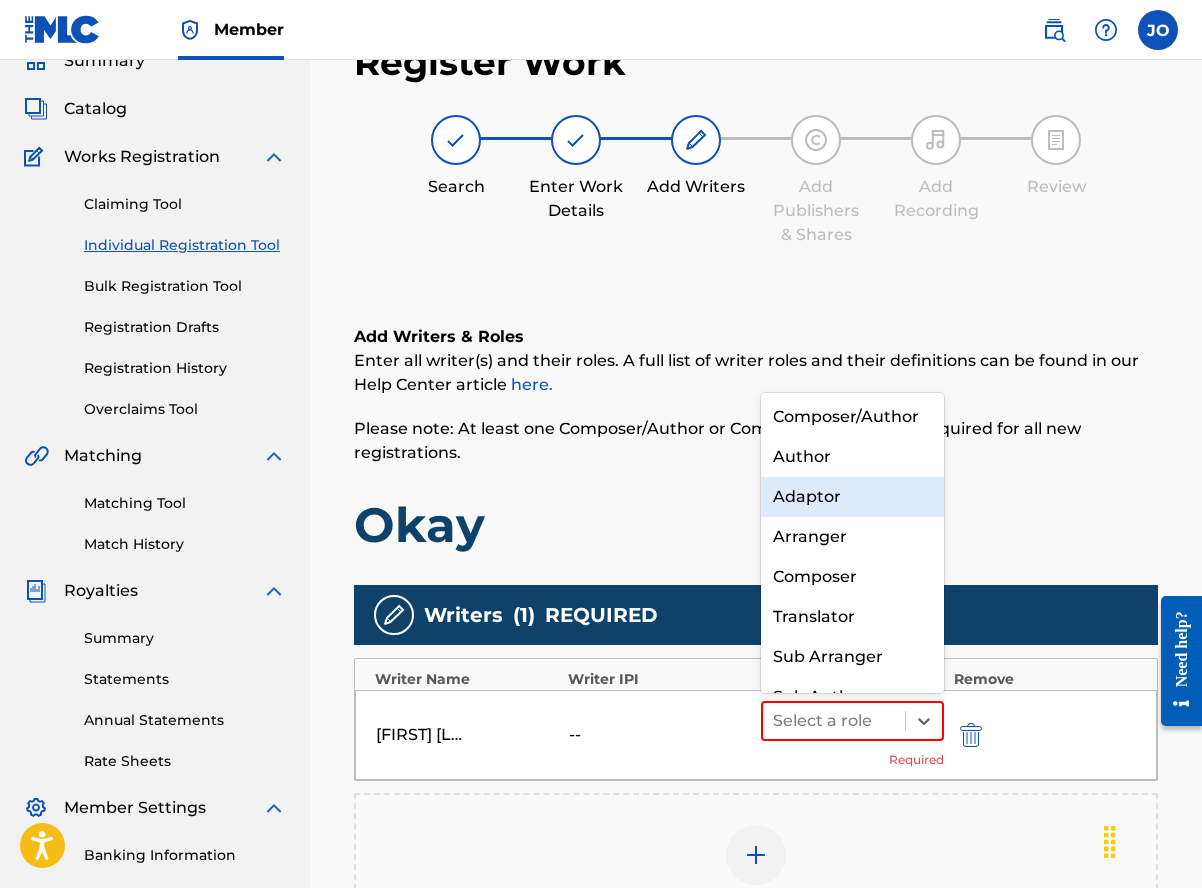 scroll, scrollTop: 21, scrollLeft: 0, axis: vertical 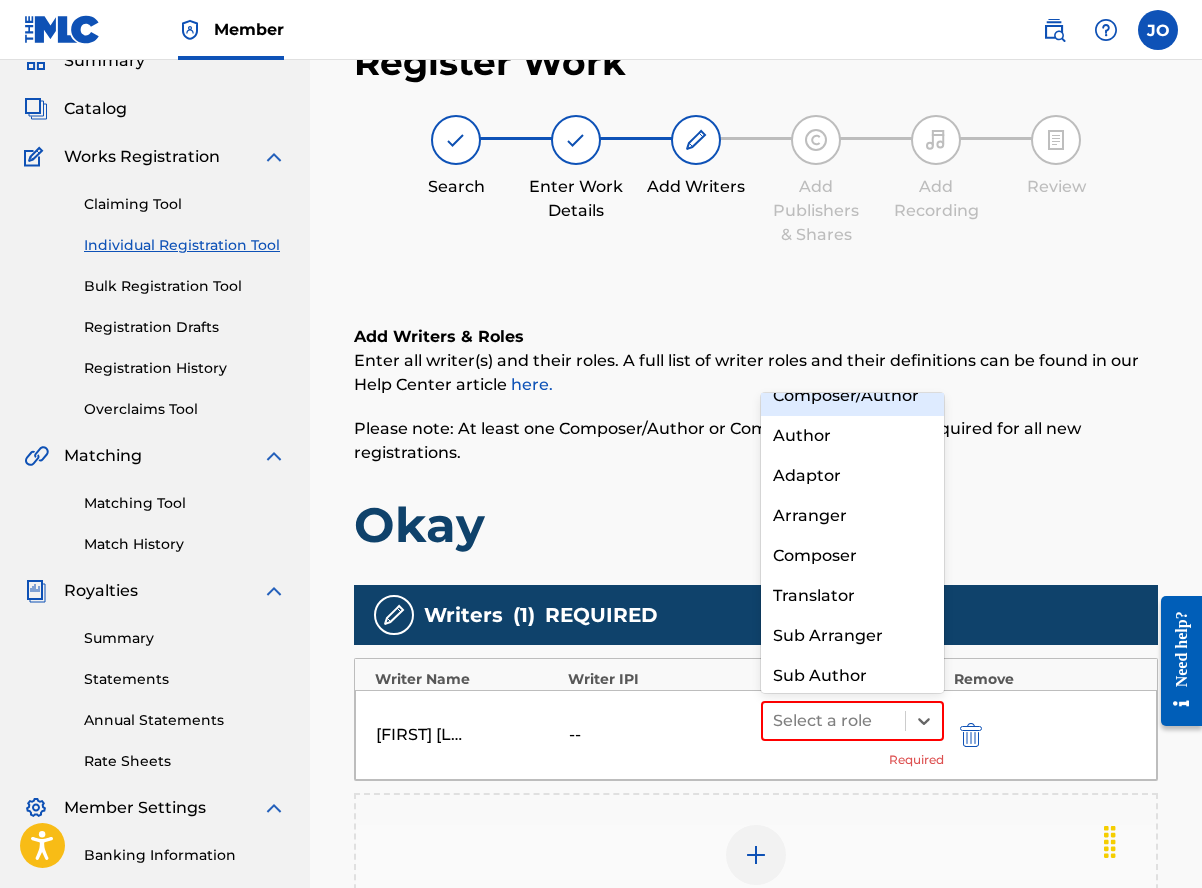 click on "Composer/Author" at bounding box center (852, 396) 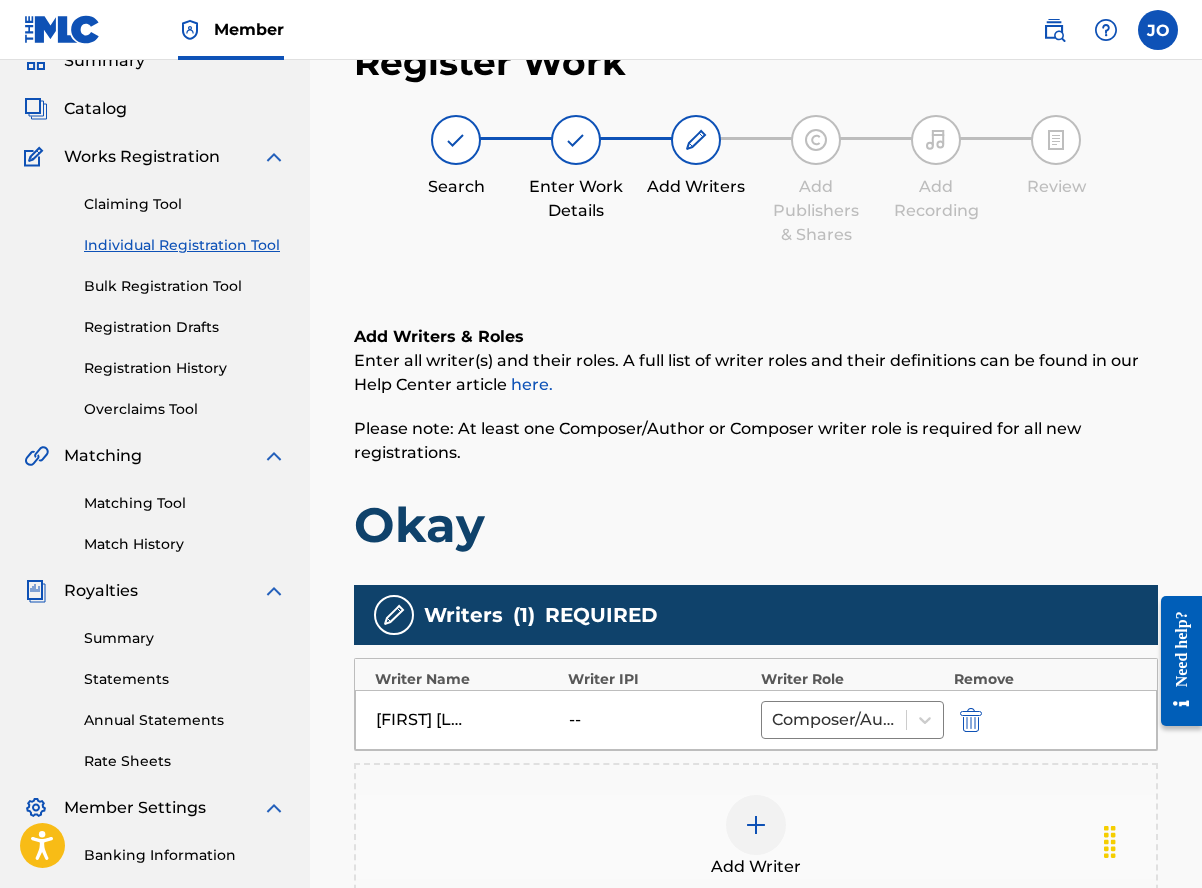 scroll, scrollTop: 396, scrollLeft: 0, axis: vertical 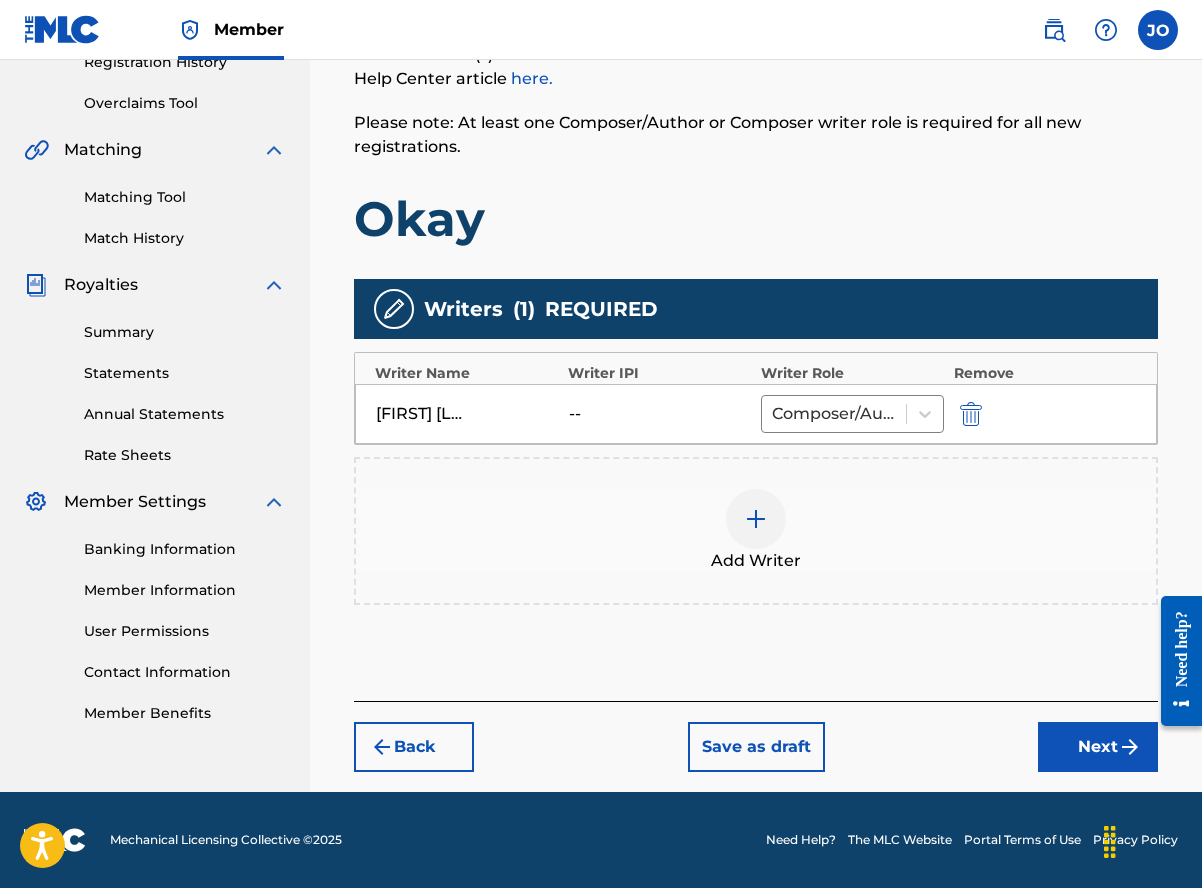 click at bounding box center (756, 519) 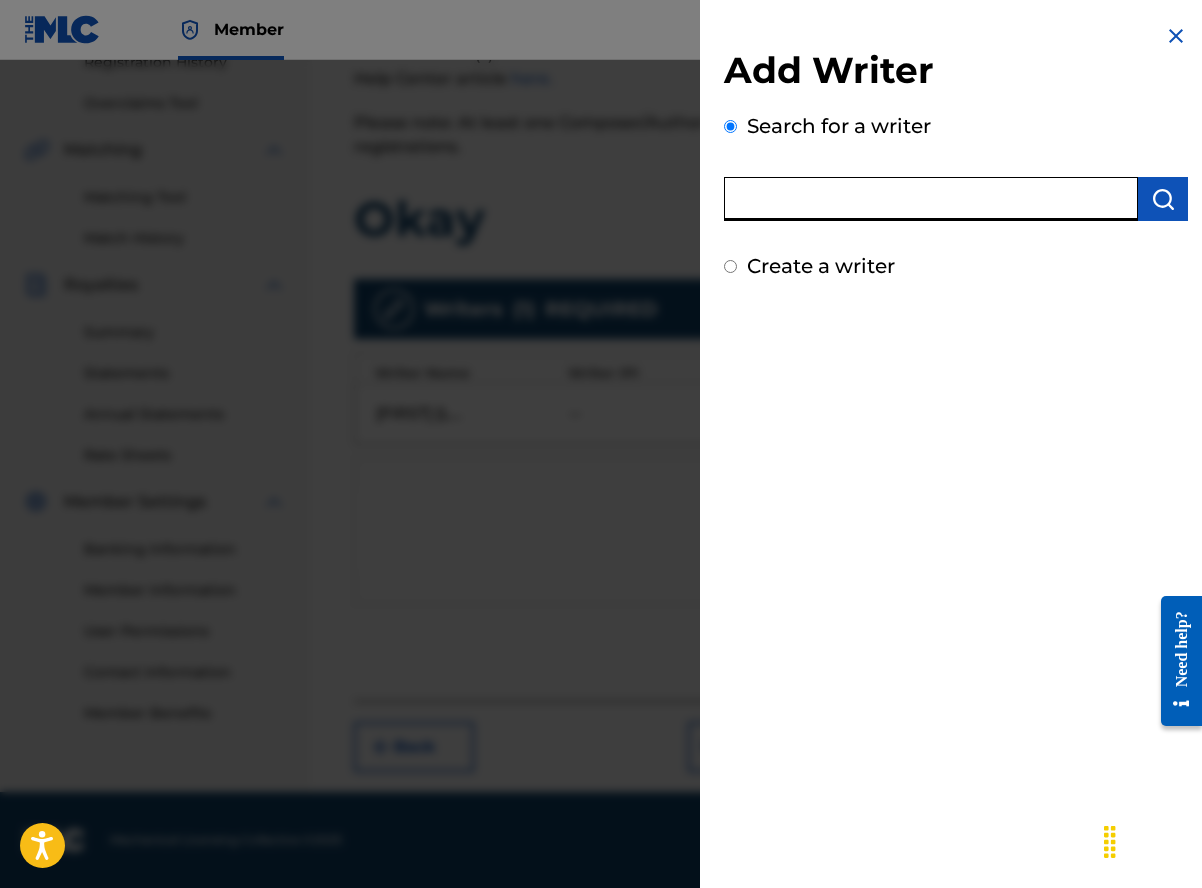 click at bounding box center (931, 199) 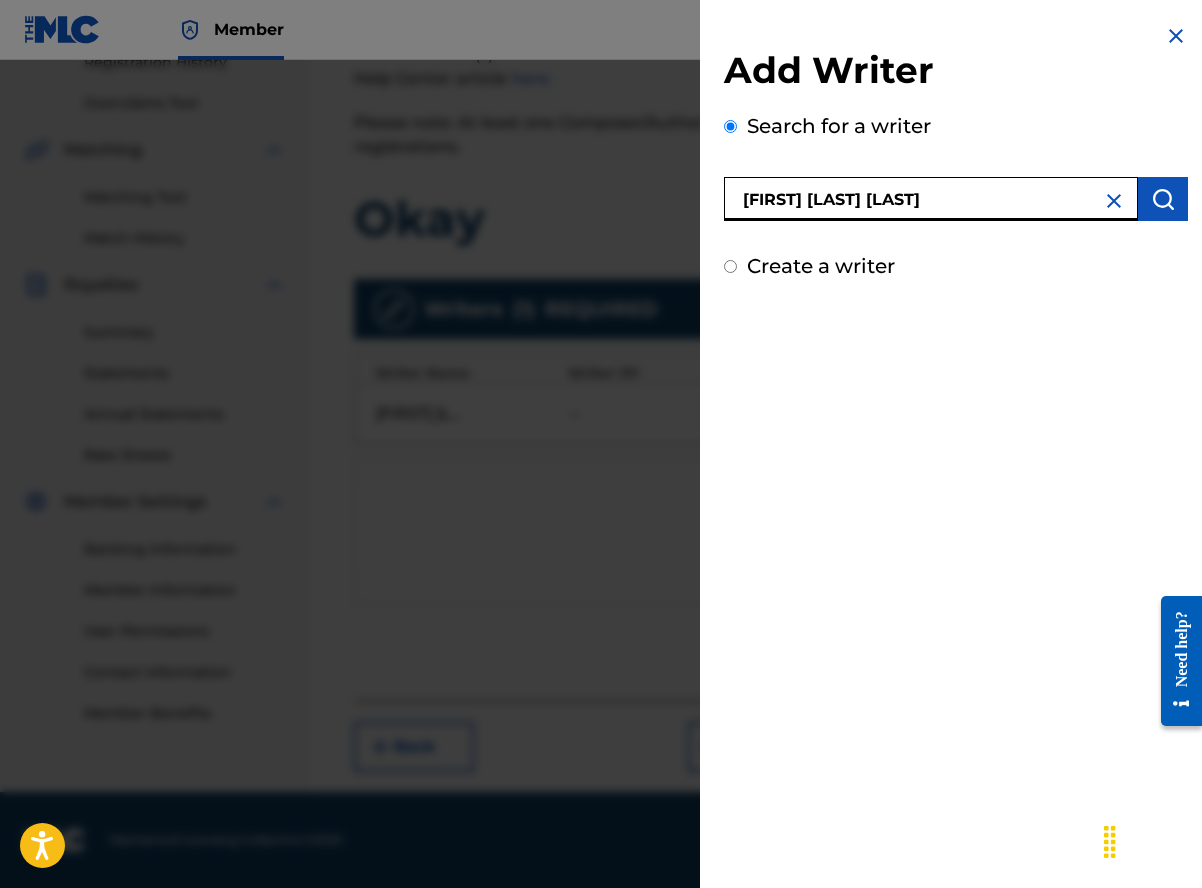 type on "[FIRST] [LAST] [LAST]" 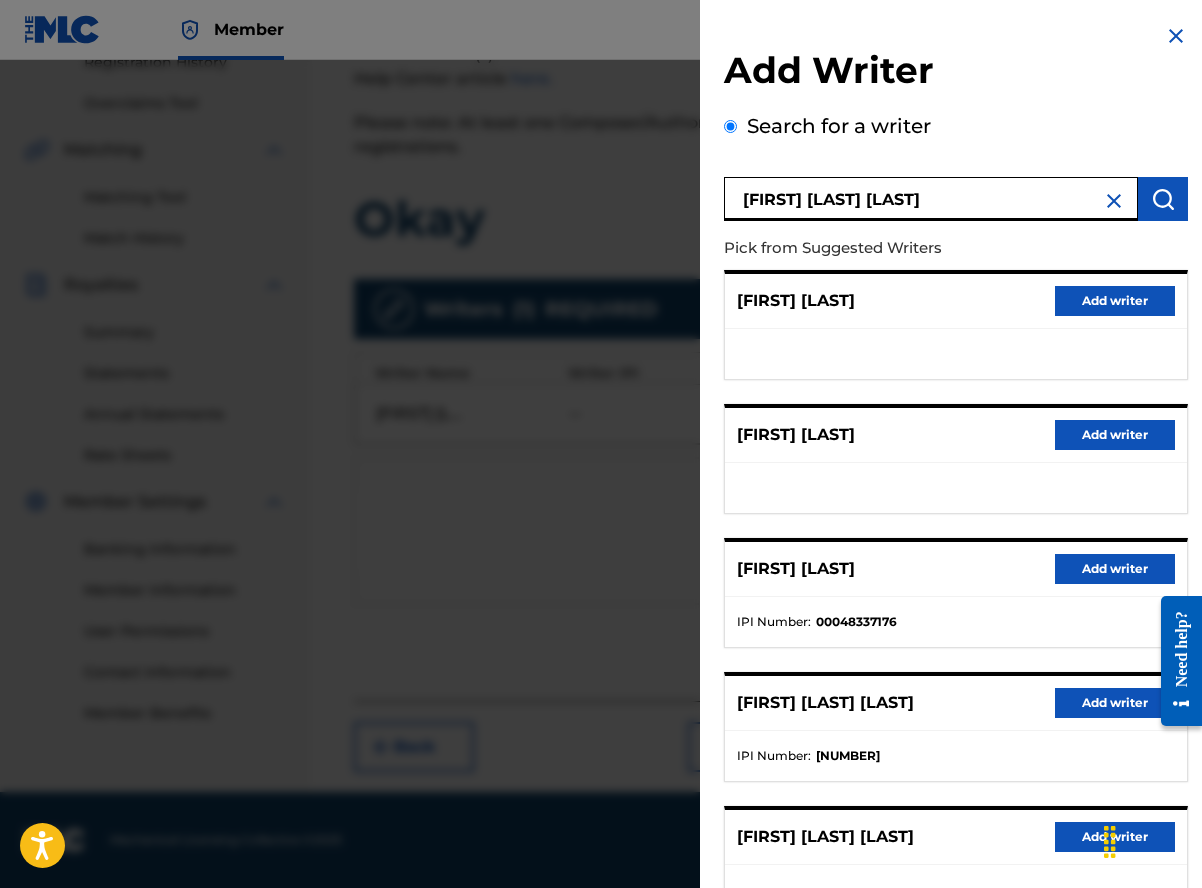 click on "Add writer" at bounding box center [1115, 703] 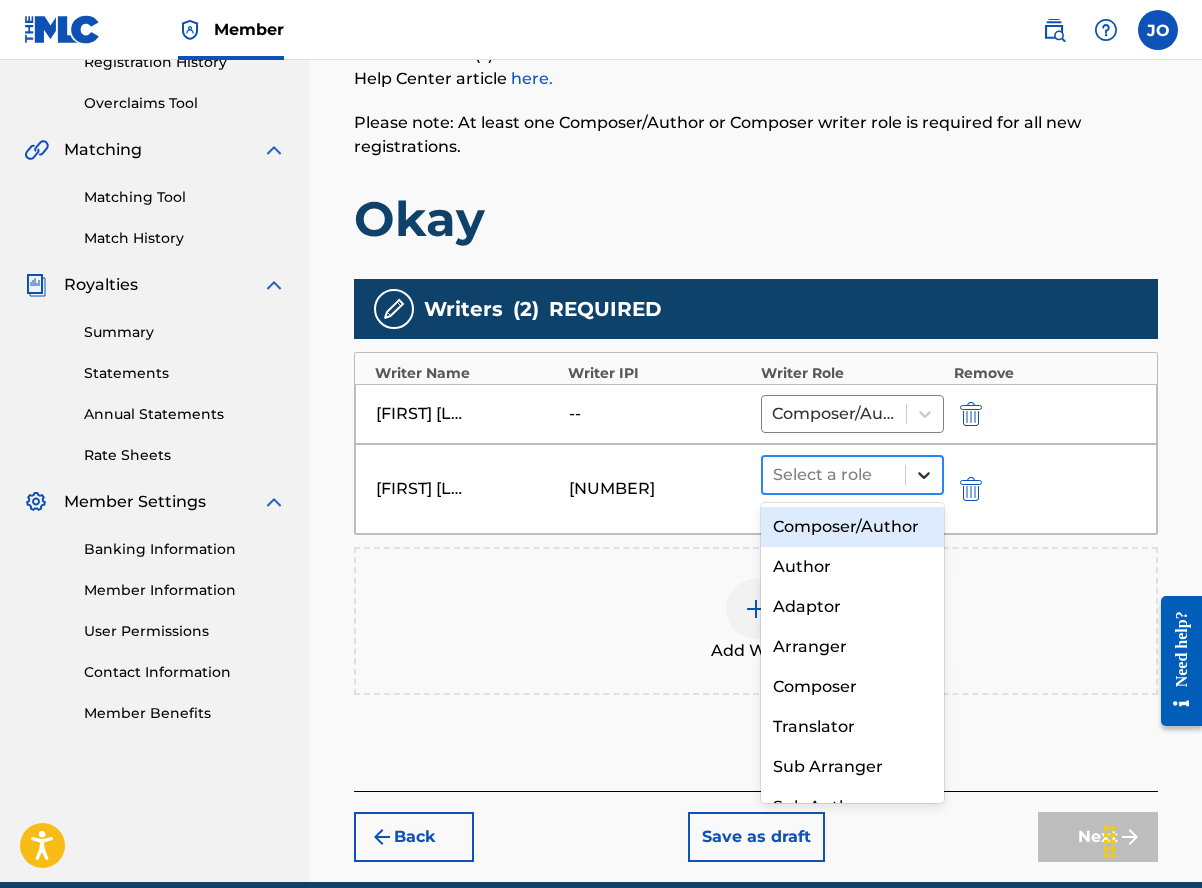 click 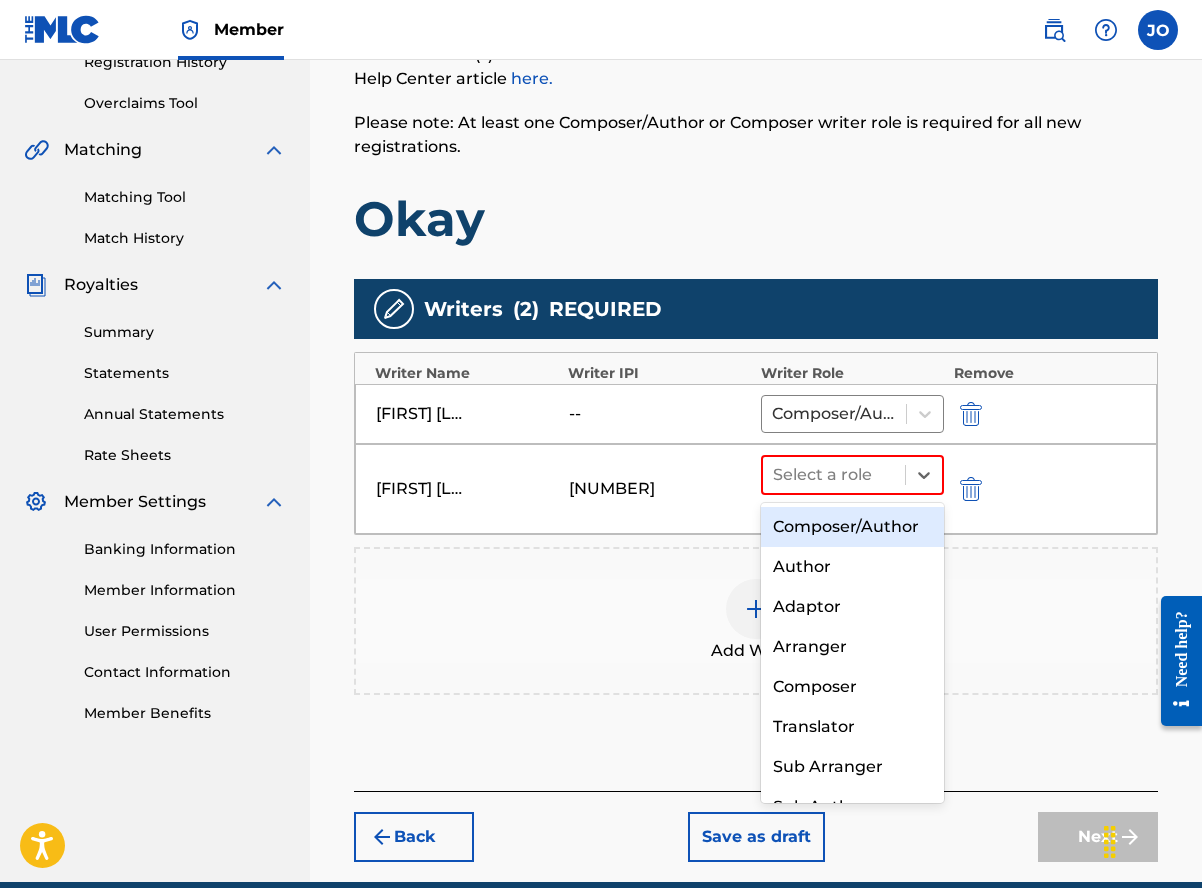 click on "Composer/Author" at bounding box center [852, 527] 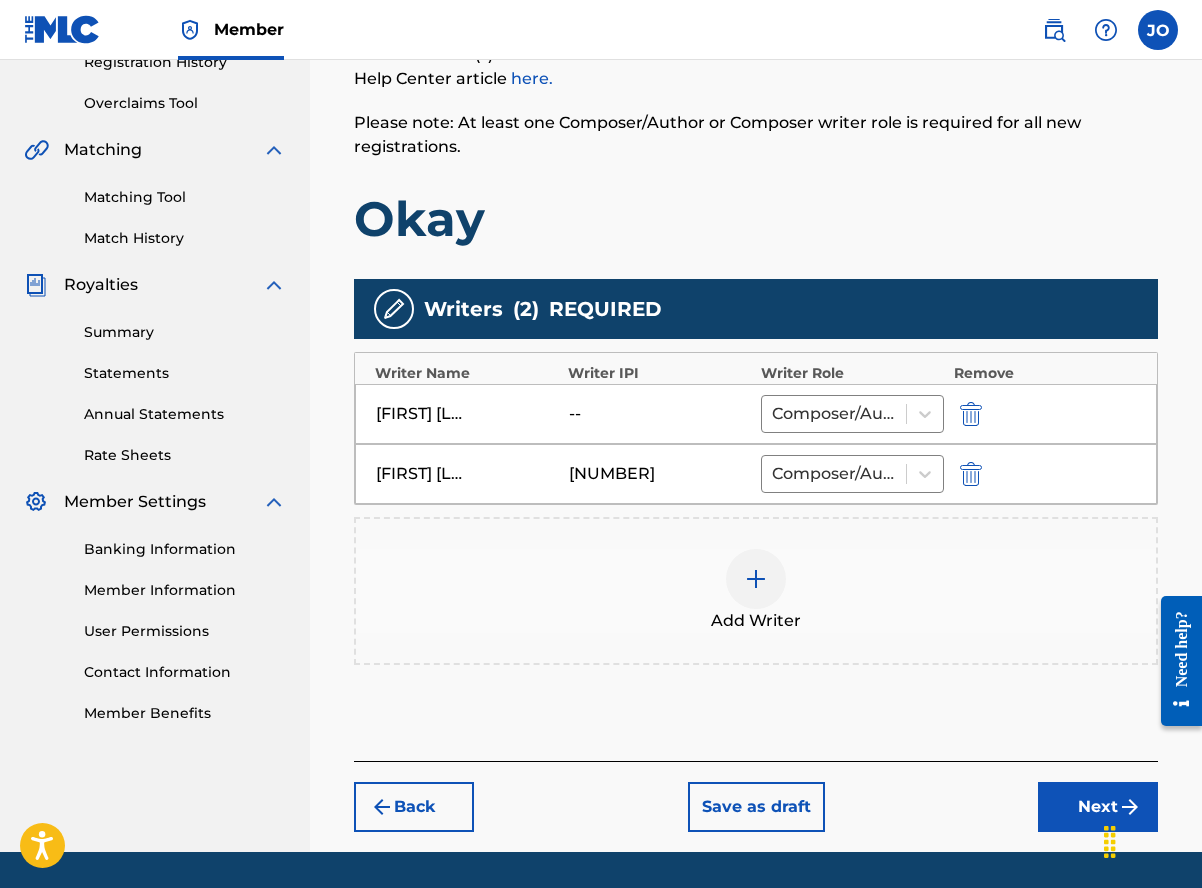 click on "Next" at bounding box center (1098, 807) 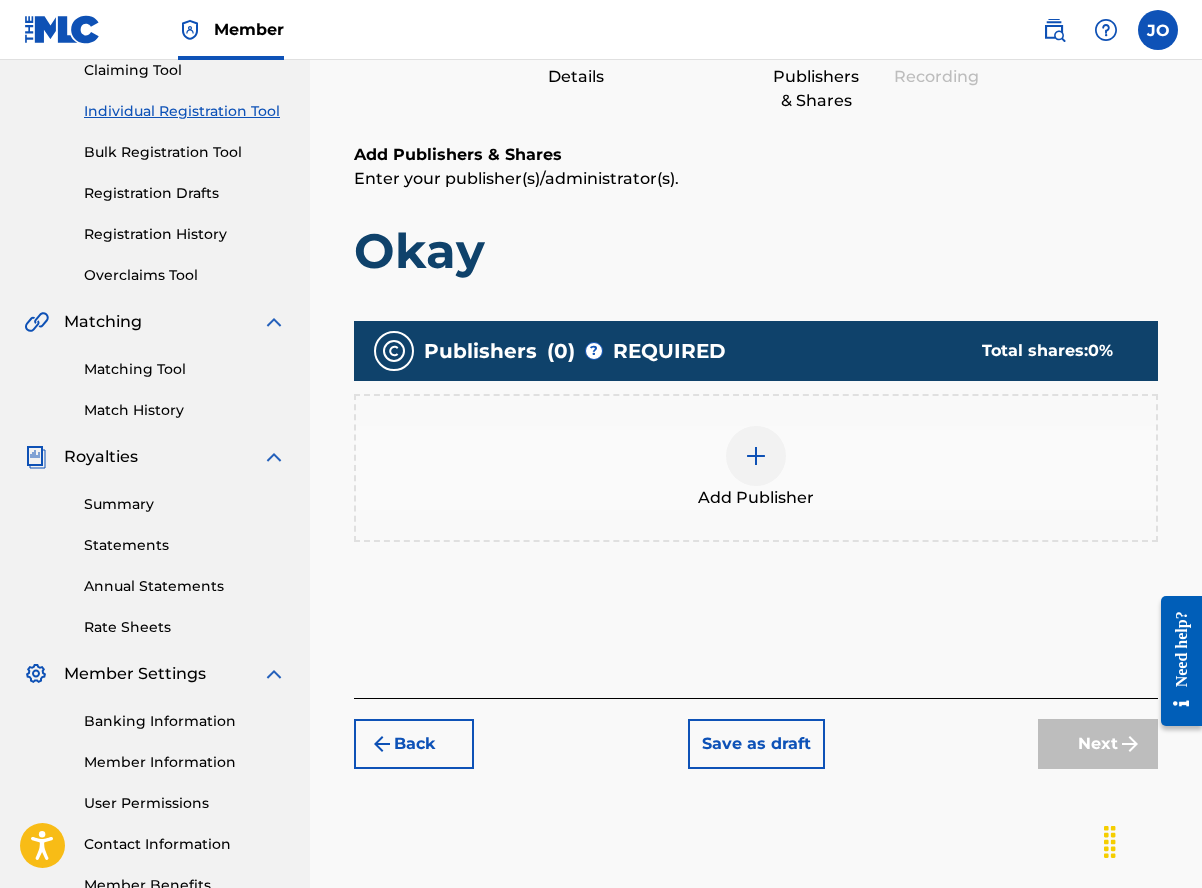scroll, scrollTop: 90, scrollLeft: 0, axis: vertical 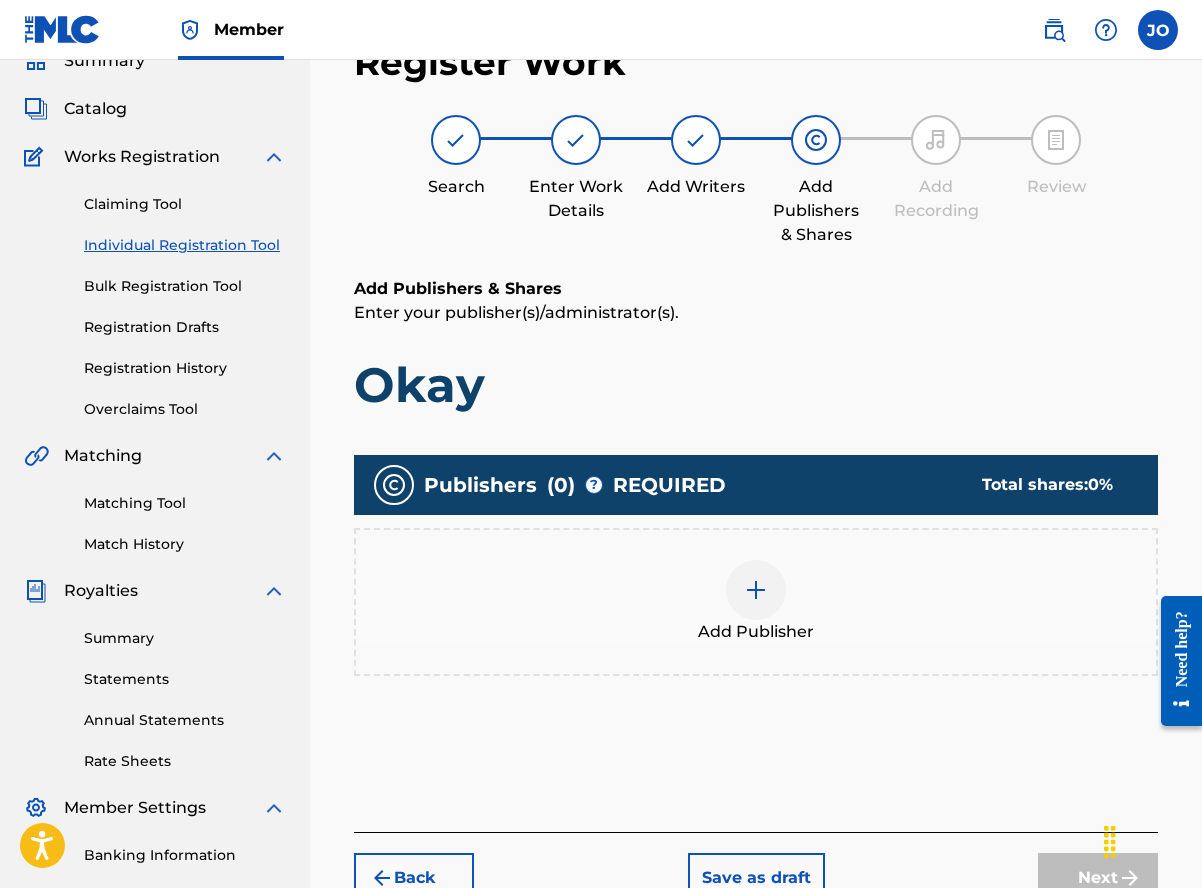 click at bounding box center (756, 590) 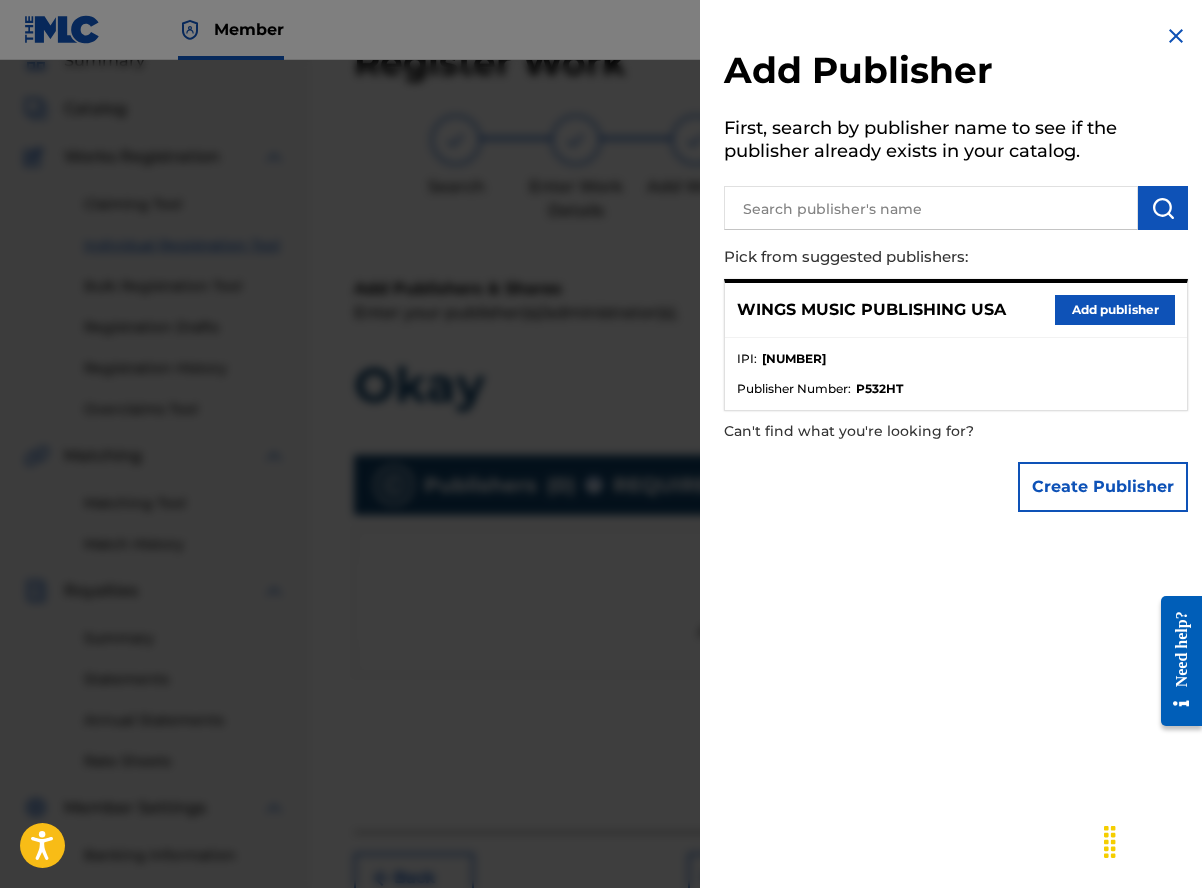 click on "Add publisher" at bounding box center [1115, 310] 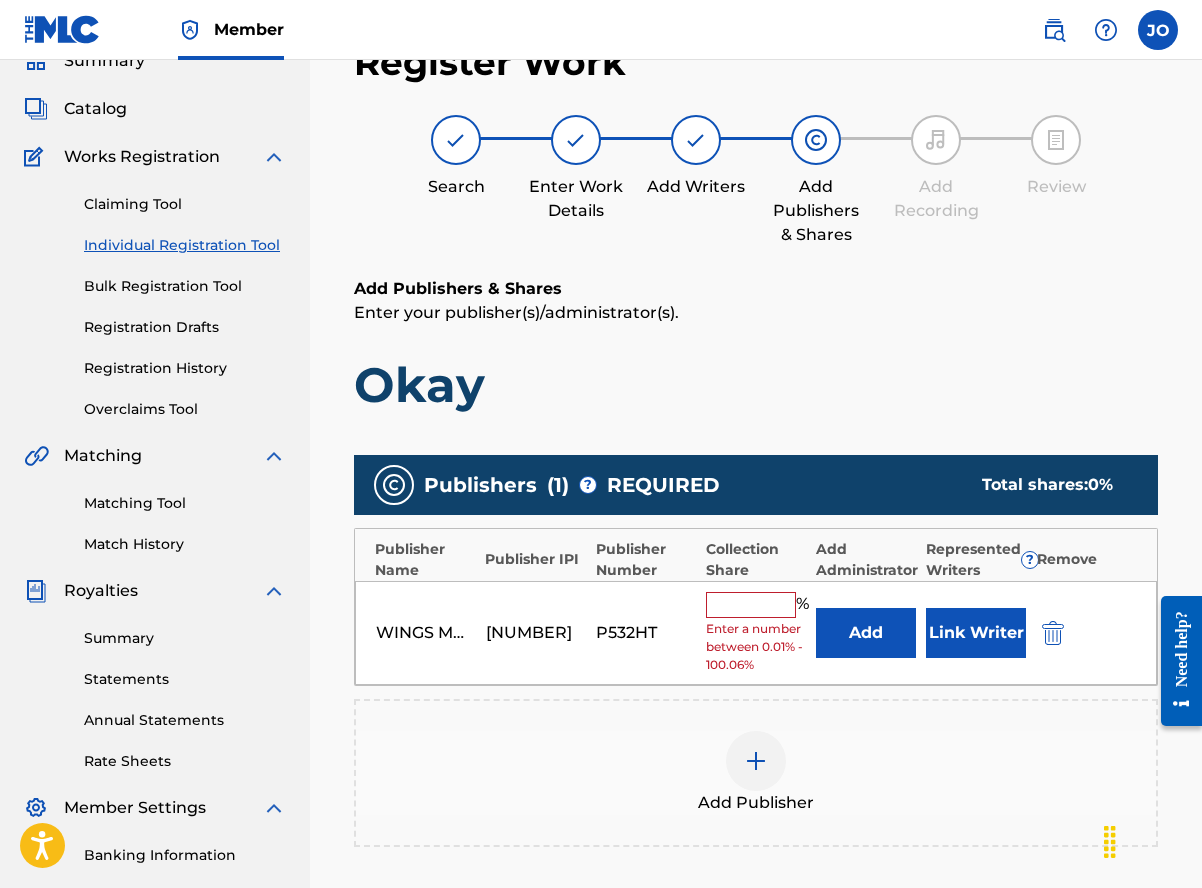 click at bounding box center (751, 605) 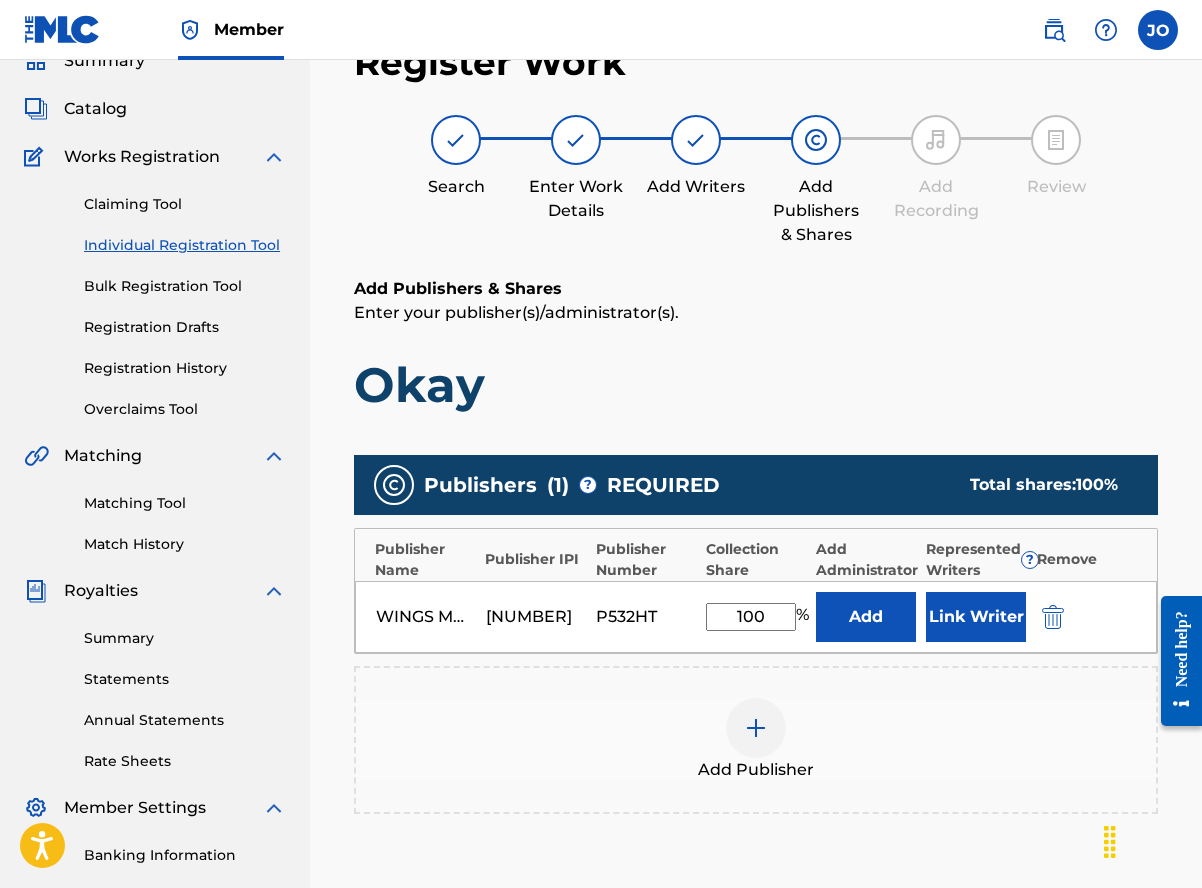 type on "100" 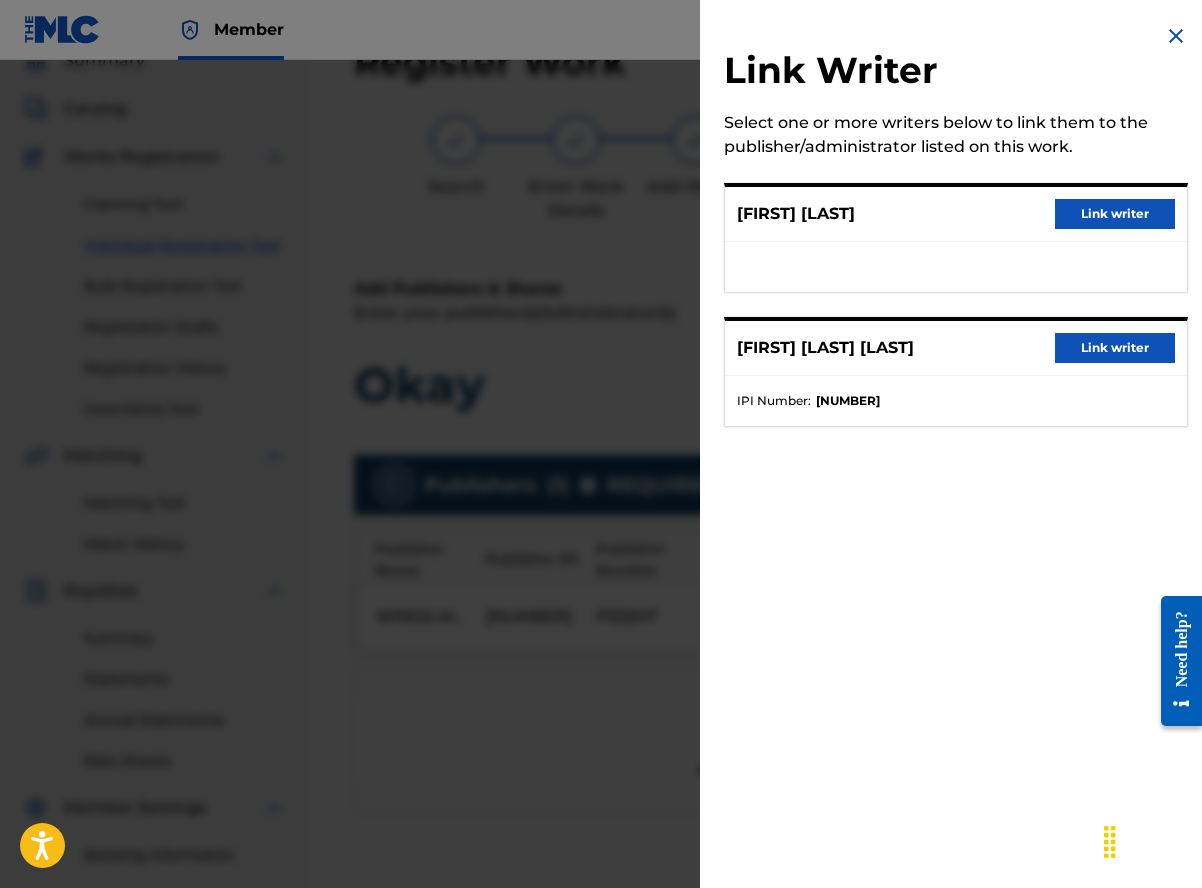 click on "Link writer" at bounding box center (1115, 214) 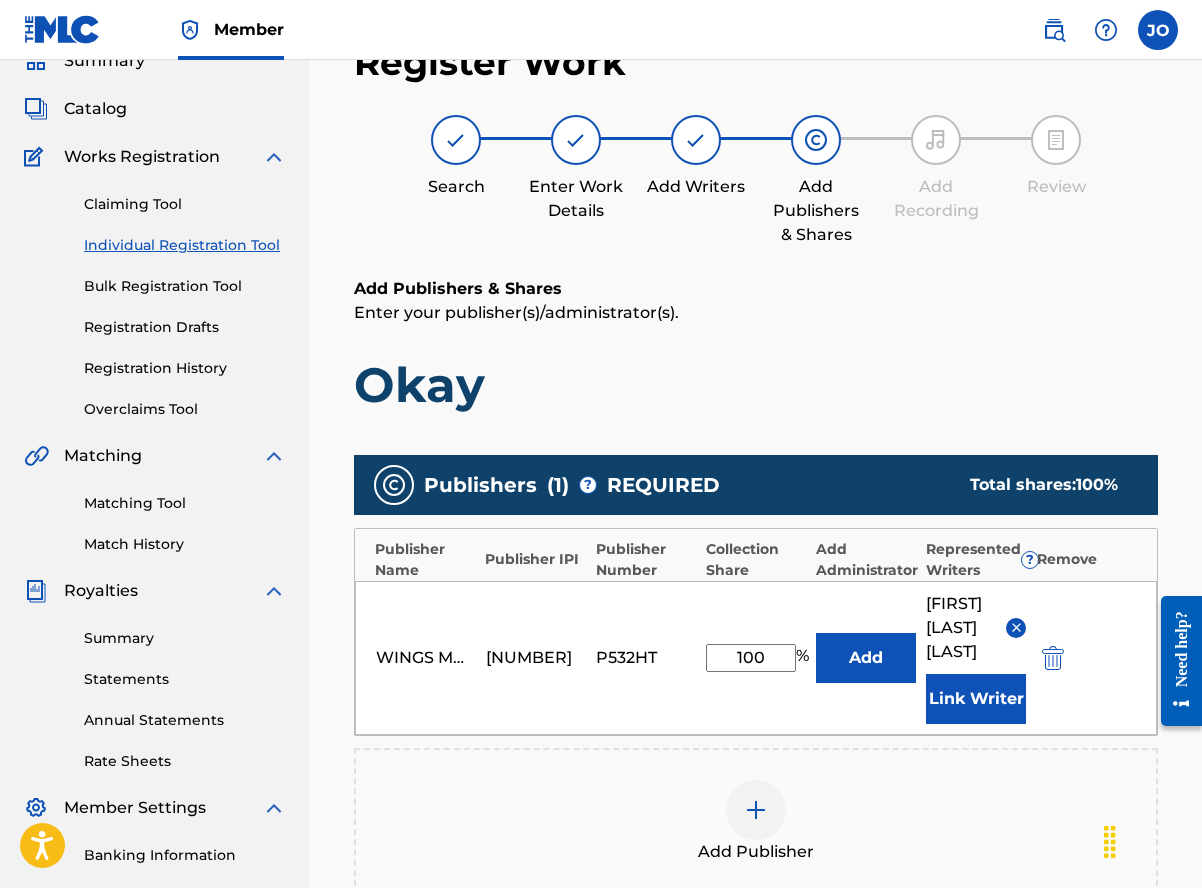 click on "Link Writer" at bounding box center (976, 699) 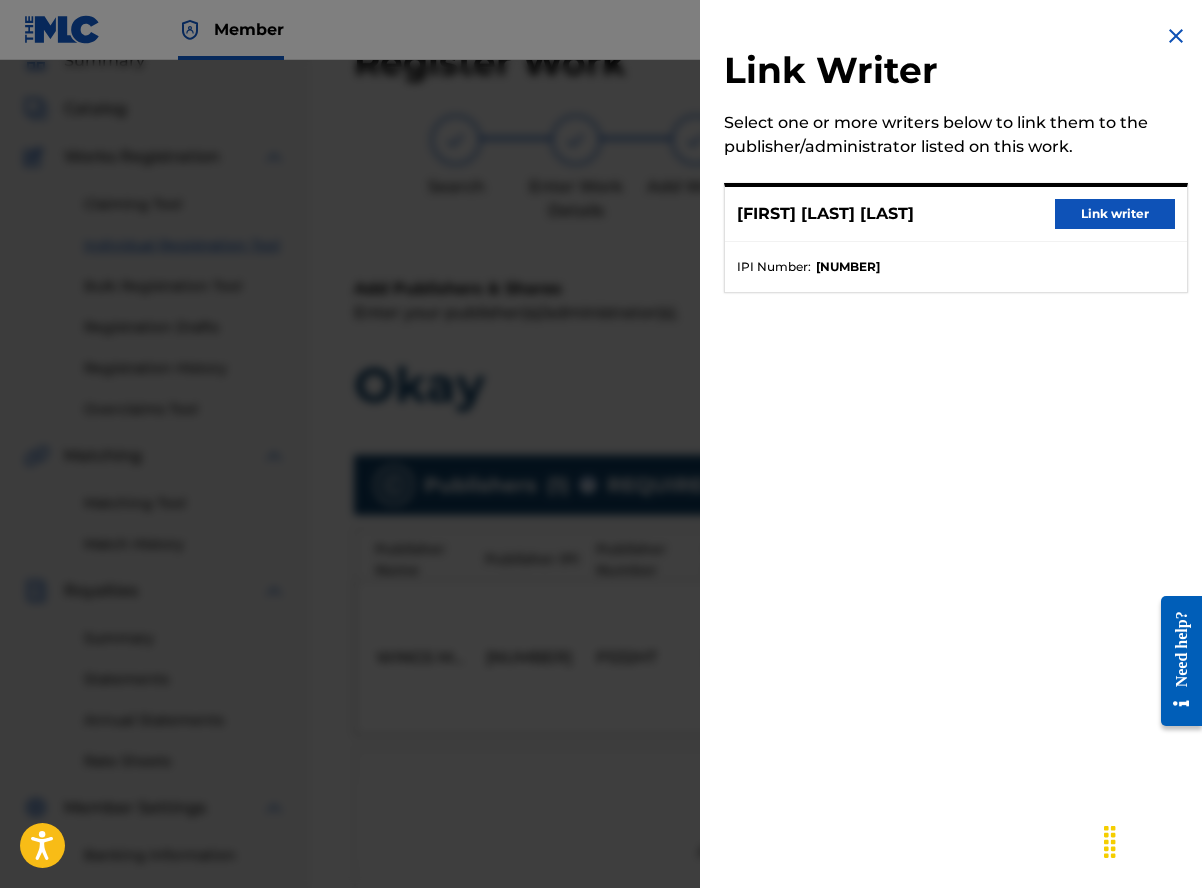click on "Link writer" at bounding box center (1115, 214) 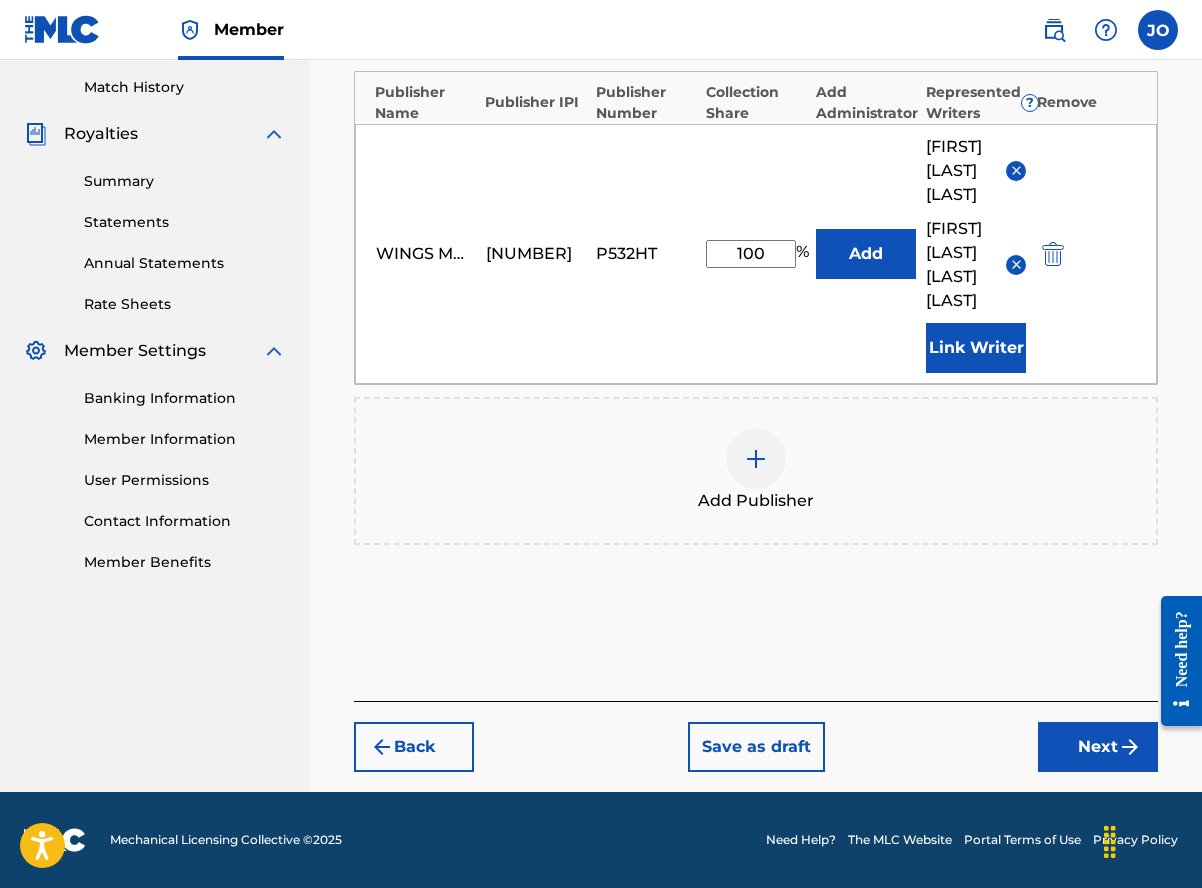 click on "Next" at bounding box center (1098, 747) 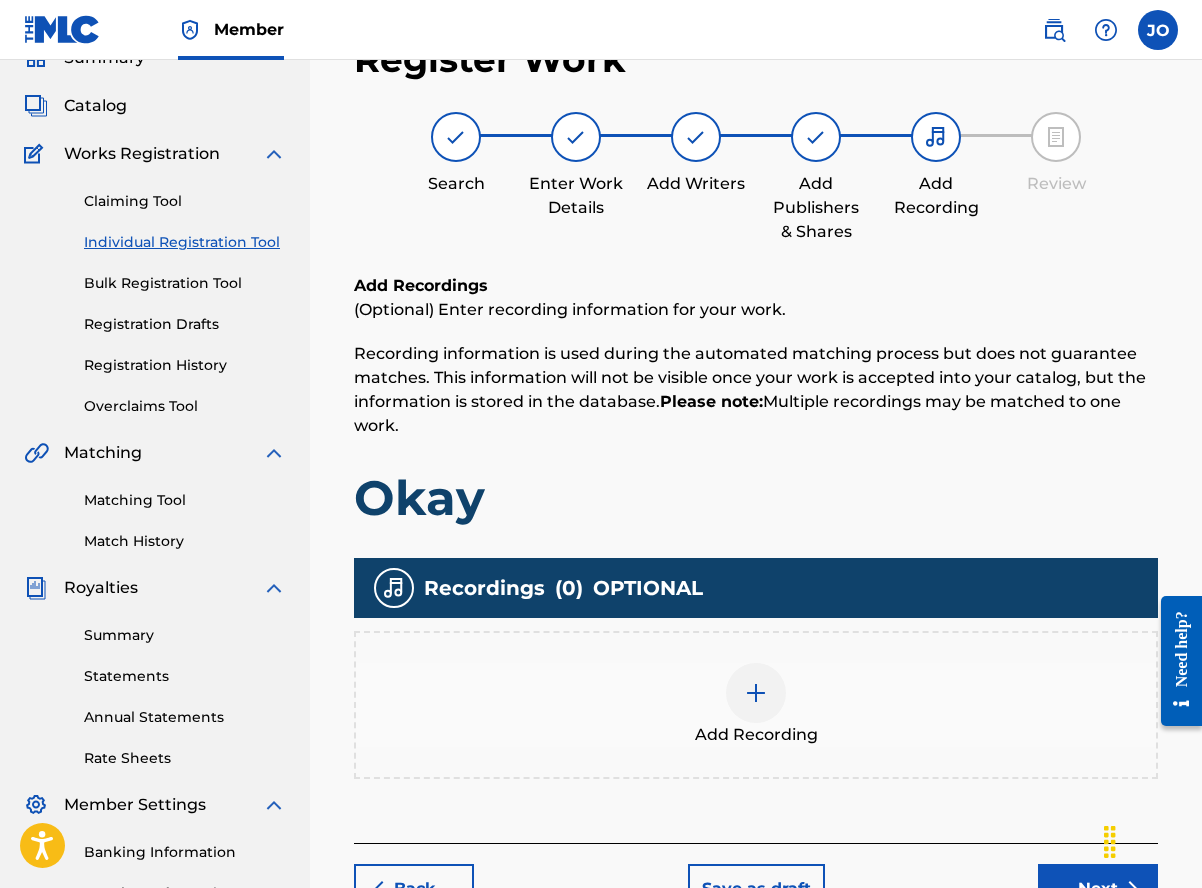 scroll, scrollTop: 90, scrollLeft: 0, axis: vertical 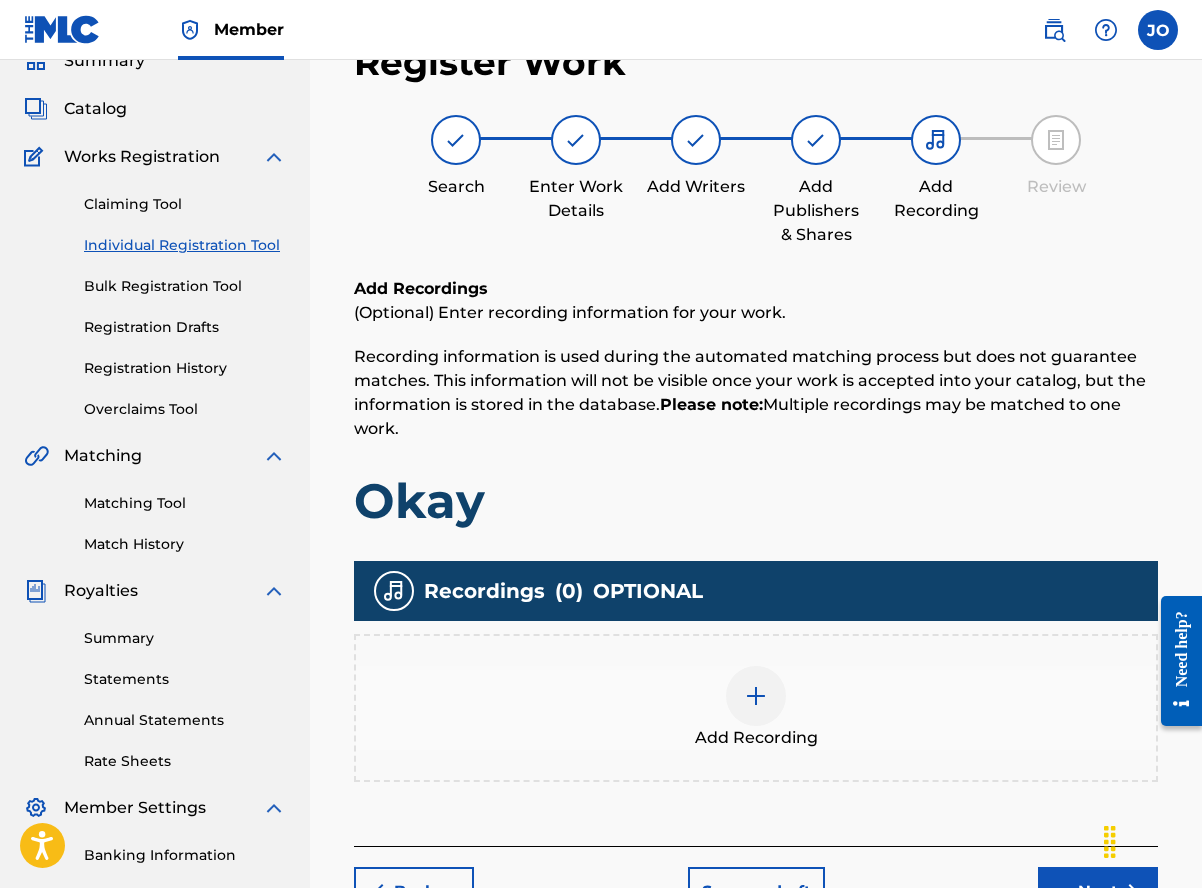 click at bounding box center (756, 696) 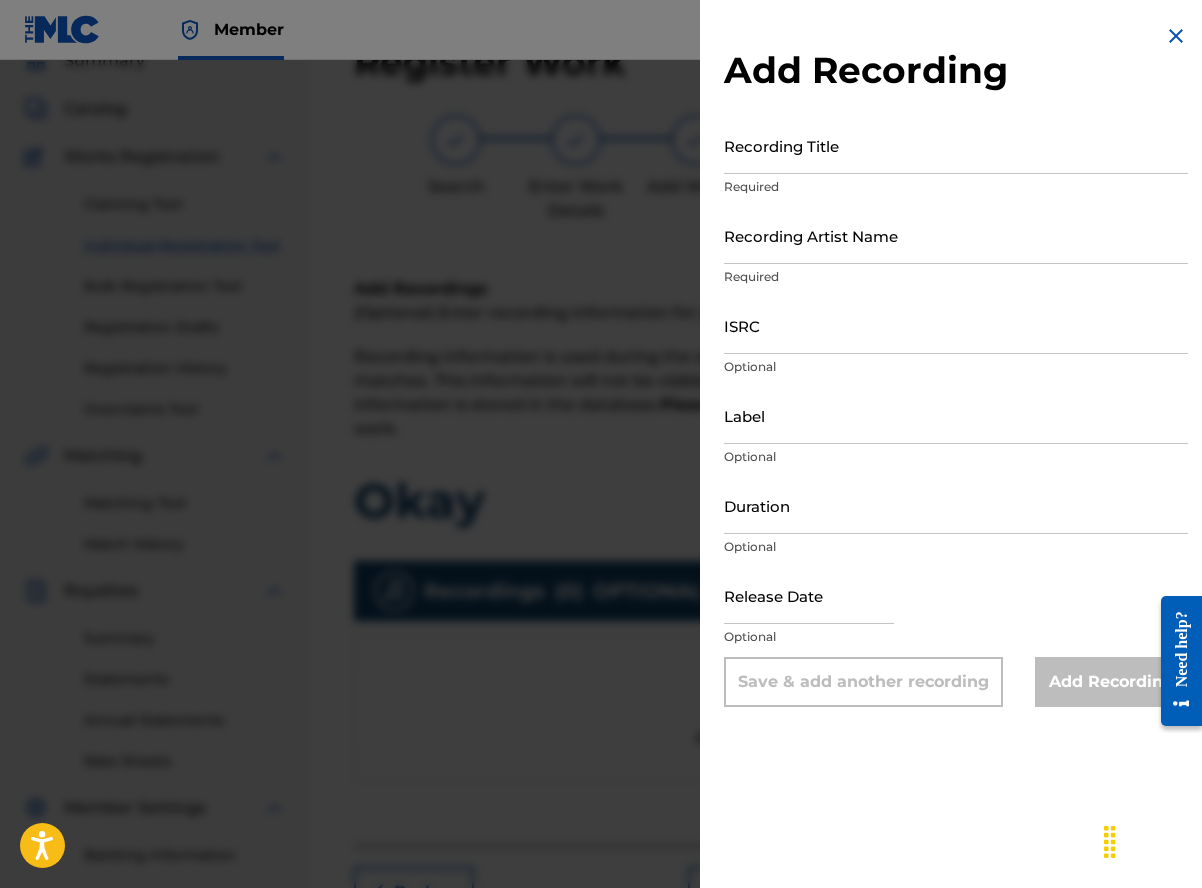 select on "7" 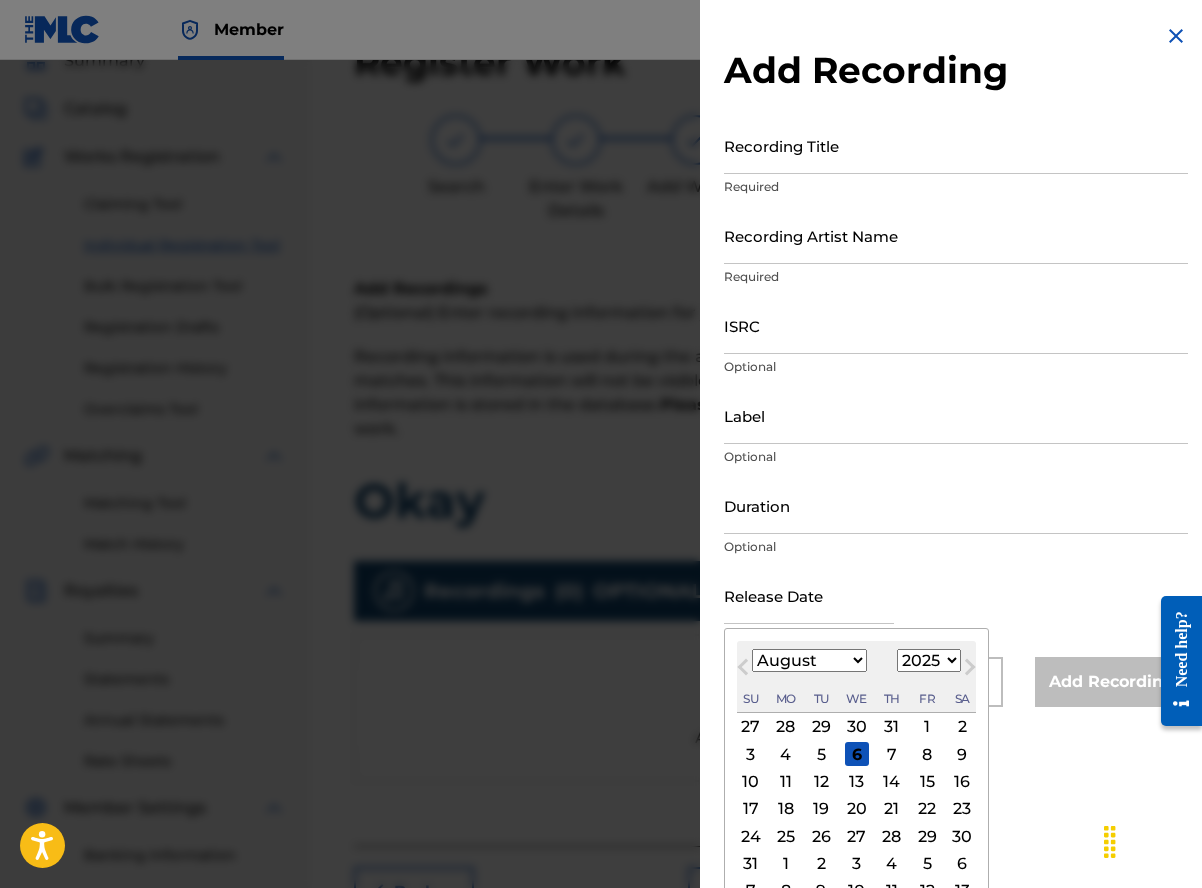click at bounding box center [809, 595] 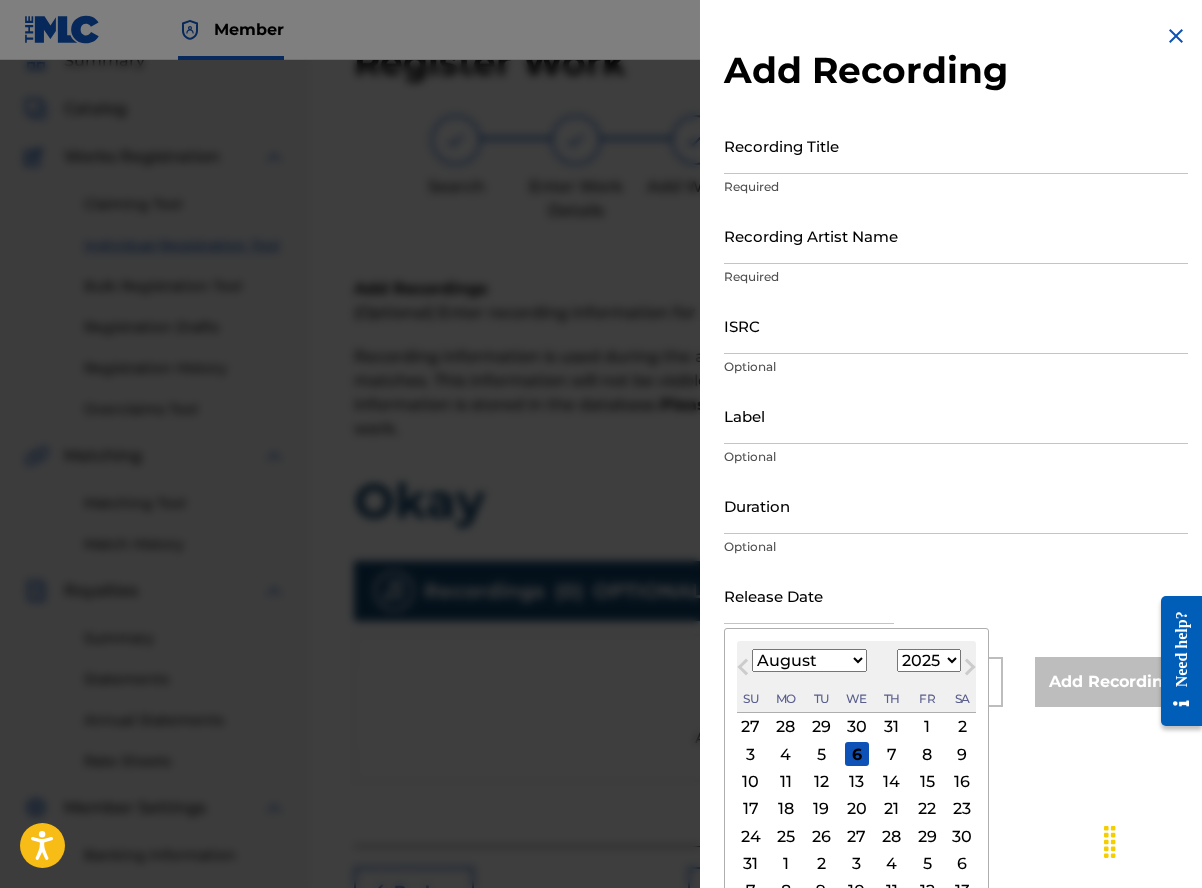 select on "6" 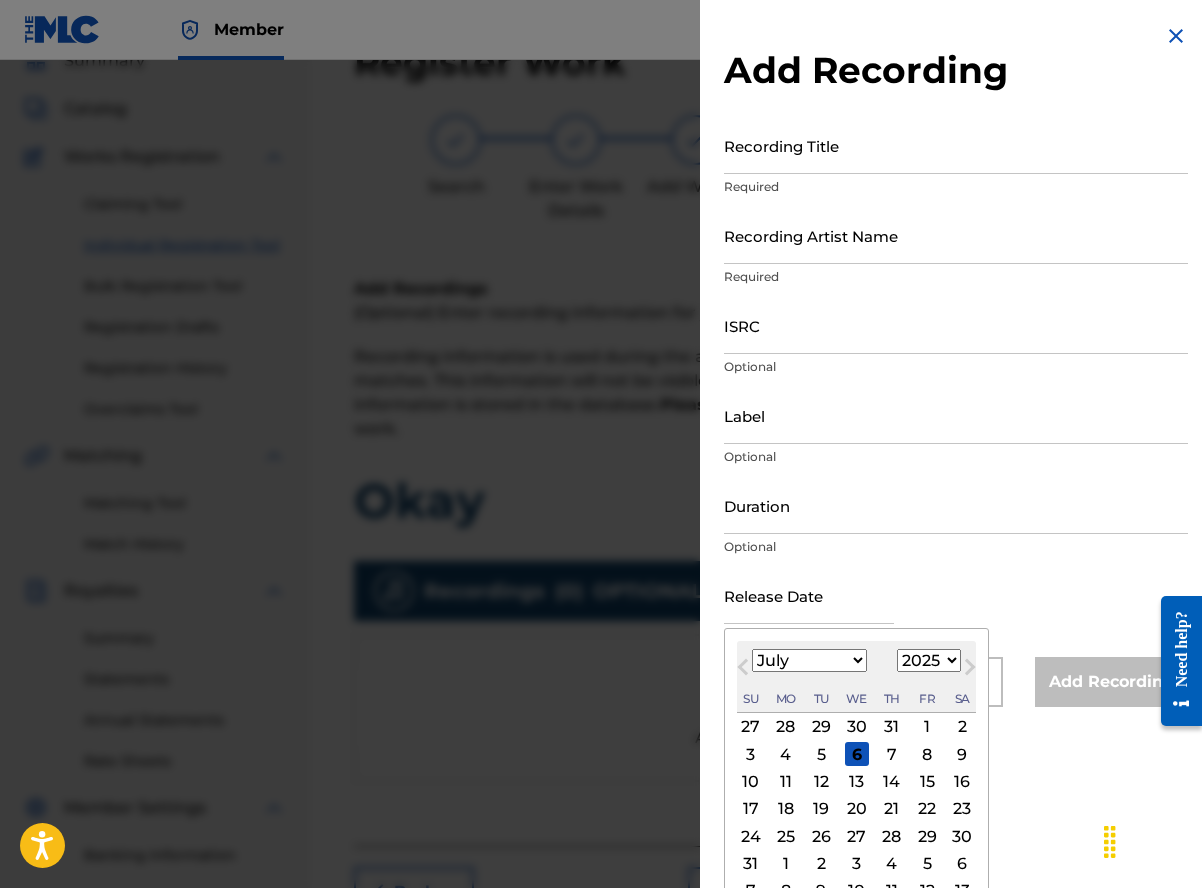 click on "January February March April May June July August September October November December" at bounding box center (809, 660) 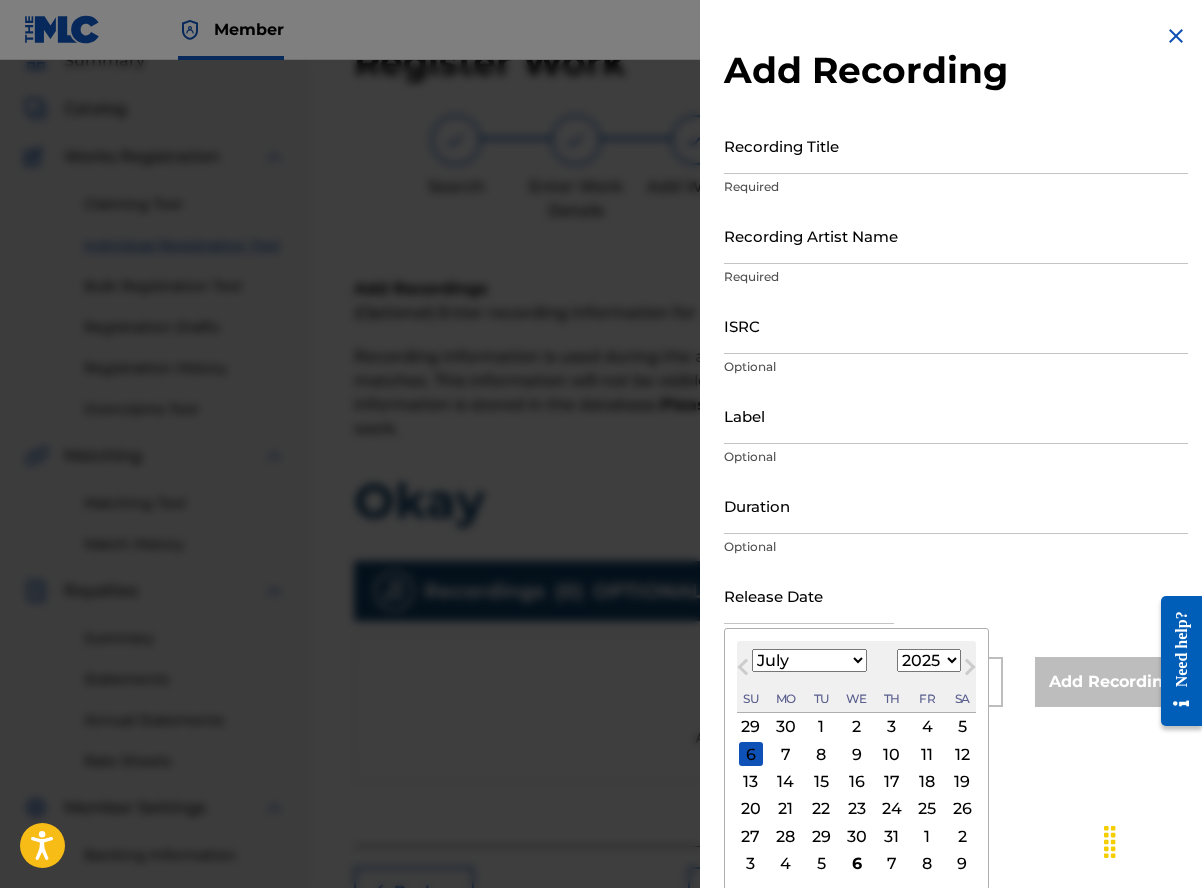 click on "11" at bounding box center (927, 754) 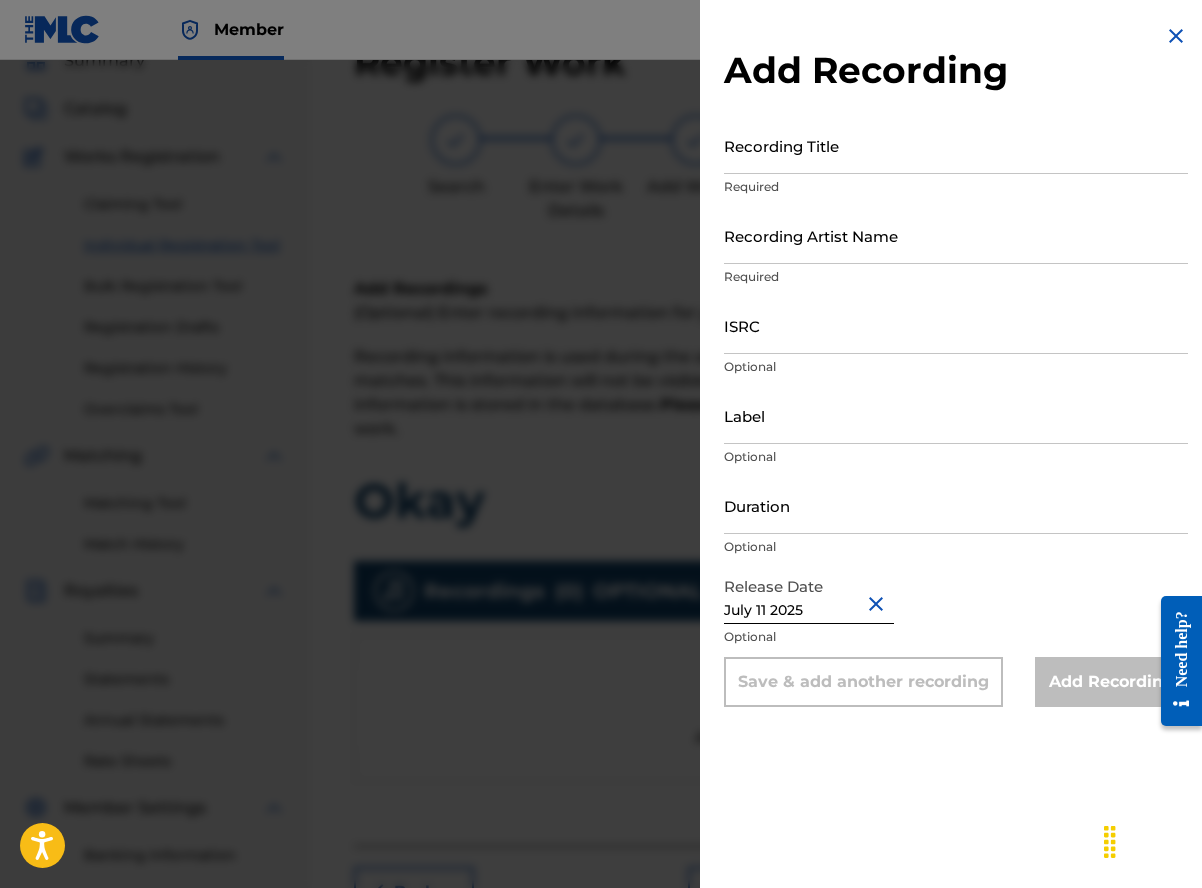click on "Duration" at bounding box center [956, 505] 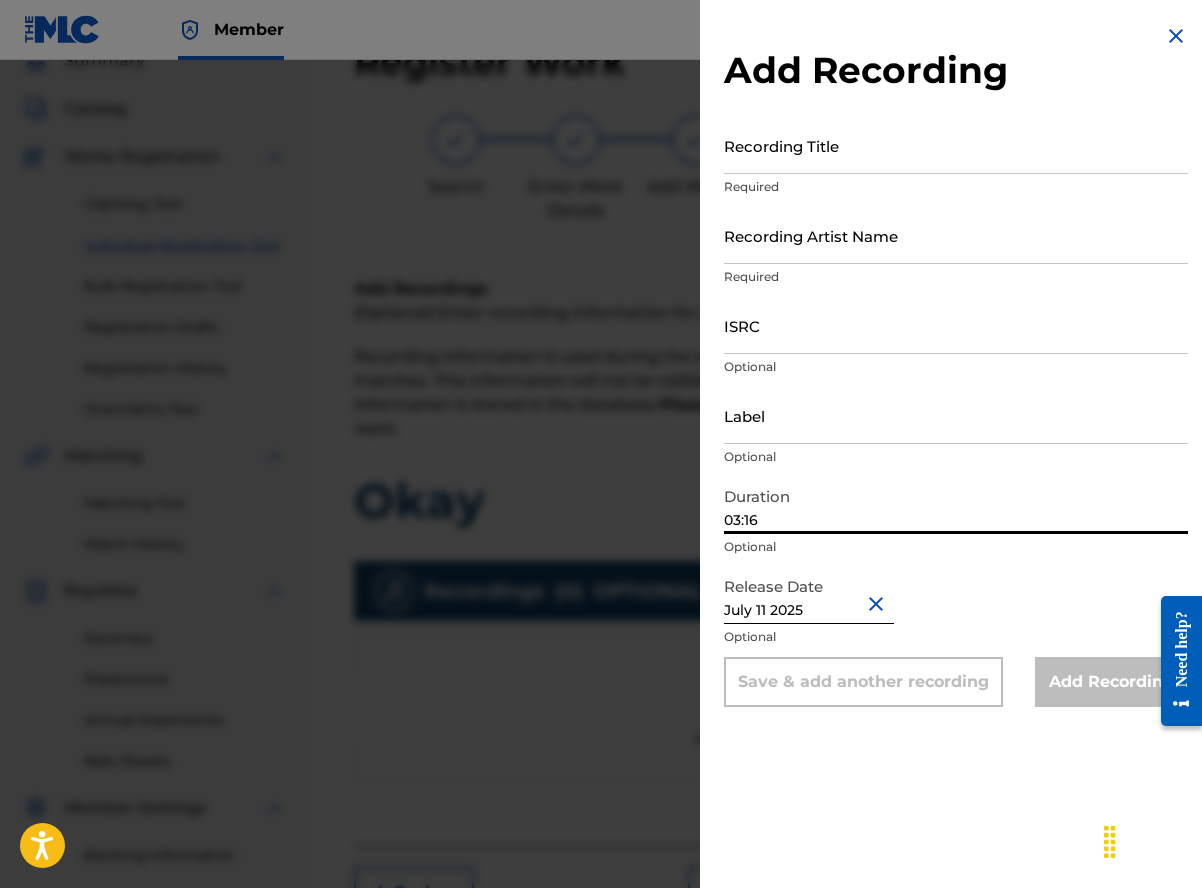 type on "03:16" 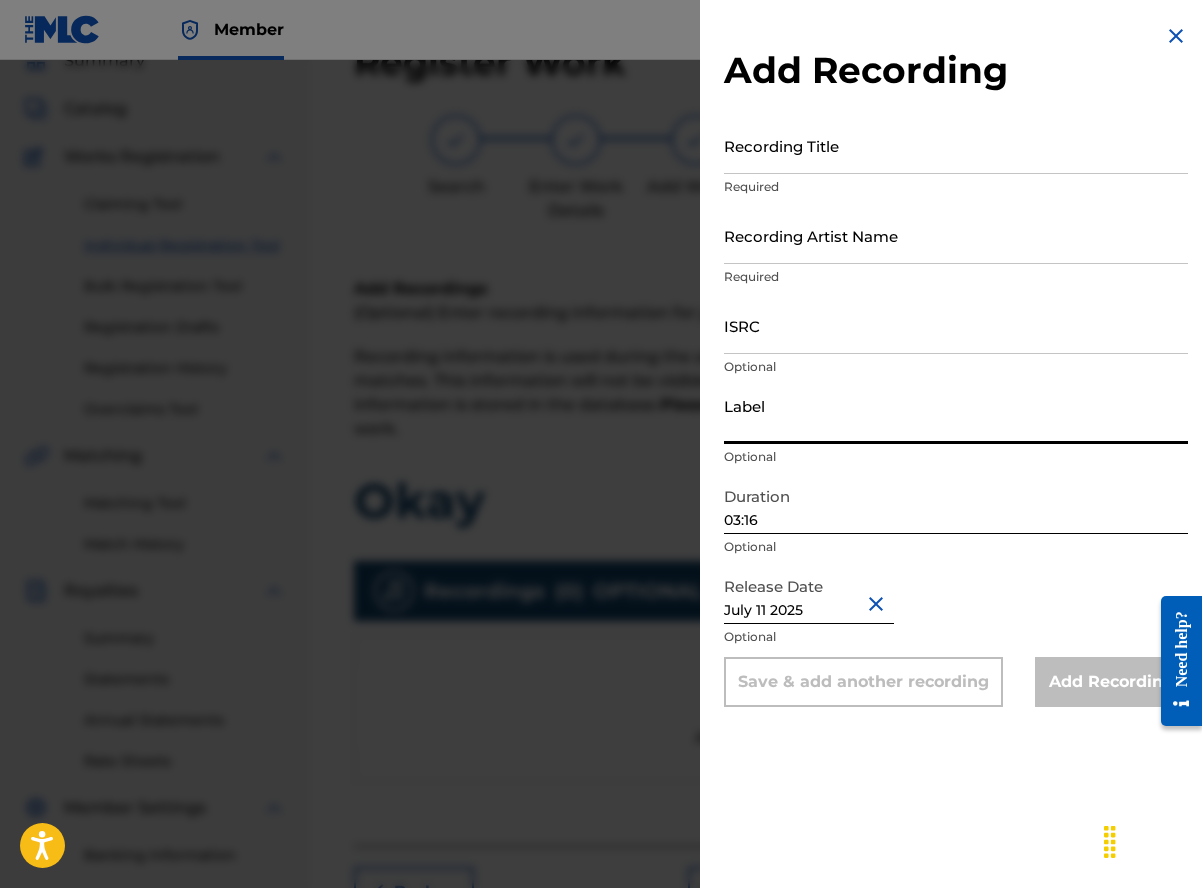 type on "Wings Music Group" 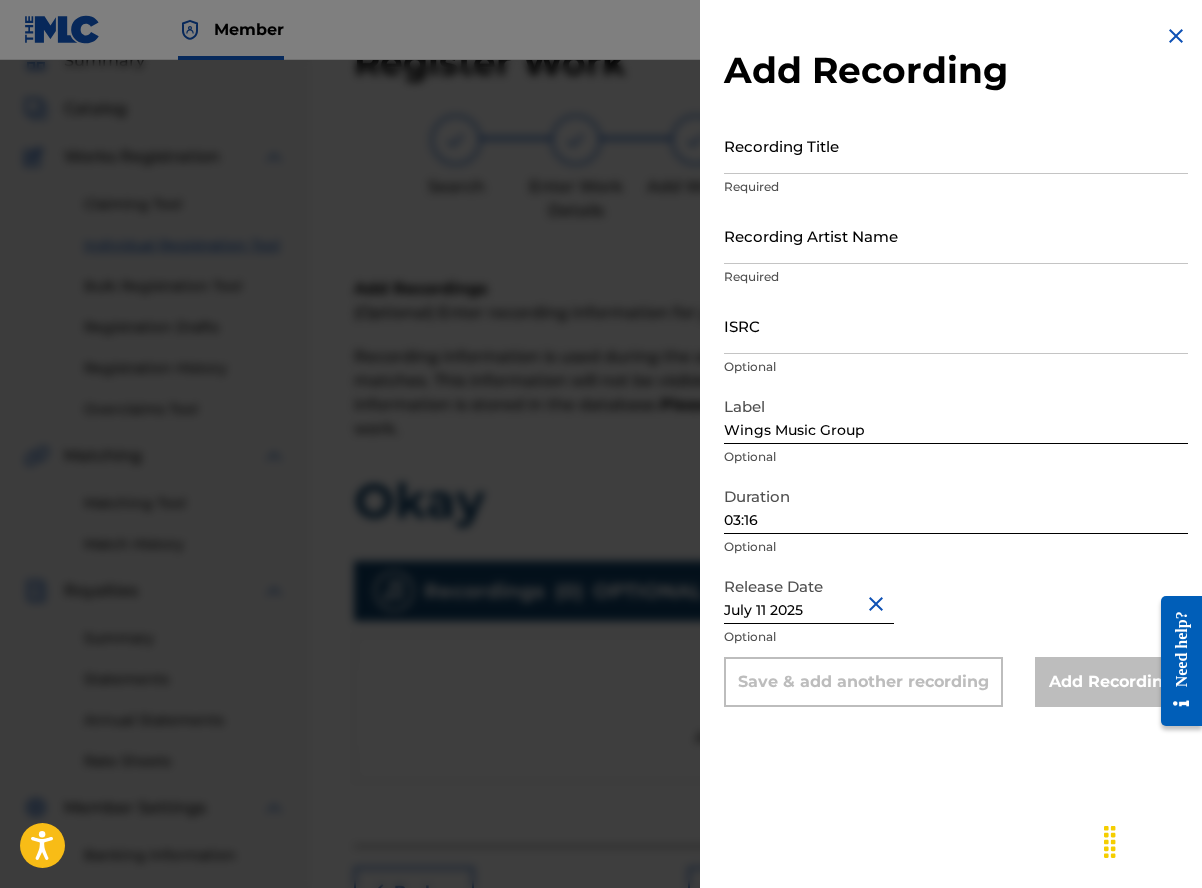click on "Add Recording Recording Title Required Recording Artist Name Required ISRC Optional Label Wings Music Group Optional Duration 03:16 Optional Release Date July 11 2025 Optional Save & add another recording Add Recording" at bounding box center [956, 444] 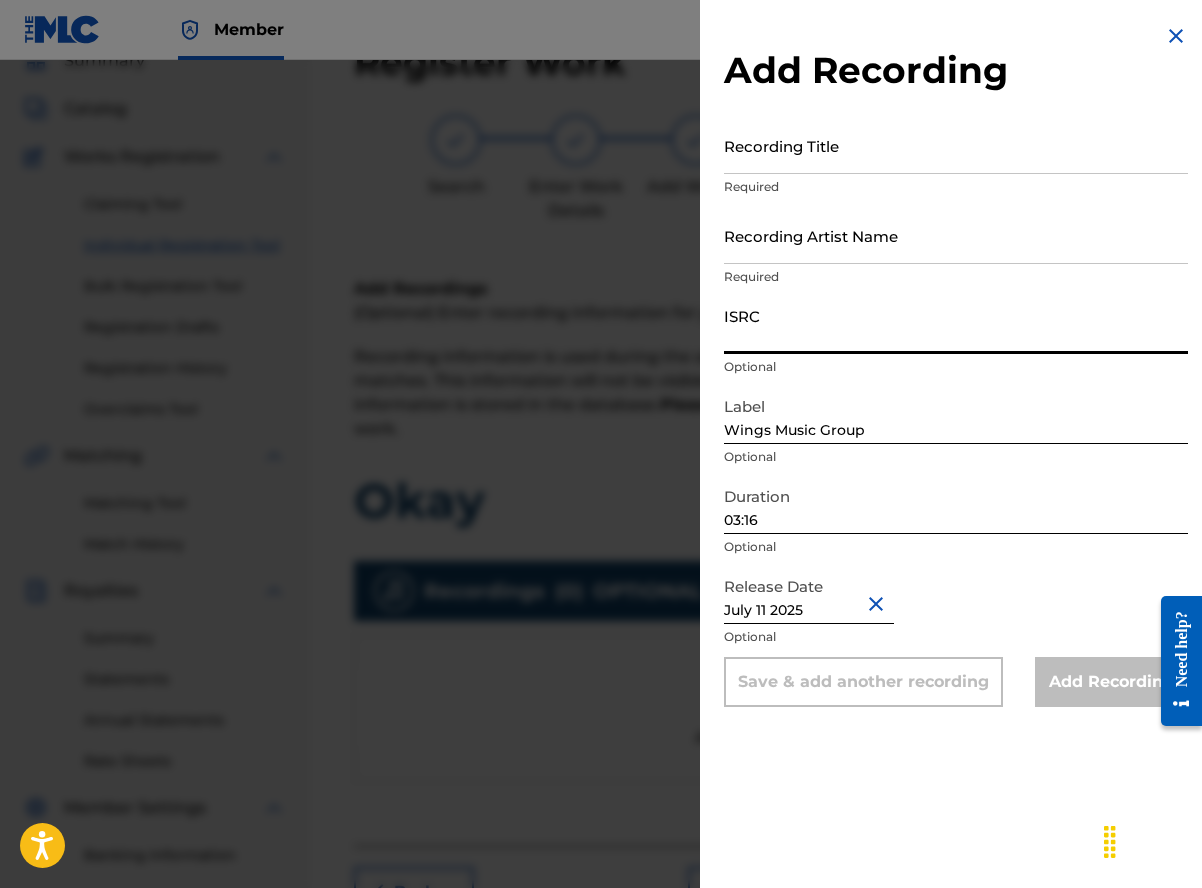 paste on "UKW3Z2501941" 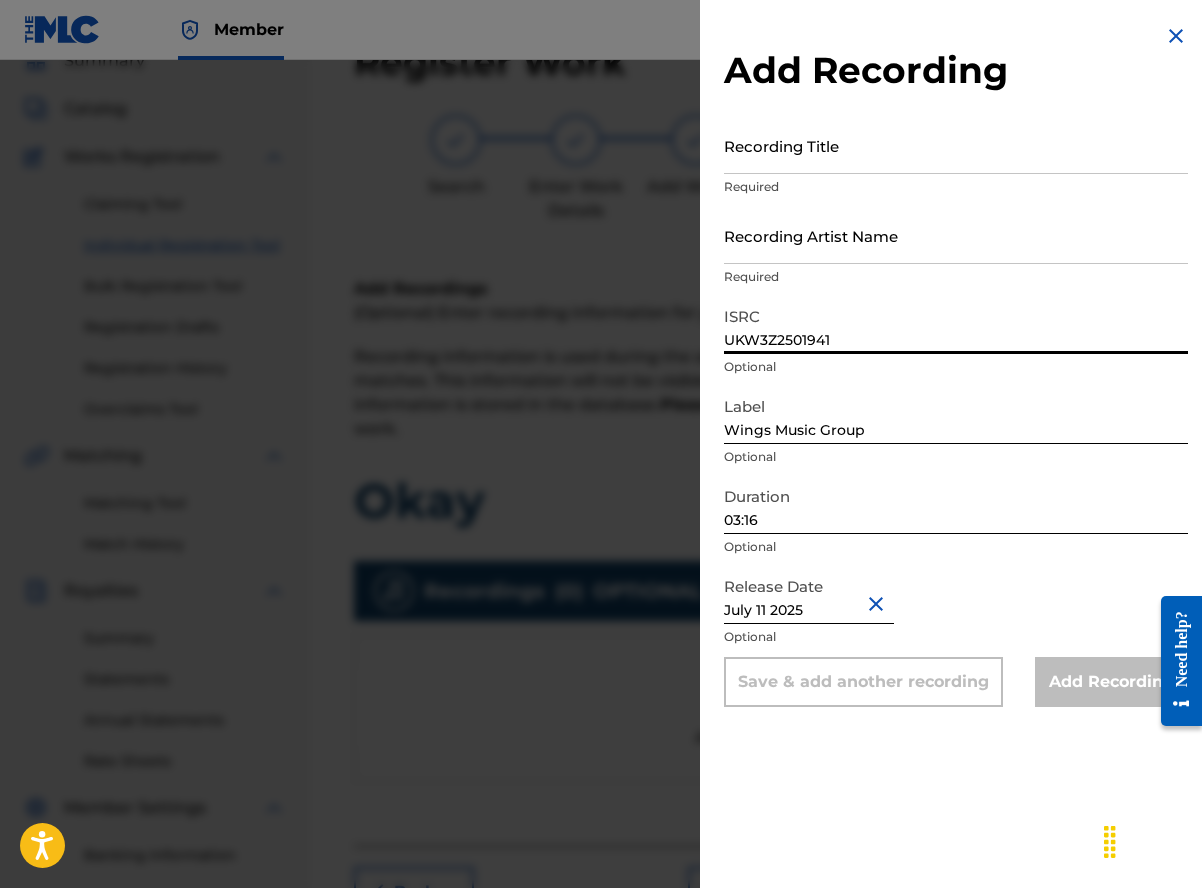 type on "UKW3Z2501941" 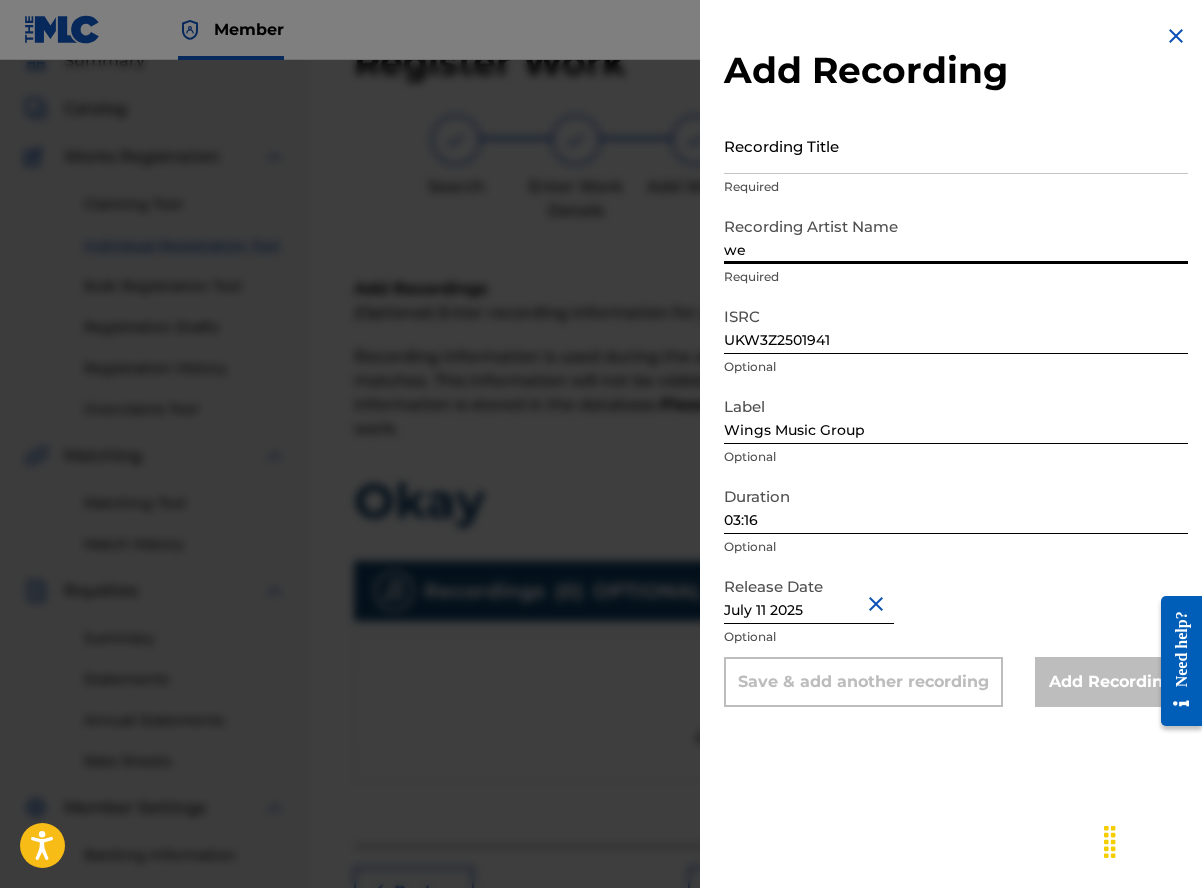type on "[FIRST] [LAST], [FIRST] [LAST]" 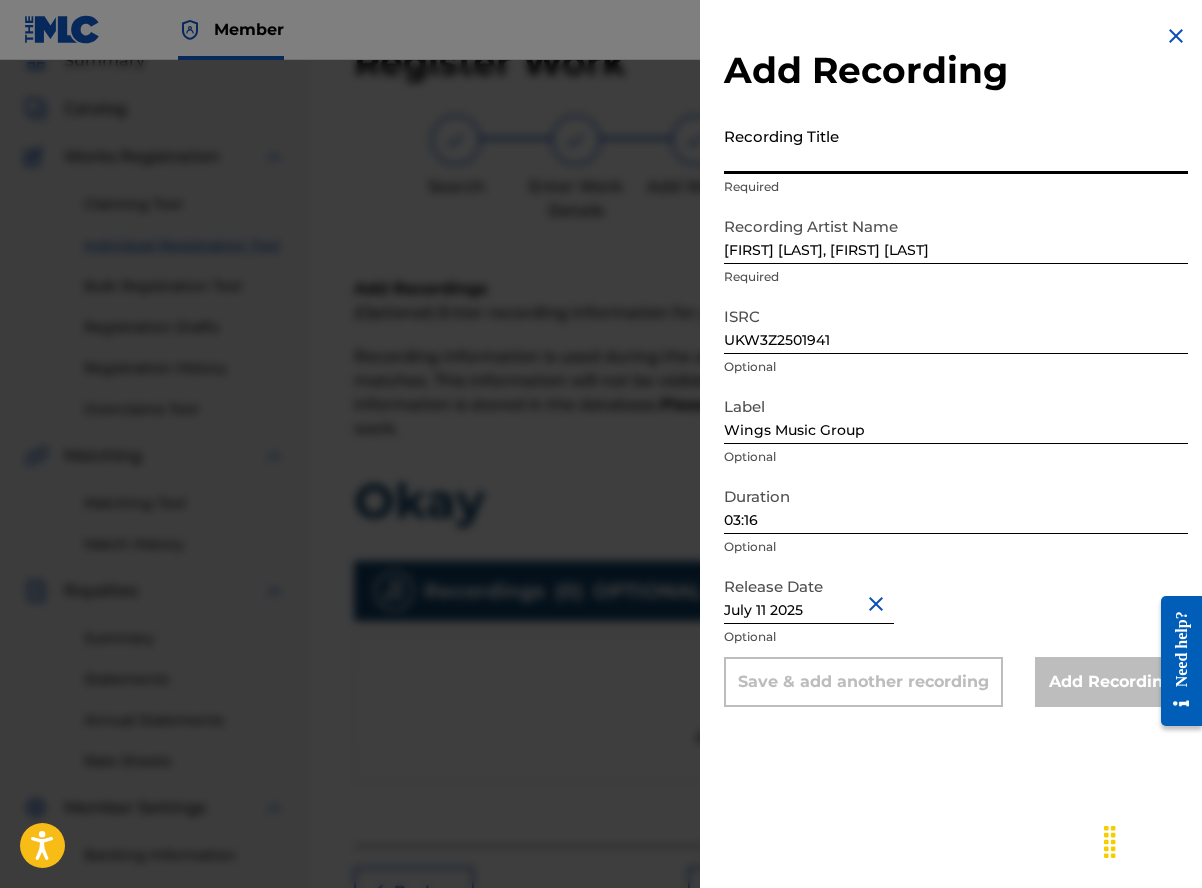 click on "Recording Title" at bounding box center (956, 145) 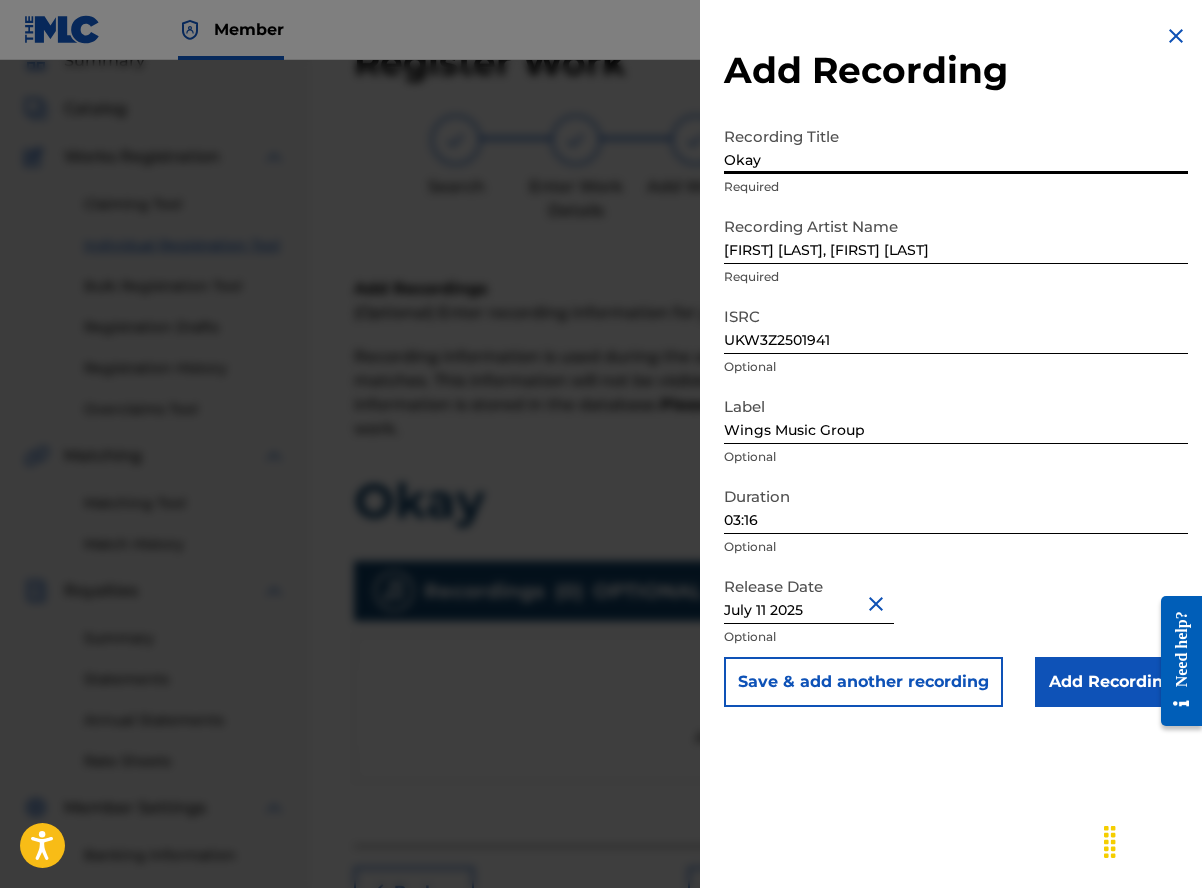 type on "Okay" 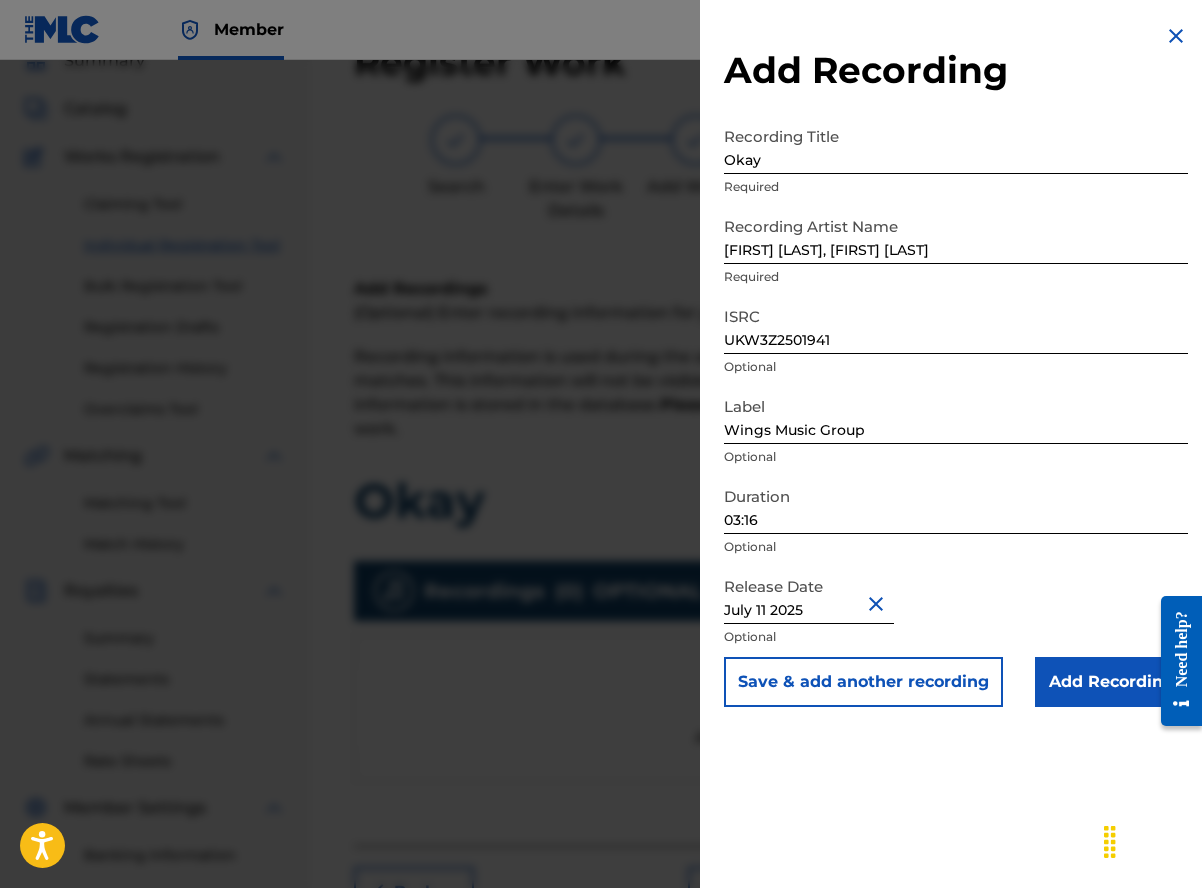 click on "Add Recording" at bounding box center [1111, 682] 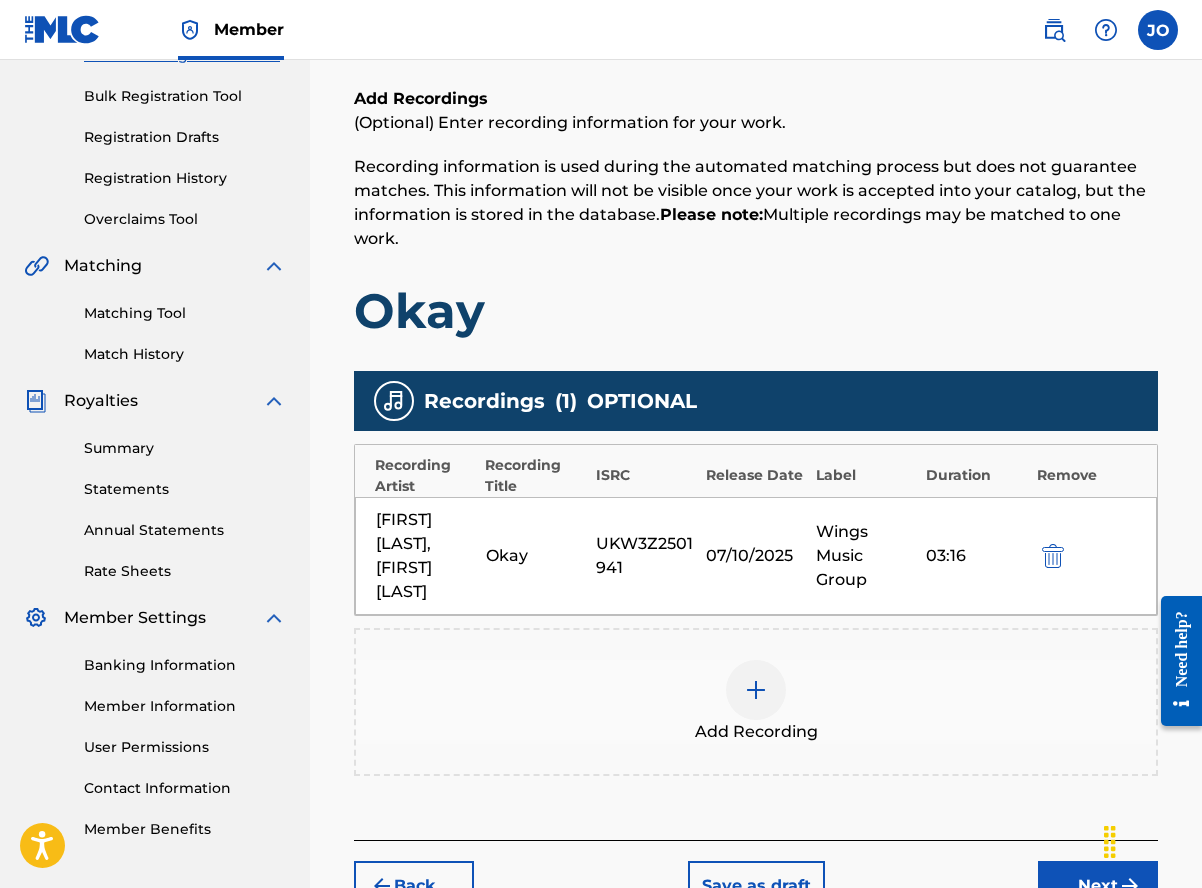 scroll, scrollTop: 395, scrollLeft: 0, axis: vertical 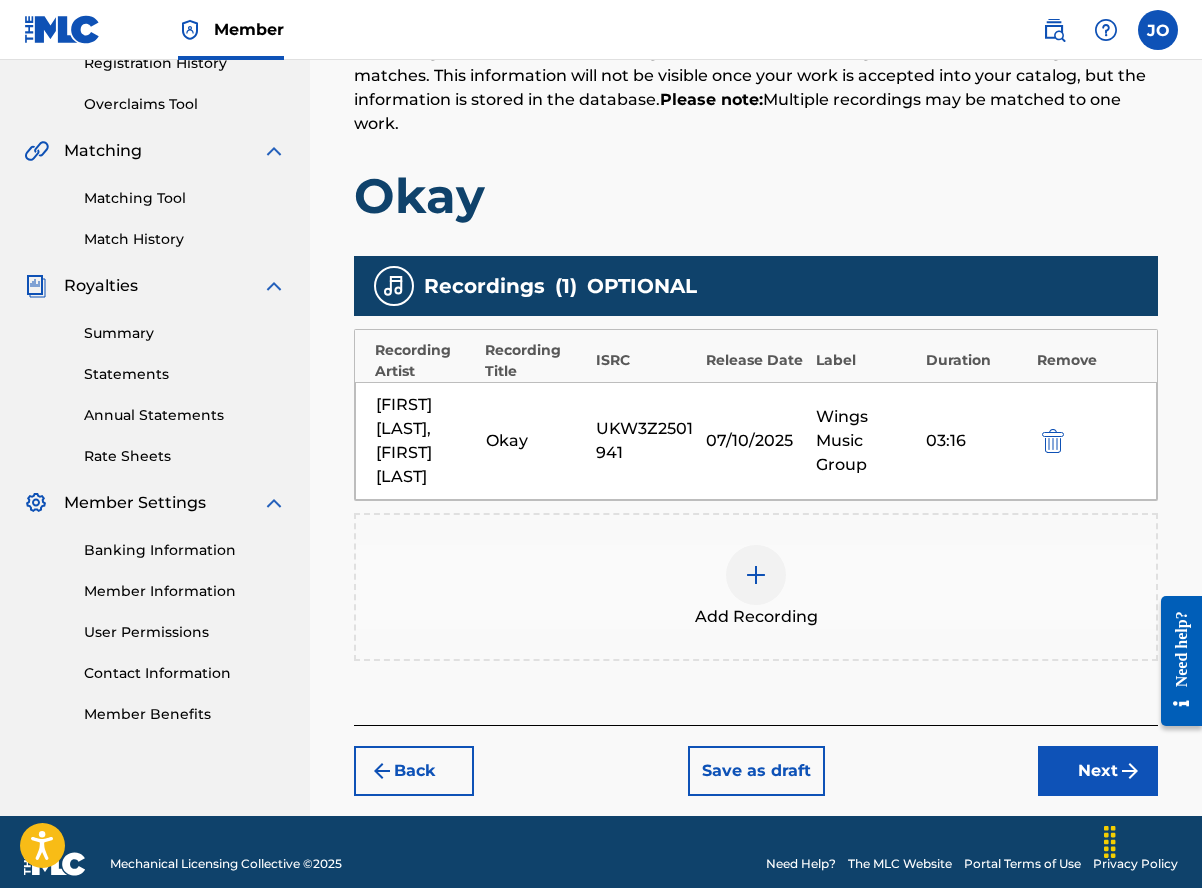 click on "Next" at bounding box center (1098, 771) 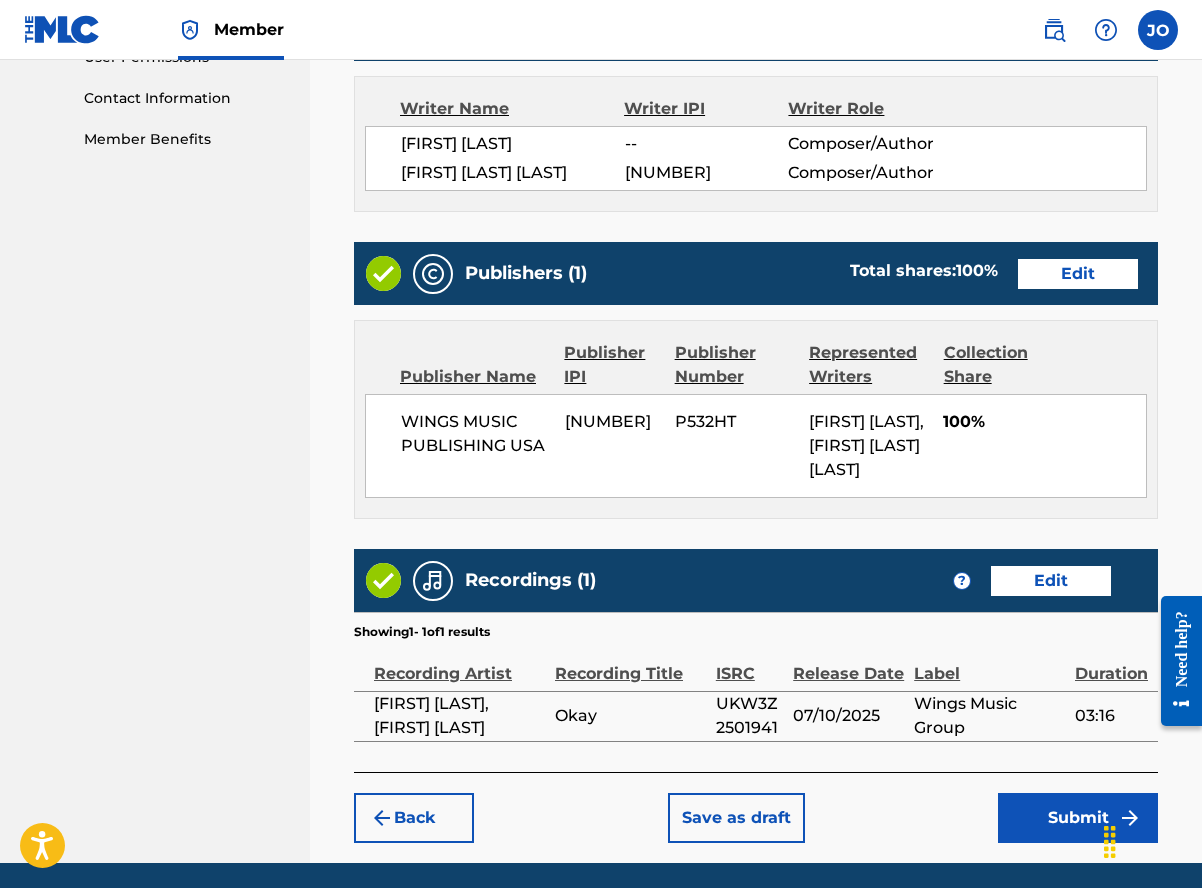 scroll, scrollTop: 1113, scrollLeft: 0, axis: vertical 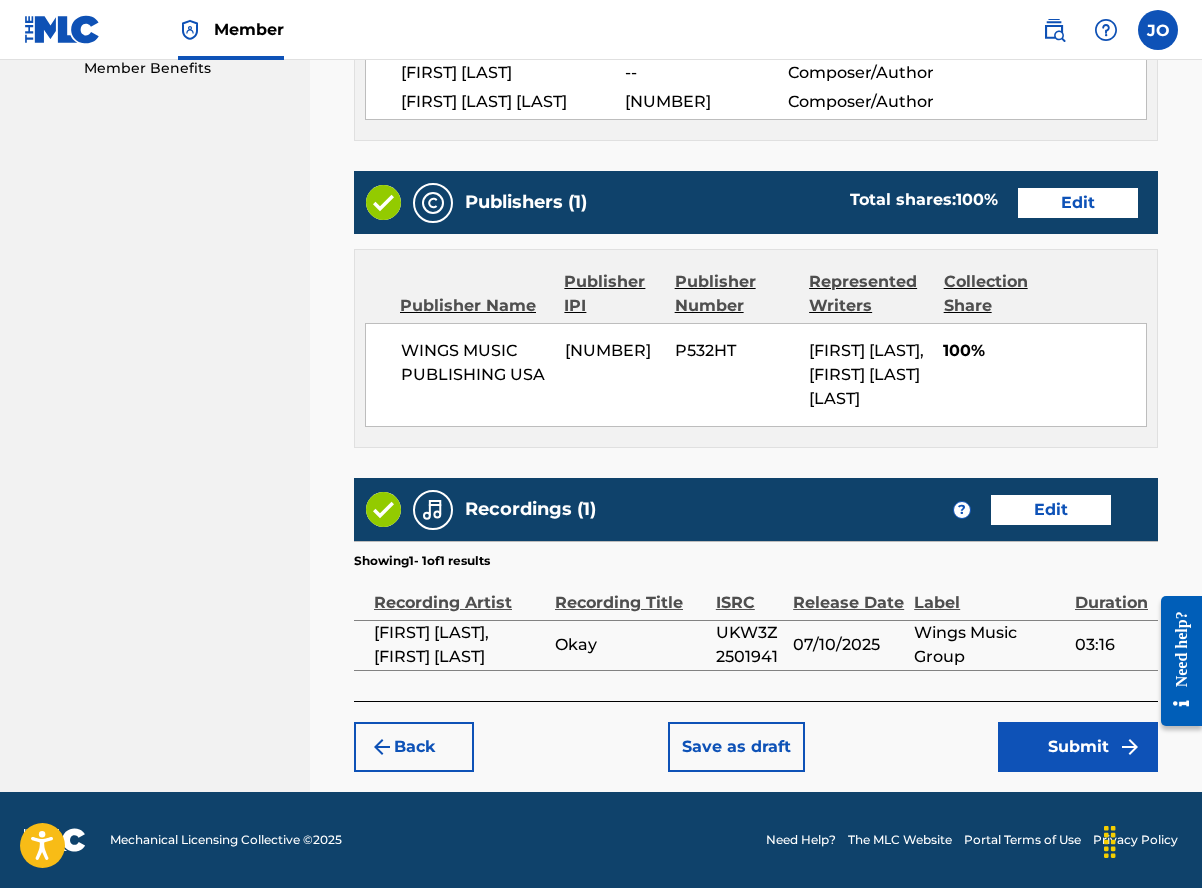click on "Submit" at bounding box center [1078, 747] 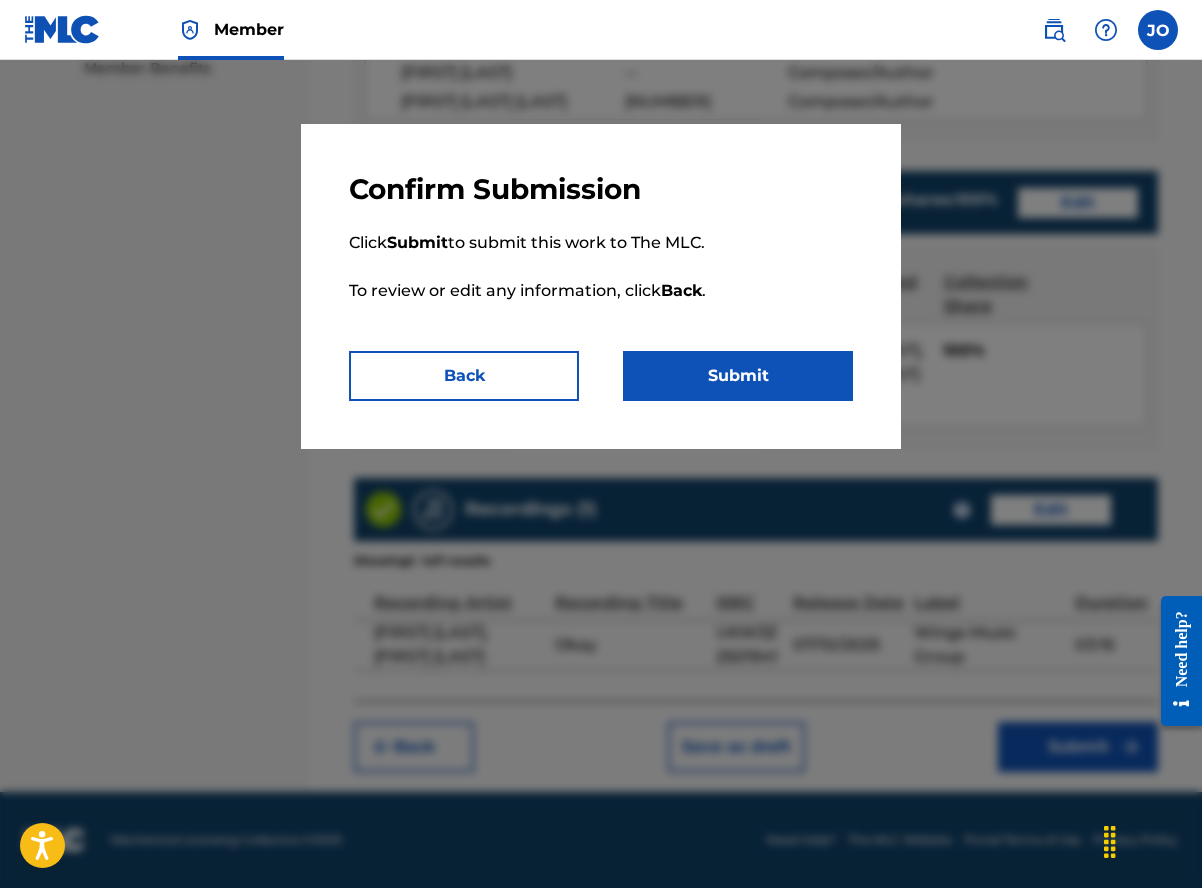 click on "Submit" at bounding box center (738, 376) 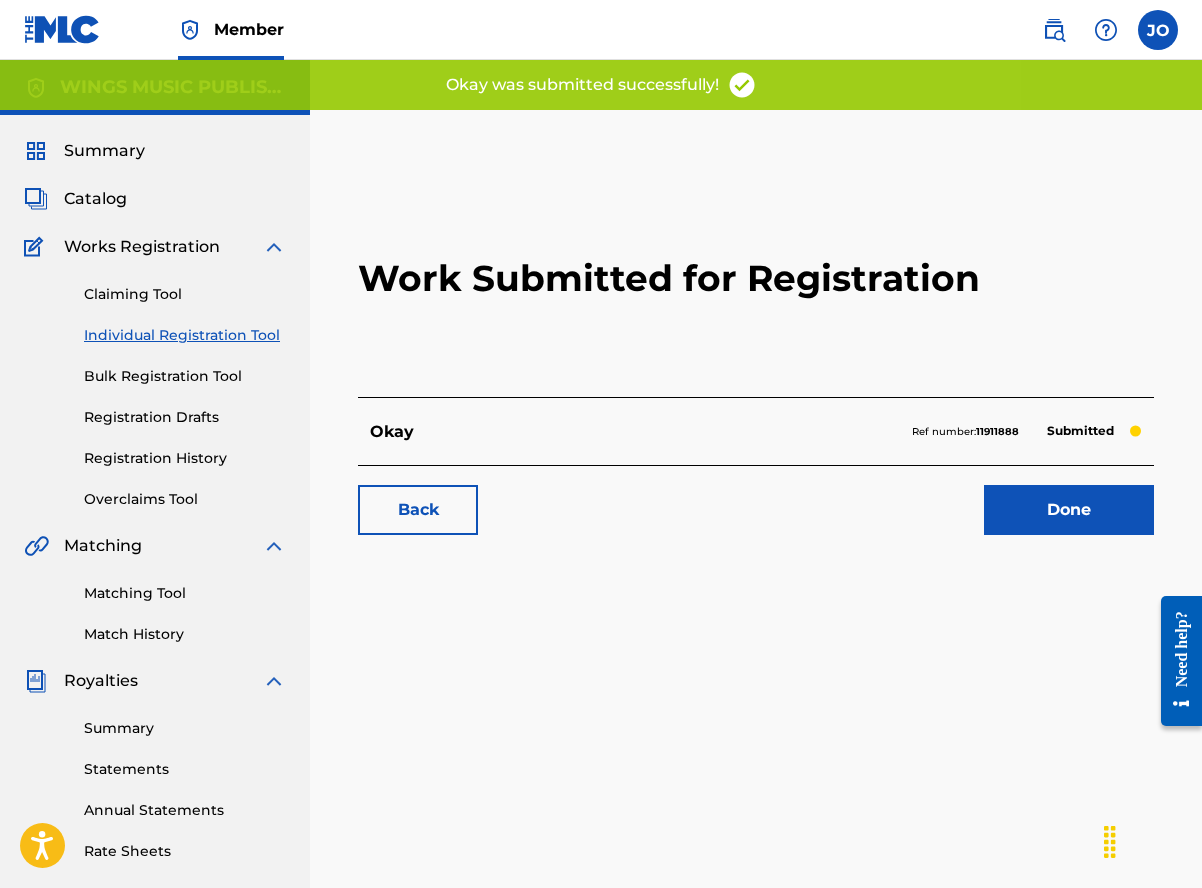 click on "Done" at bounding box center [1069, 510] 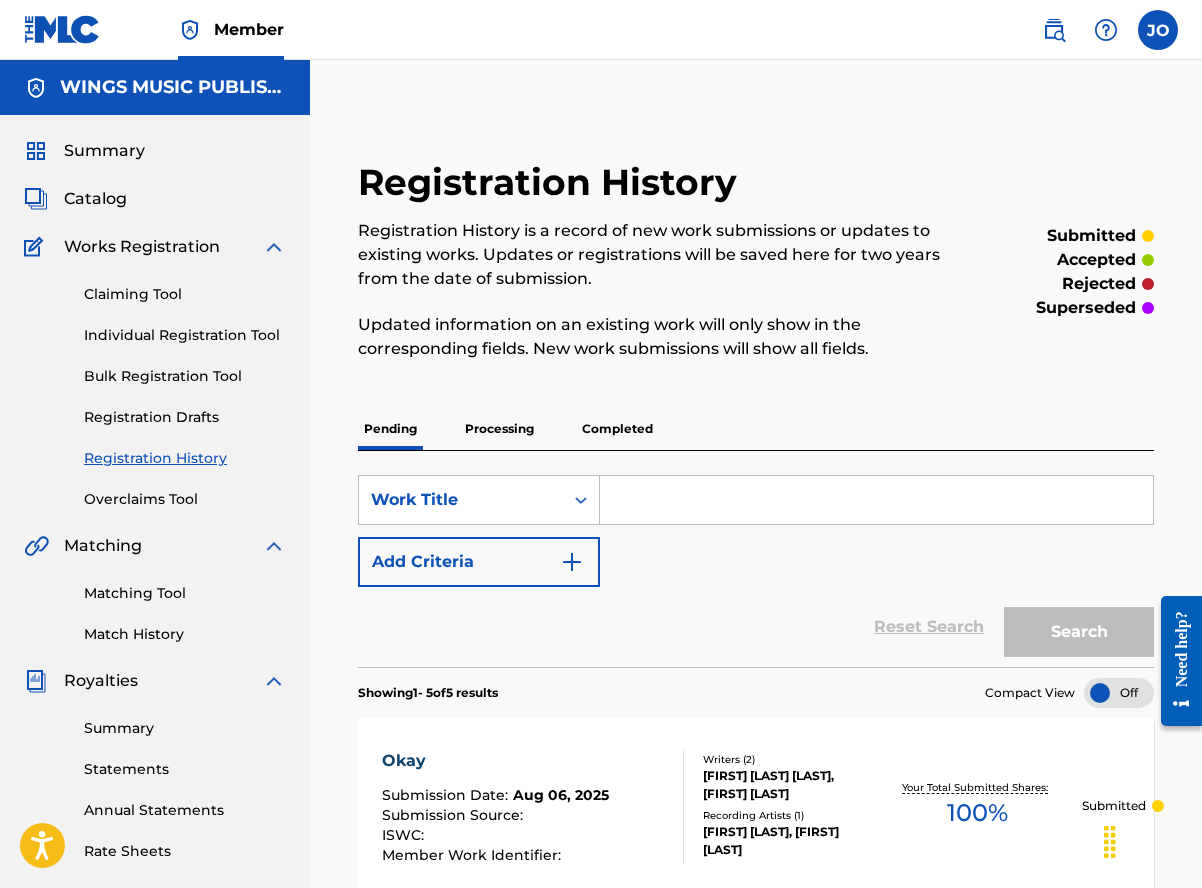 click on "Individual Registration Tool" at bounding box center (185, 335) 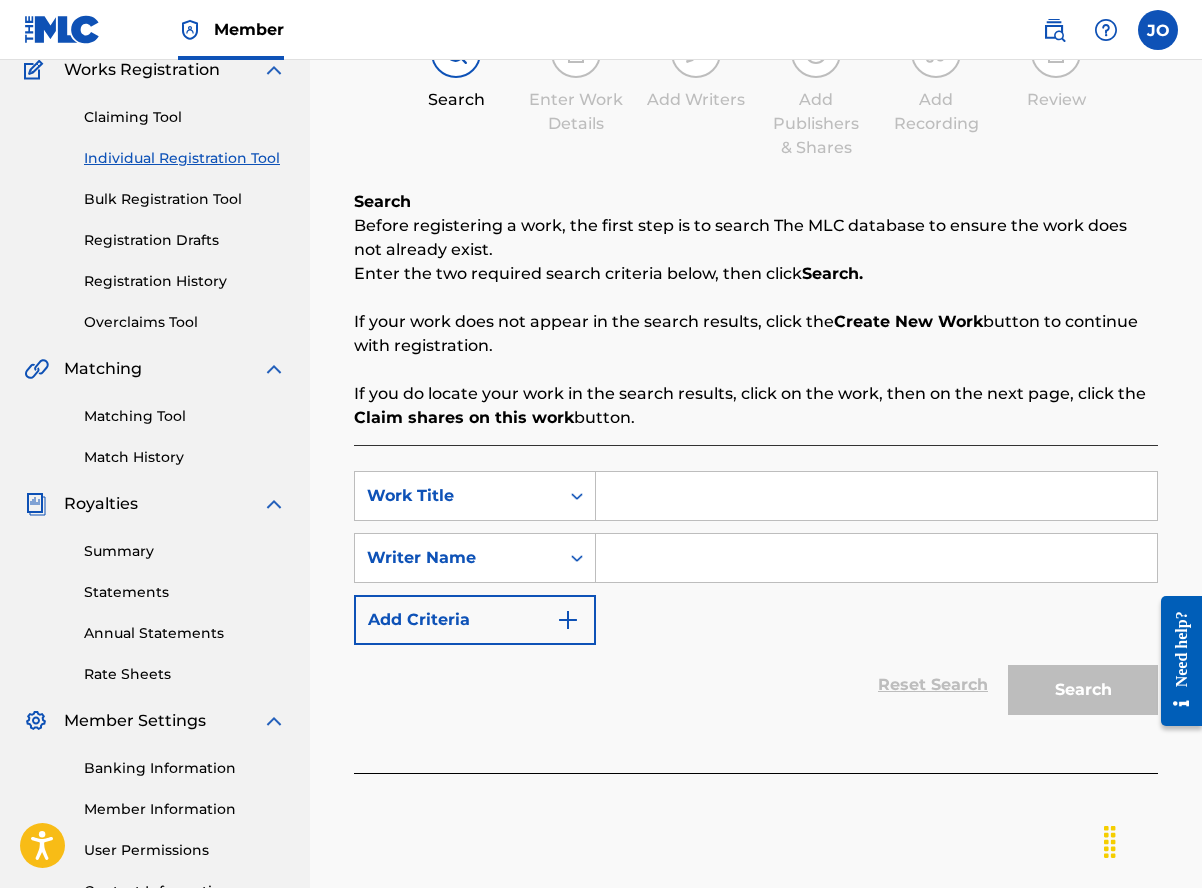 scroll, scrollTop: 352, scrollLeft: 0, axis: vertical 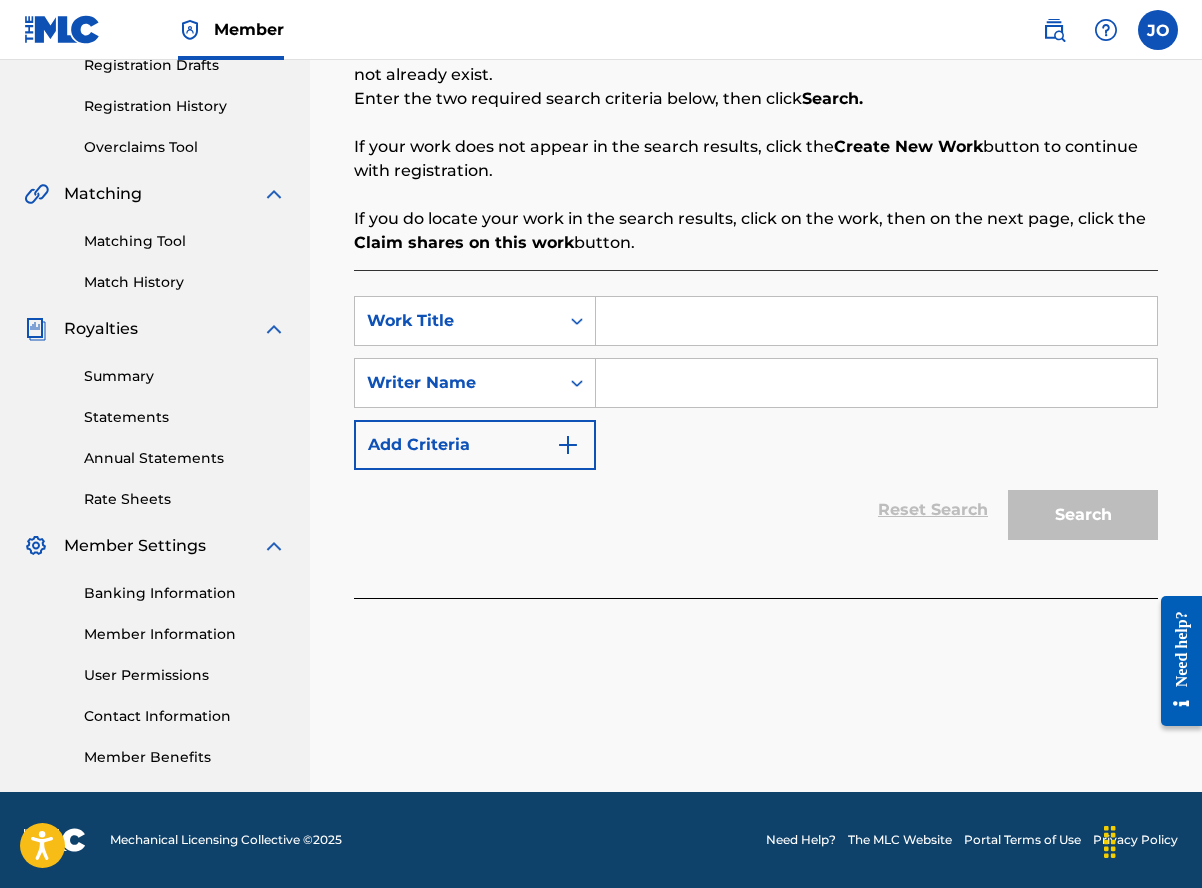 click at bounding box center [876, 321] 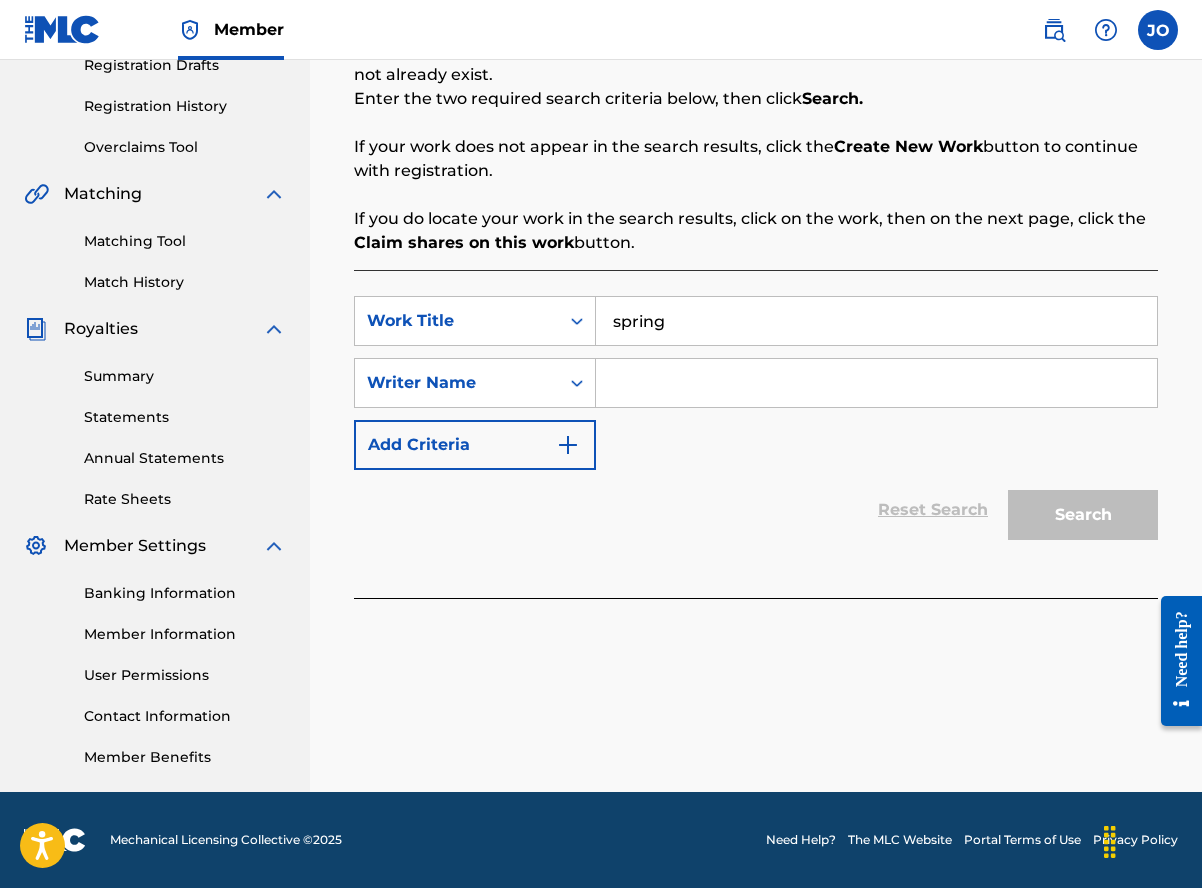 type on "spring" 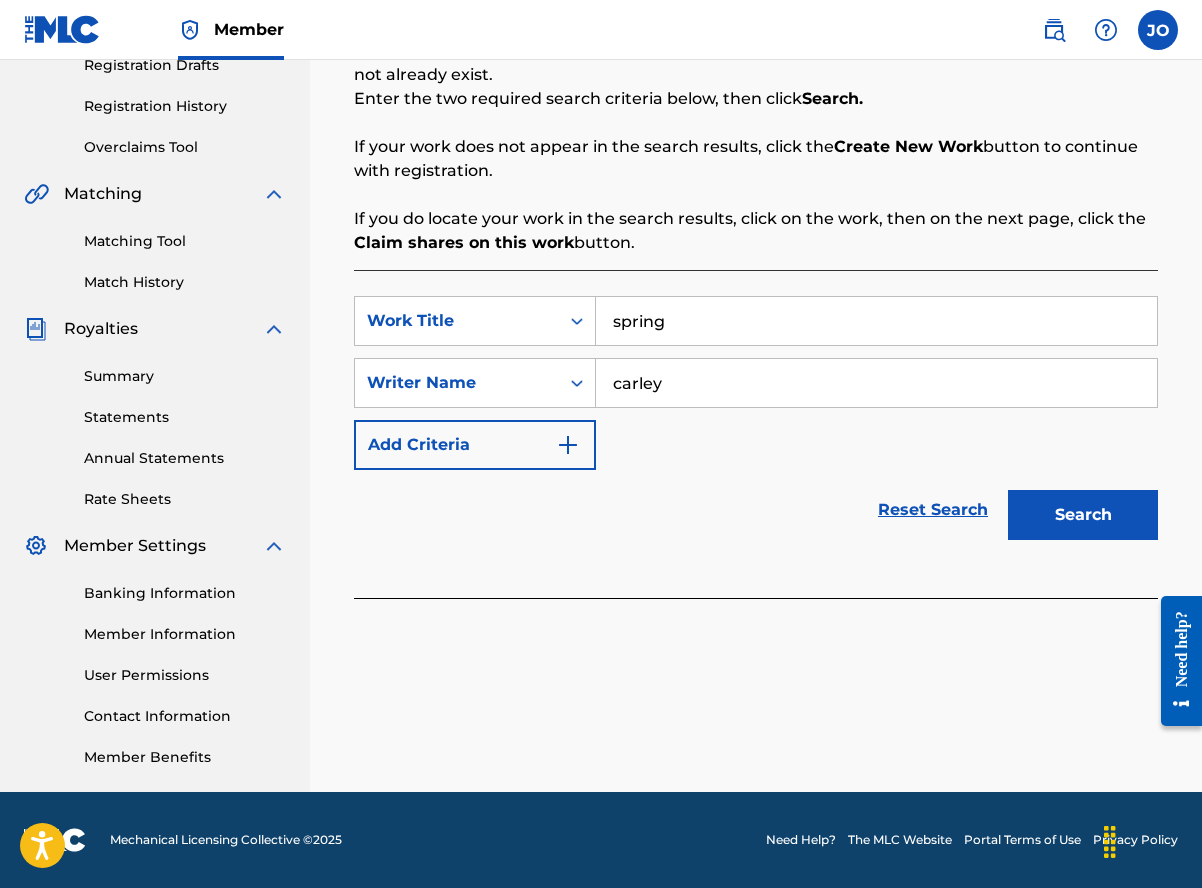 type on "[FIRST] [LAST]" 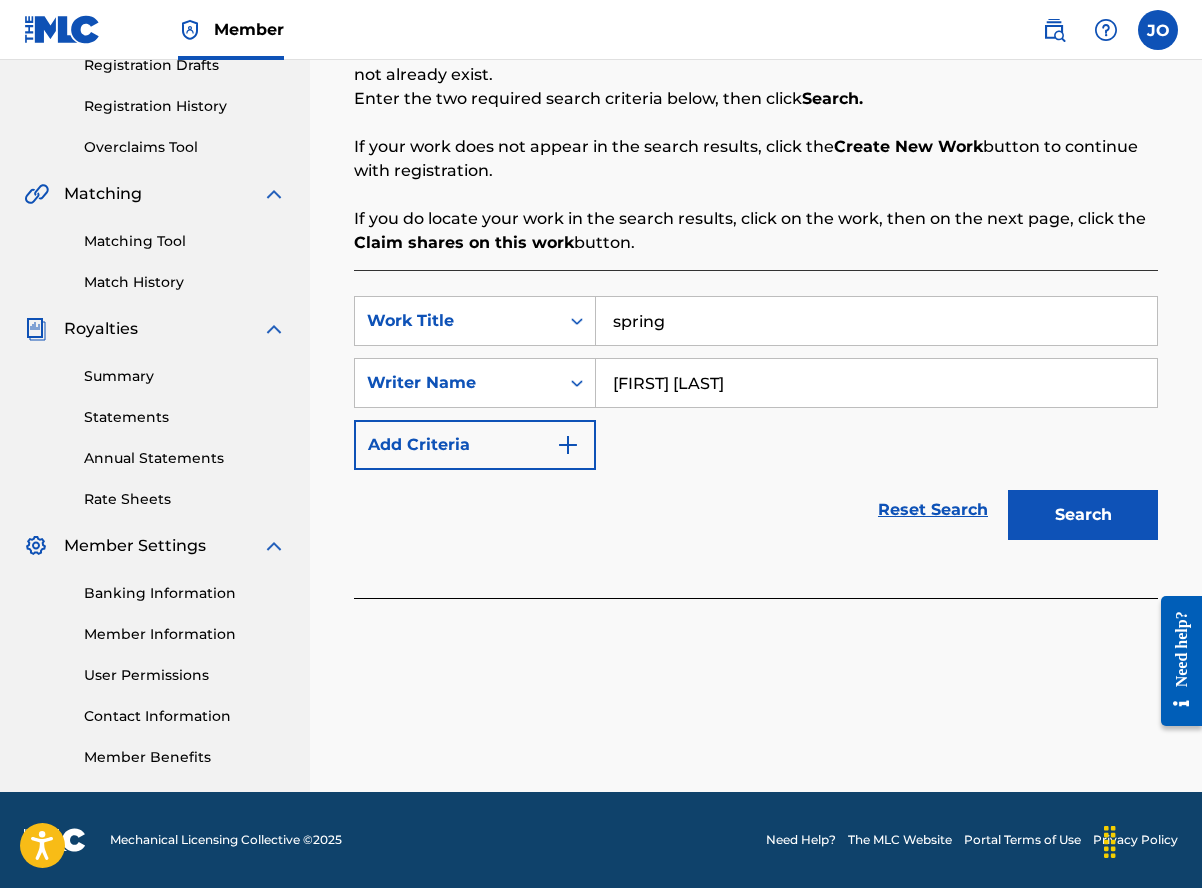 click on "Search" at bounding box center [1083, 515] 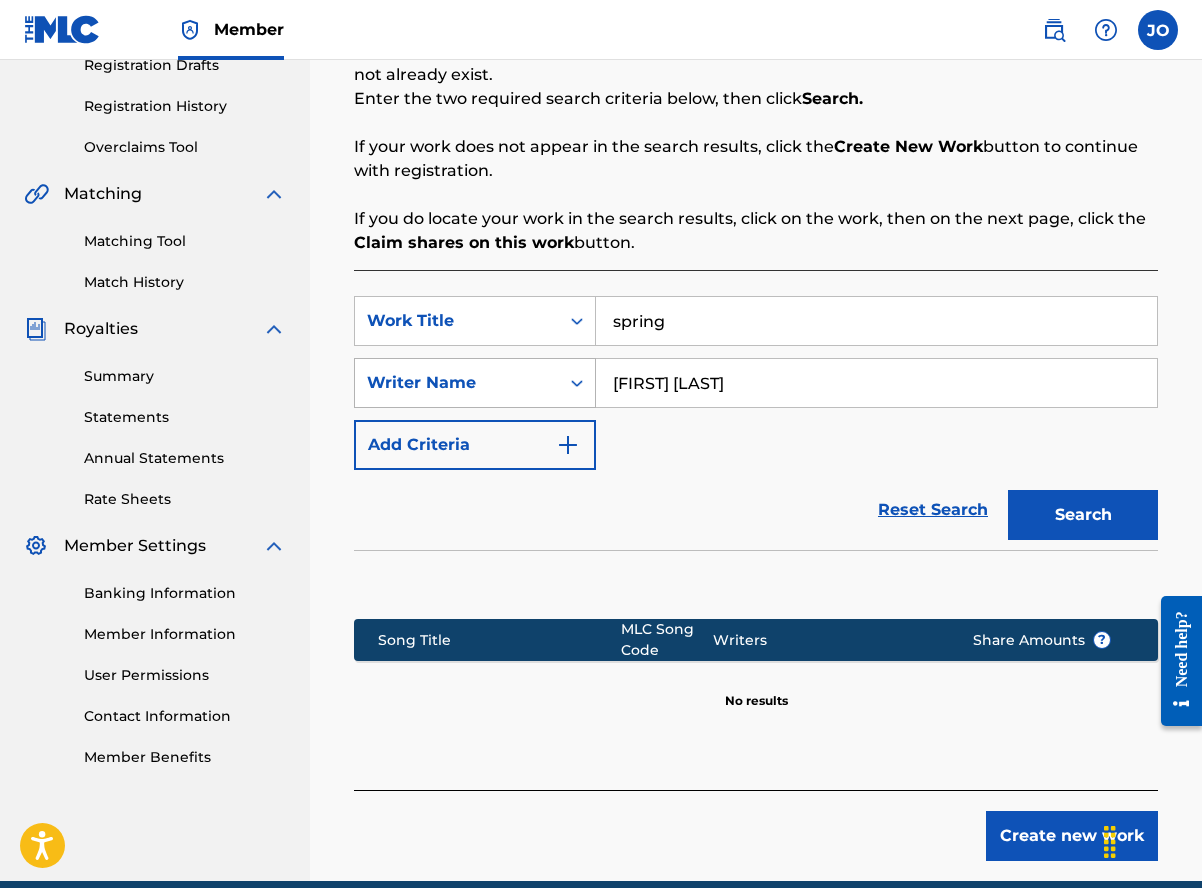 drag, startPoint x: 755, startPoint y: 379, endPoint x: 455, endPoint y: 369, distance: 300.16663 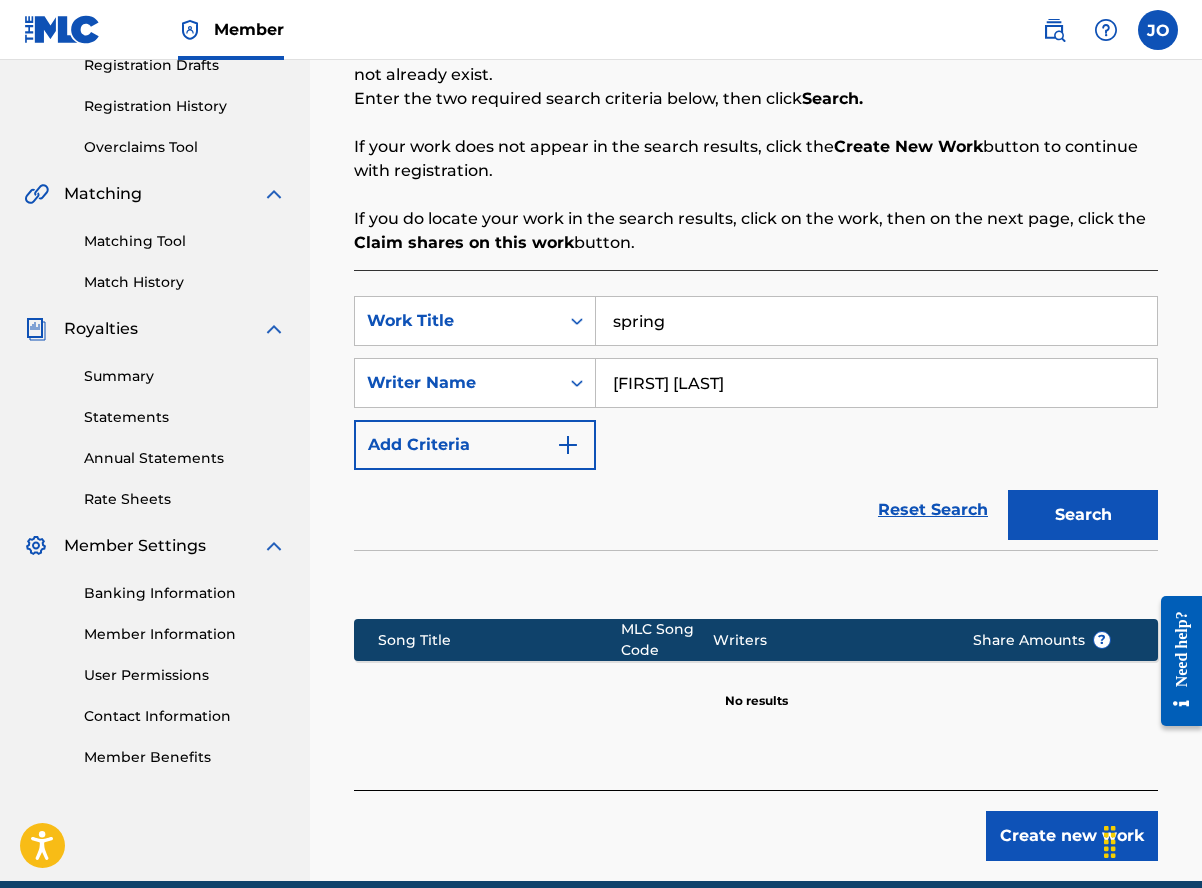 type on "[FIRST] [LAST]" 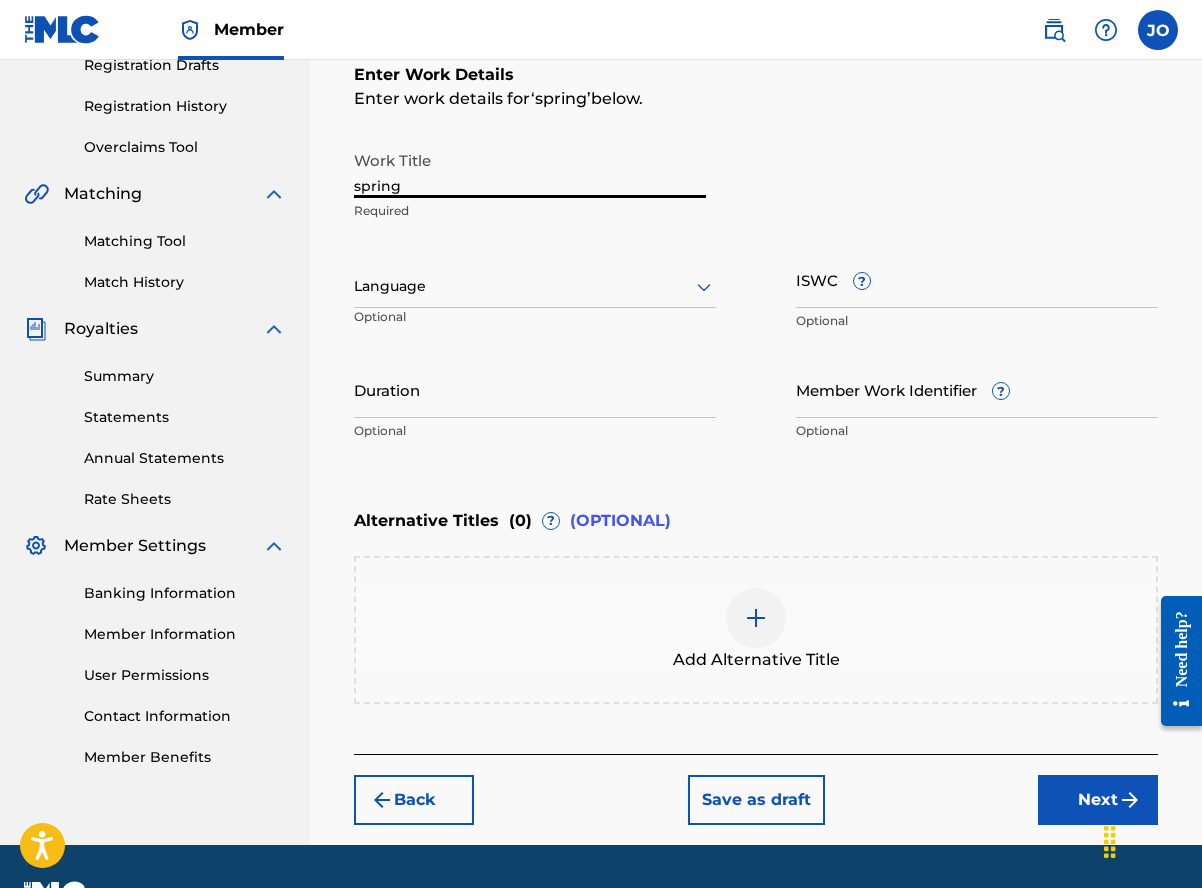 click on "spring" at bounding box center (530, 169) 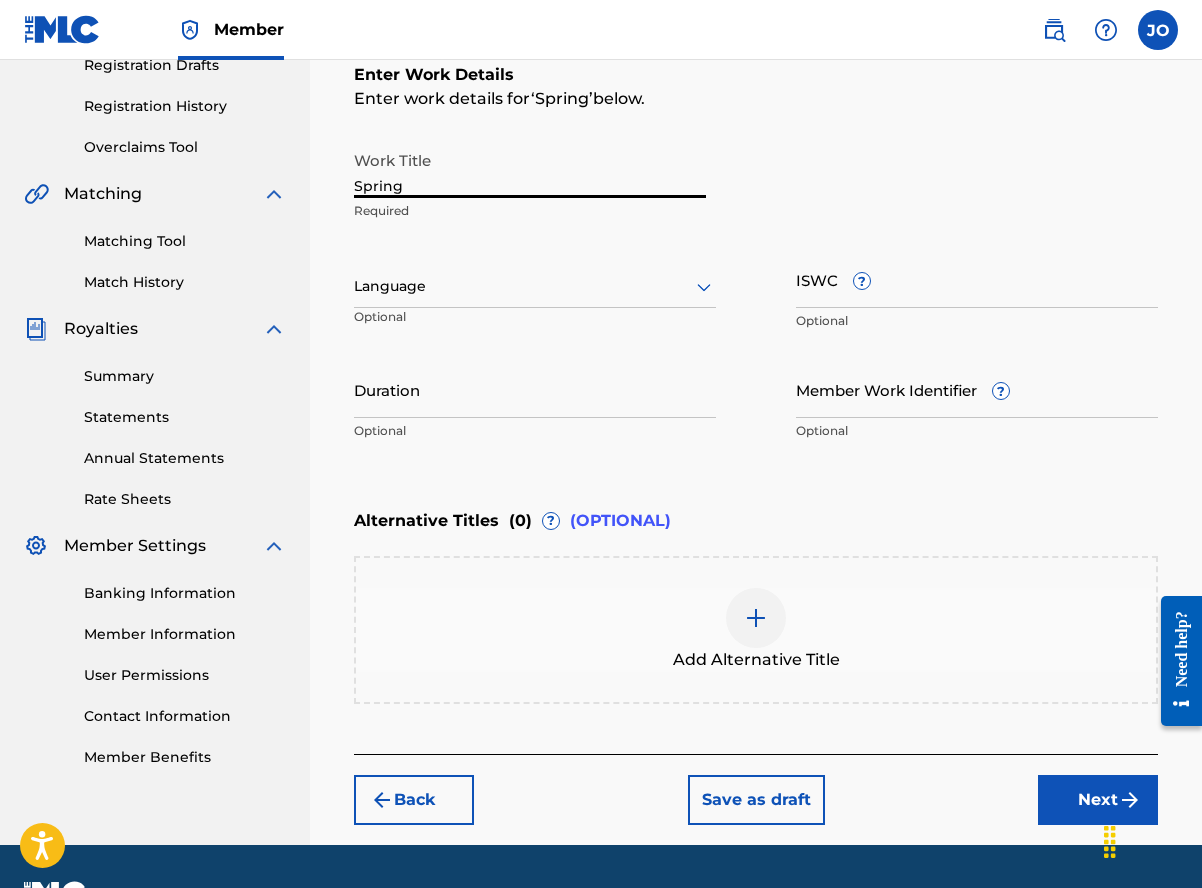 type on "Spring" 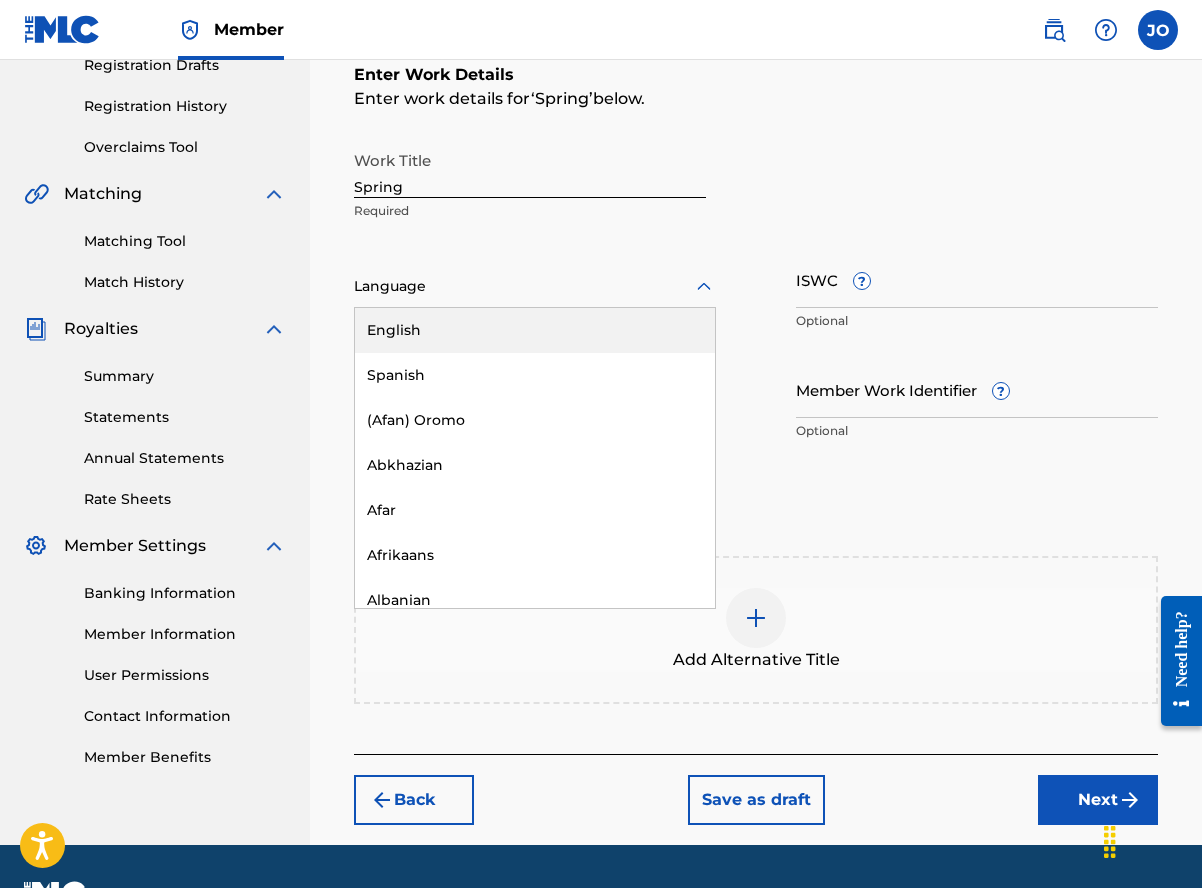click on "English" at bounding box center (535, 330) 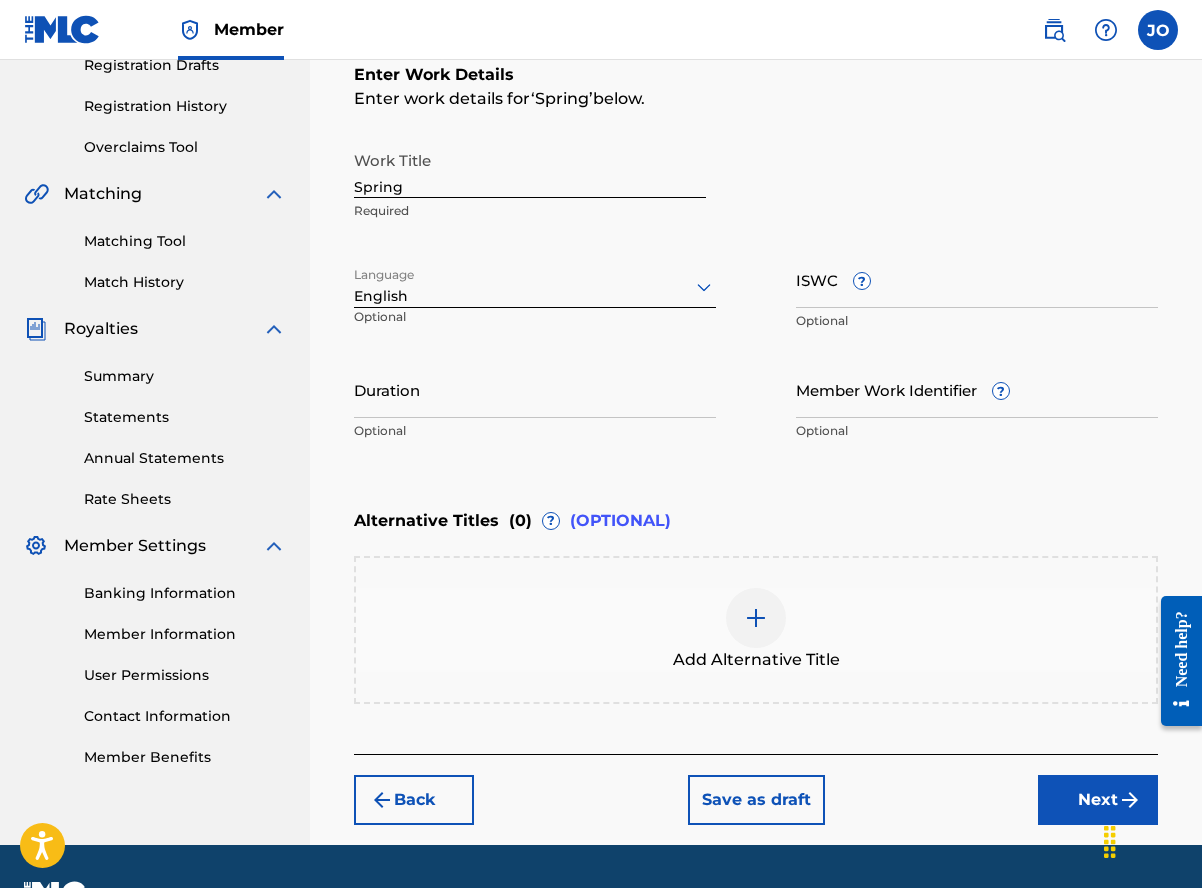 click on "Duration" at bounding box center [535, 389] 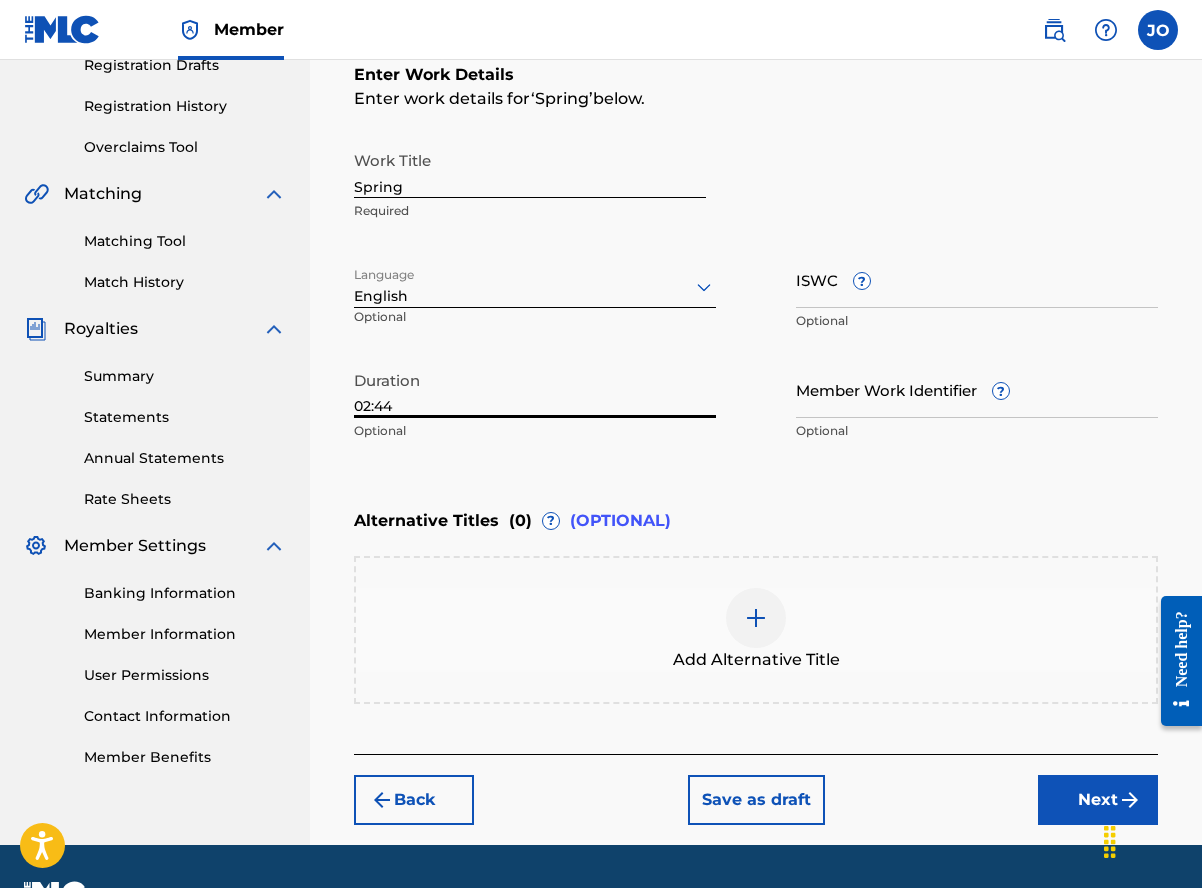 type on "02:44" 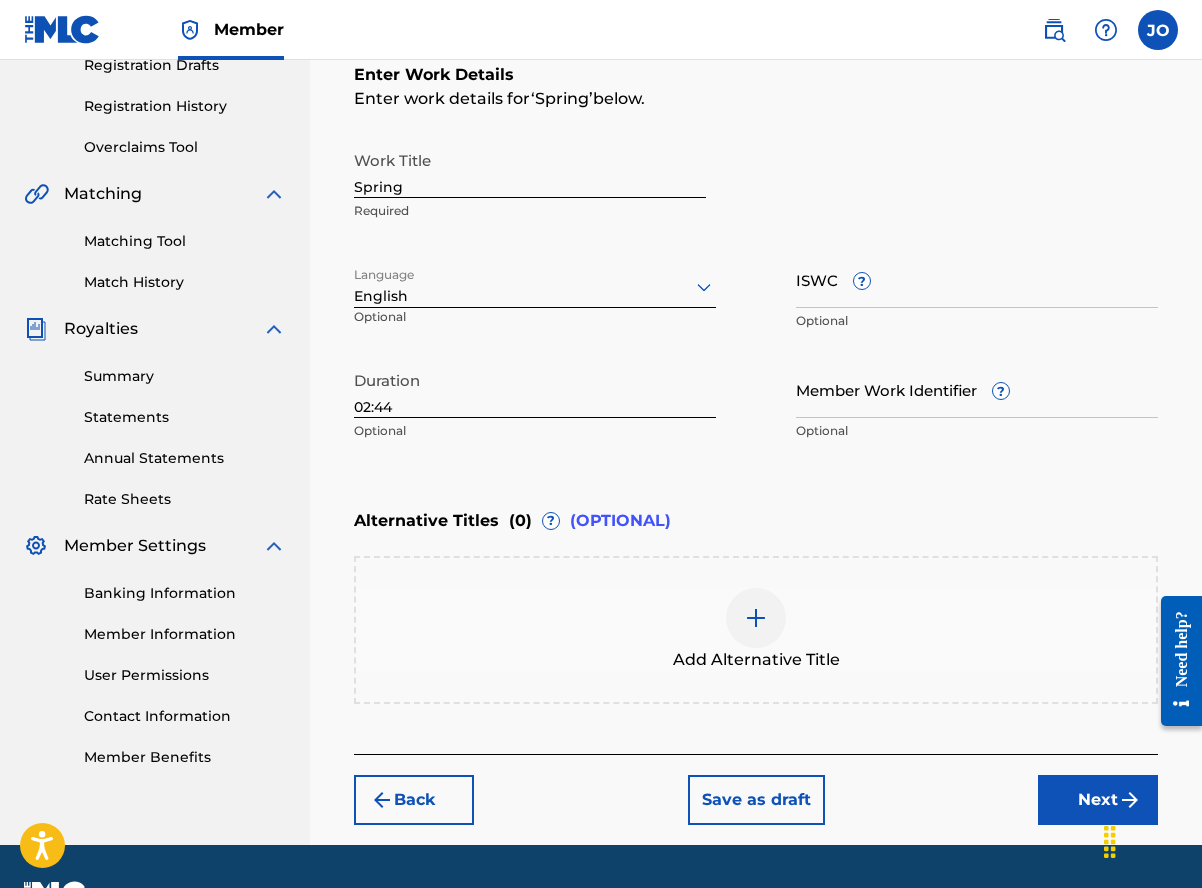 click on "Next" at bounding box center [1098, 800] 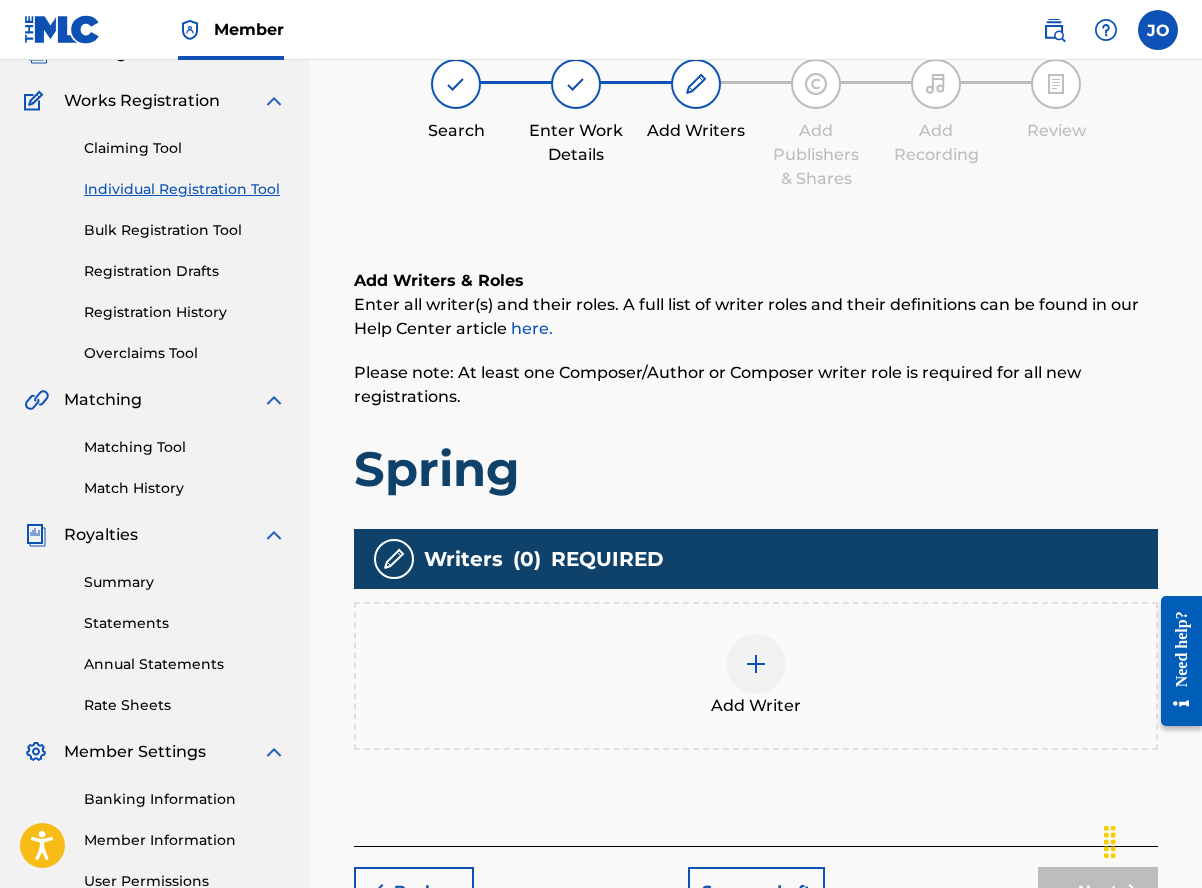 scroll, scrollTop: 90, scrollLeft: 0, axis: vertical 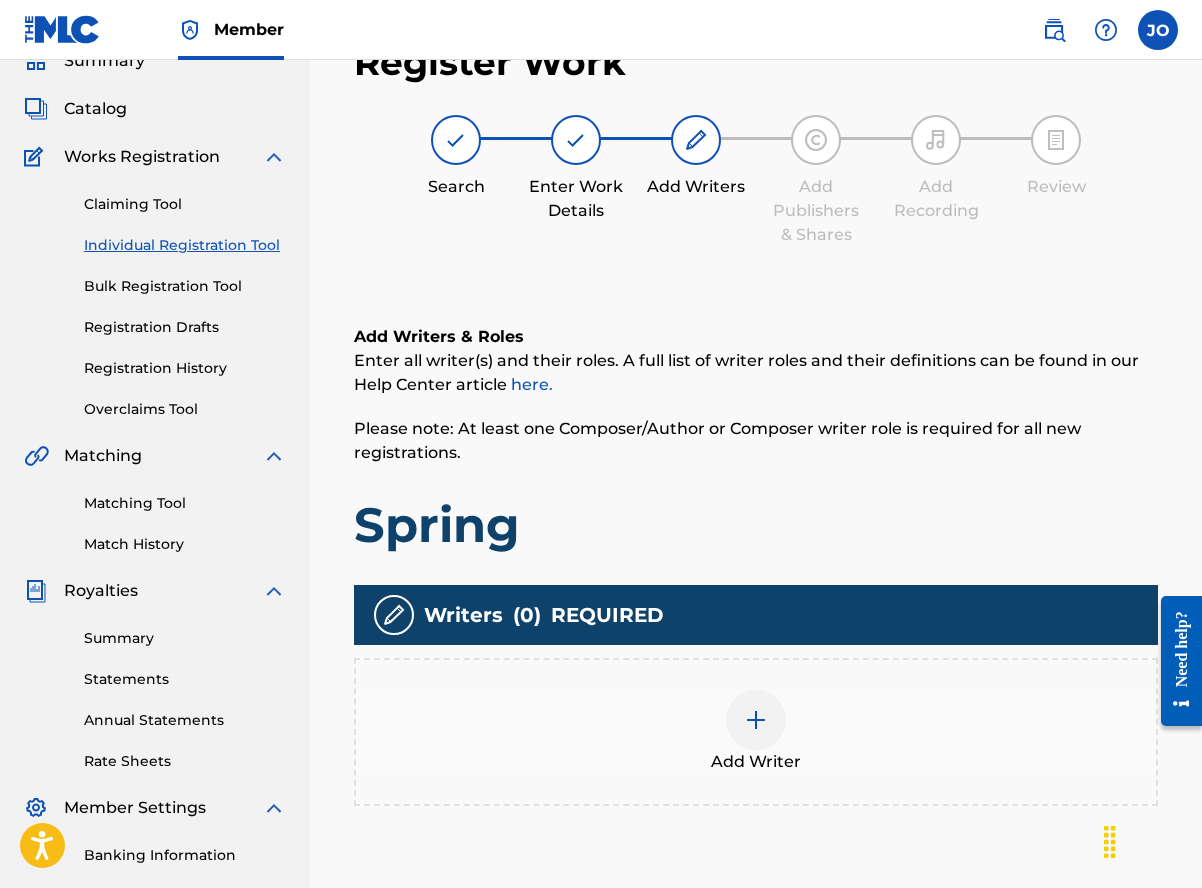 click on "Add Writer" at bounding box center [756, 732] 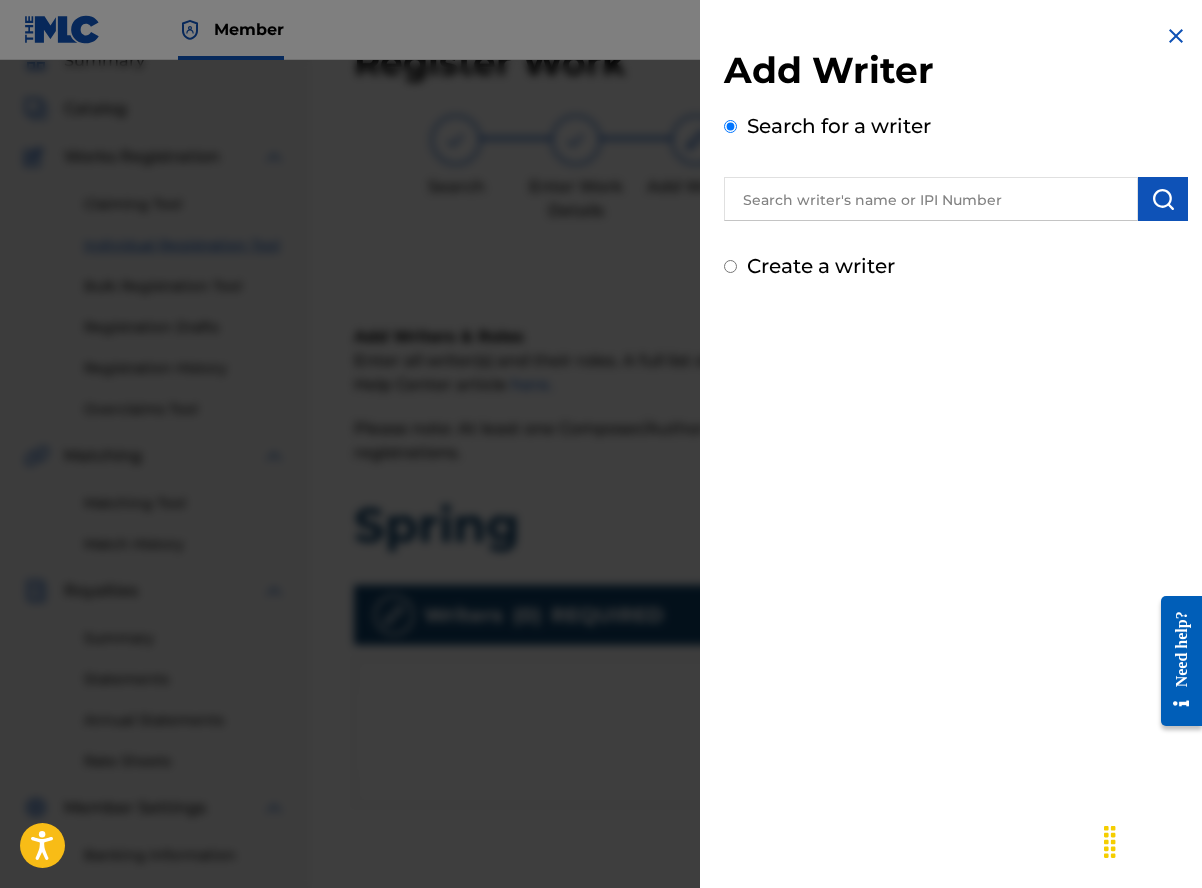 click at bounding box center [931, 199] 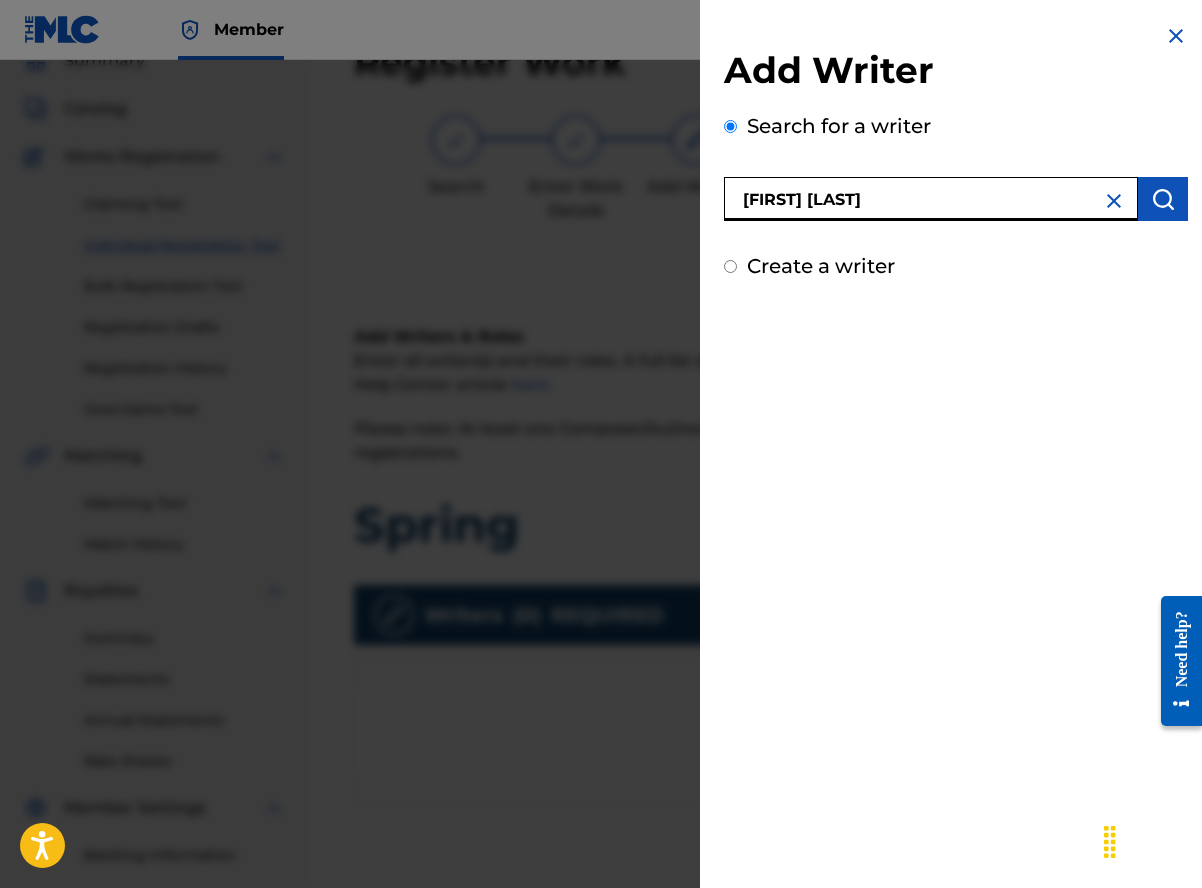 type on "[FIRST] [LAST]" 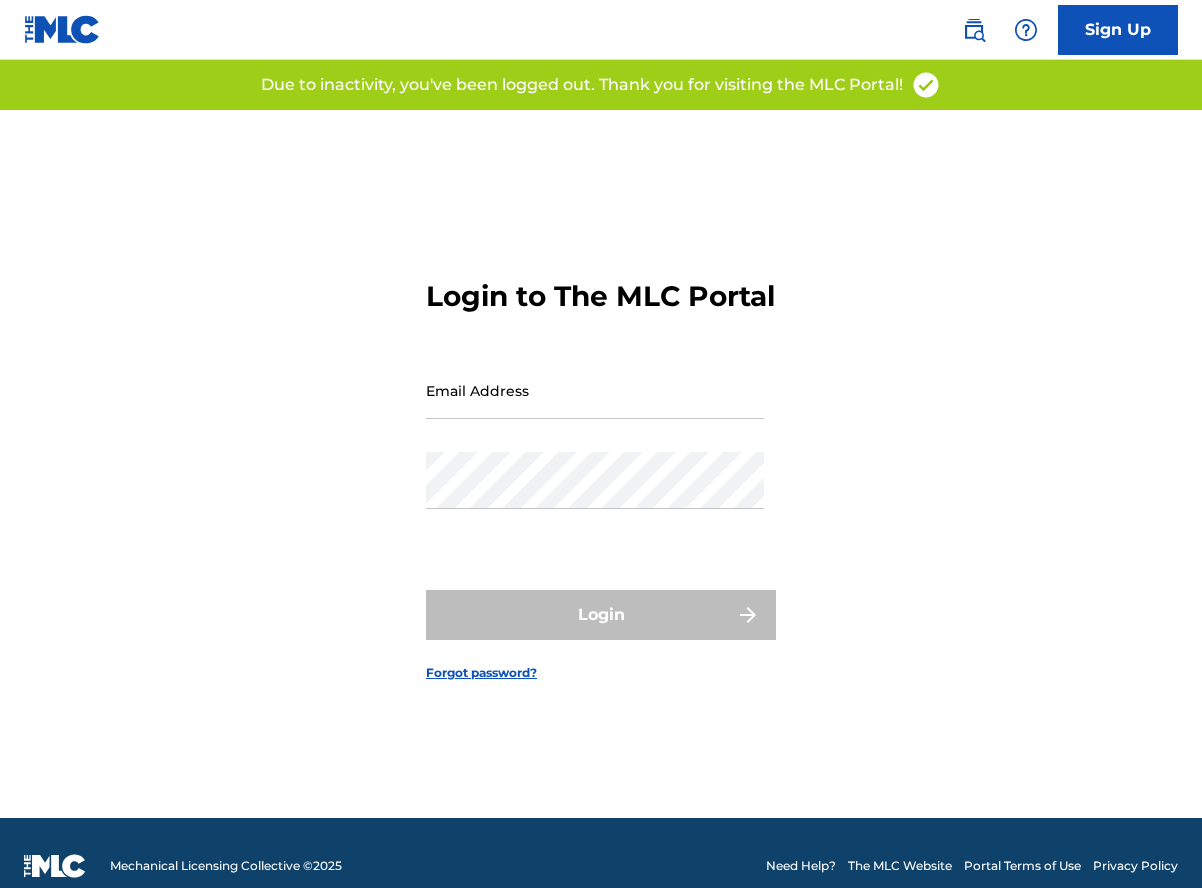 scroll, scrollTop: 0, scrollLeft: 0, axis: both 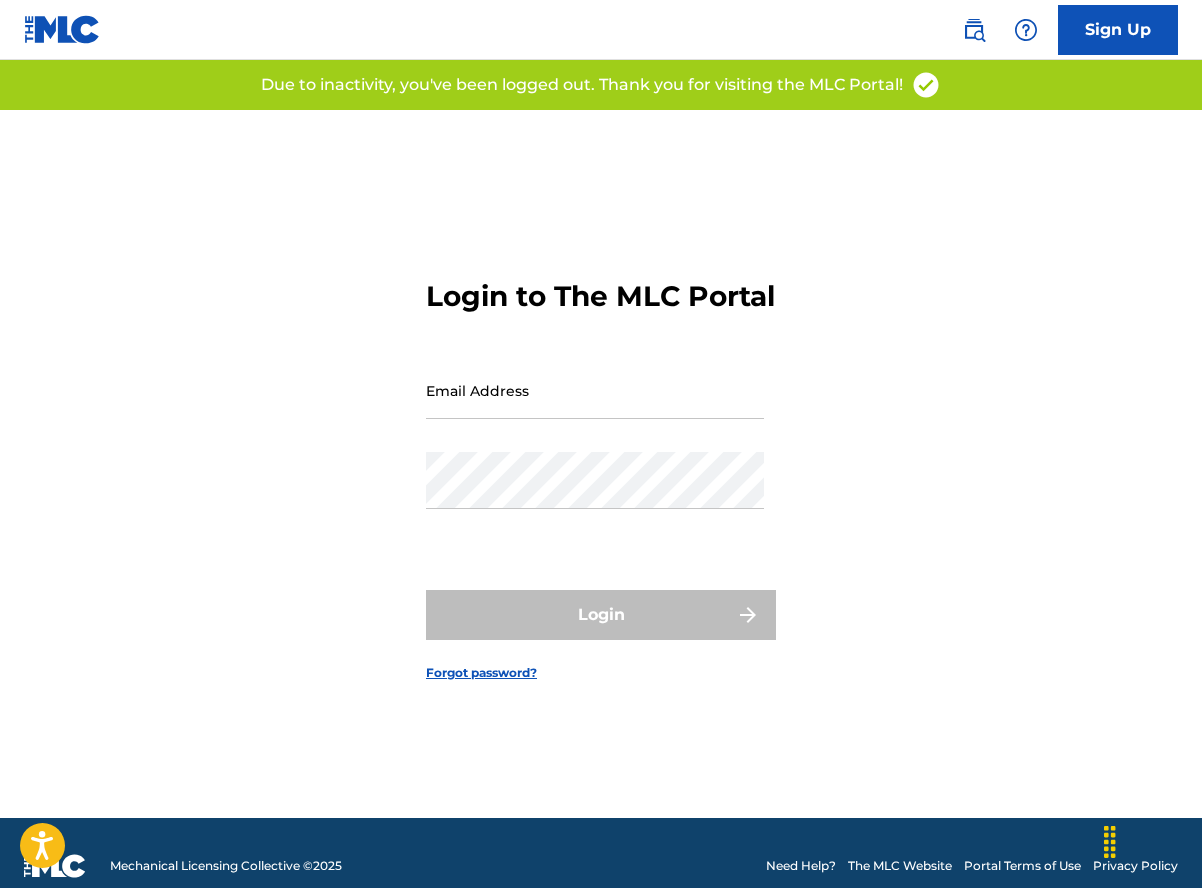 click on "Email Address" at bounding box center [595, 390] 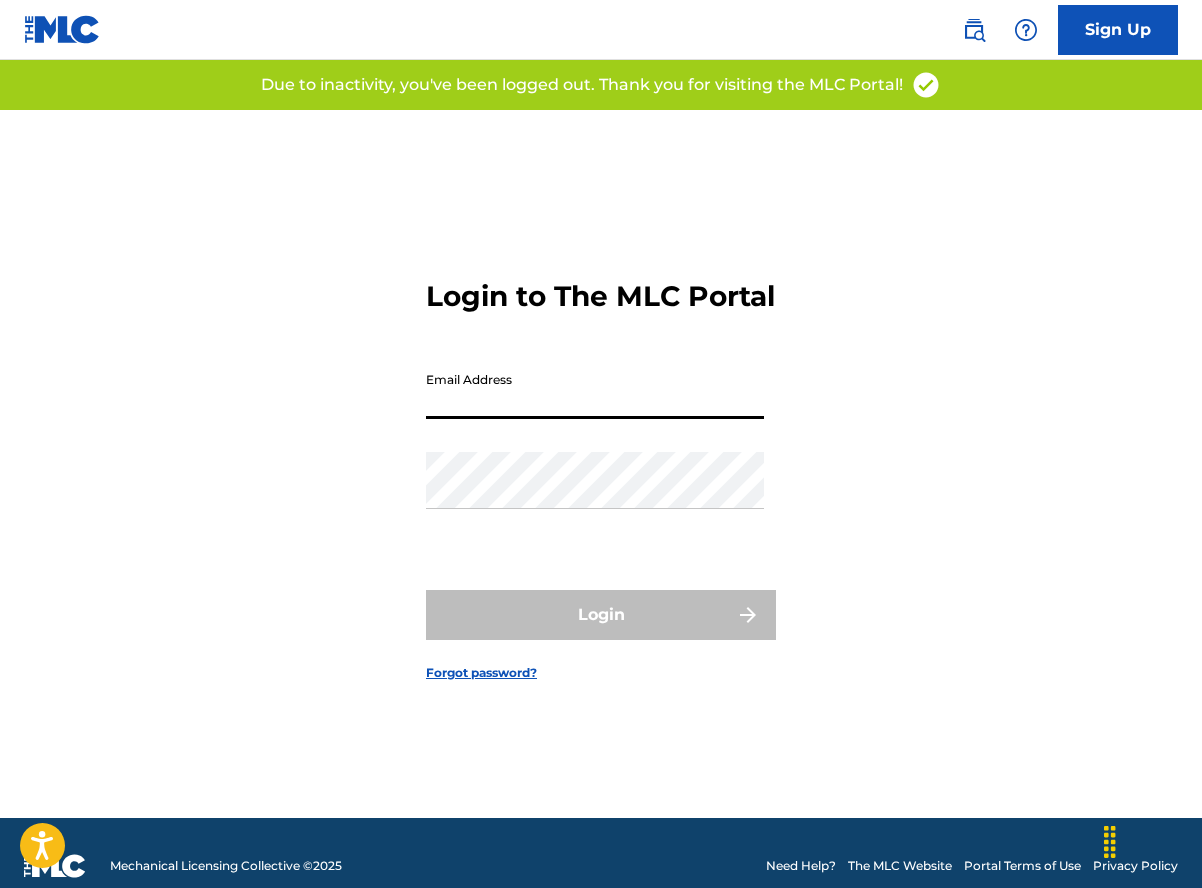 type on "[EMAIL]" 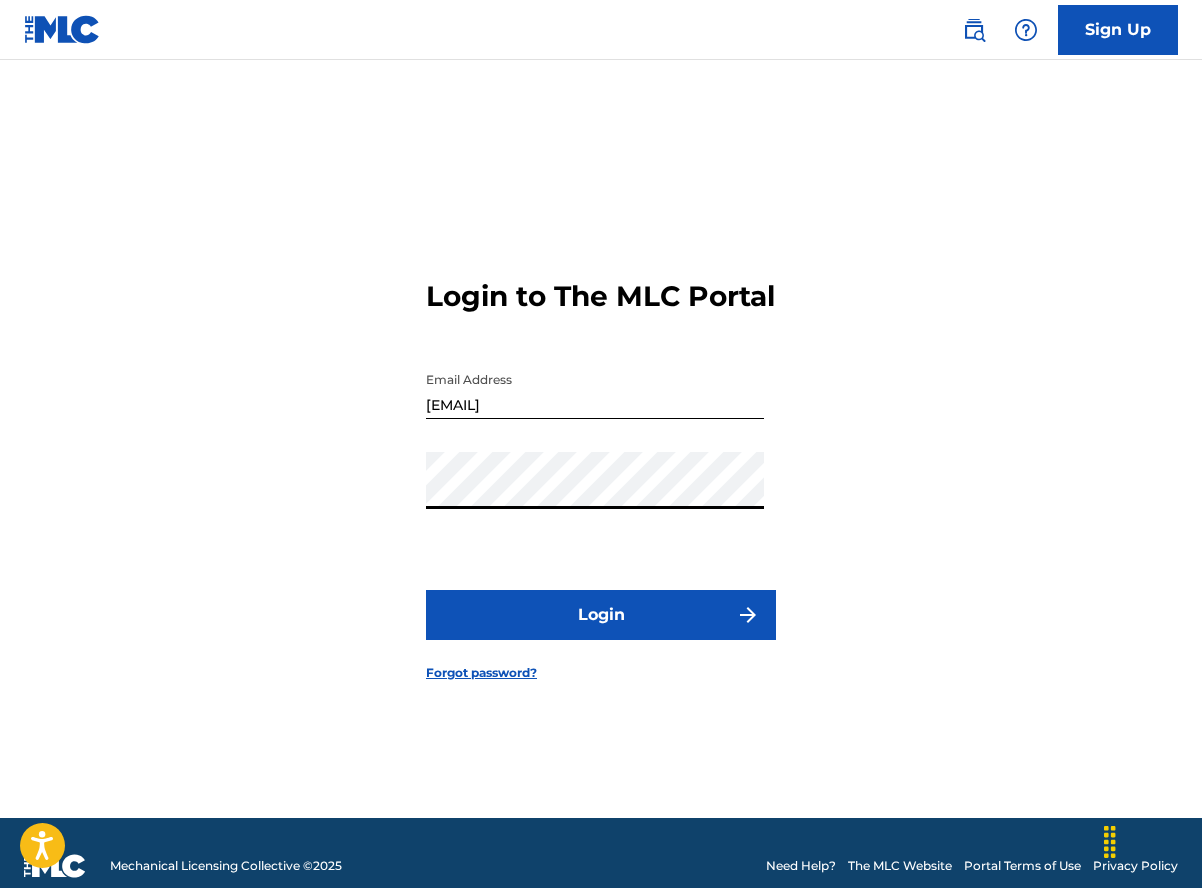 click on "Login" at bounding box center (601, 615) 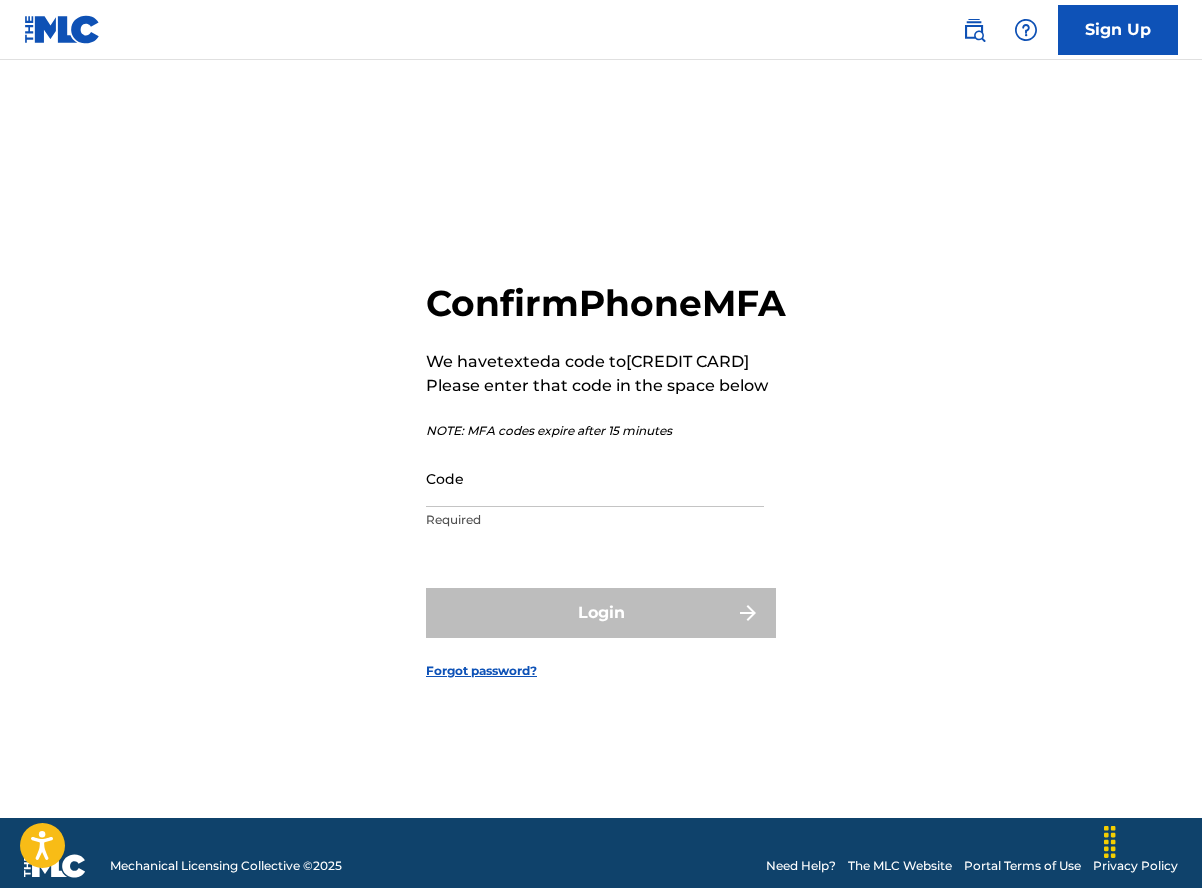 click on "Code" at bounding box center [595, 478] 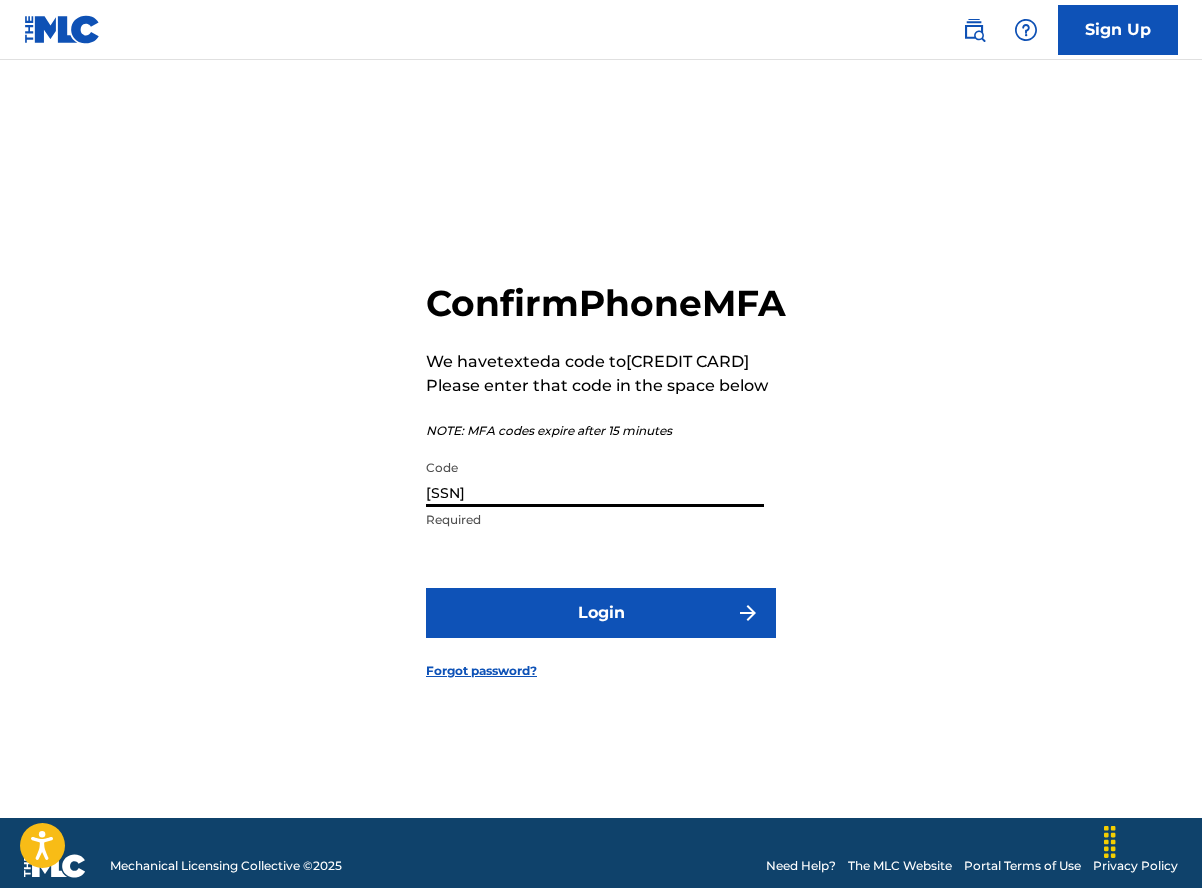 type on "[SSN]" 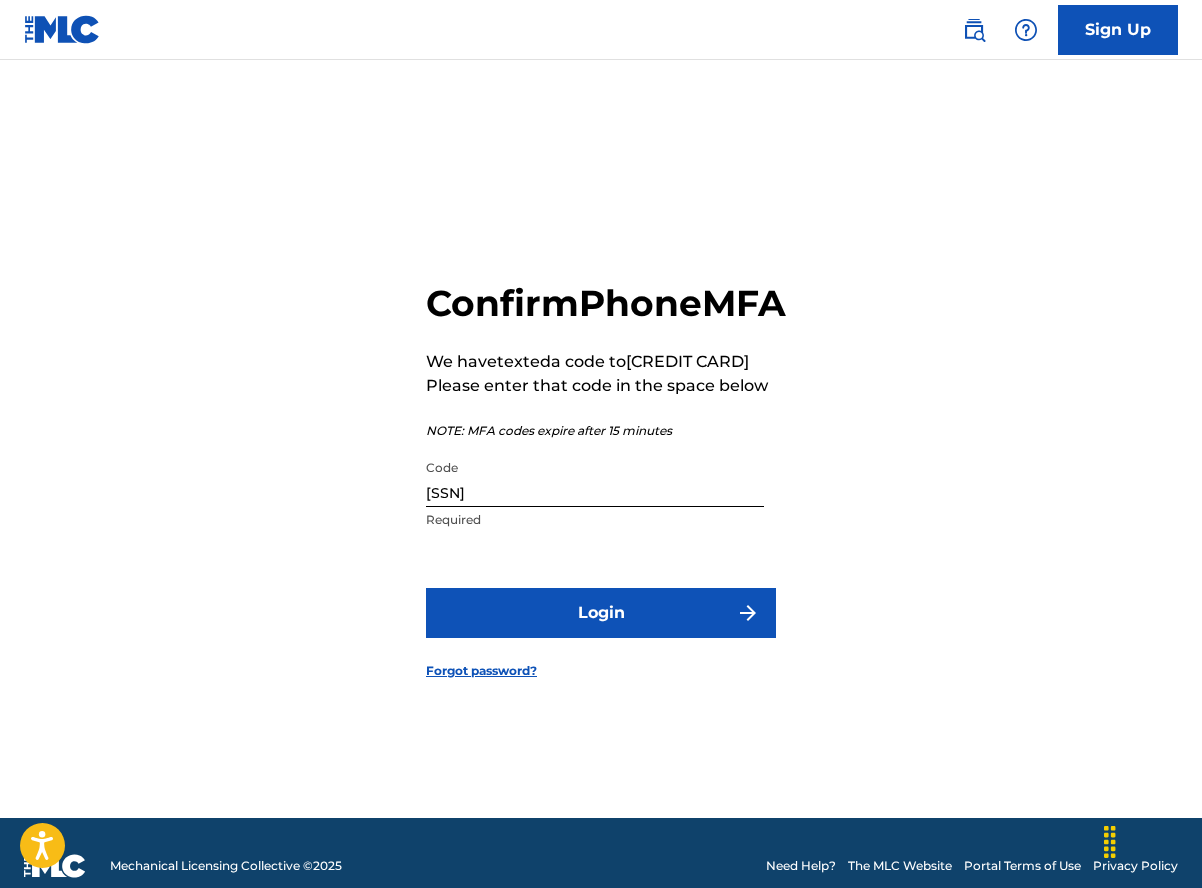 click on "Login" at bounding box center (601, 613) 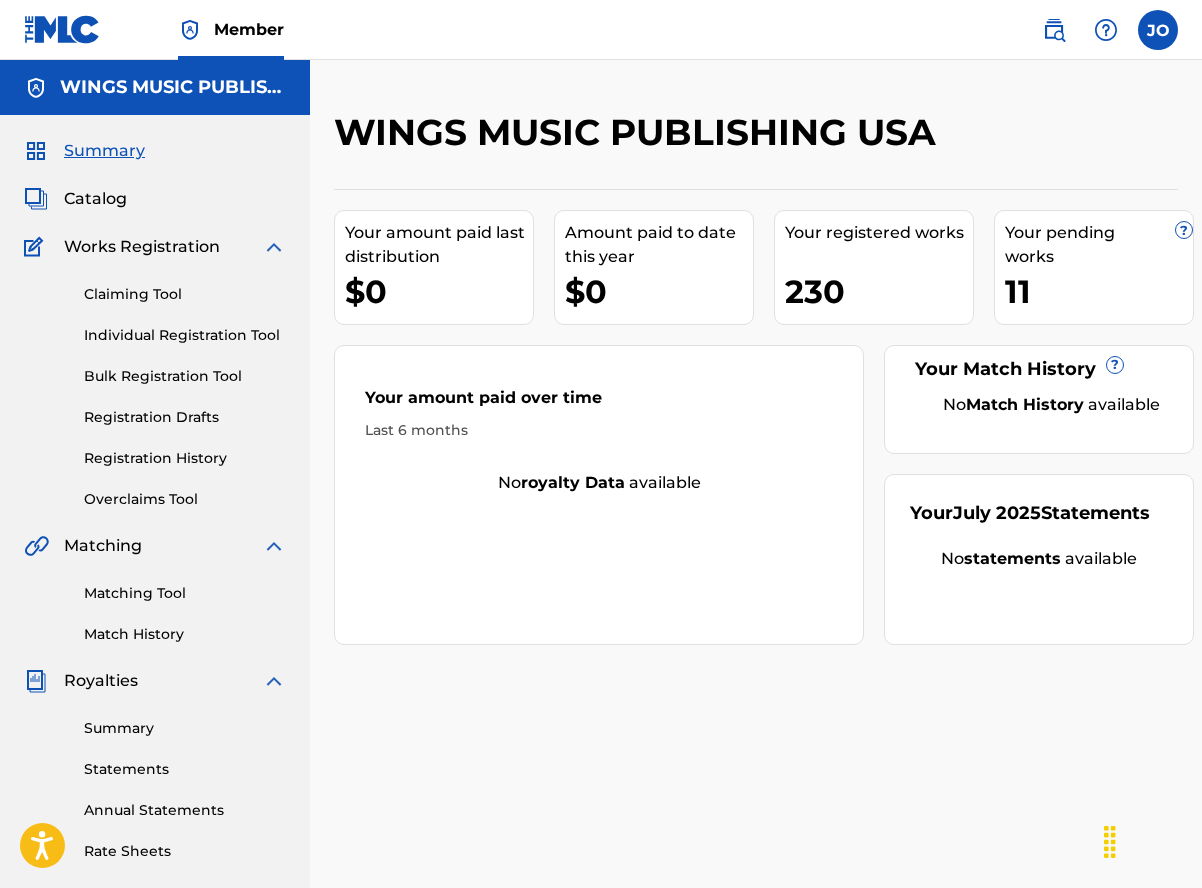scroll, scrollTop: 0, scrollLeft: 0, axis: both 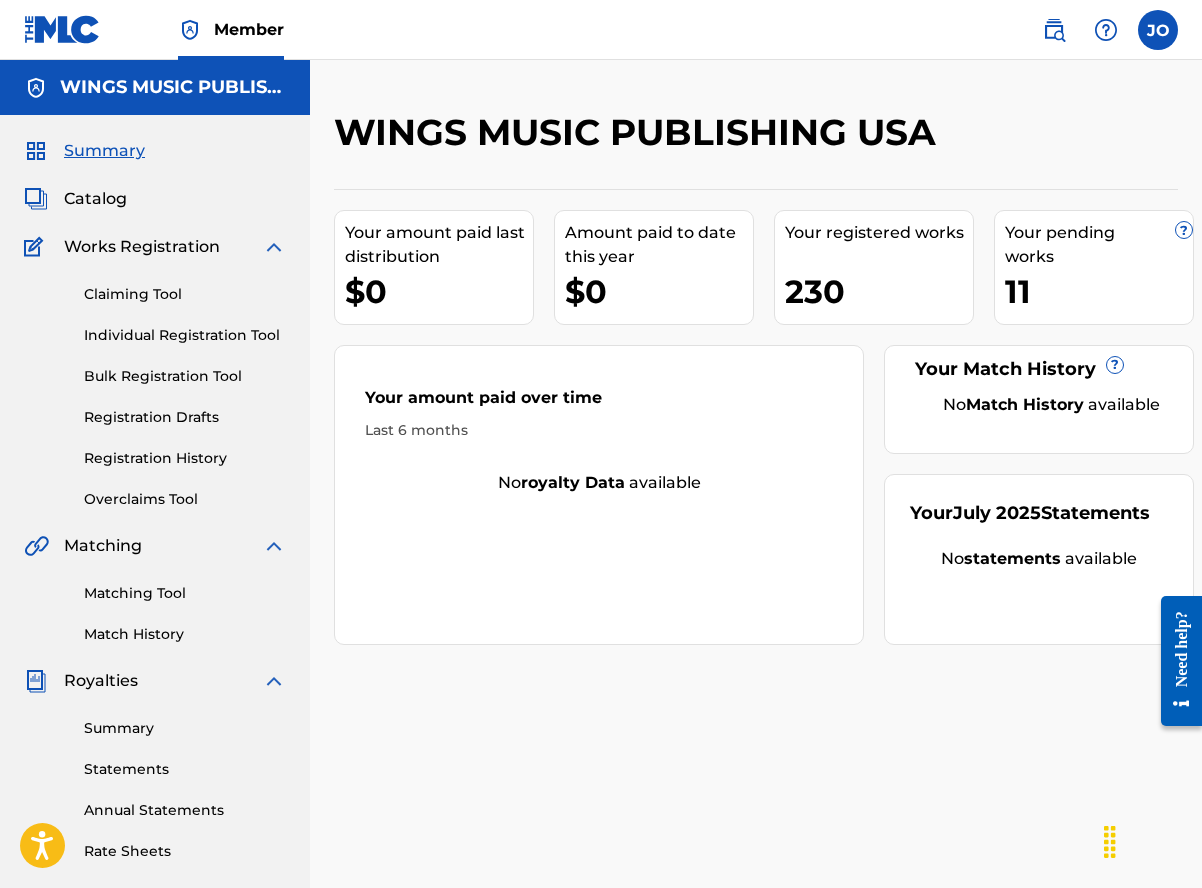 click on "Registration Drafts" at bounding box center [185, 417] 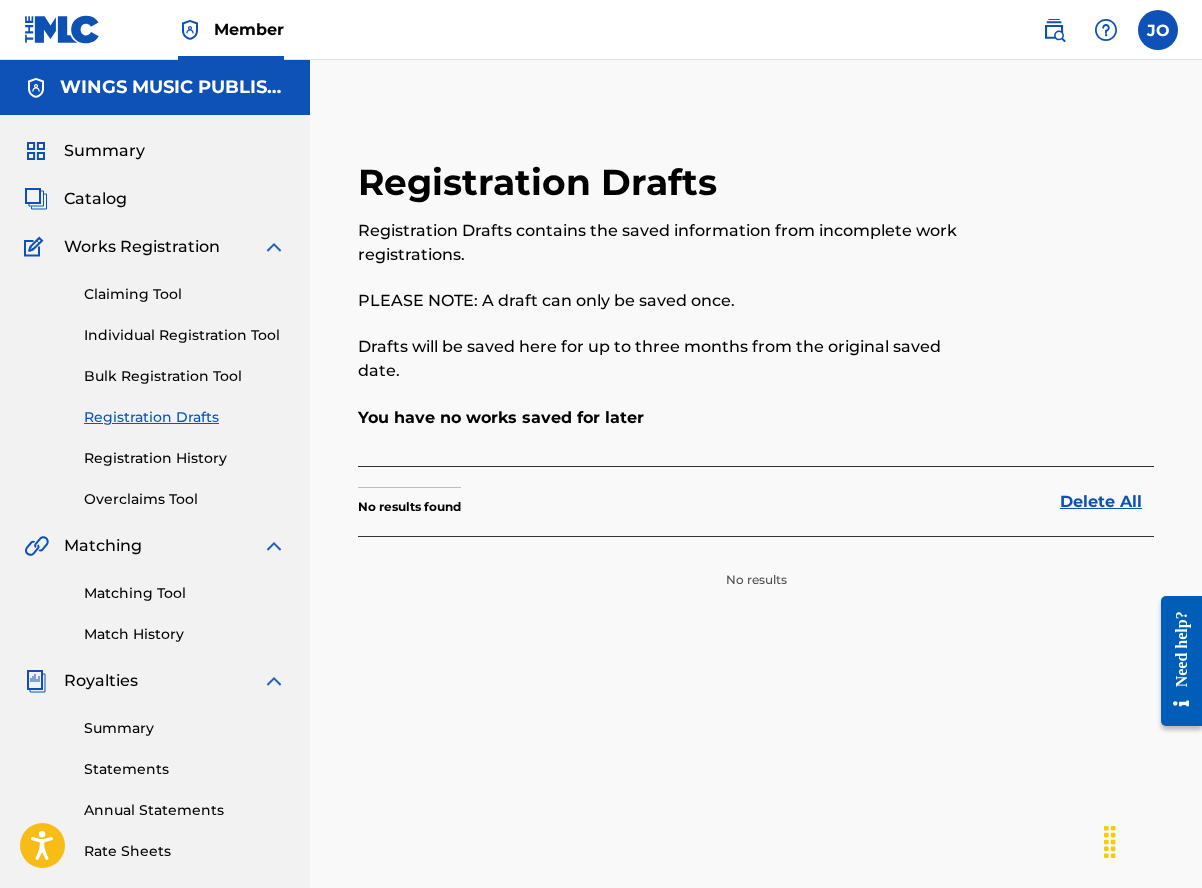 click on "Registration History" at bounding box center [185, 458] 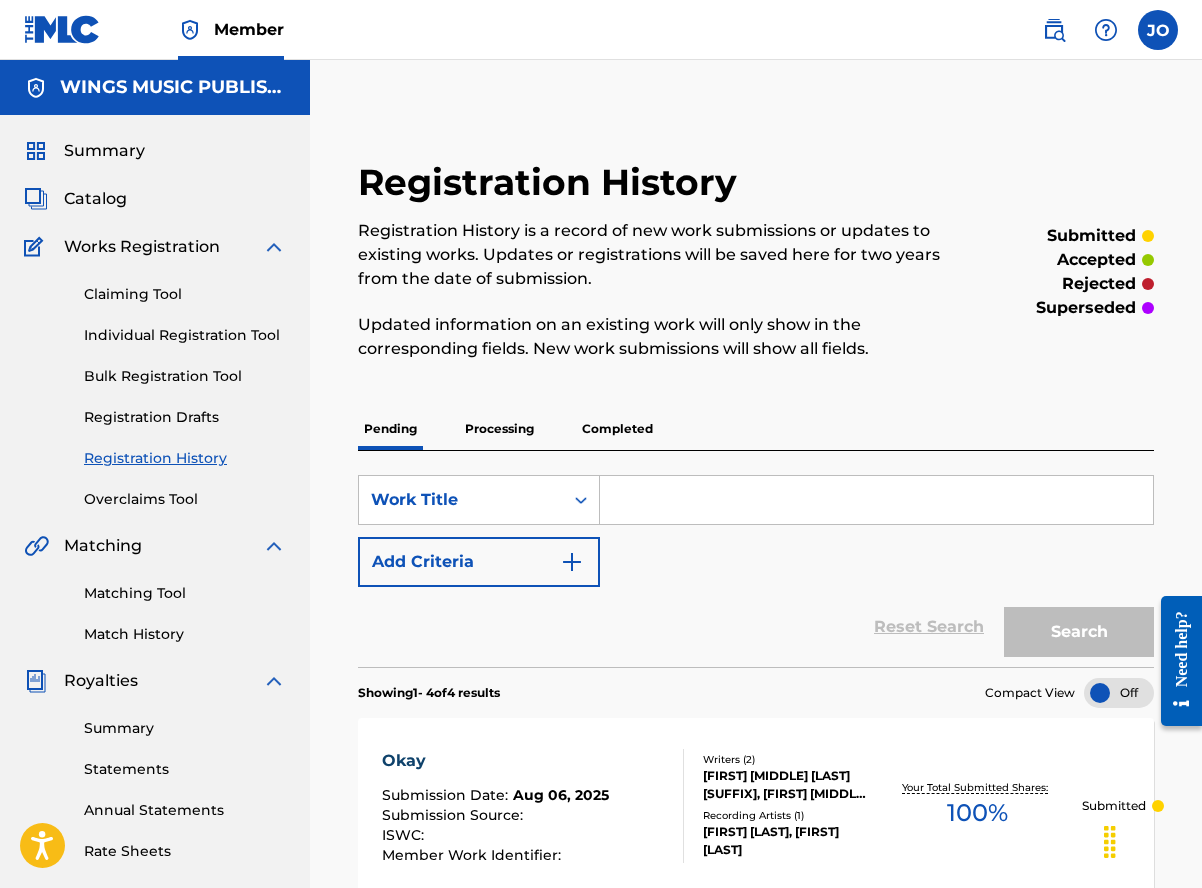 click on "Individual Registration Tool" at bounding box center (185, 335) 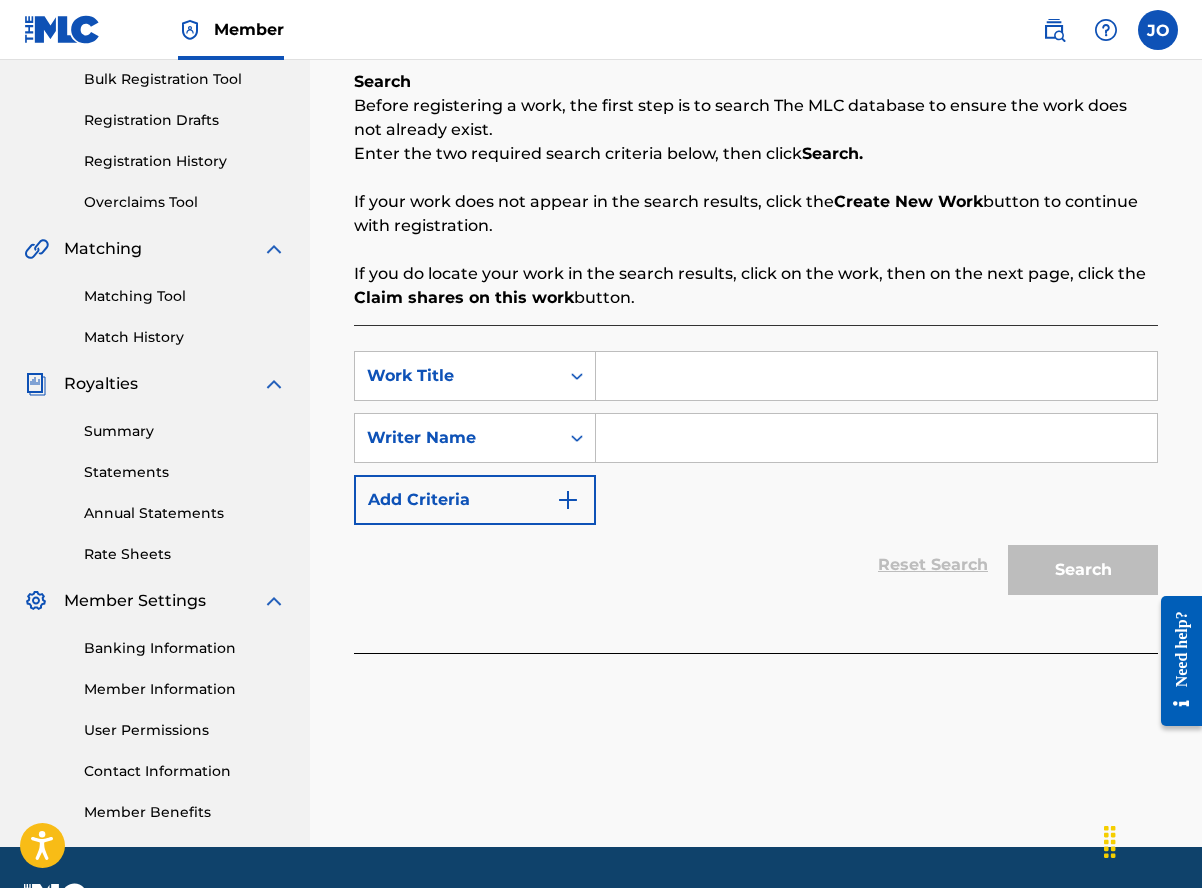 scroll, scrollTop: 300, scrollLeft: 0, axis: vertical 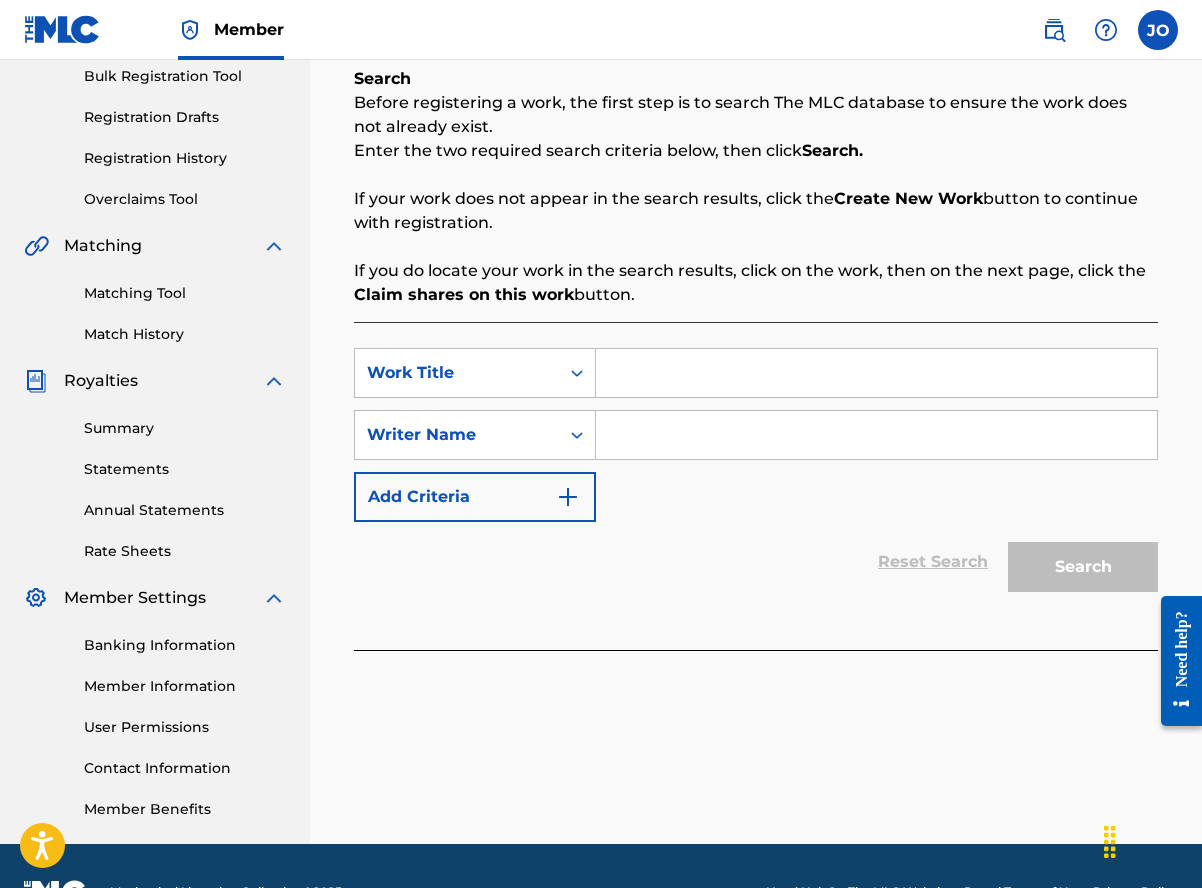 click at bounding box center (876, 373) 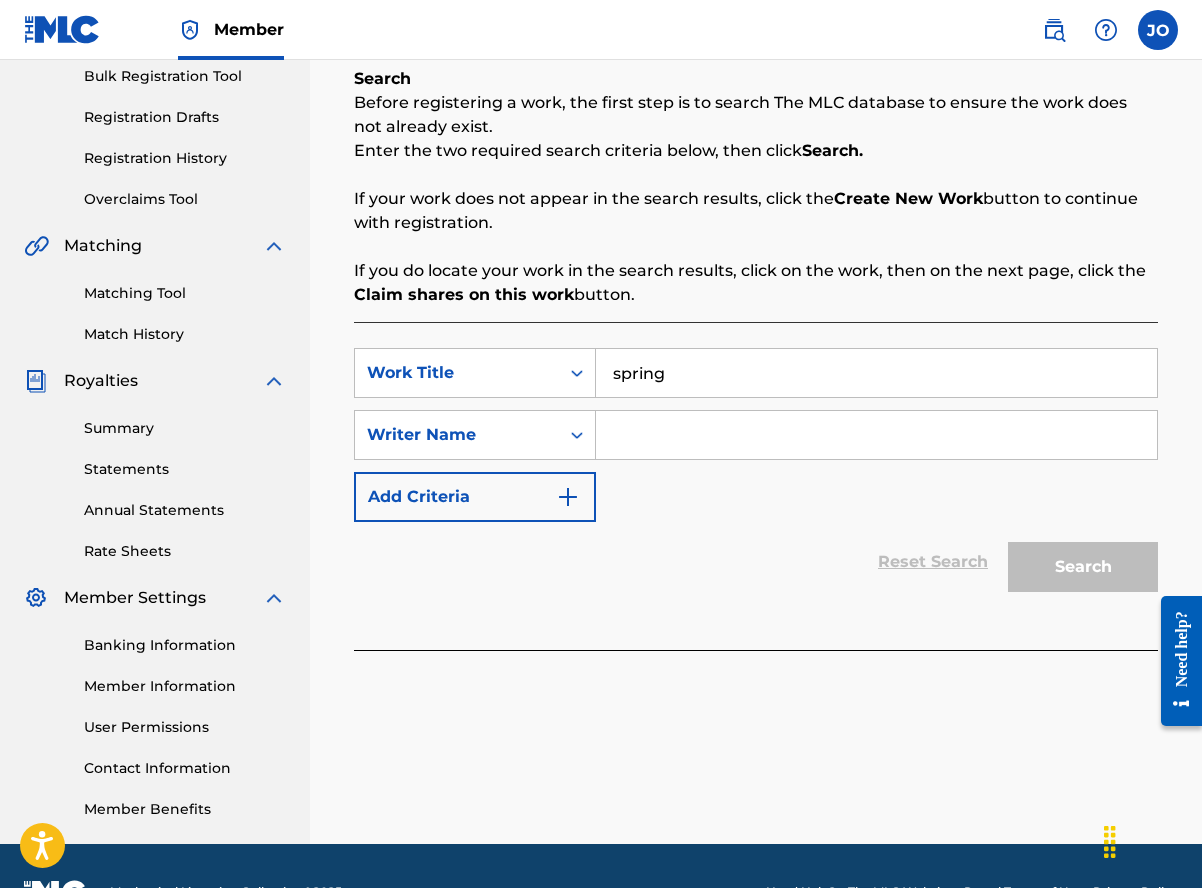 type on "spring" 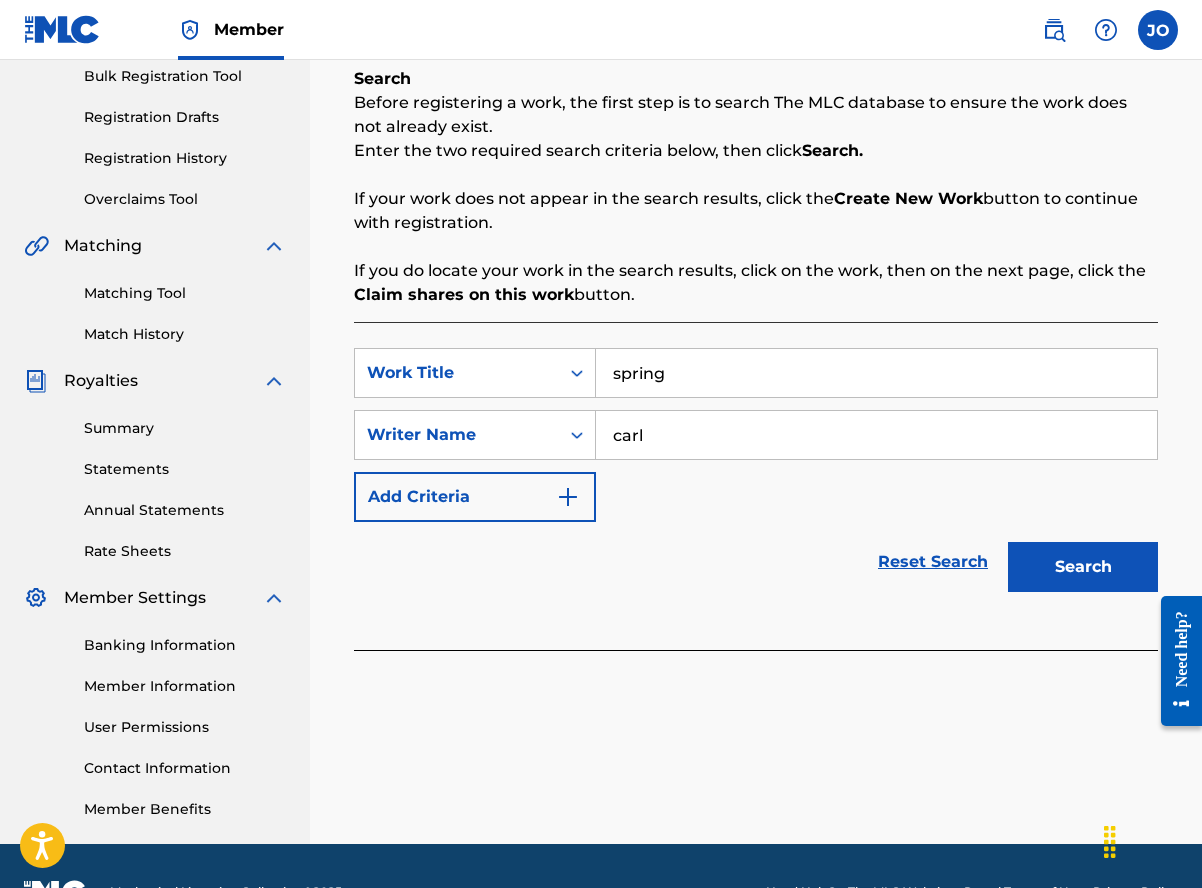 type on "[FIRST] [LAST]" 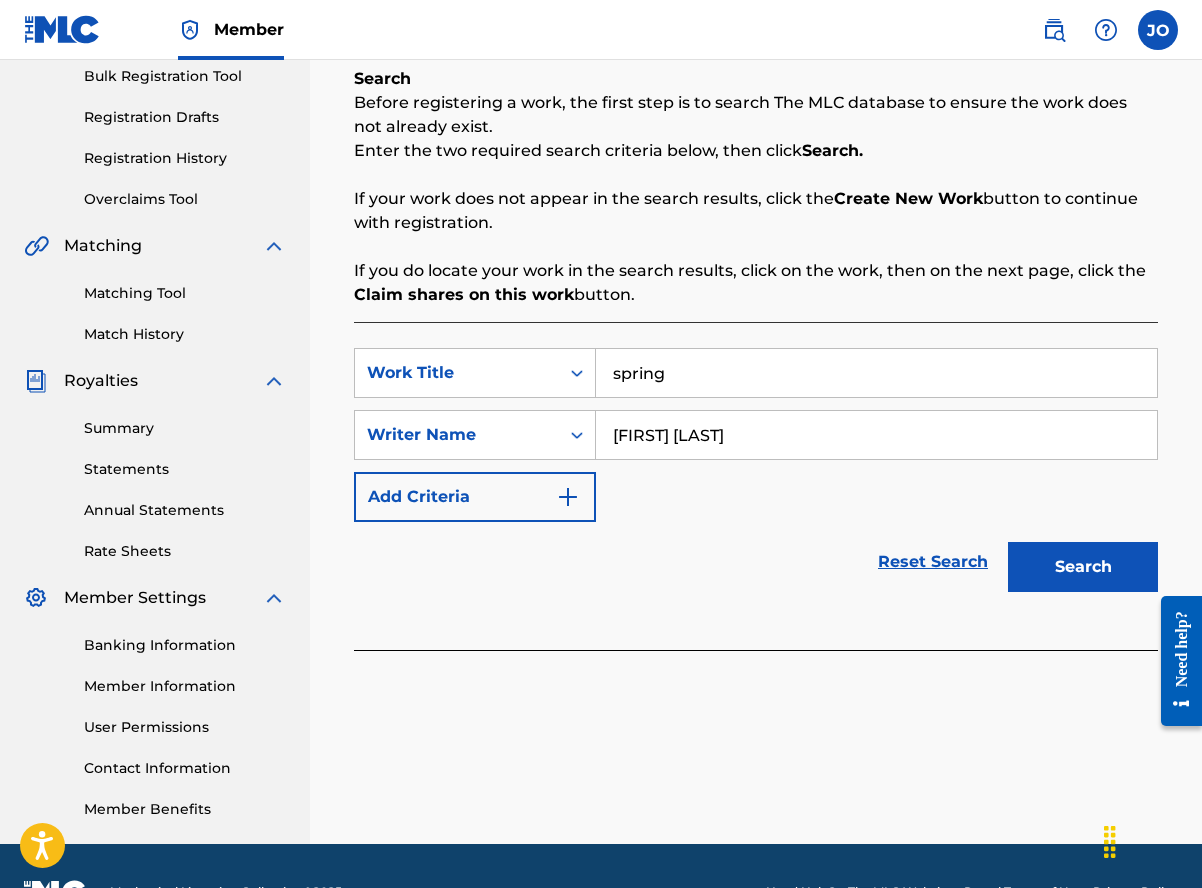 click on "Search" at bounding box center [1083, 567] 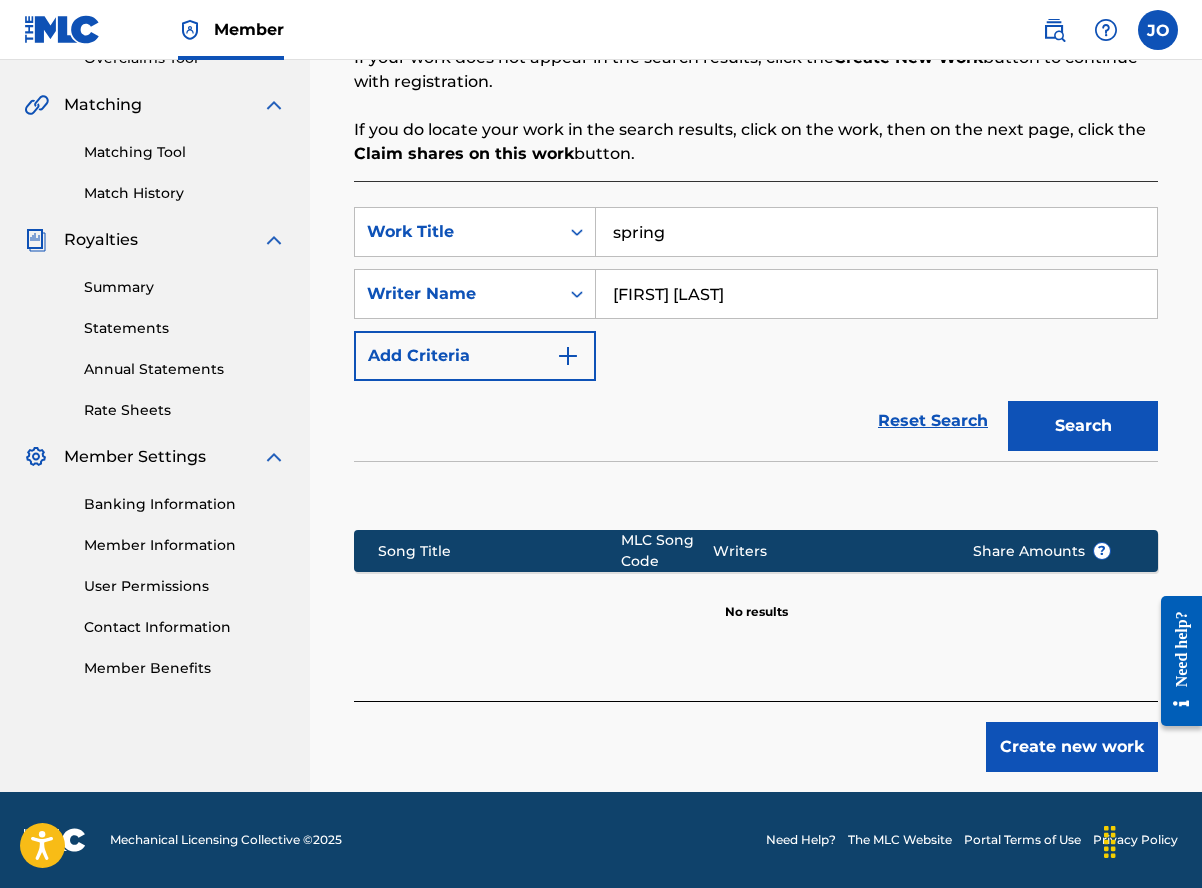 click on "Create new work" at bounding box center (1072, 747) 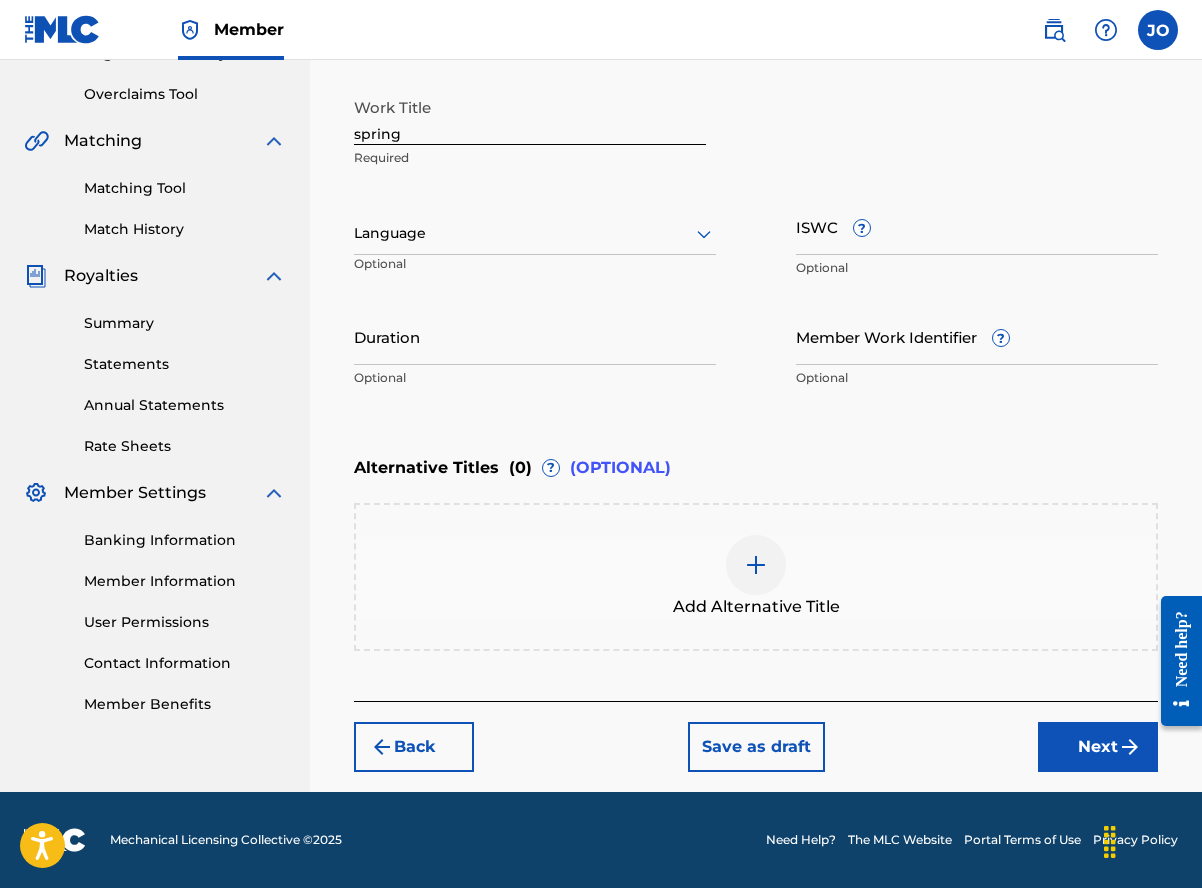 scroll, scrollTop: 405, scrollLeft: 0, axis: vertical 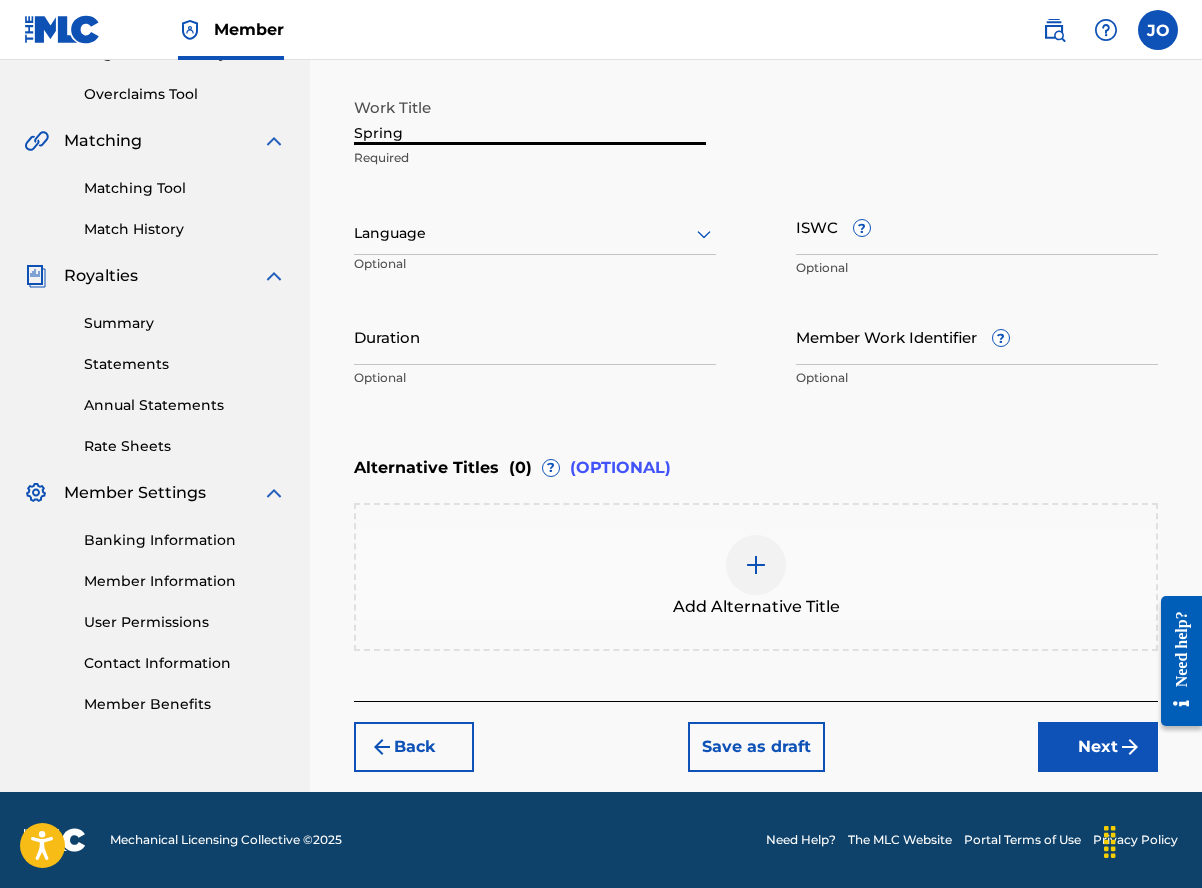 type on "Spring" 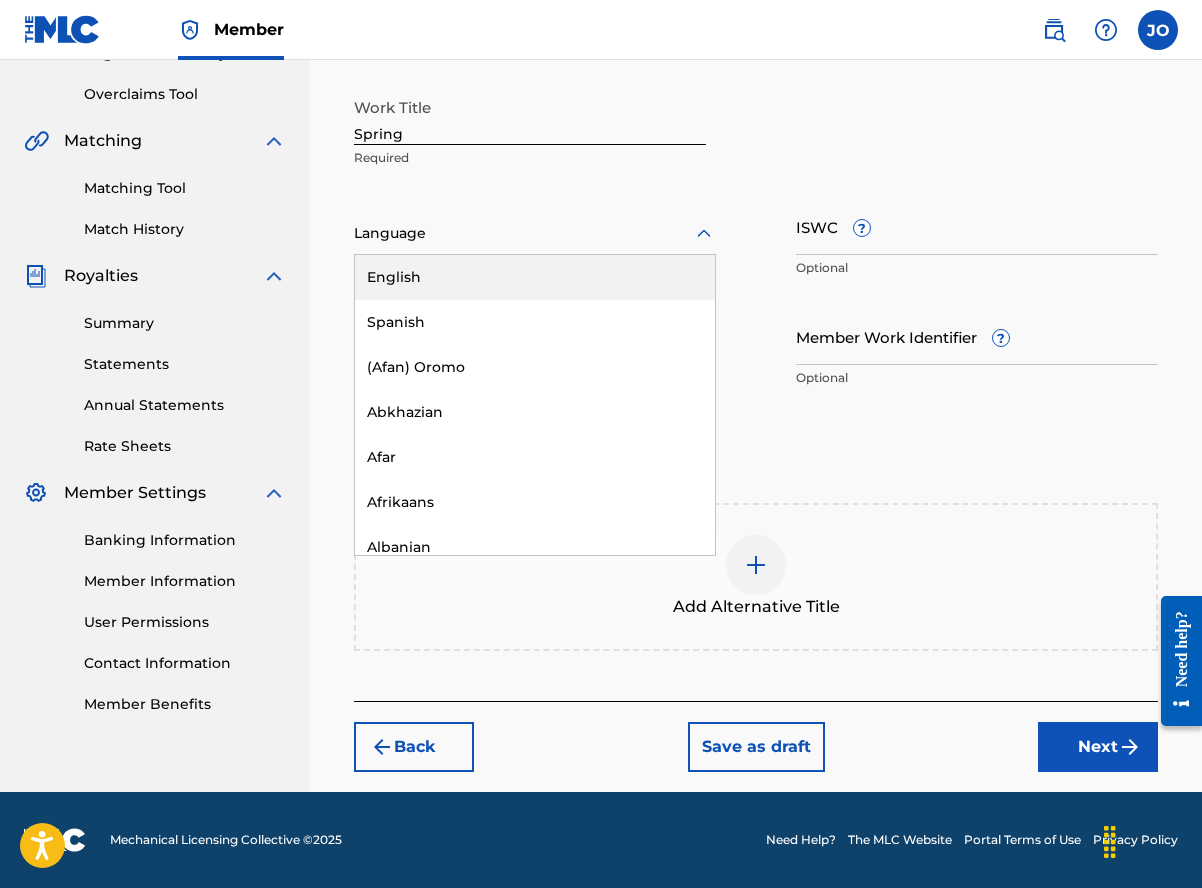 drag, startPoint x: 436, startPoint y: 263, endPoint x: 592, endPoint y: 387, distance: 199.2787 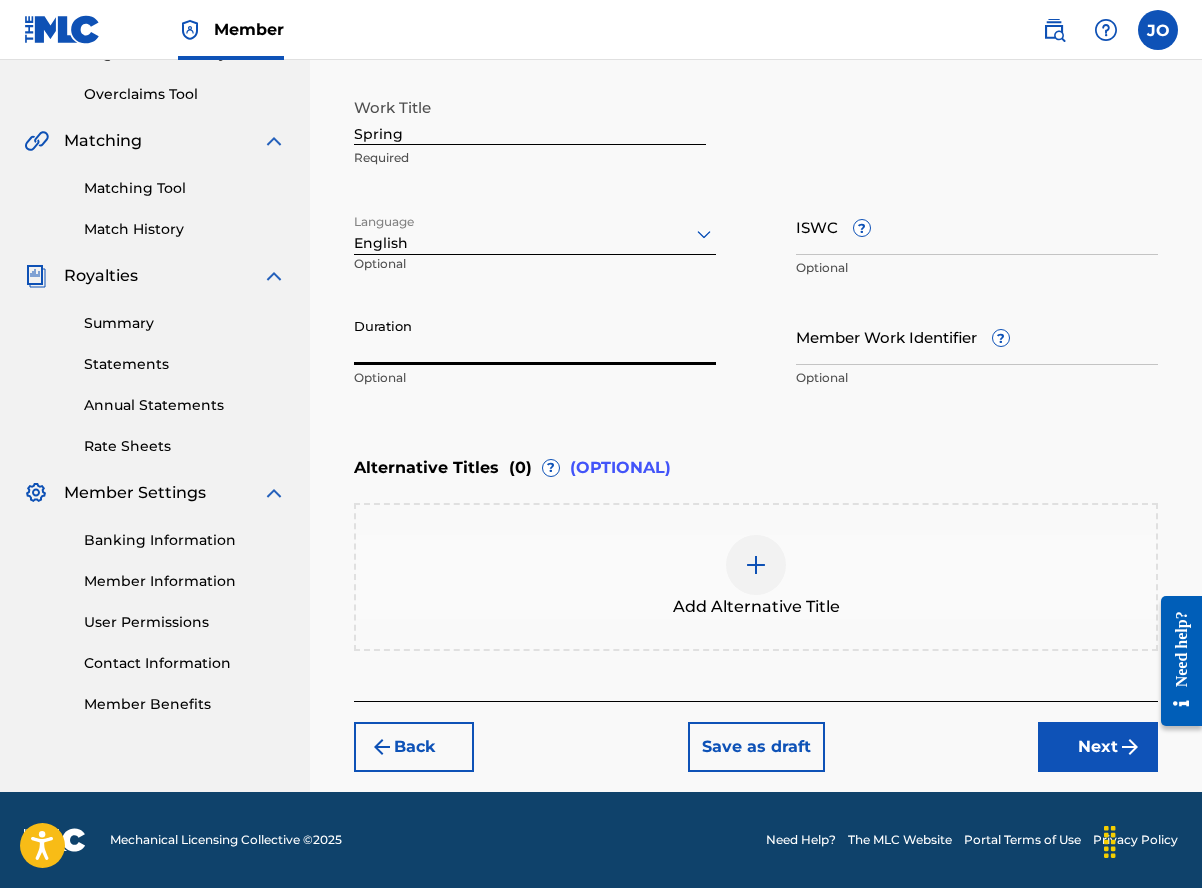 click on "Duration" at bounding box center [535, 336] 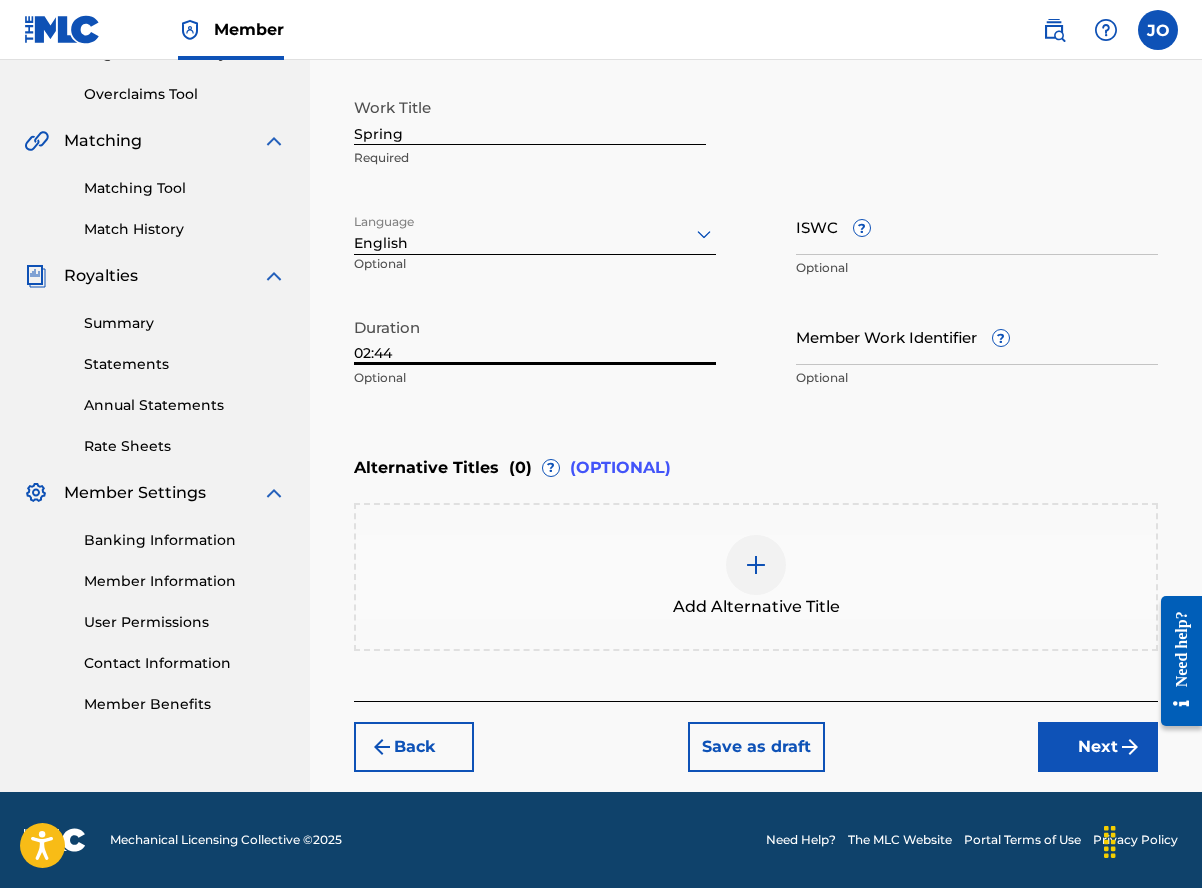 type on "02:44" 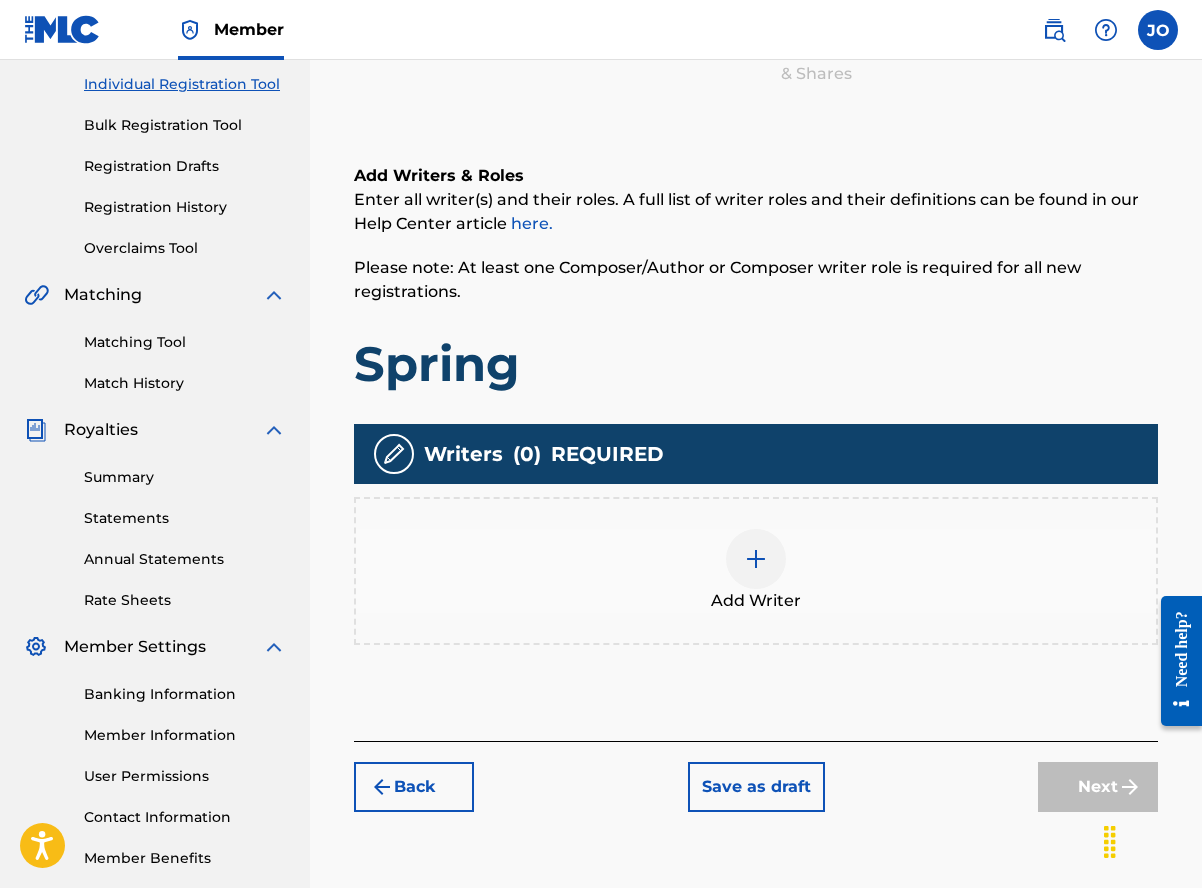 scroll, scrollTop: 90, scrollLeft: 0, axis: vertical 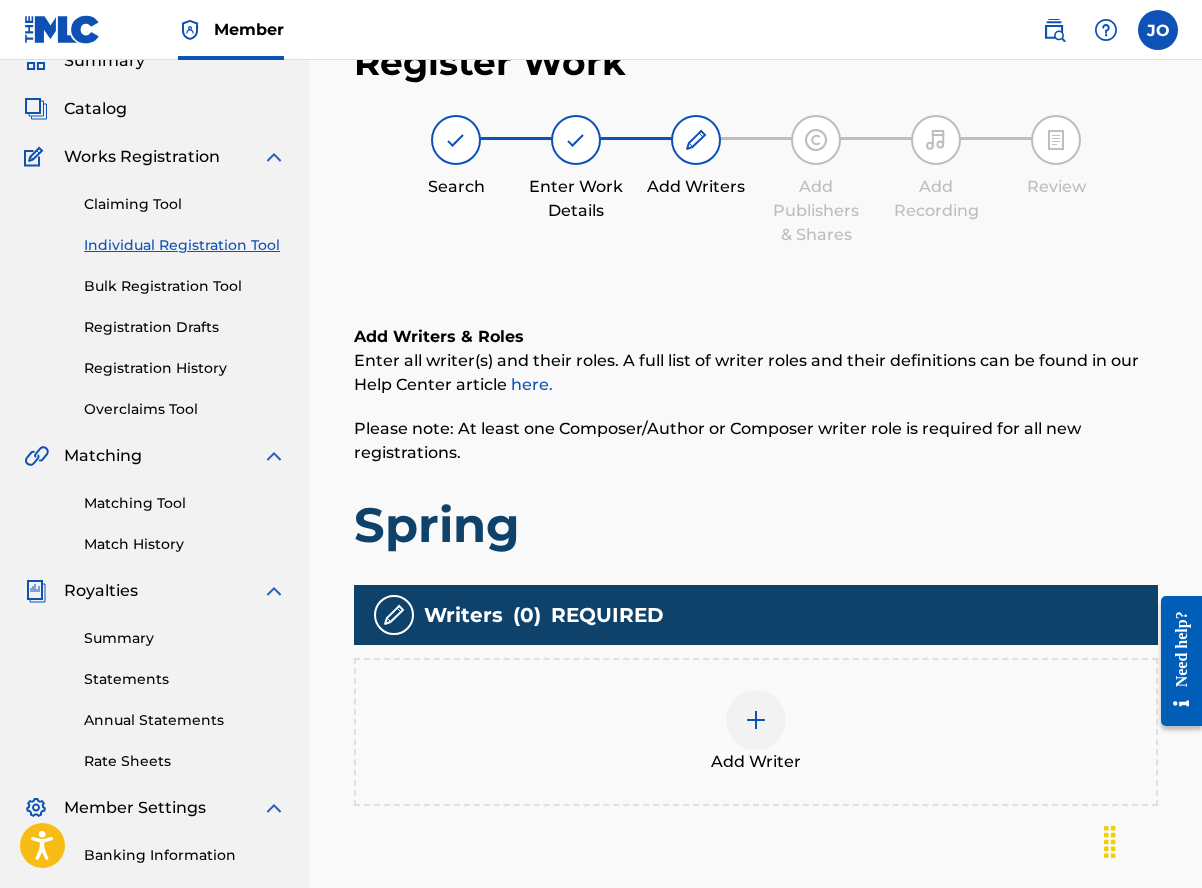 click at bounding box center (756, 720) 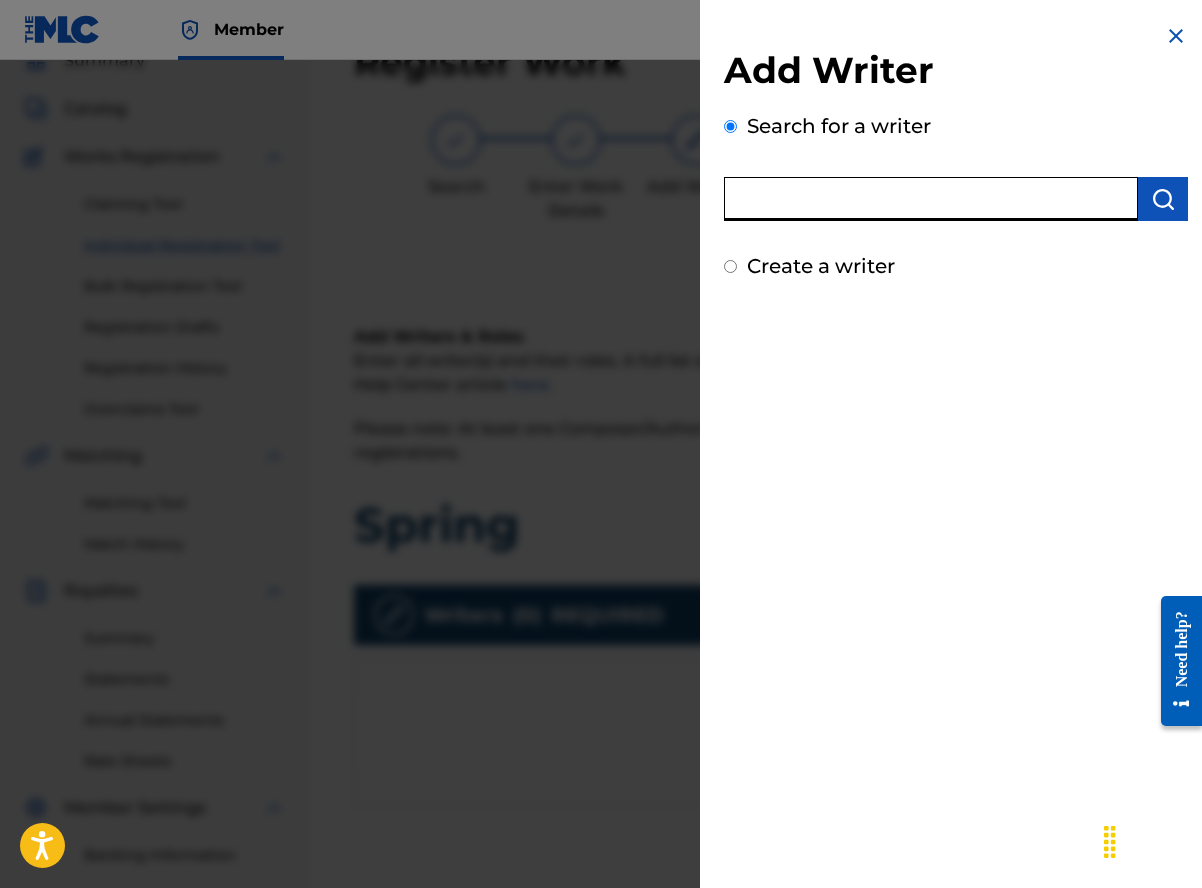 click at bounding box center [931, 199] 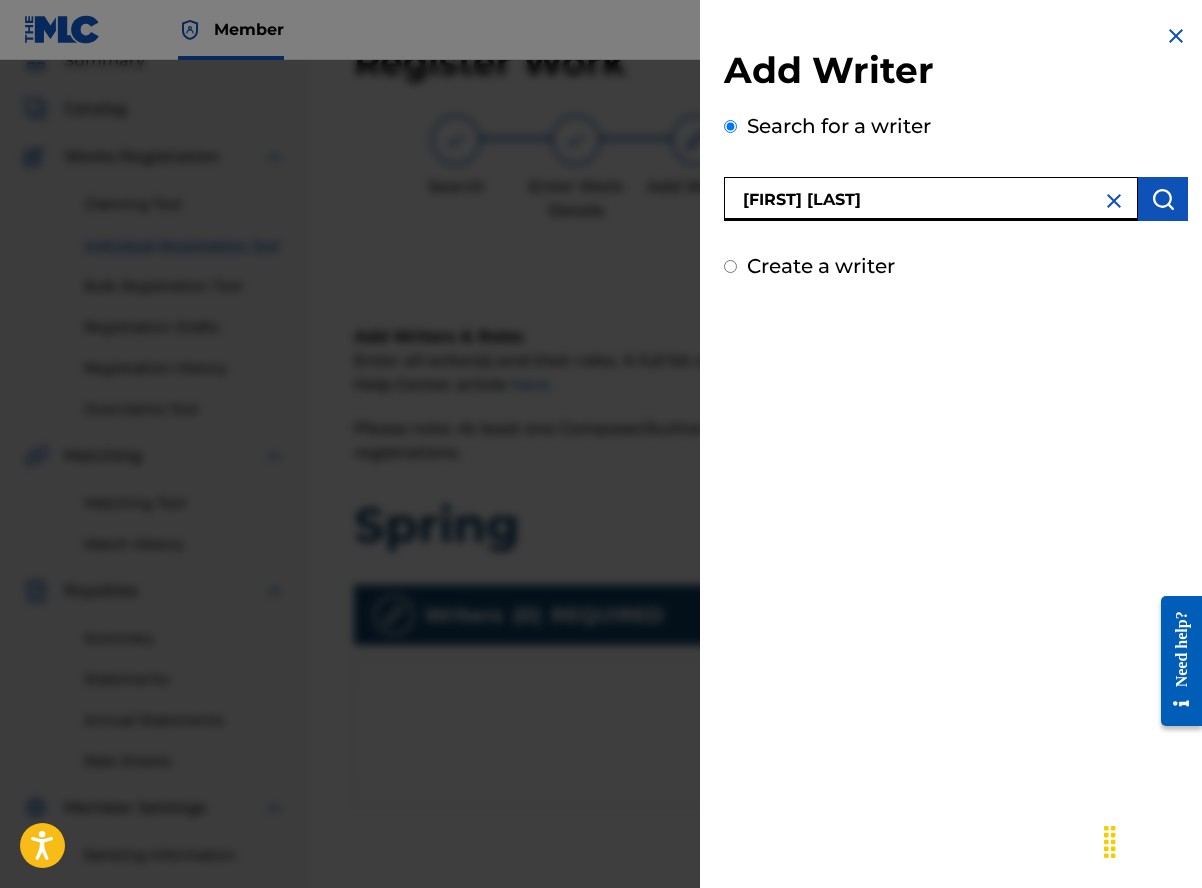 type on "[FIRST] [LAST]" 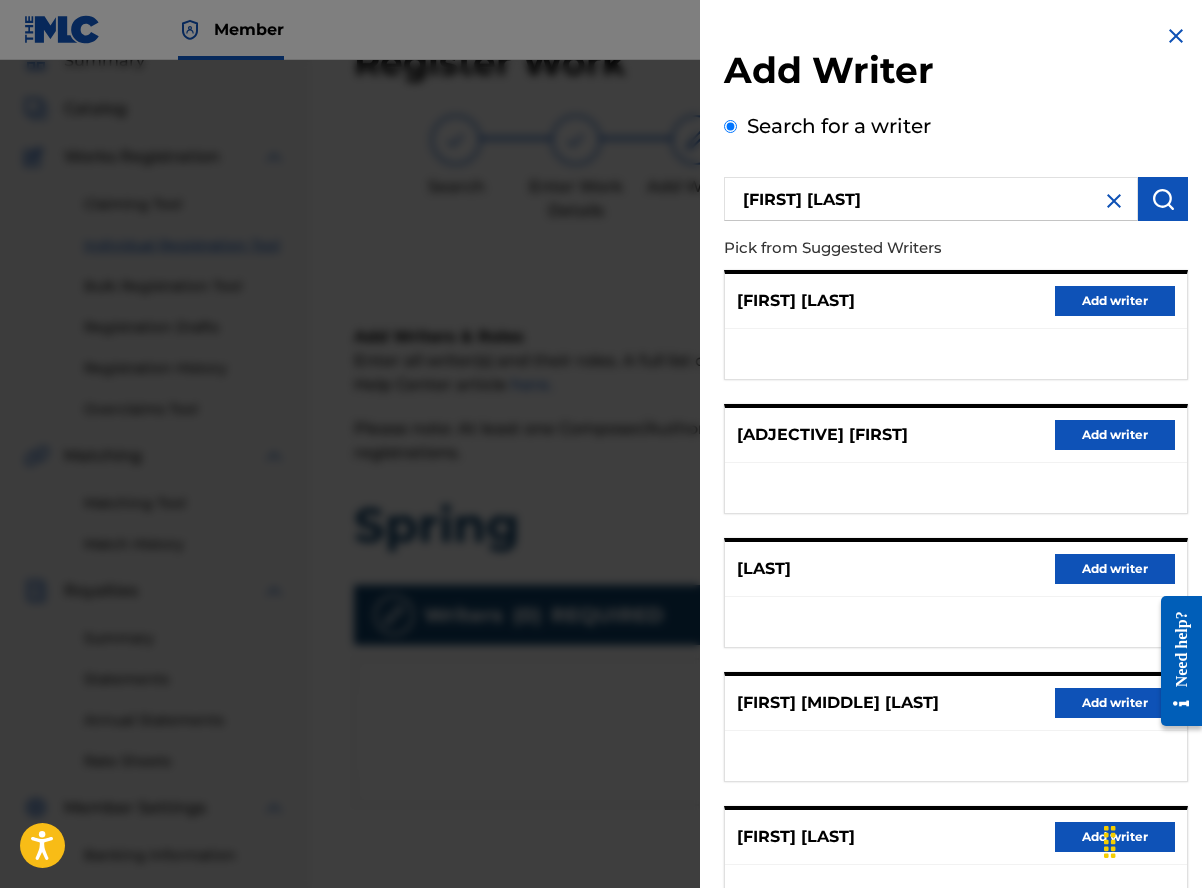 click on "Add writer" at bounding box center [1115, 703] 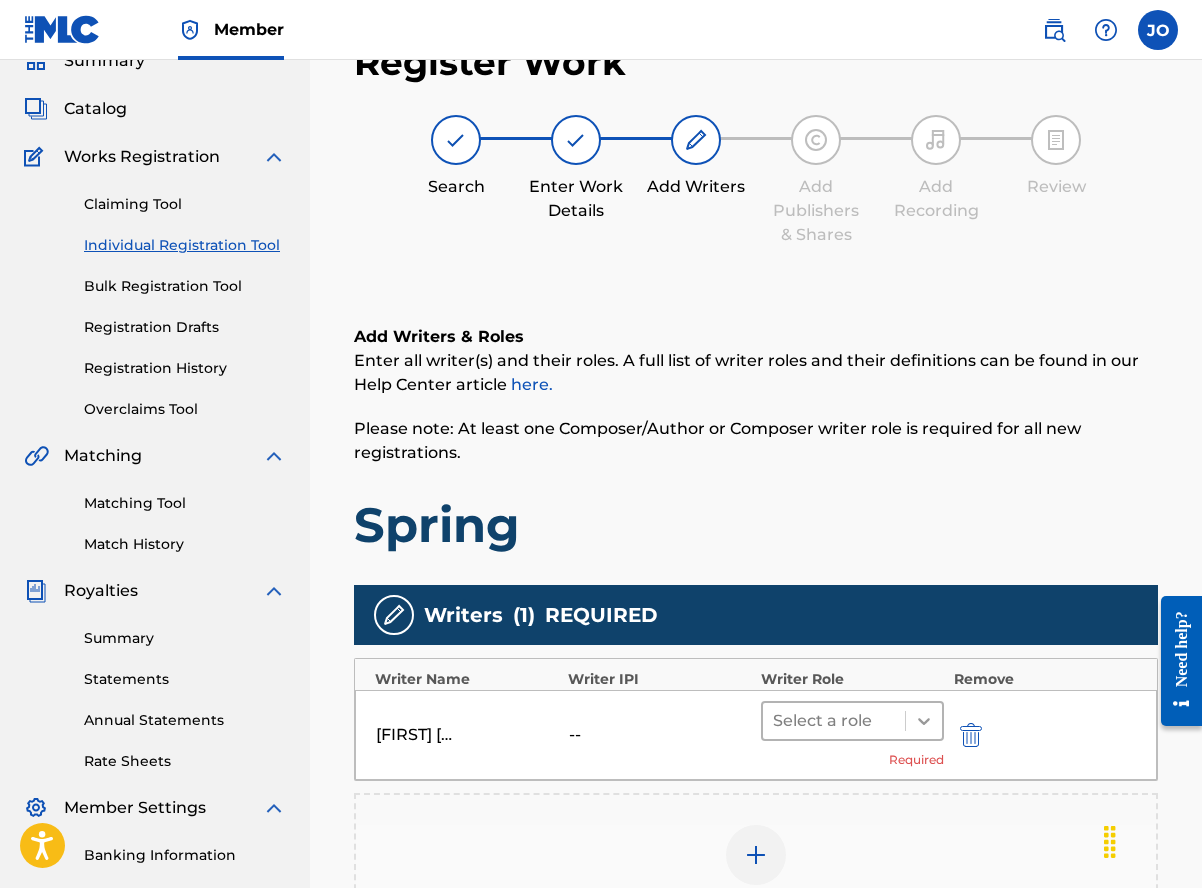 click 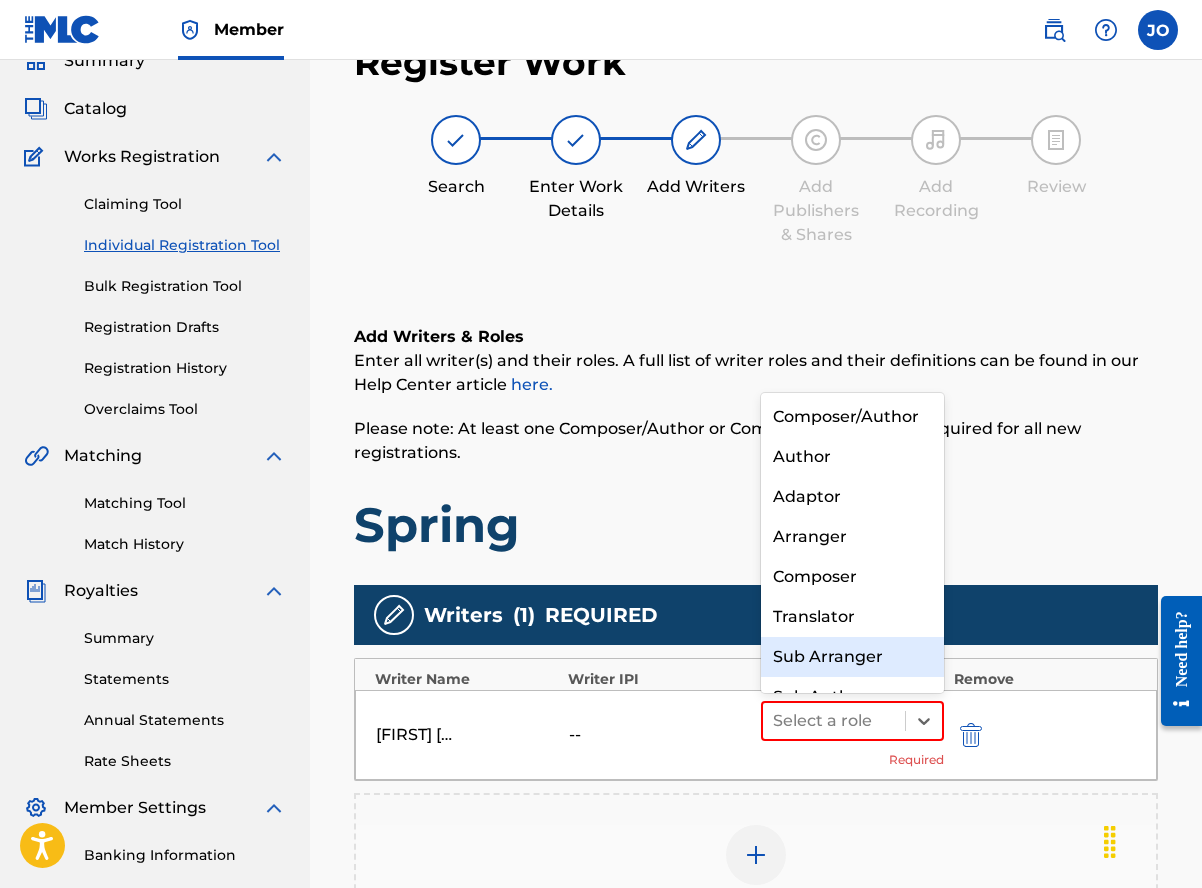 scroll, scrollTop: 21, scrollLeft: 0, axis: vertical 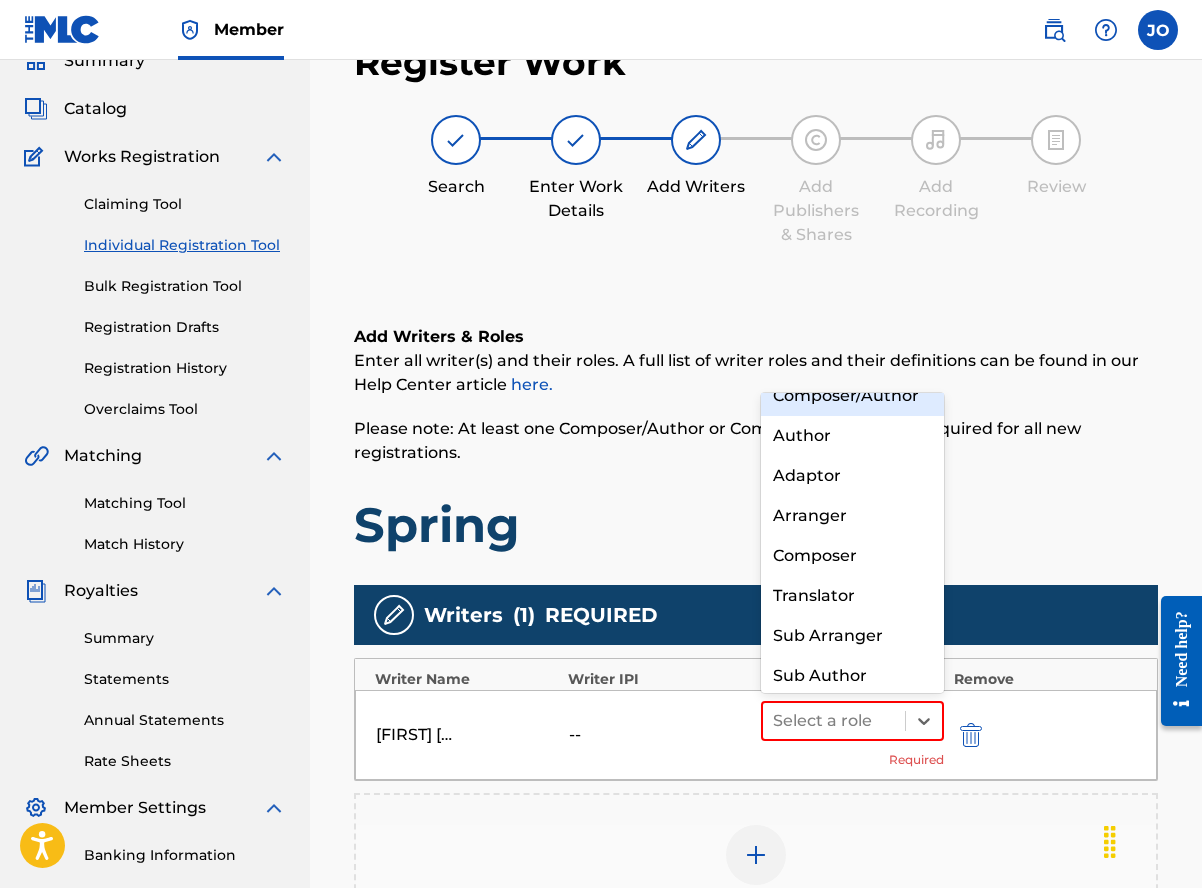 click on "Composer/Author" at bounding box center [852, 396] 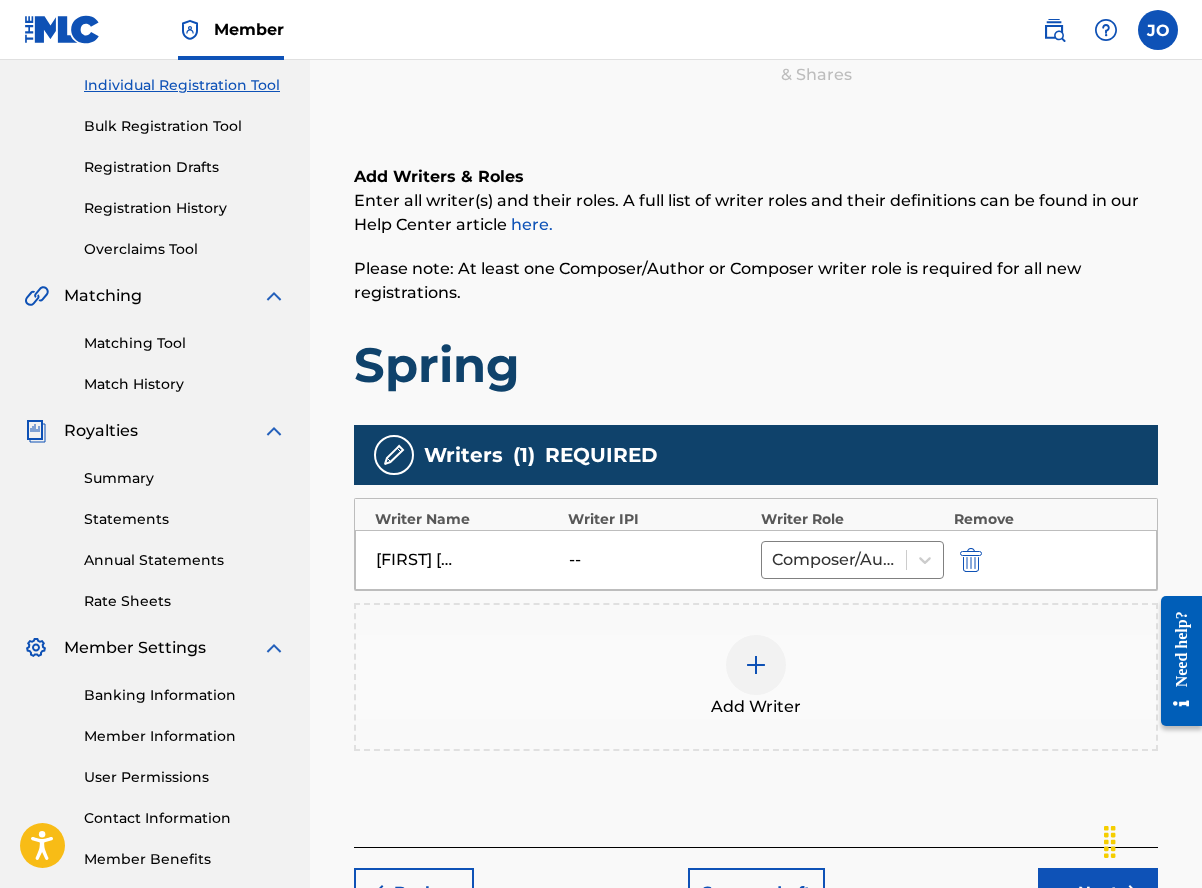 scroll, scrollTop: 390, scrollLeft: 0, axis: vertical 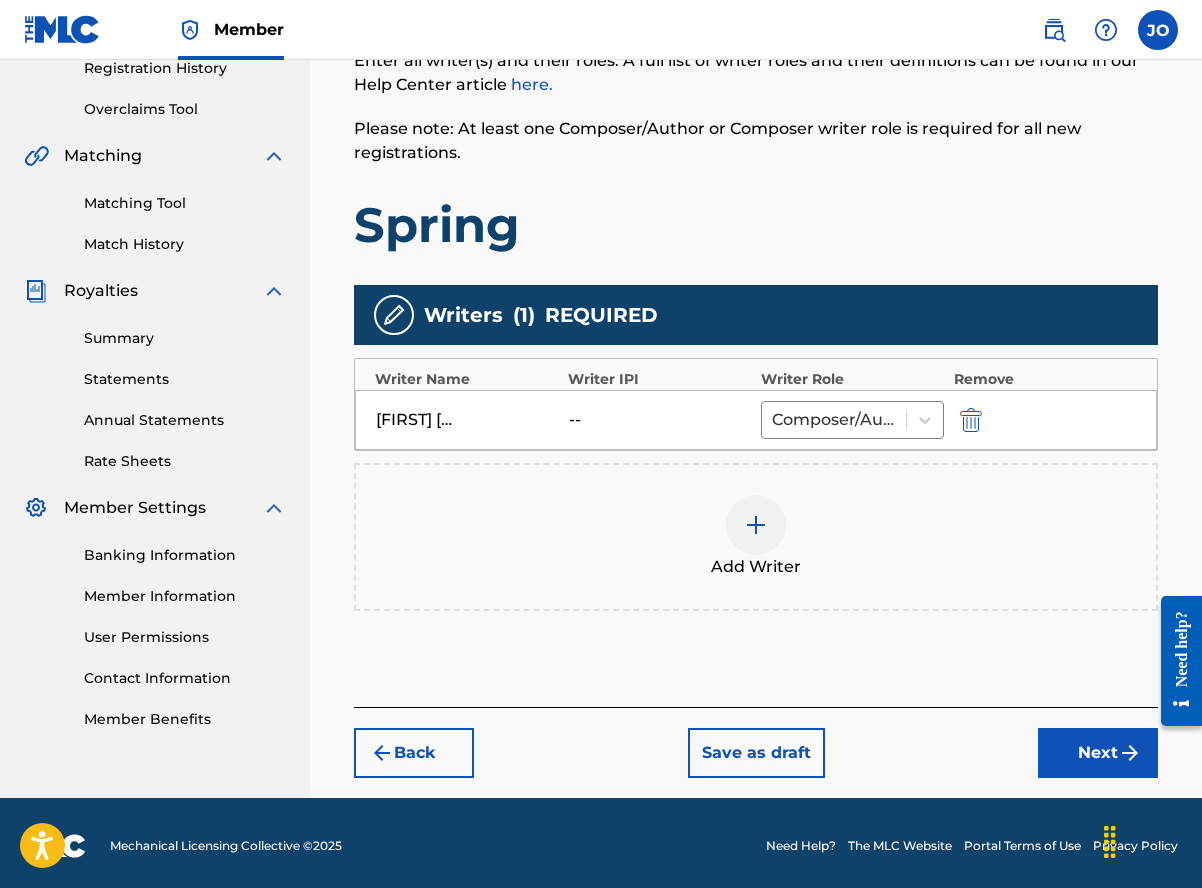 click at bounding box center (756, 525) 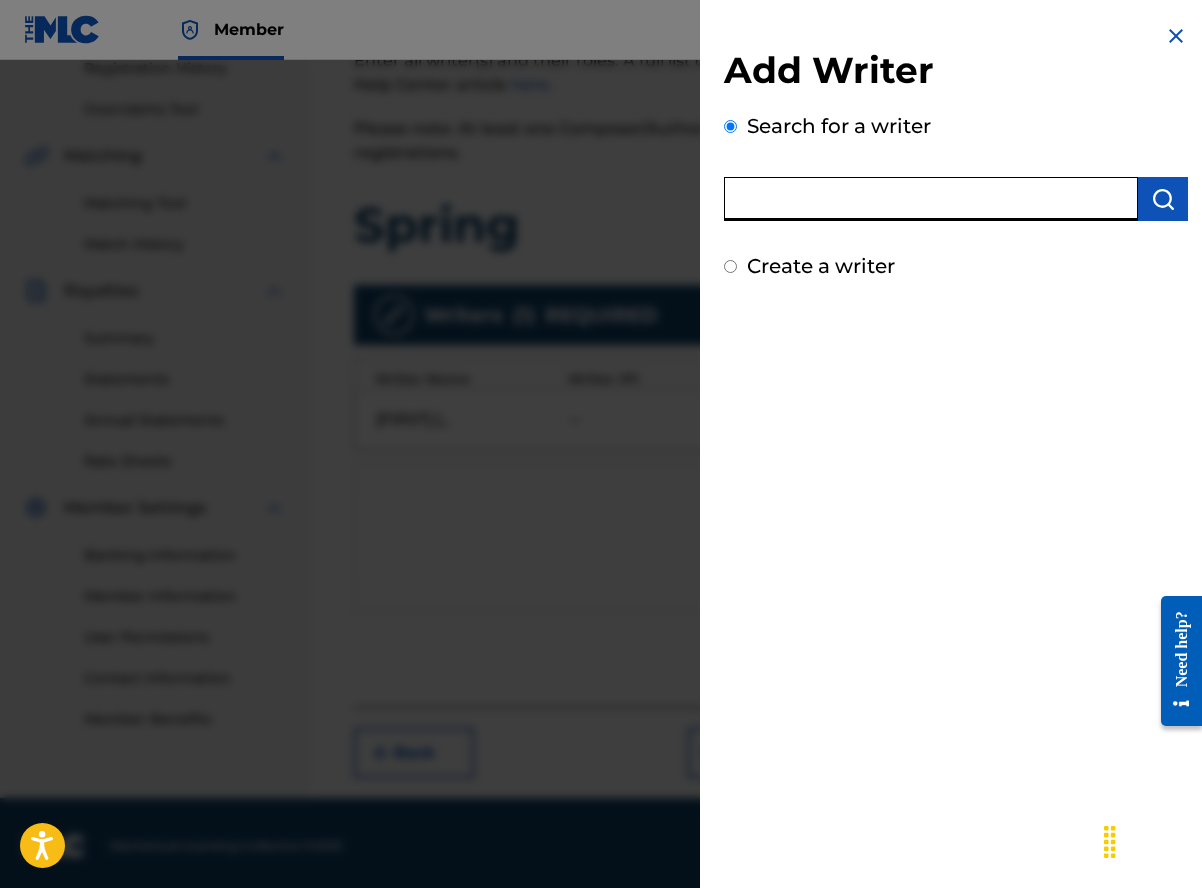 click at bounding box center [931, 199] 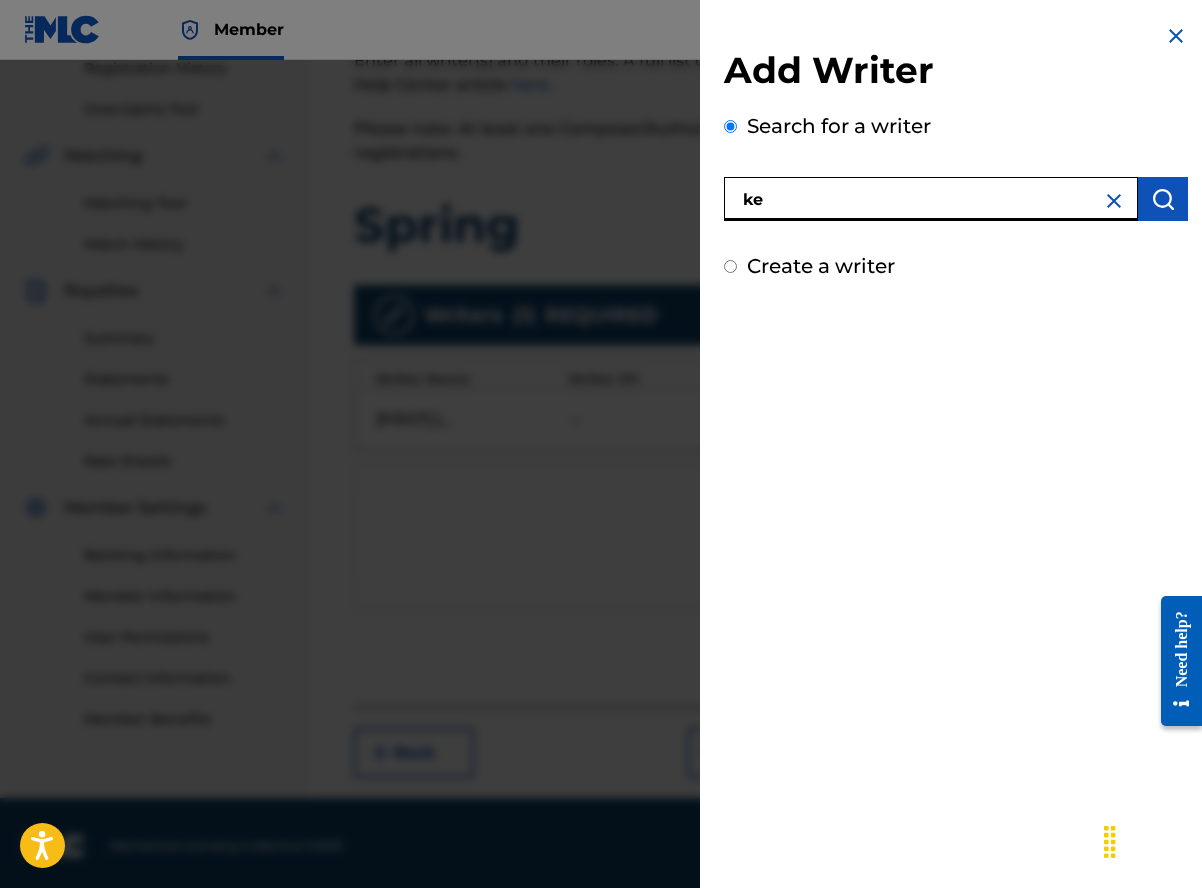 type on "k" 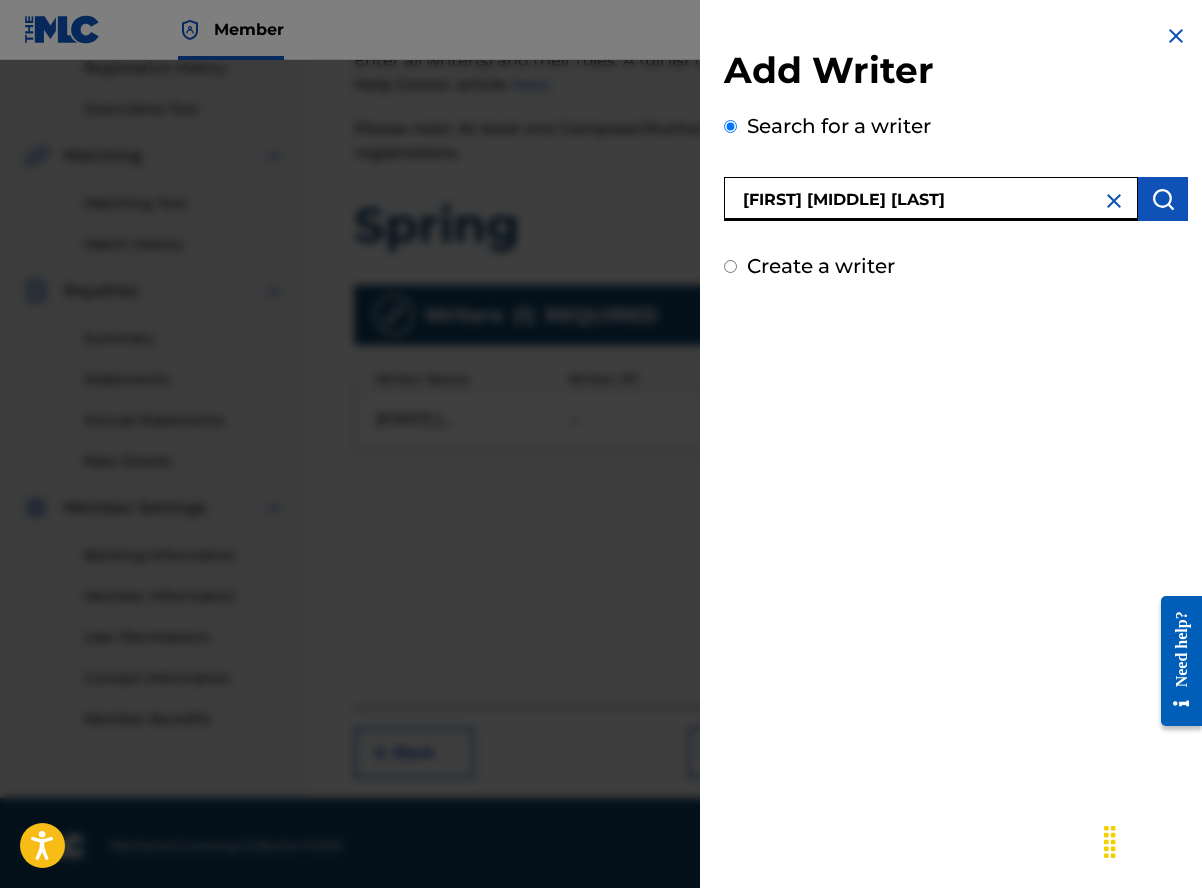 type on "[FIRST] [LAST] [LAST]" 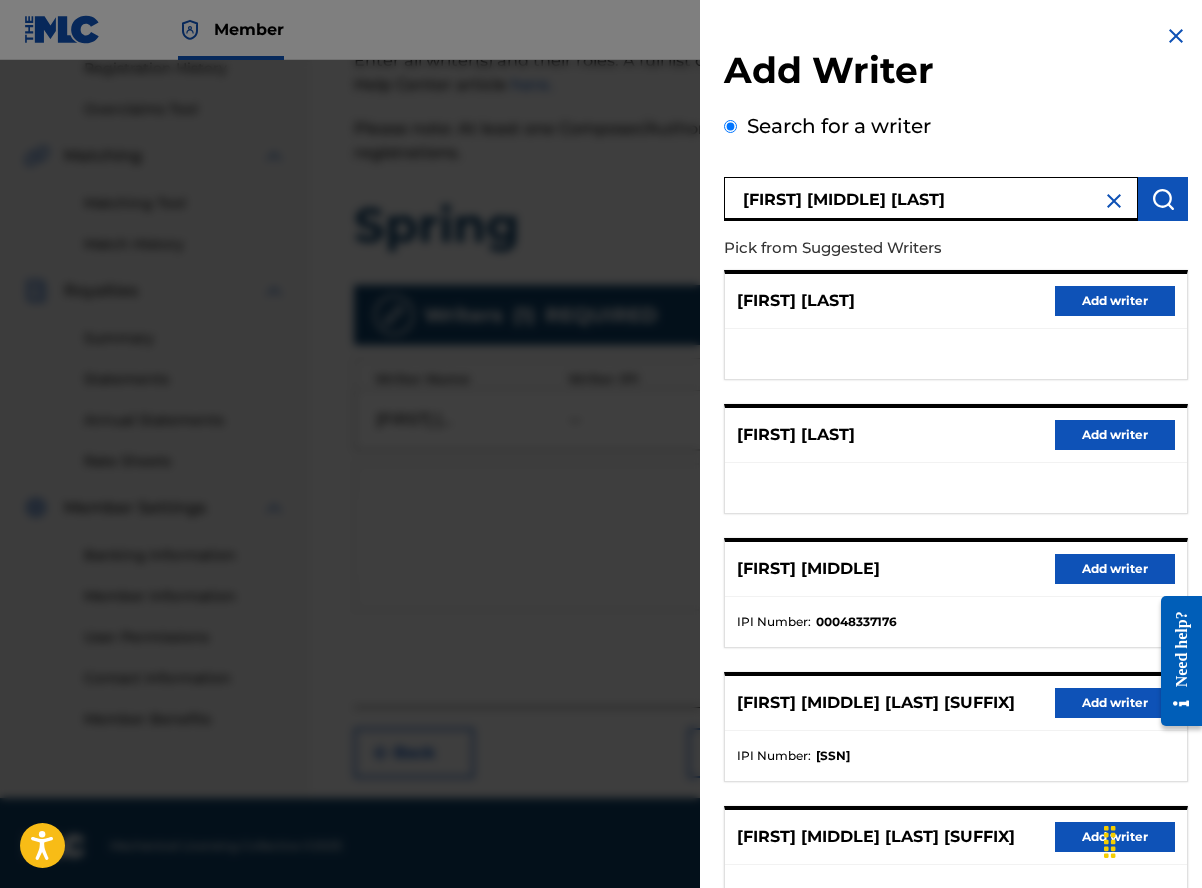 click on "Add writer" at bounding box center (1115, 703) 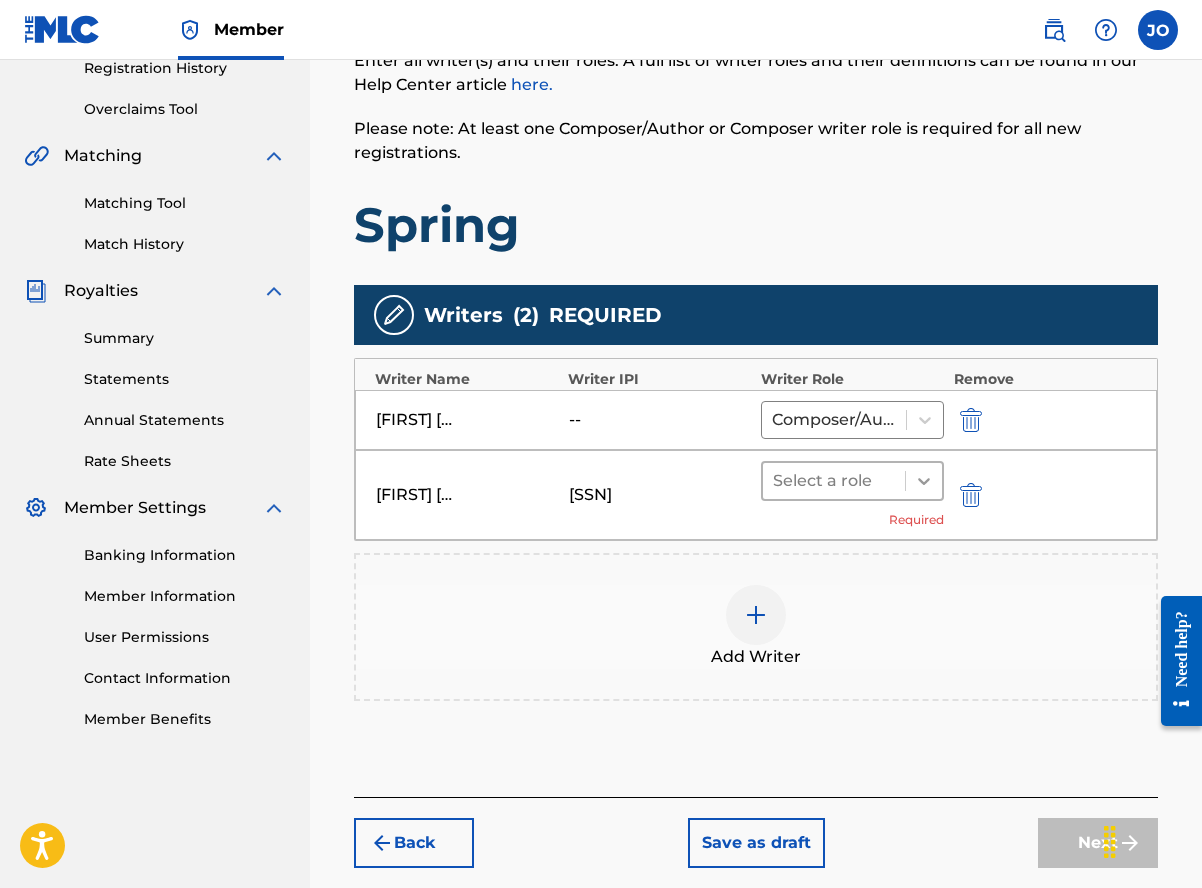 click at bounding box center [924, 481] 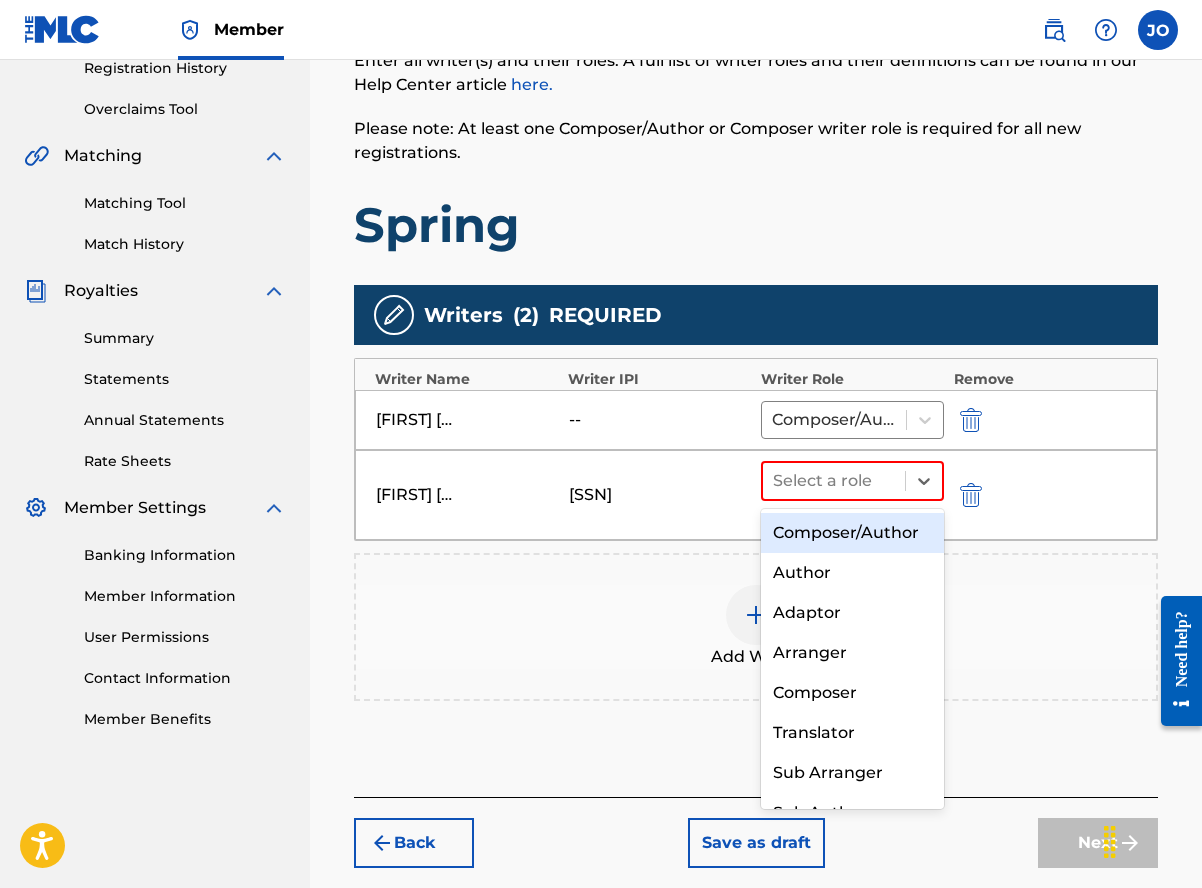 click on "Composer/Author" at bounding box center (852, 533) 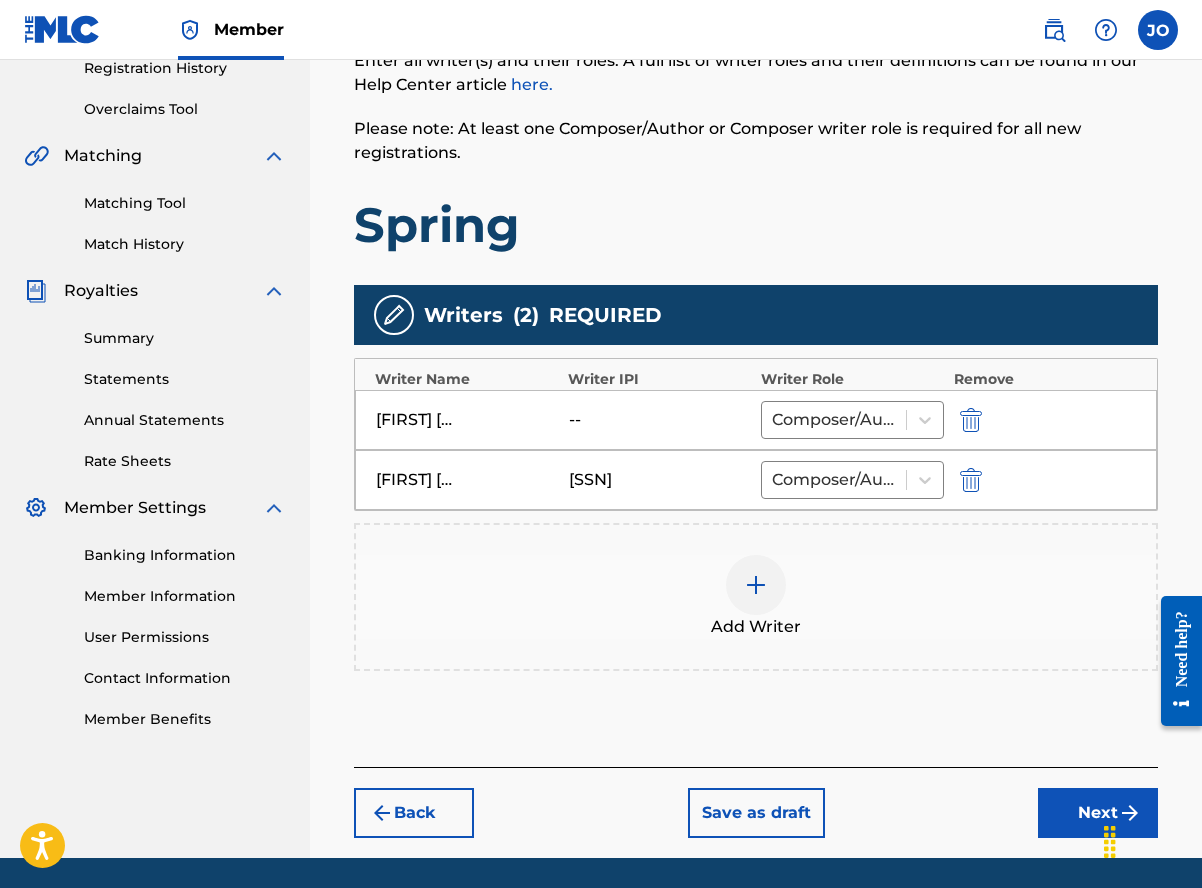 click on "Next" at bounding box center (1098, 813) 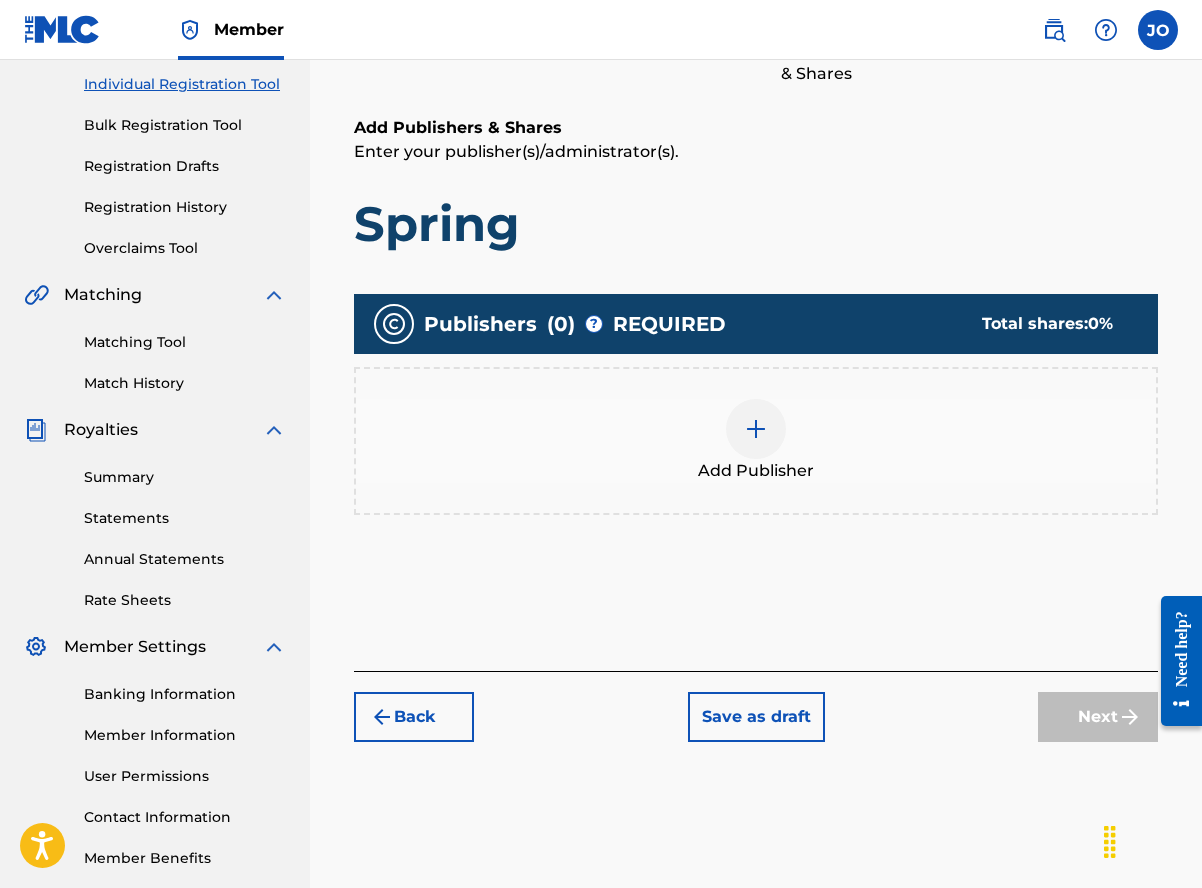 scroll, scrollTop: 90, scrollLeft: 0, axis: vertical 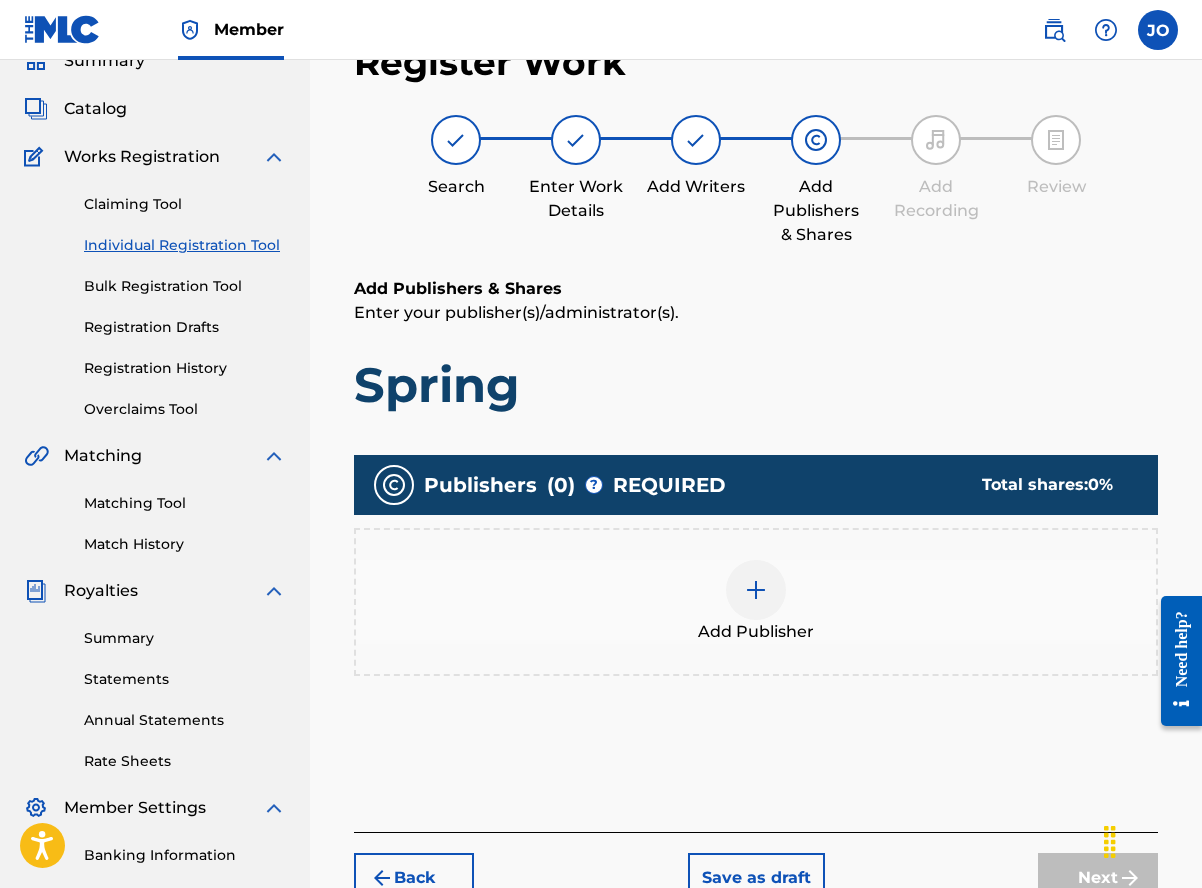 click at bounding box center (756, 590) 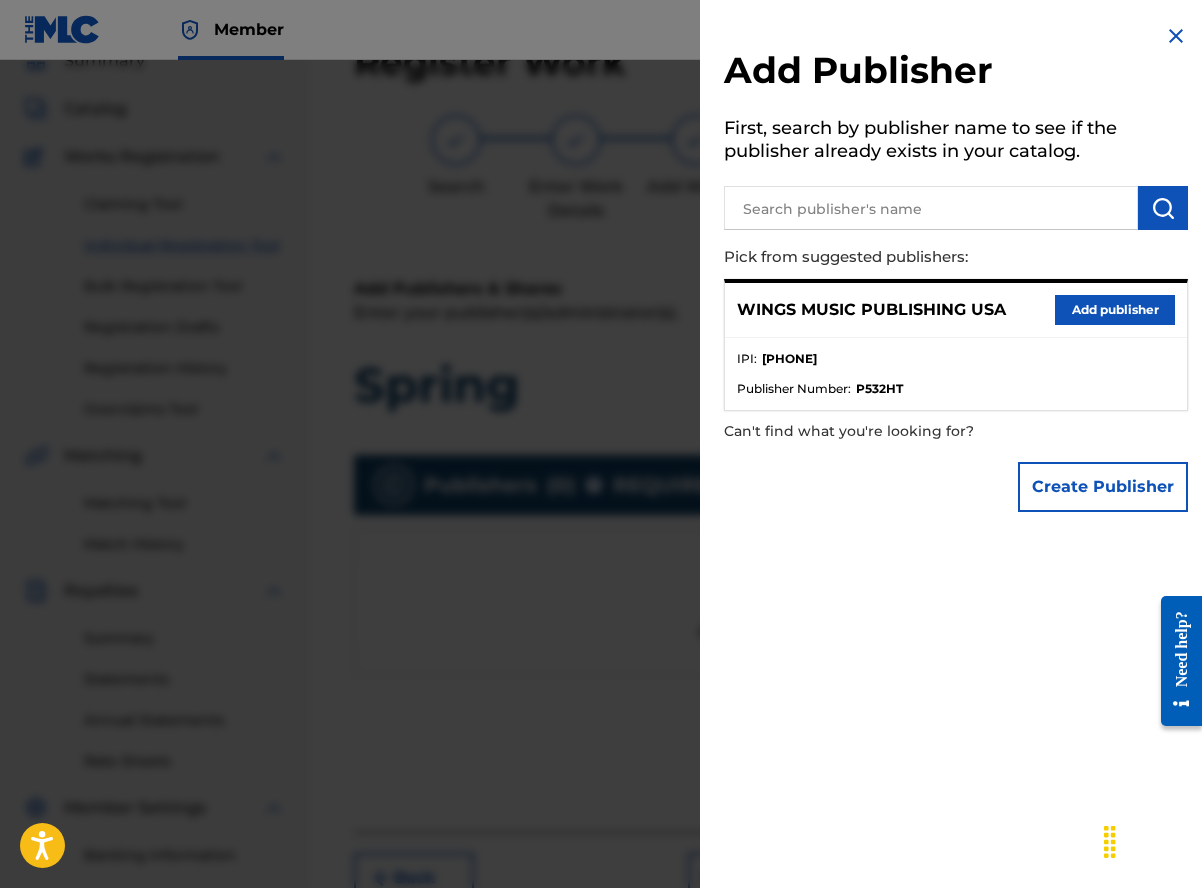 click on "Add publisher" at bounding box center [1115, 310] 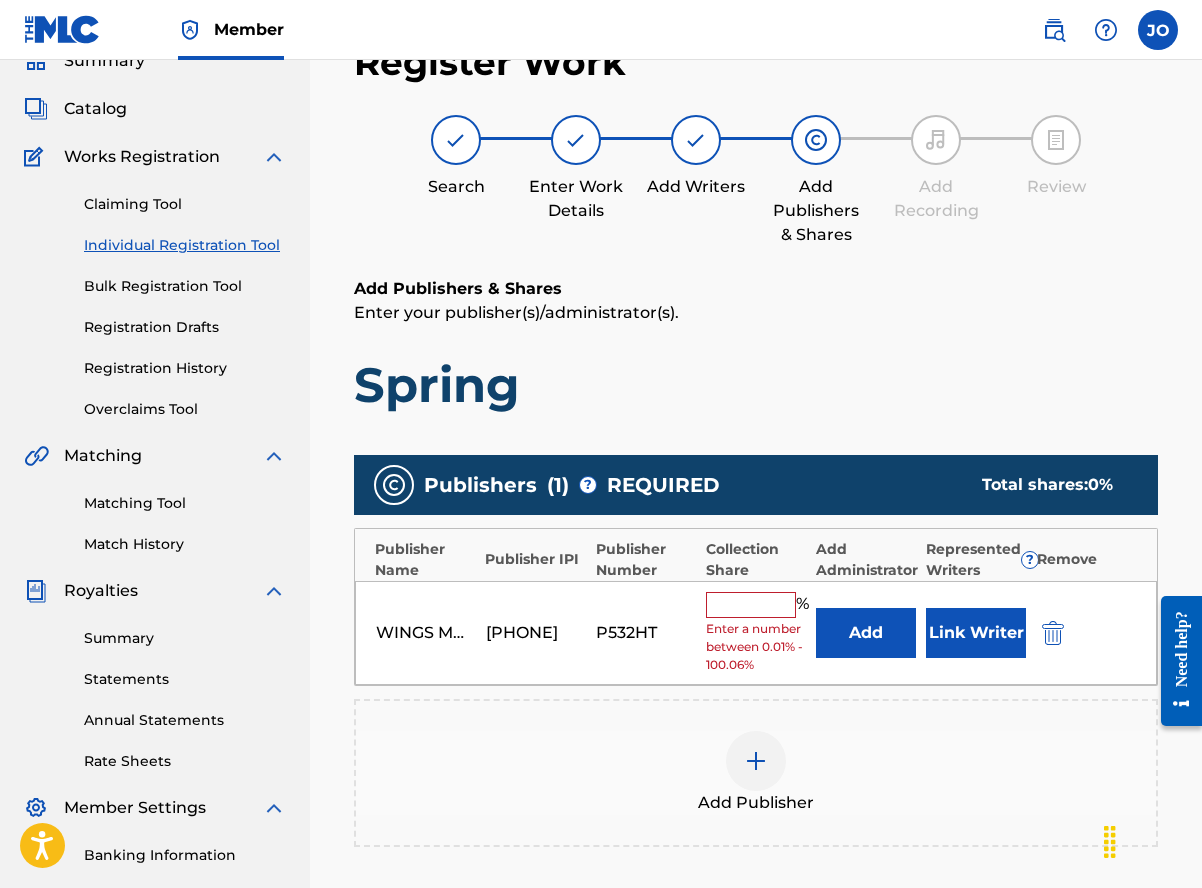 click at bounding box center (751, 605) 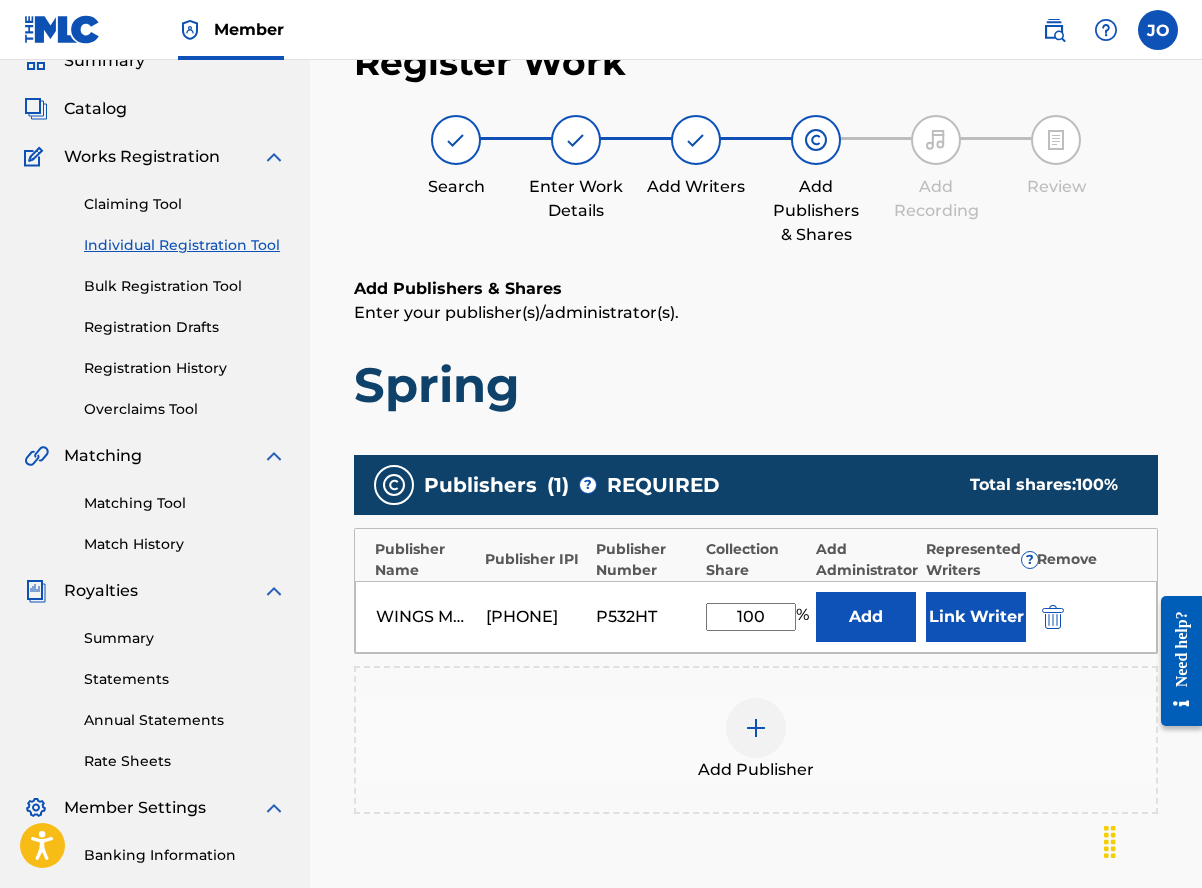 type on "100" 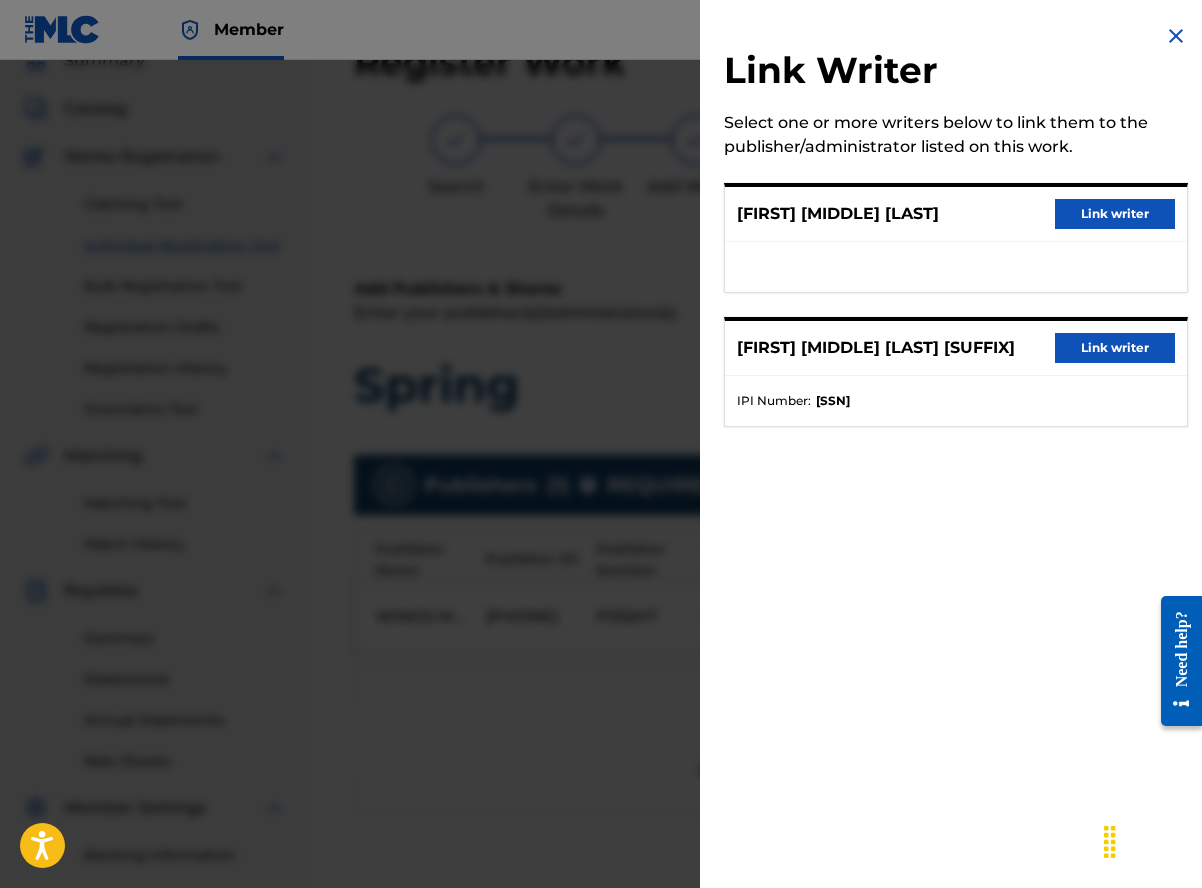 click on "Link writer" at bounding box center [1115, 214] 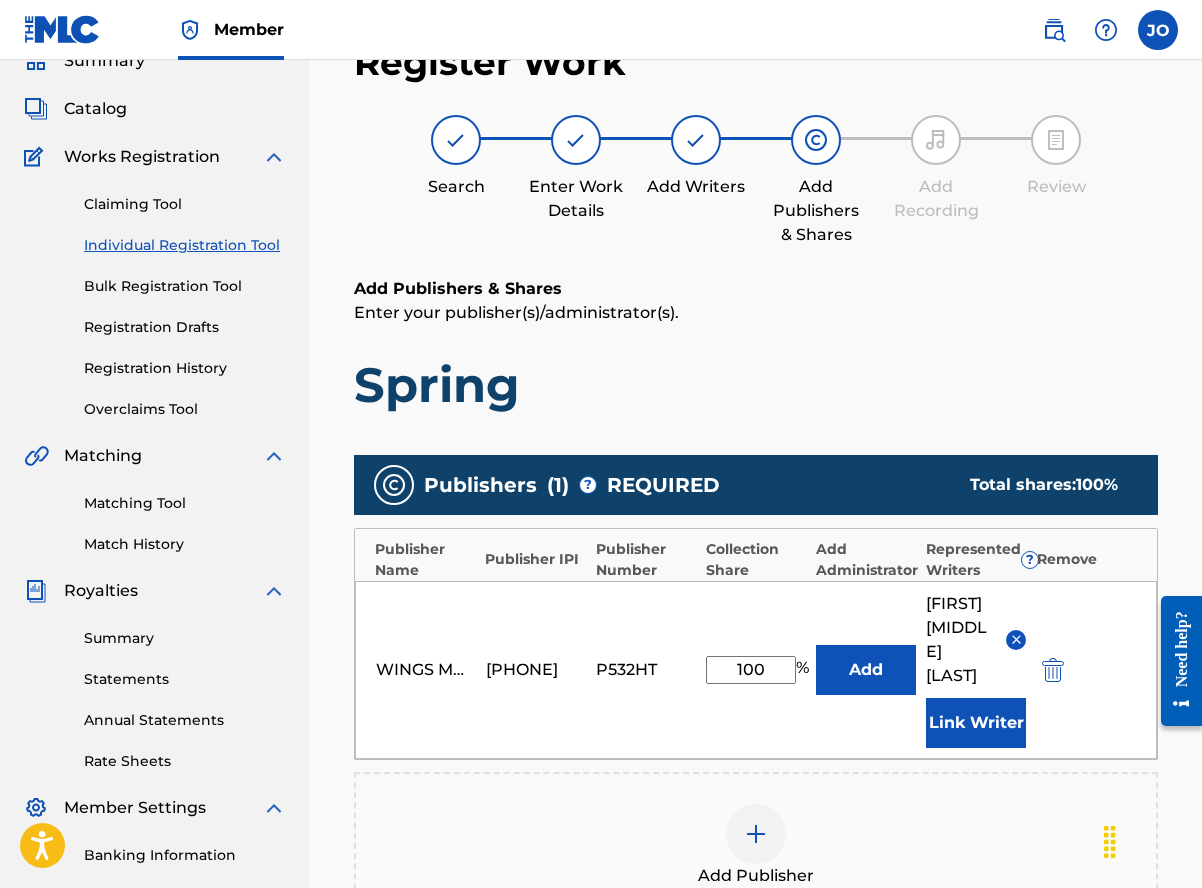 click on "Link Writer" at bounding box center [976, 723] 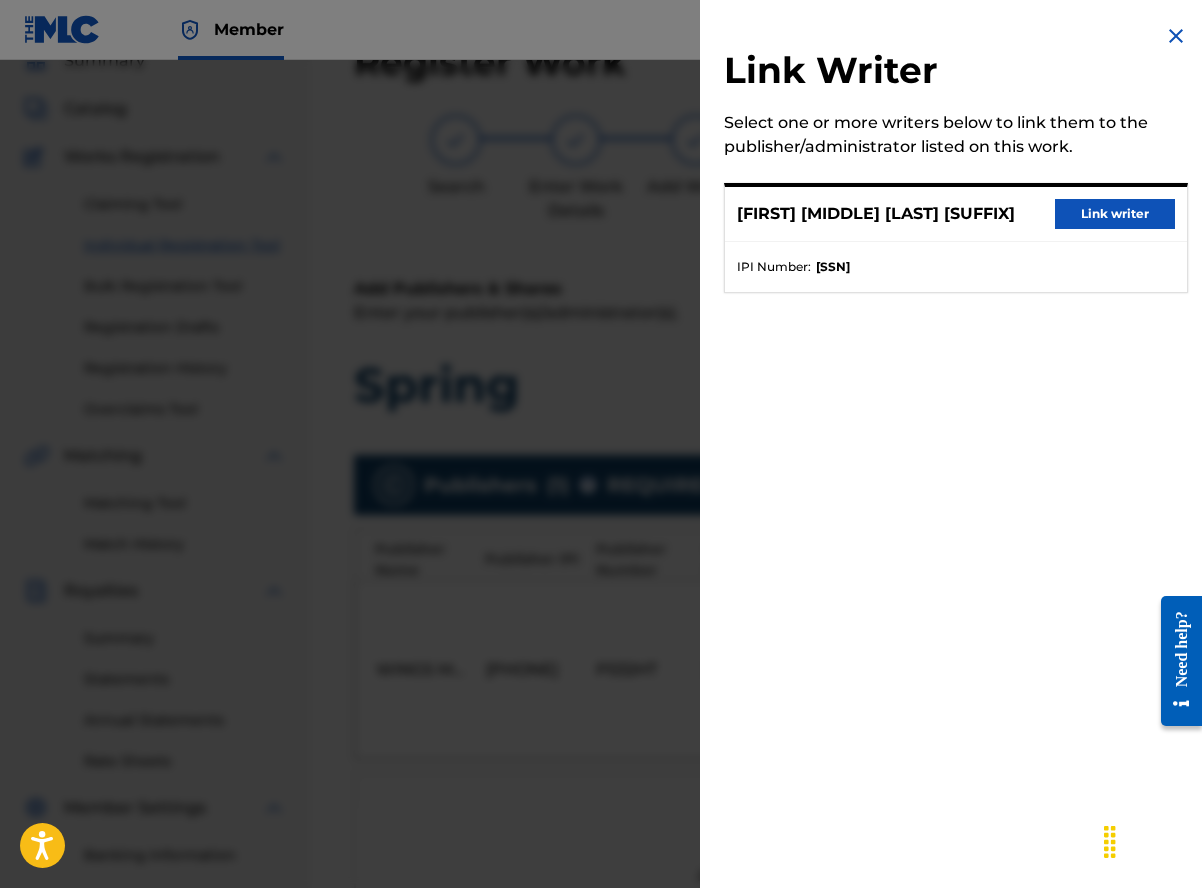click on "Link writer" at bounding box center [1115, 214] 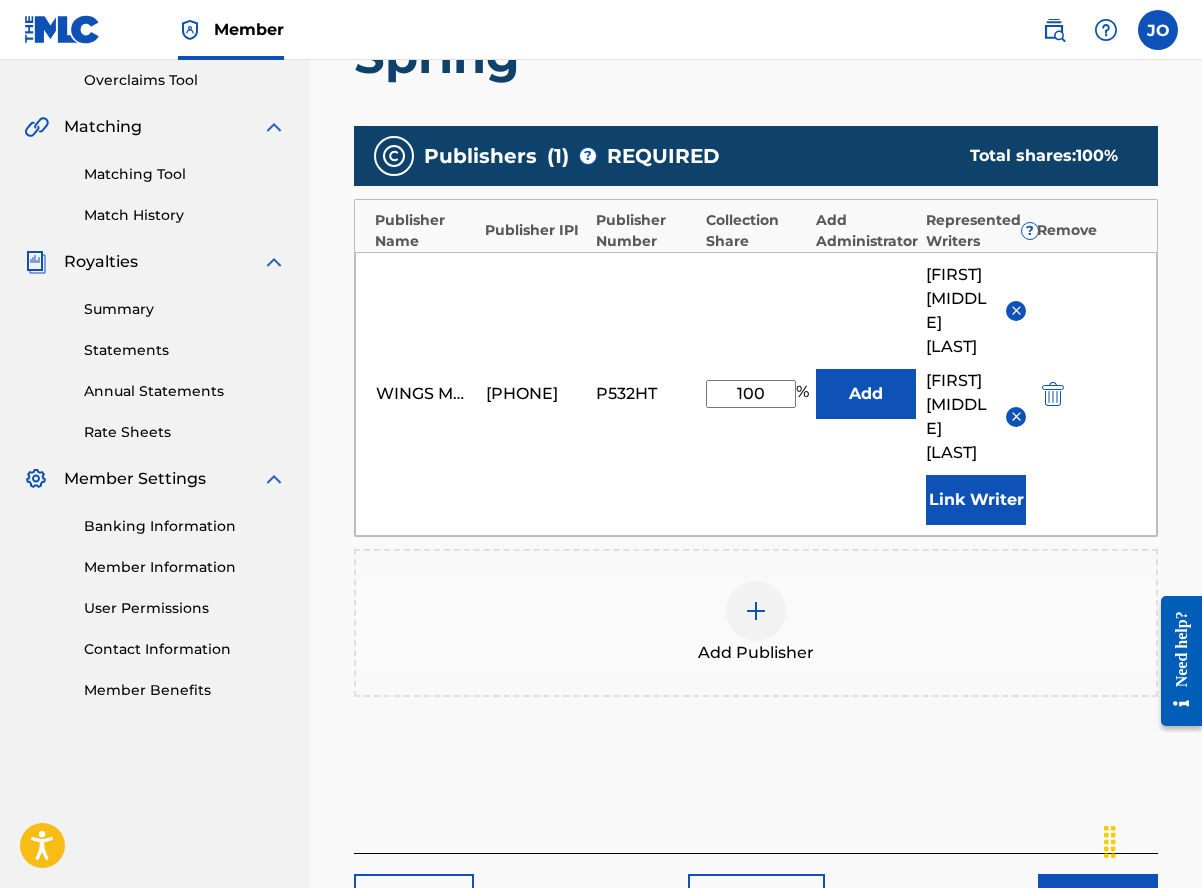 scroll, scrollTop: 590, scrollLeft: 0, axis: vertical 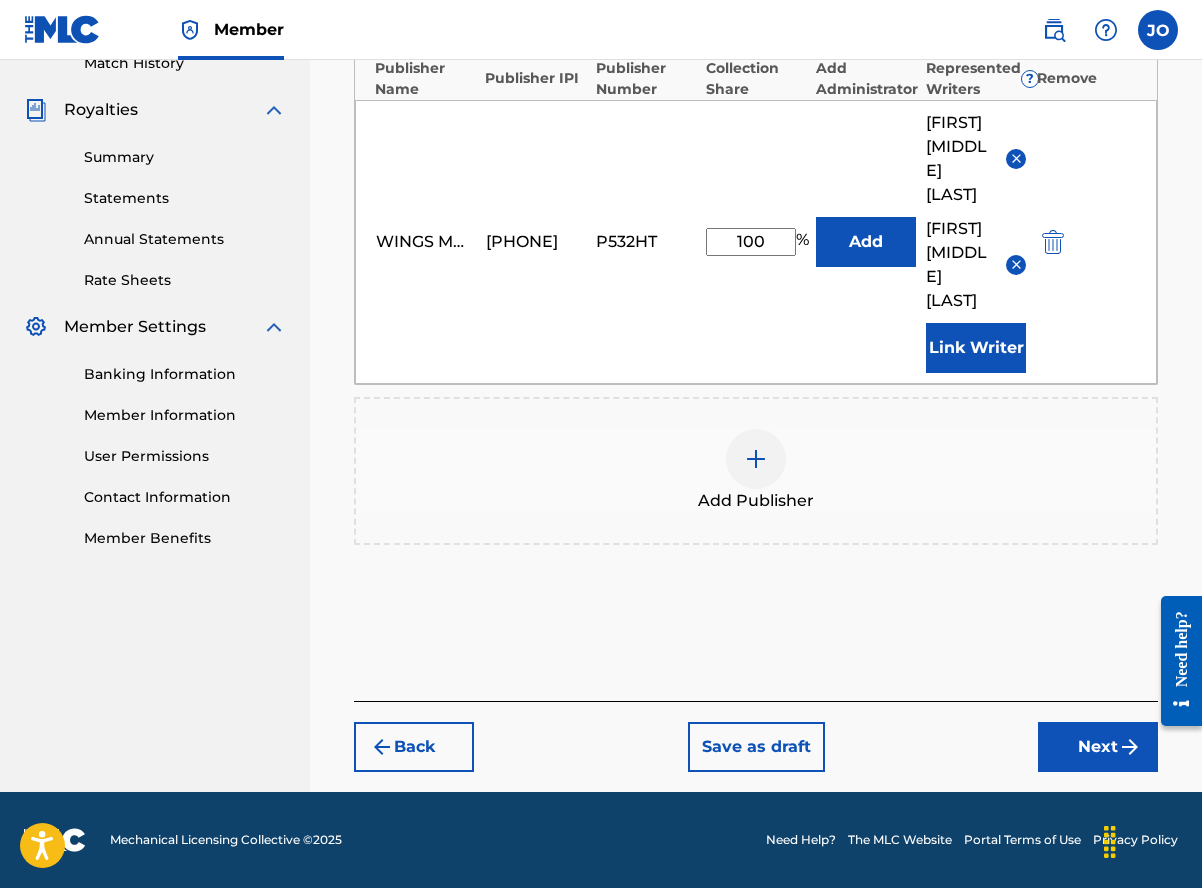 click on "Next" at bounding box center (1098, 747) 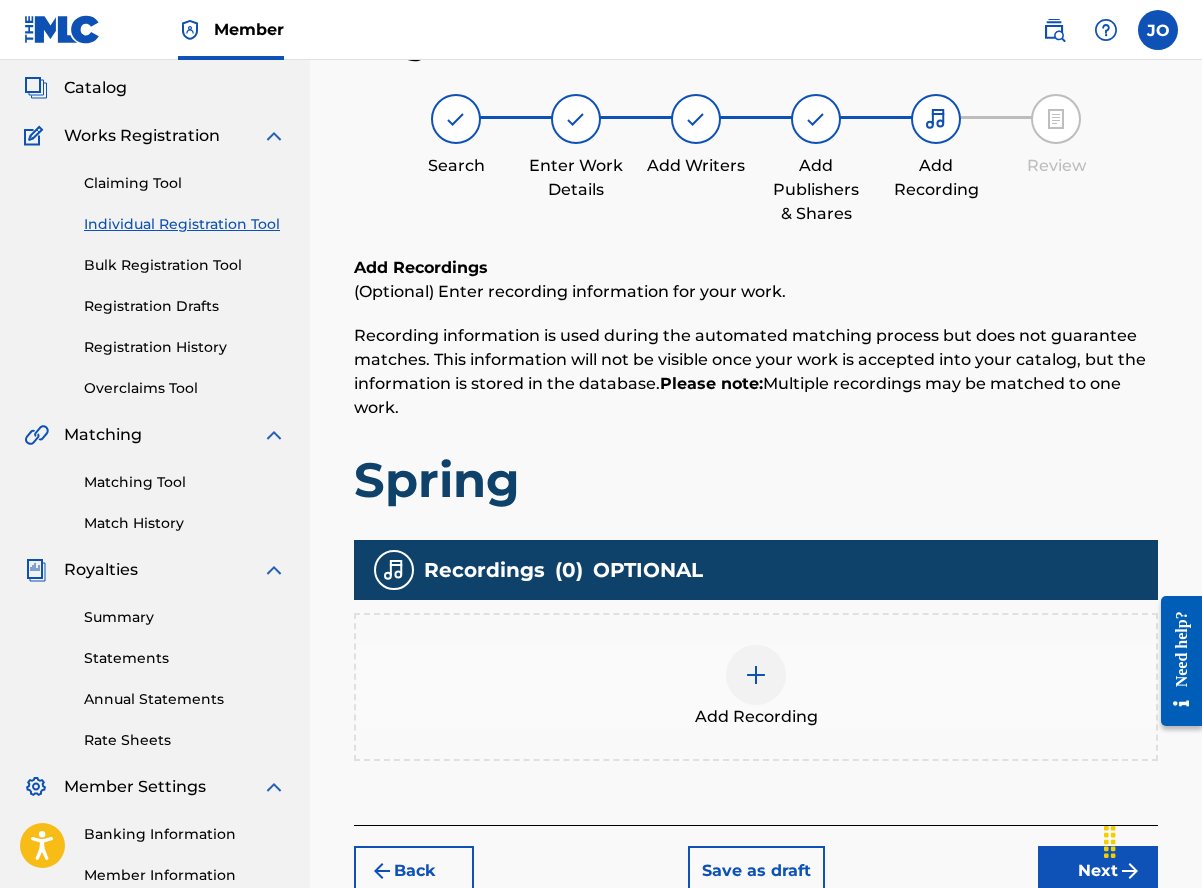 scroll, scrollTop: 90, scrollLeft: 0, axis: vertical 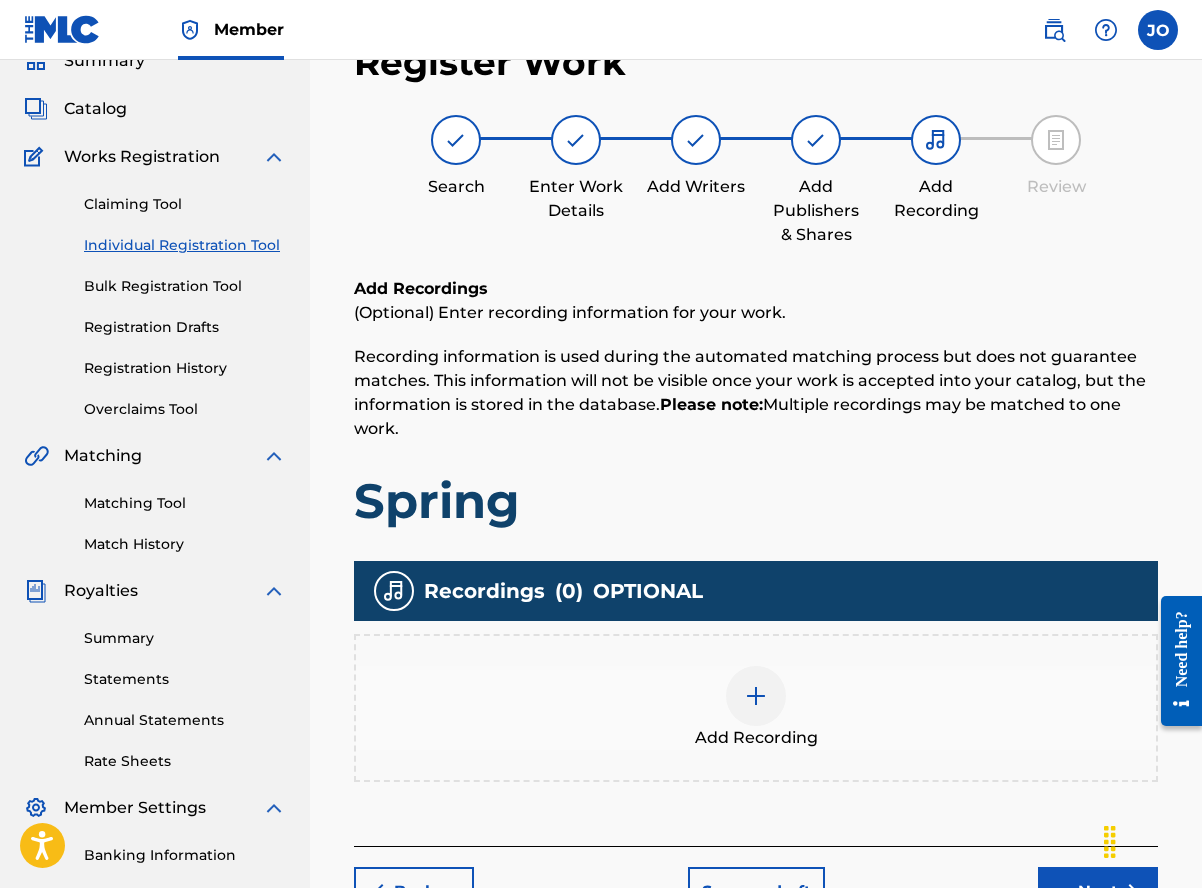 click at bounding box center [756, 696] 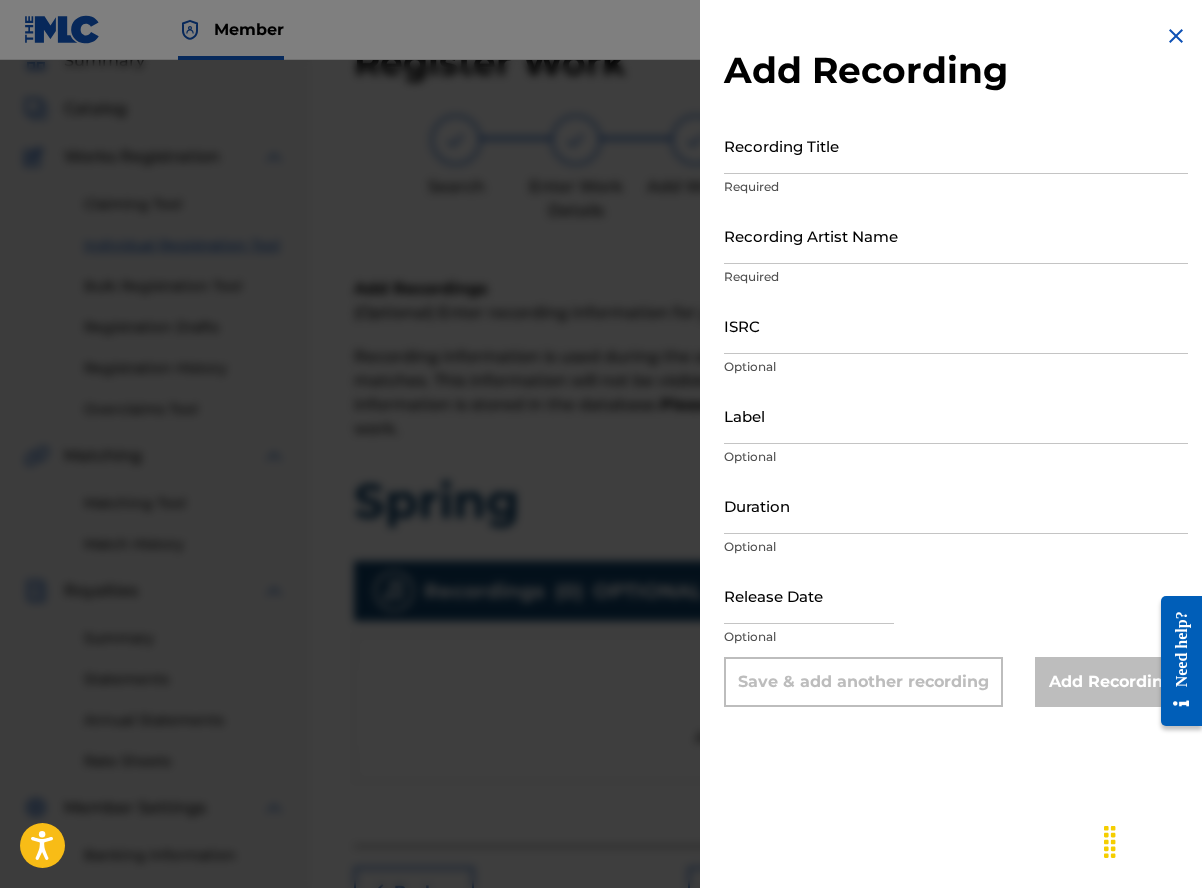 click on "Recording Title" at bounding box center [956, 145] 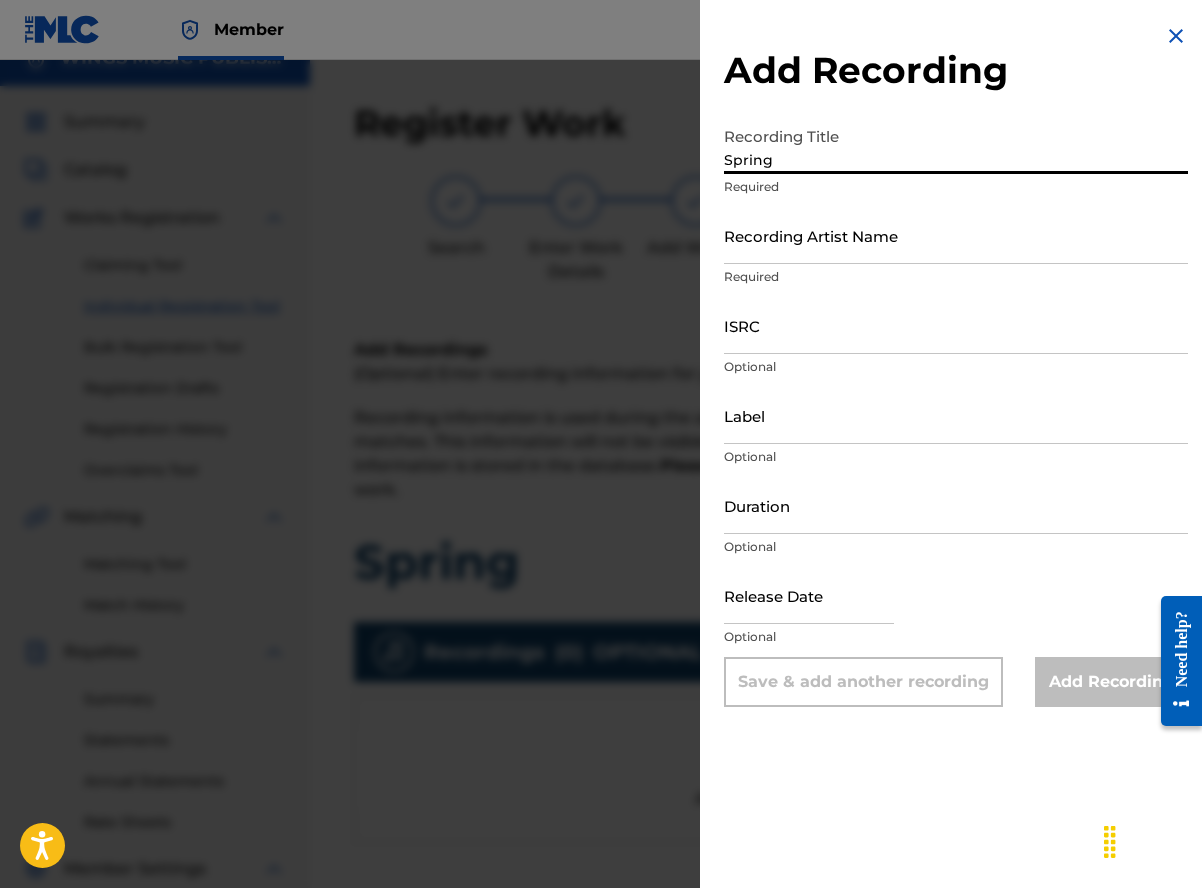 scroll, scrollTop: 0, scrollLeft: 0, axis: both 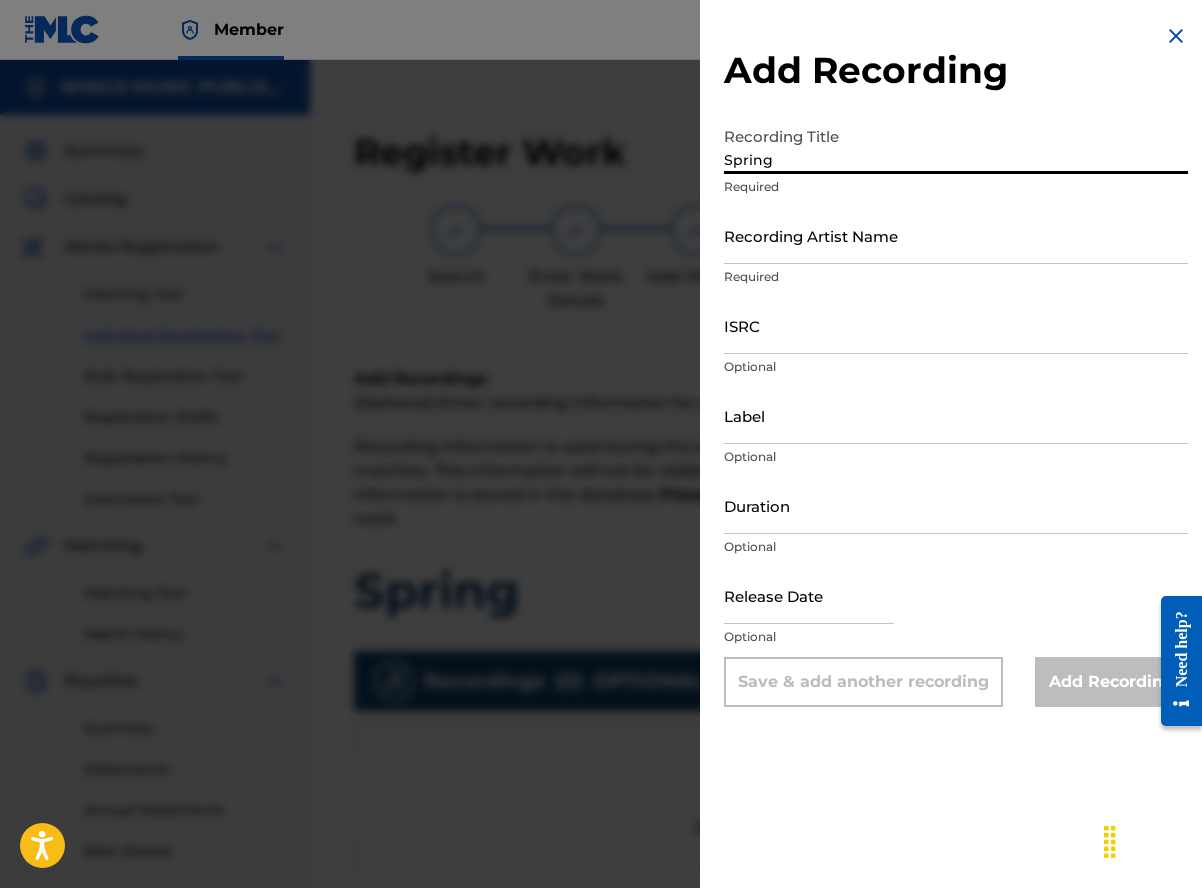 type on "Spring" 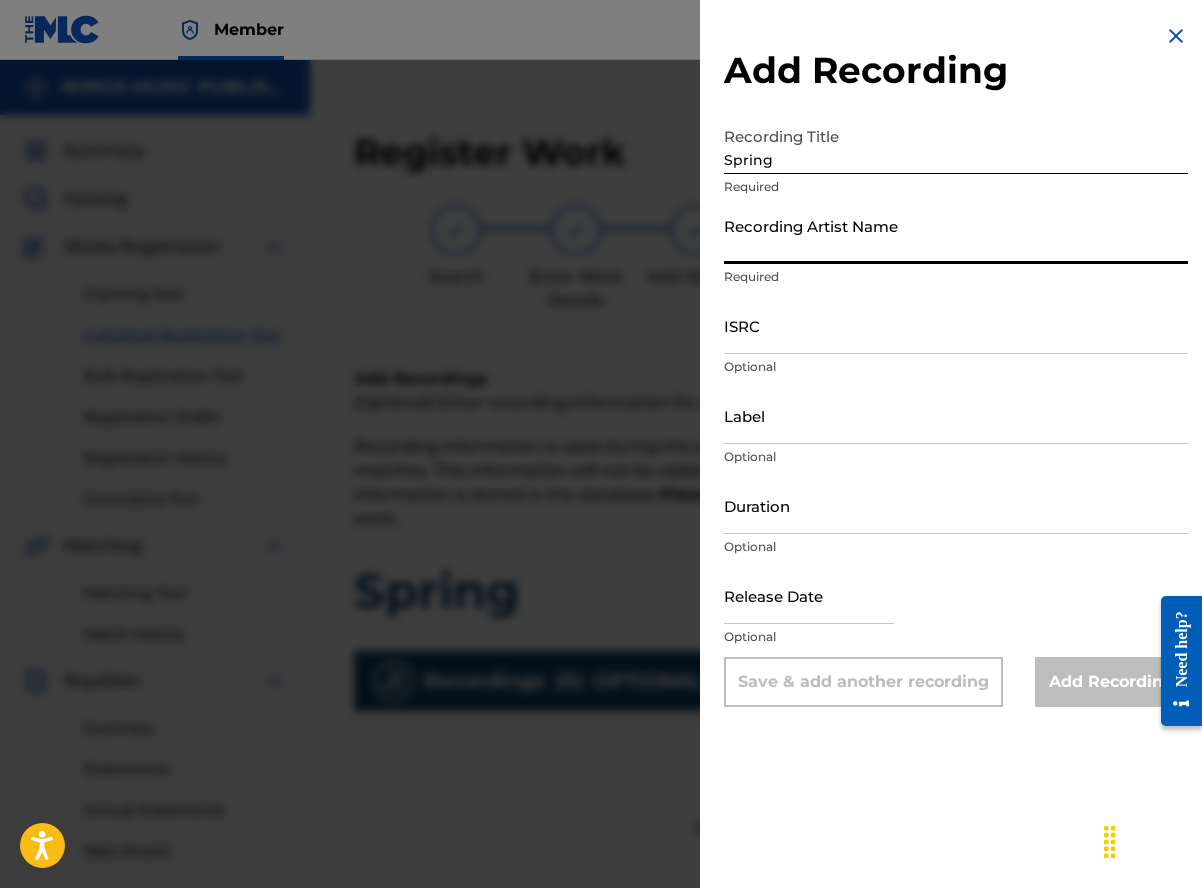 click on "Recording Artist Name" at bounding box center [956, 235] 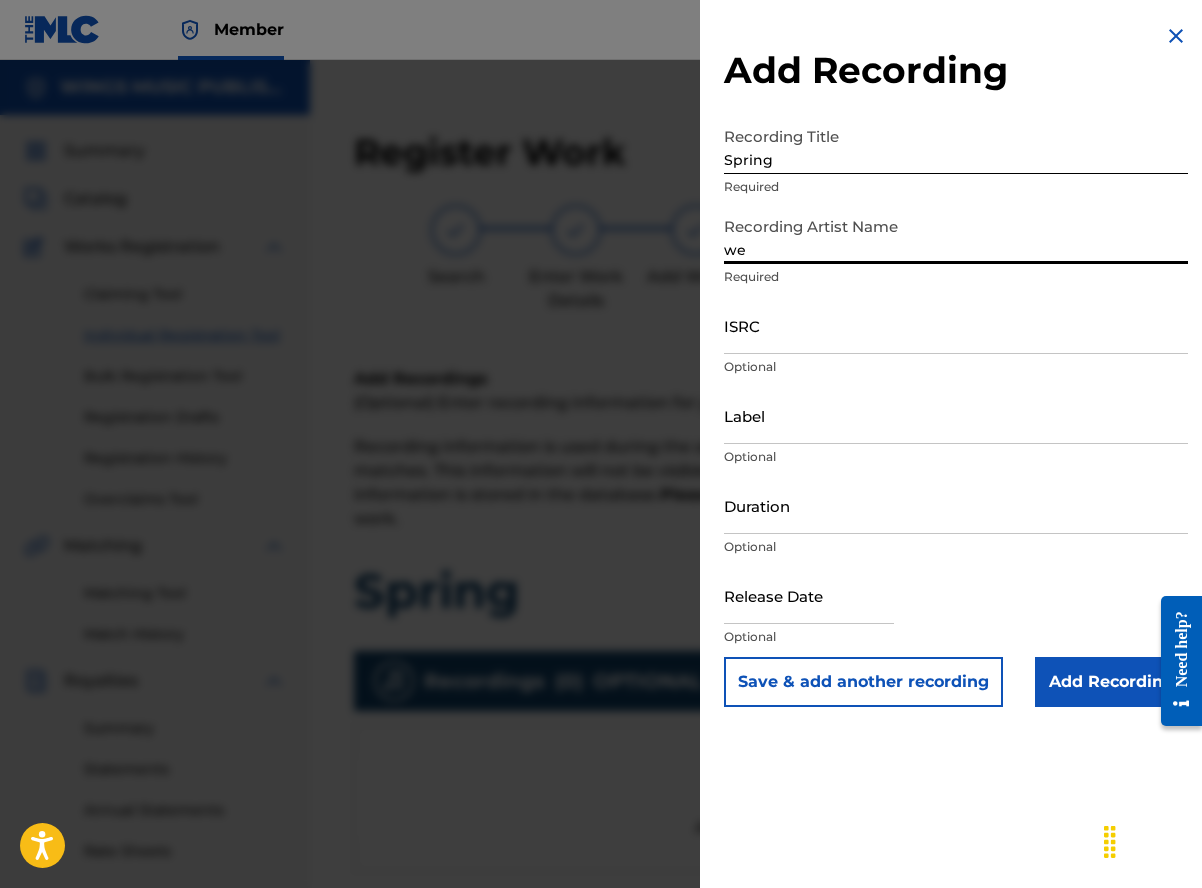 type on "[FIRST] [LAST], [FIRST] [LAST]" 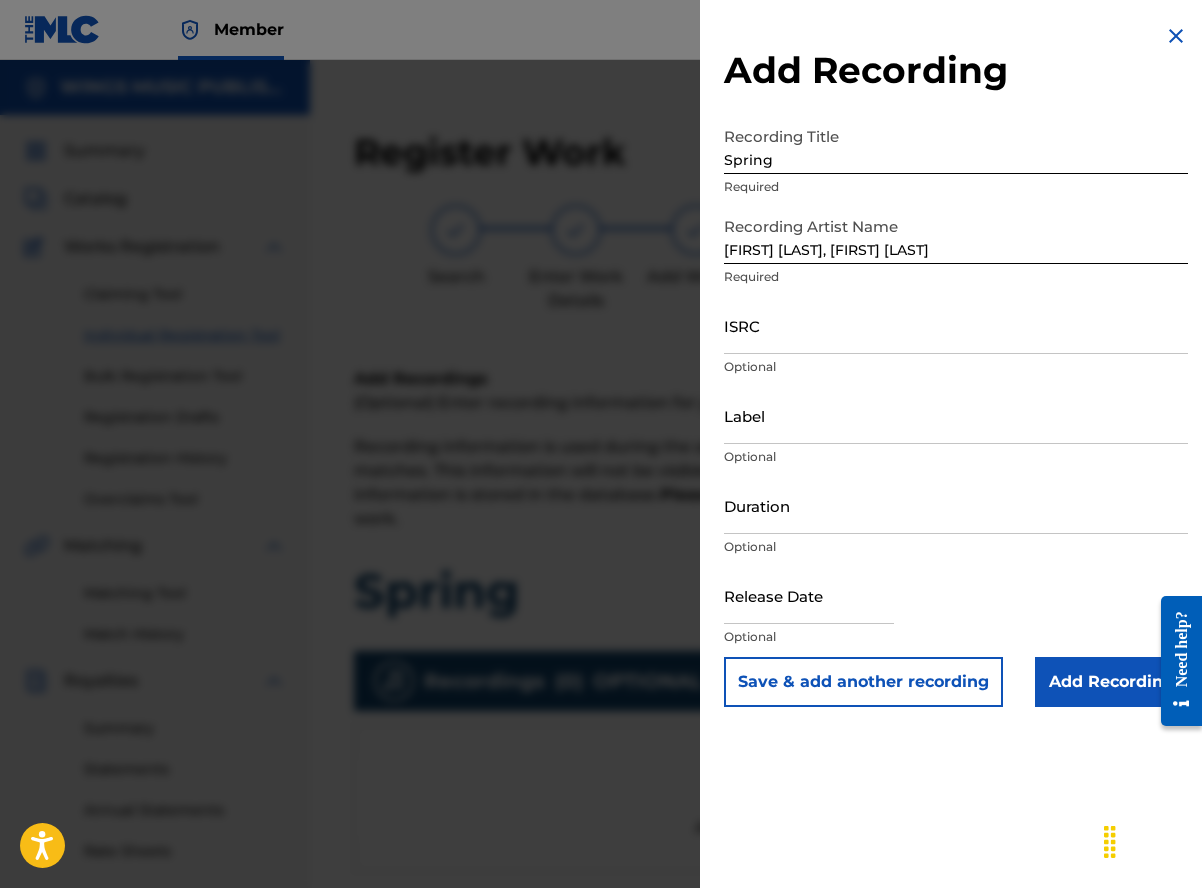 click on "Add Recording Recording Title Spring Required Recording Artist Name Wes Harris, Carley Davis Required ISRC Optional Label Optional Duration Optional Release Date Optional Save & add another recording Add Recording" at bounding box center (956, 365) 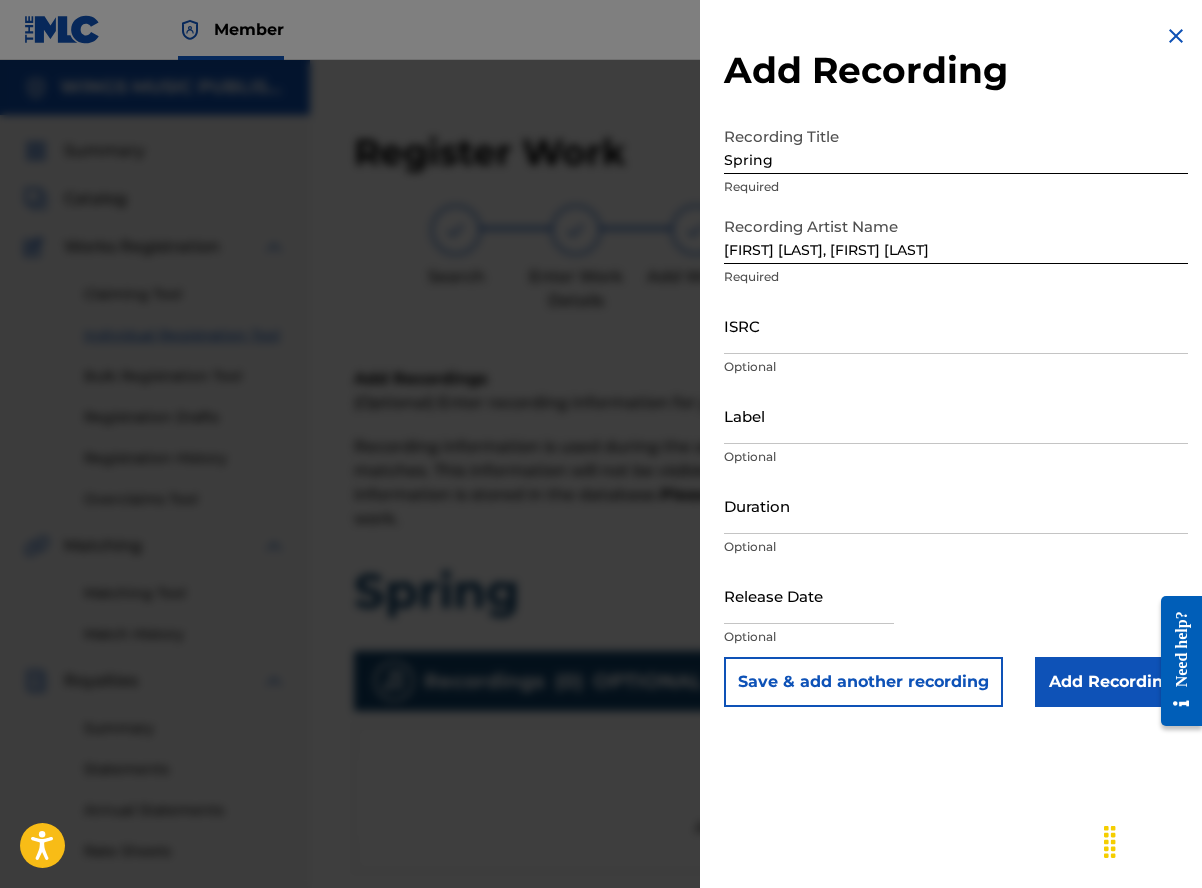 click on "ISRC" at bounding box center (956, 325) 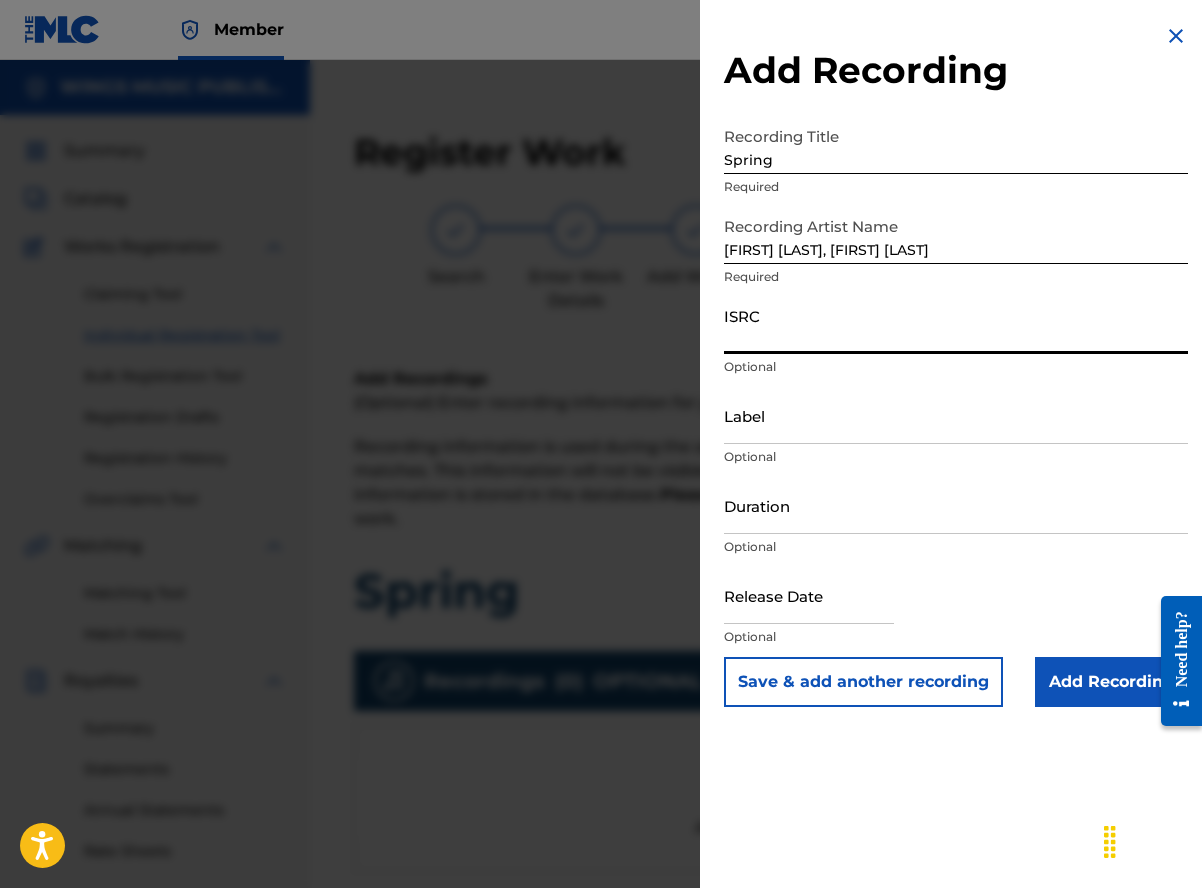 paste on "UKW3Z2501942" 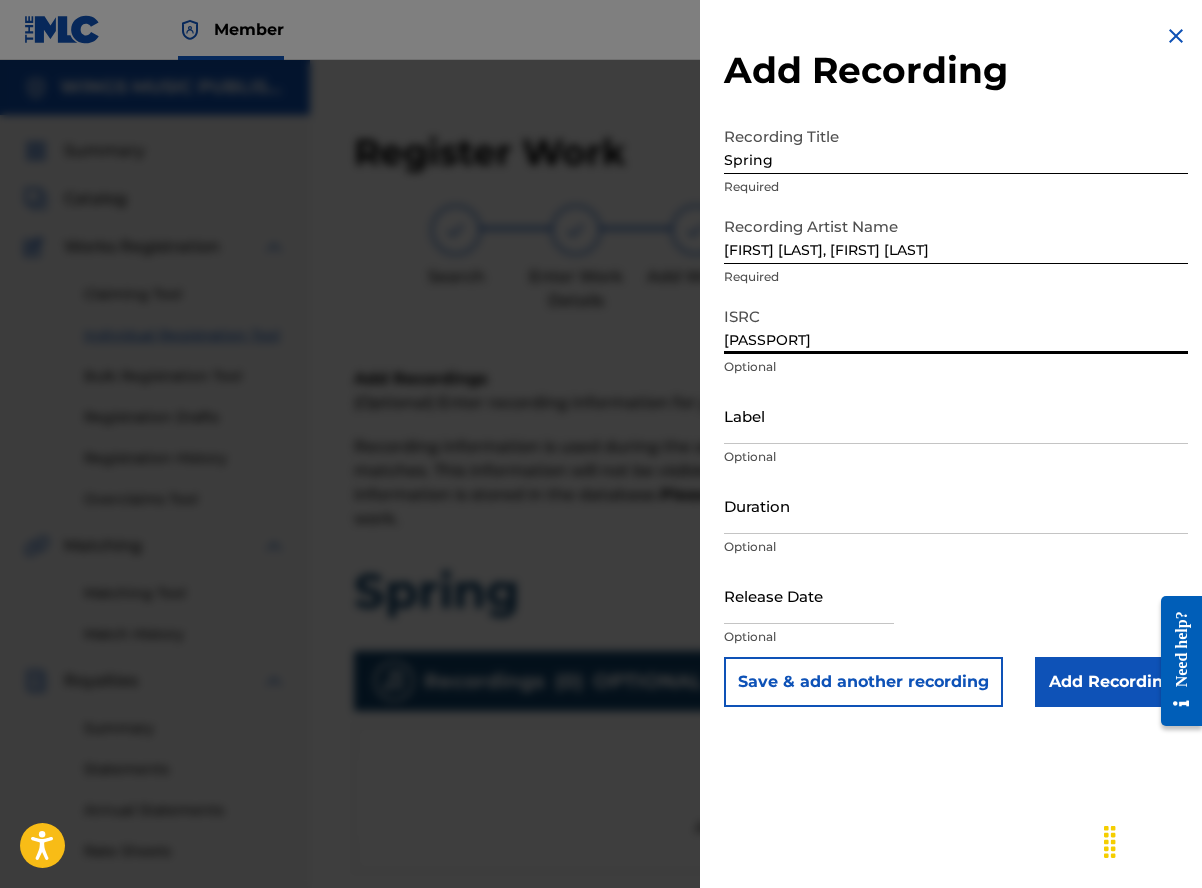 type on "UKW3Z2501942" 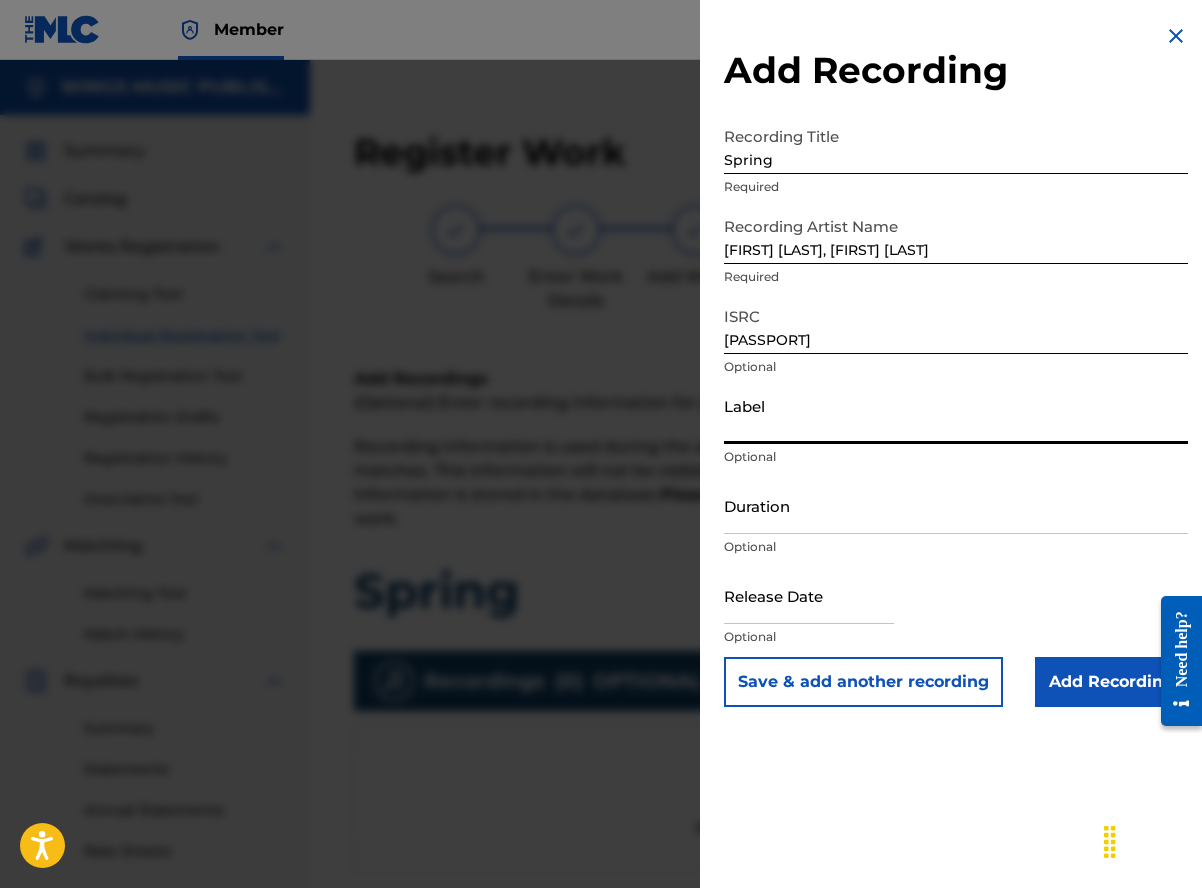 type on "Wings Music Group" 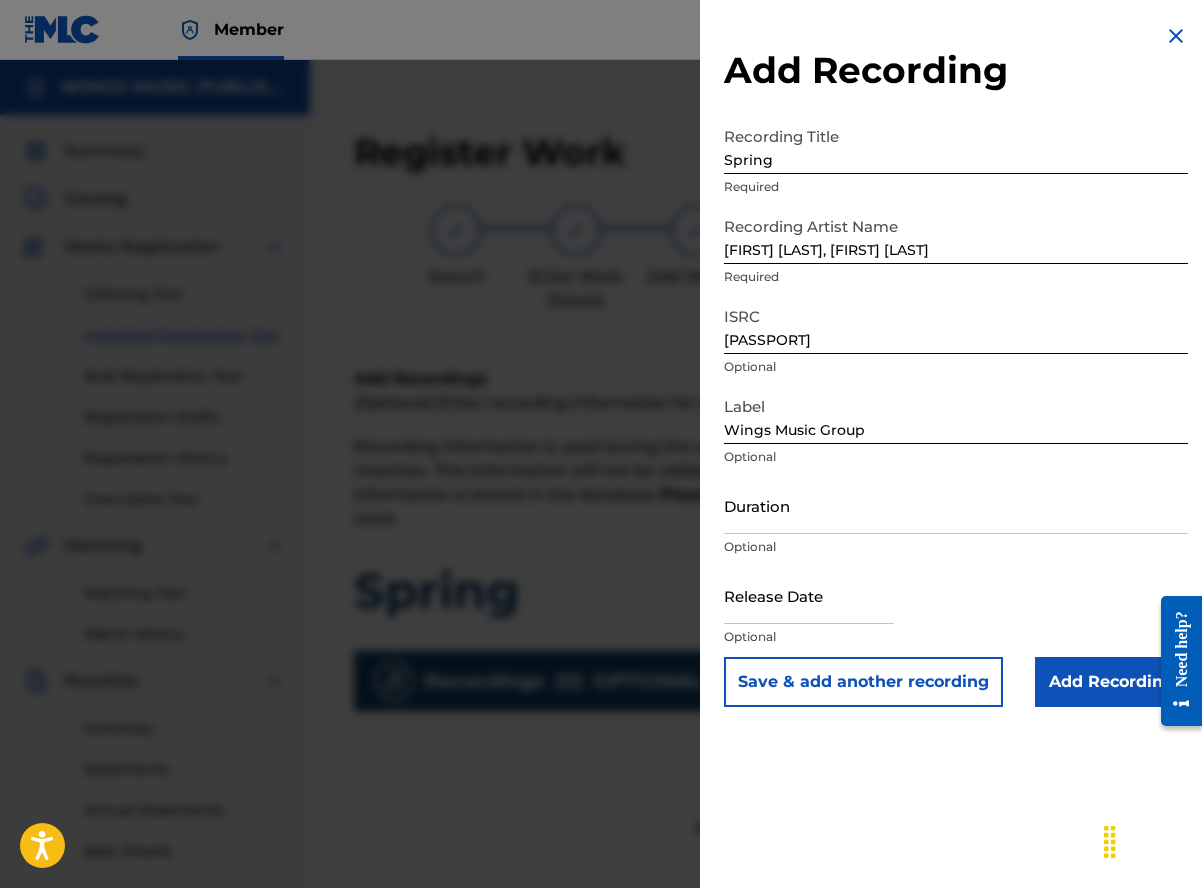 click on "Release Date Optional" at bounding box center [956, 612] 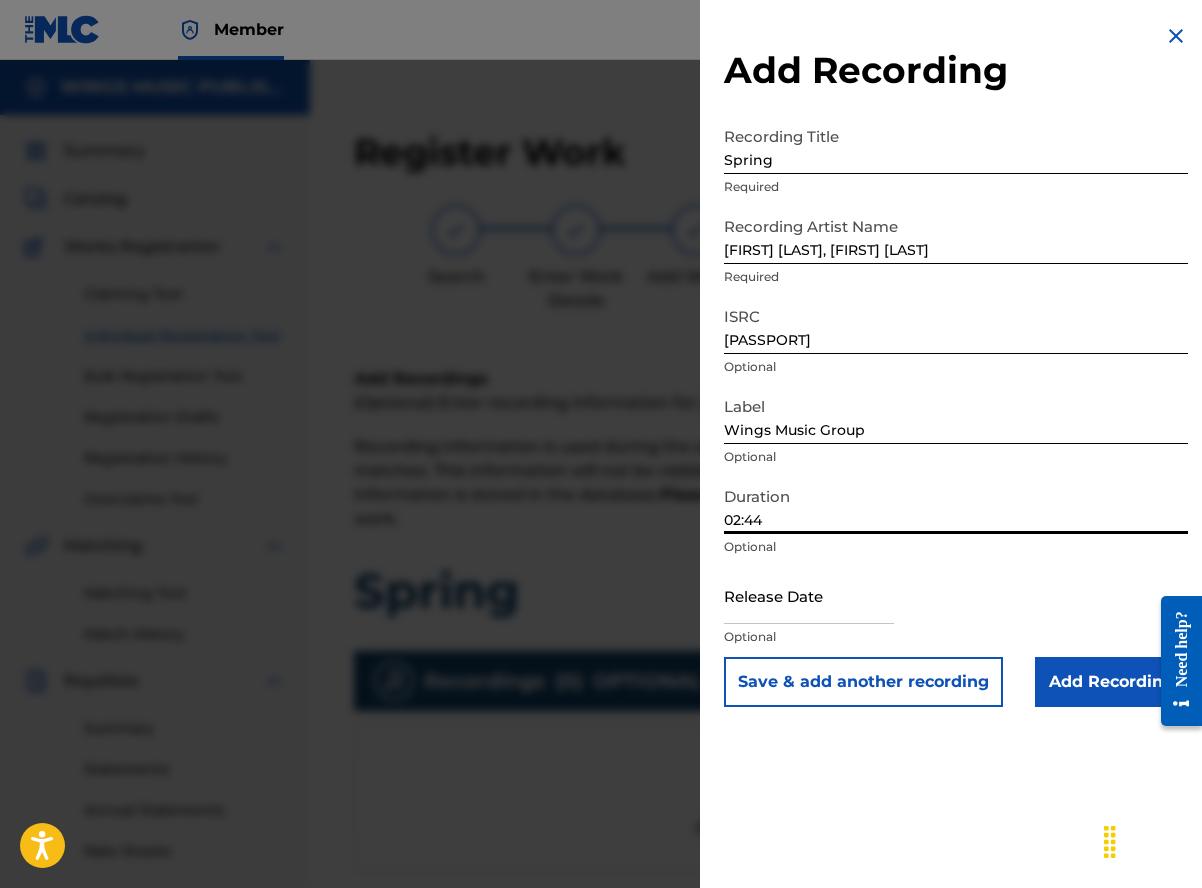 type on "02:44" 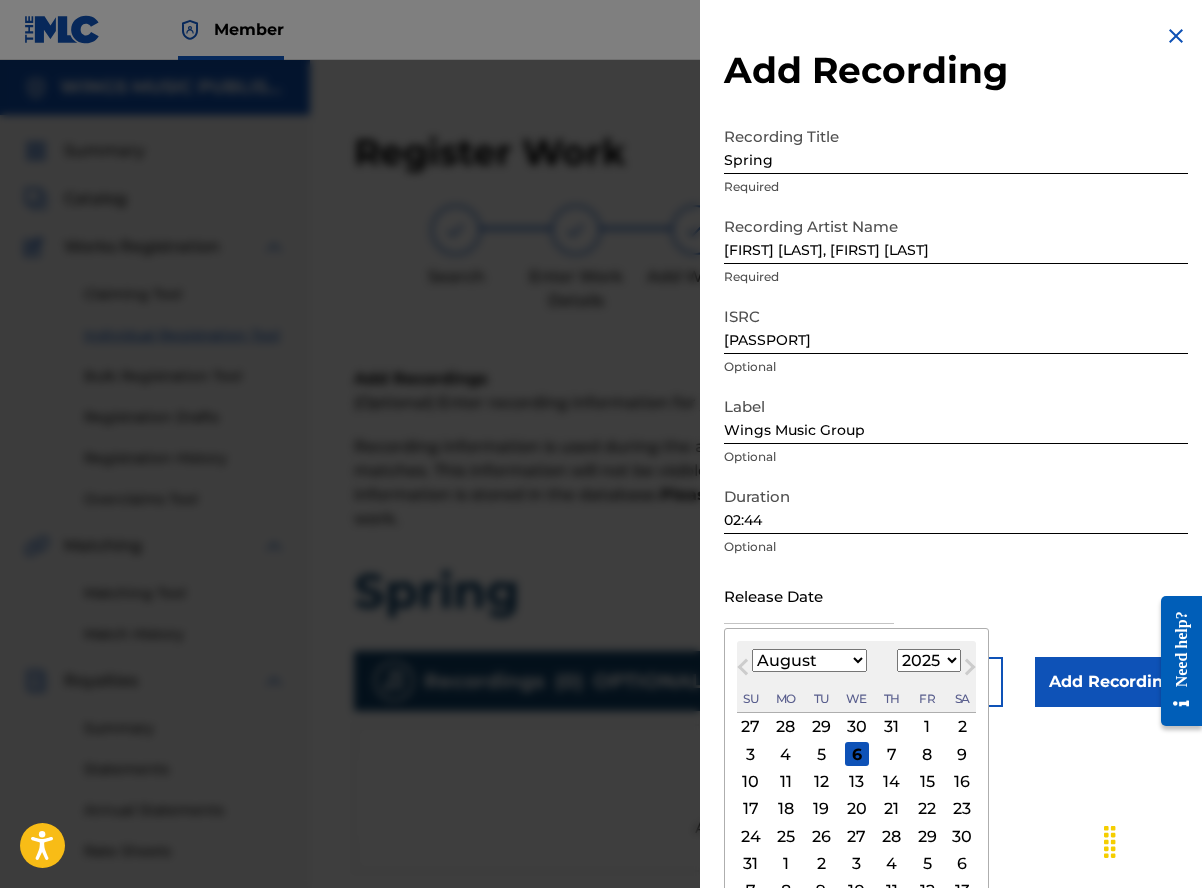 type on "July 11 2025" 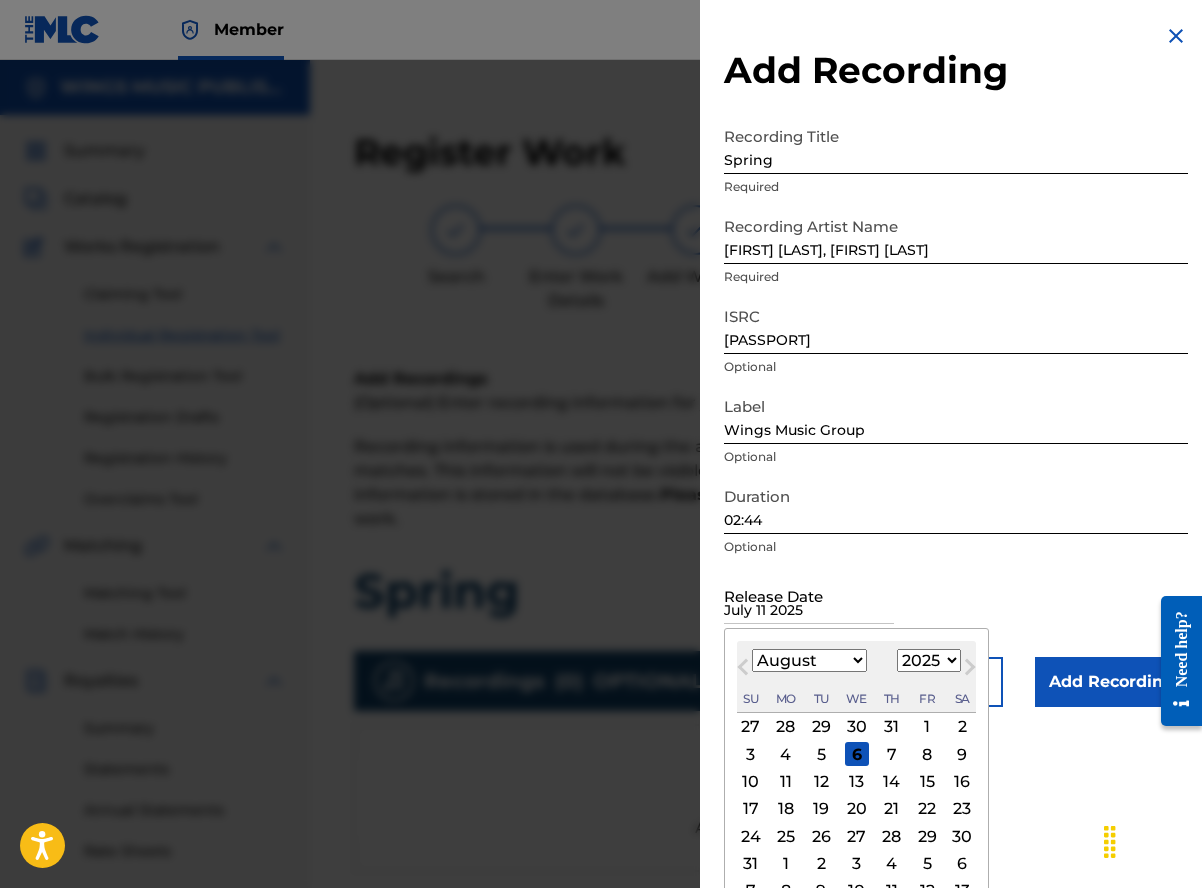select on "6" 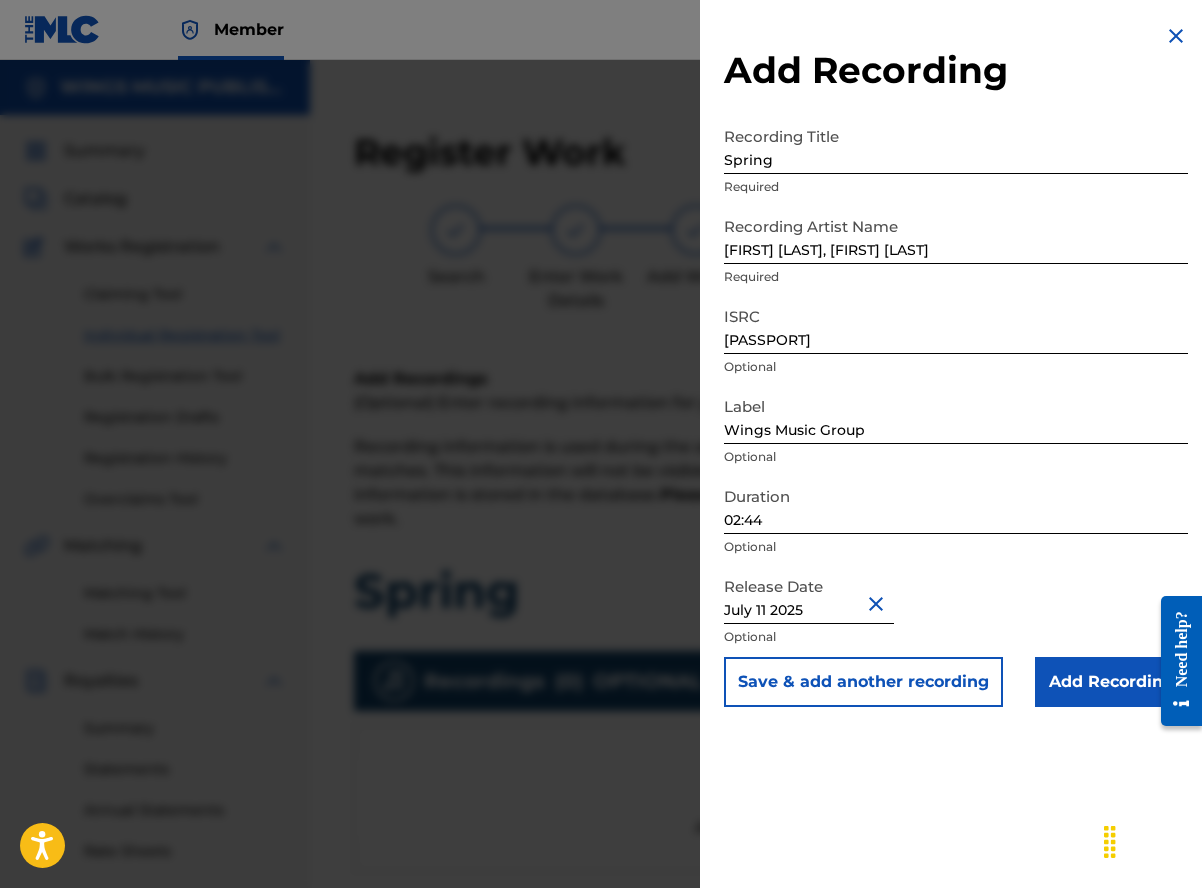 click on "Release Date July 11 2025 Optional" at bounding box center [956, 612] 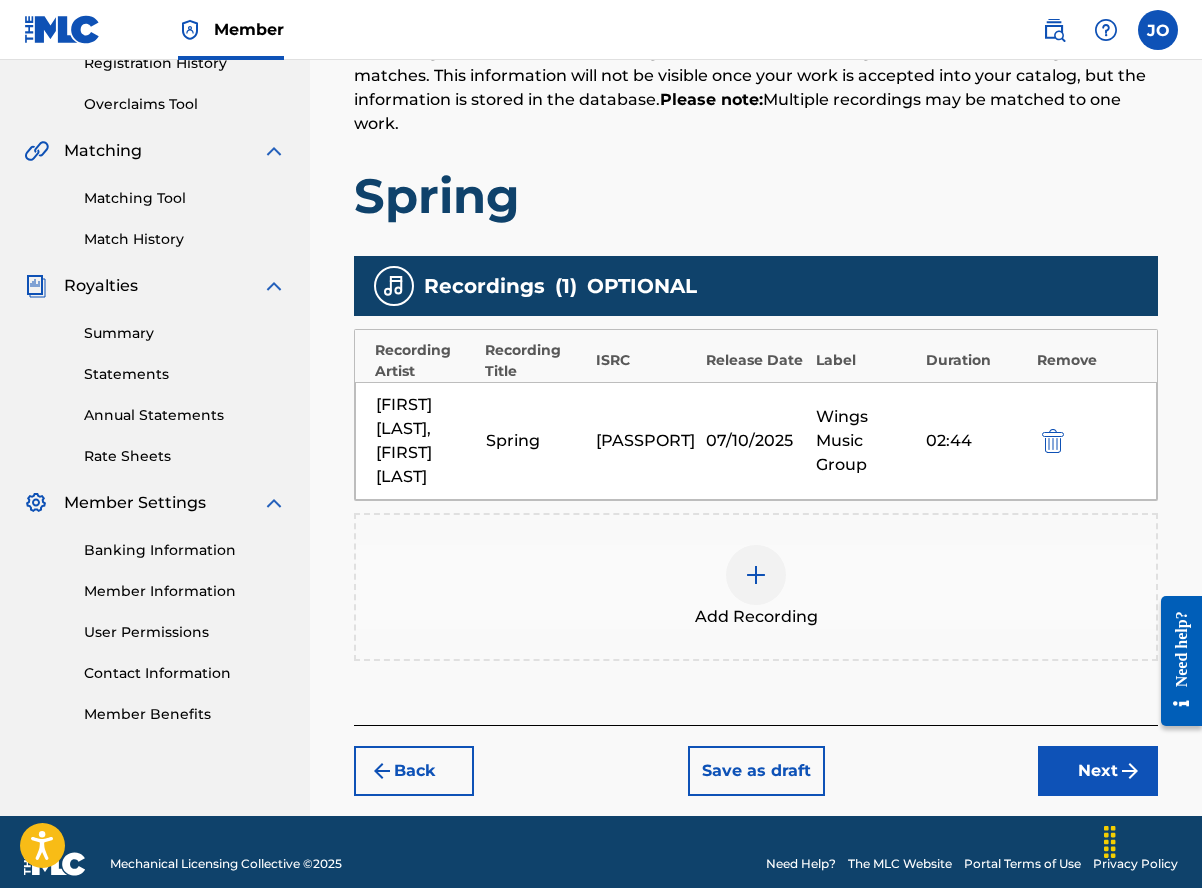 click on "Next" at bounding box center (1098, 771) 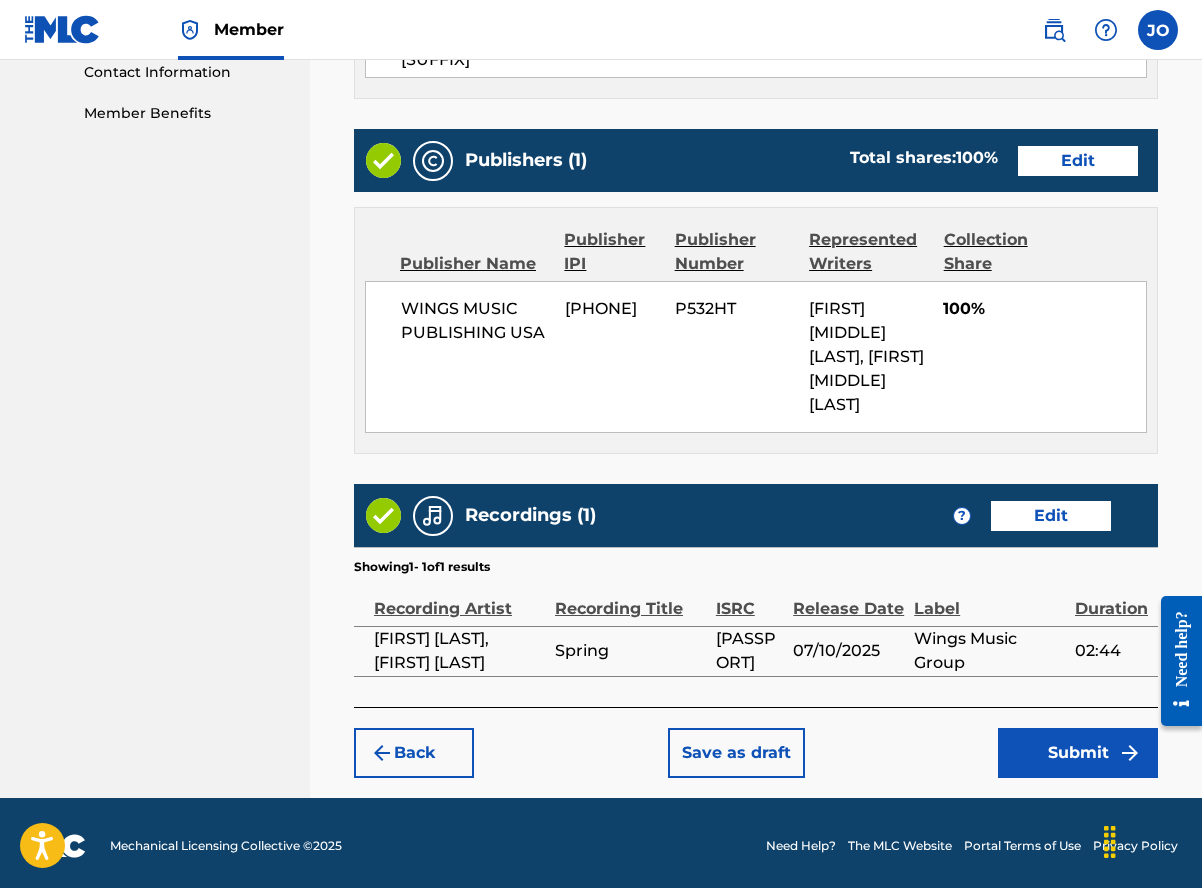 scroll, scrollTop: 1002, scrollLeft: 0, axis: vertical 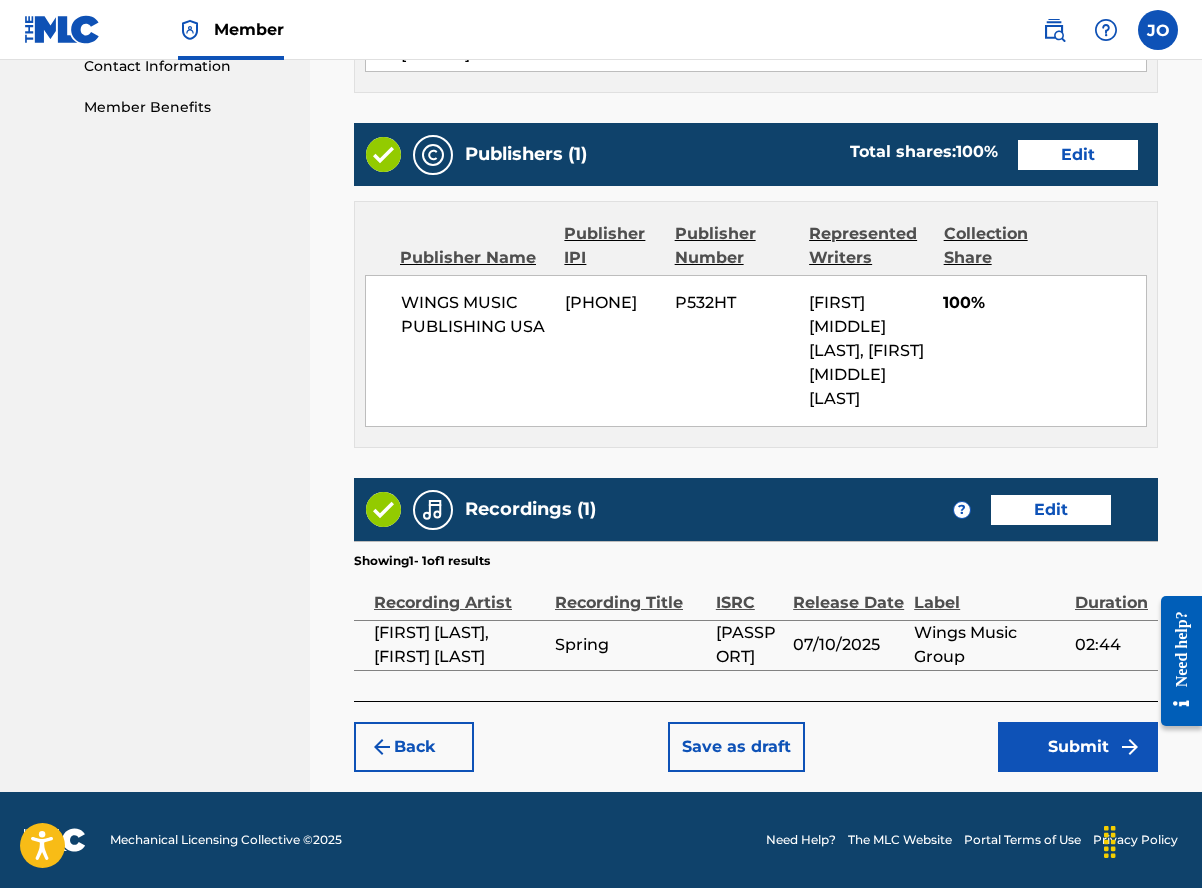 click on "Submit" at bounding box center [1078, 747] 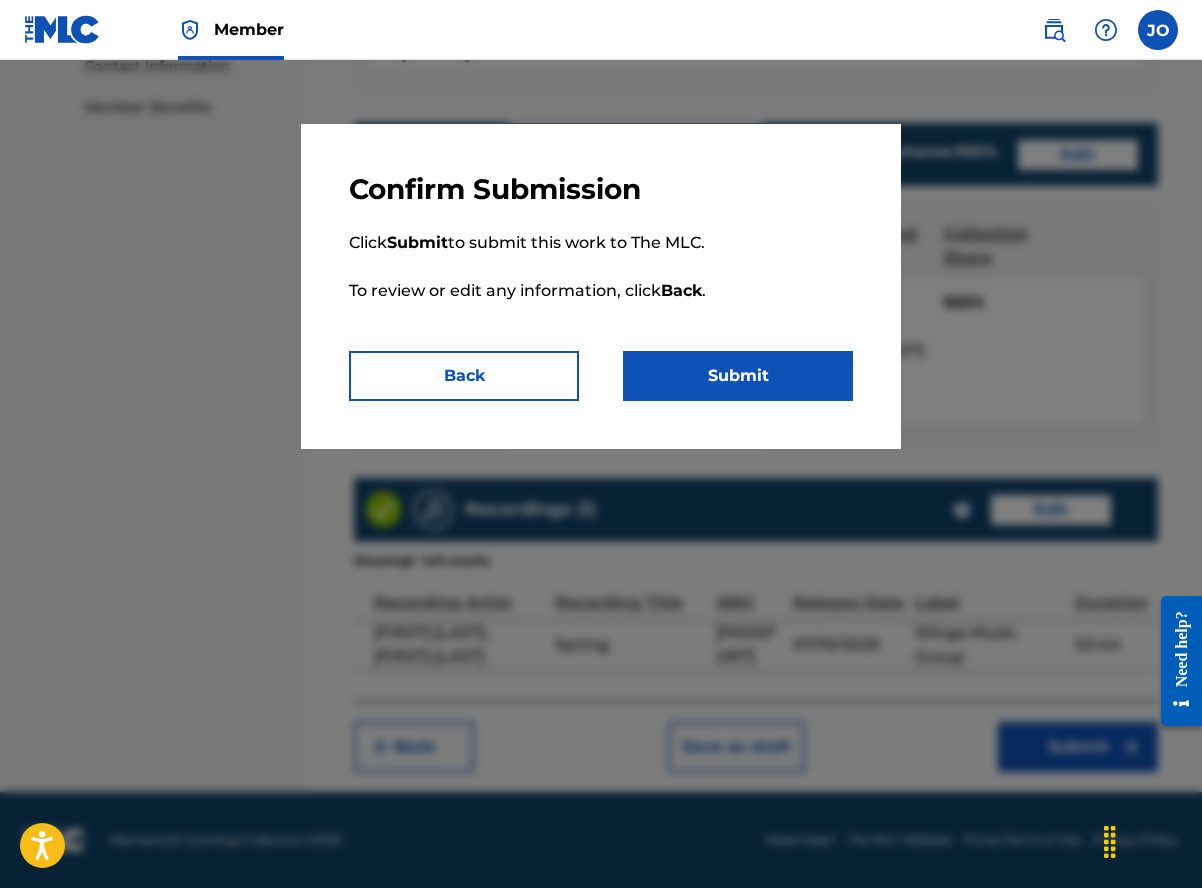 click on "Submit" at bounding box center (738, 376) 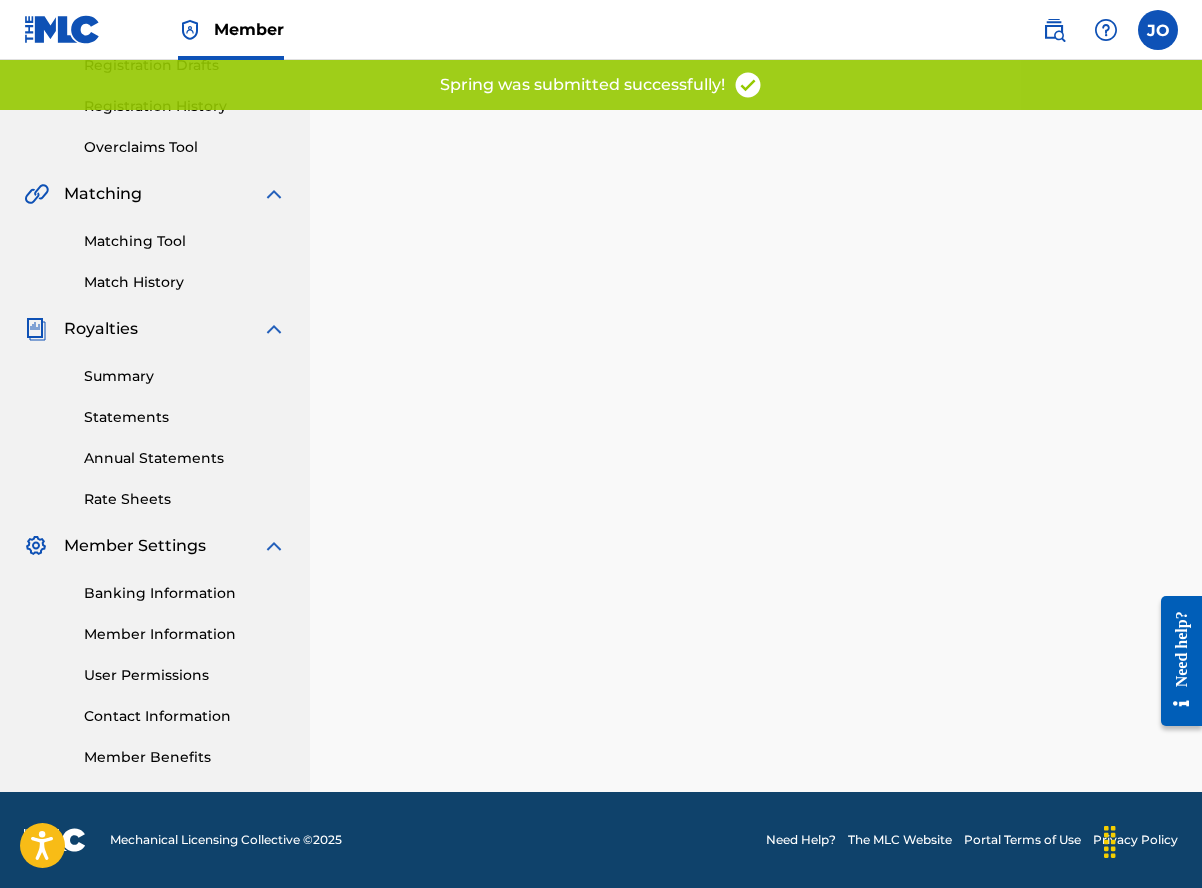 scroll, scrollTop: 0, scrollLeft: 0, axis: both 